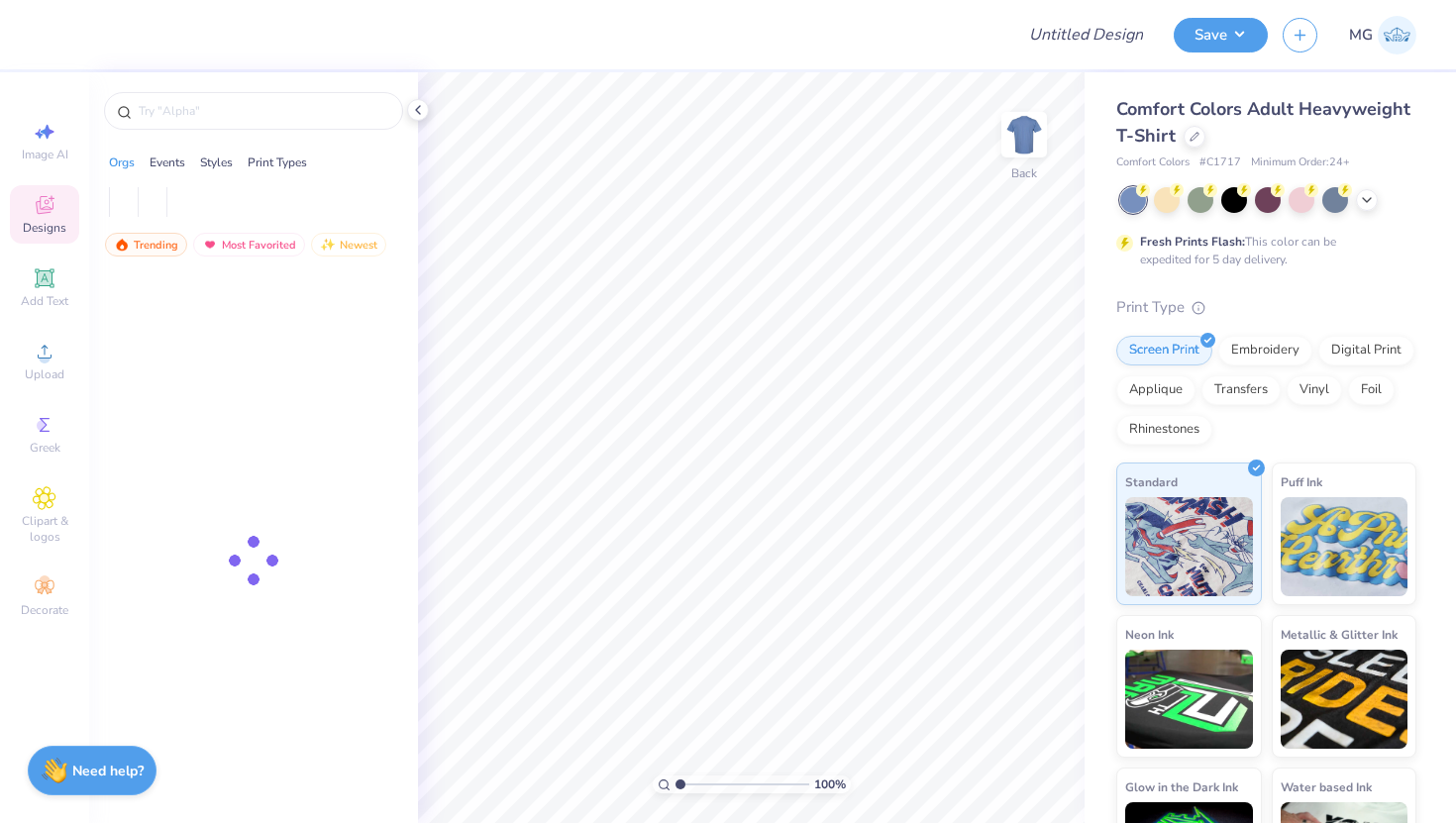 scroll, scrollTop: 0, scrollLeft: 0, axis: both 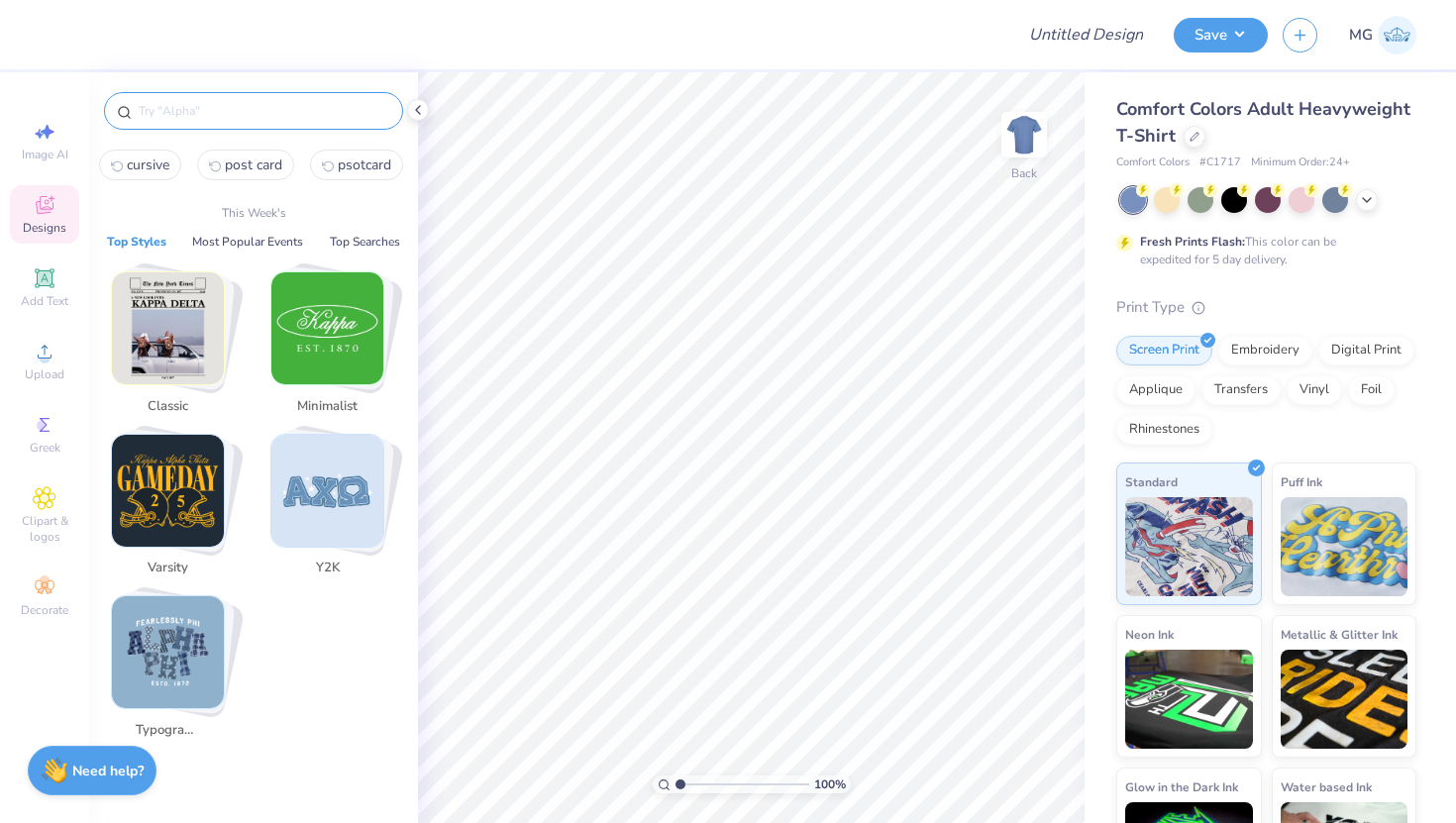 click at bounding box center [263, 111] 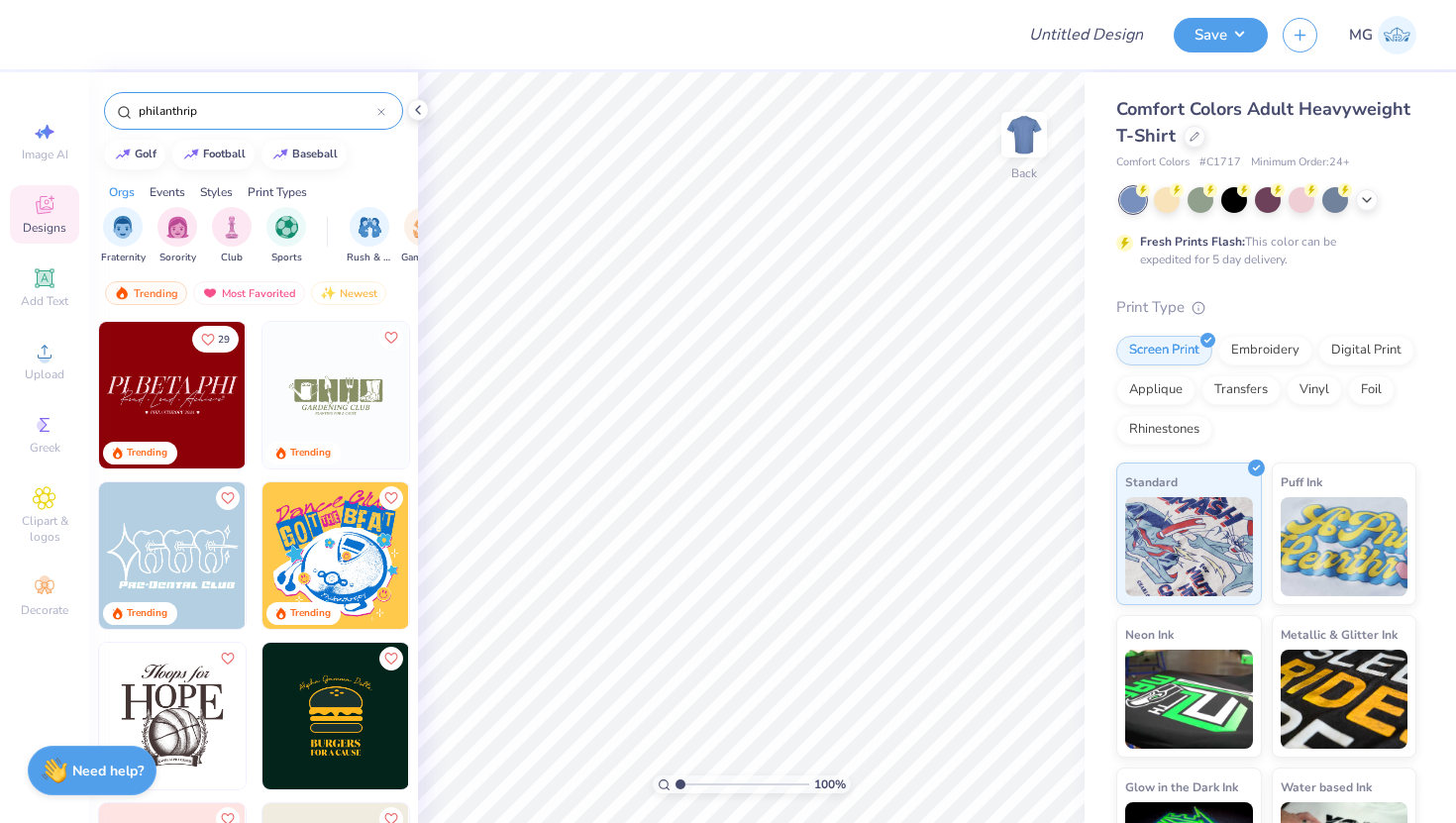 type on "philanthripy" 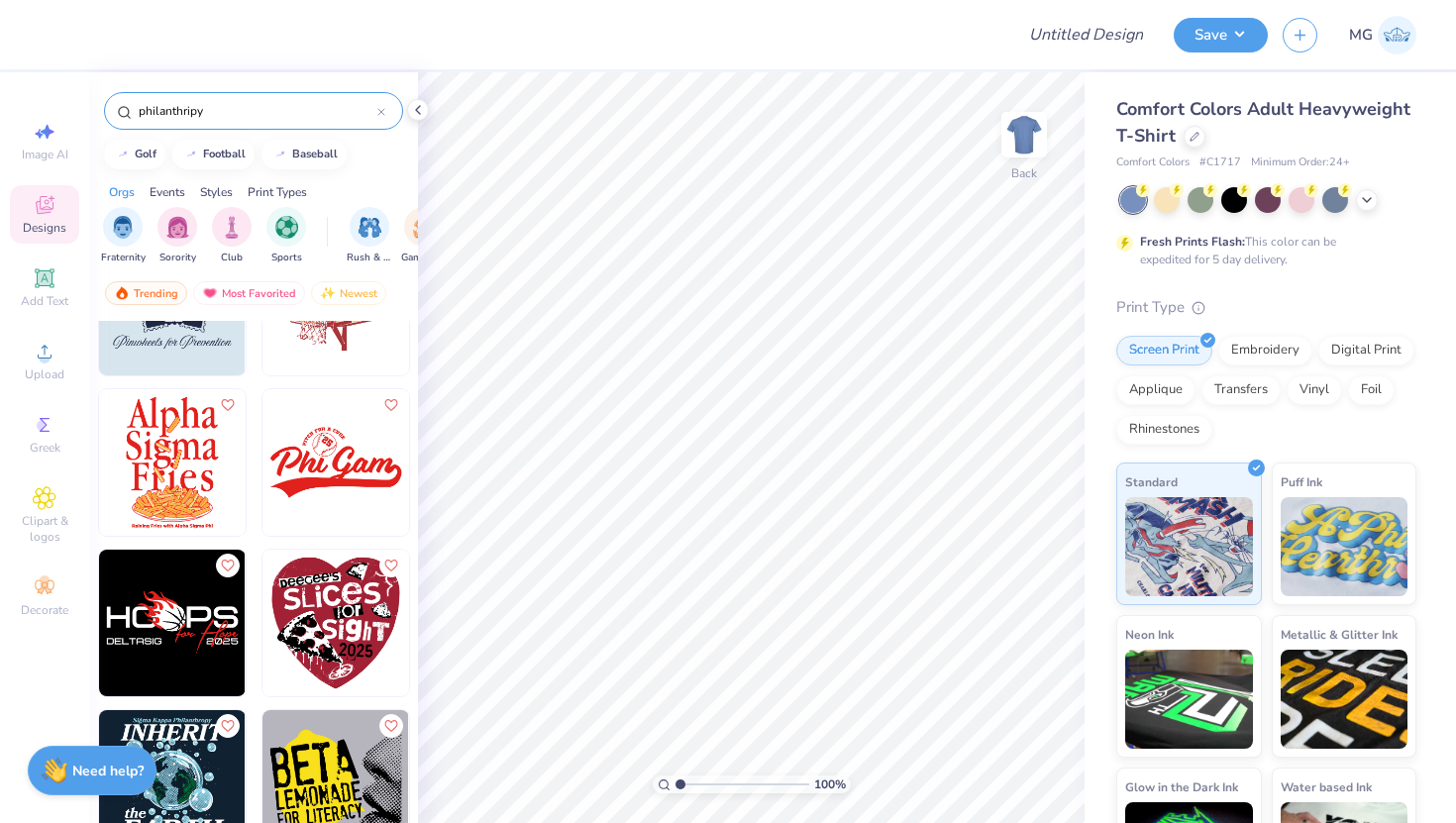 scroll, scrollTop: 868, scrollLeft: 0, axis: vertical 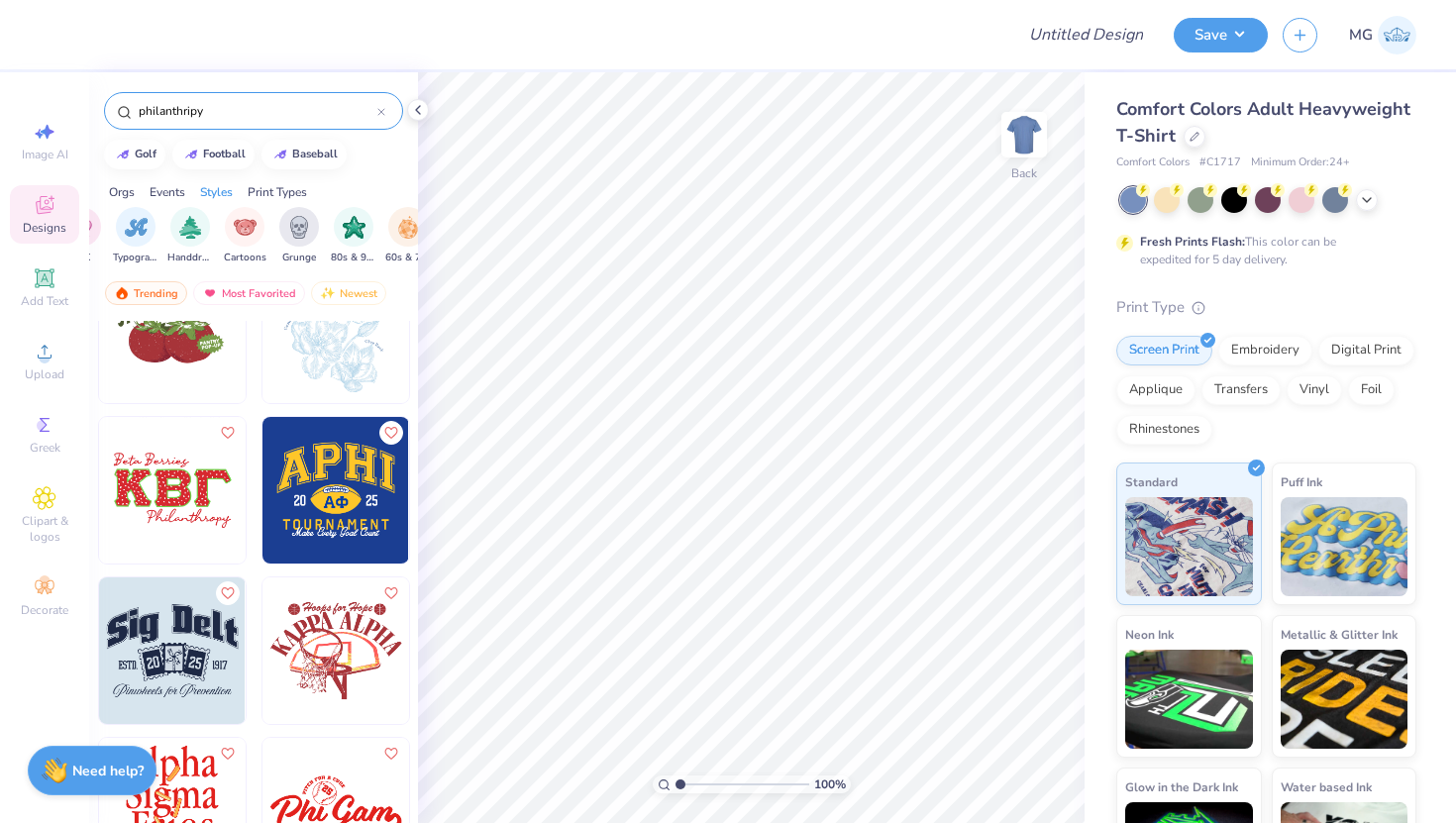 click 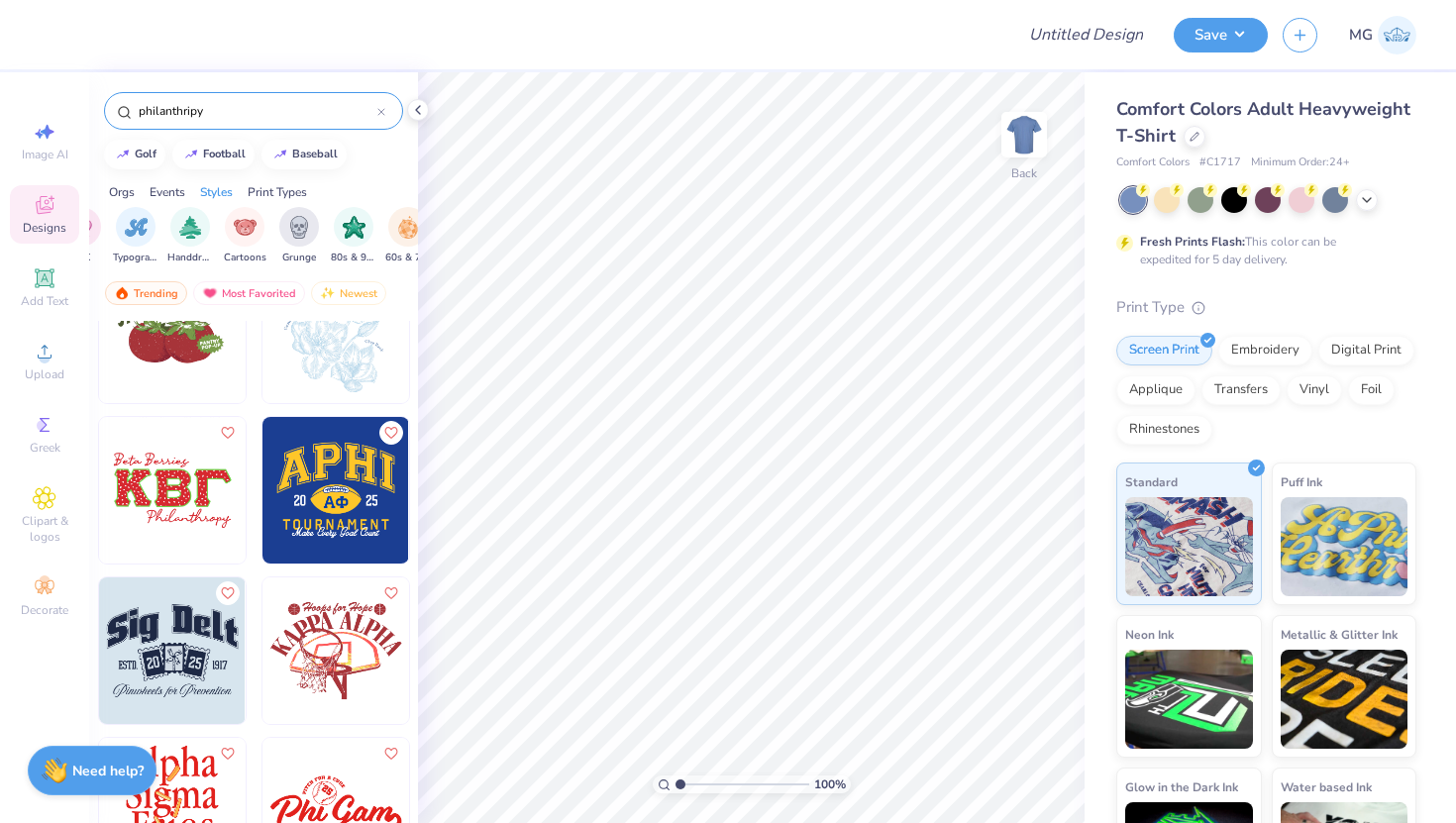 type 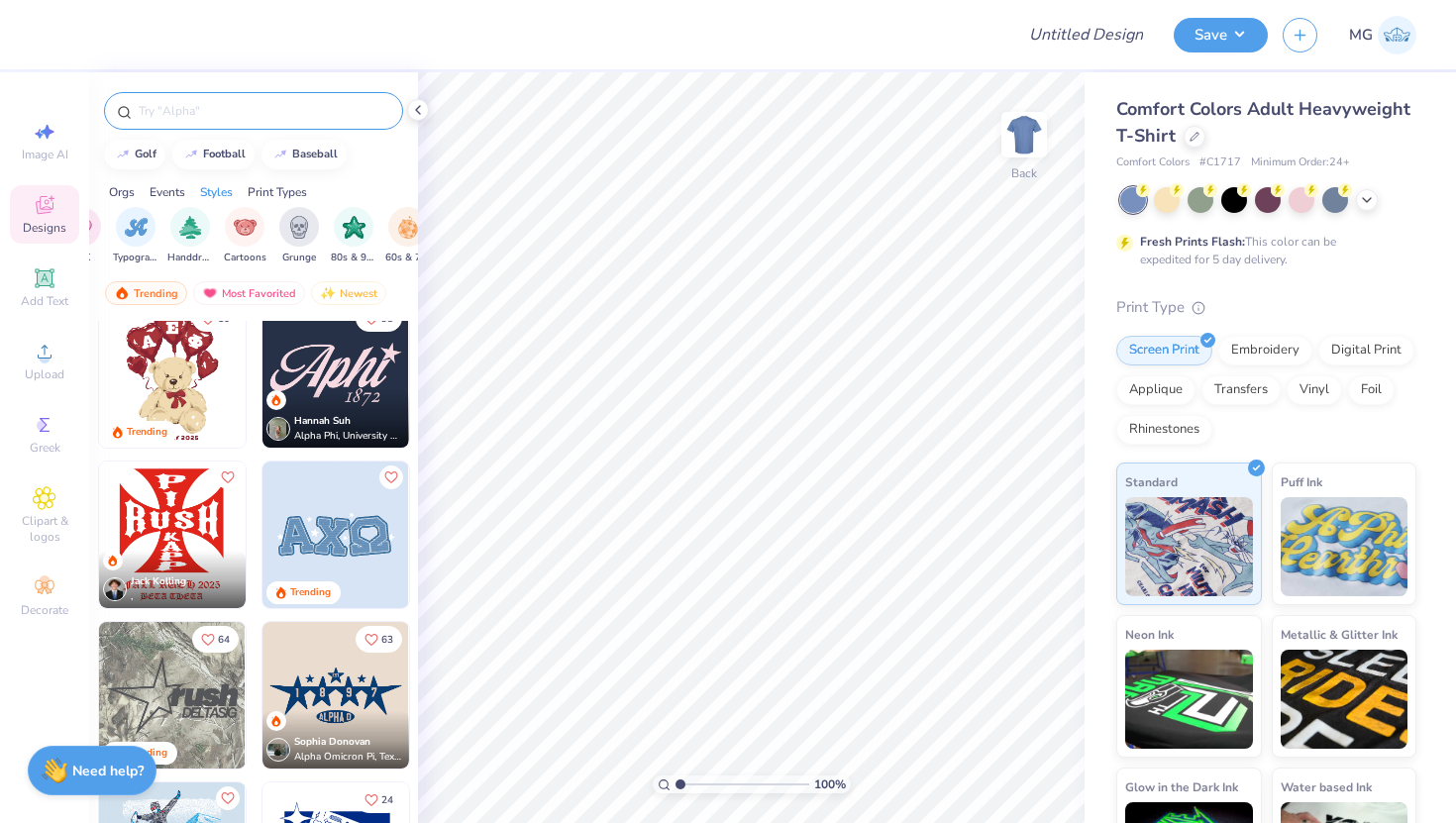 scroll, scrollTop: 1310, scrollLeft: 0, axis: vertical 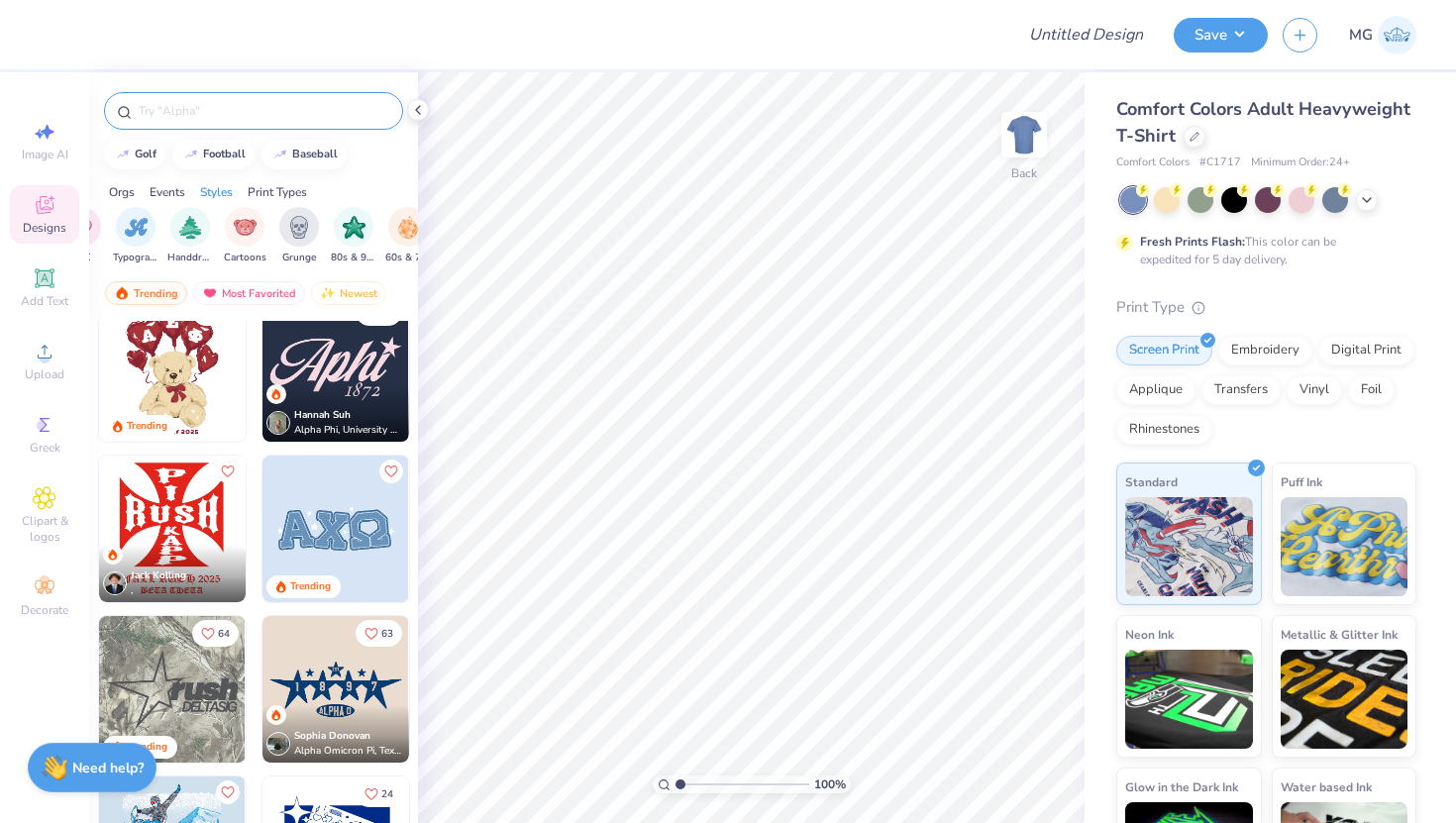 click at bounding box center (54, 768) 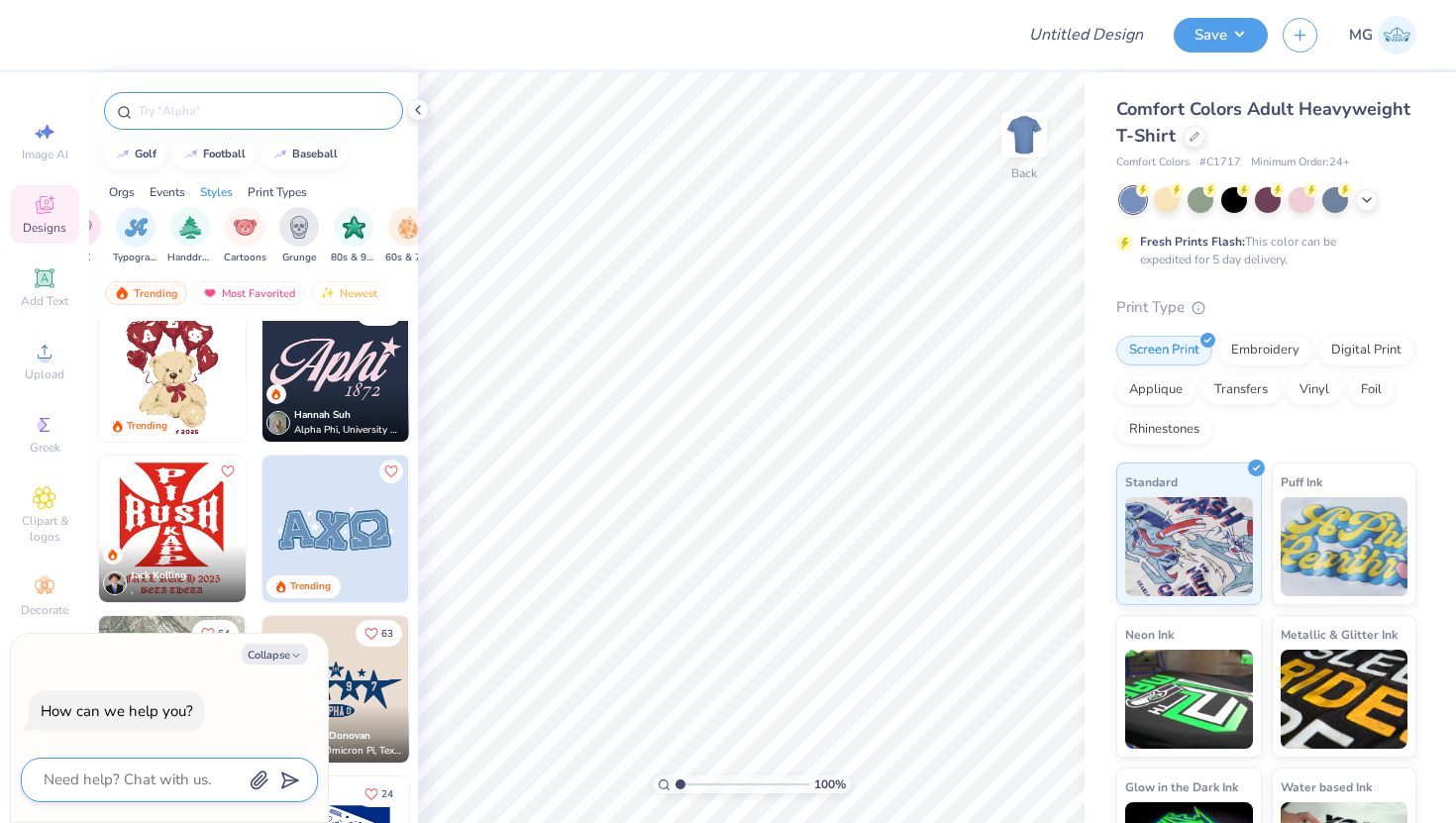 click at bounding box center [142, 779] 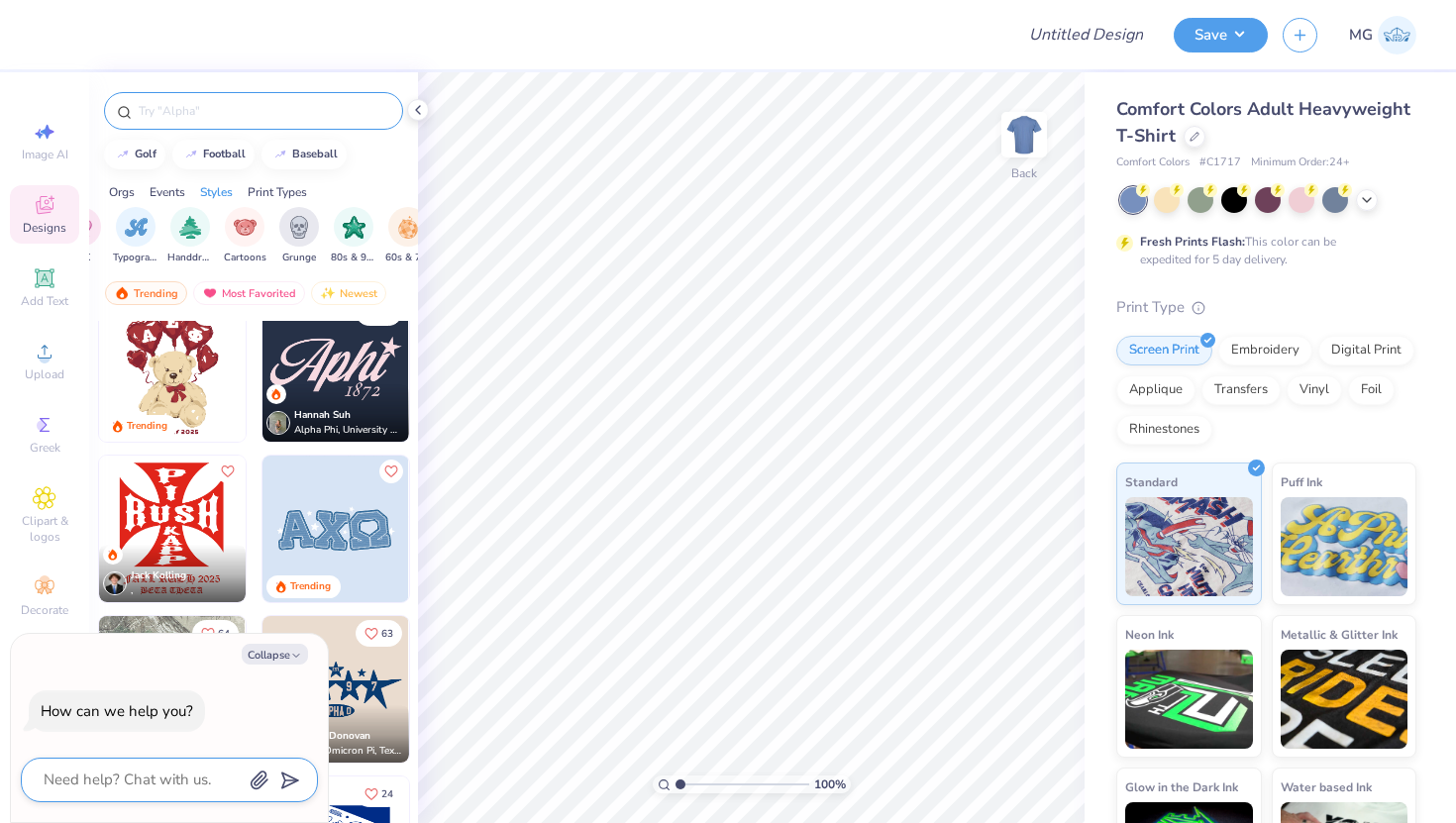 click 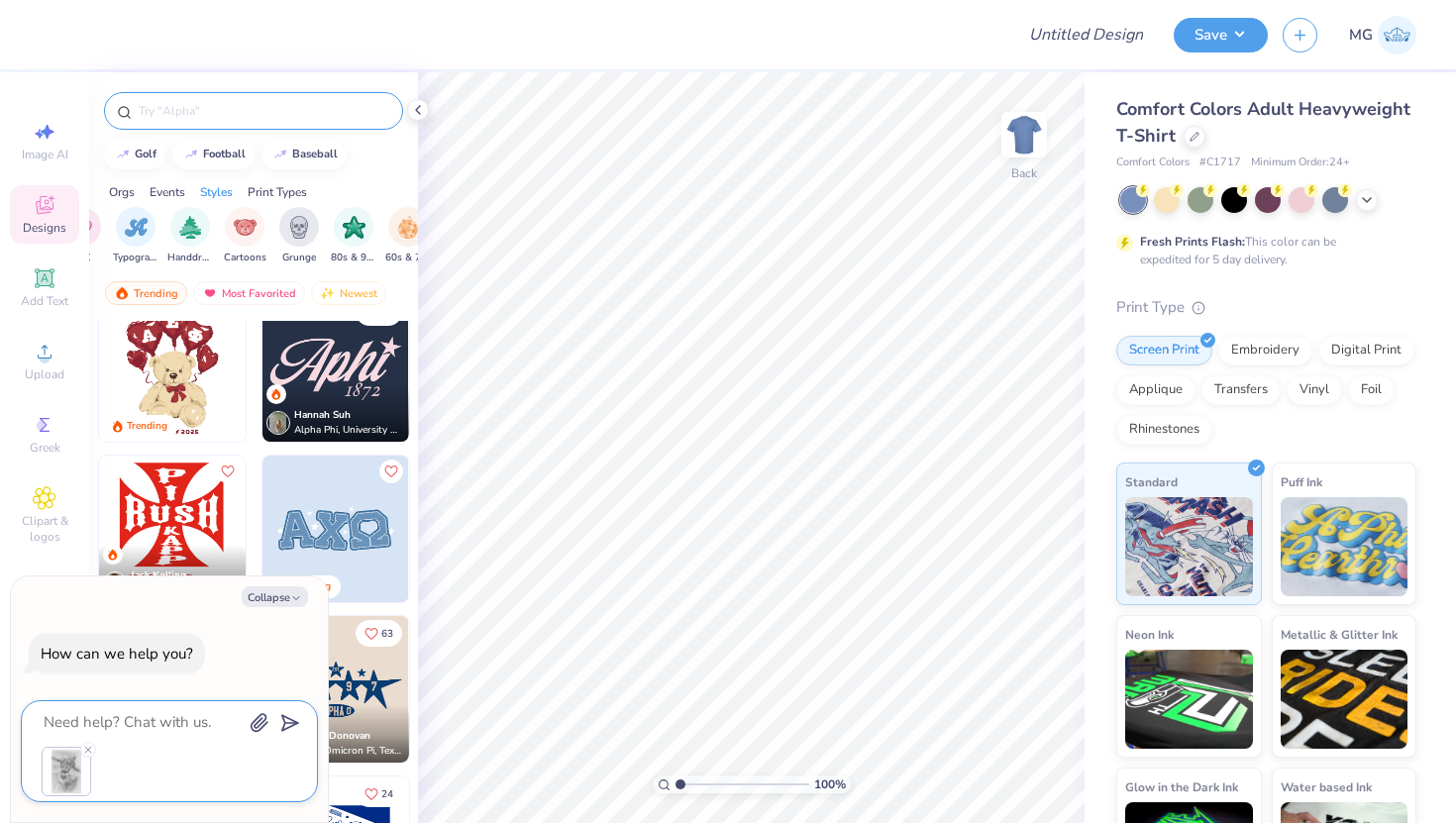 click at bounding box center (142, 722) 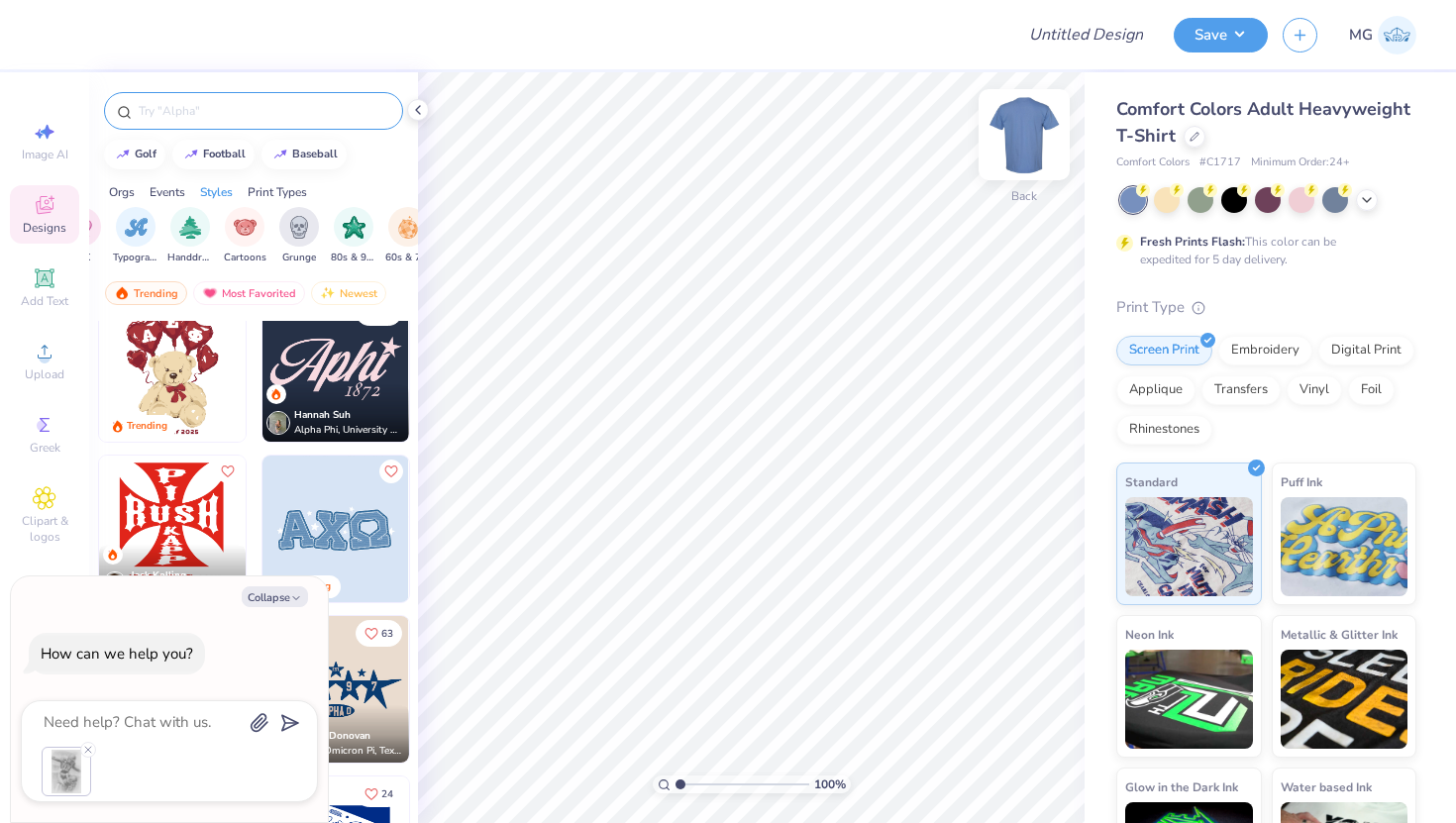 click at bounding box center [1024, 135] 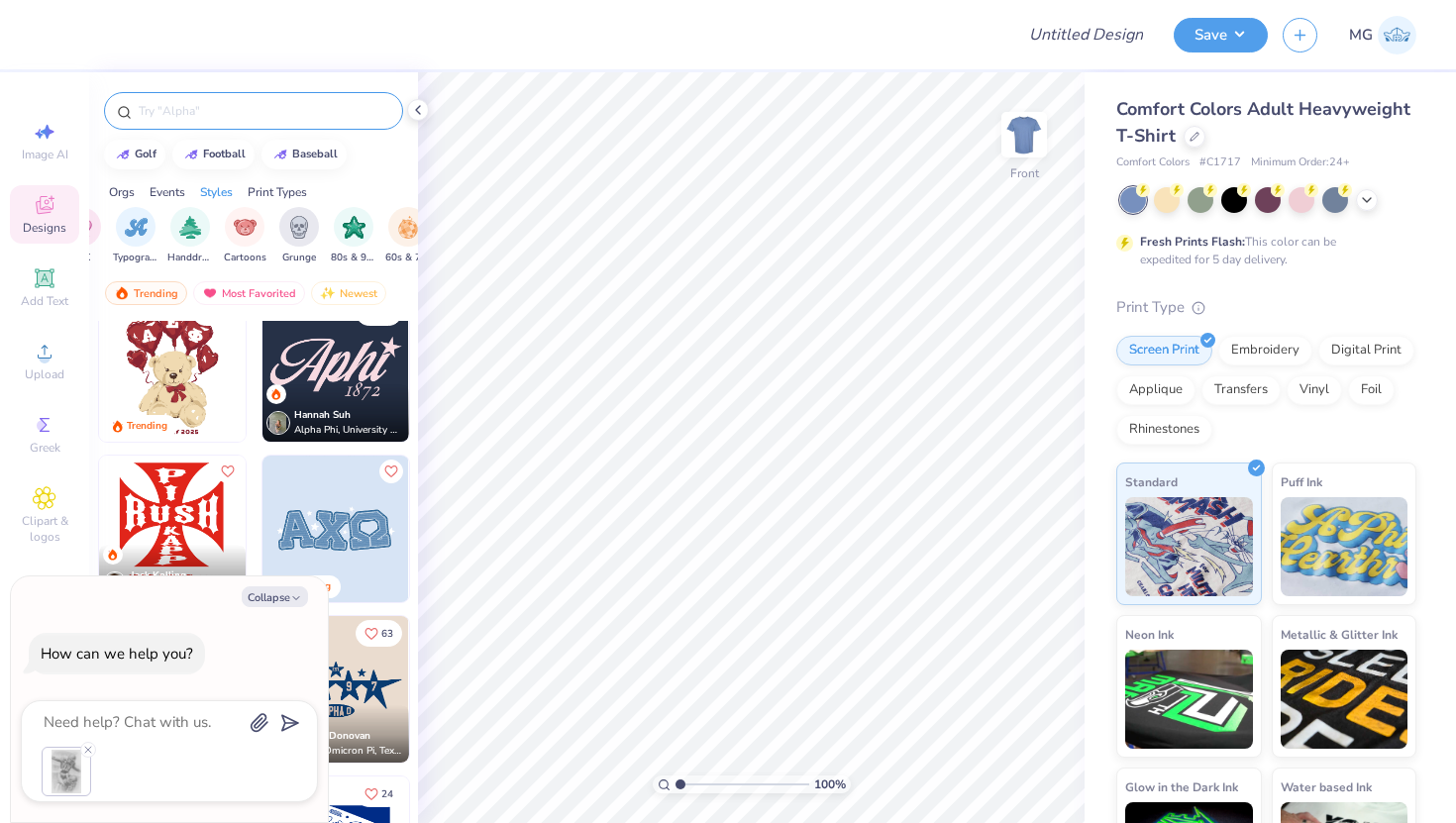 type on "x" 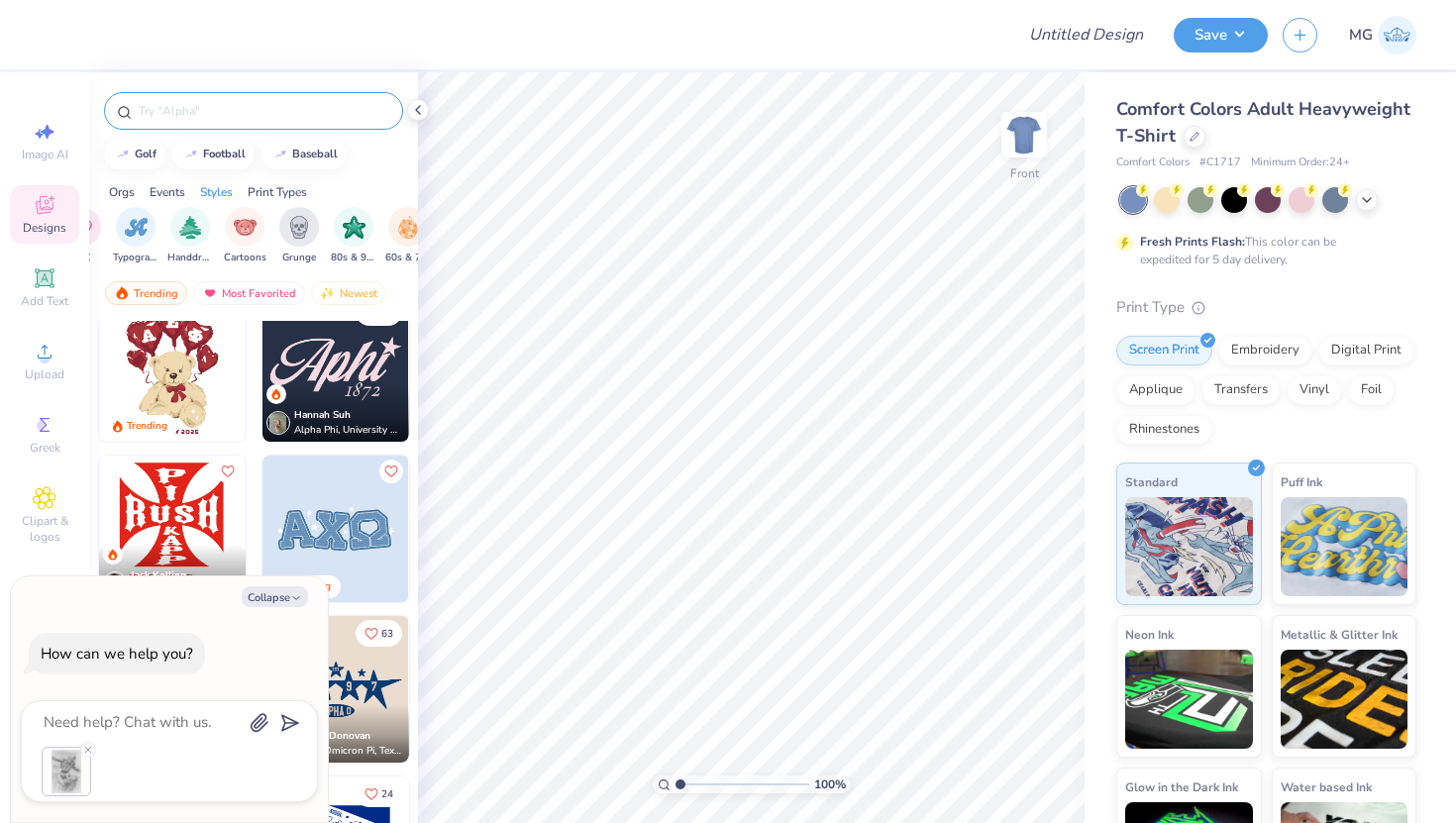 click at bounding box center (169, 772) 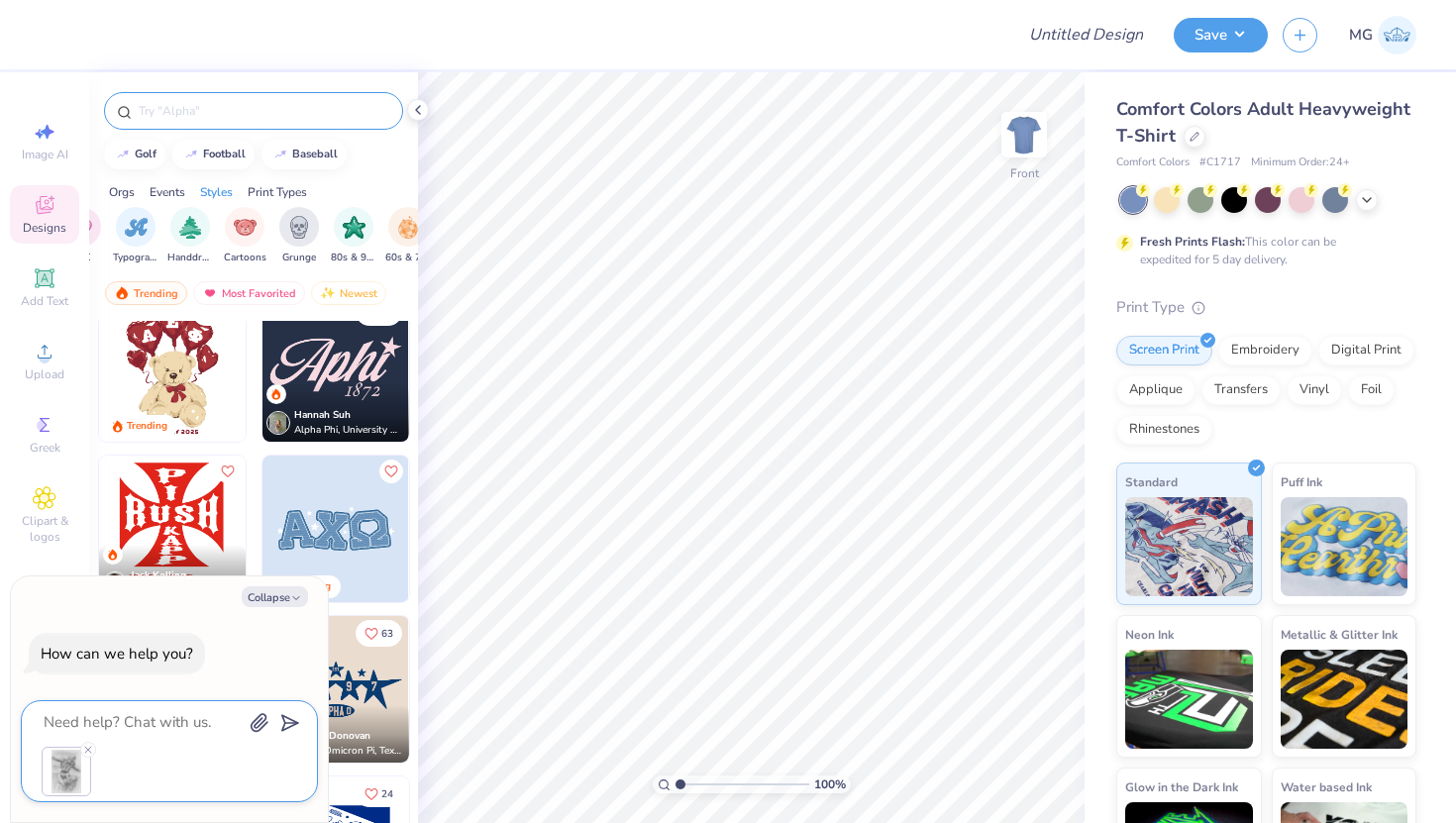 click at bounding box center (142, 722) 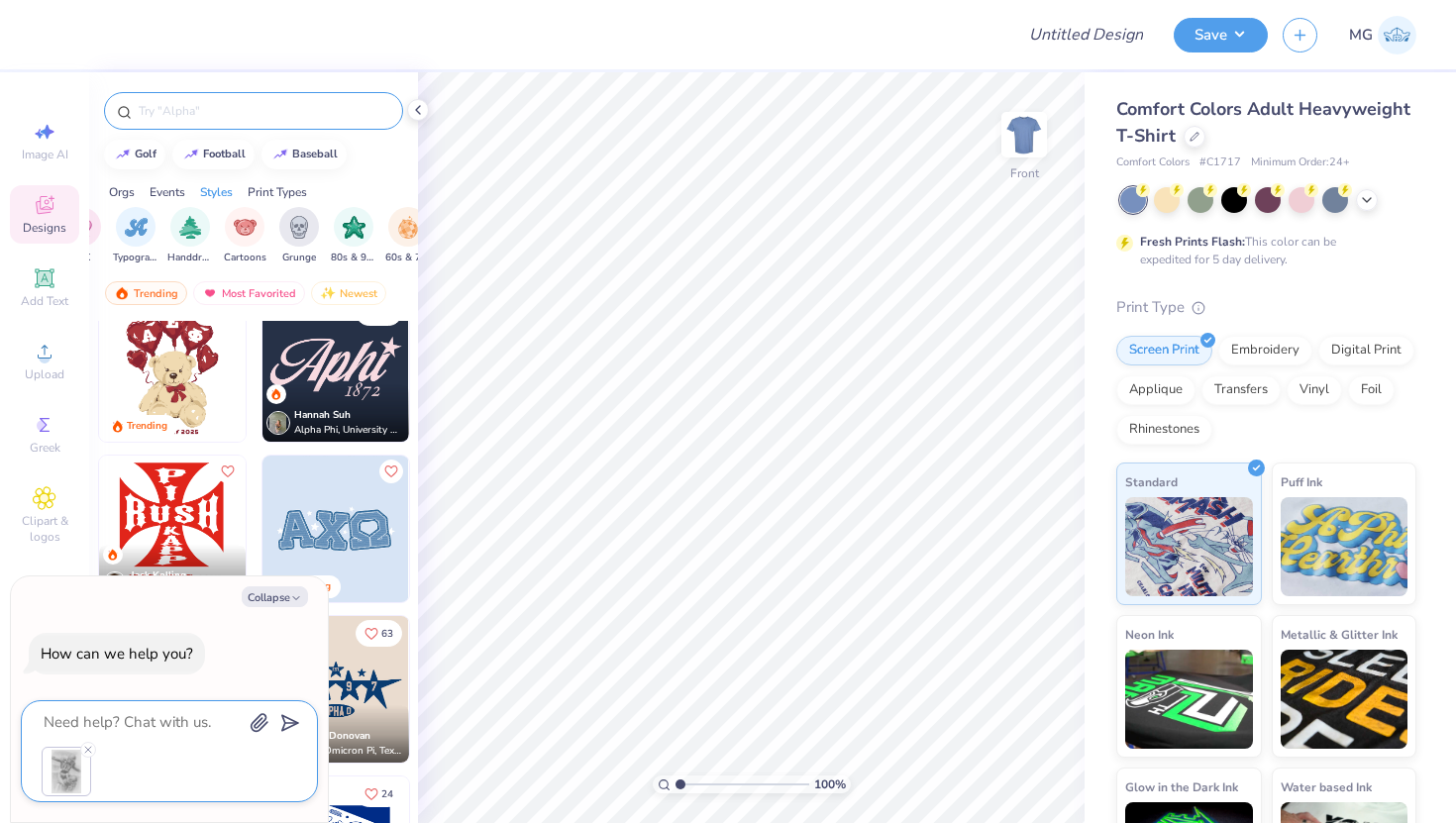 type on "Can" 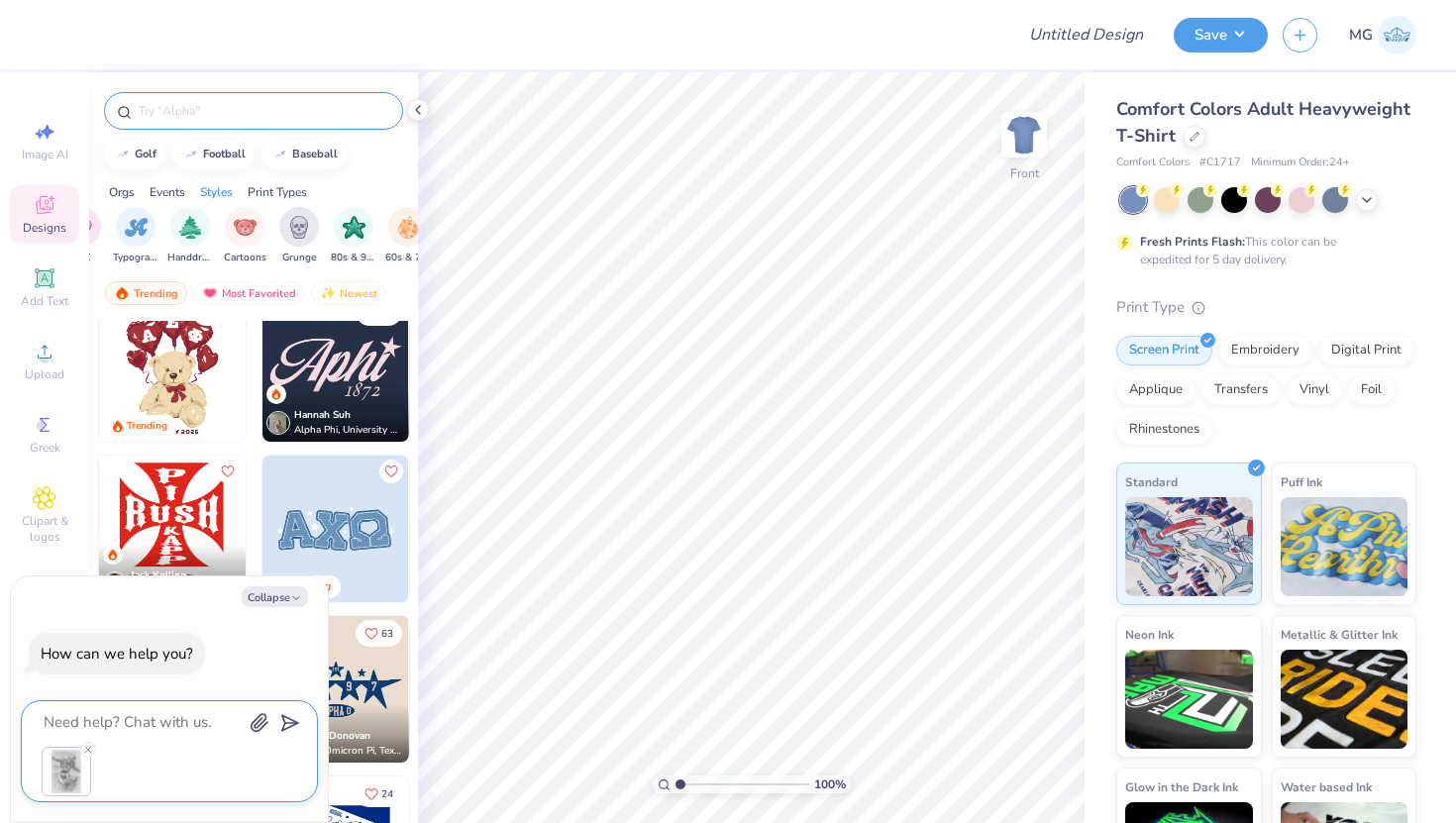 type on "x" 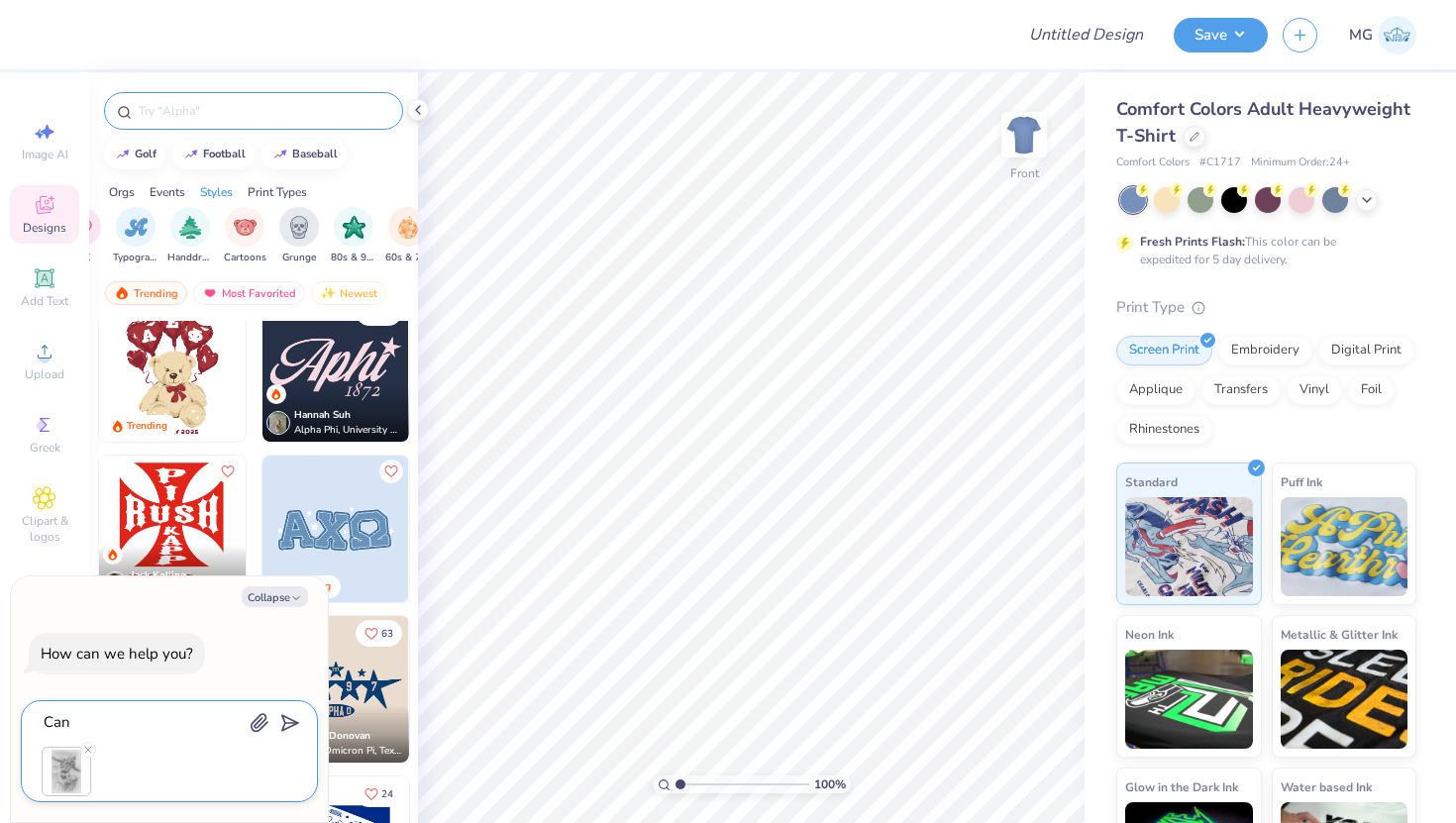 type on "Can" 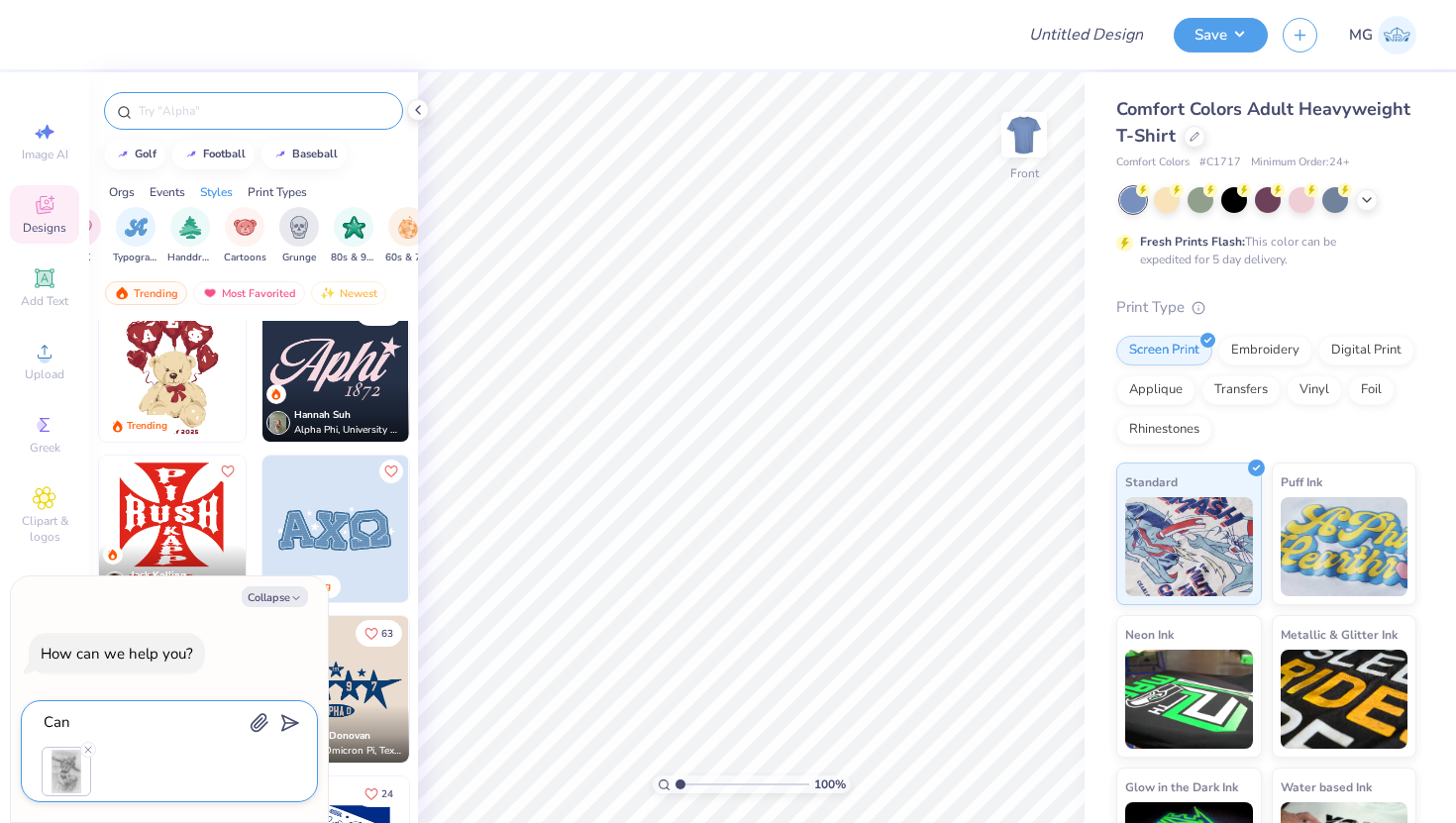 type on "x" 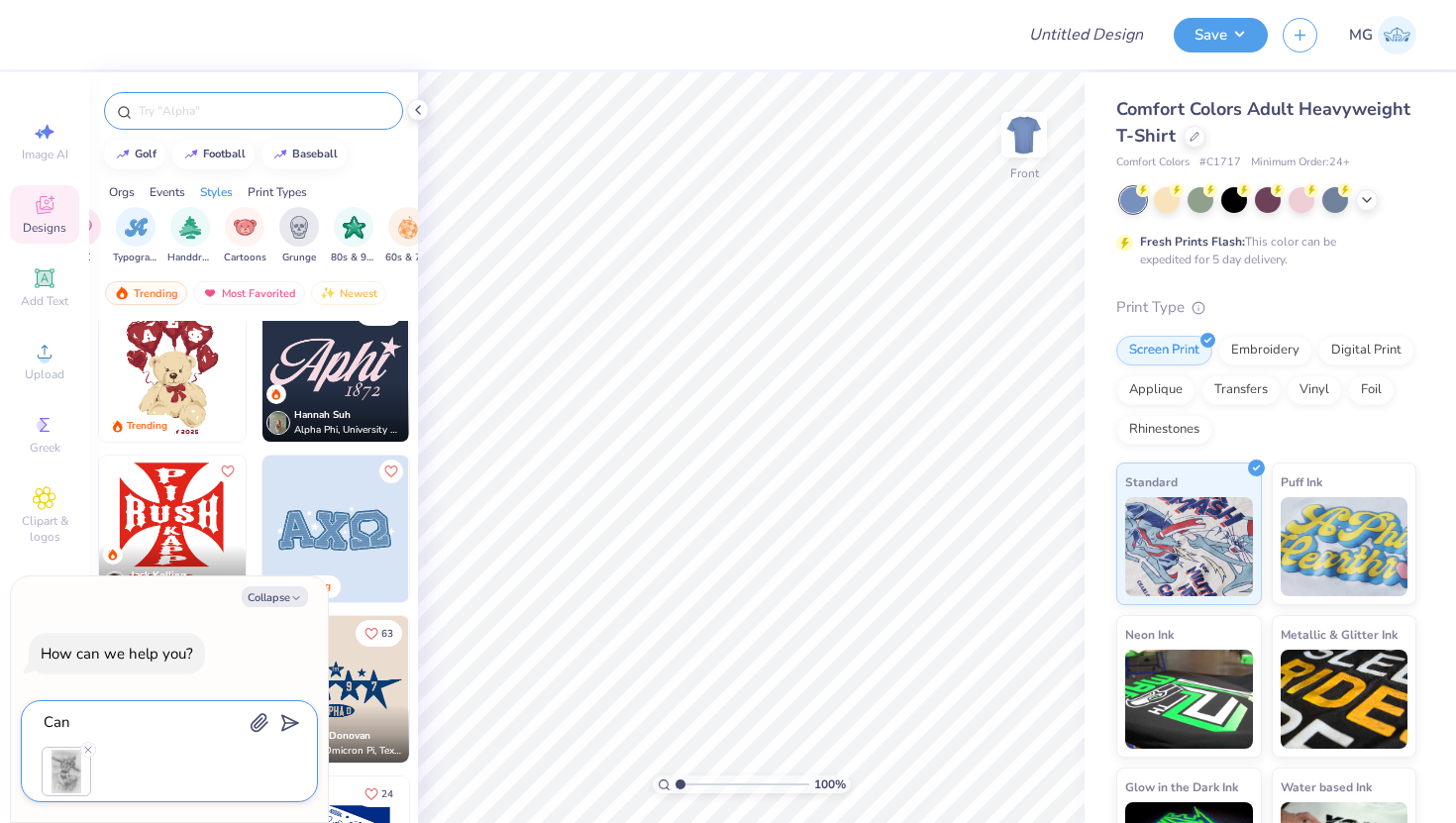 type on "Can yo" 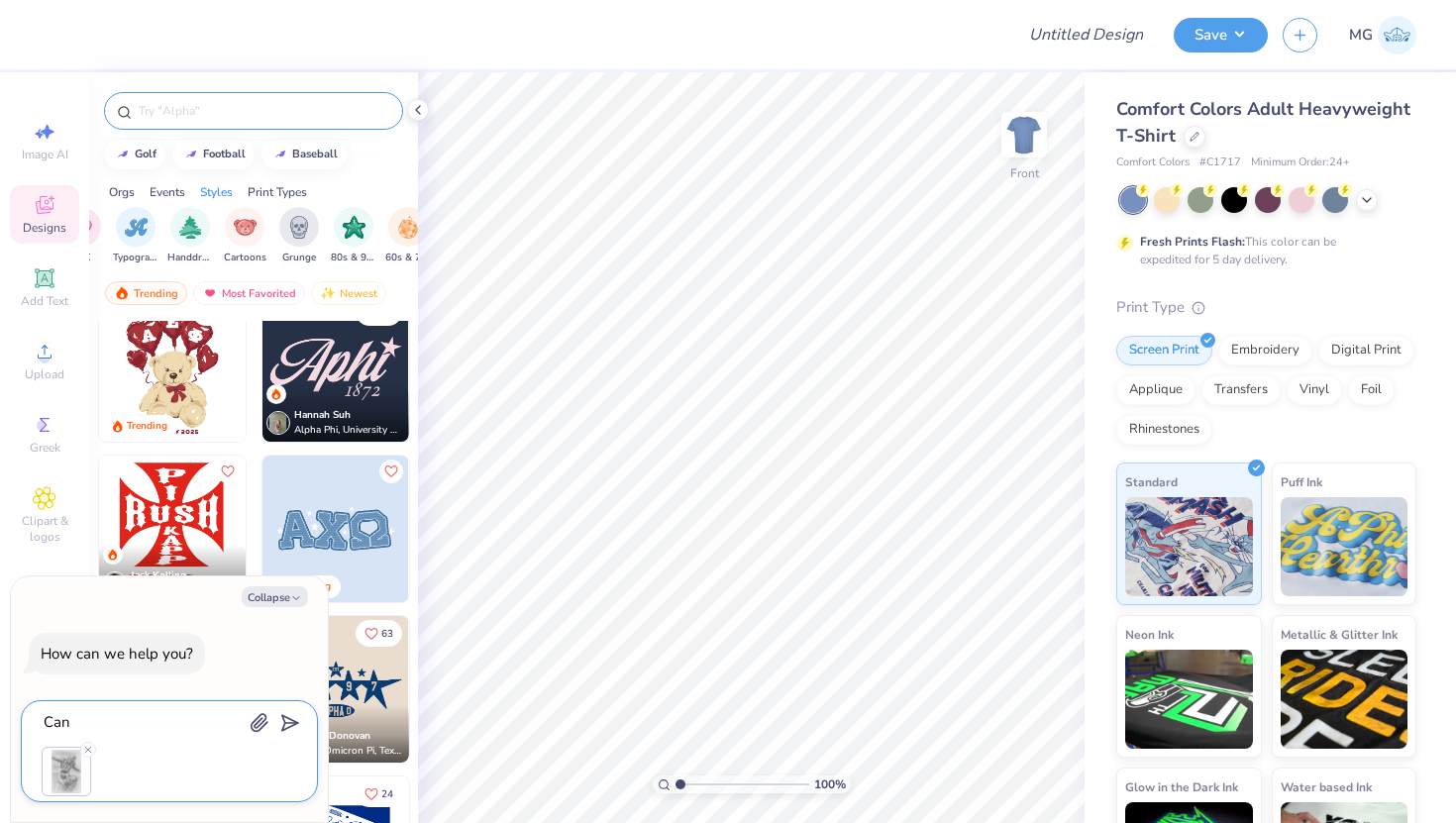 type on "x" 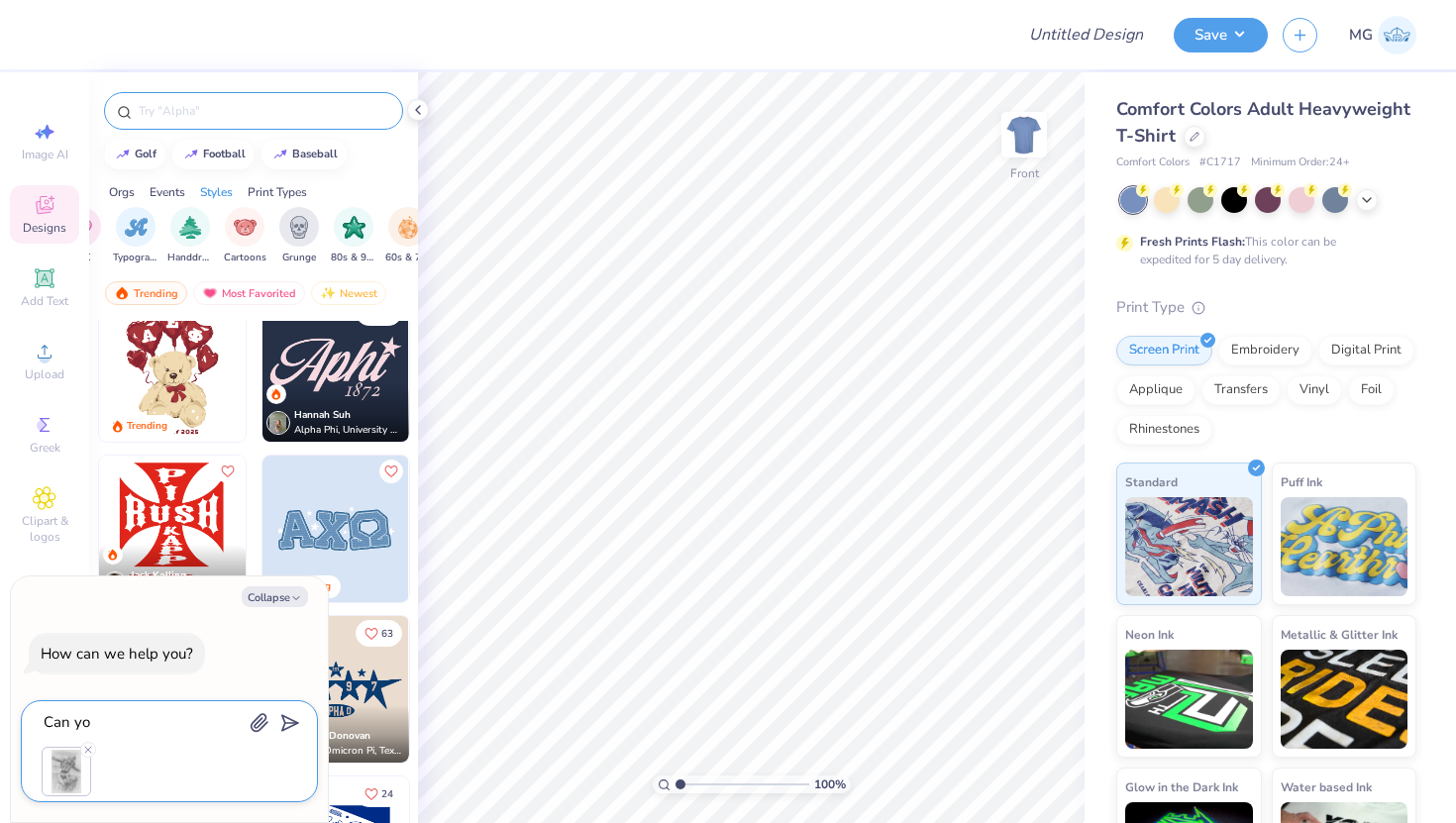 type on "Can you s" 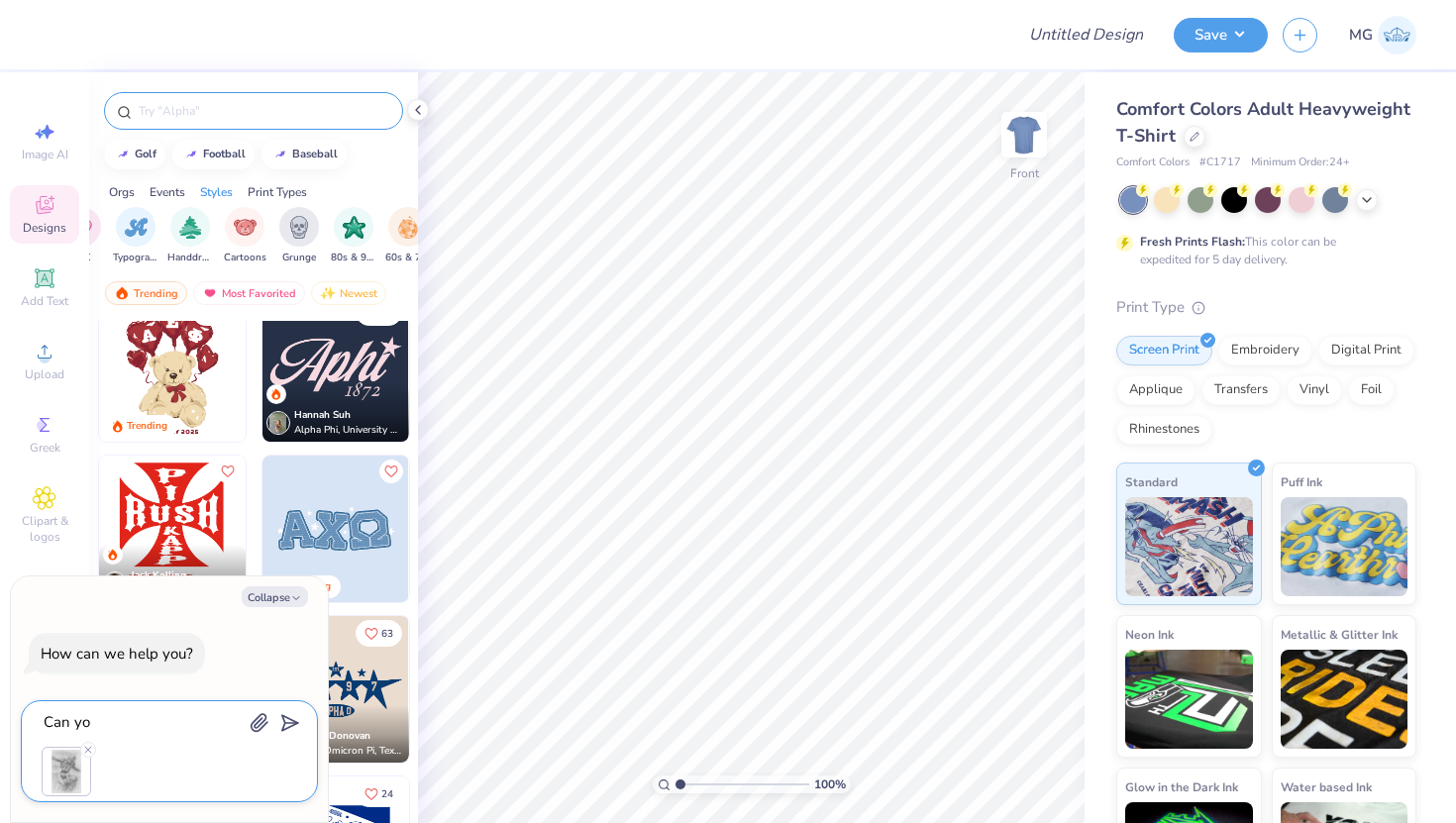 type on "x" 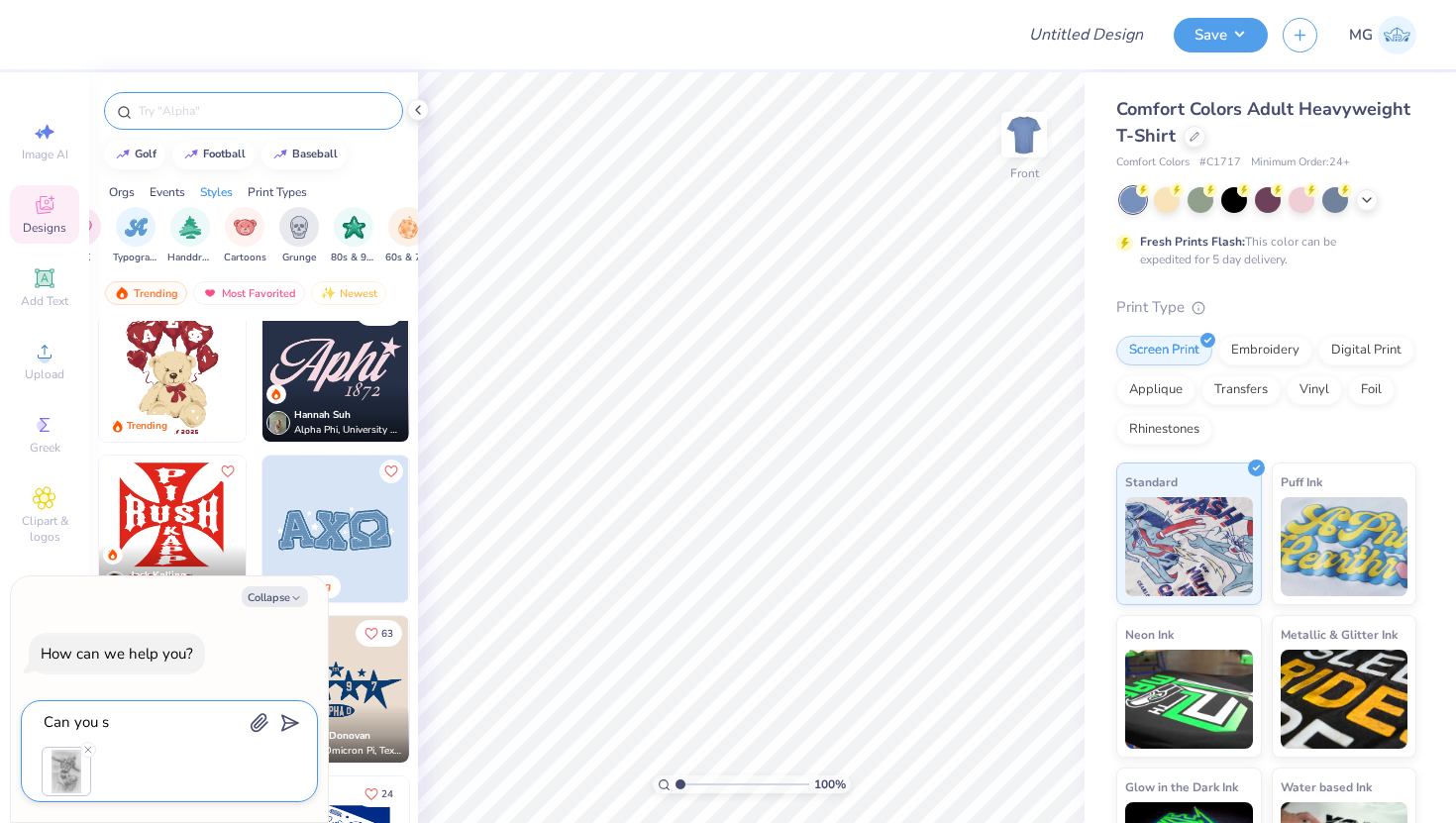 type on "Can you see" 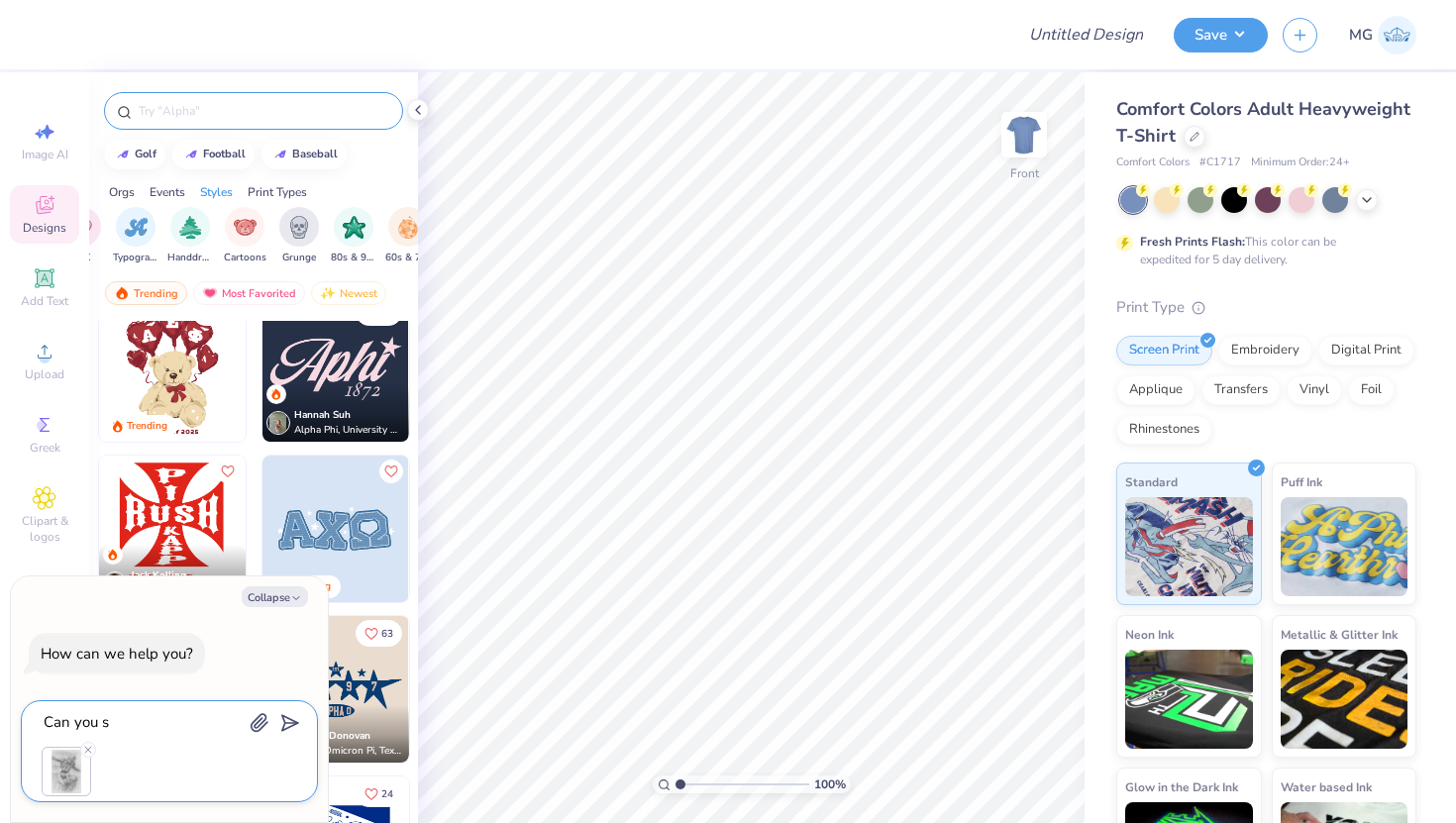 type on "x" 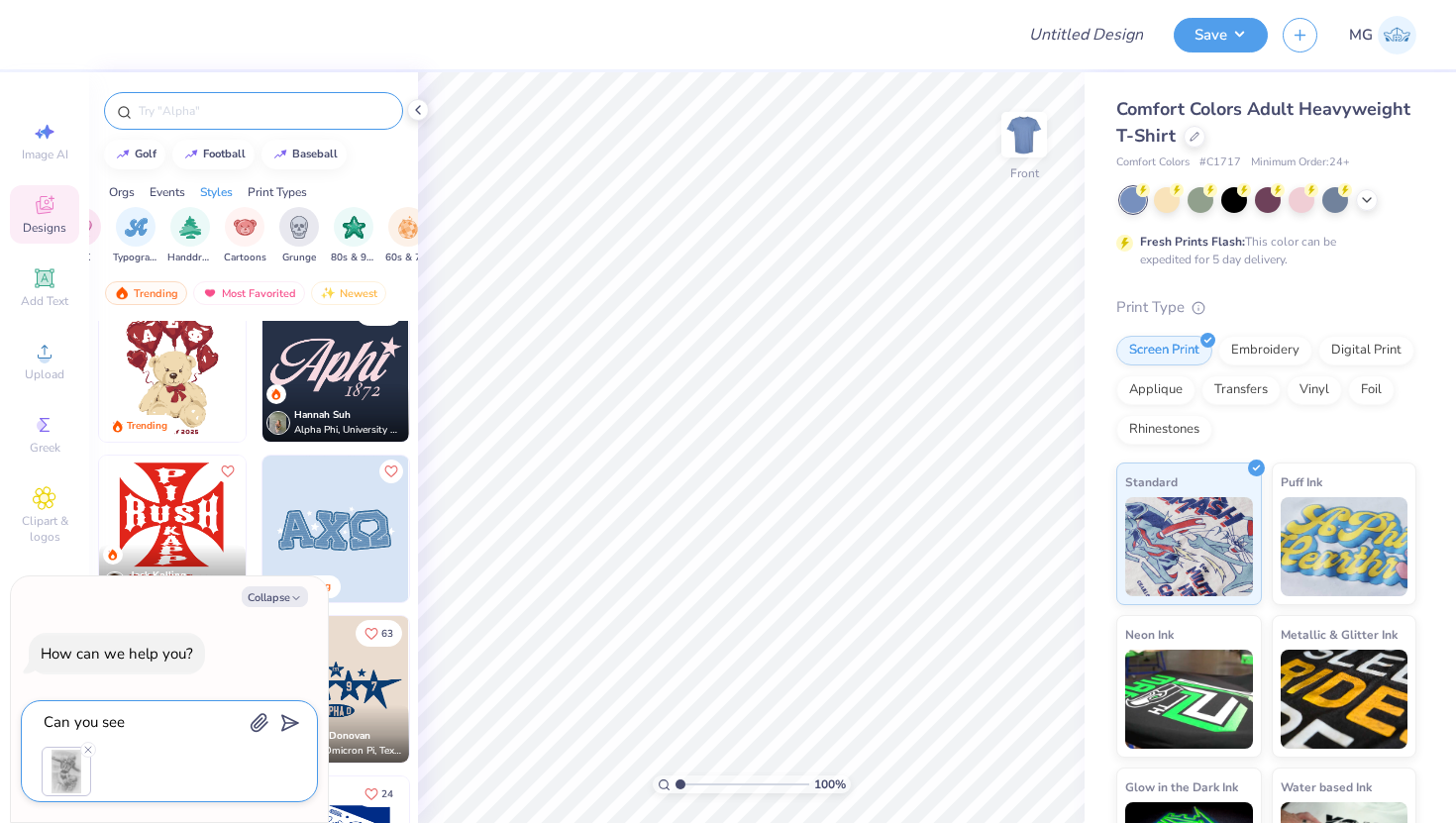 type on "Can you see u" 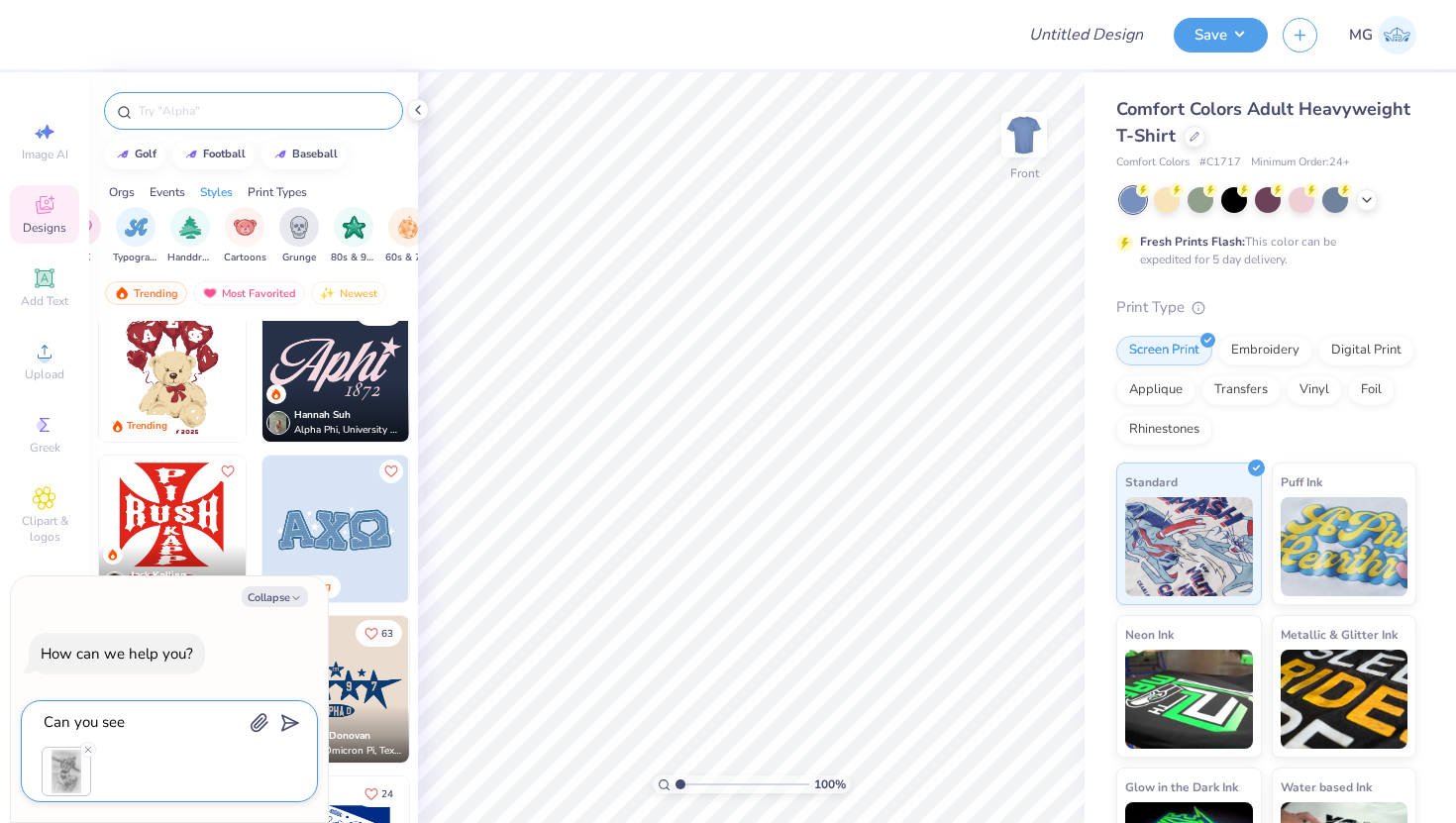 type on "x" 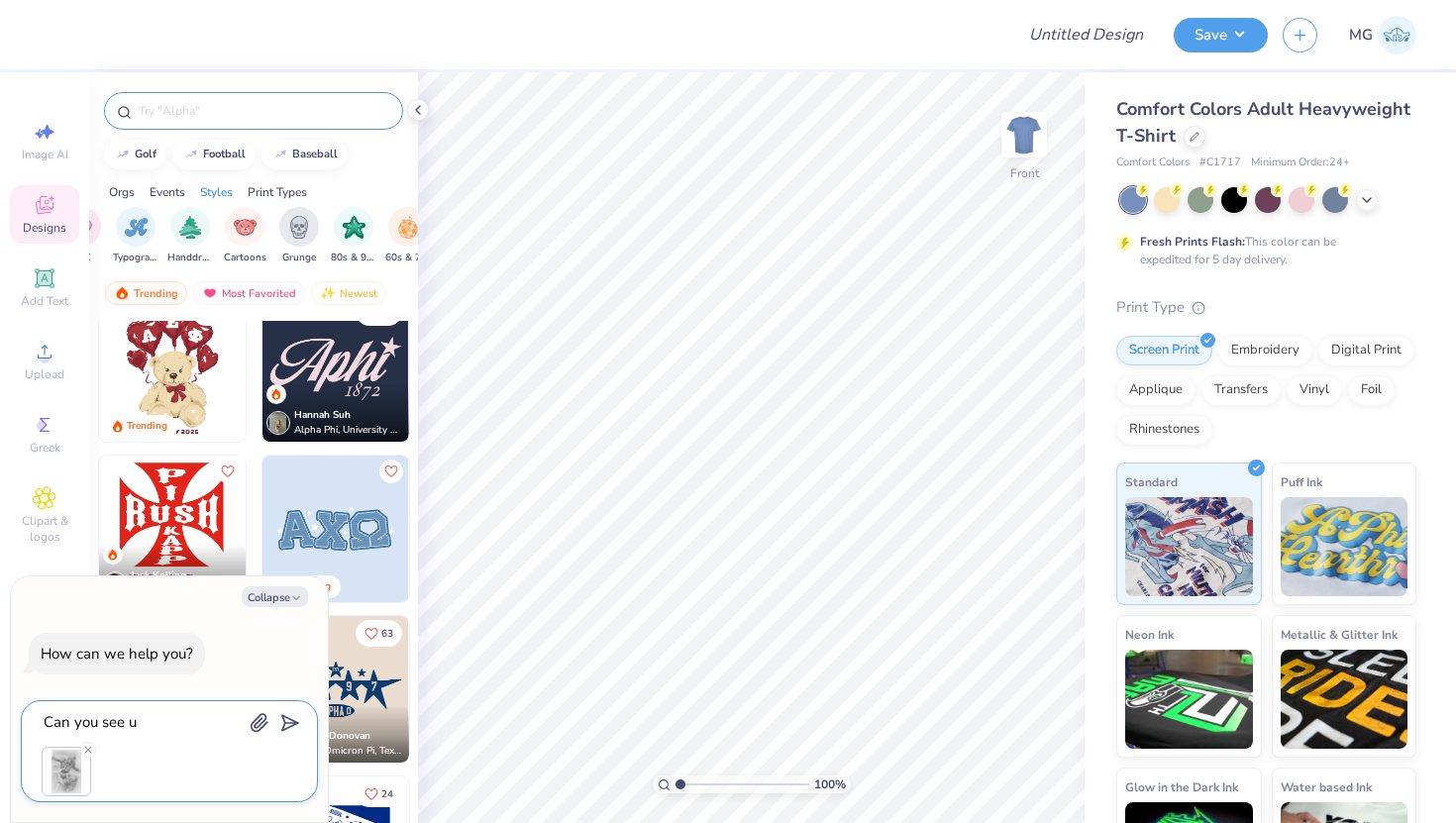 type on "Can you see us" 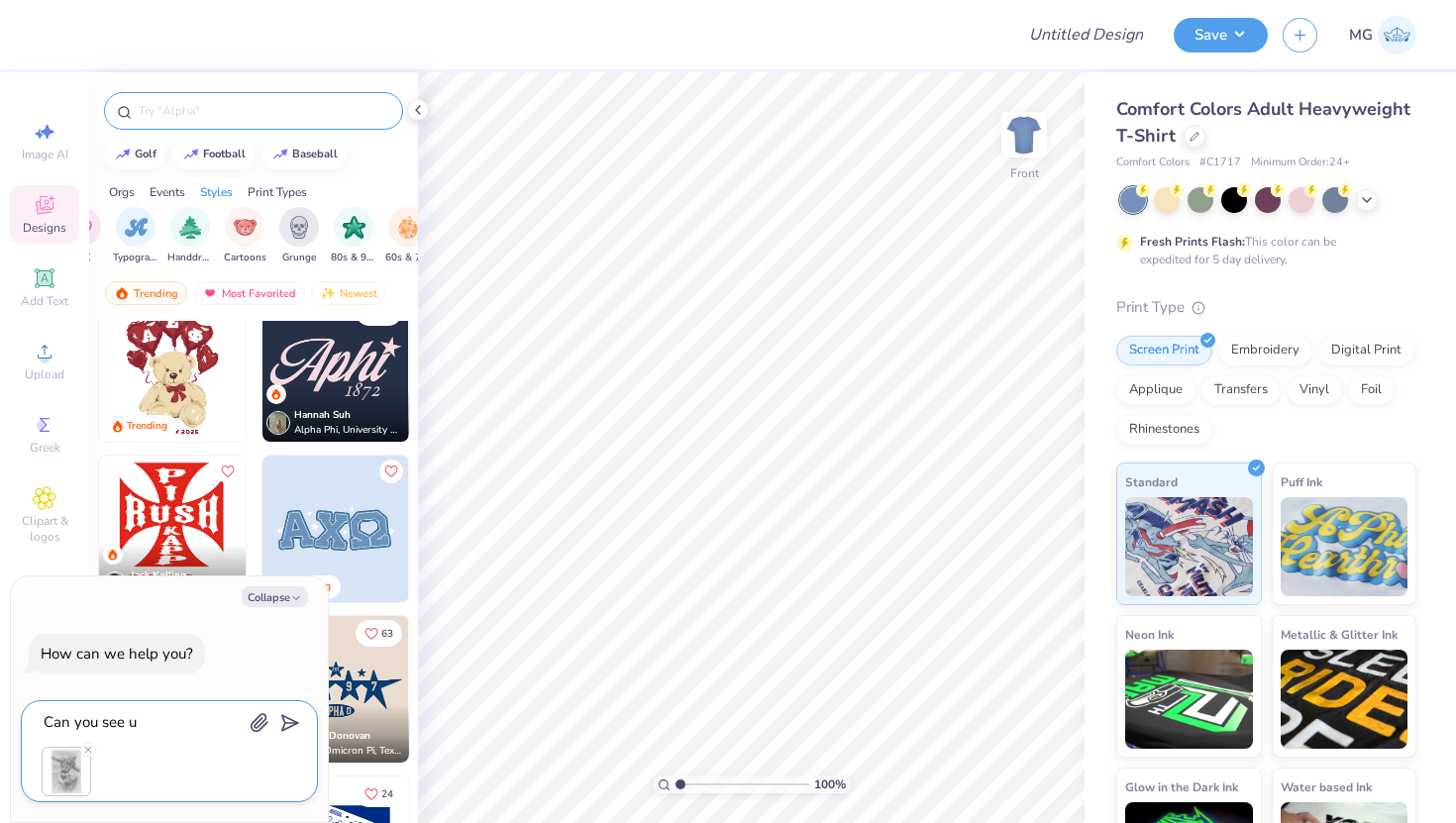 type on "x" 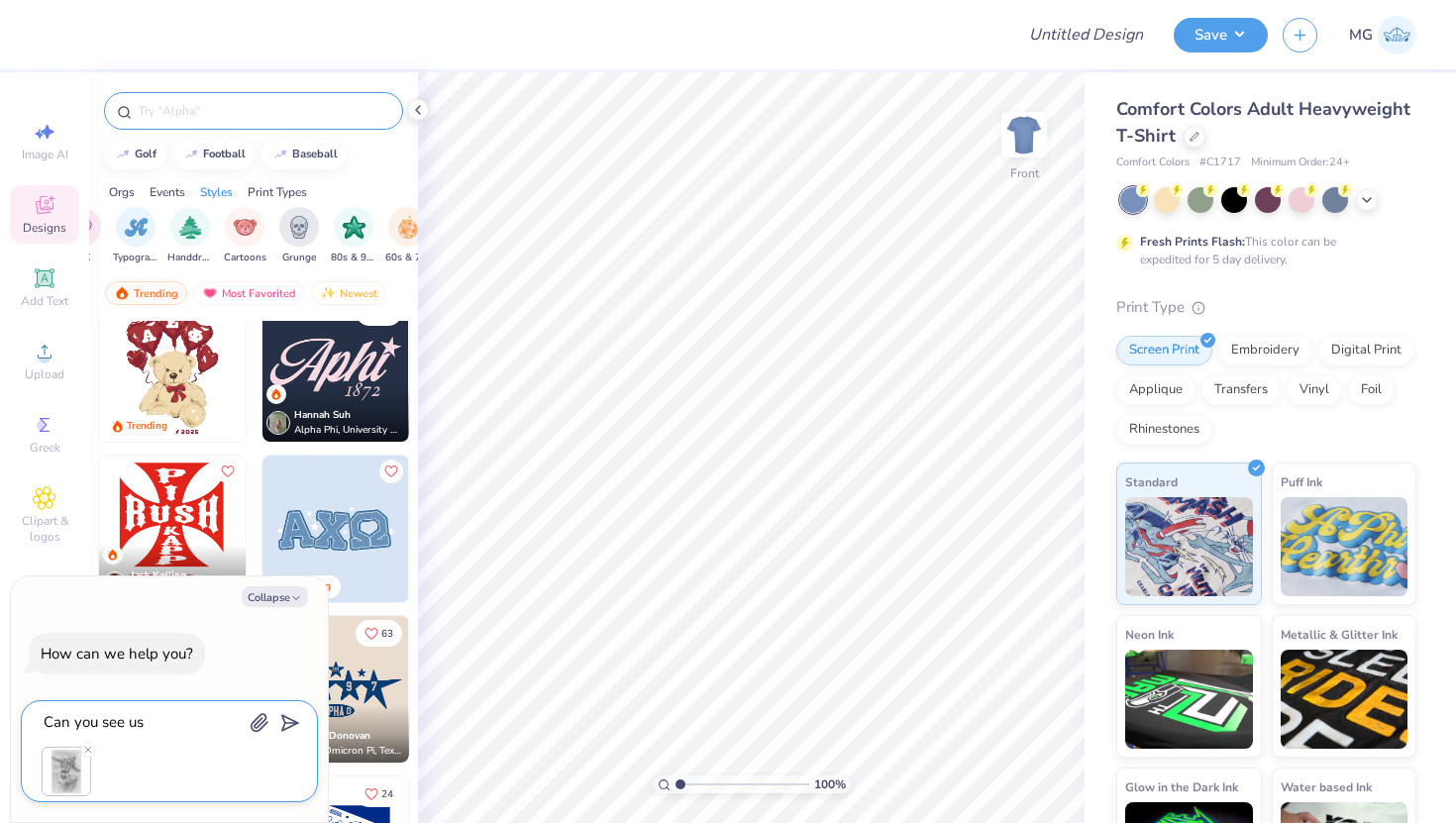 type on "Can you see us in" 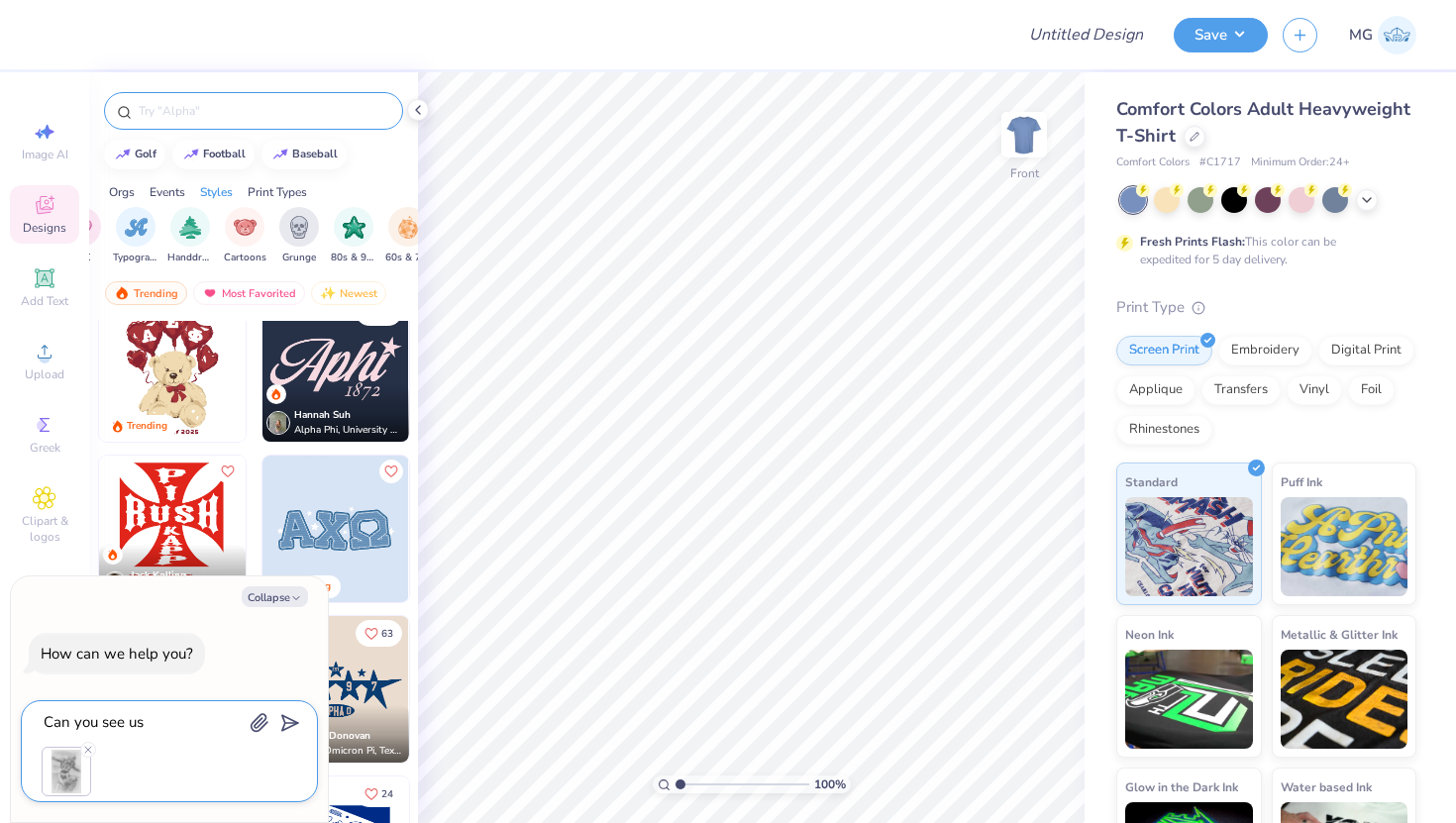 type on "x" 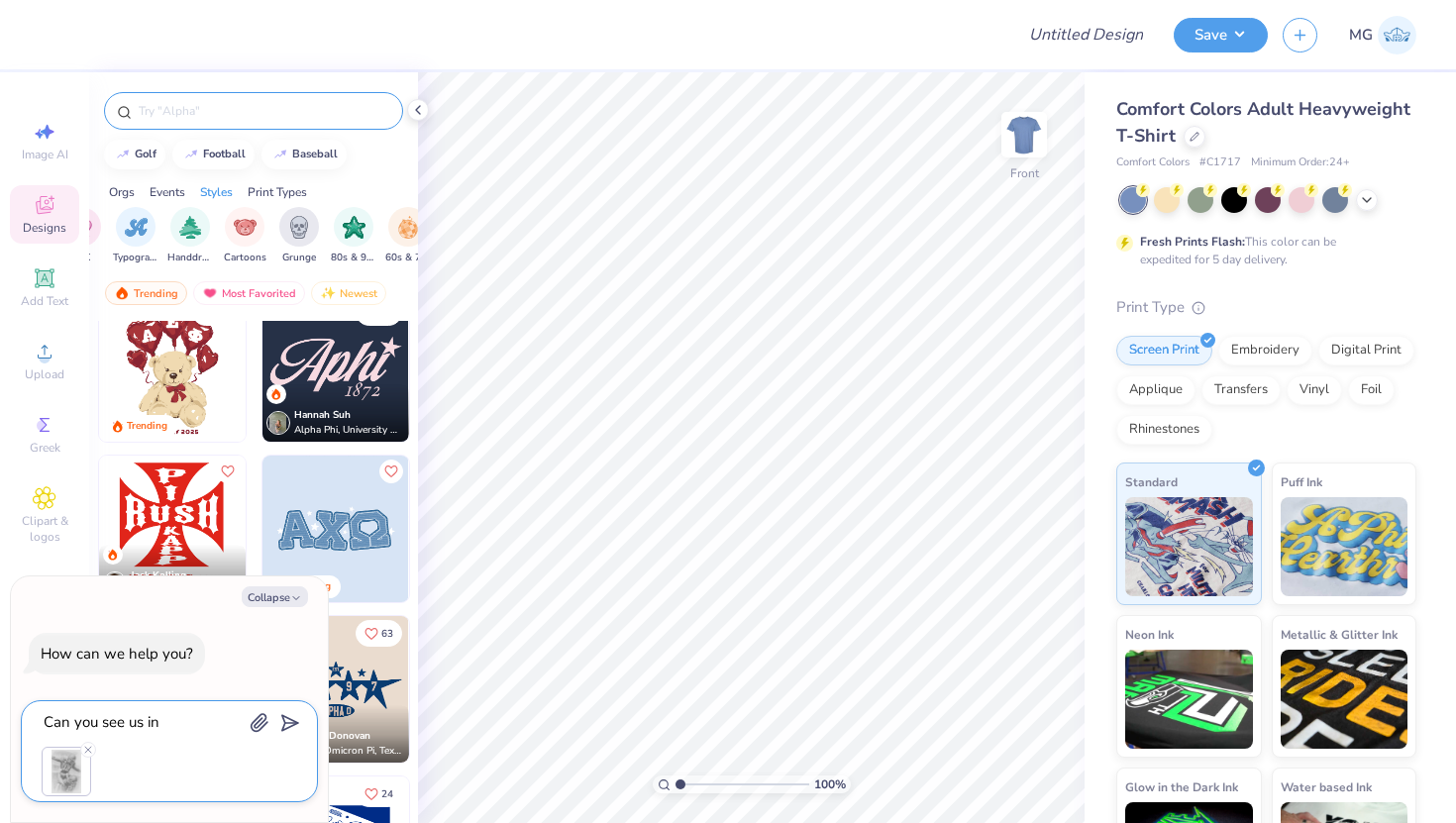 type on "Can you see us incorporate" 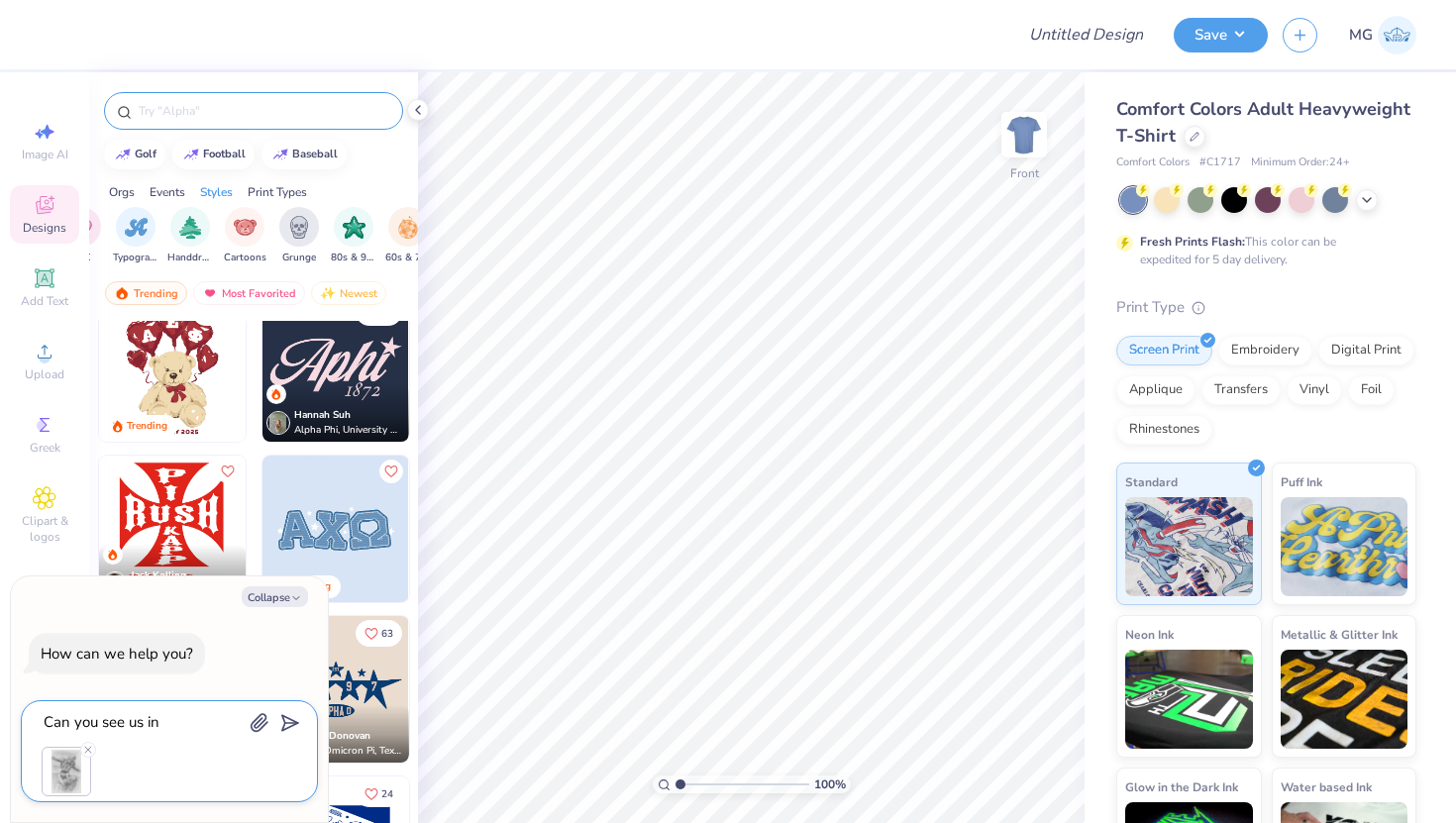 type on "x" 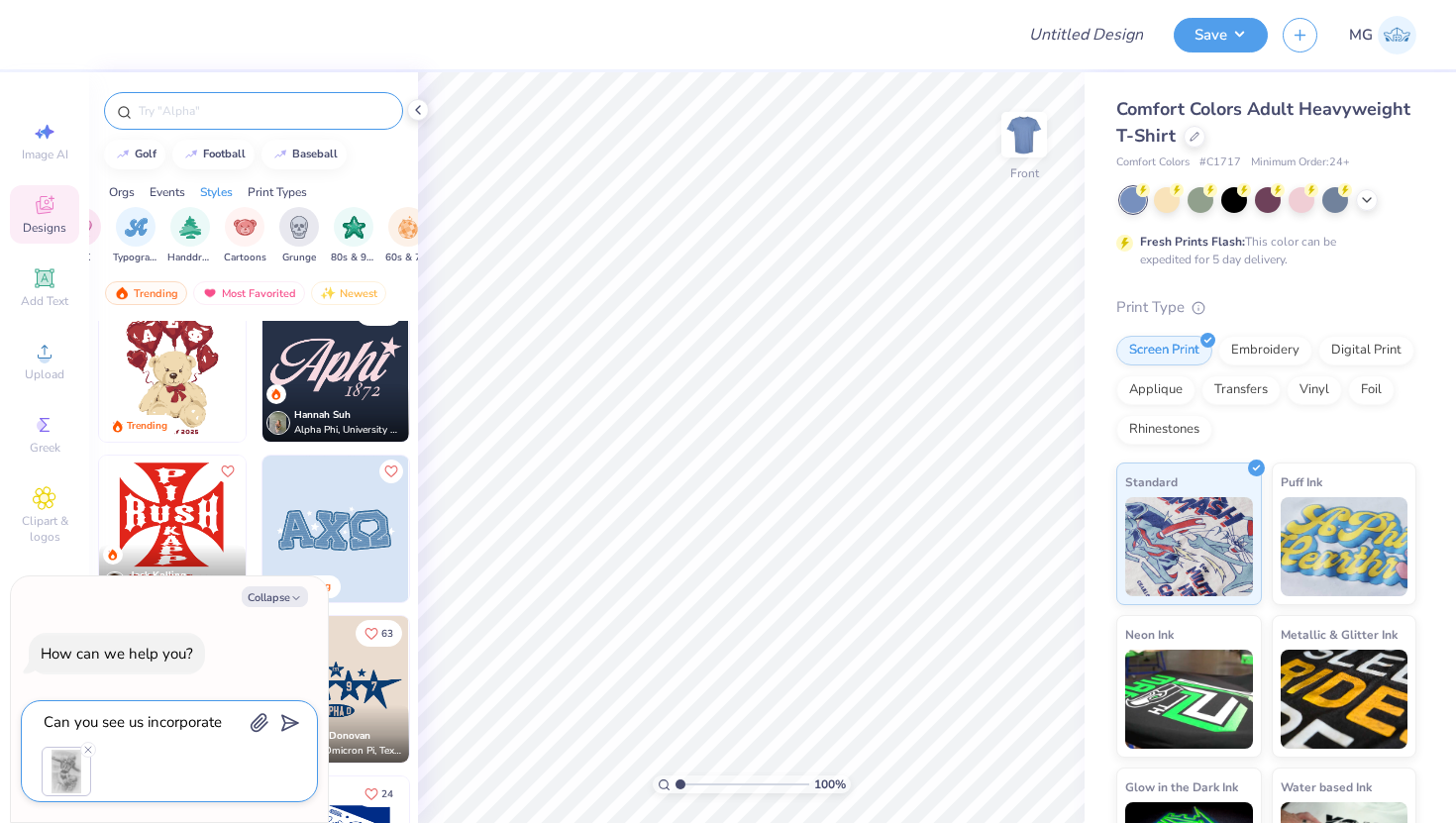 type on "Can you see us incorporate this" 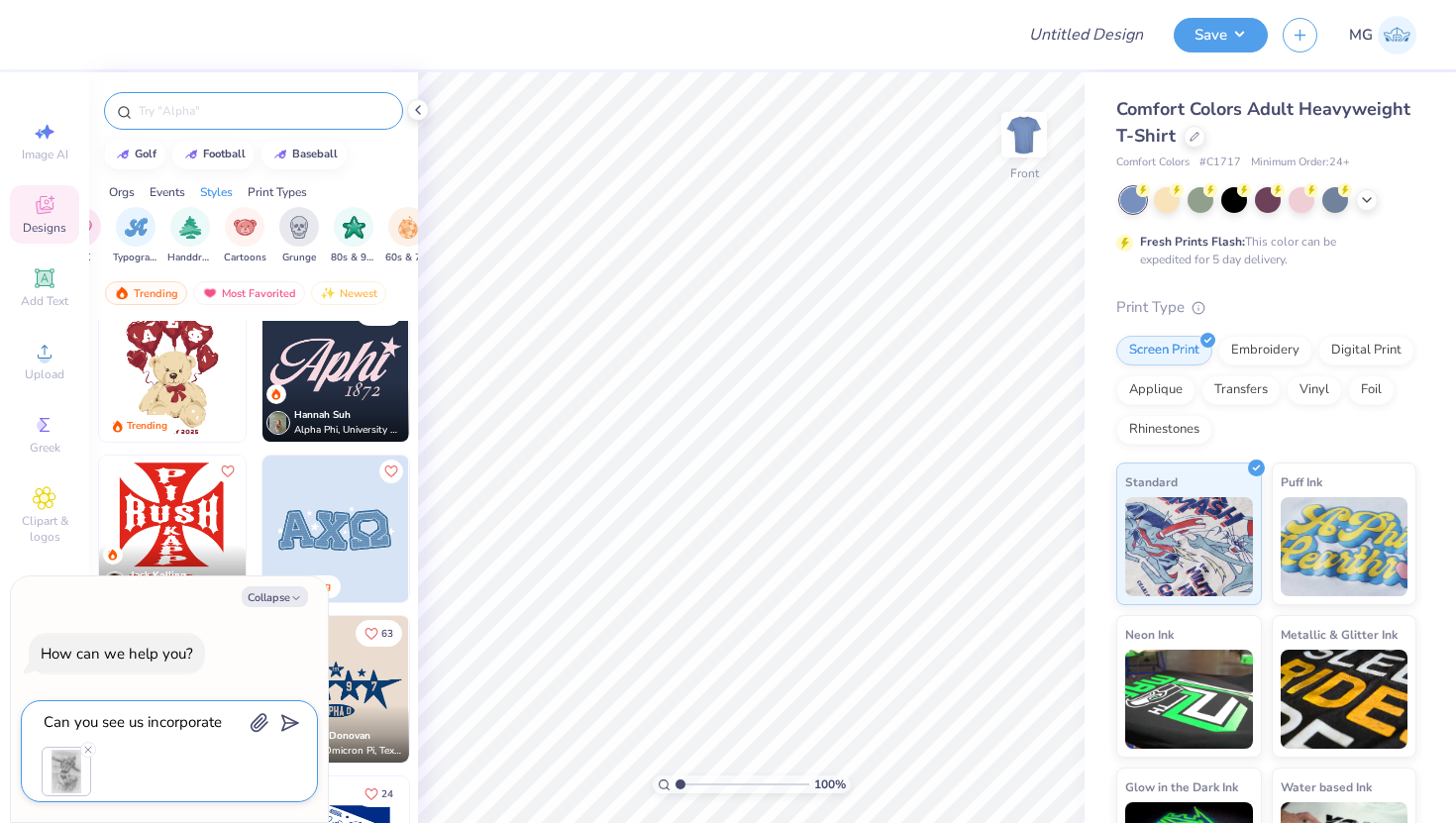 type on "x" 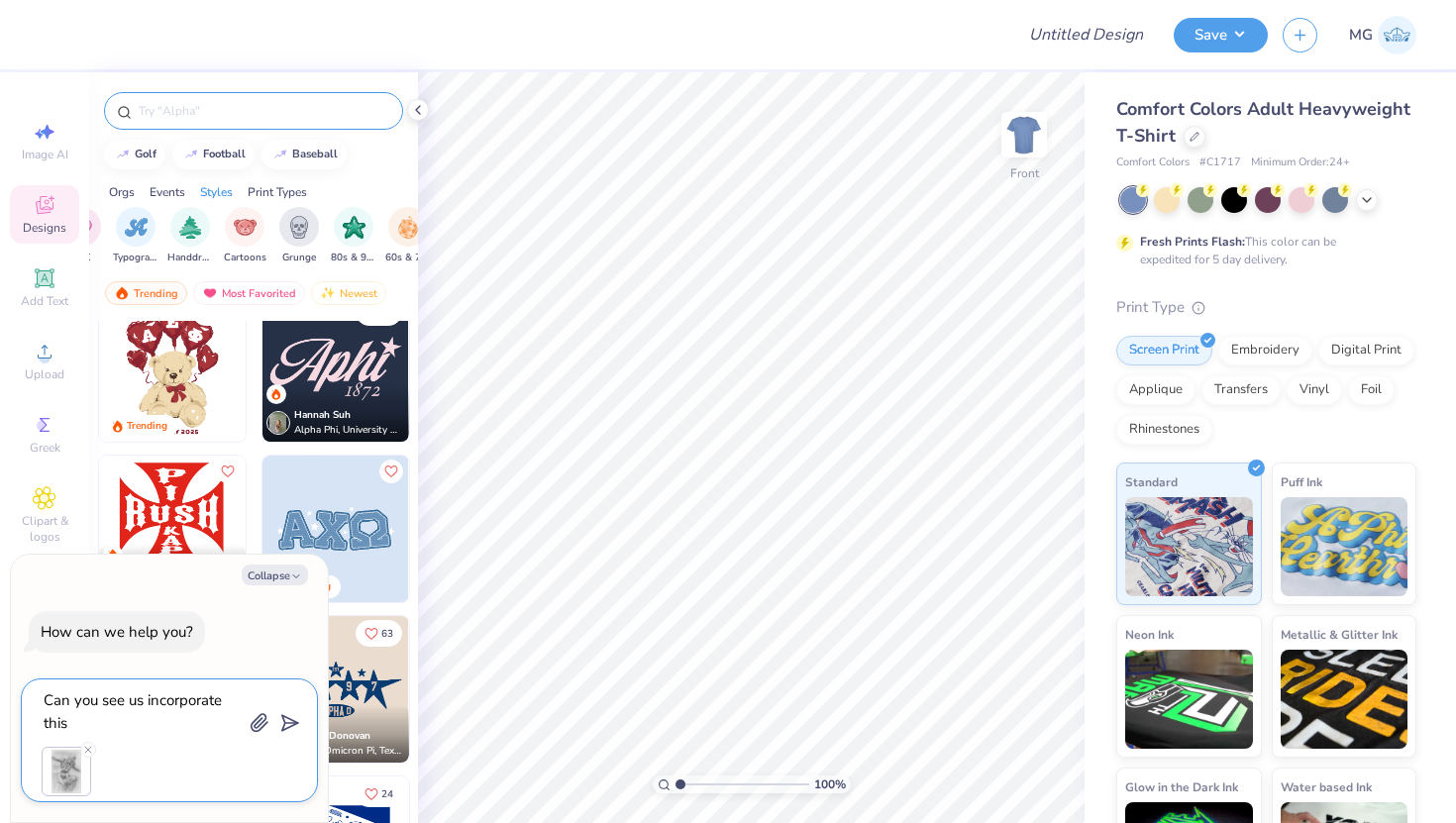 type on "Can you see us incorporate this photo" 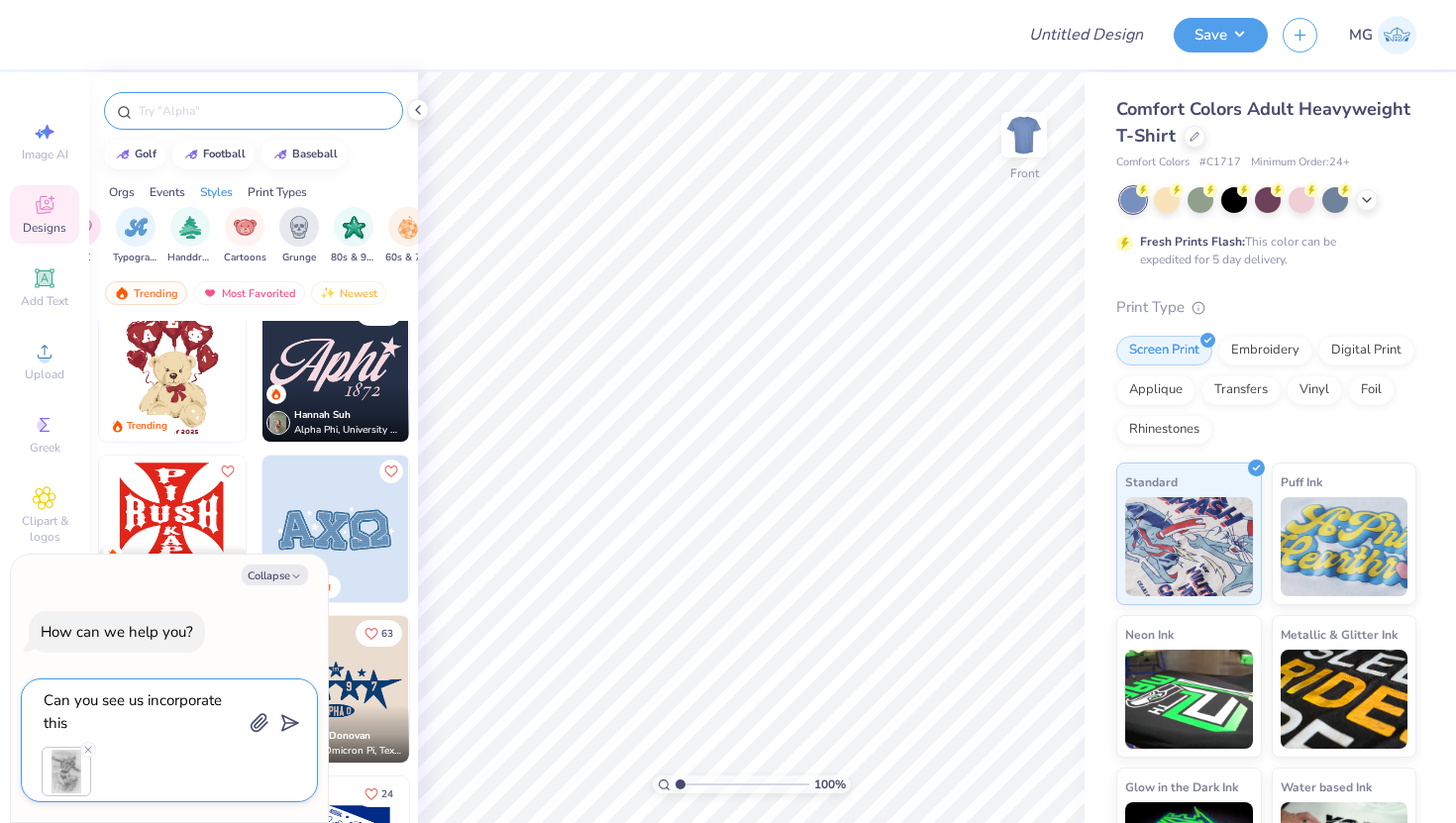type on "x" 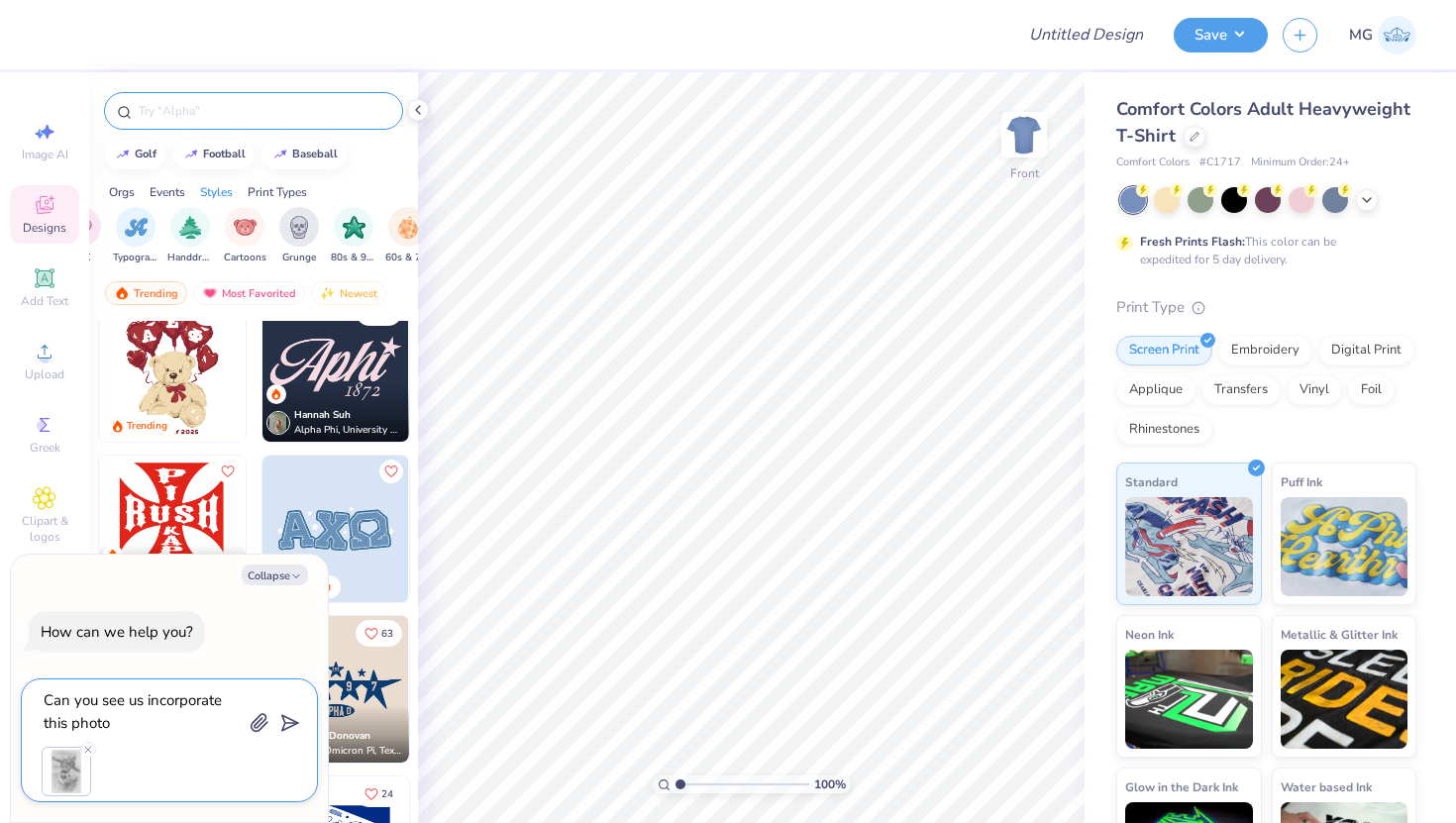 type on "Can you see us incorporate this photo on" 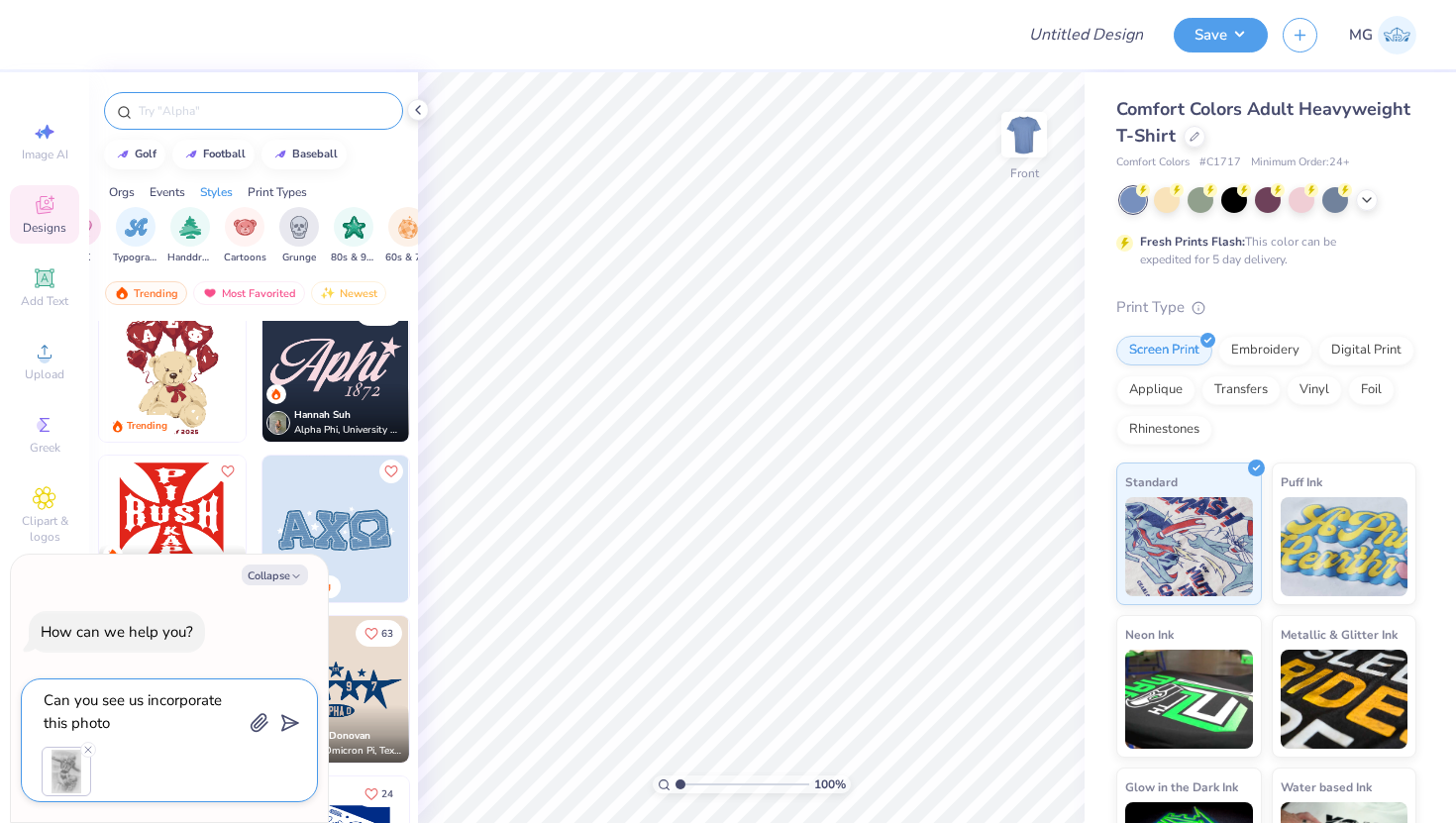 type on "x" 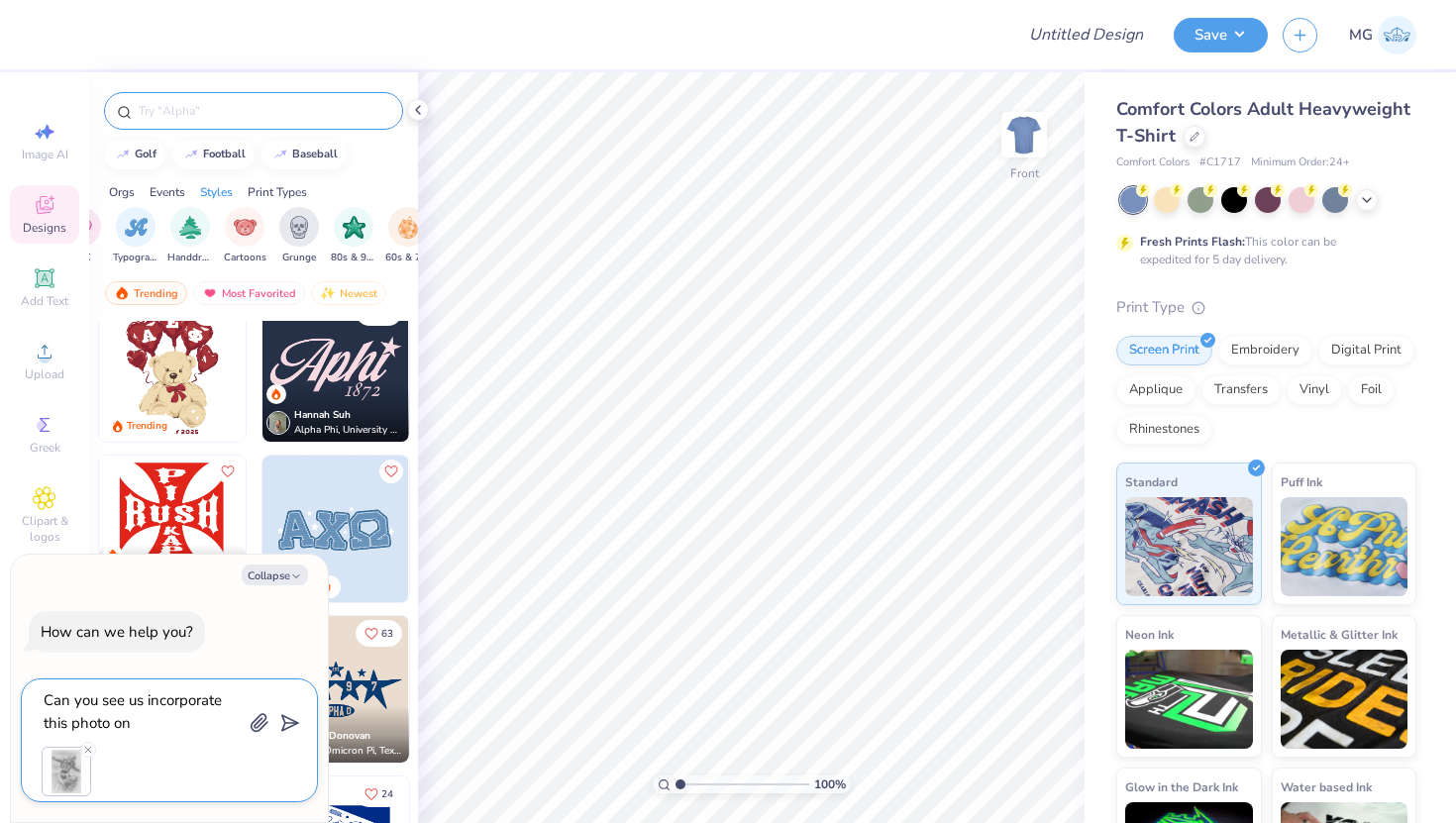 type on "Can you see us incorporate this photo on the" 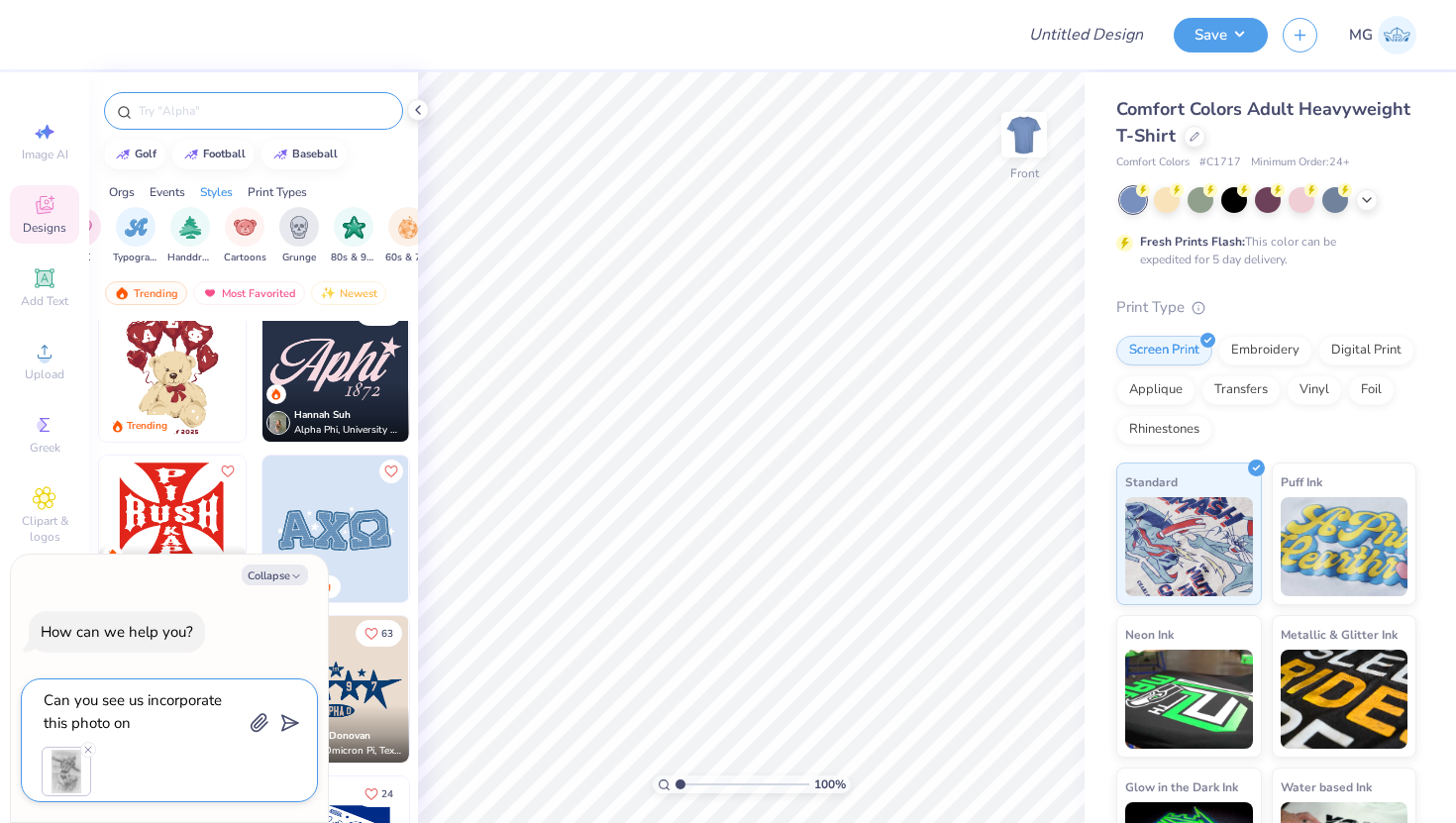 type on "x" 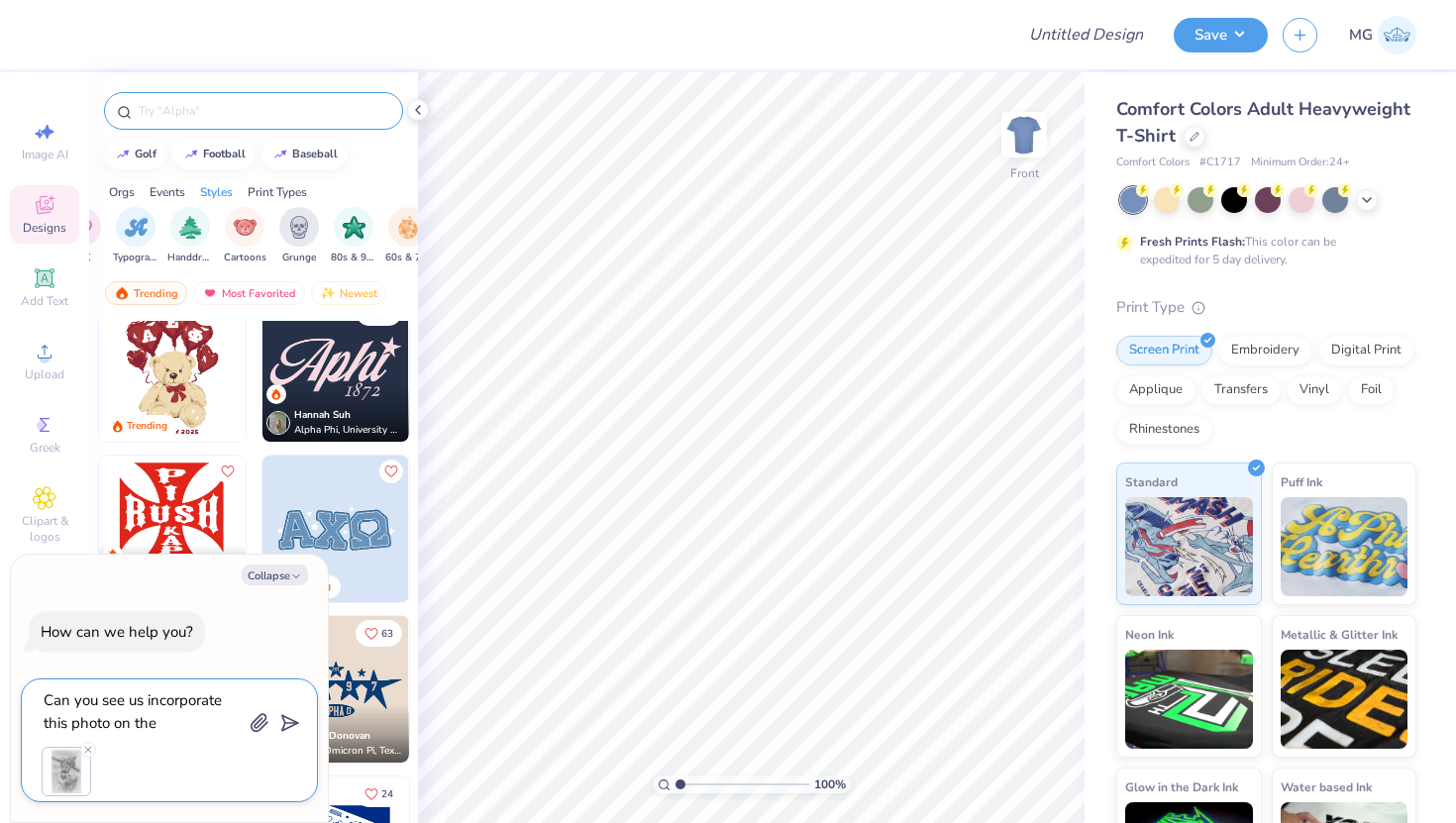 type on "Can you see us incorporate this photo on the b" 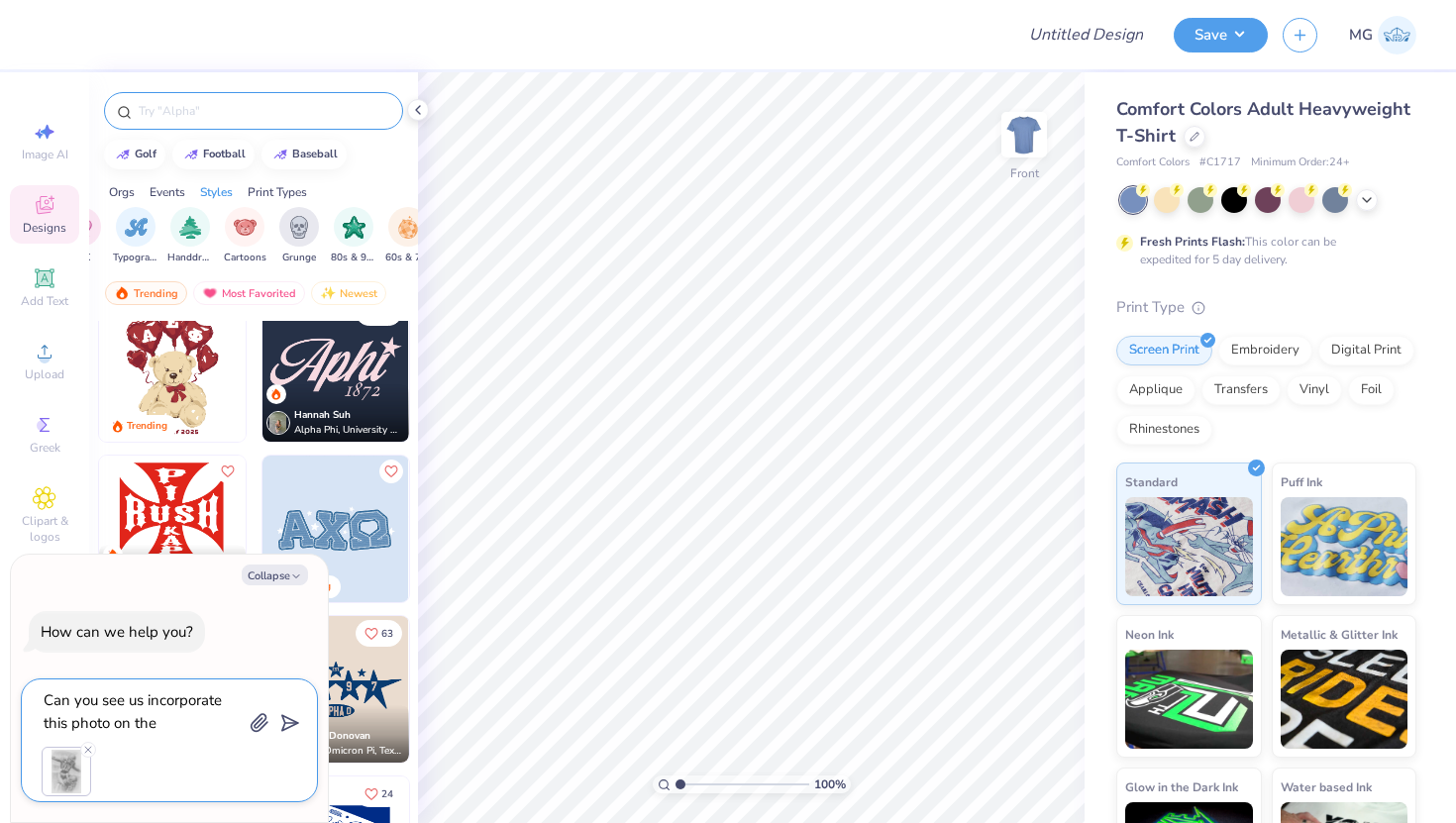 type on "x" 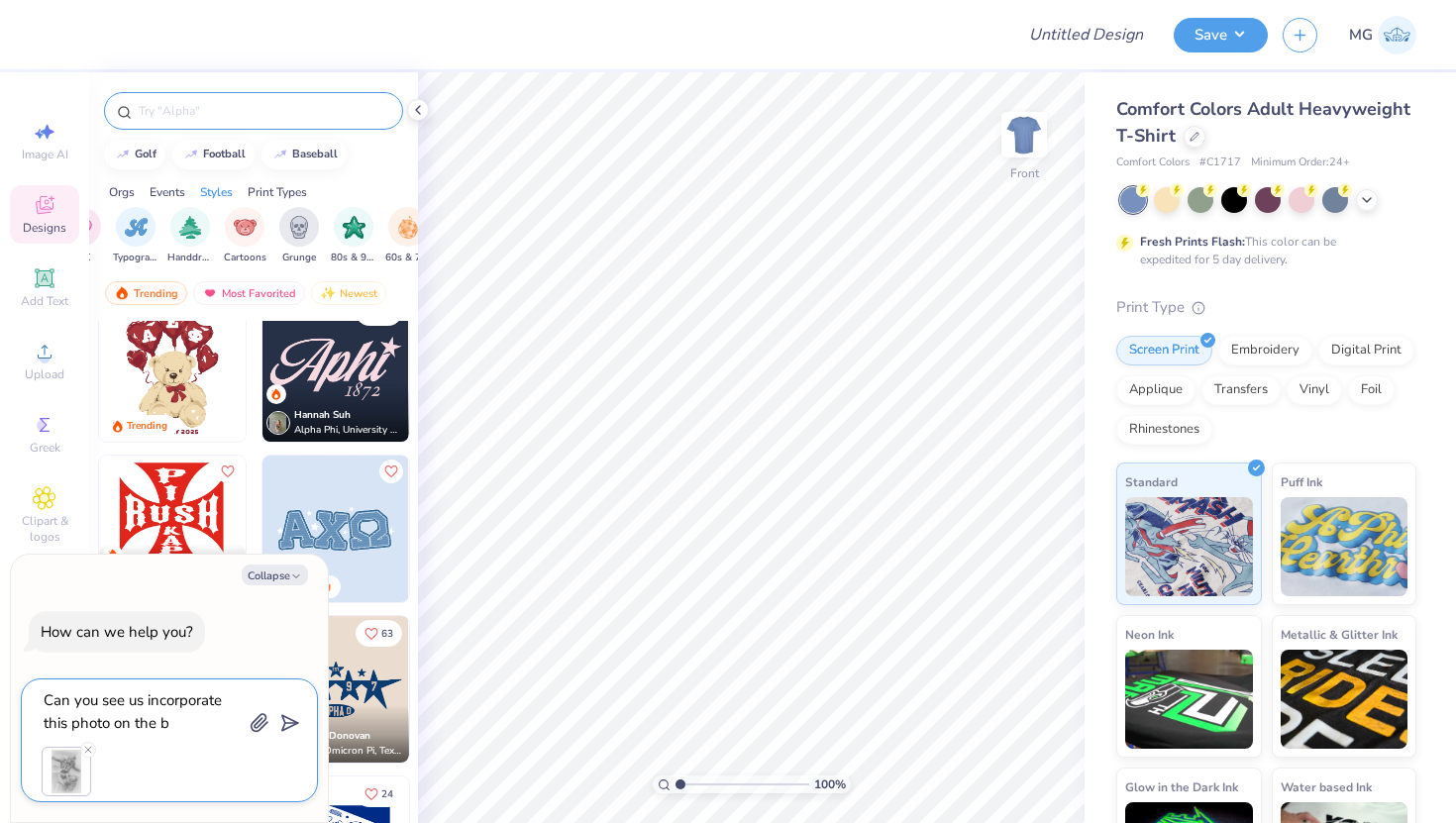 type on "Can you see us incorporate this photo on the back of" 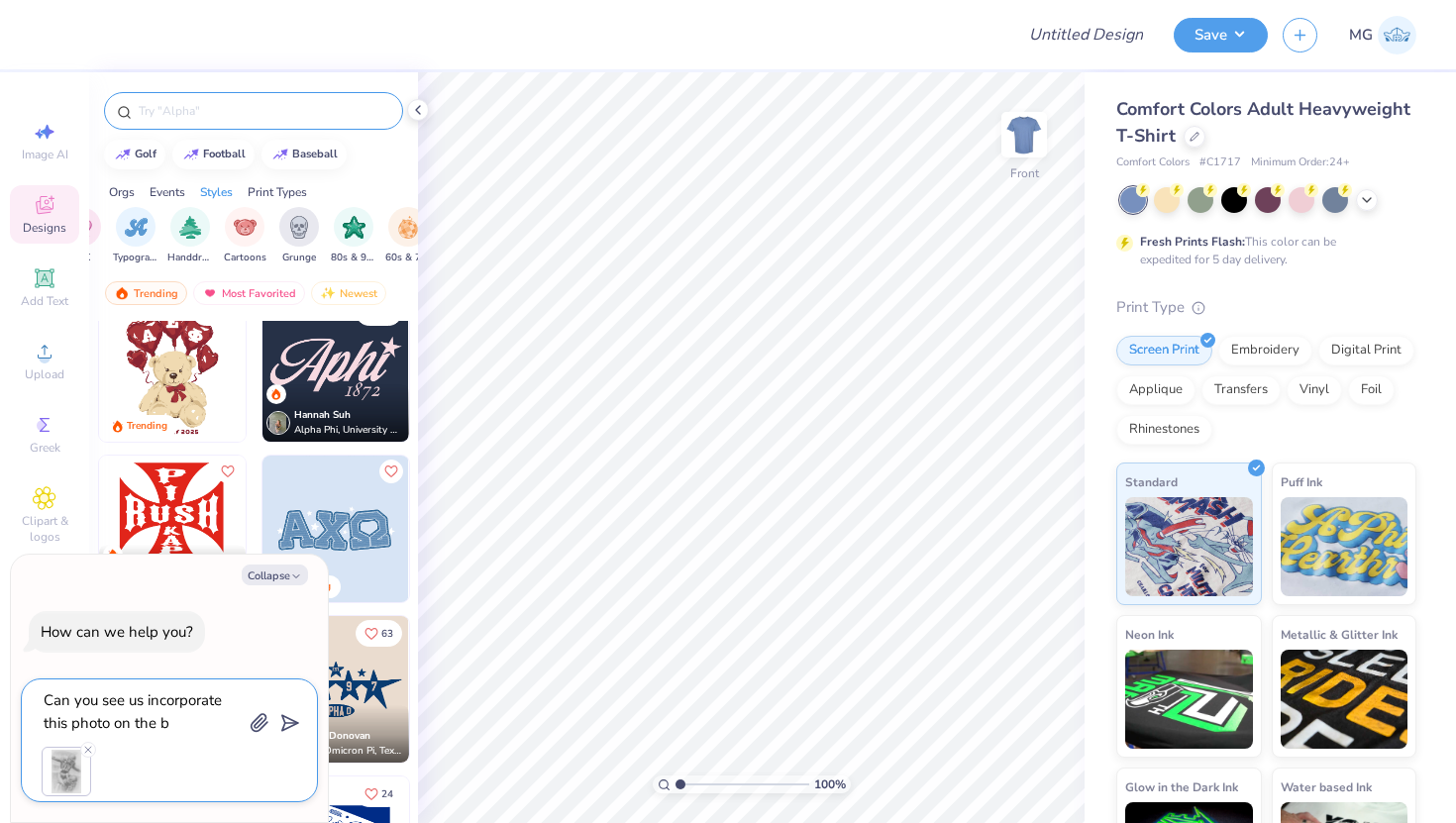 type on "x" 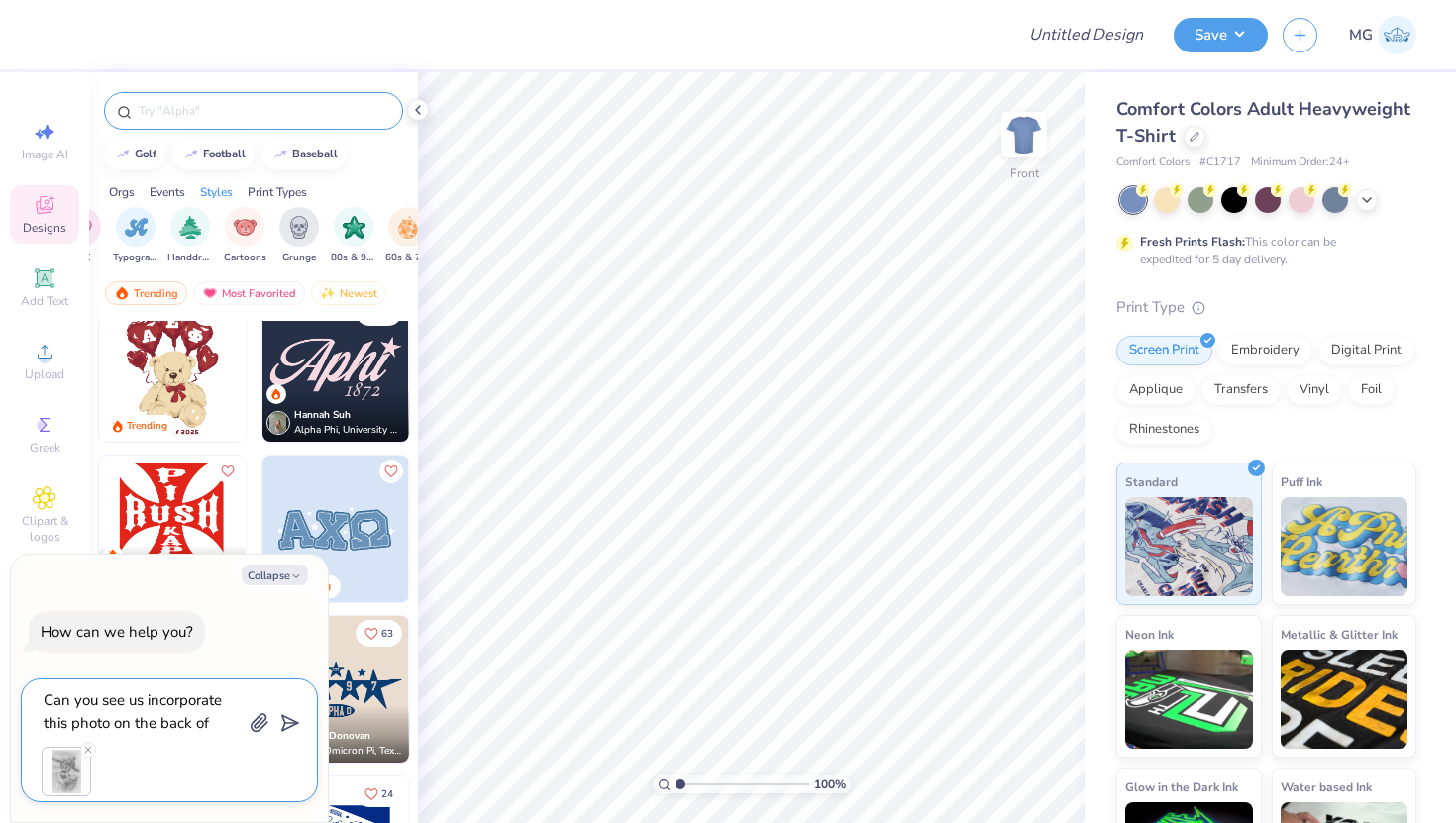 type on "Can you see us incorporate this photo on the back of this" 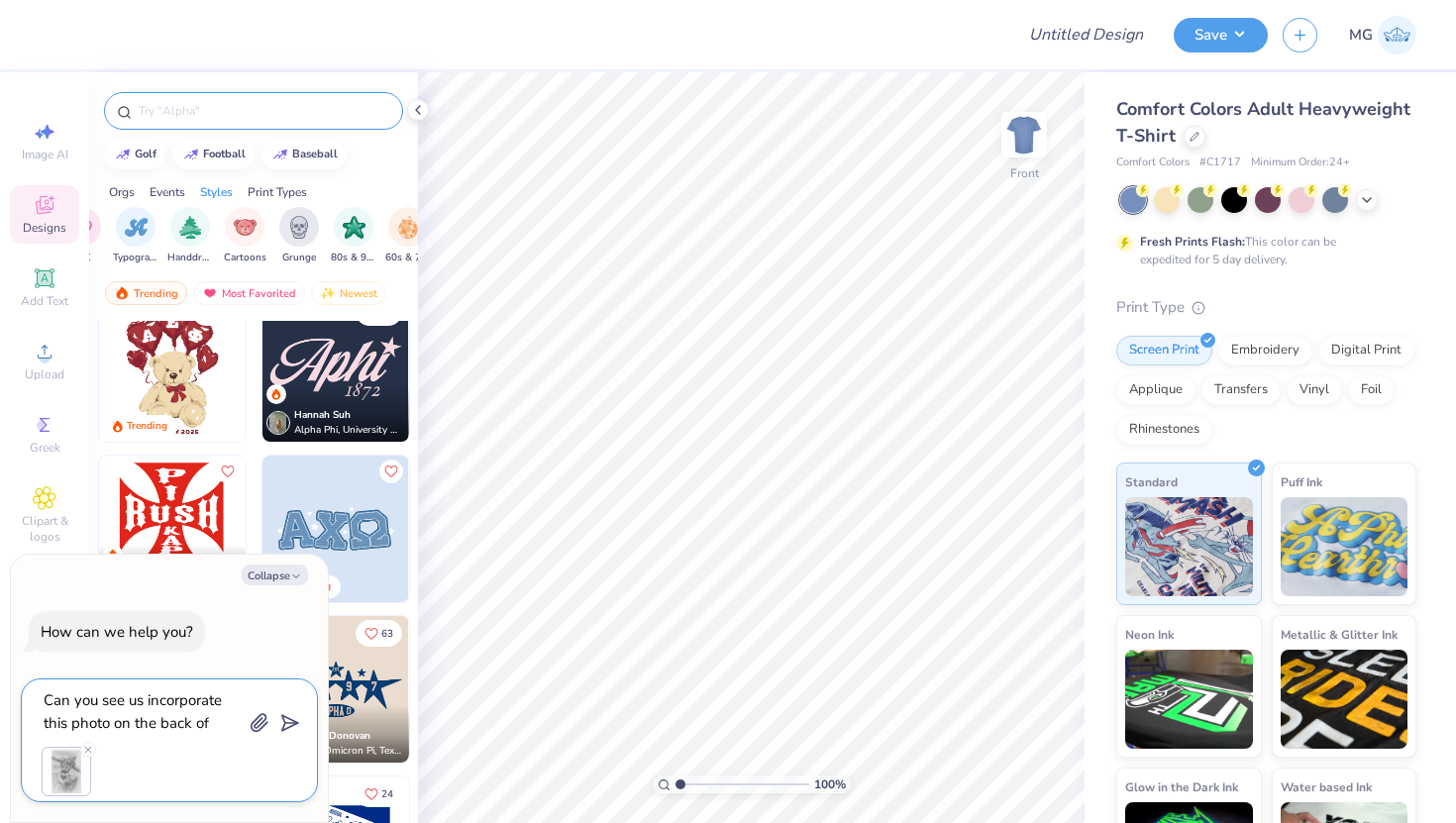 type on "x" 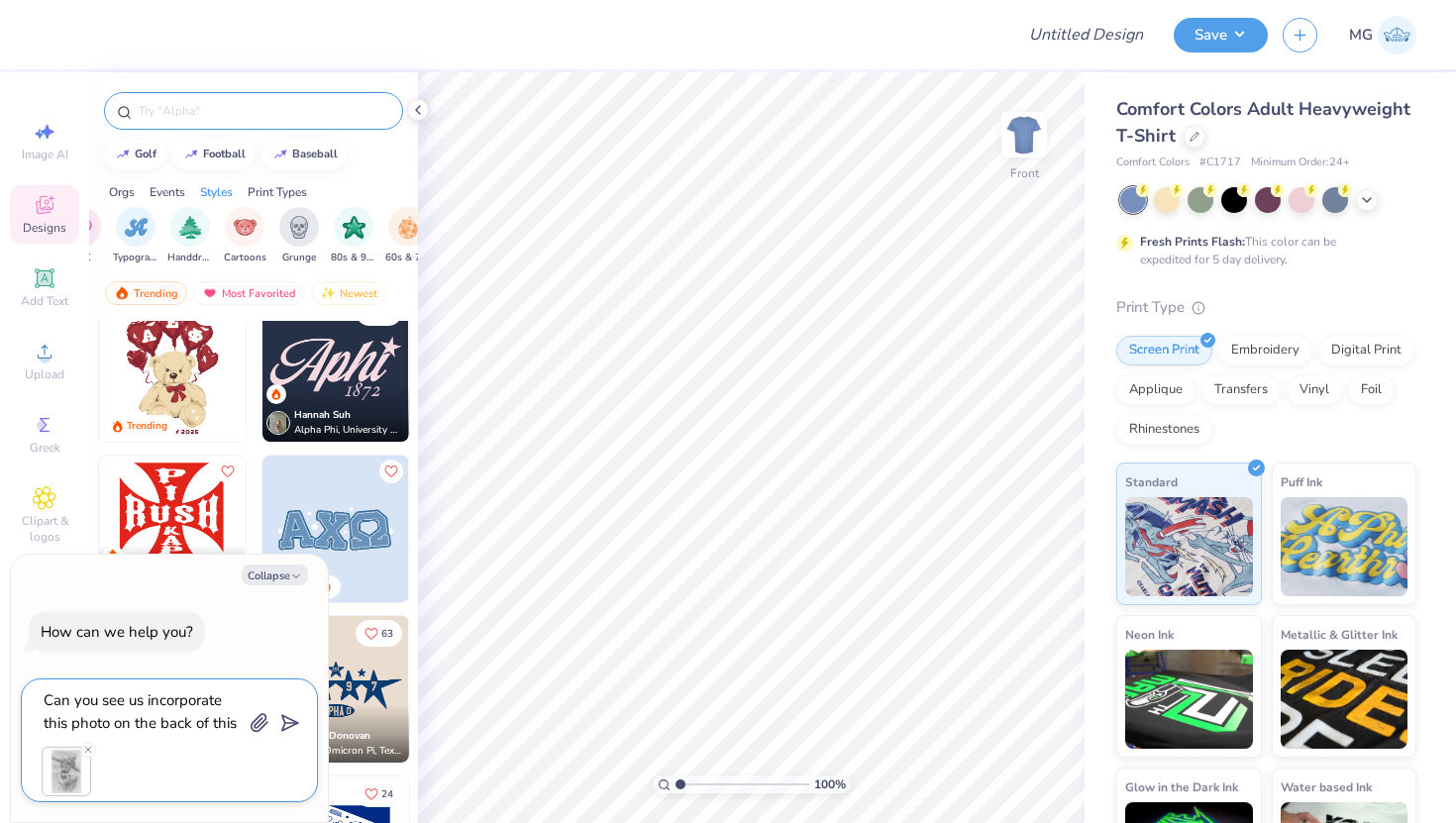 type on "Can you see us incorporate this photo on the back of this teacher?" 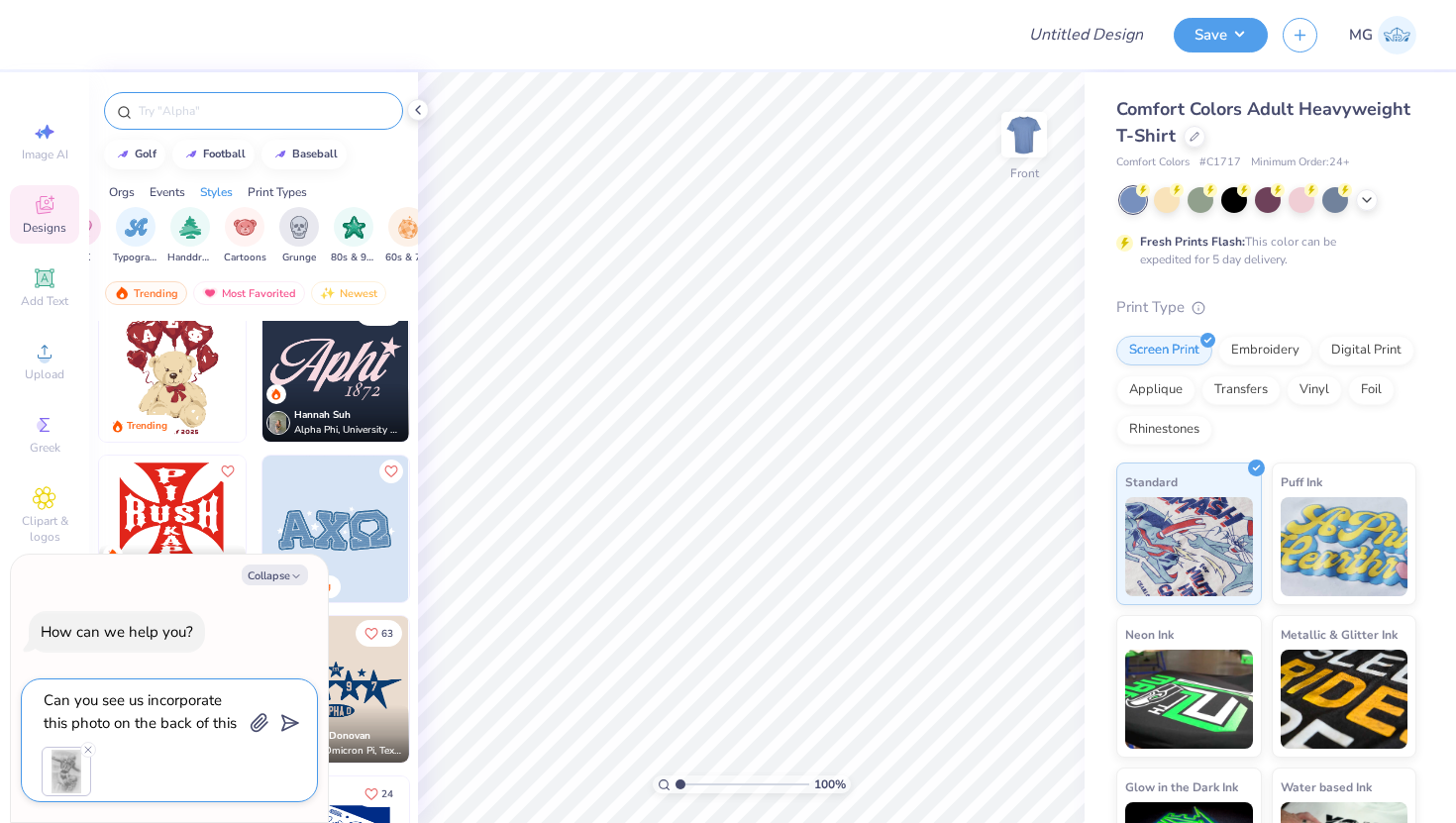 type on "x" 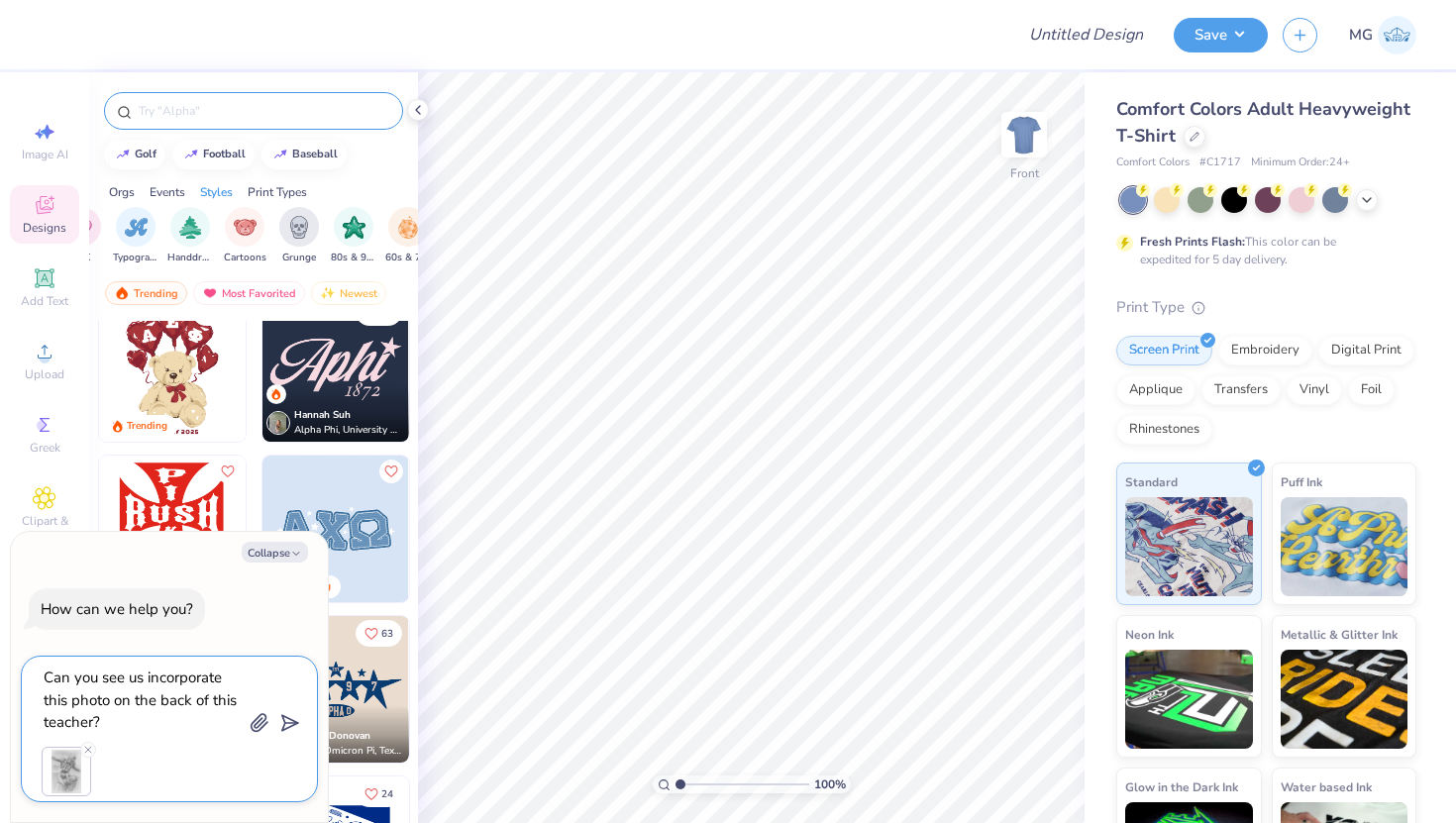 type on "Can you see us incorporate this photo on the back of this T-shirt" 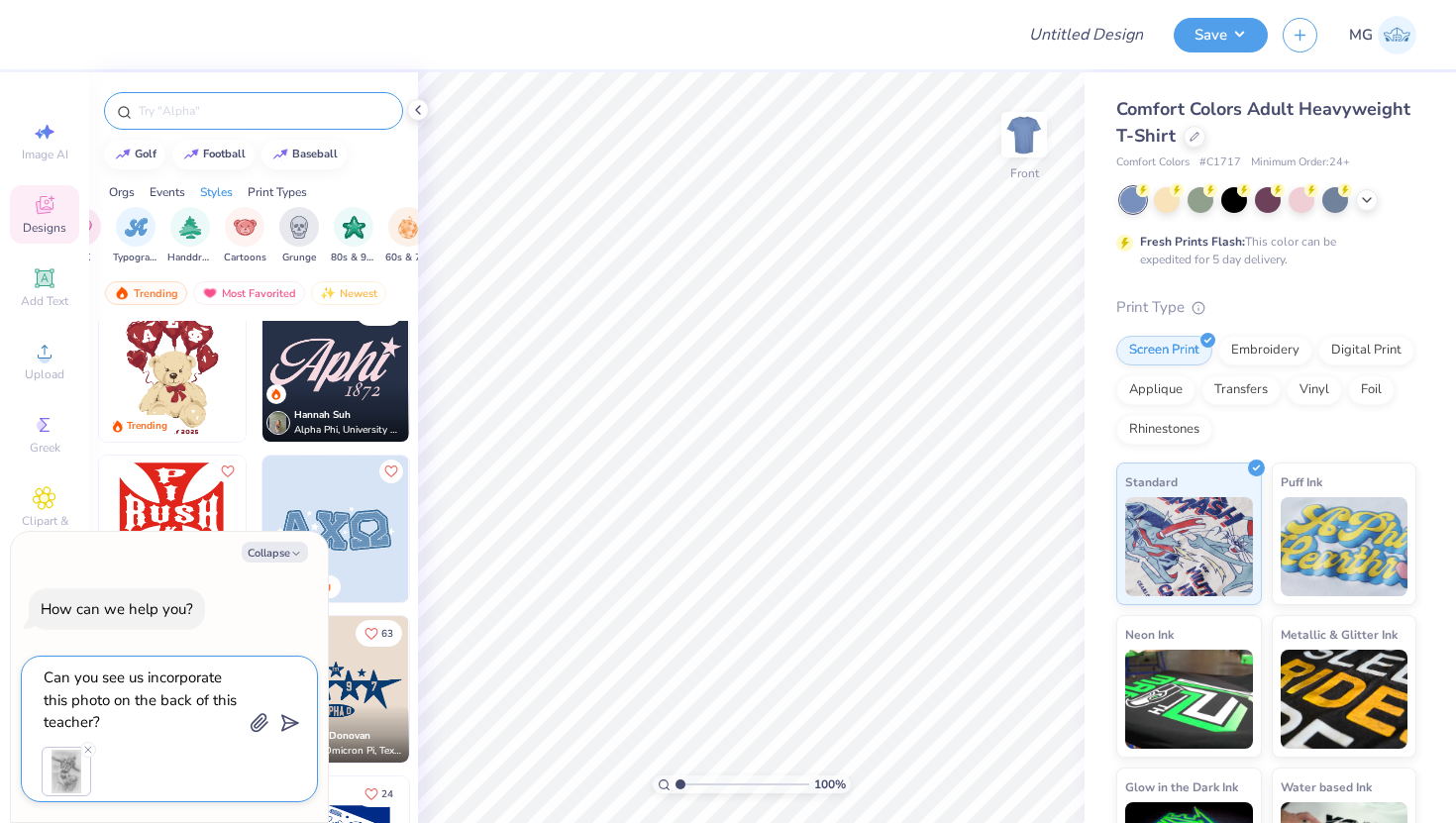 type on "x" 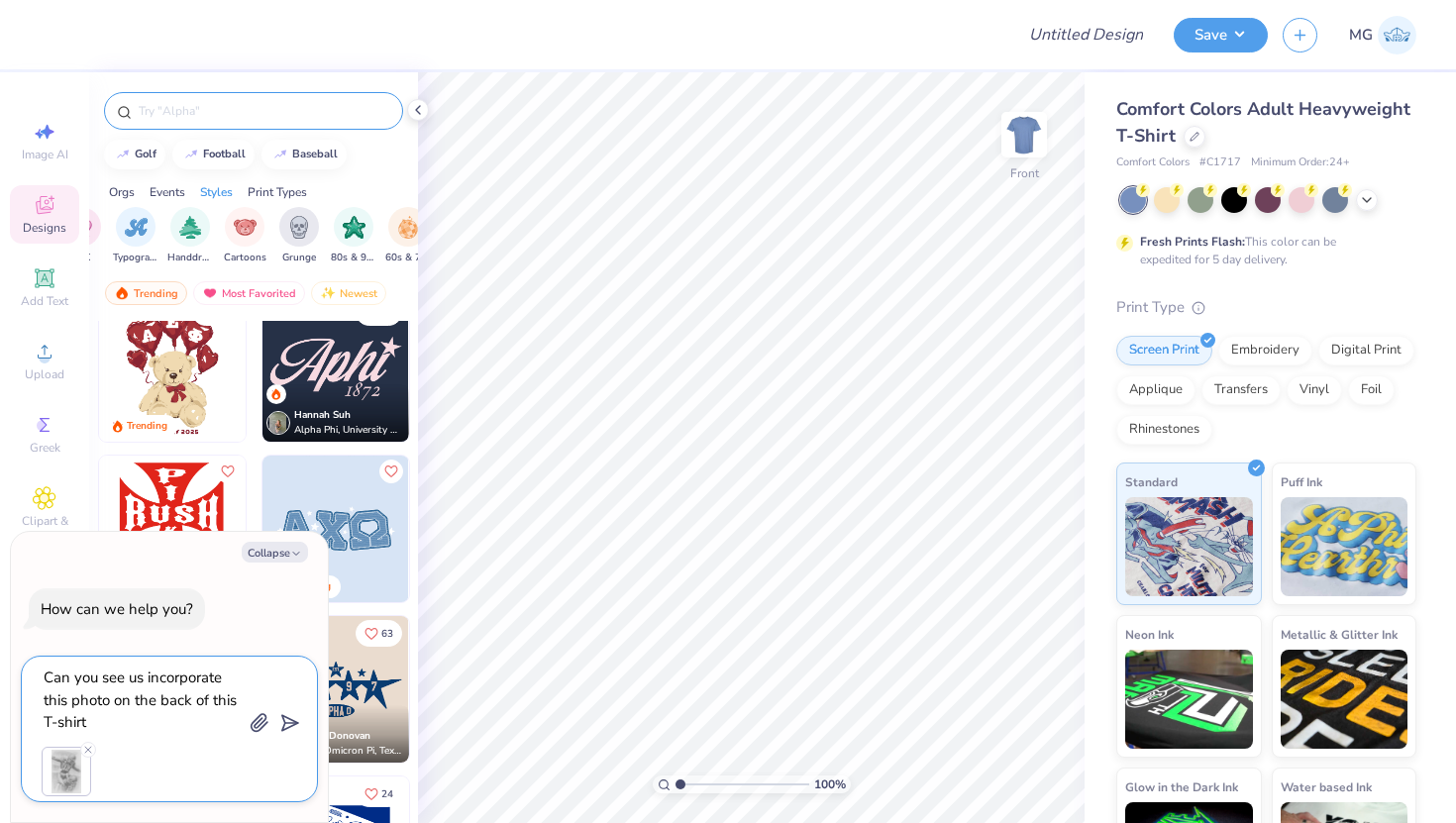 type on "Can you see us incorporate this photo on the back of this T-shirt?" 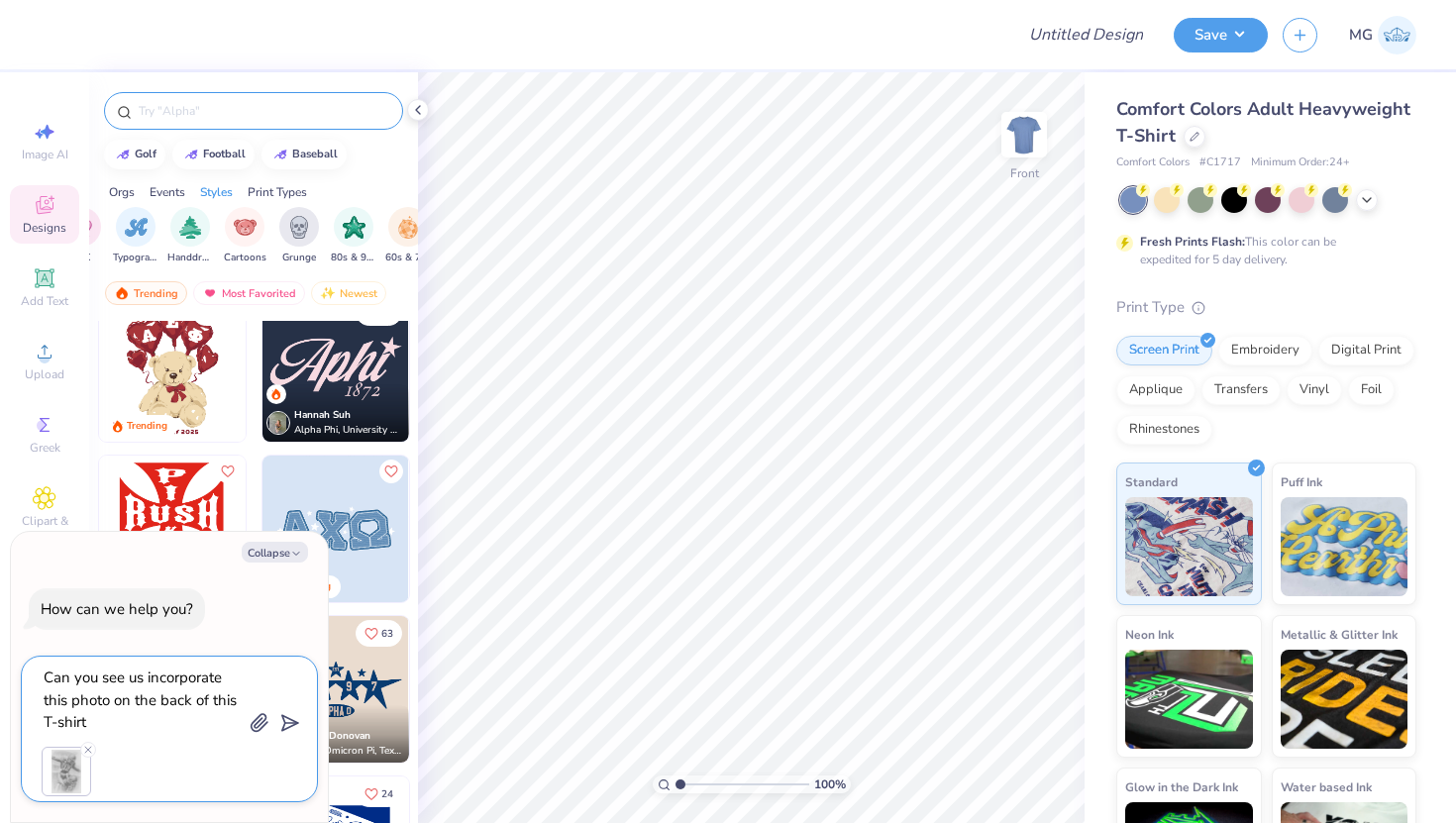 type on "x" 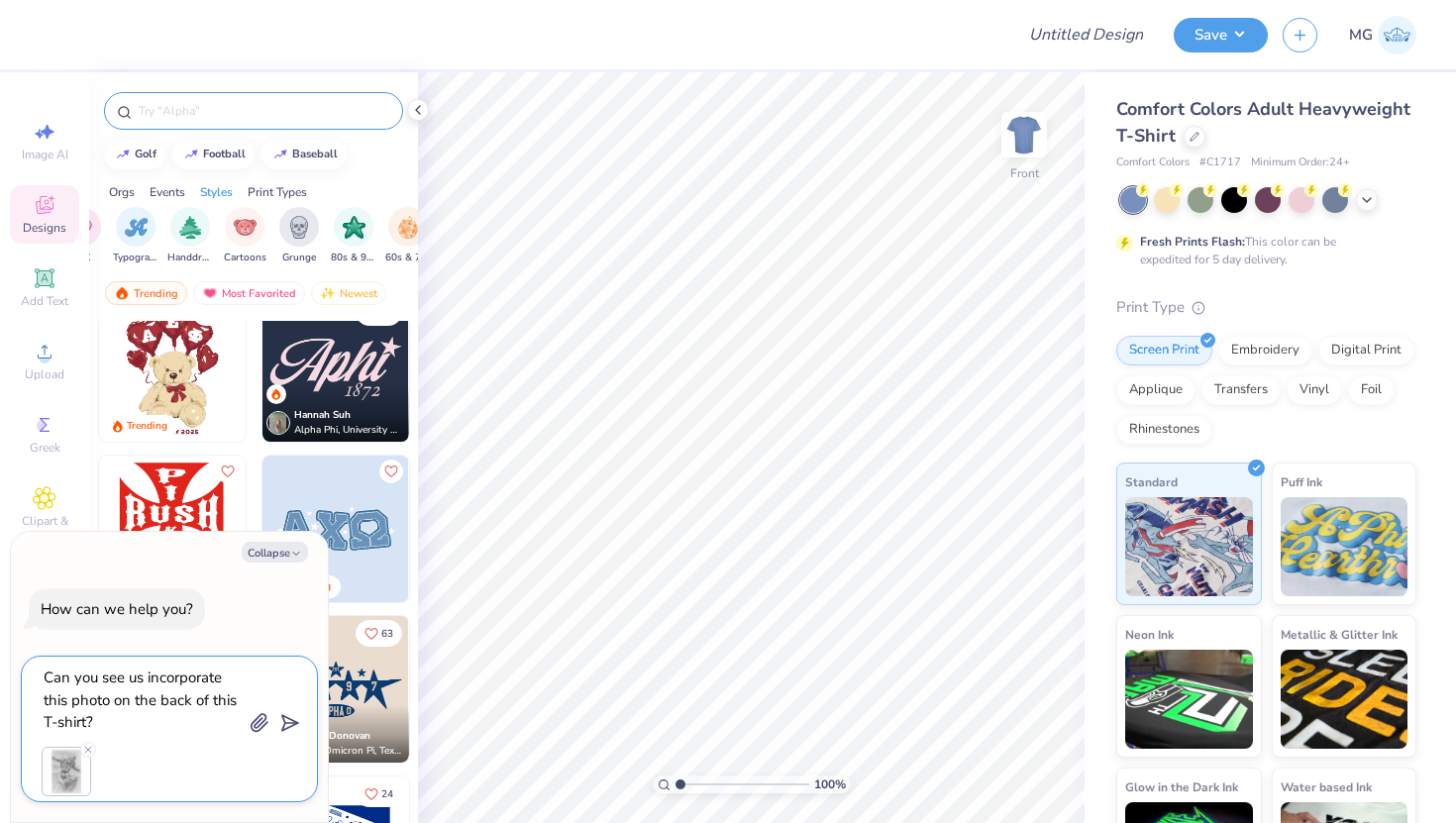 type on "Can you see us incorporate this photo on the back of this T-shirt?" 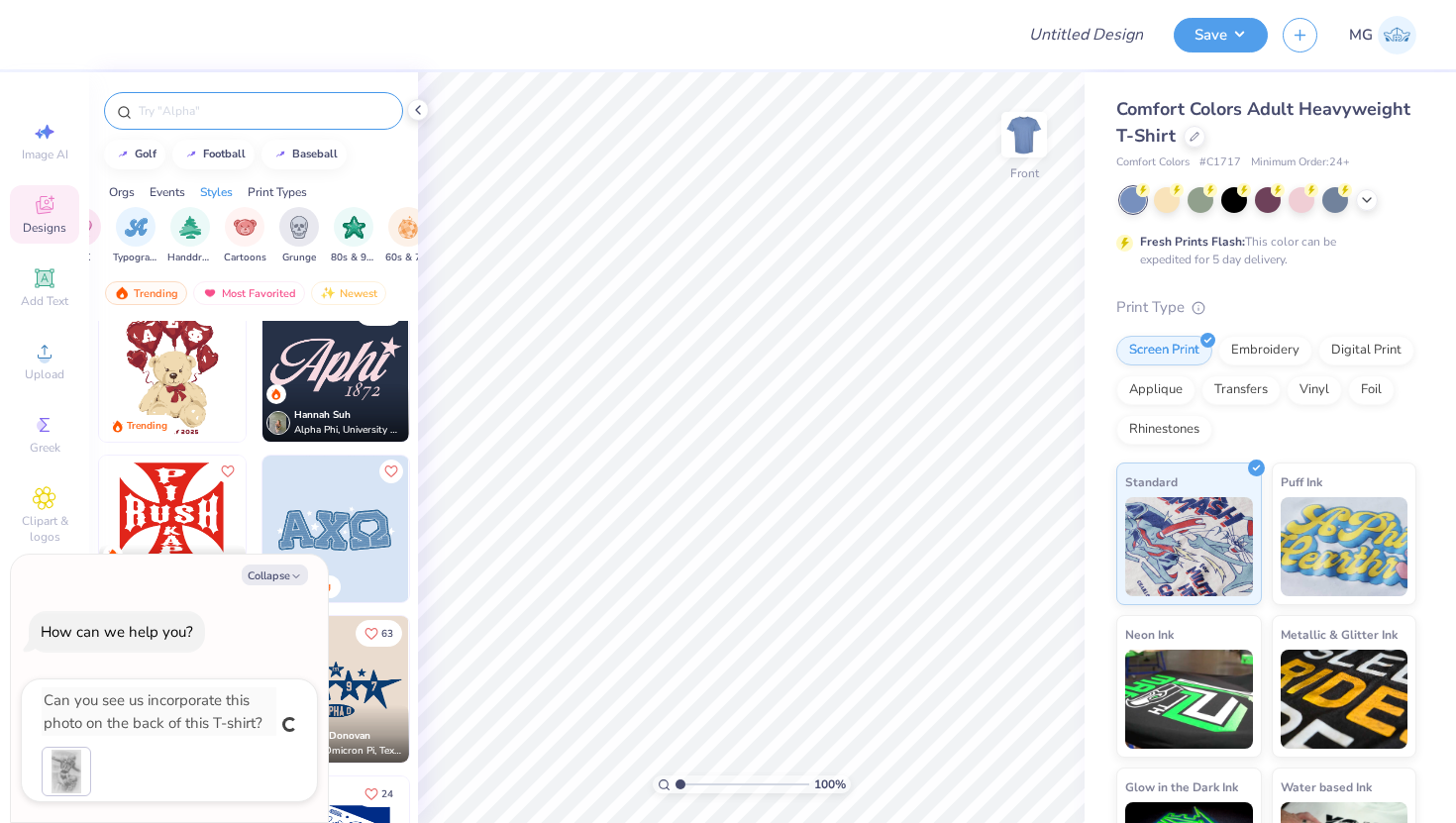 type on "x" 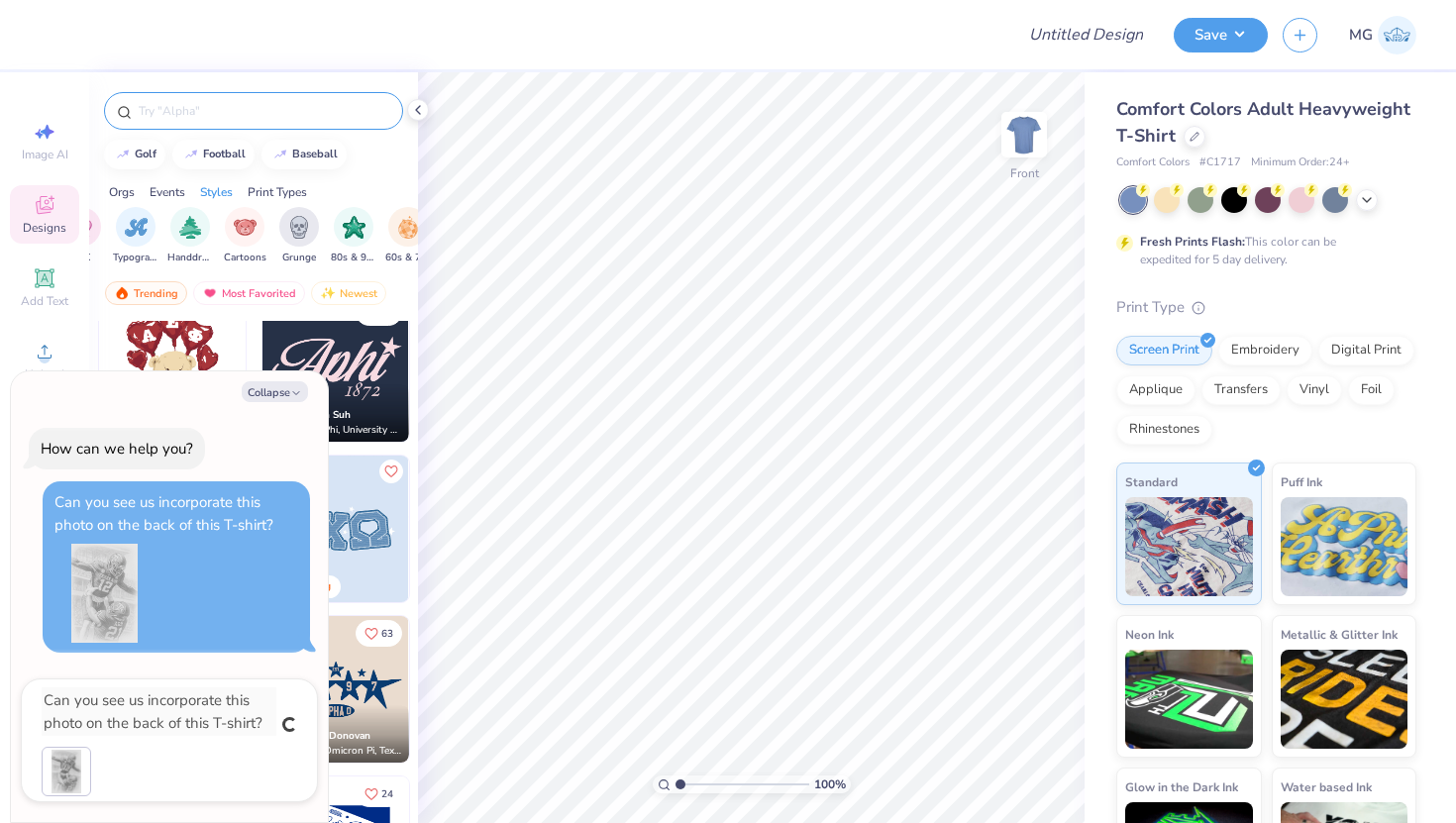 type 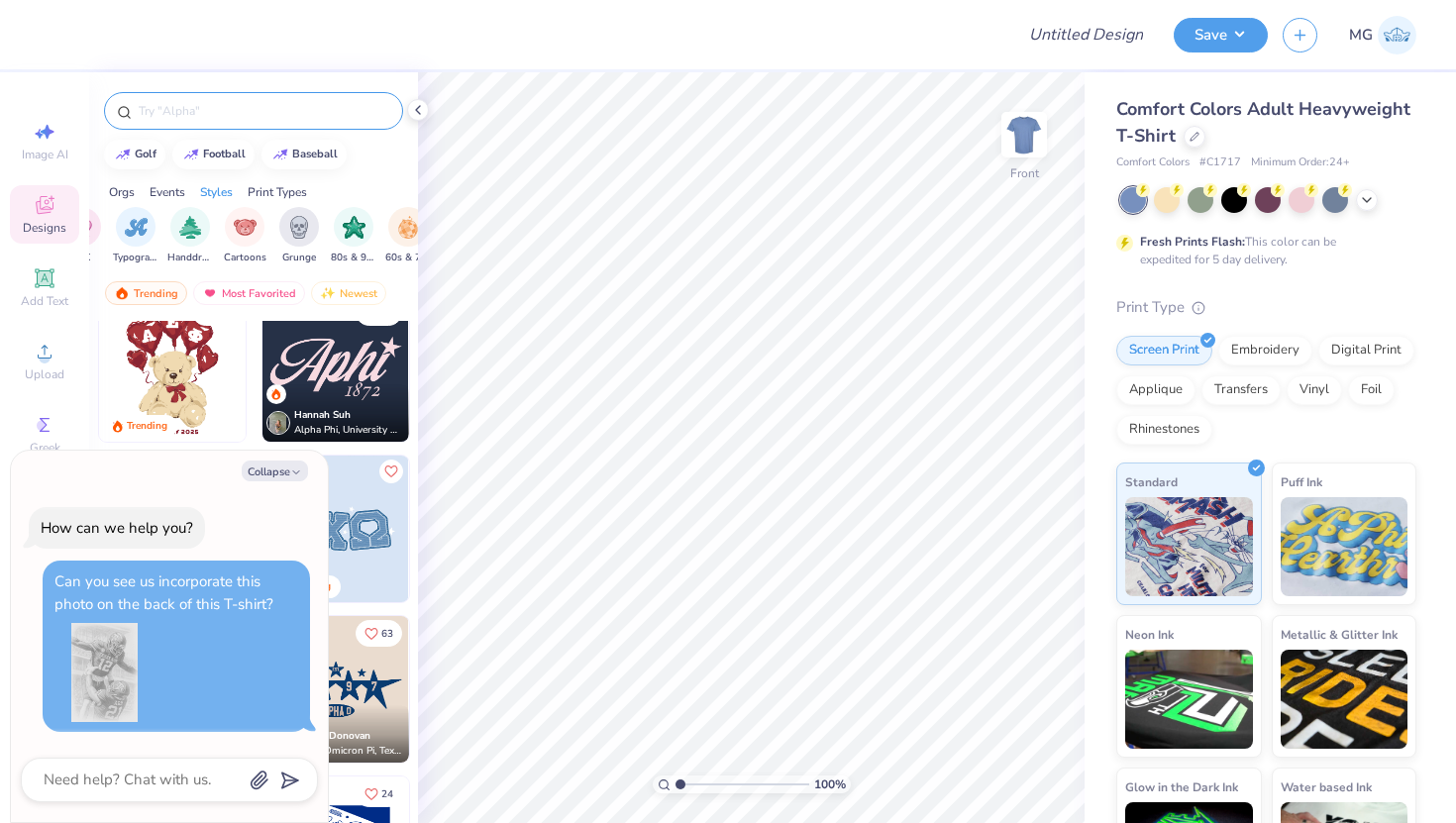 type on "x" 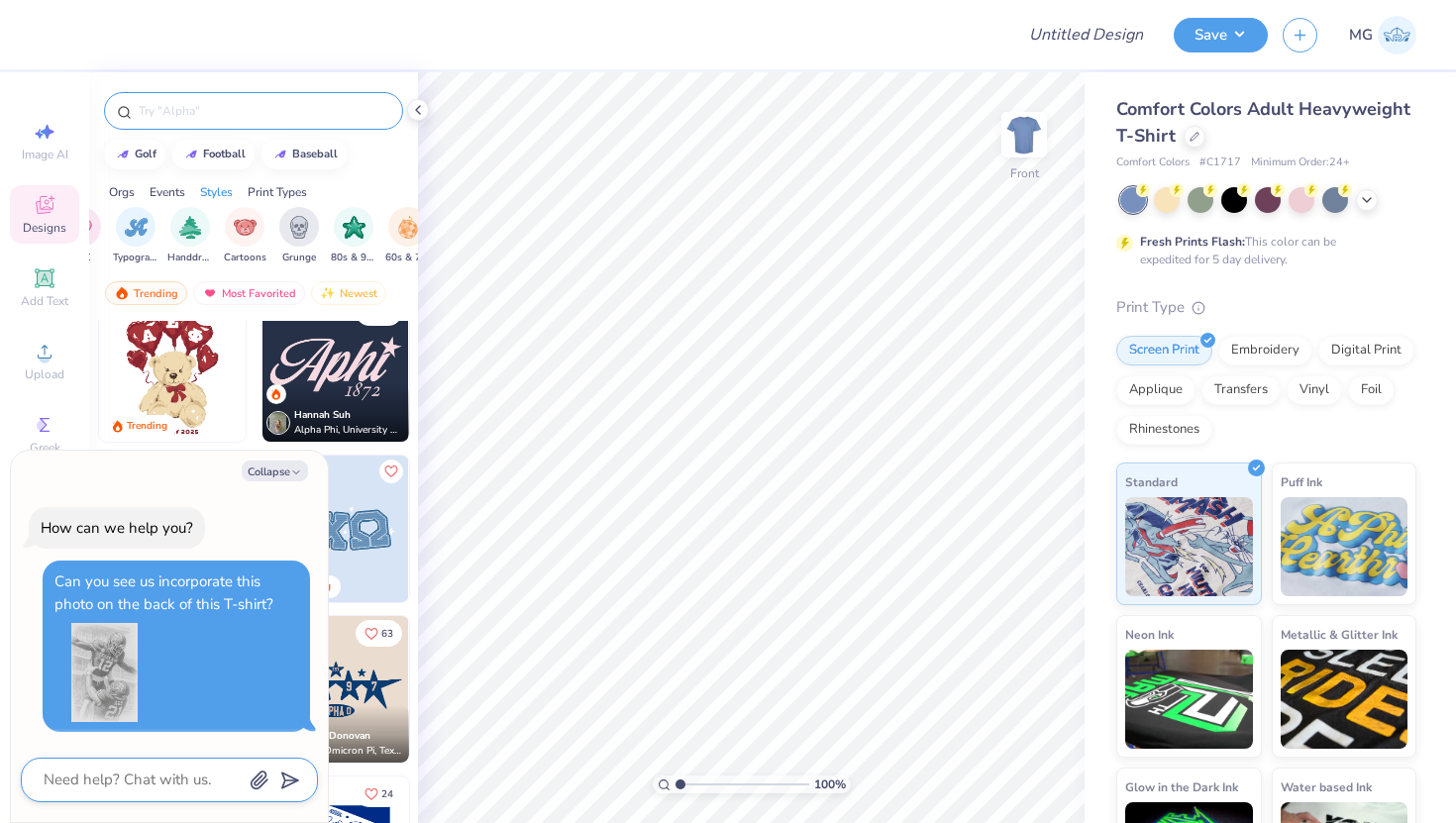 click at bounding box center [142, 779] 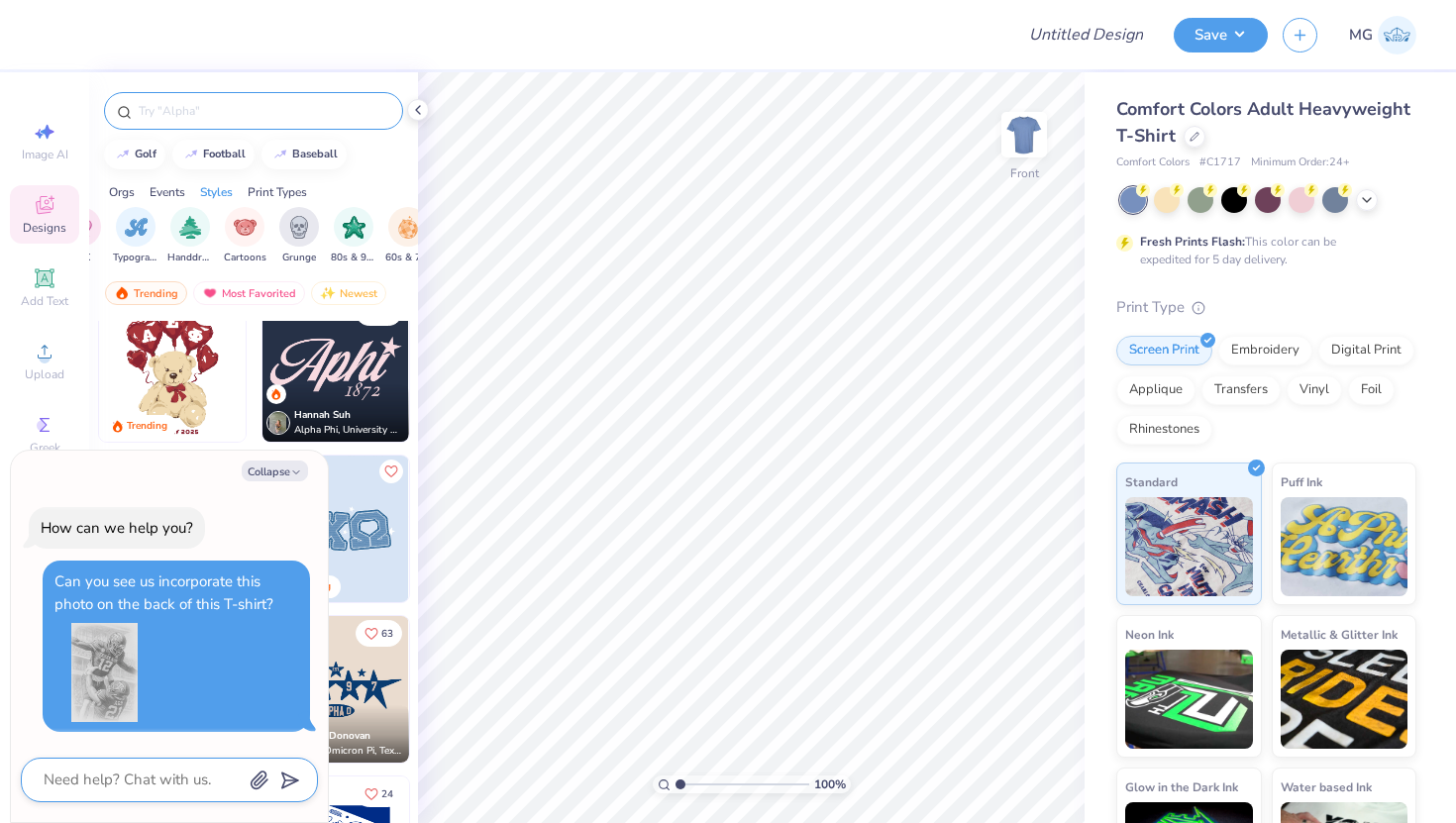 click at bounding box center [142, 779] 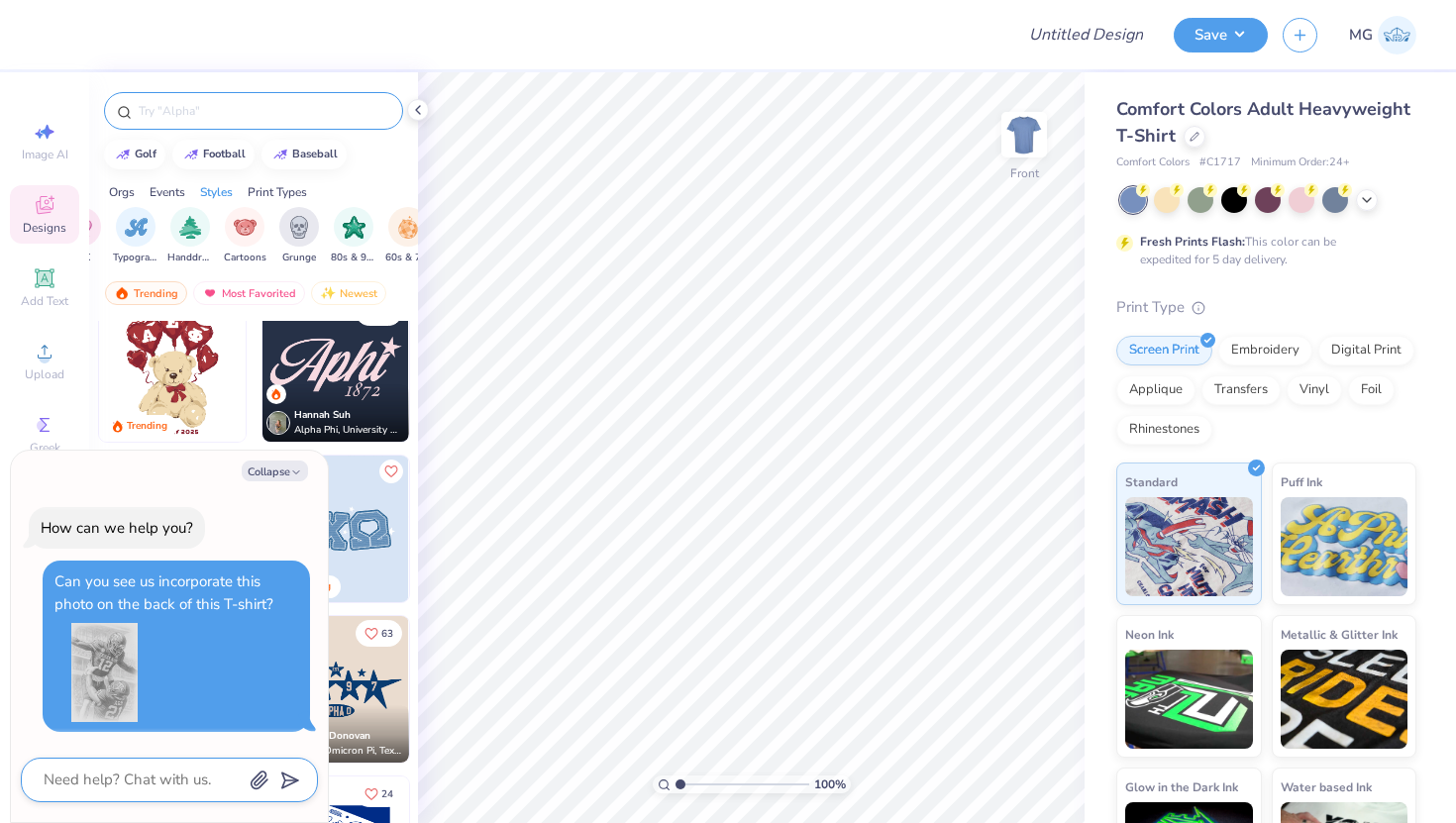 type on "s" 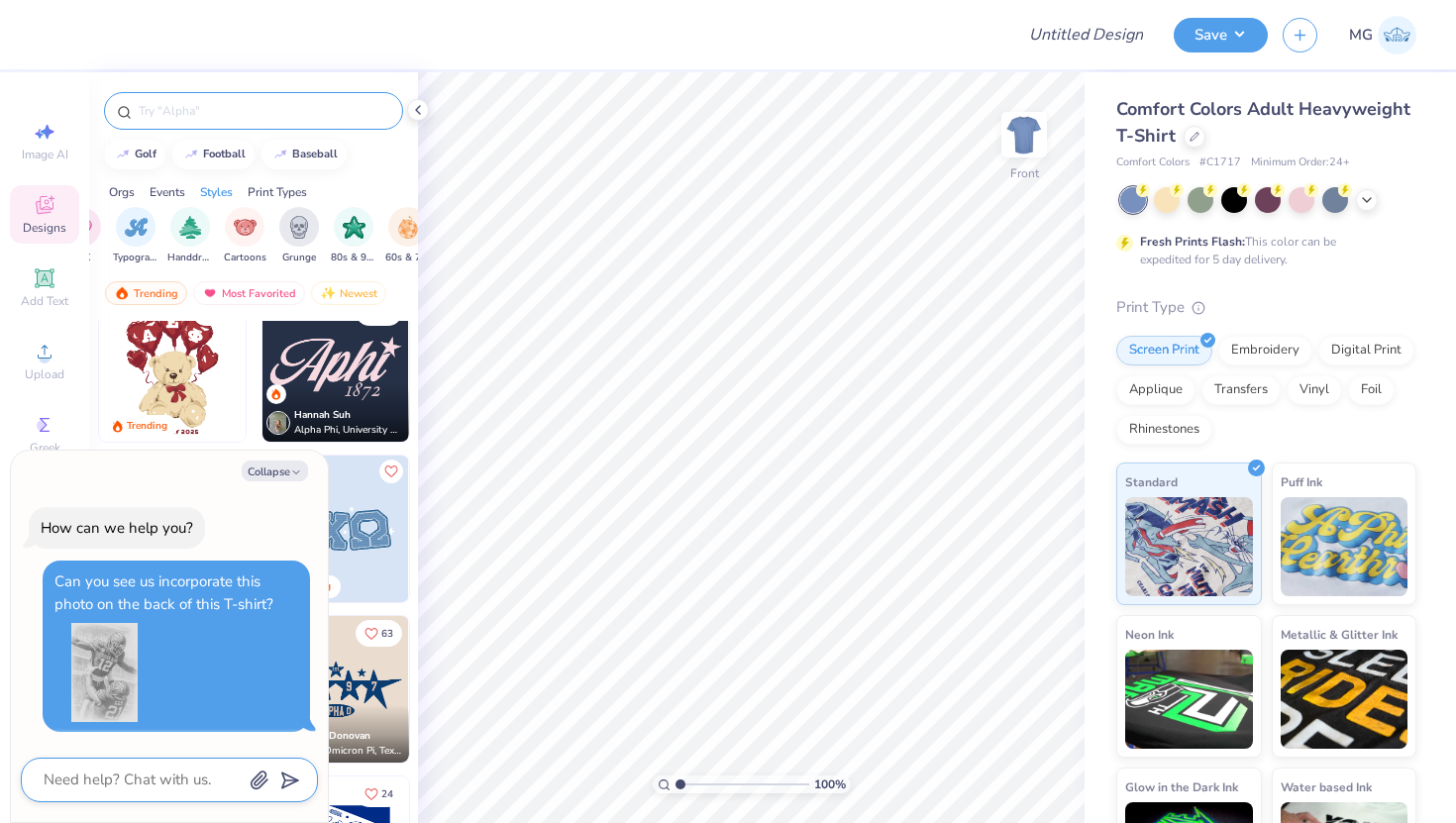 type on "x" 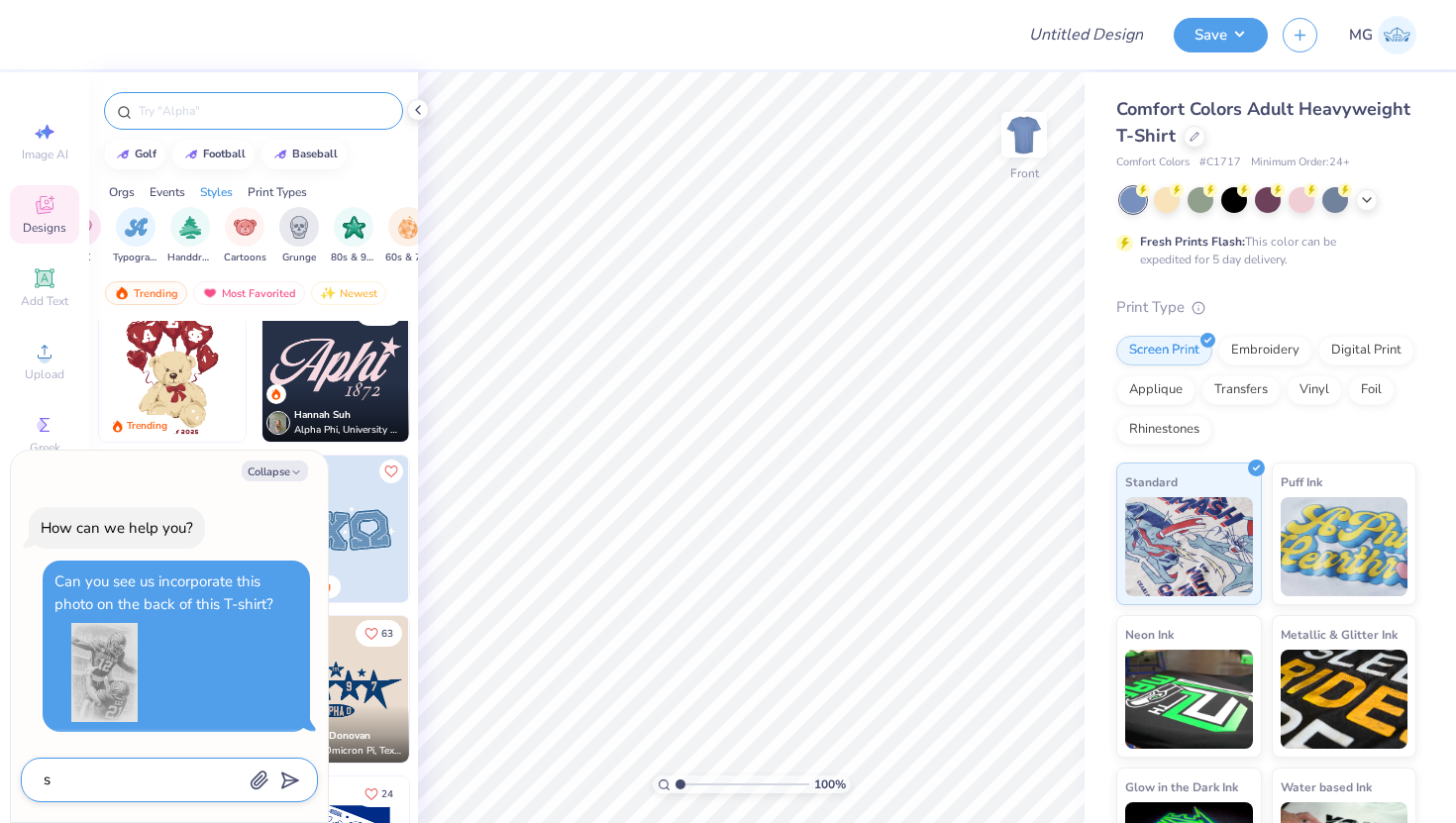 type on "se" 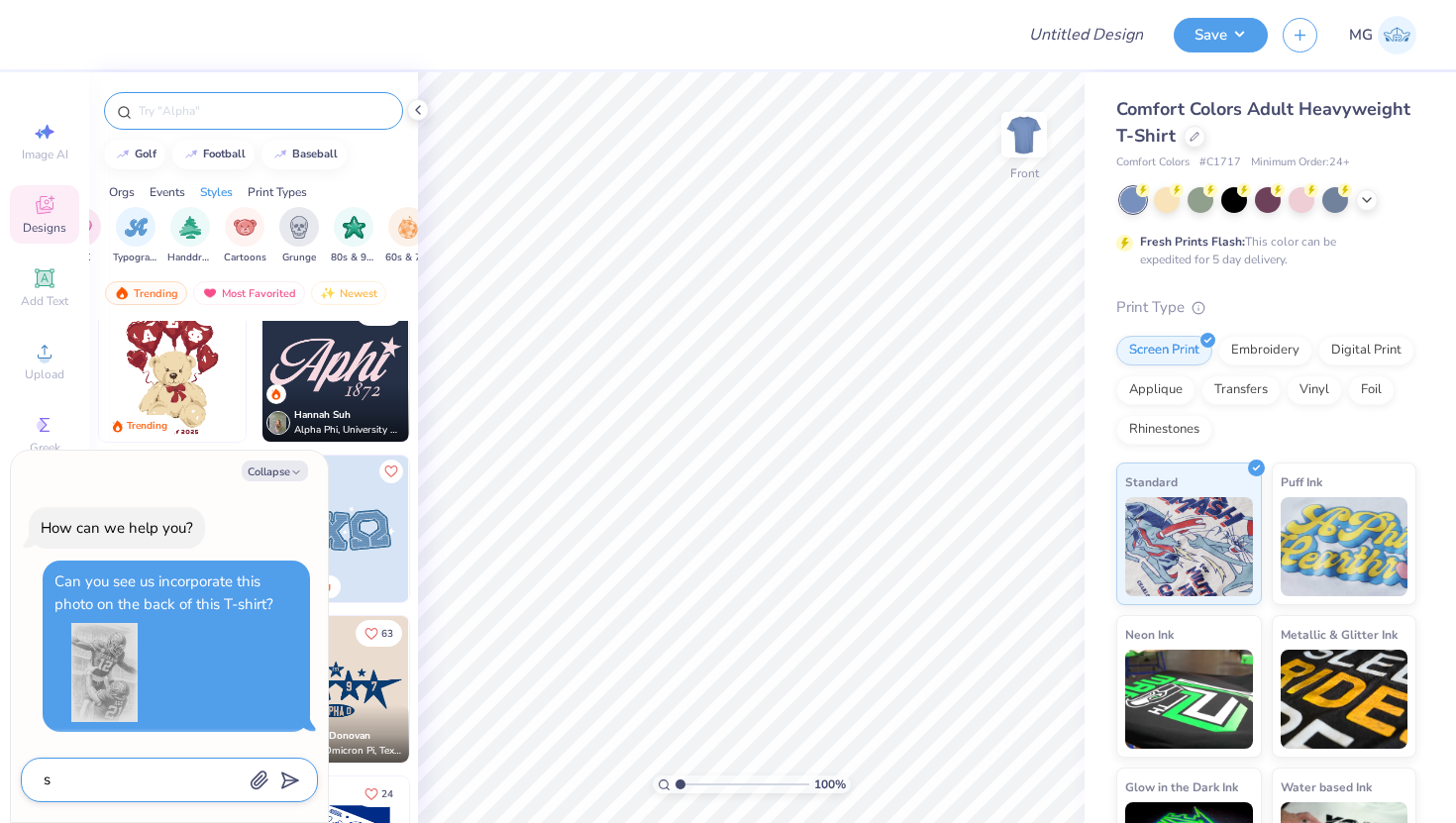 type on "x" 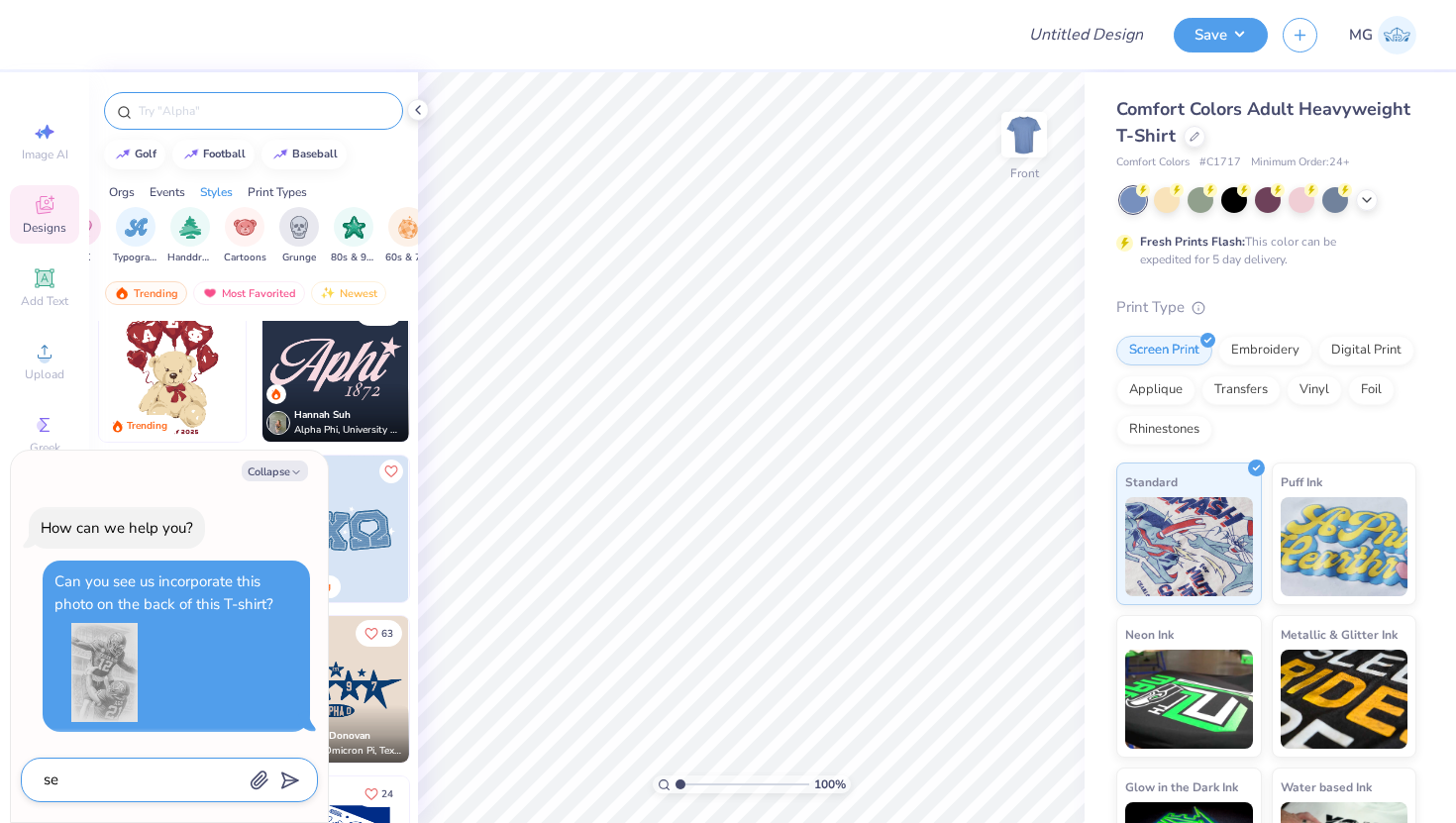 type on "sea" 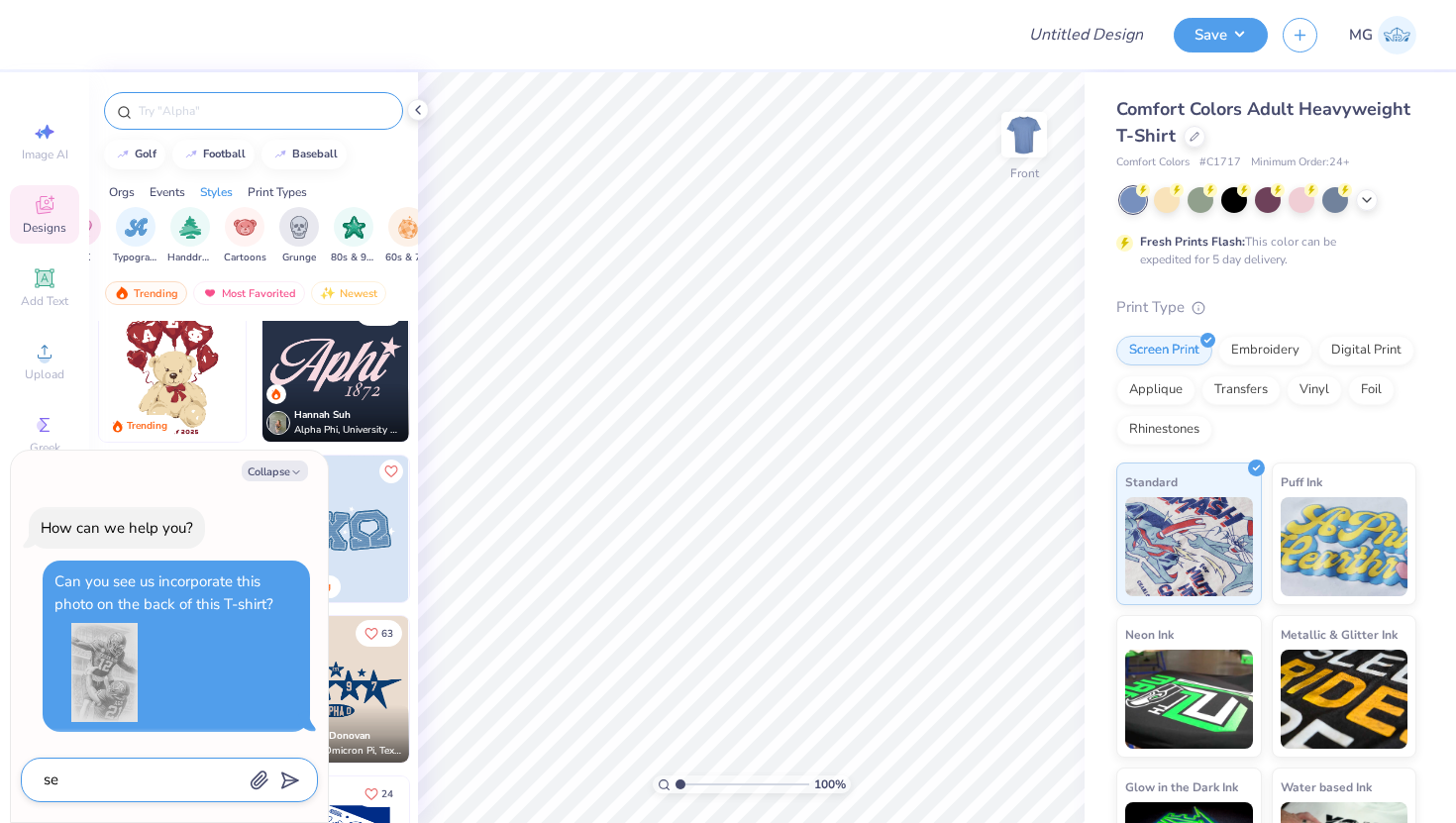 type on "x" 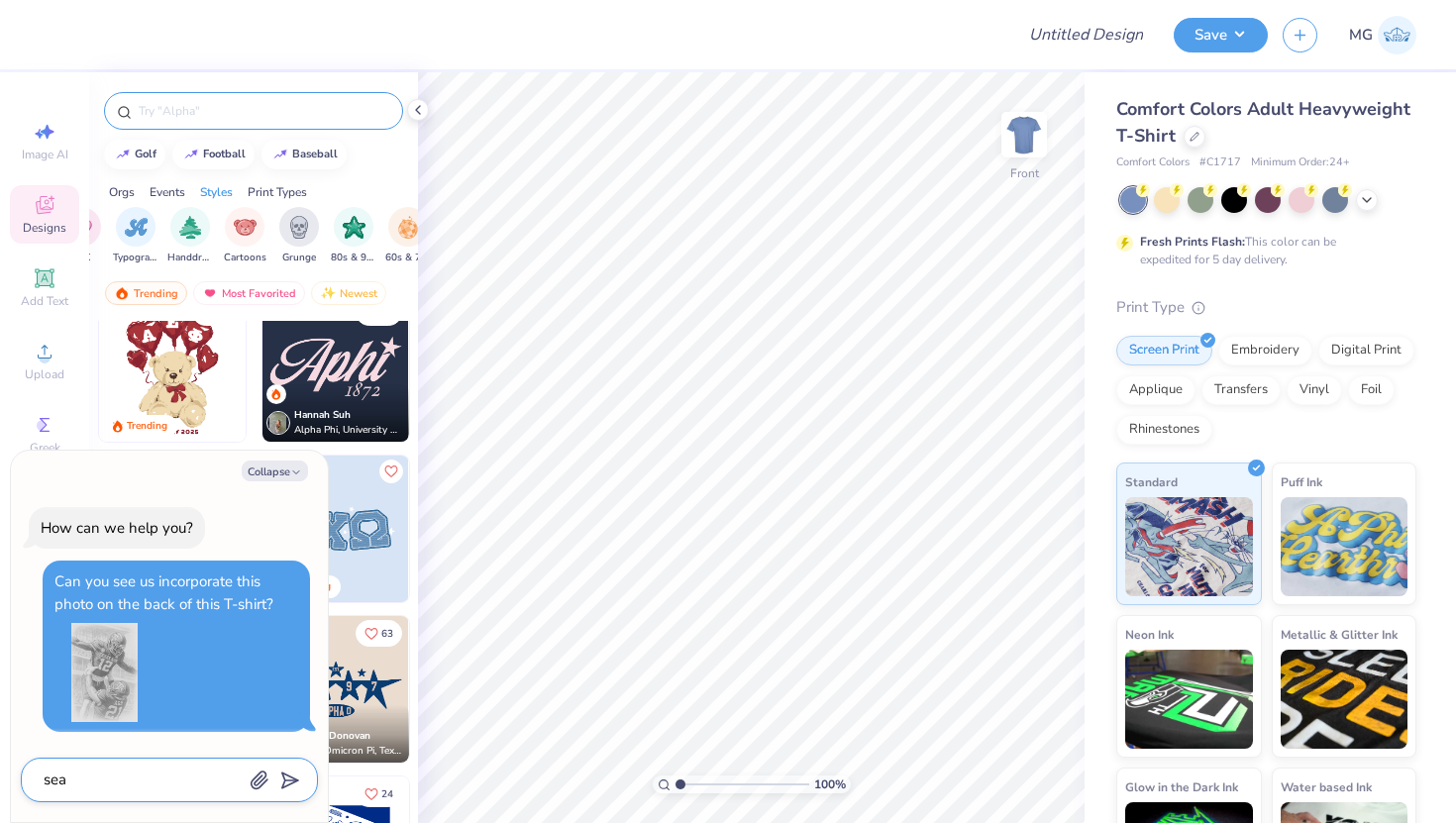 type on "seam" 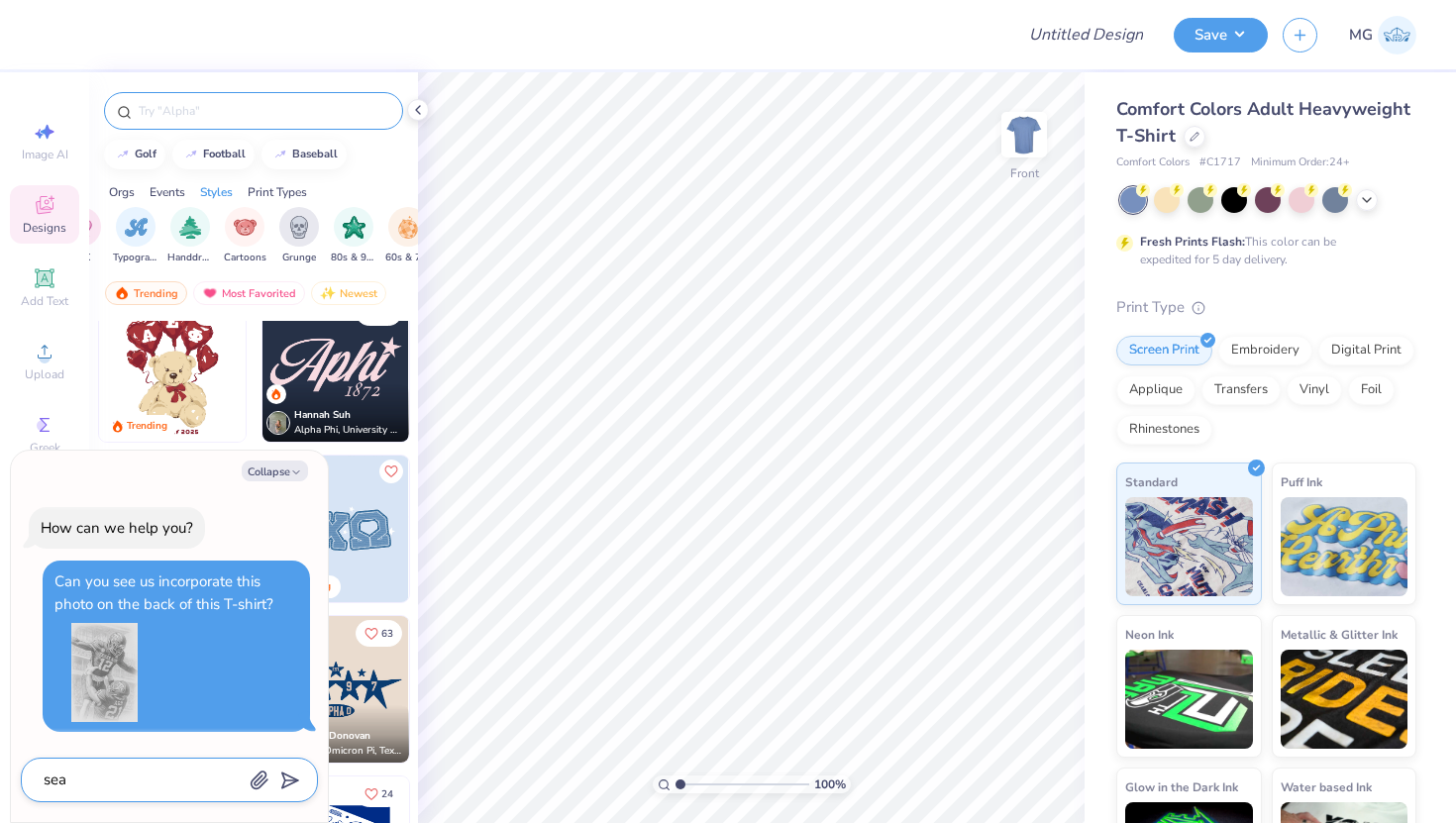 type on "x" 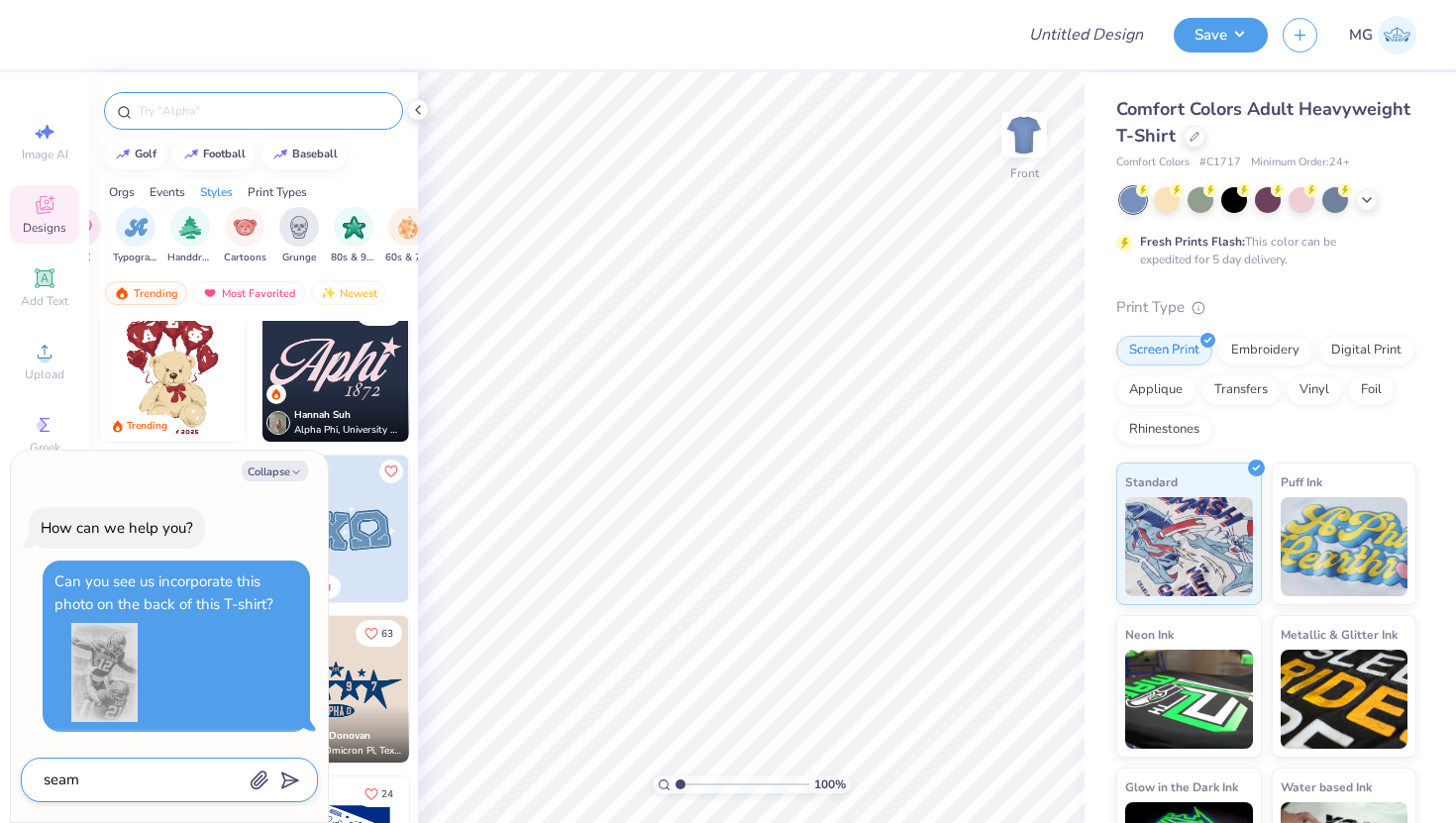 type on "seaml" 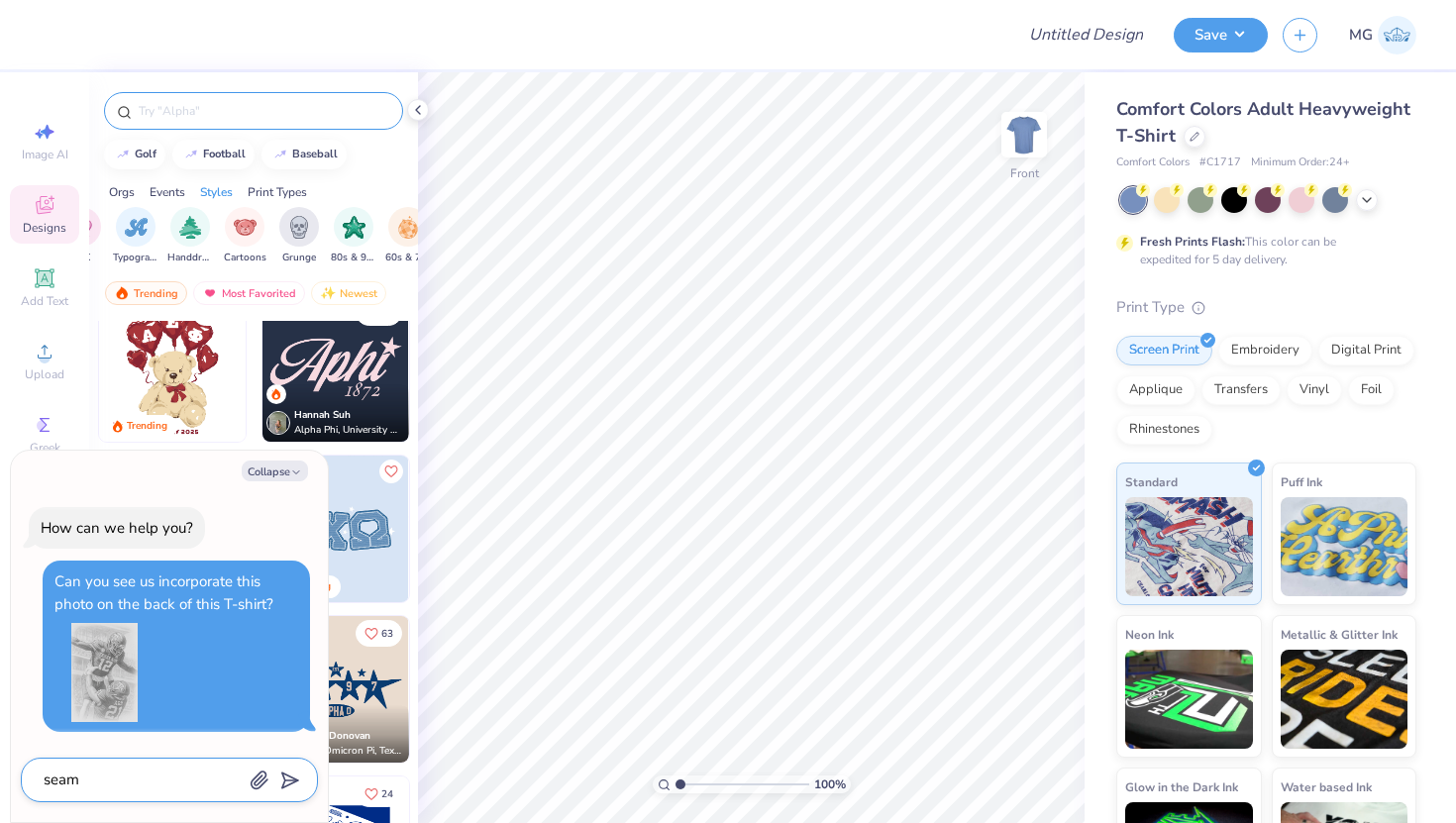 type on "x" 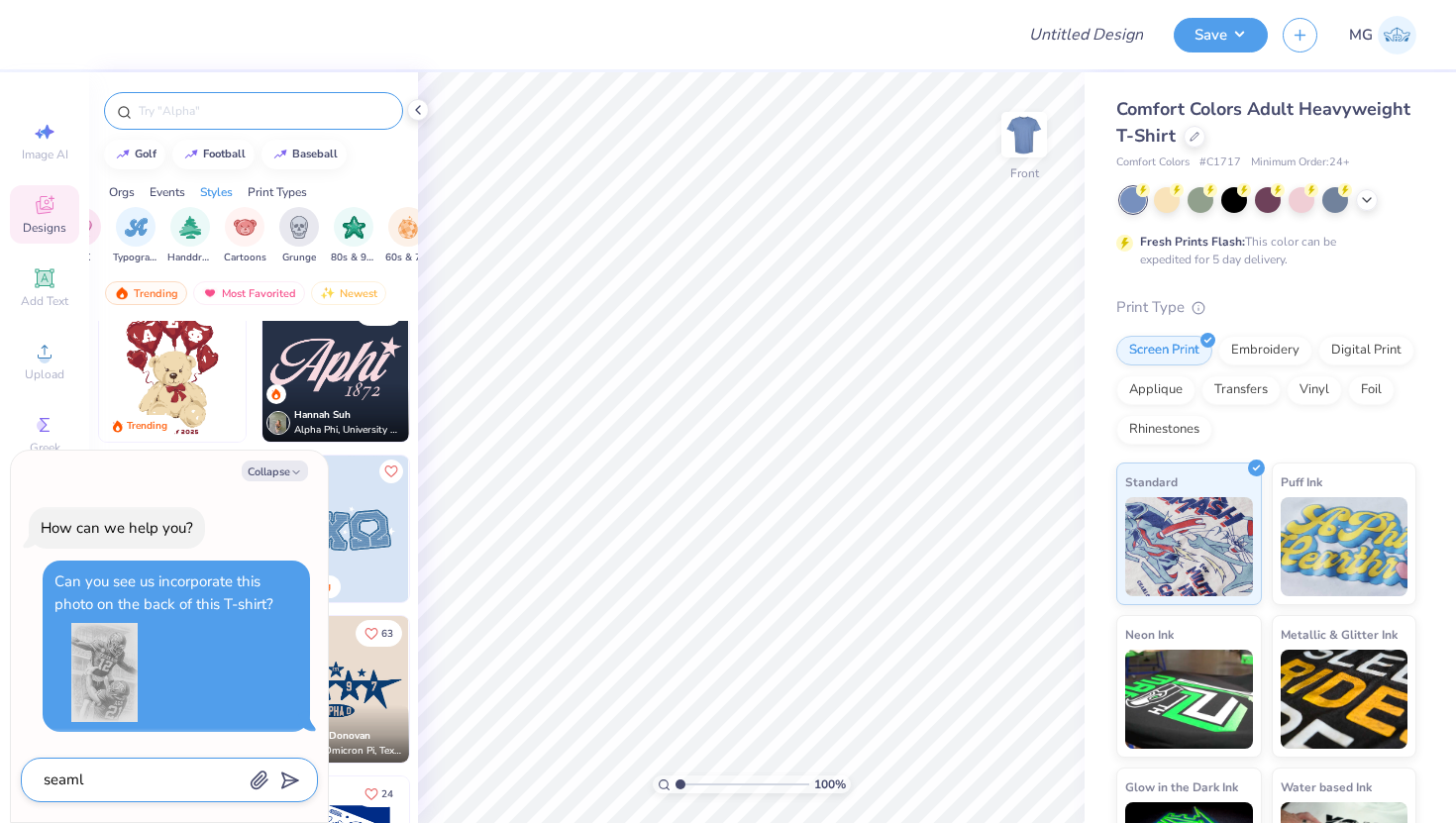 type on "seamle" 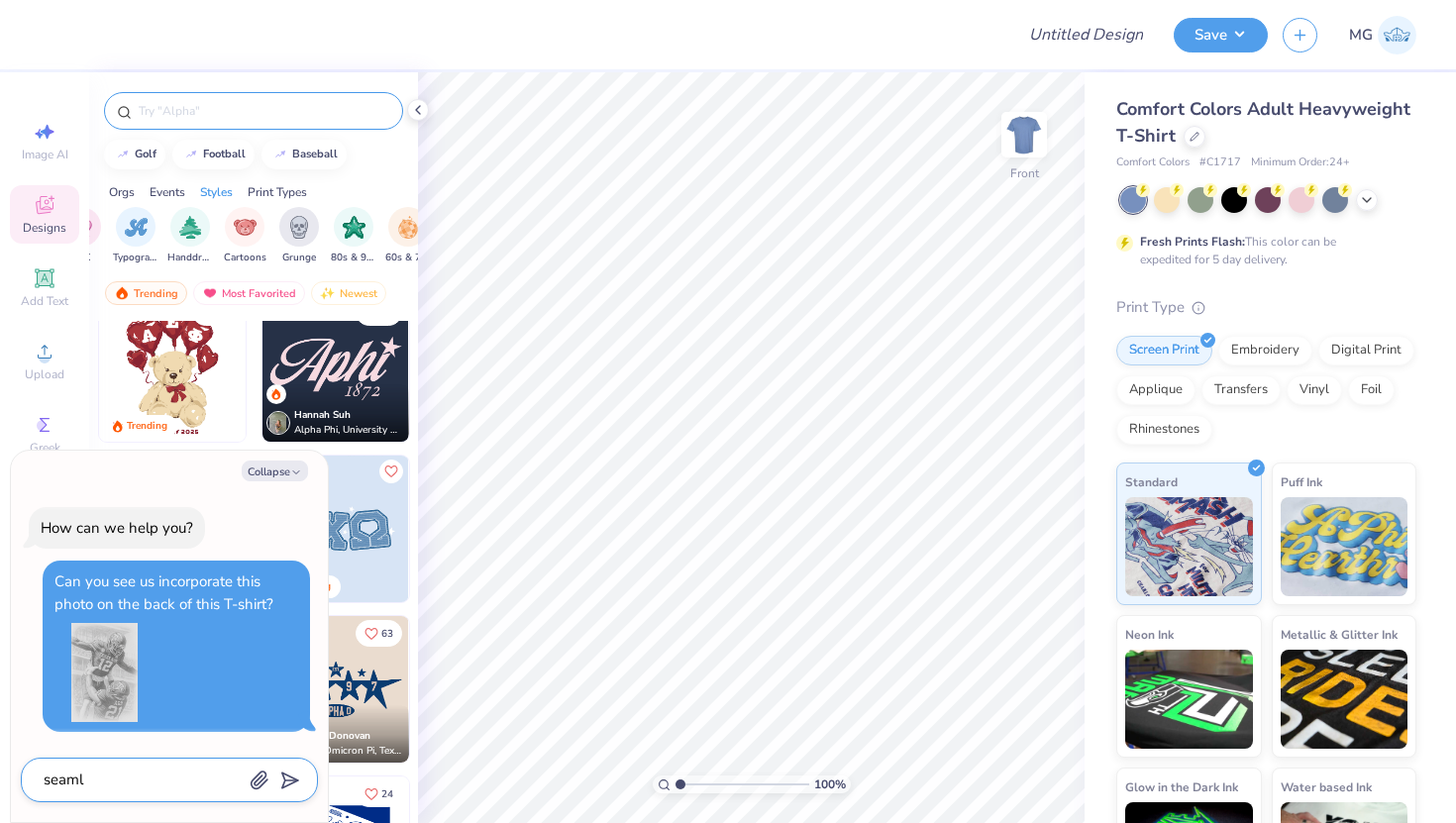type on "x" 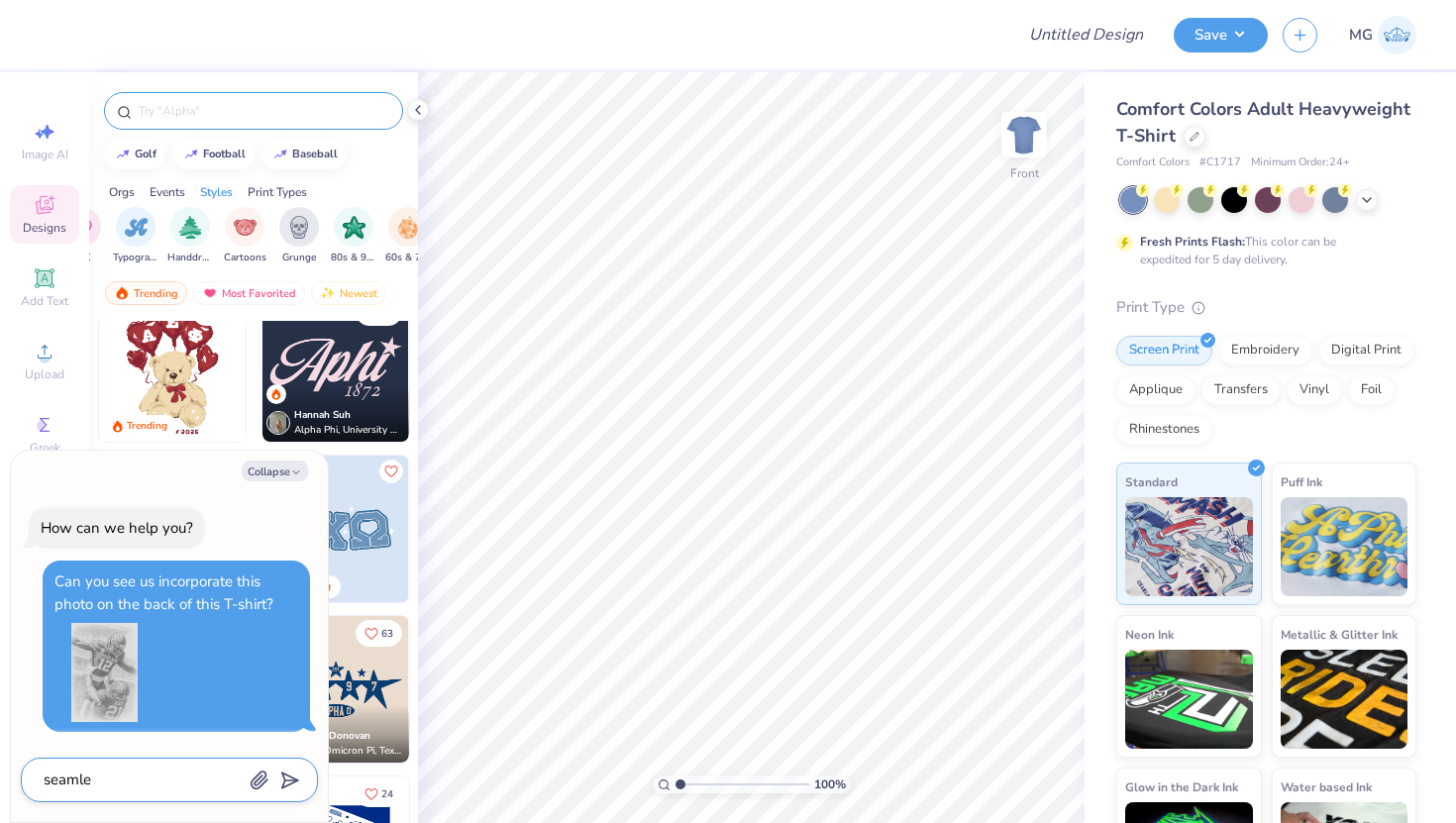 type on "seamles" 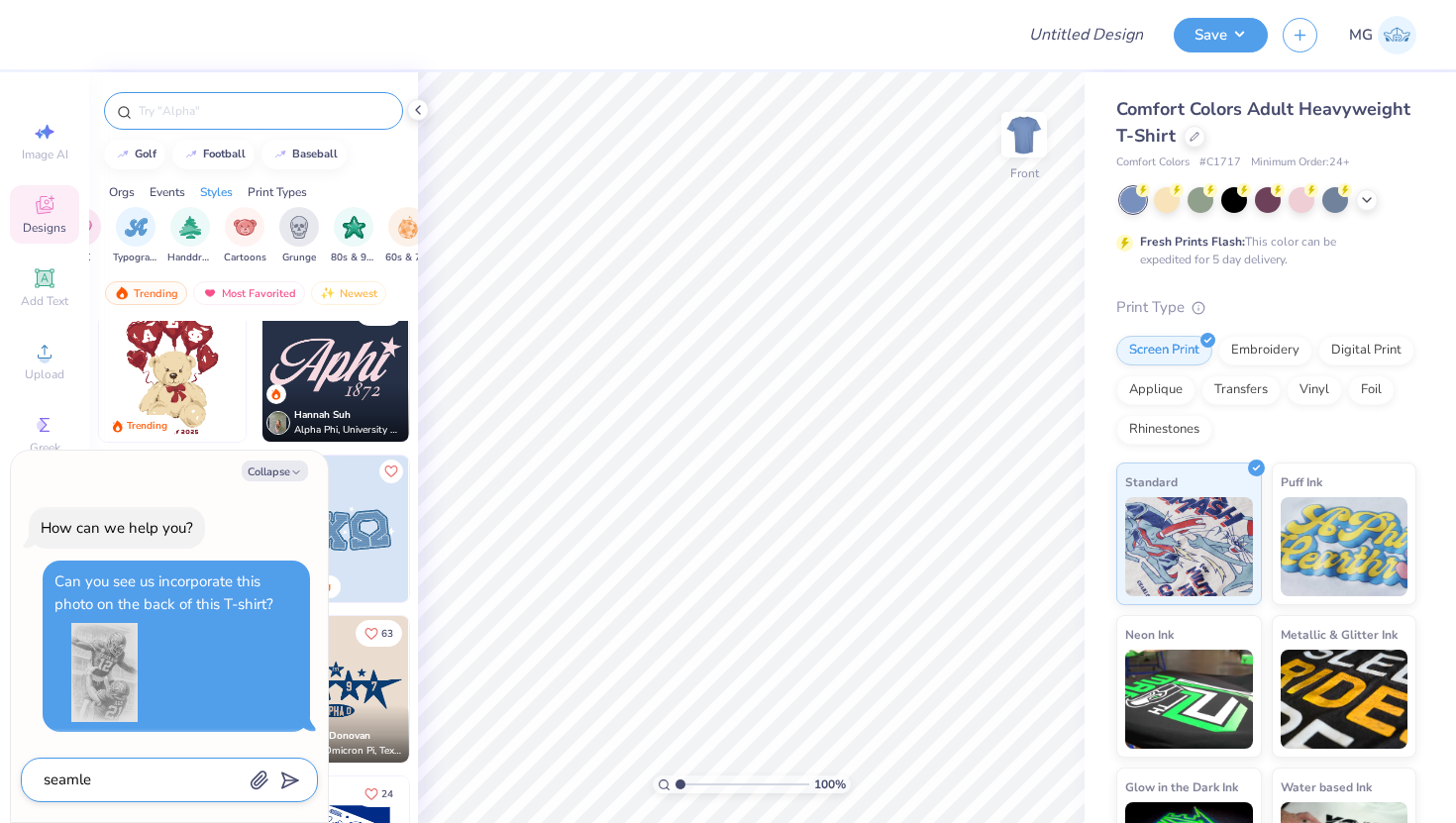 type on "x" 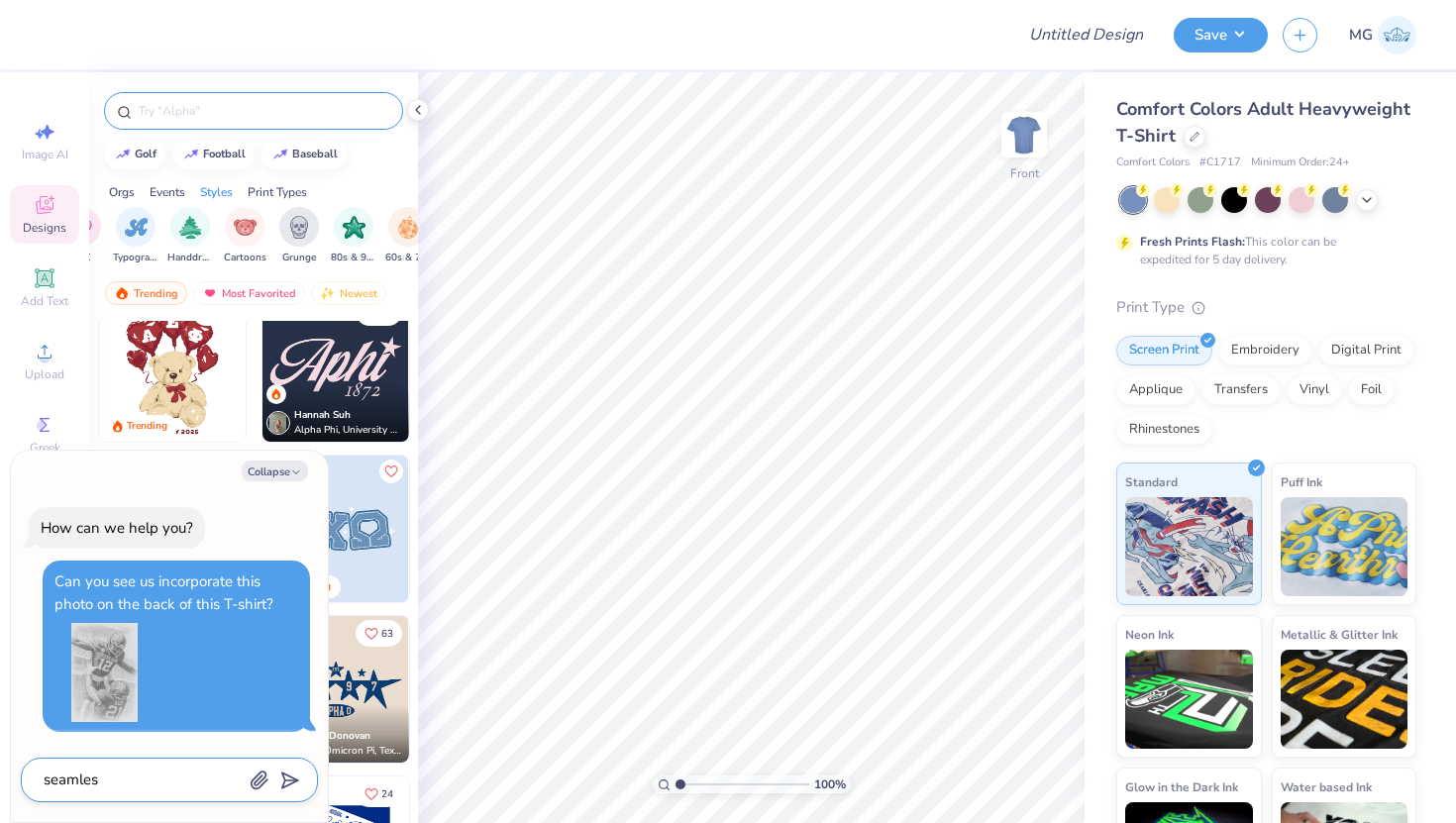 type on "seamless" 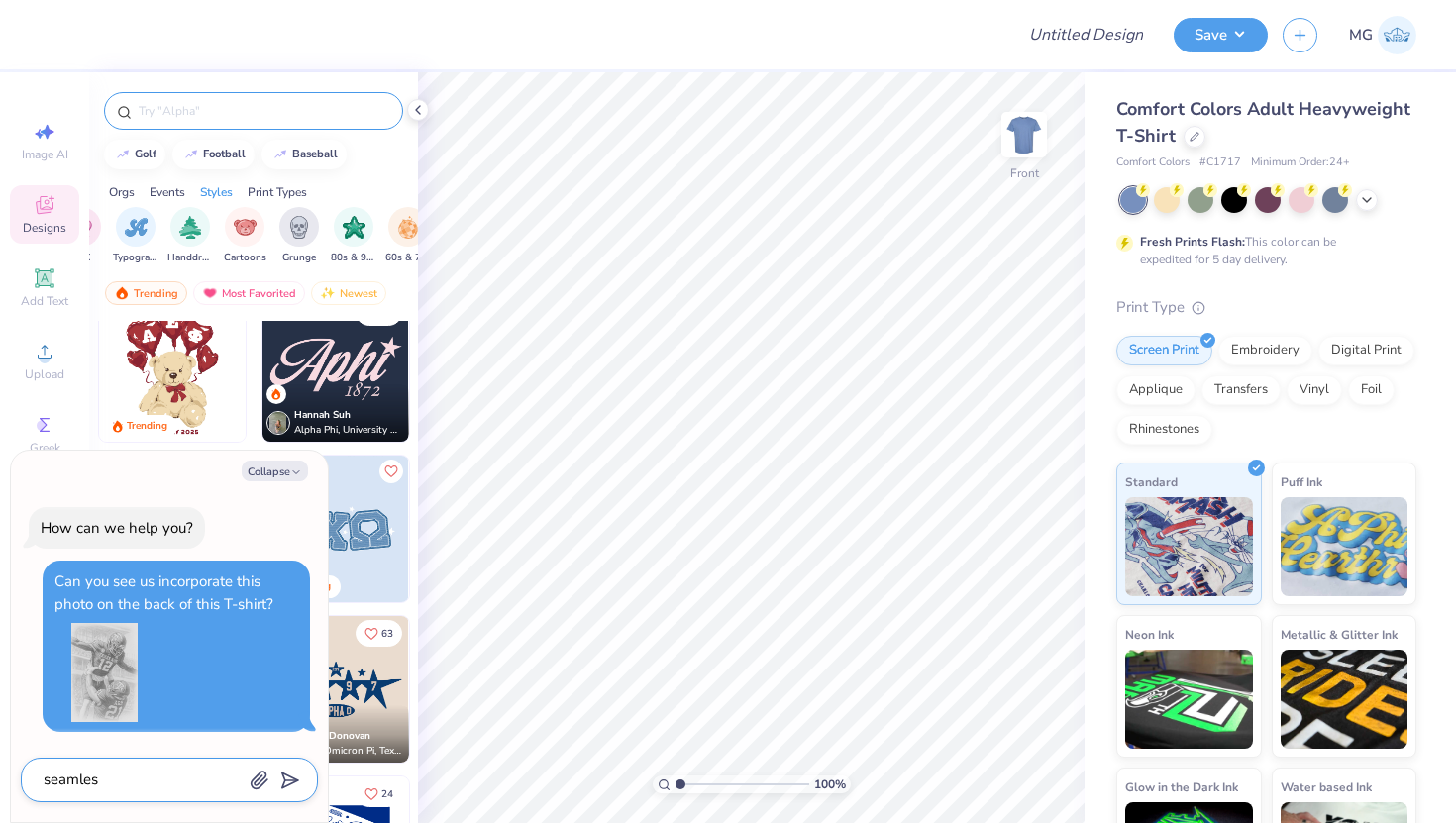 type on "x" 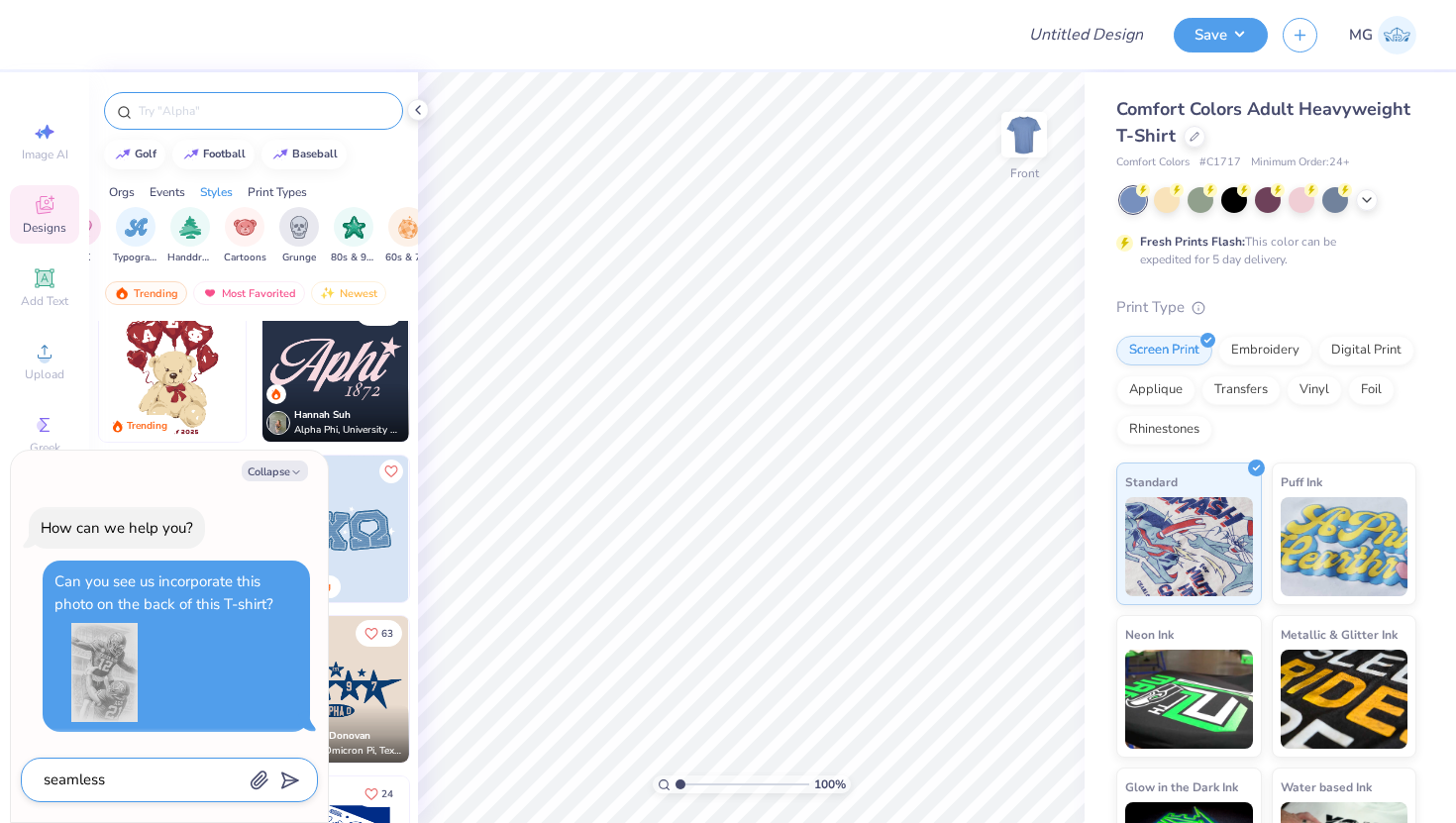 type on "seamlessl" 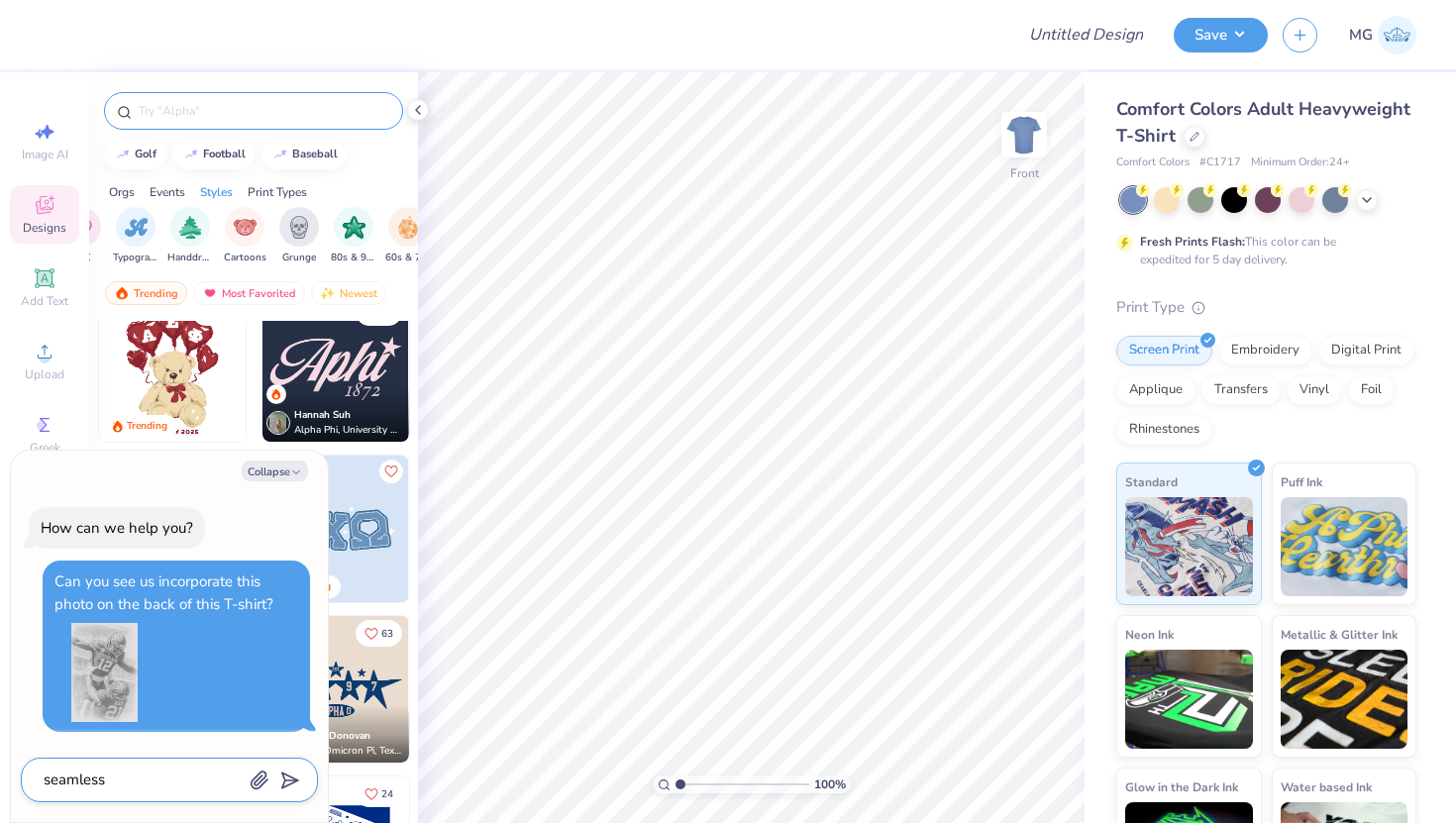 type on "x" 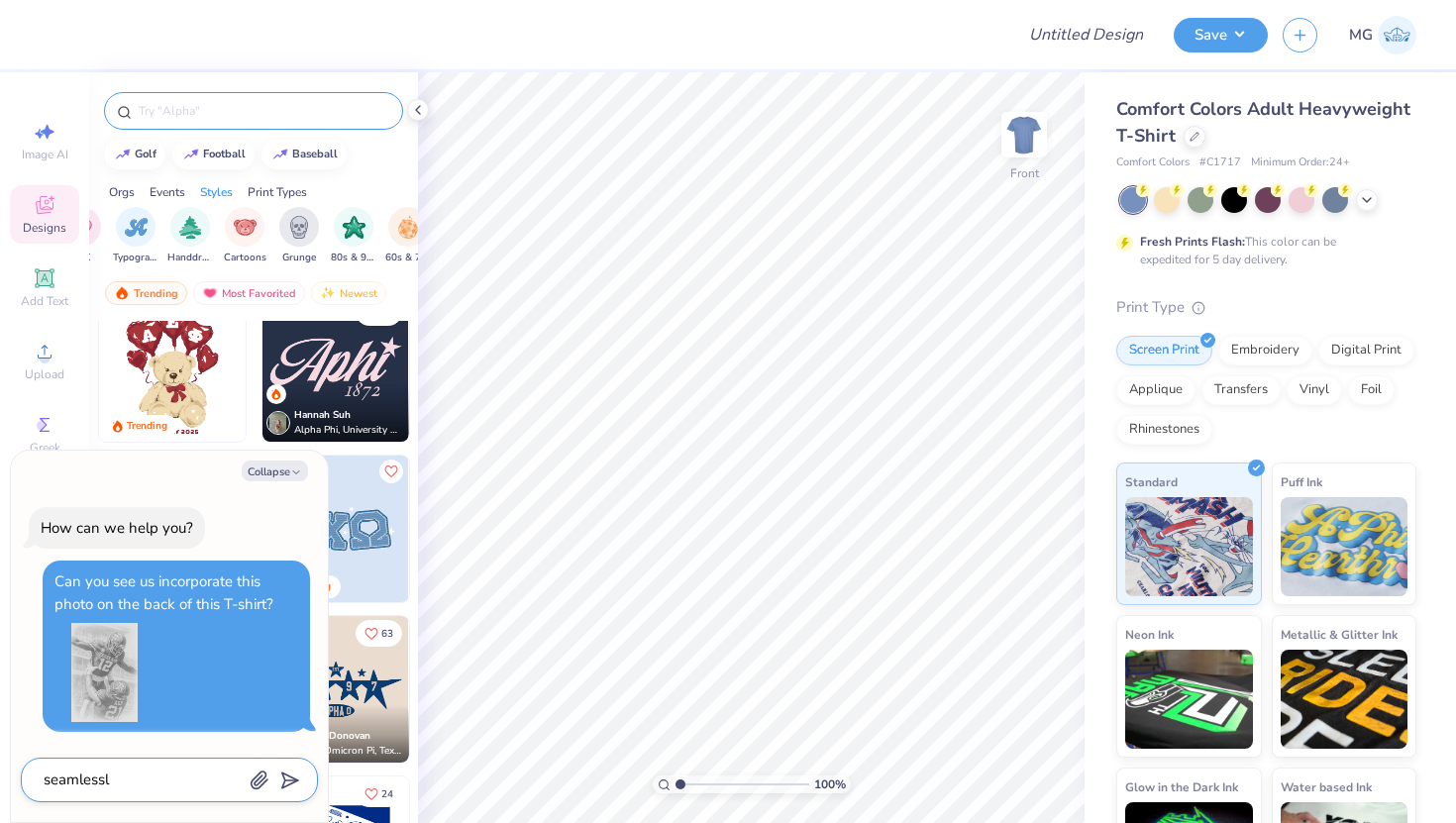 type on "seamlessly" 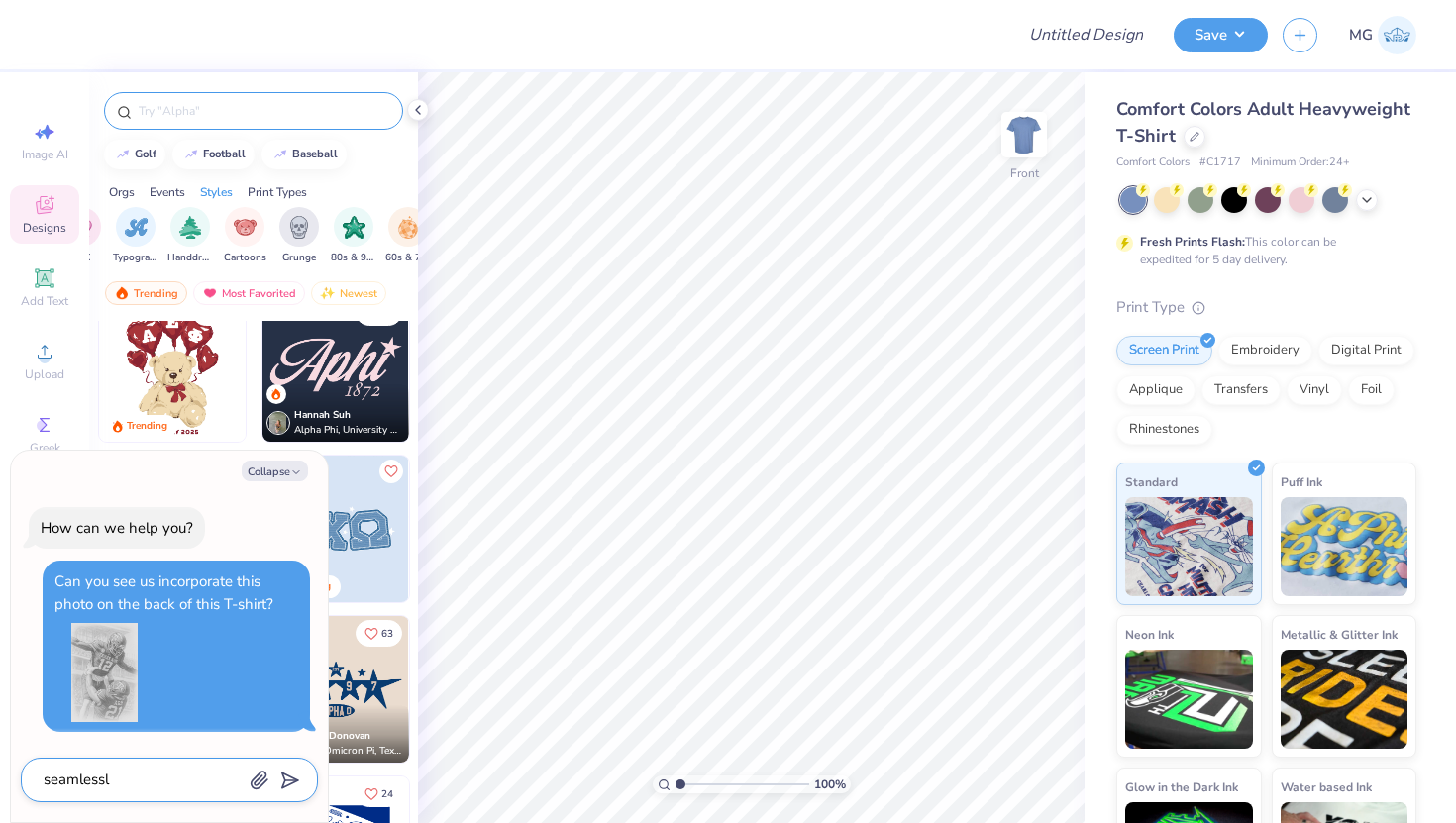 type on "x" 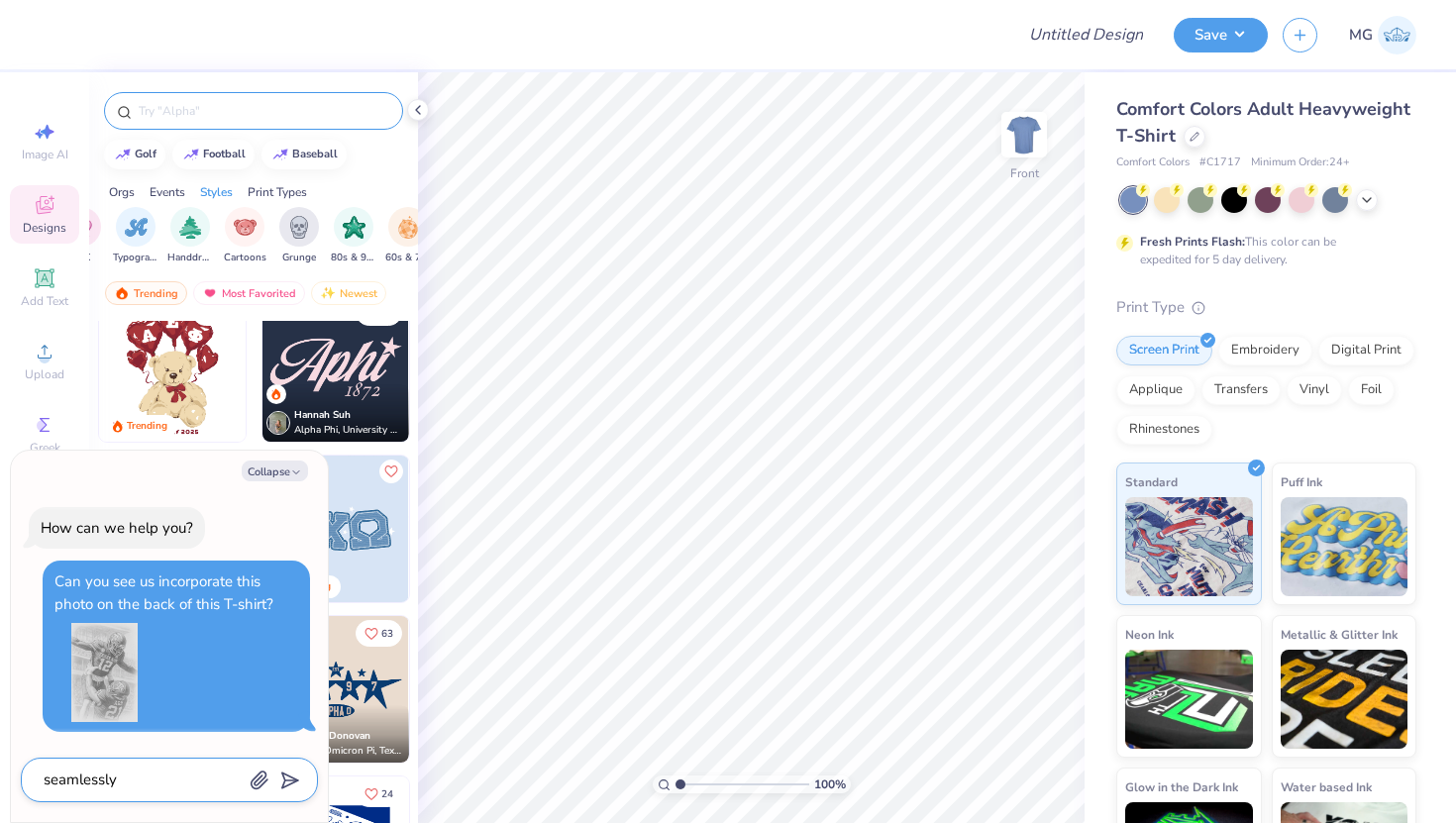 type on "seamlessly*" 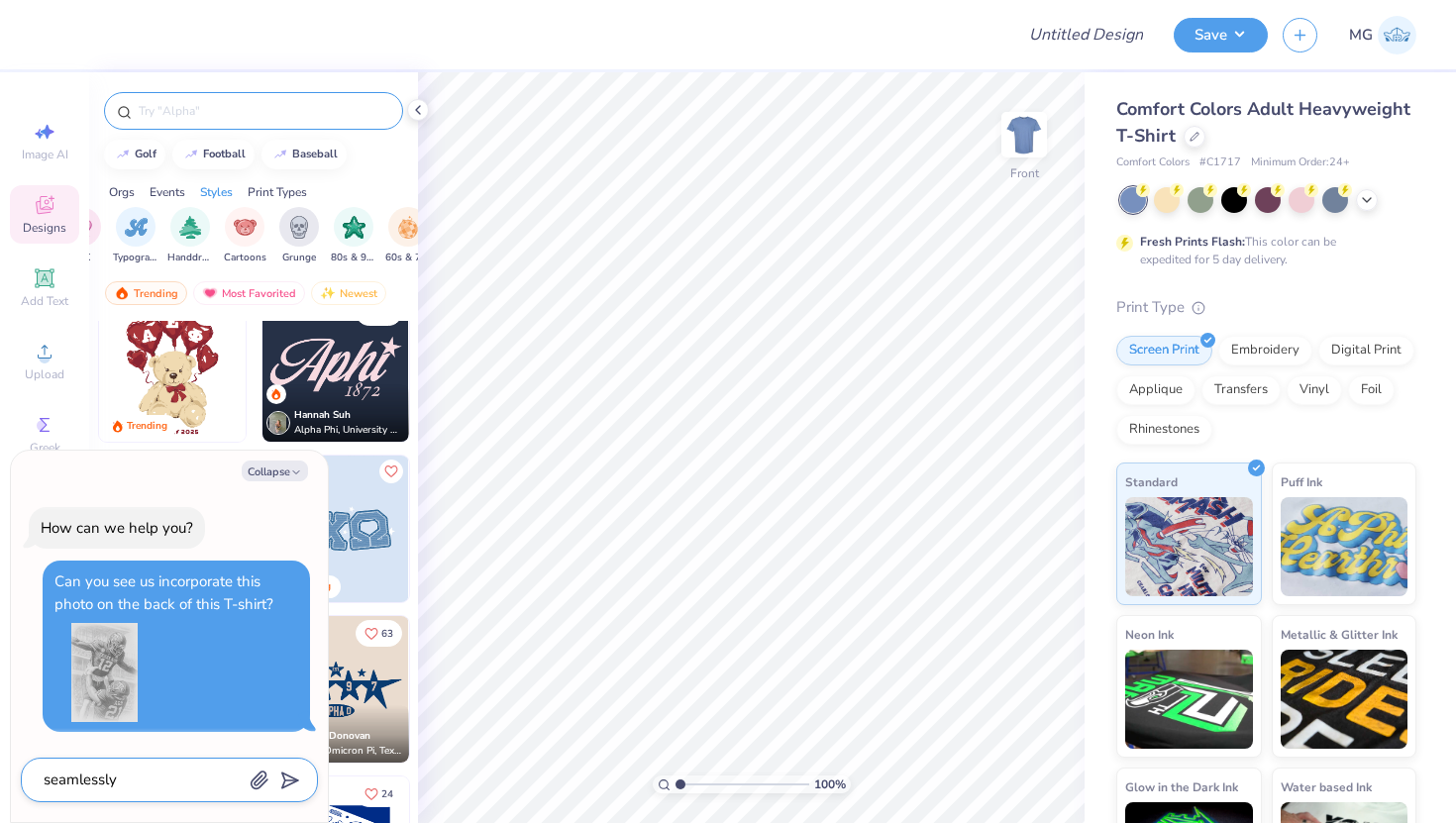 type on "x" 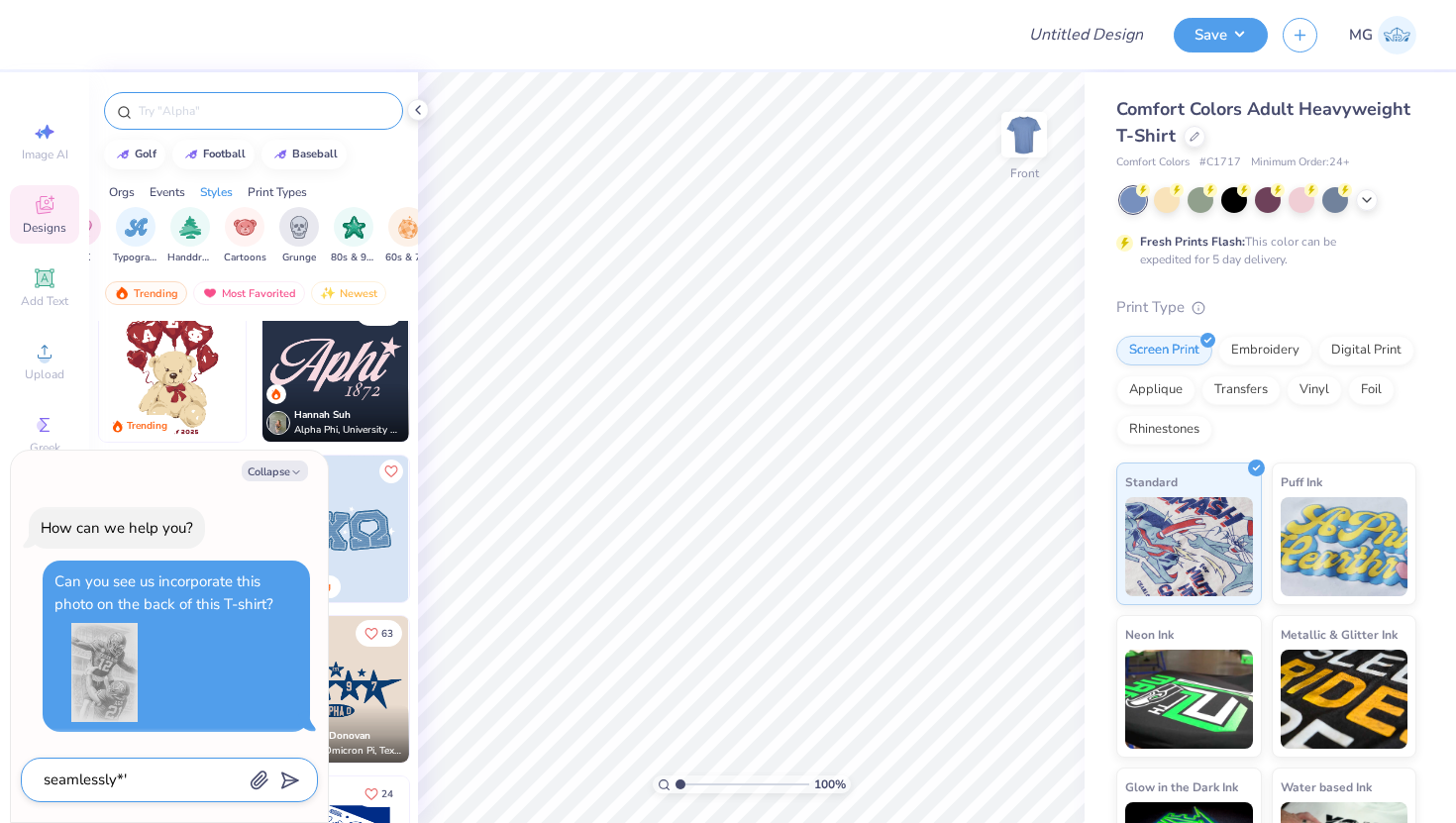 type on "seamlessly*']" 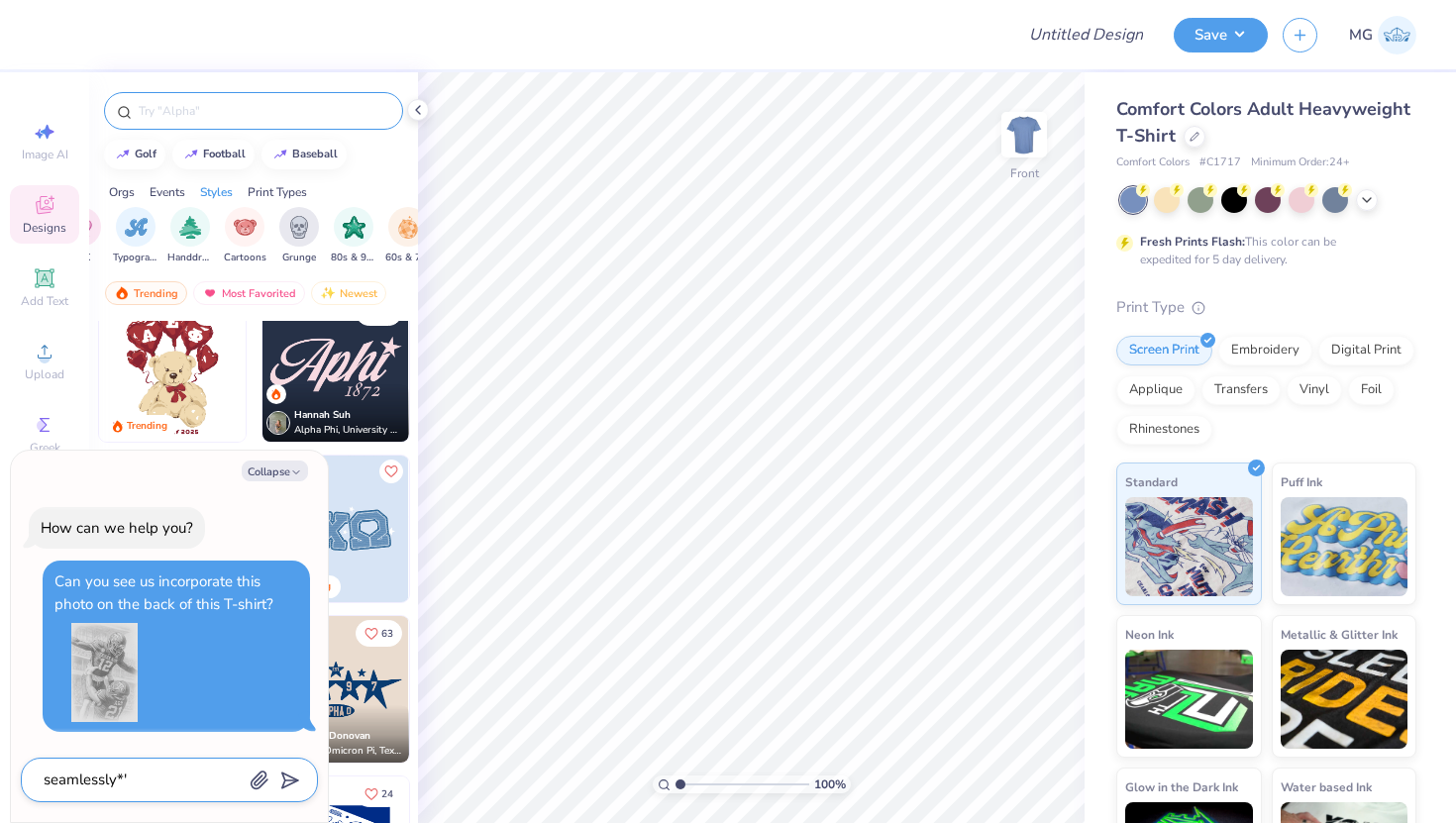 type on "x" 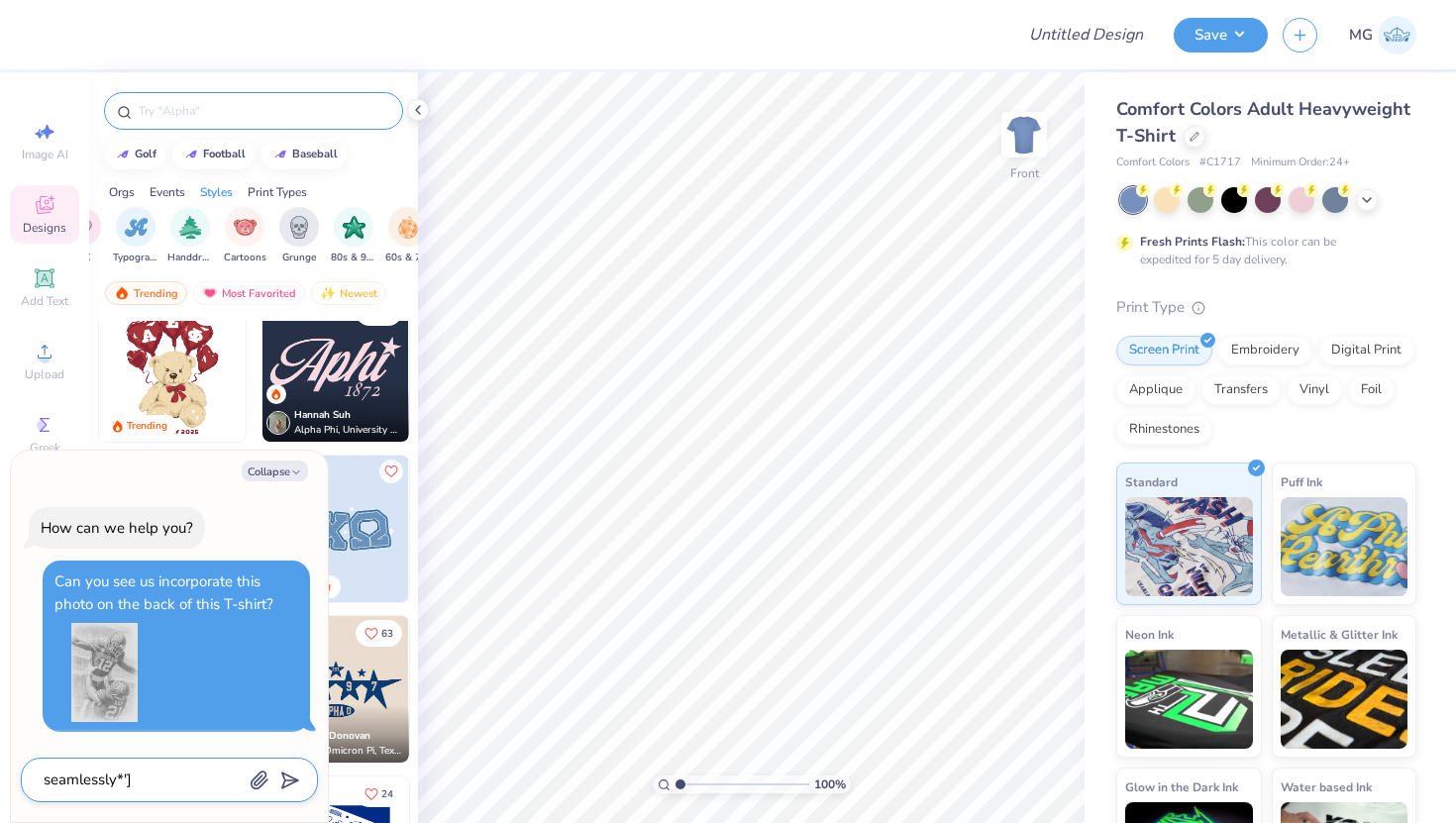 type on "seamlessly*'" 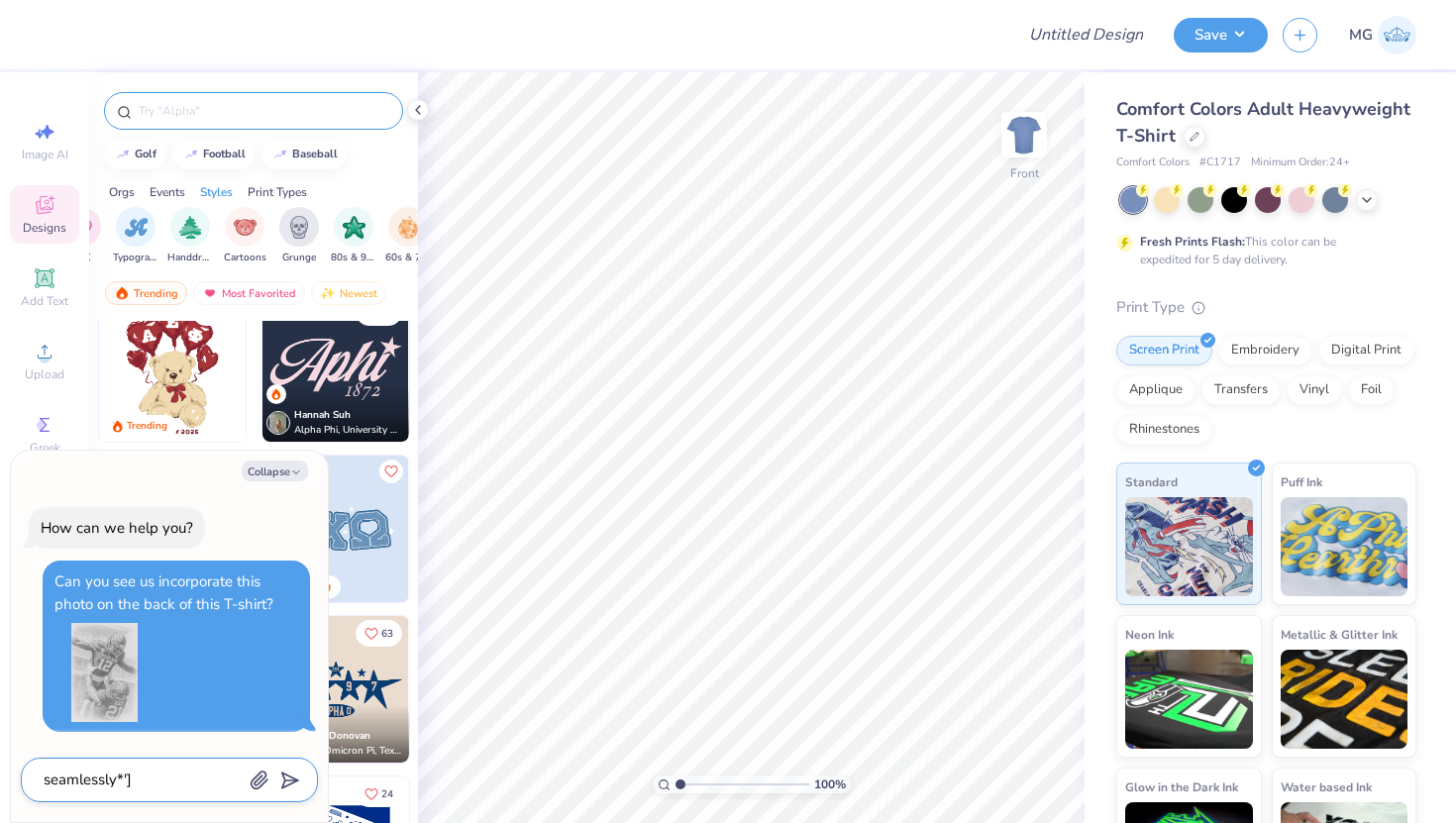 type on "x" 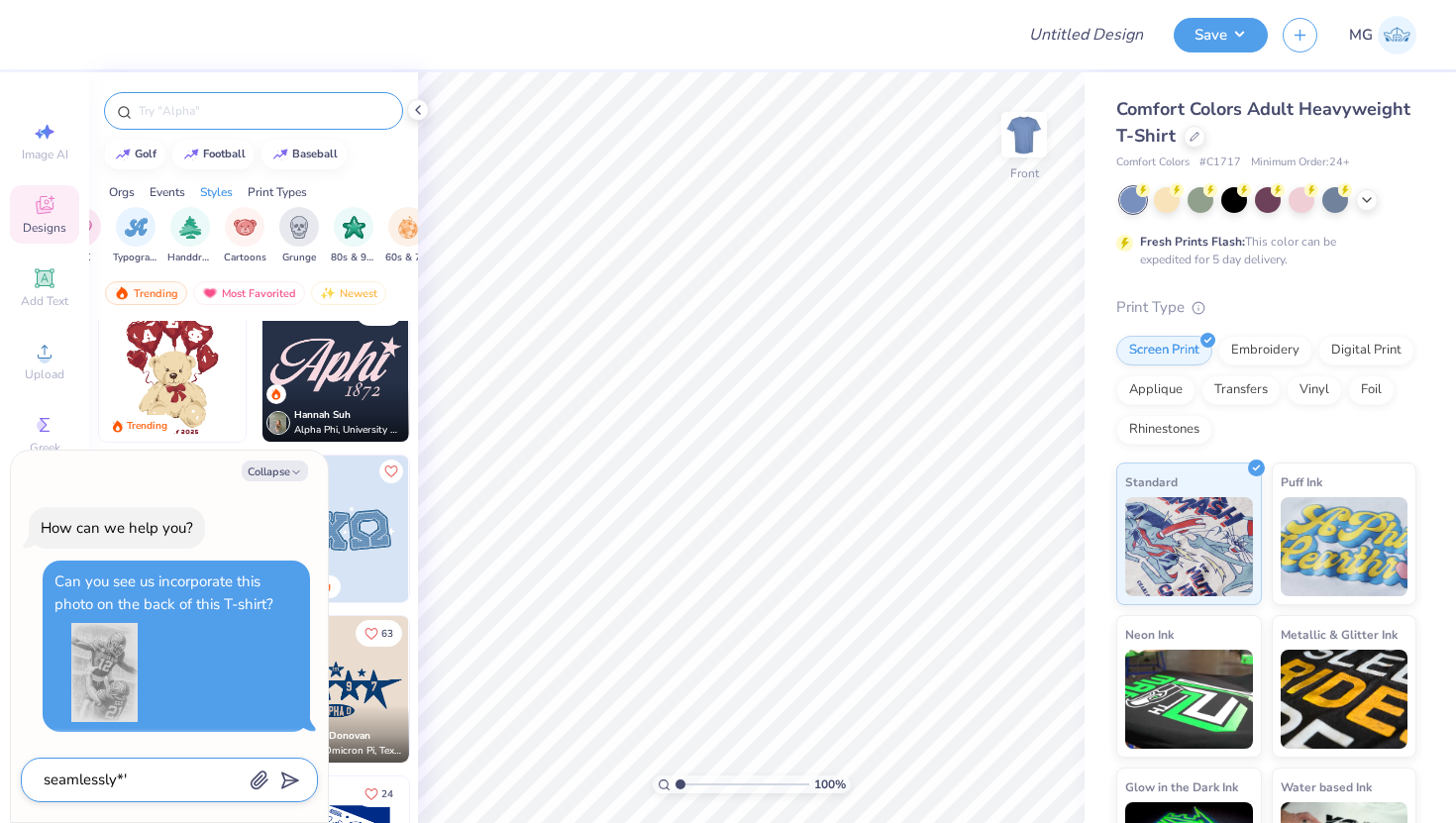 type on "seamlessly*'" 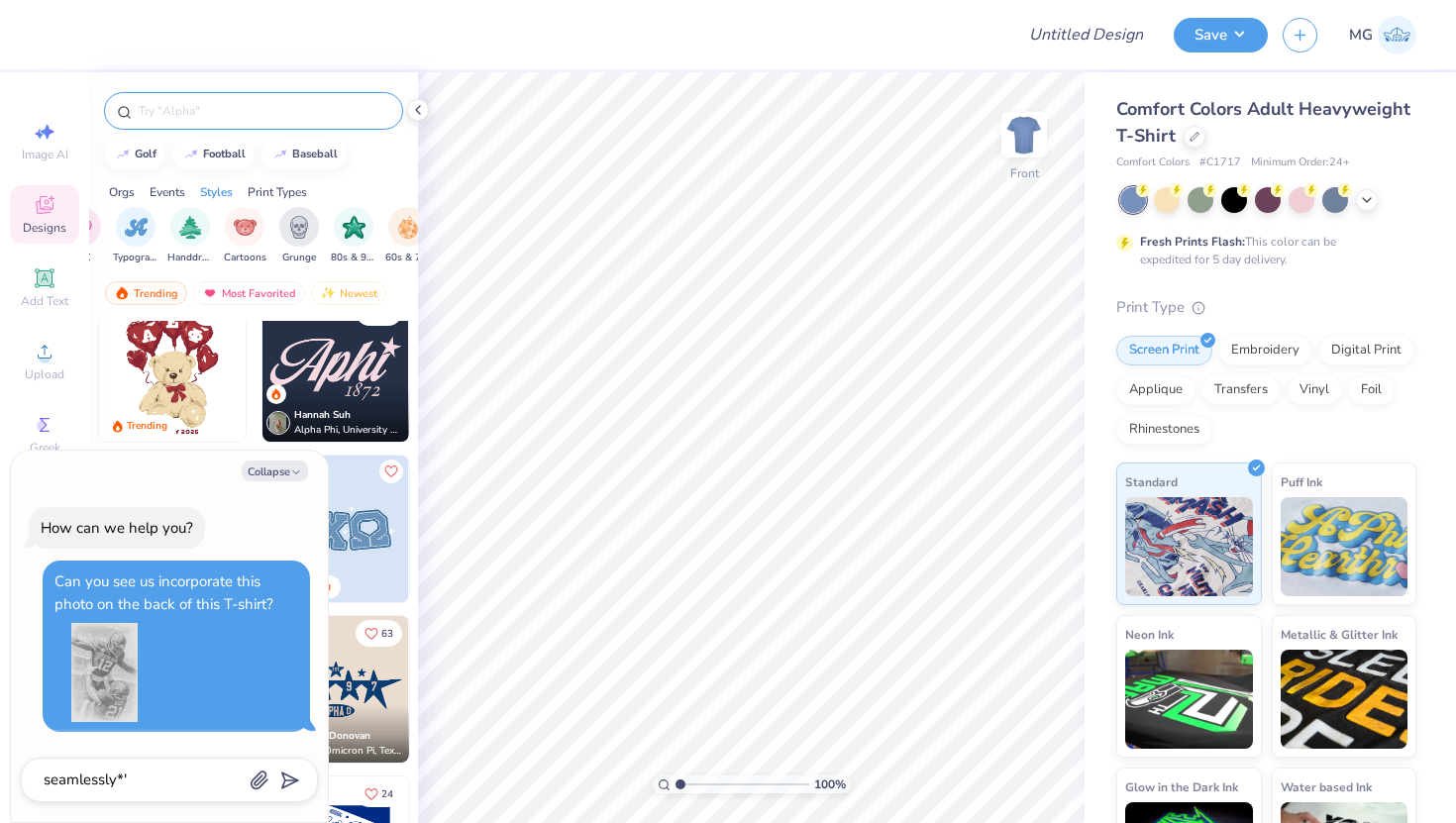 type on "x" 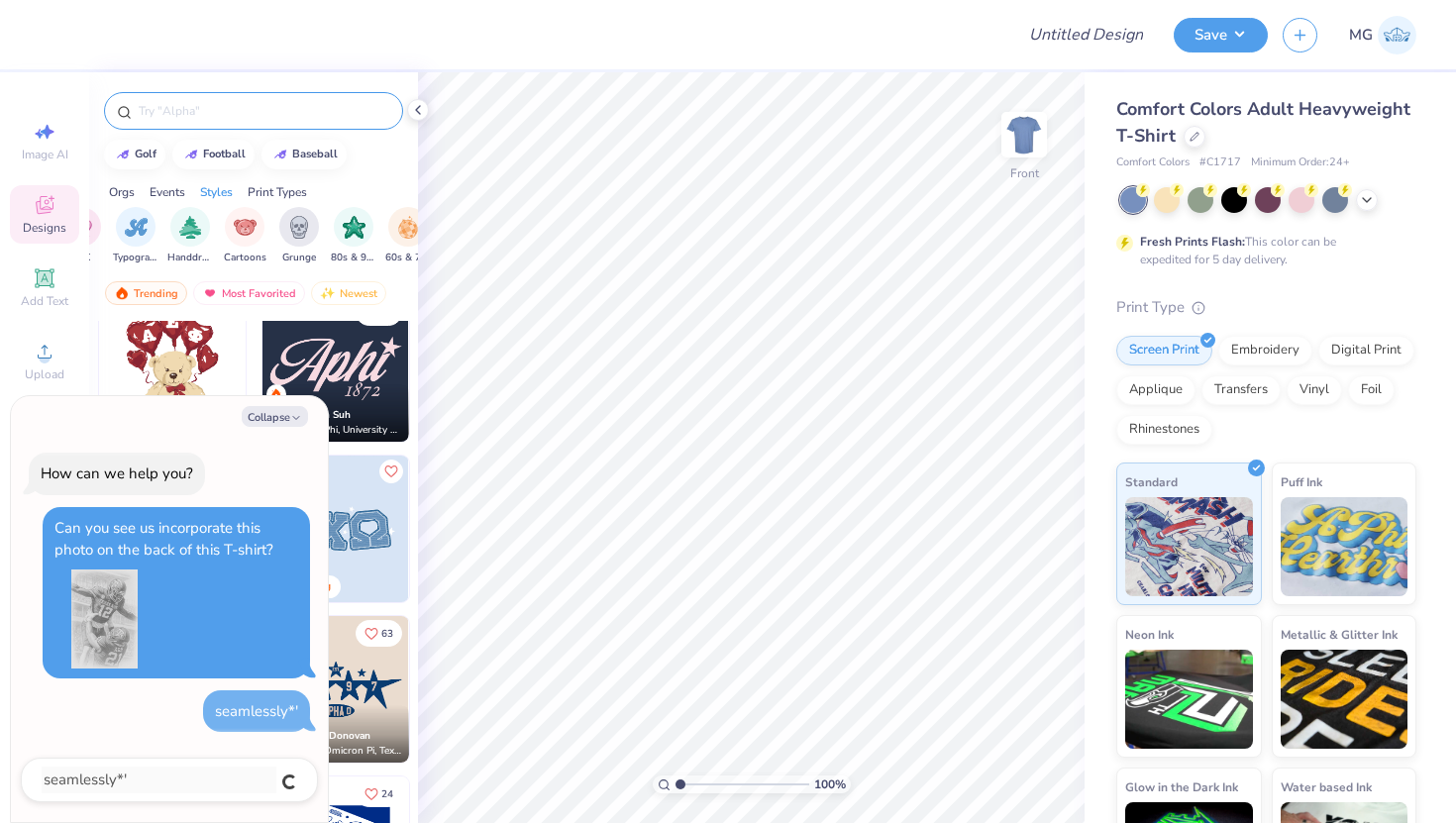 type 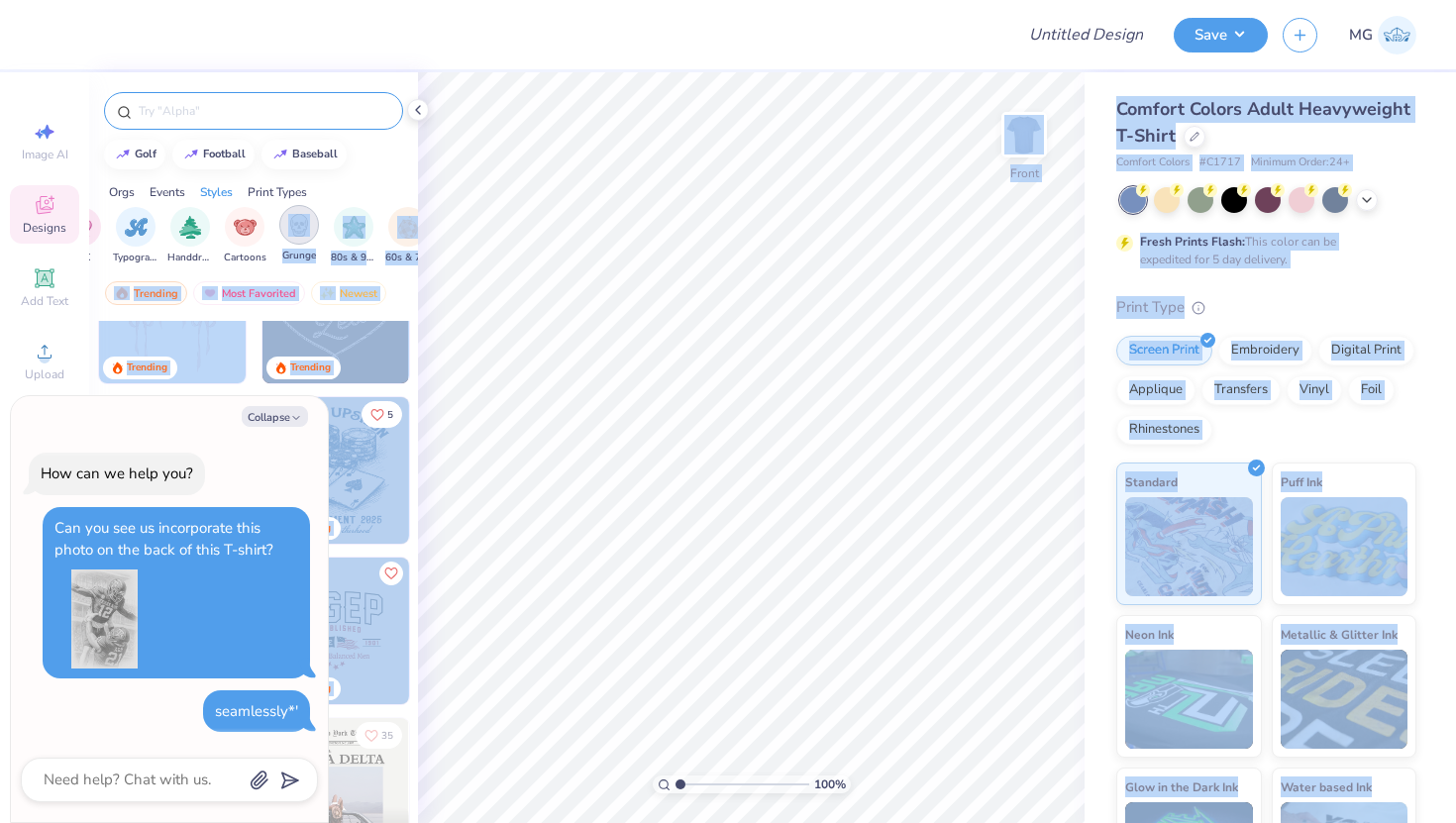 drag, startPoint x: 206, startPoint y: 405, endPoint x: 300, endPoint y: 232, distance: 196.88829 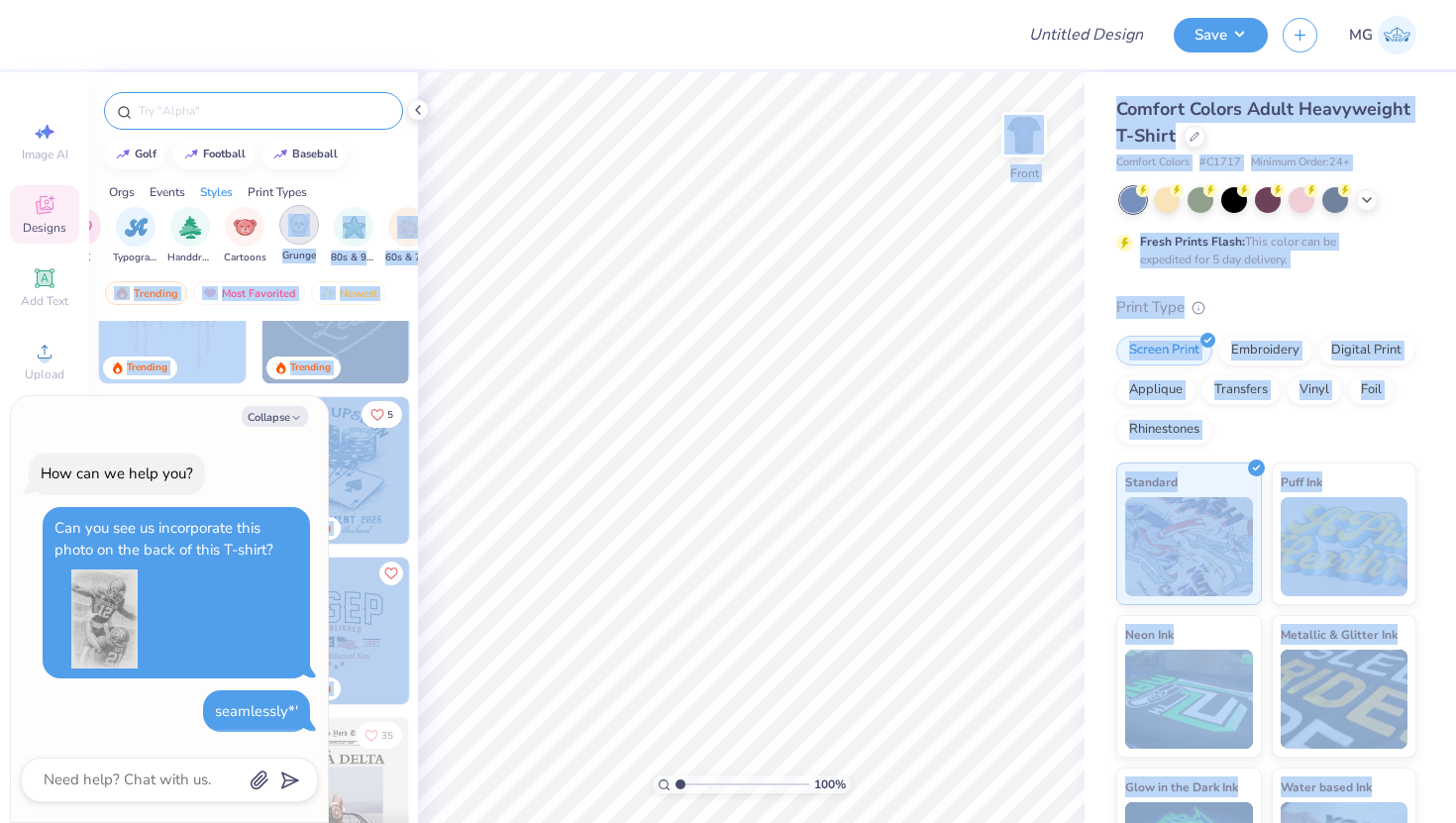 click on "Design Title Save MG Image AI Designs Add Text Upload Greek Clipart & logos Decorate golf football baseball Orgs Events Styles Print Types Fraternity Sorority Club Sports Rush & Bid Game Day Parent's Weekend PR & General Big Little Reveal Philanthropy Date Parties & Socials Retreat Spring Break Holidays Greek Week Formal & Semi Graduation Founder’s Day Classic Minimalist Varsity Y2K Typography Handdrawn Cartoons Grunge 80s & 90s 60s & 70s Embroidery Screen Print Patches Digital Print Vinyl Transfers Applique Trending Most Favorited Newest 11 Gavin Wallace Sigma Alpha Epsilon, University of Colorado Boulder Trending 33 Trending 14 Trending 15 Trending 17 Trending 20 Trending 5 Trending 18 Trending Trending Trending 35 Cameron Oppelt Kappa Delta, University of North Carolina Wilmington 100  % Front Comfort Colors Adult Heavyweight T-Shirt Comfort Colors # C1717 Minimum Order:  24 +   Fresh Prints Flash:  This color can be expedited for 5 day delivery. Print Type Screen Print Embroidery" at bounding box center (728, 411) 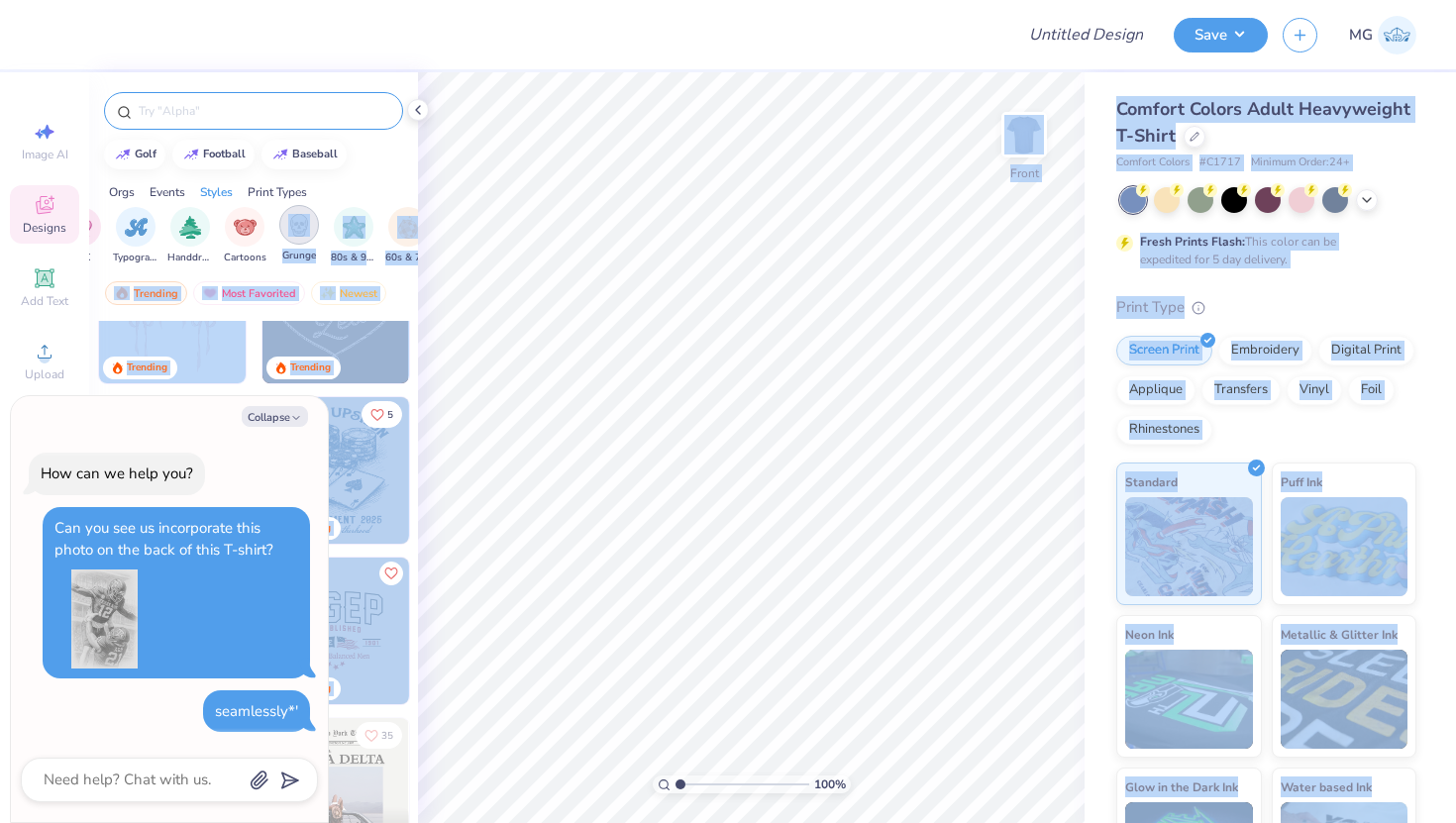 scroll, scrollTop: 210, scrollLeft: 0, axis: vertical 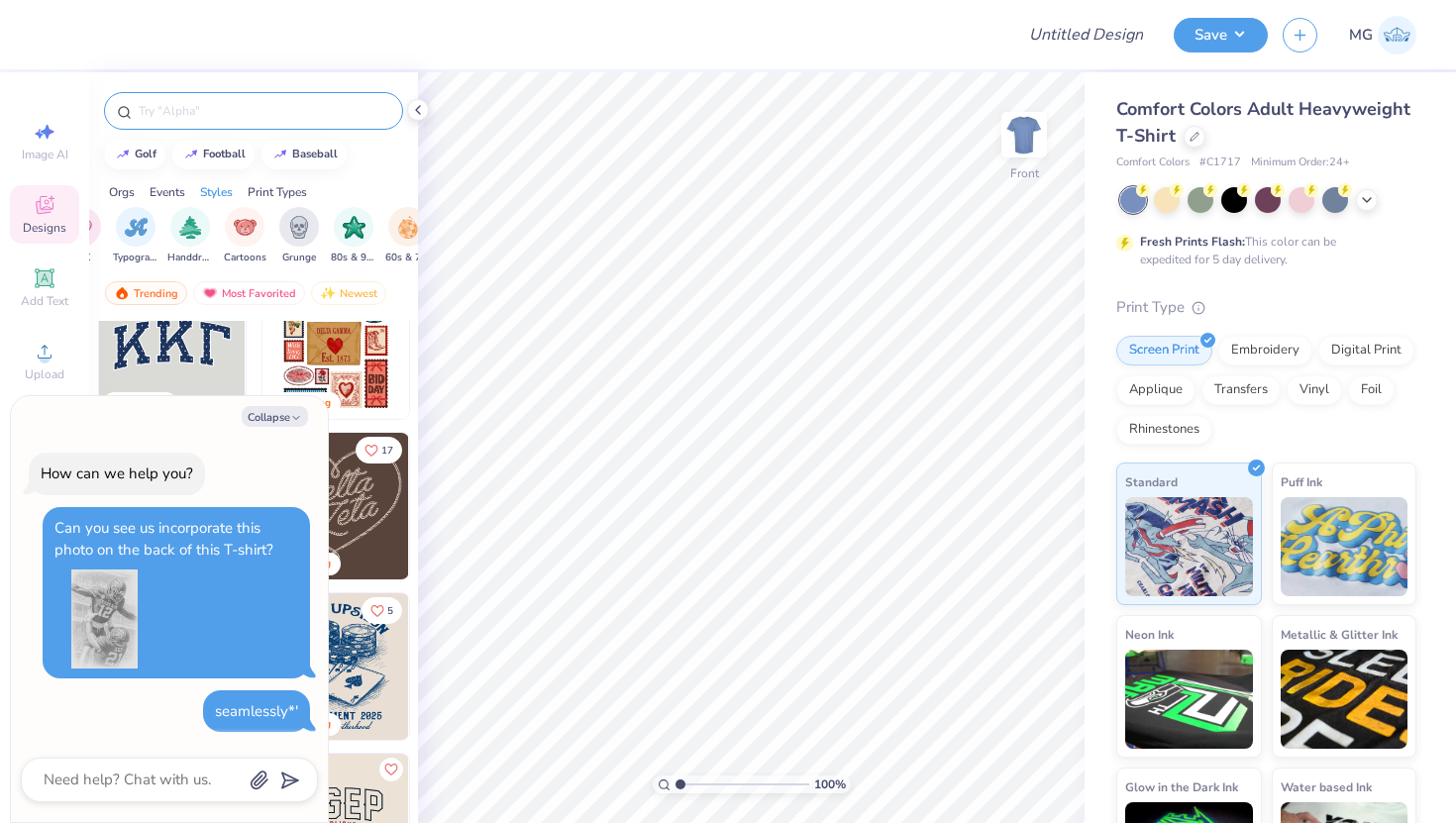 click on "Comfort Colors Adult Heavyweight T-Shirt" at bounding box center (1263, 122) 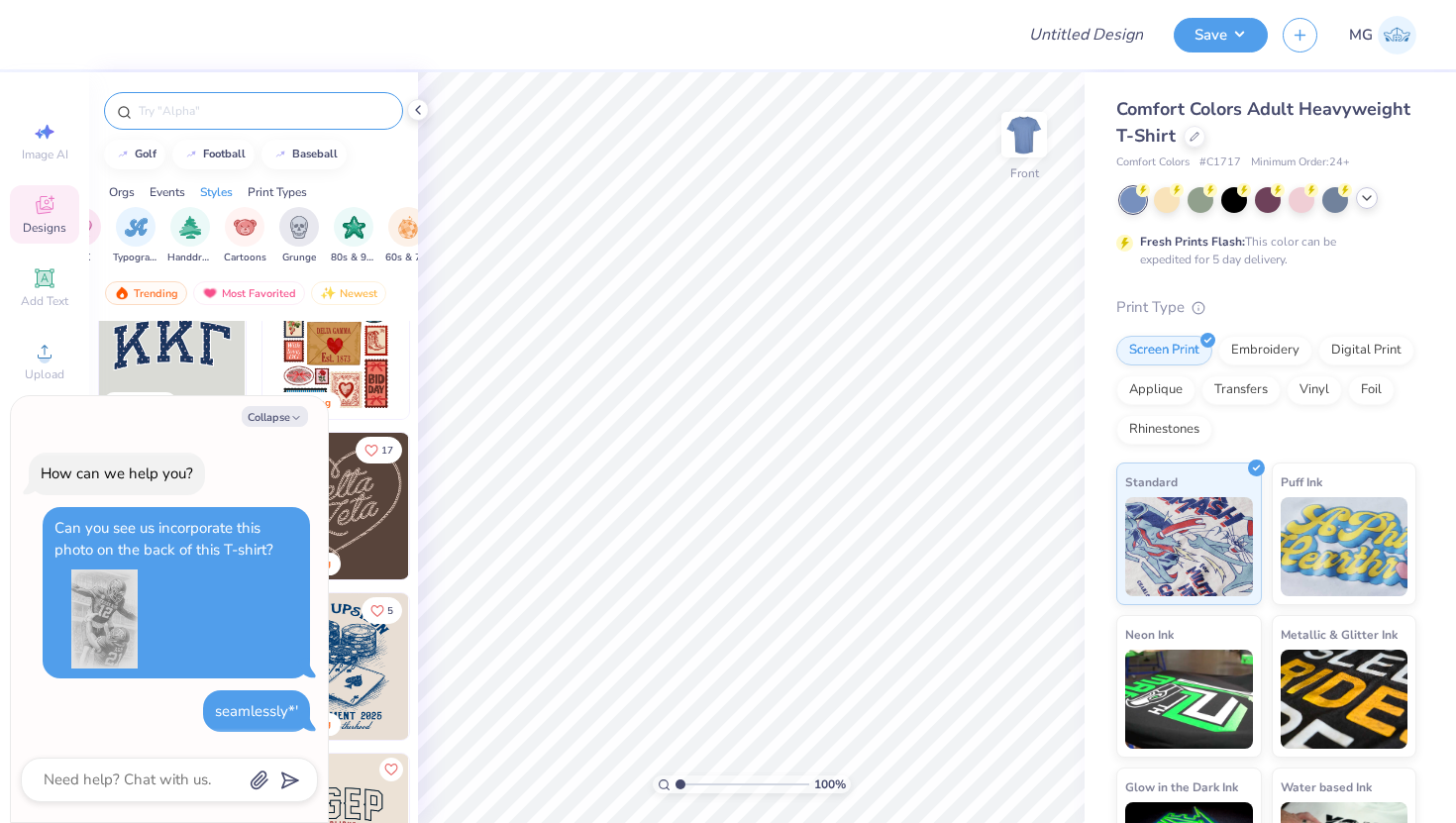 click at bounding box center (1268, 200) 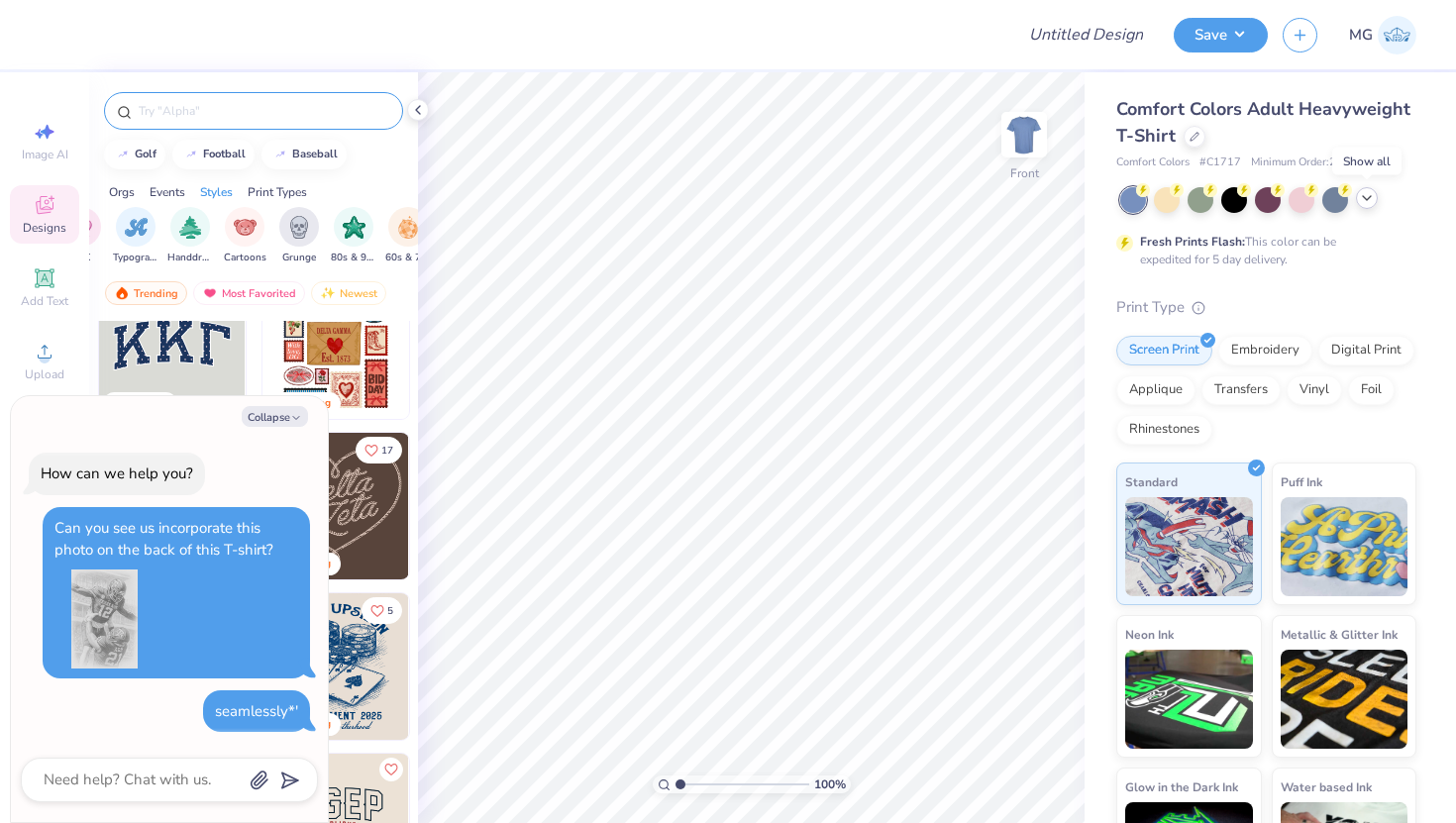 click 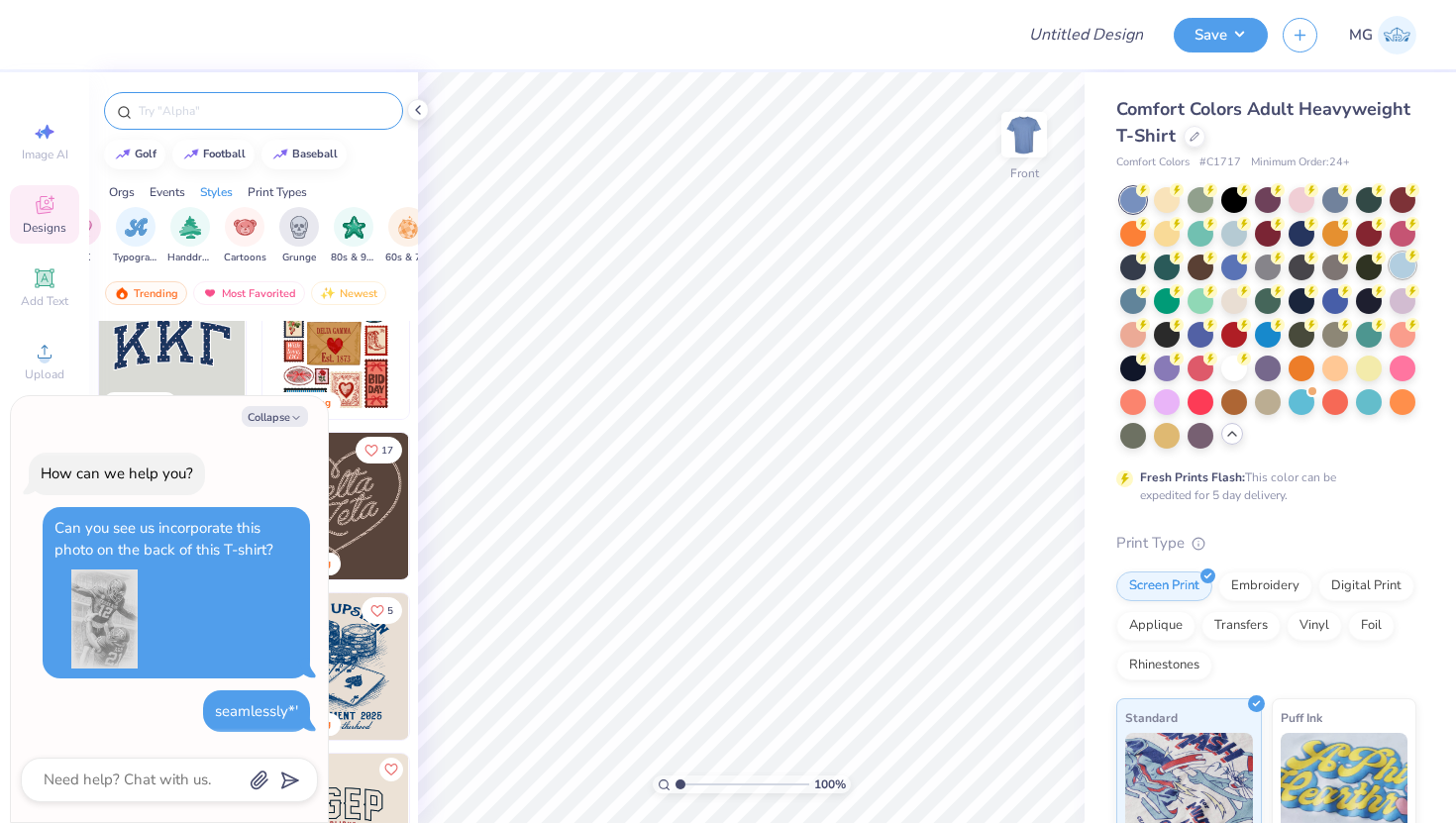 click at bounding box center (1403, 265) 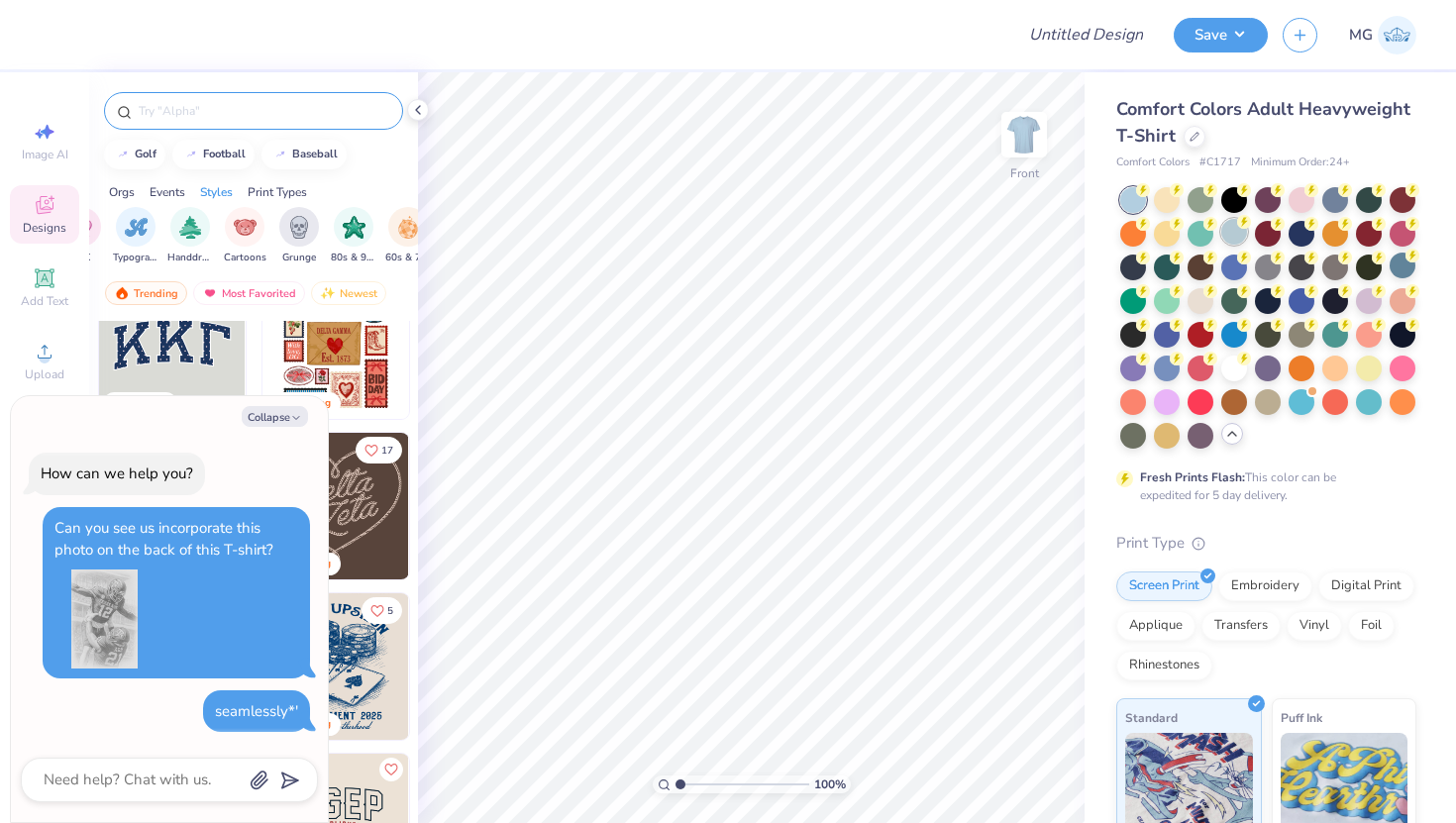 click at bounding box center [1234, 232] 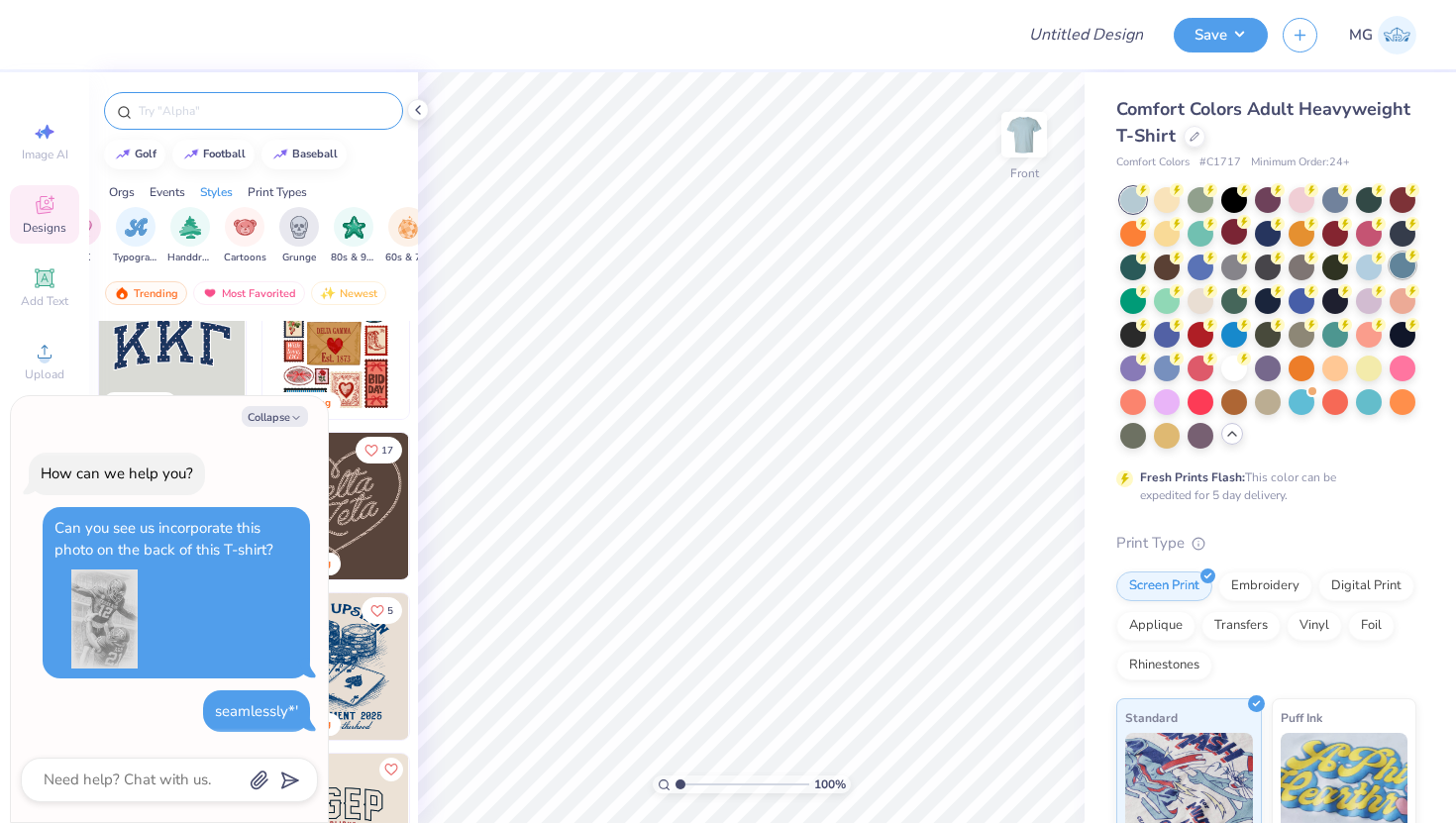 click at bounding box center (1403, 265) 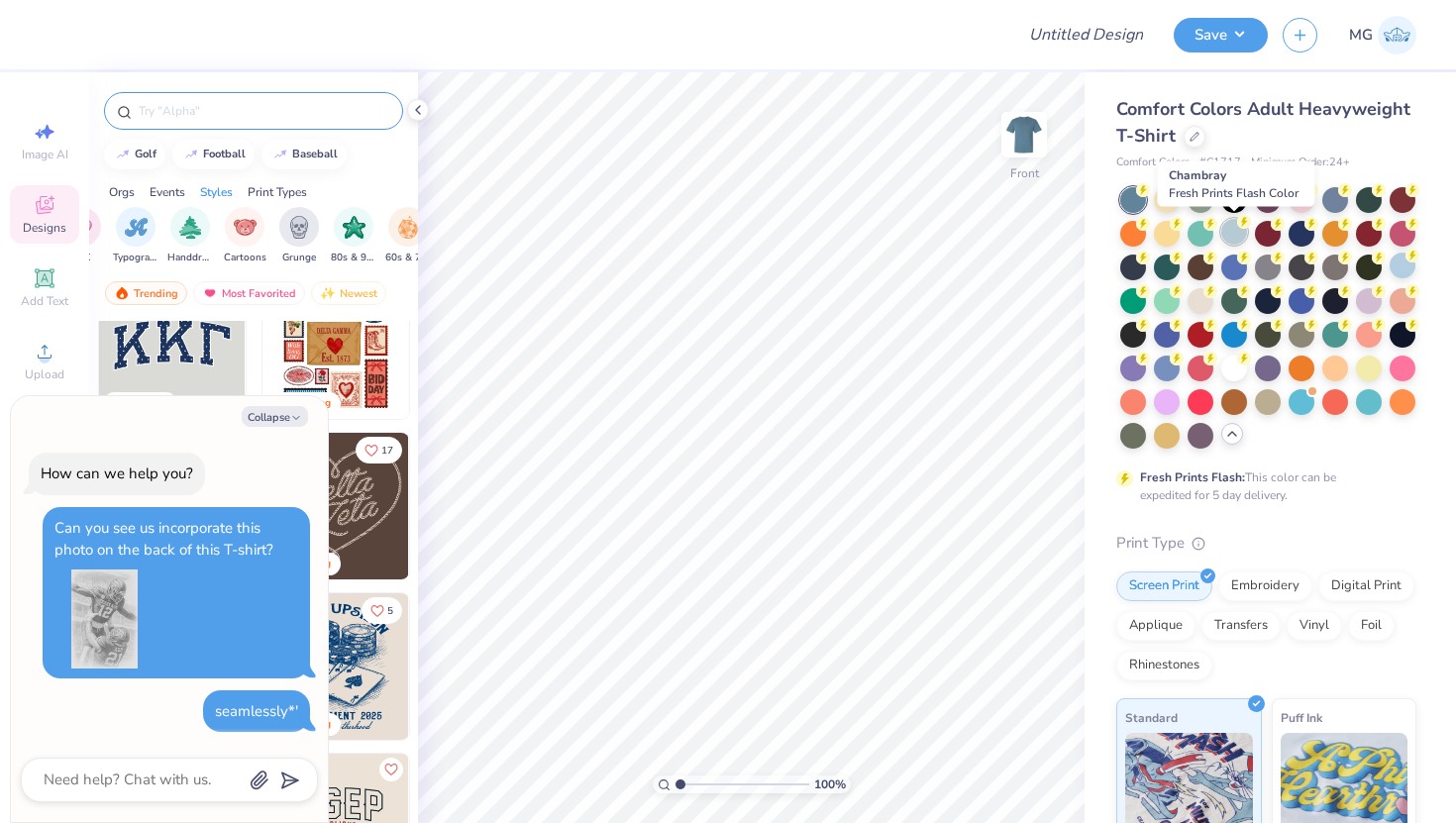 click at bounding box center (1234, 232) 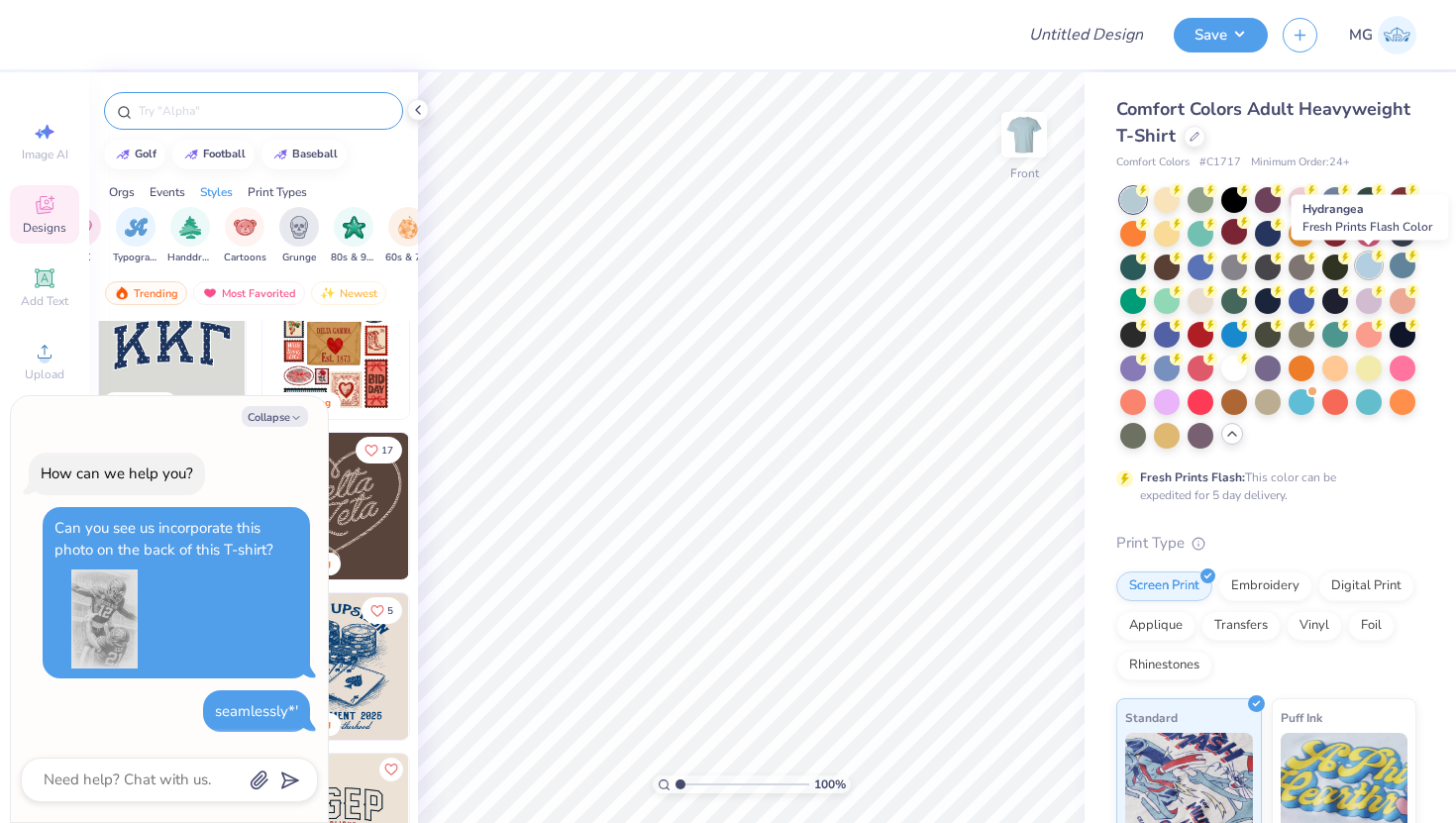 click at bounding box center [1369, 265] 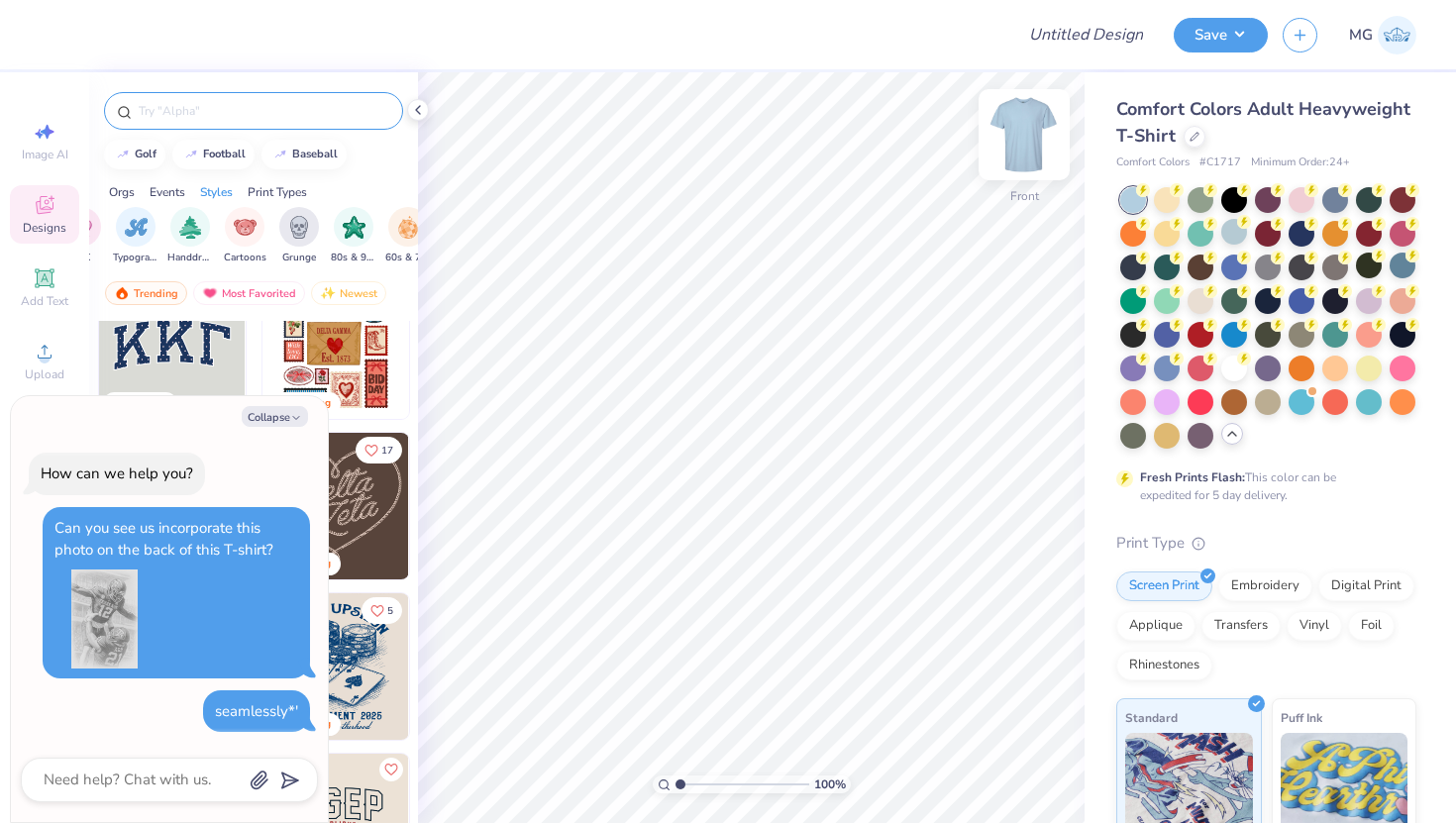 click at bounding box center [1024, 135] 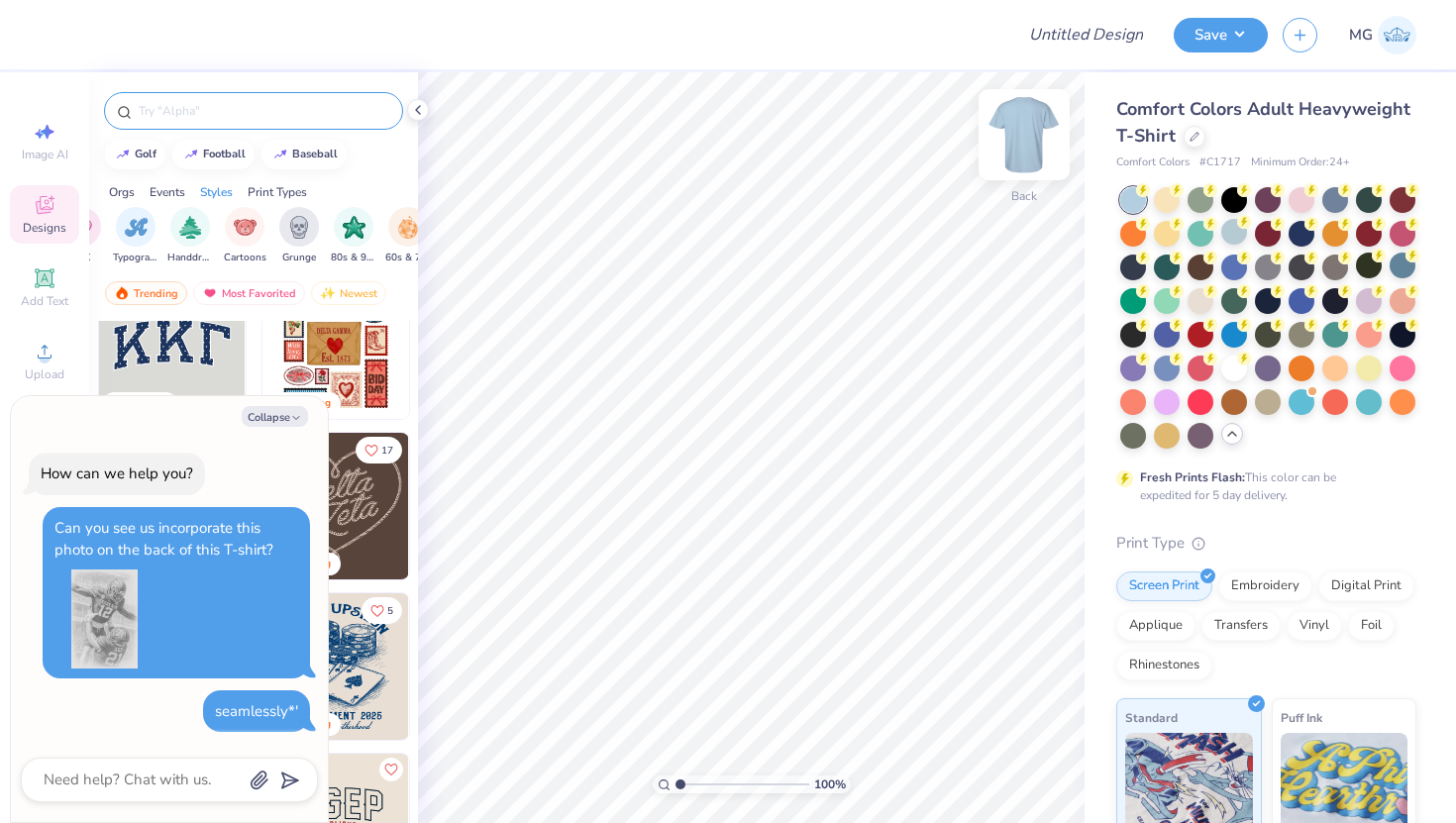 click at bounding box center (1024, 135) 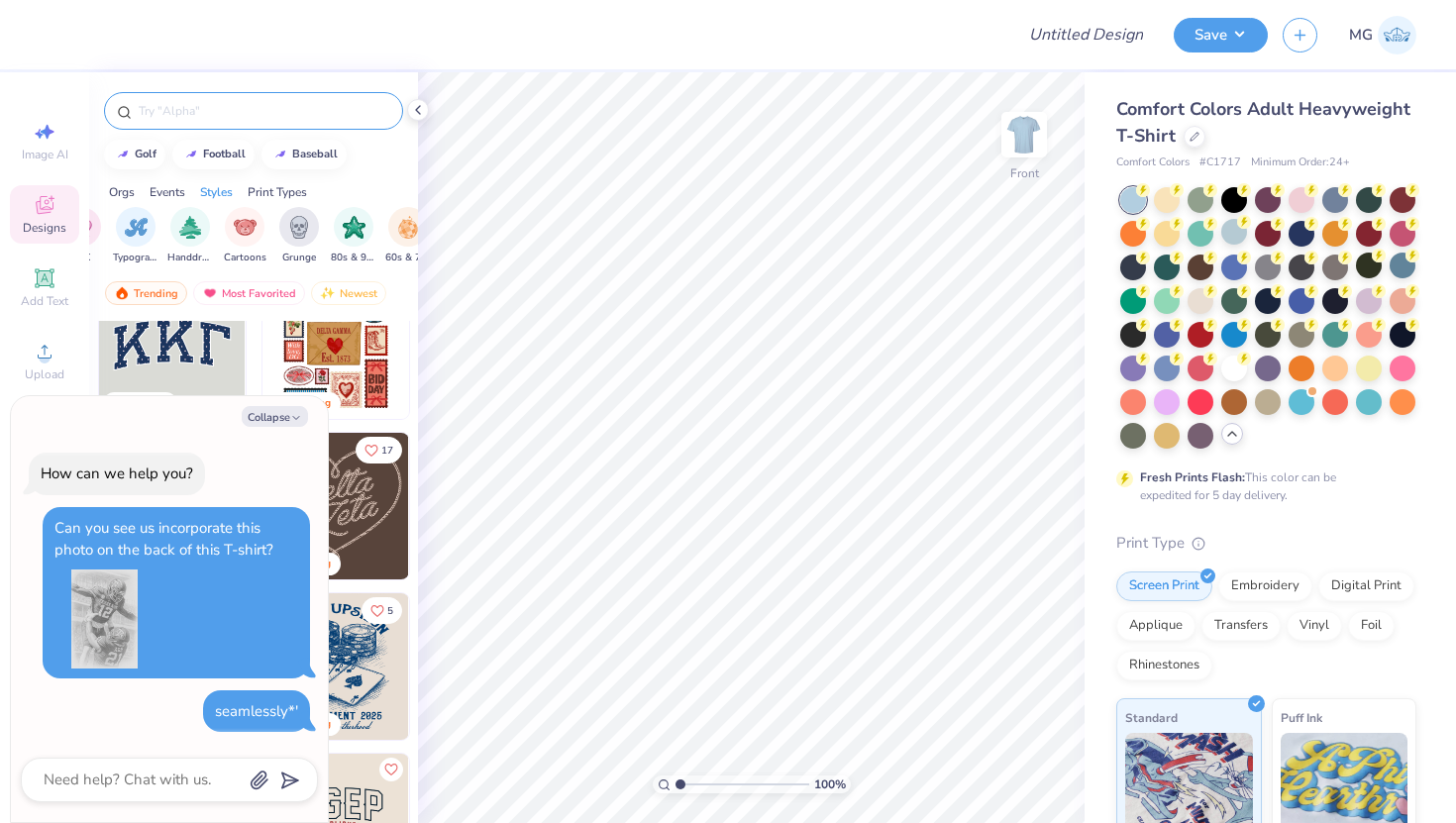 type on "x" 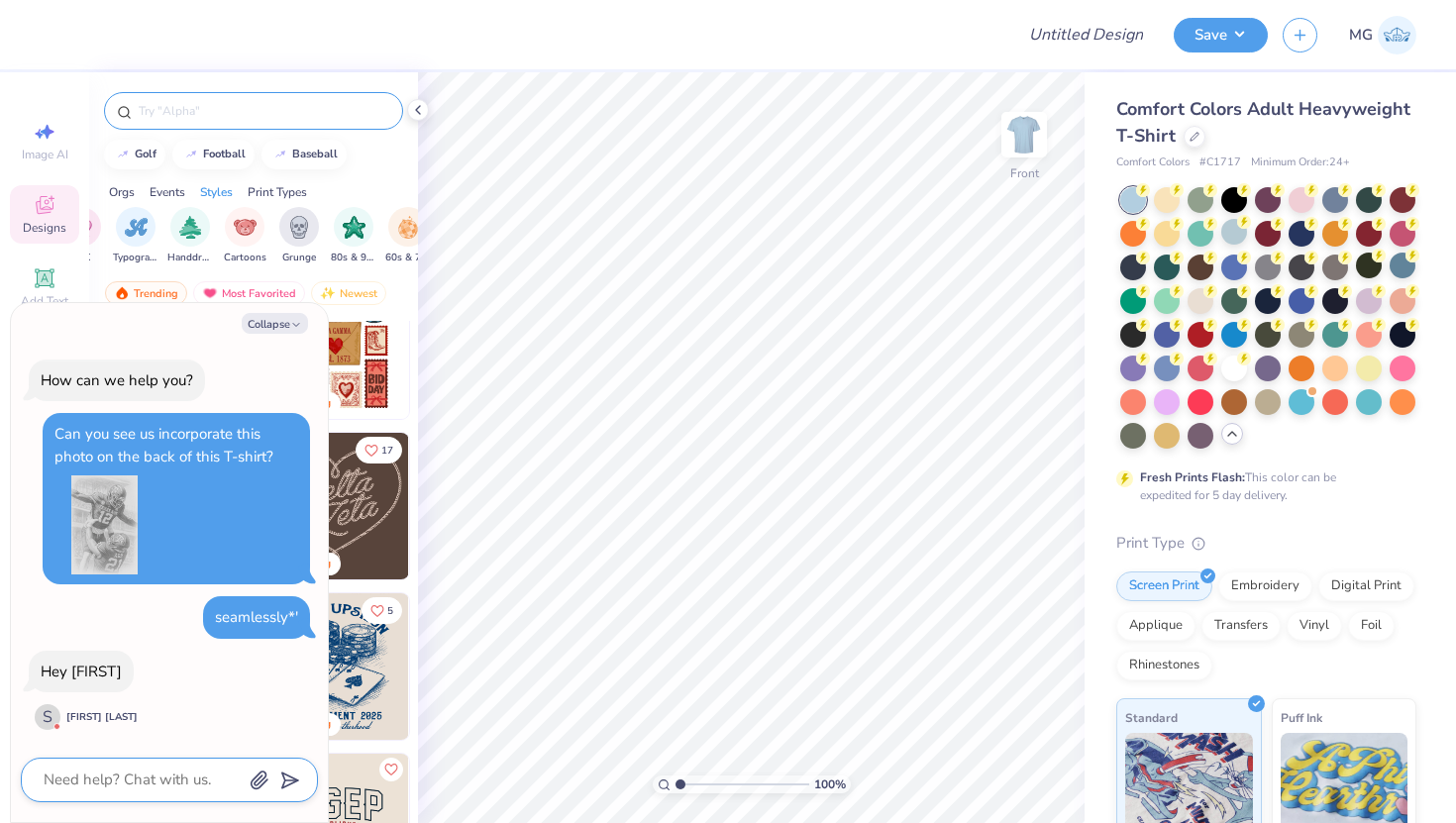 click at bounding box center [142, 779] 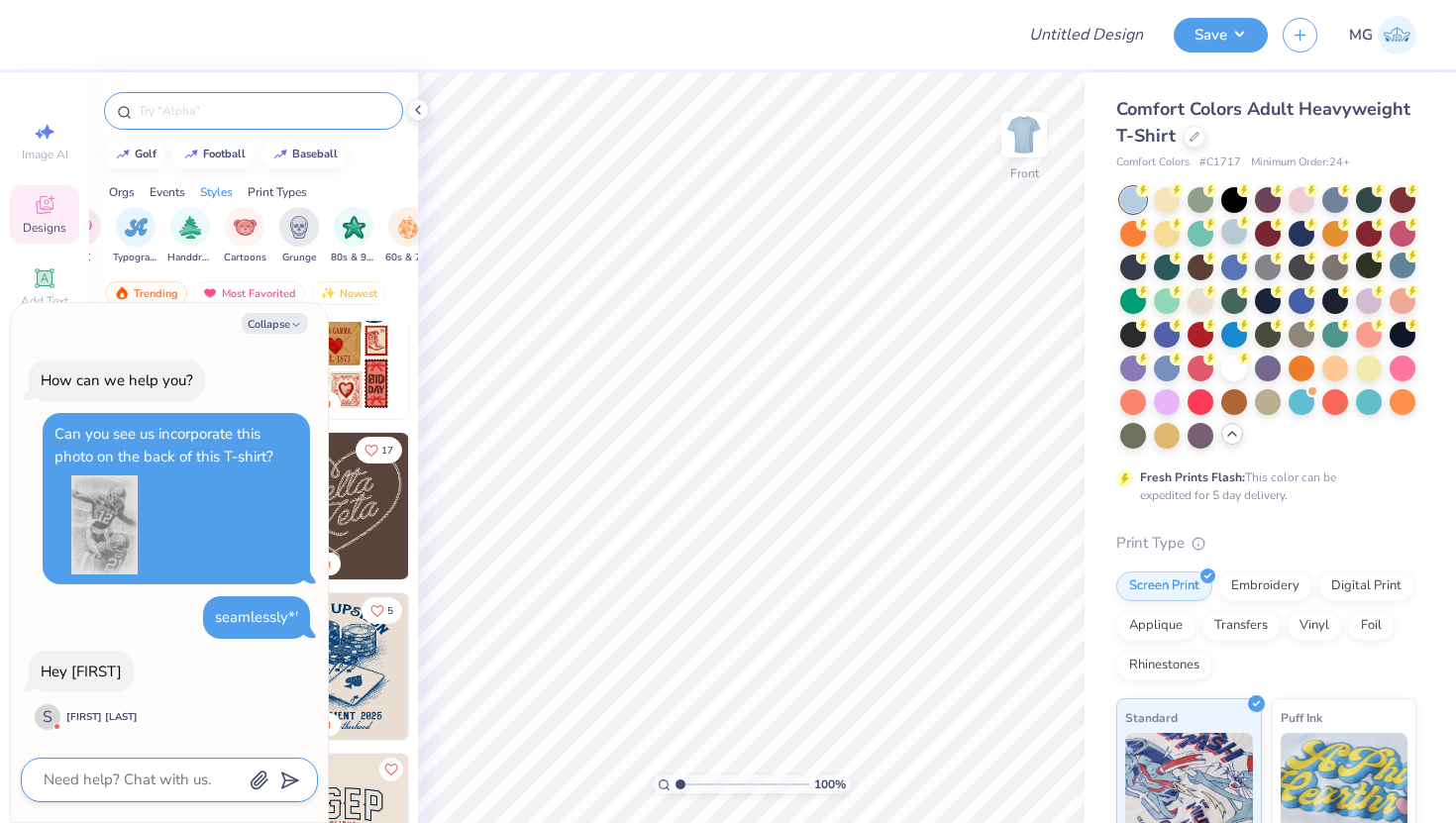 type on "h" 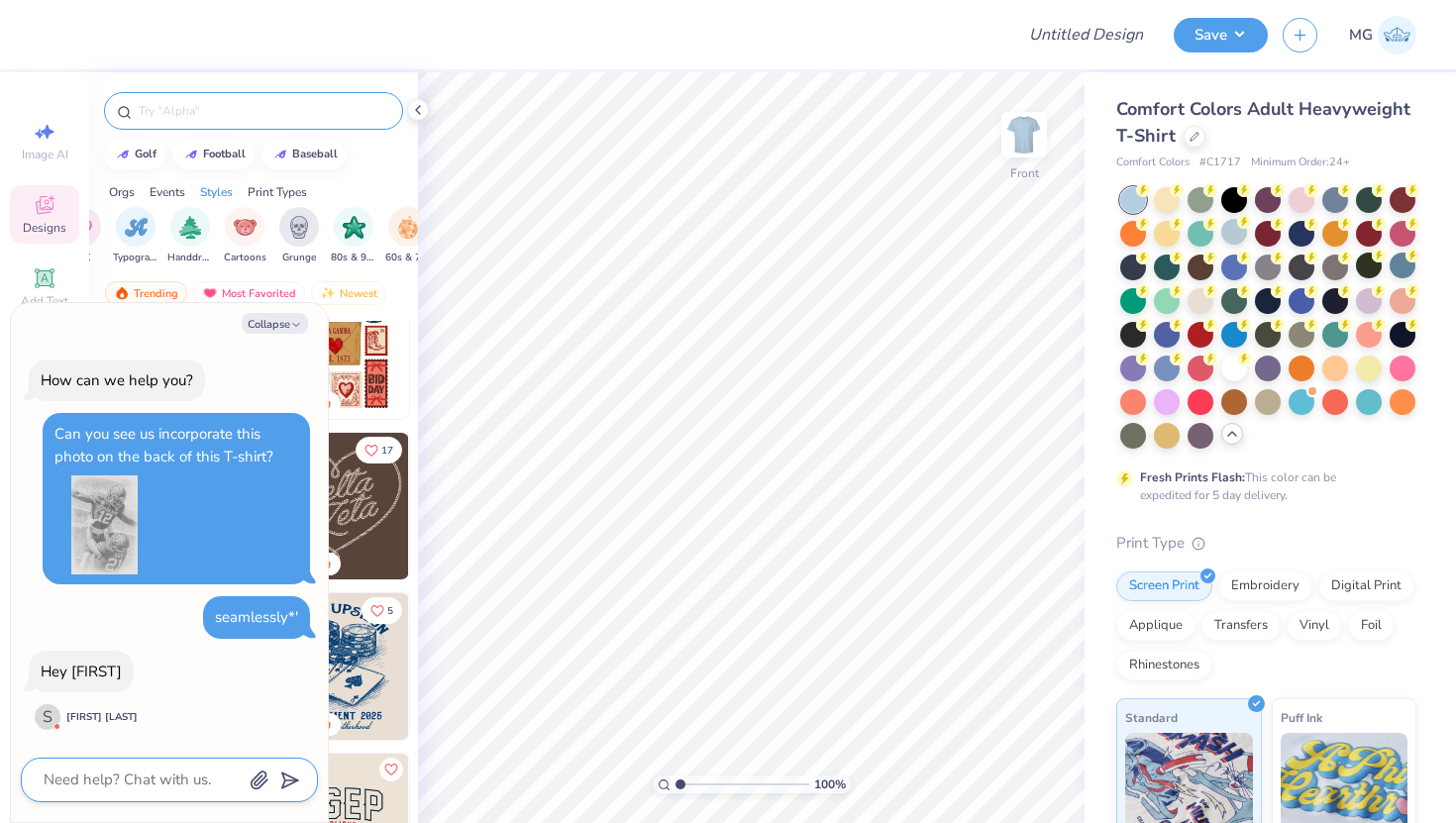 type on "x" 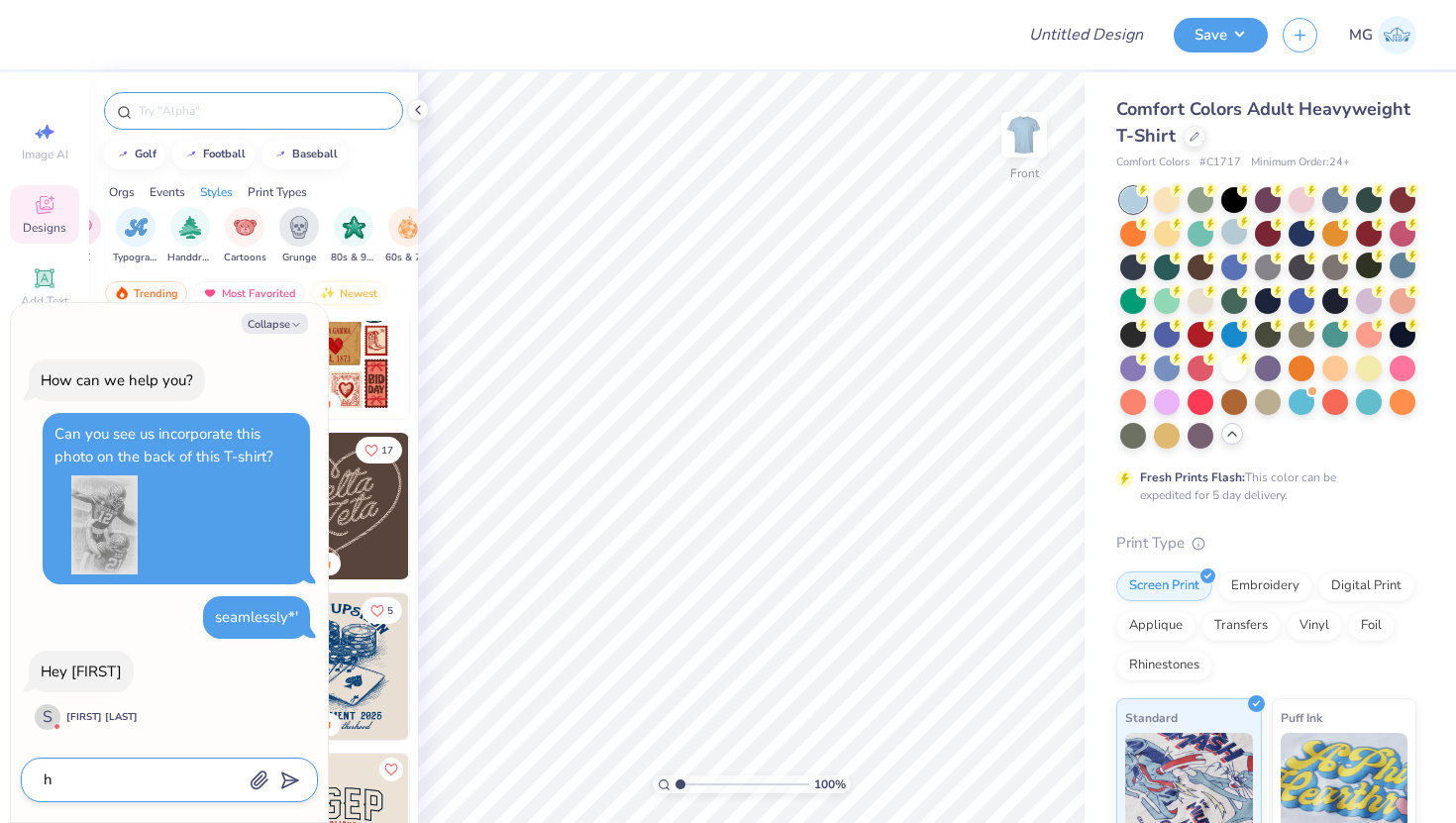 type on "hi" 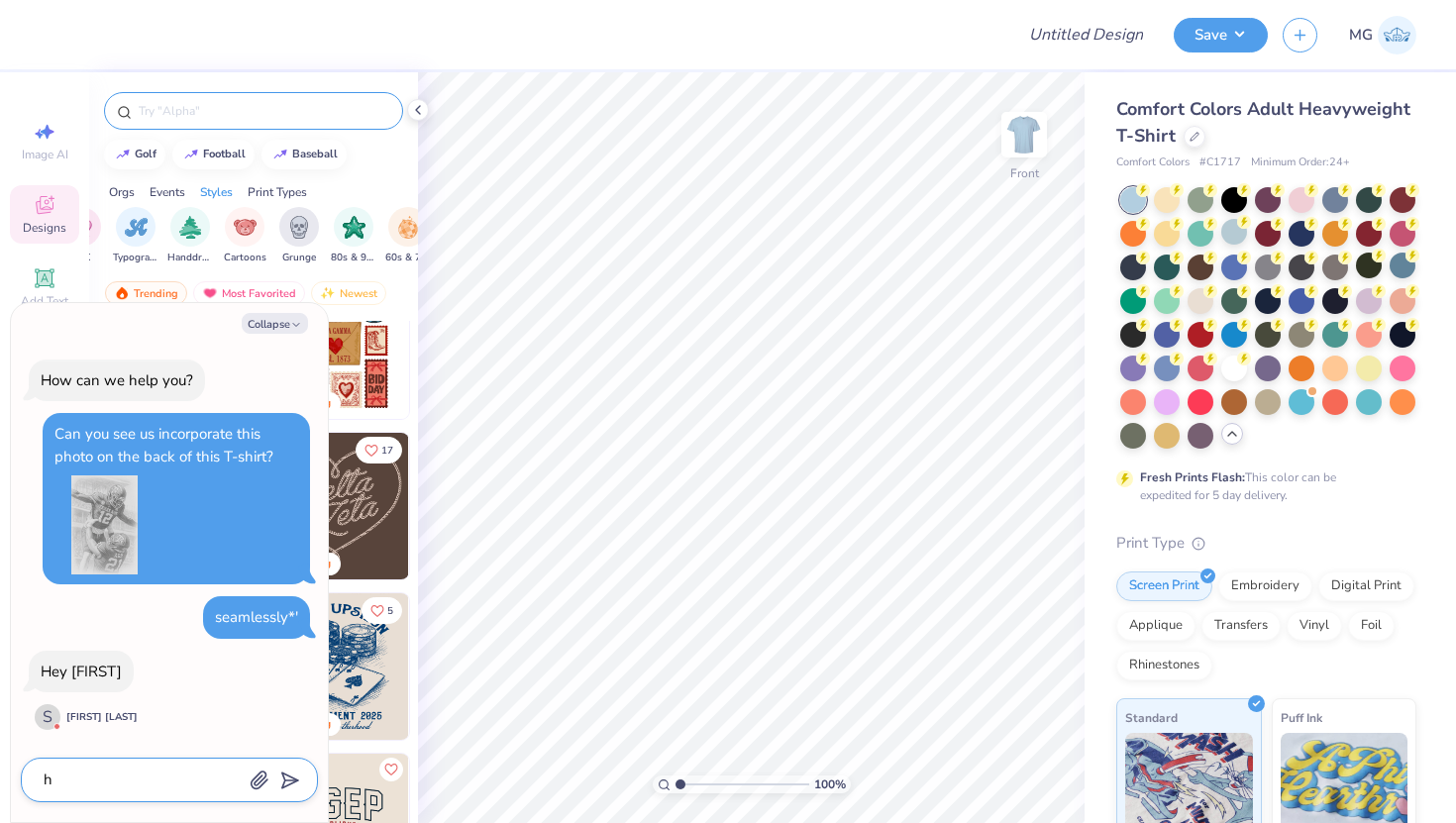 type on "x" 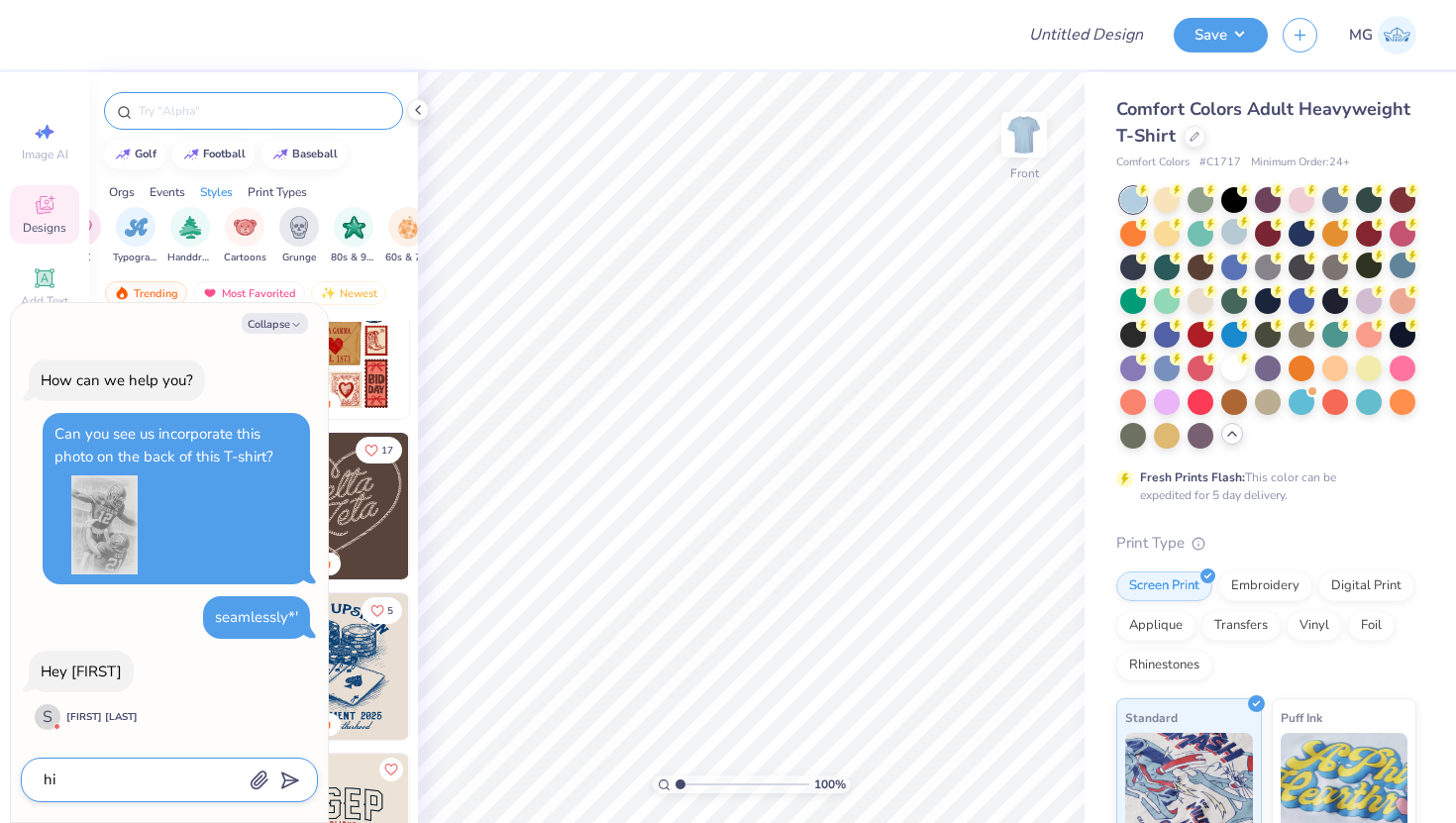 type on "hi!" 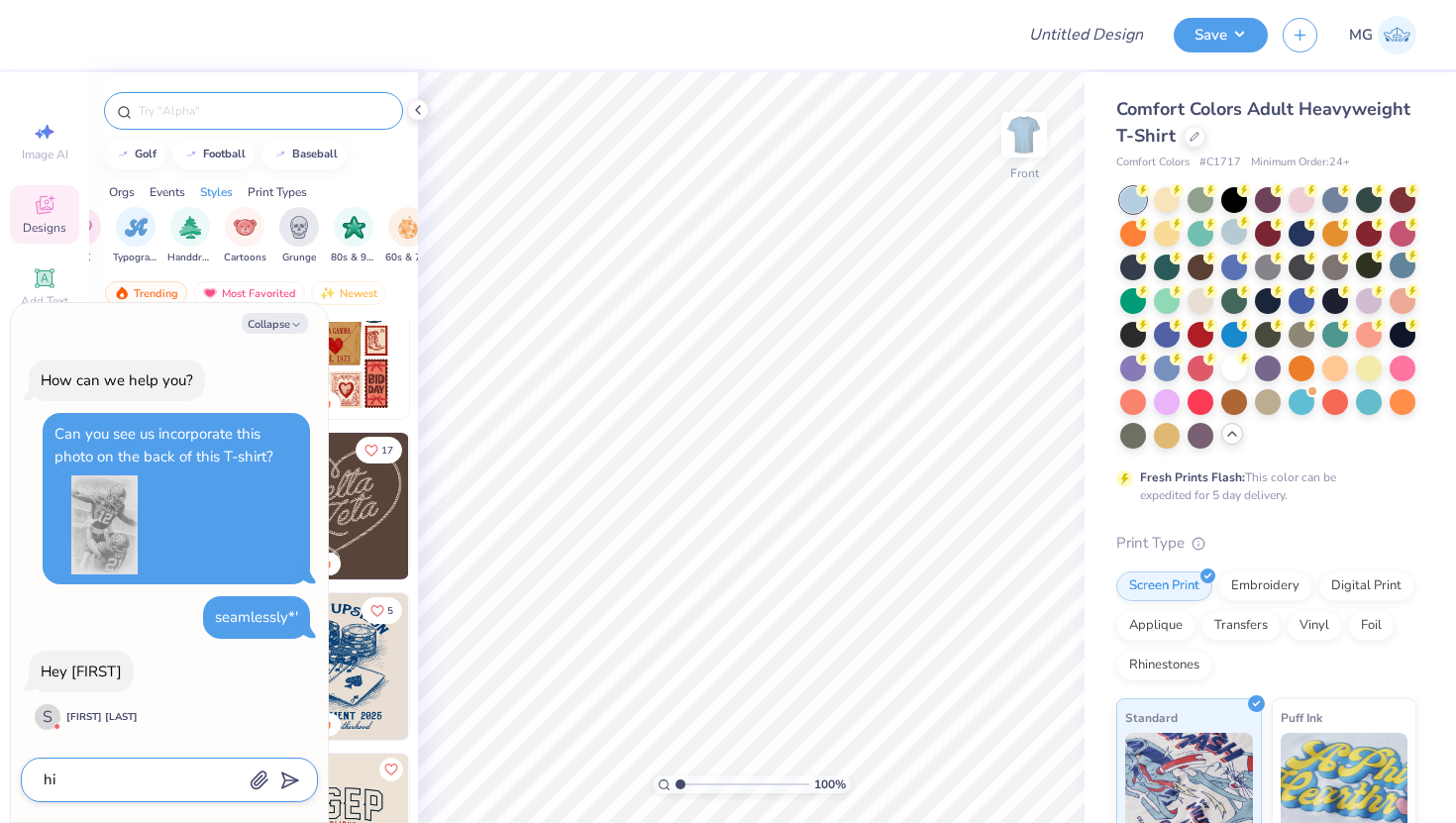 type on "x" 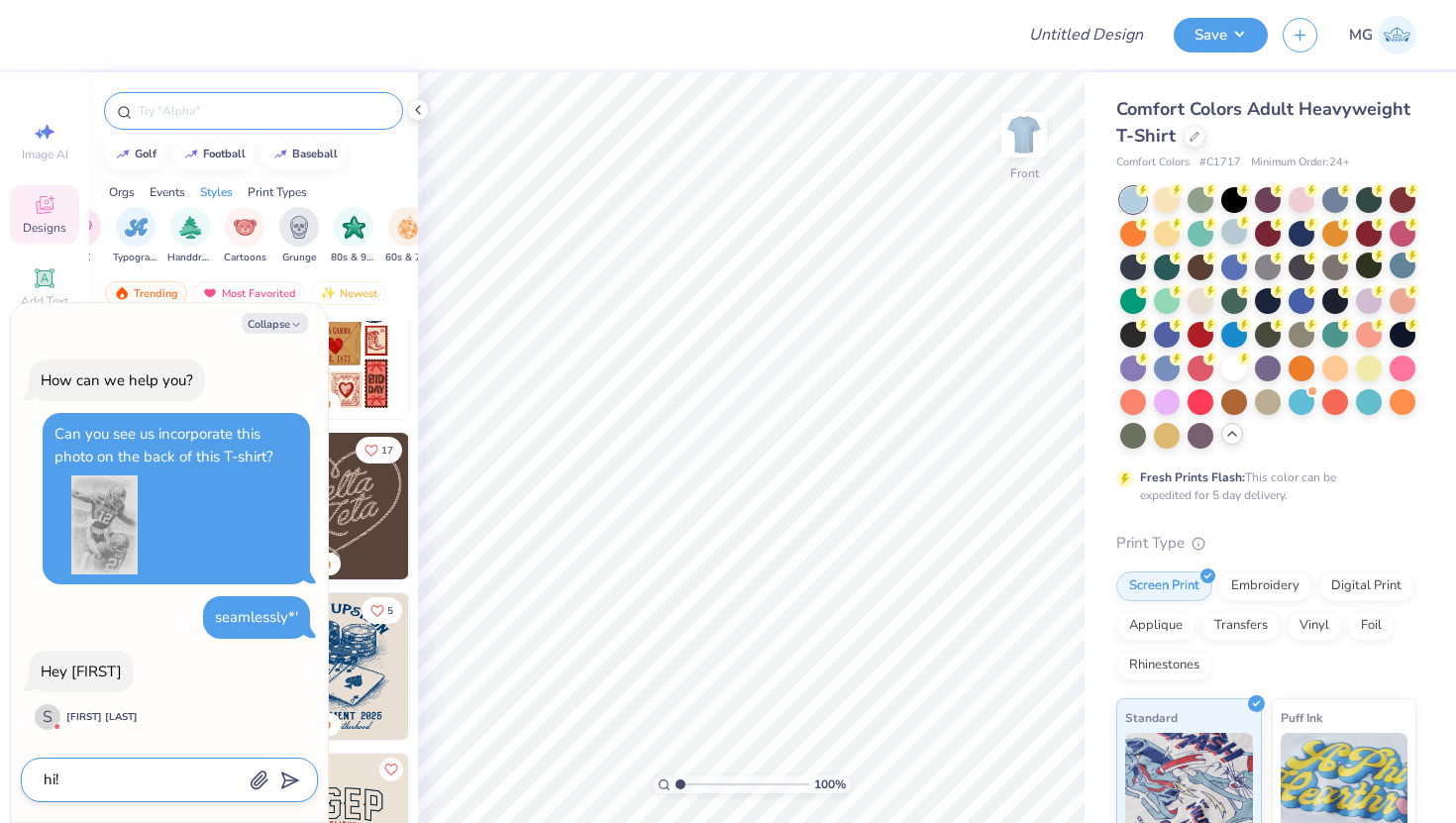 type on "hi!]" 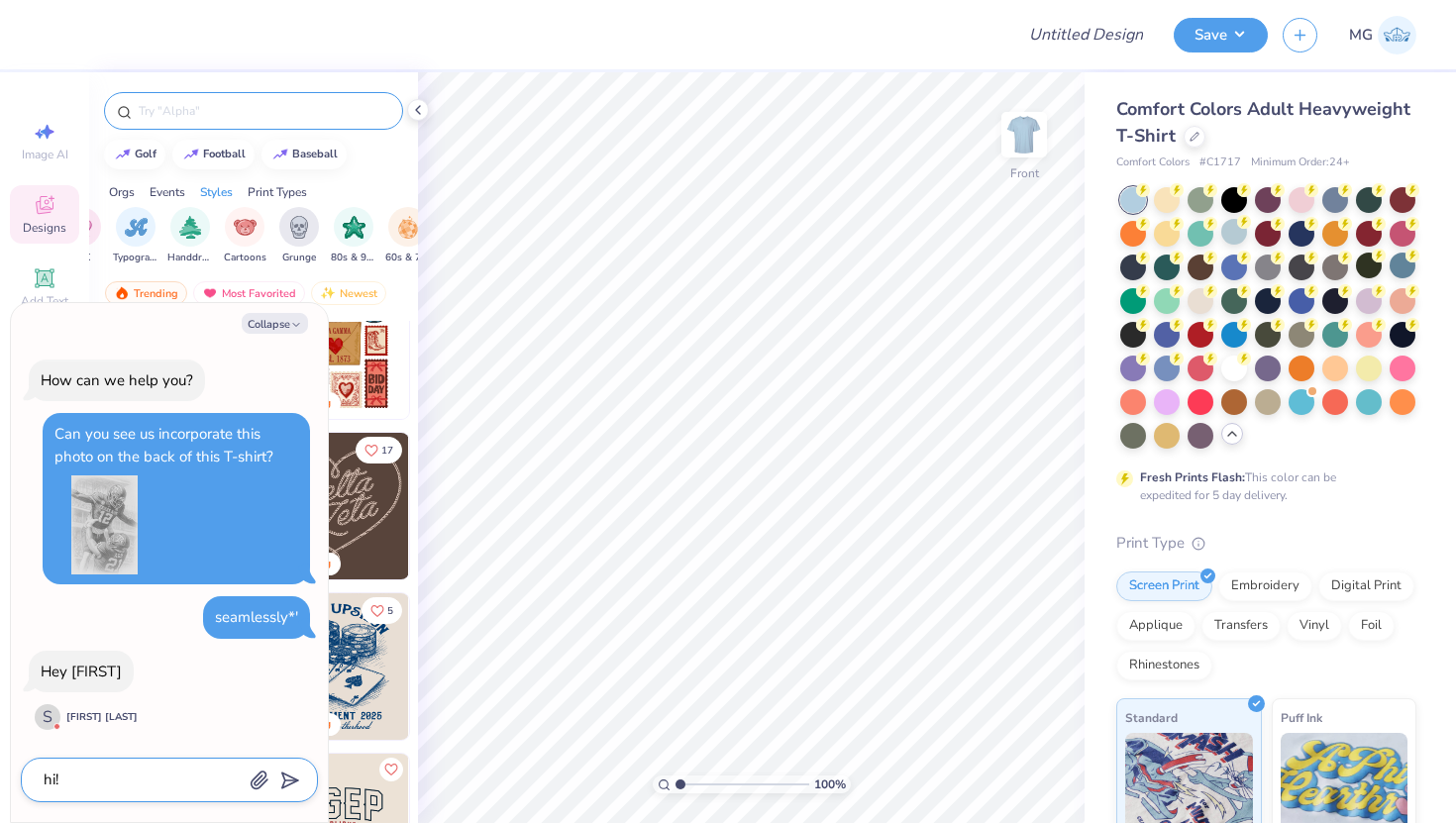 type on "x" 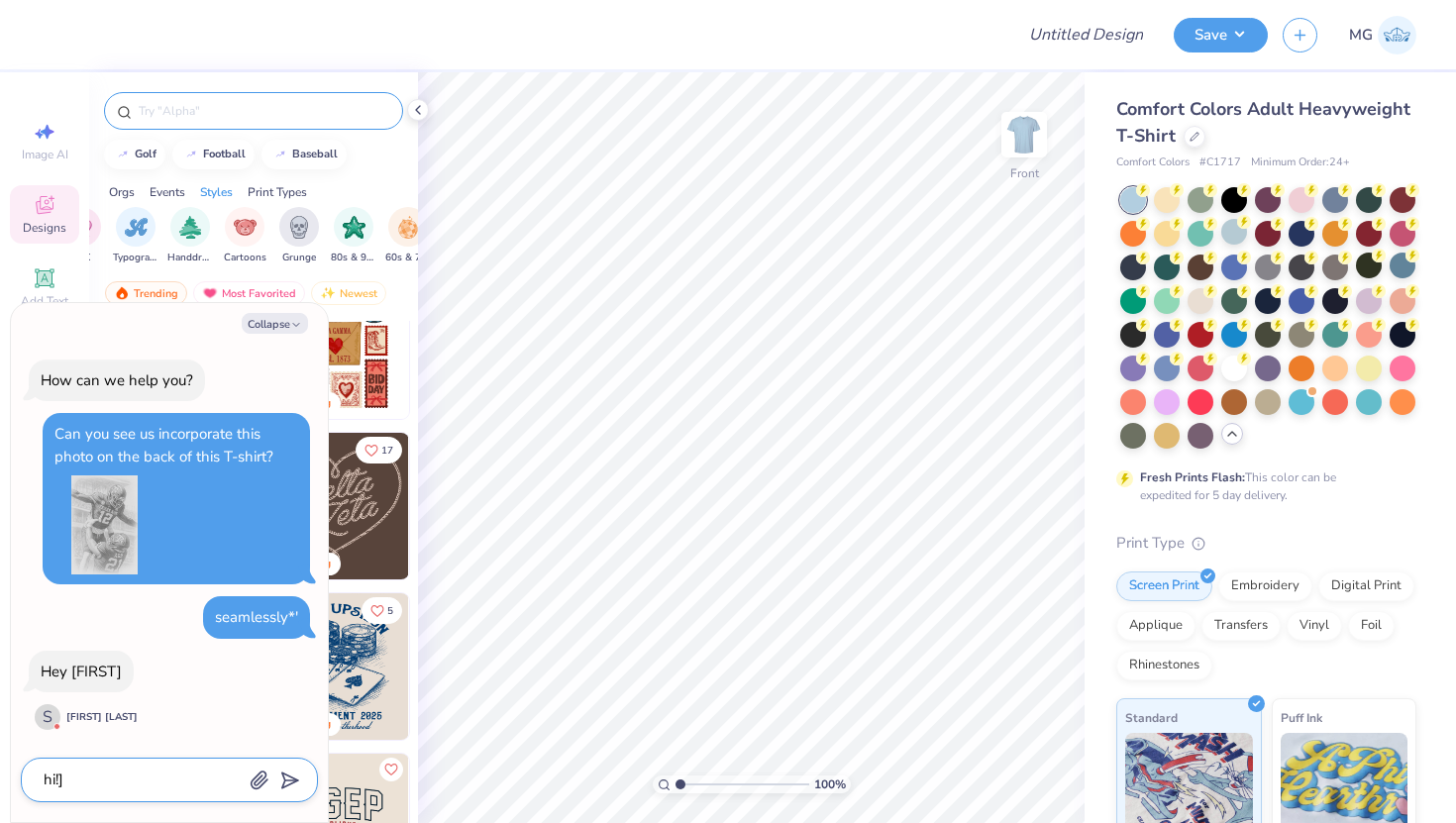 type on "hi!" 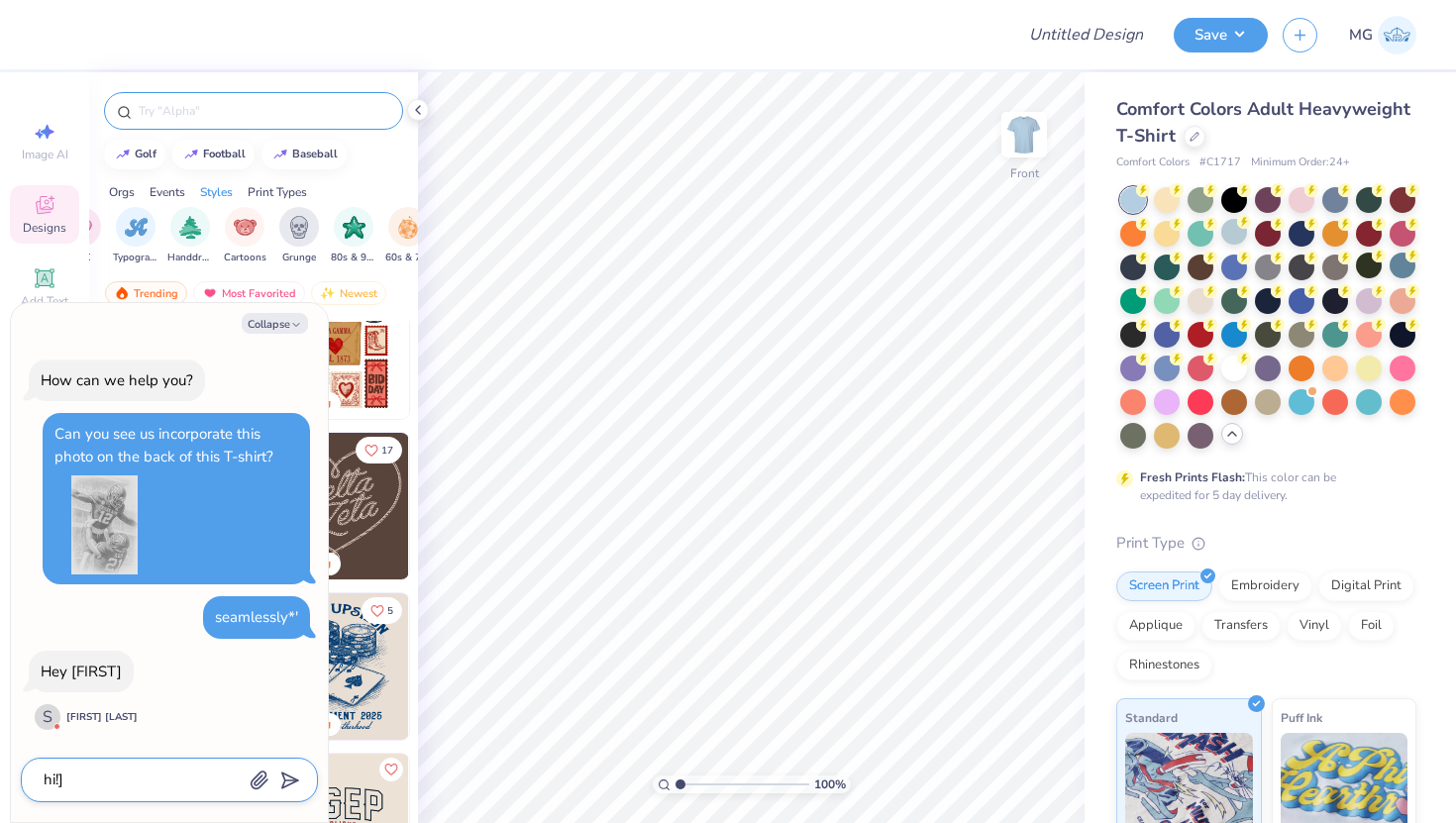 type on "x" 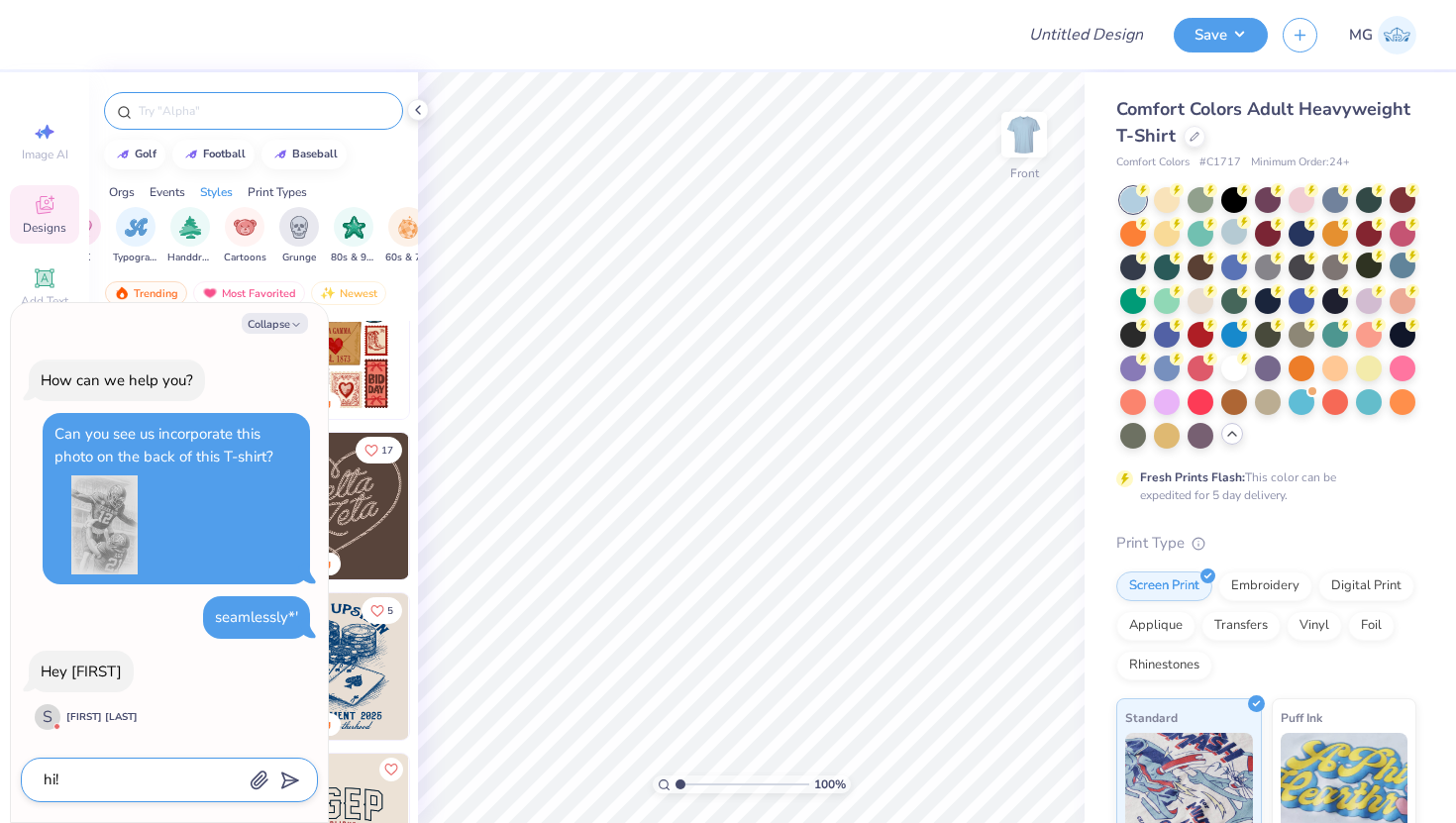 type on "hi!" 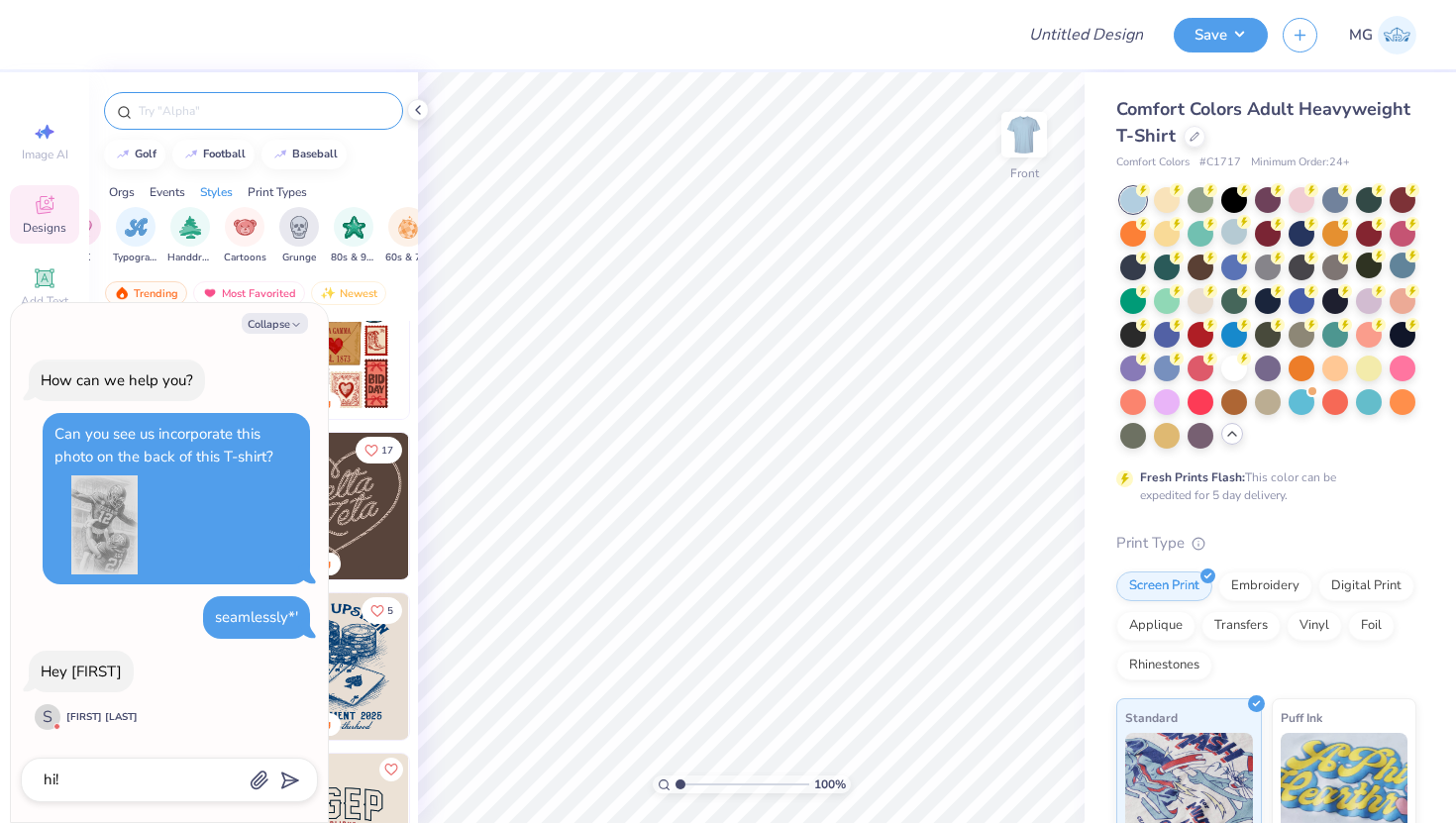 type on "x" 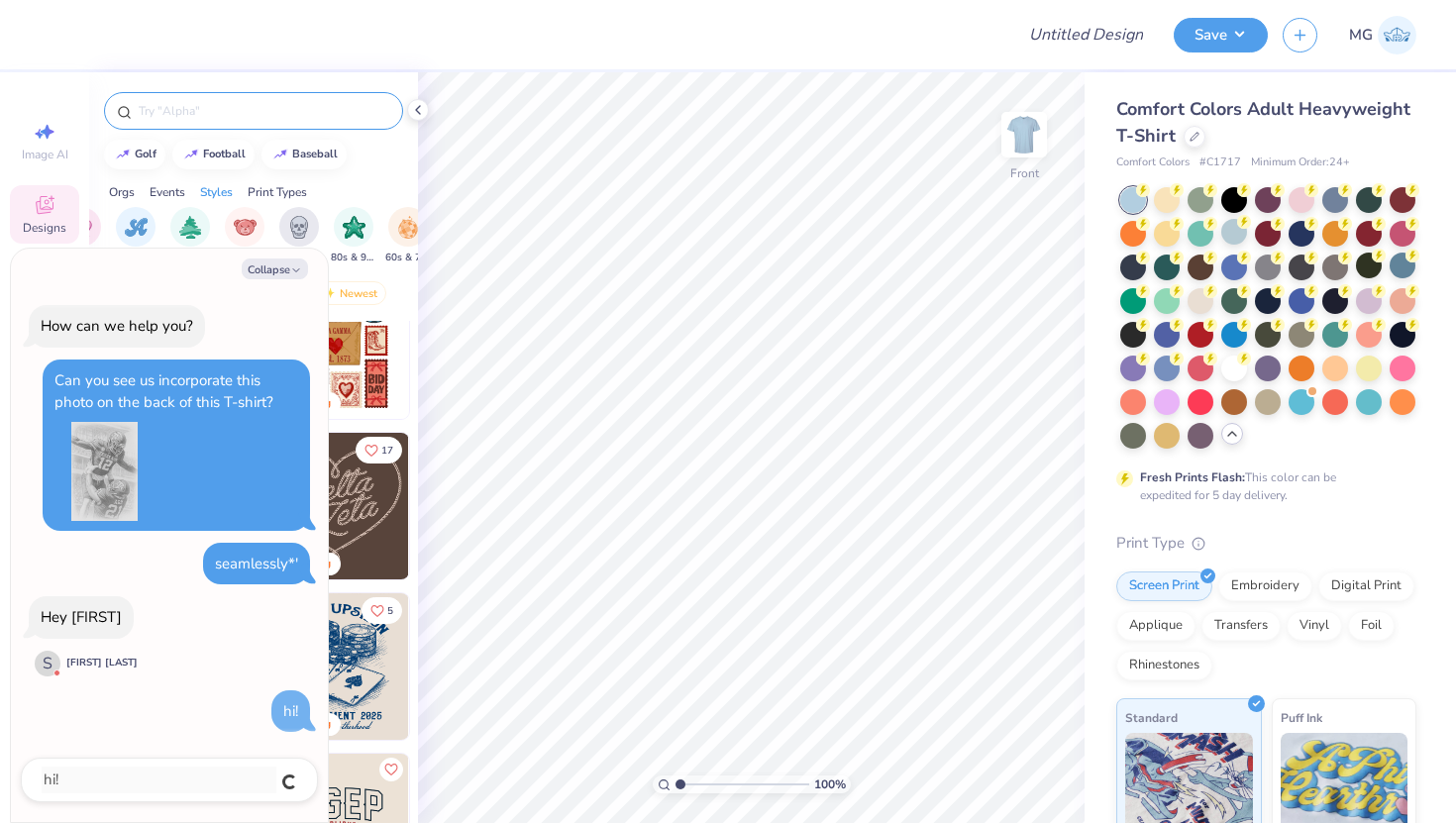 type 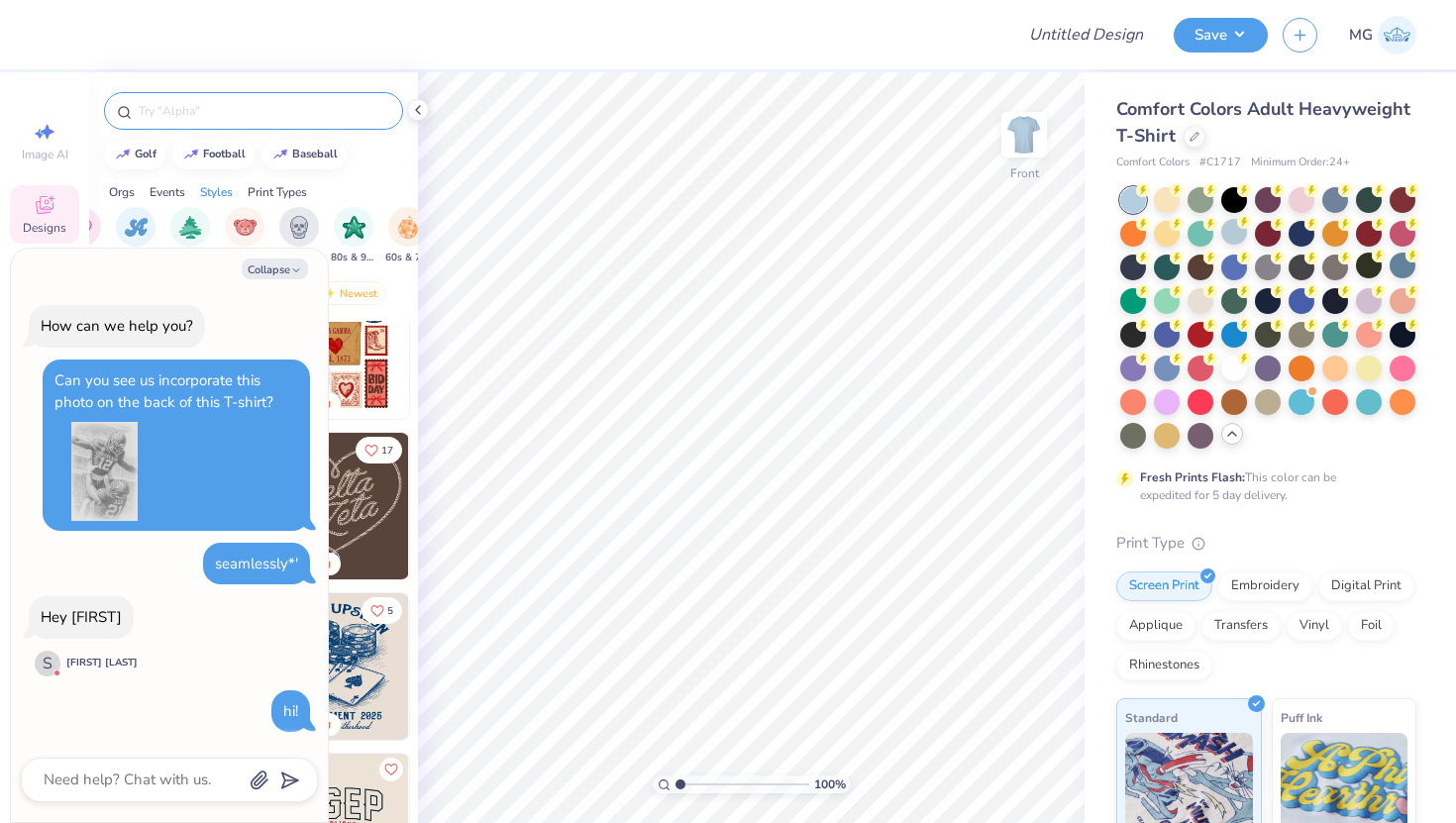 type on "x" 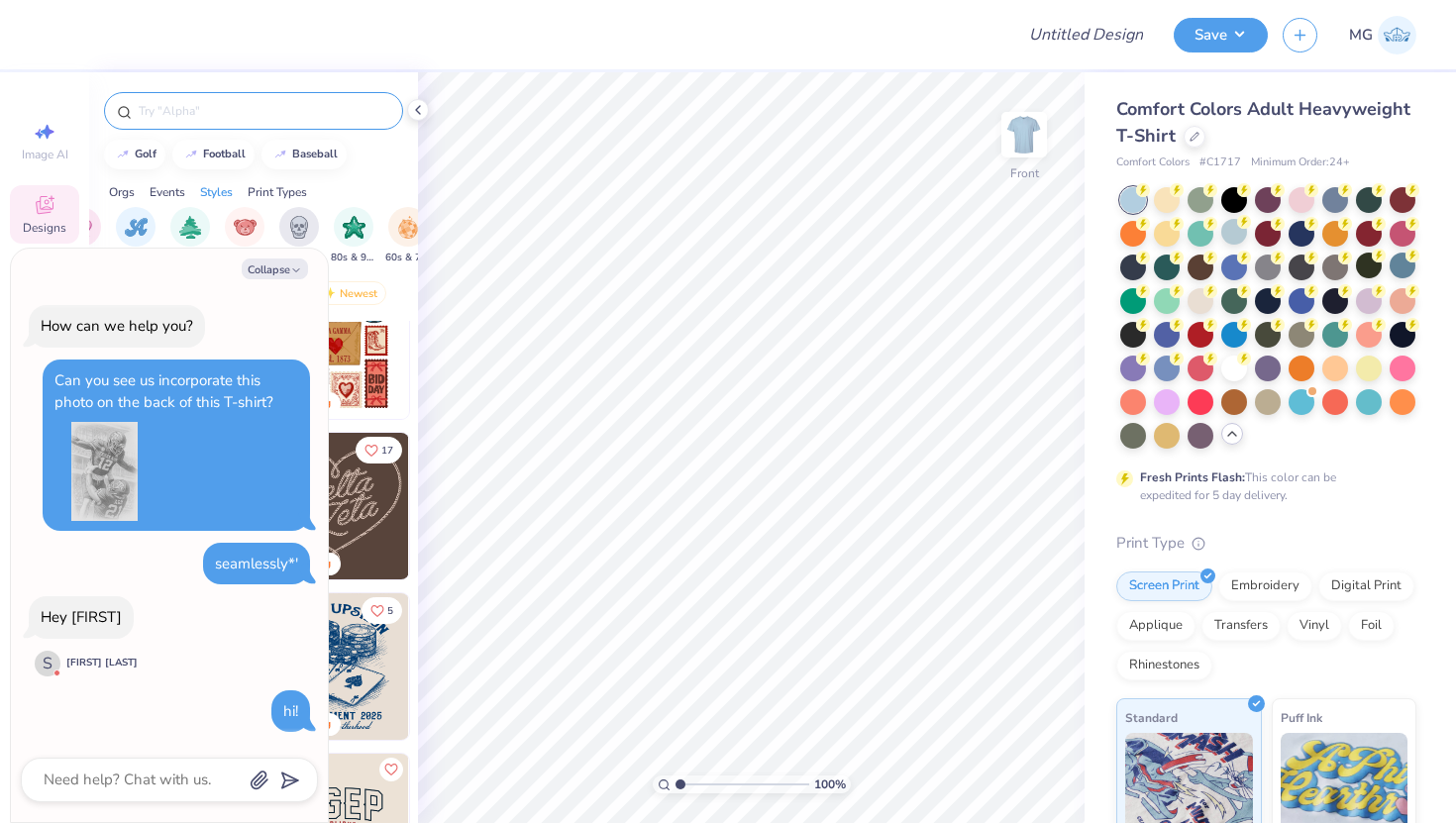 scroll, scrollTop: 95, scrollLeft: 0, axis: vertical 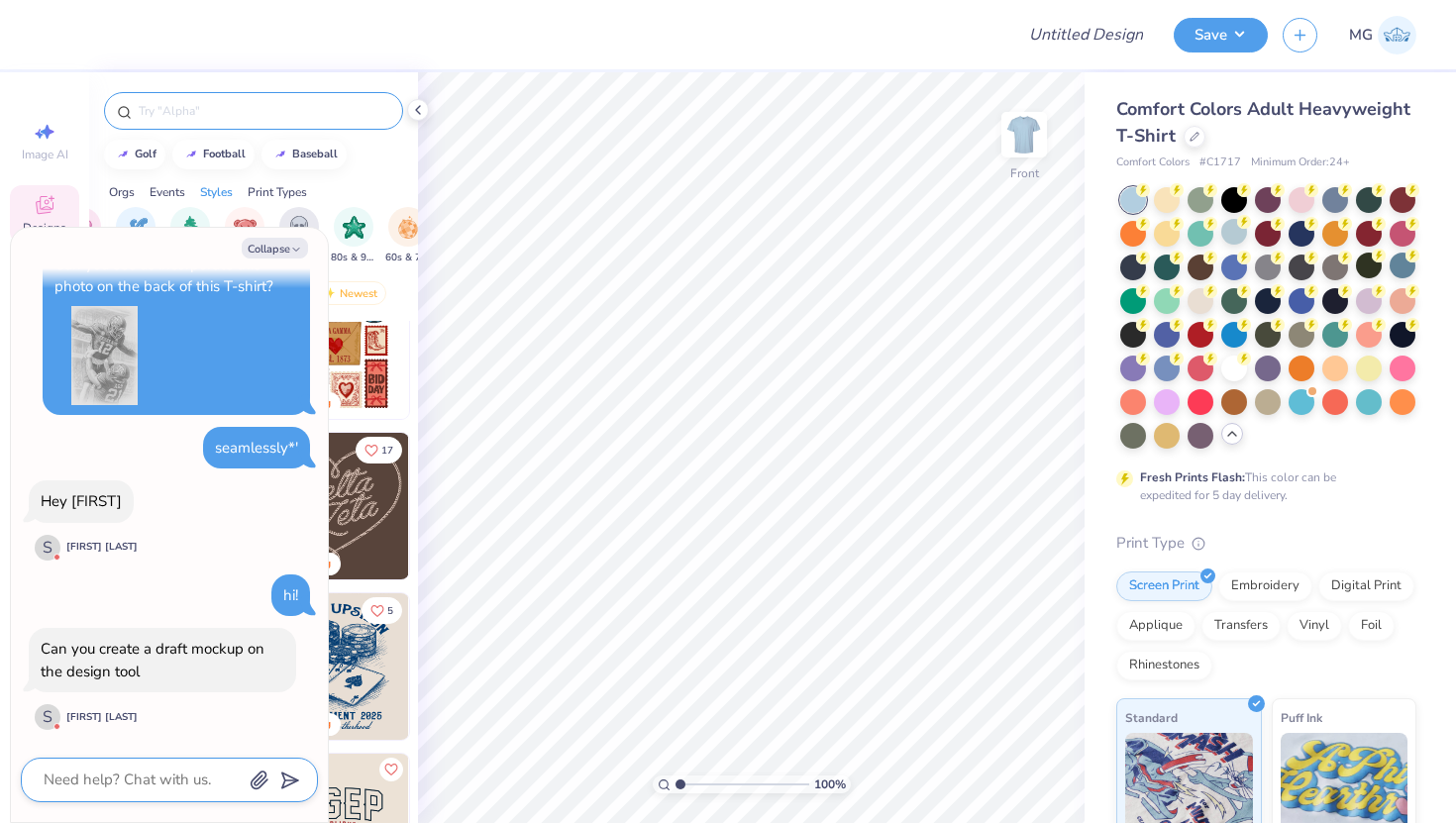 click at bounding box center [142, 779] 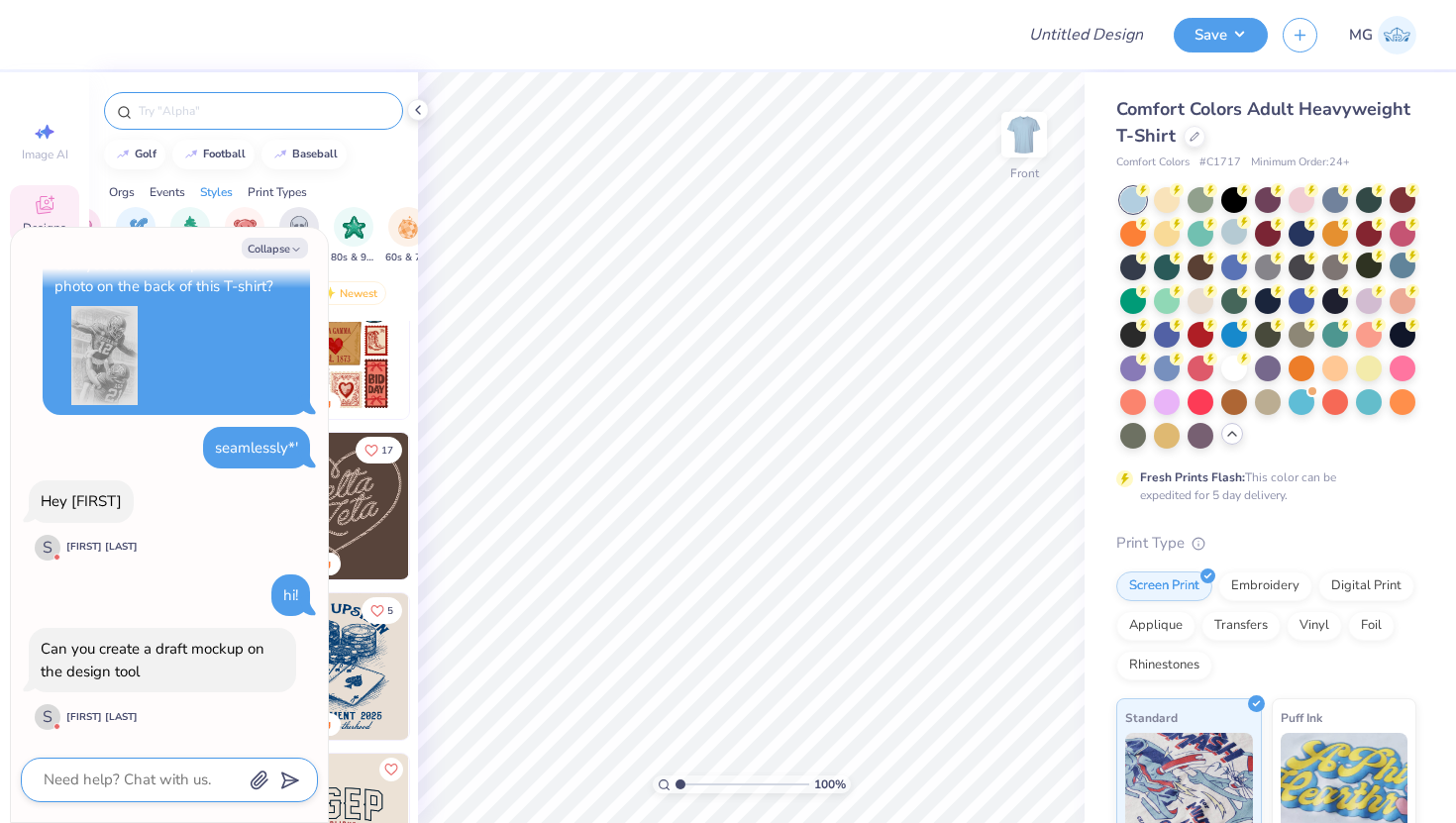 type on "h" 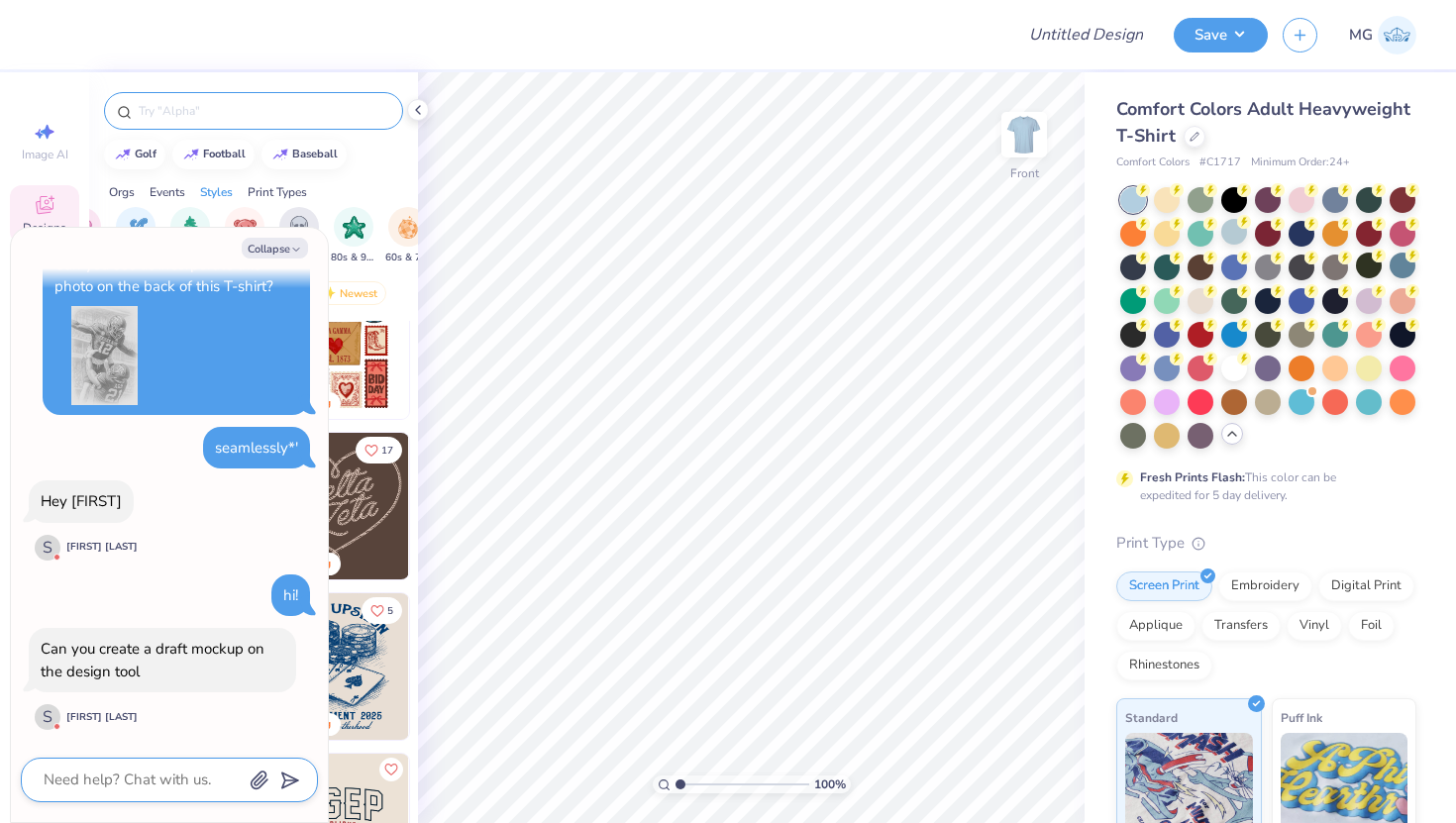 type on "x" 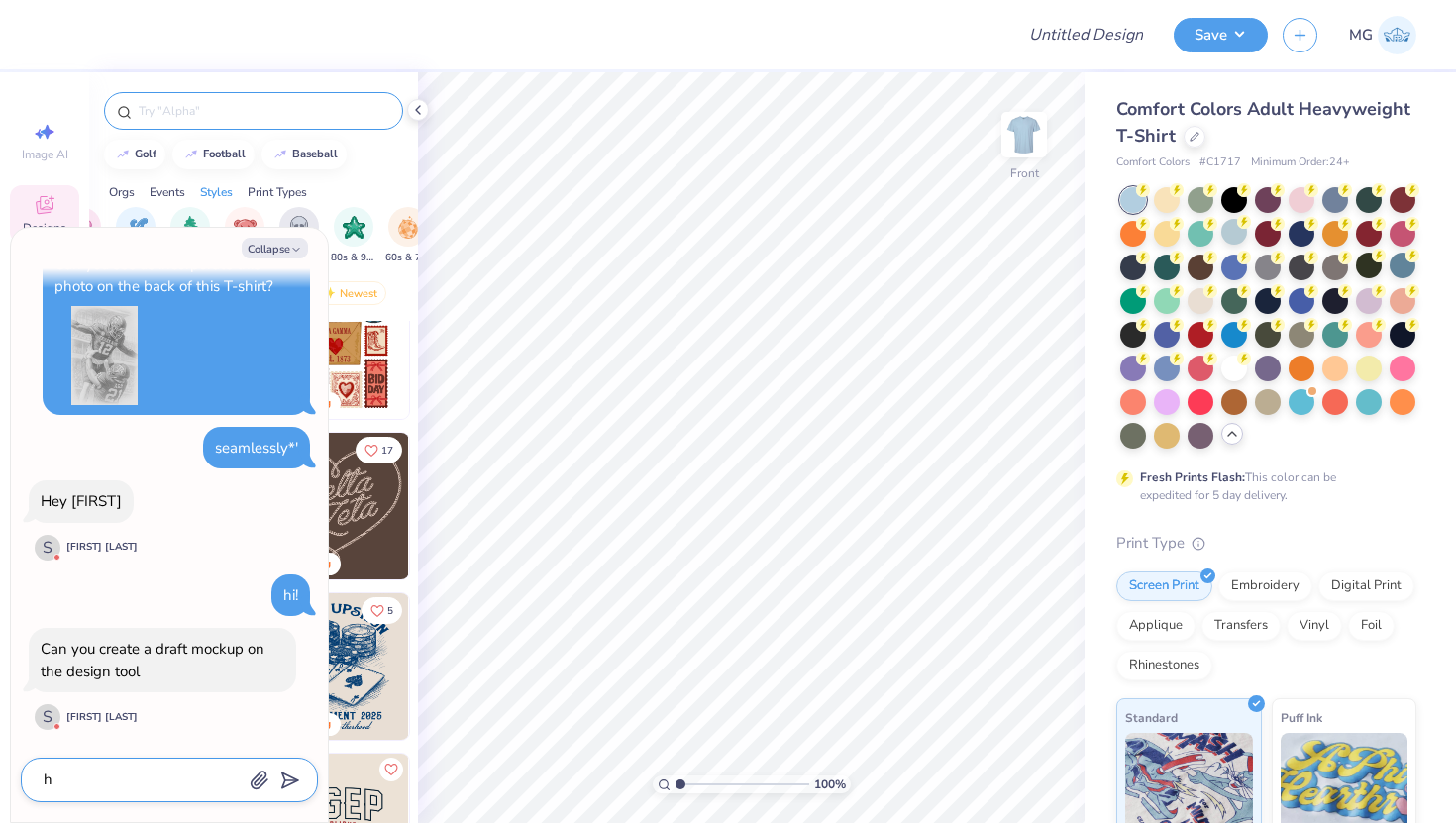 type on "ho" 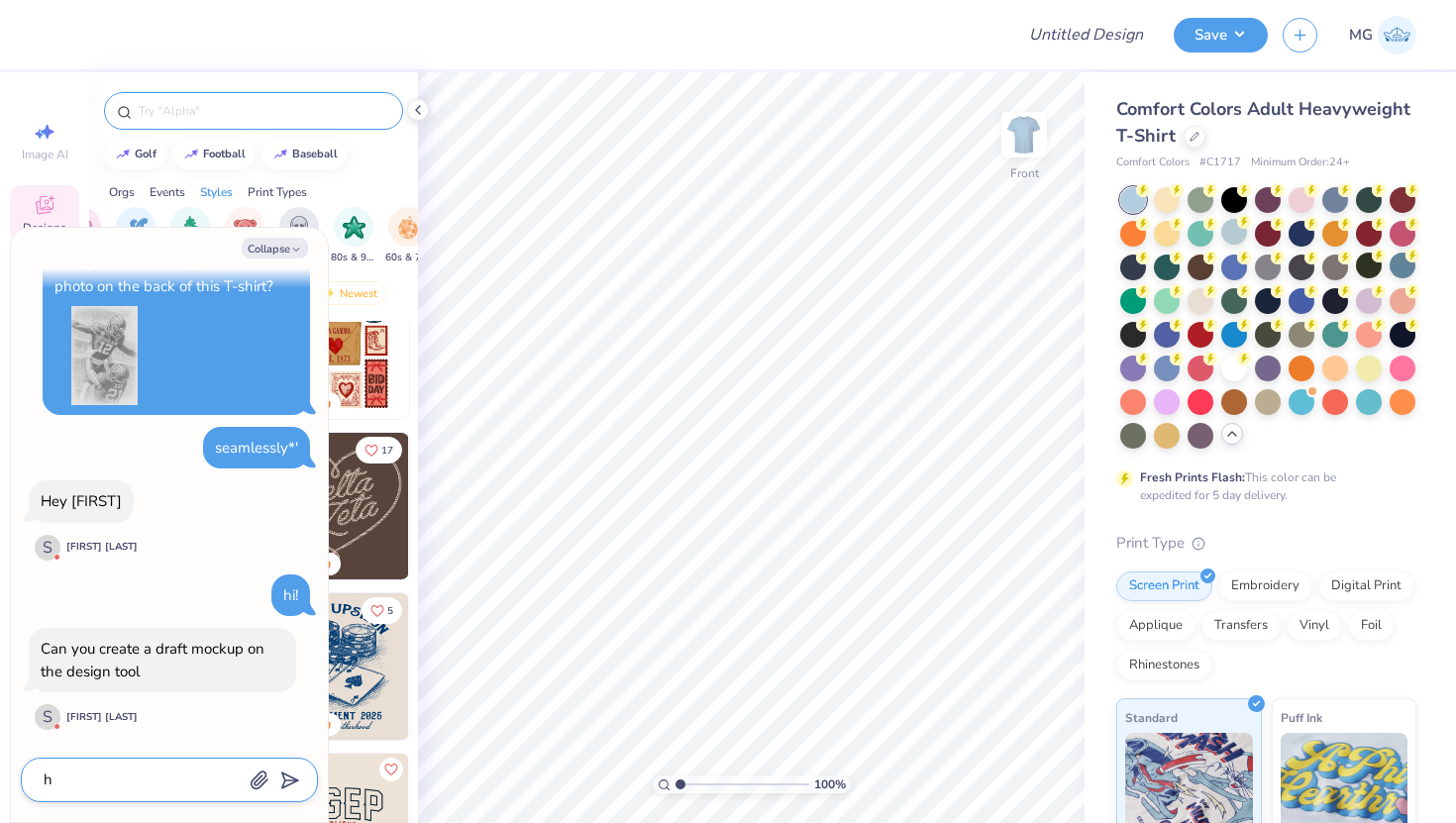 type on "x" 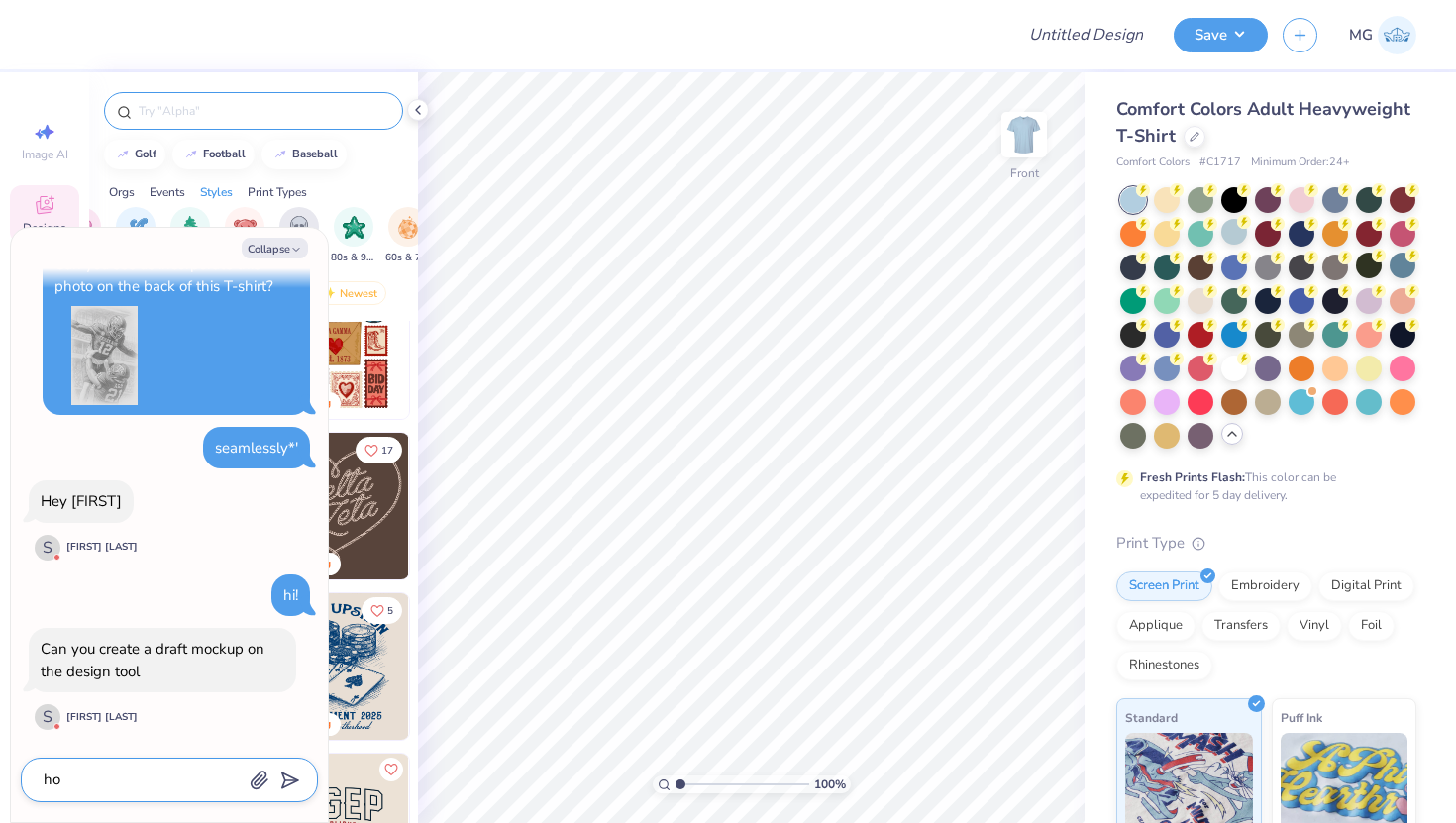 type on "how" 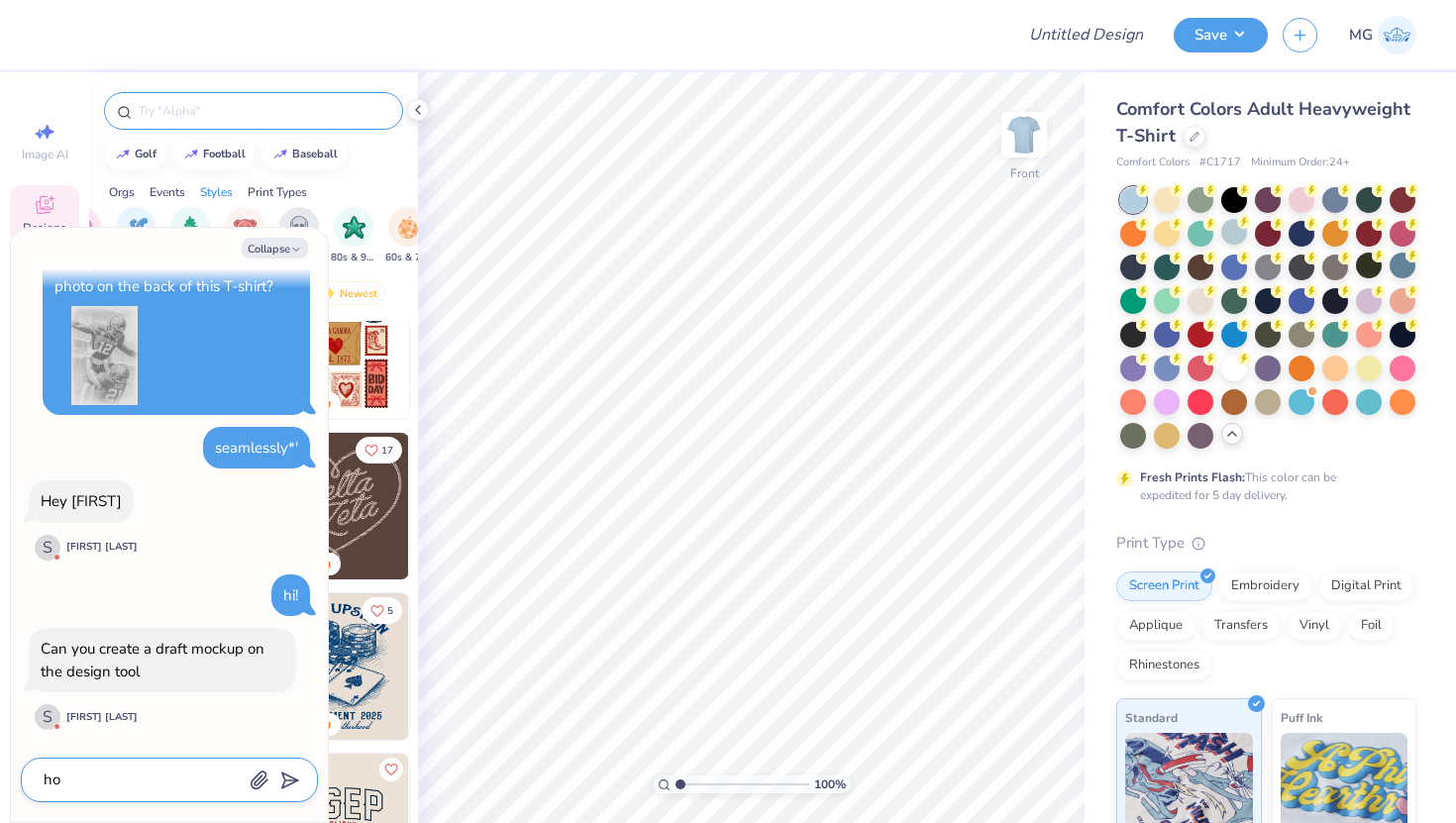 type on "x" 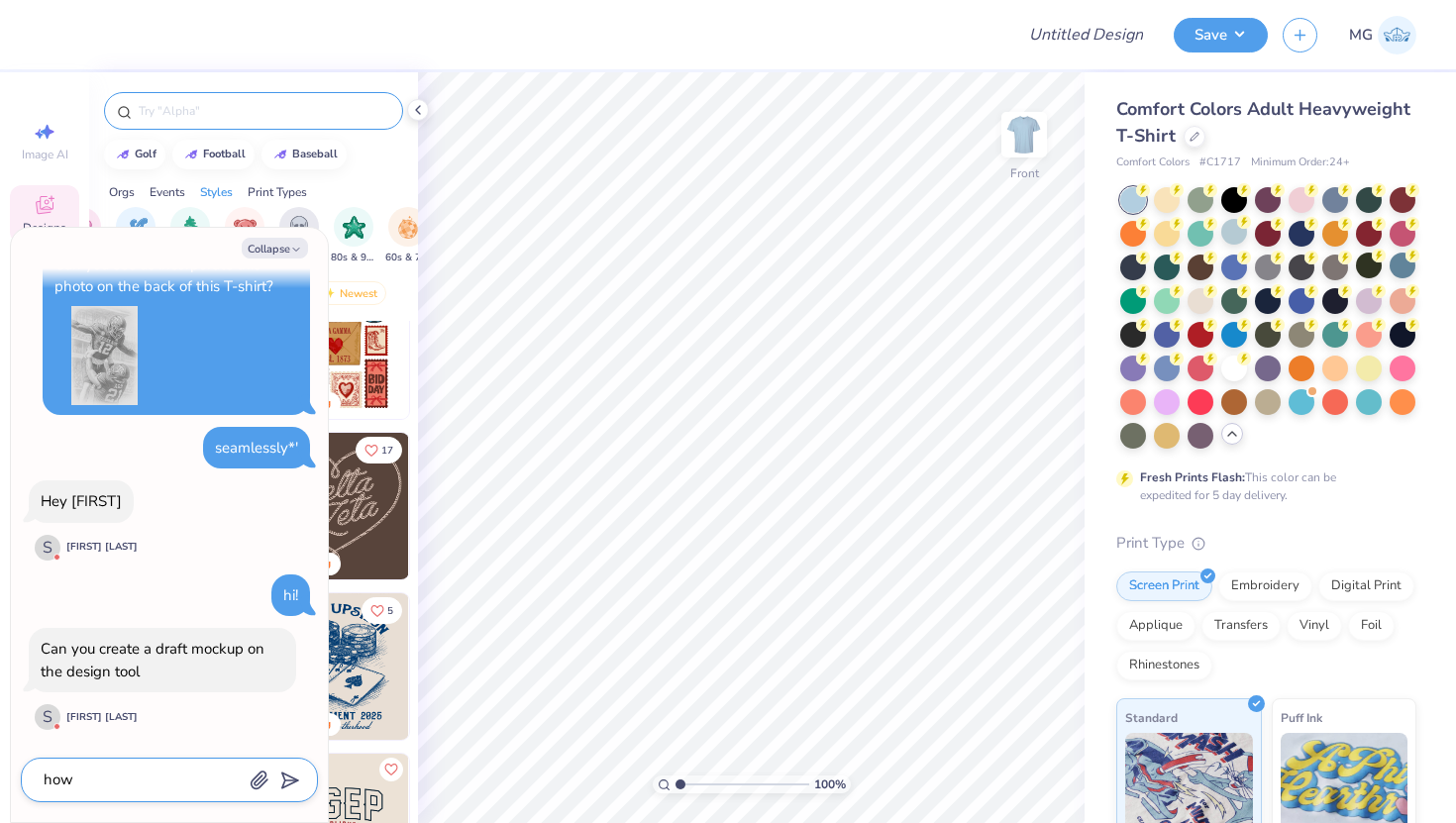 type on "how" 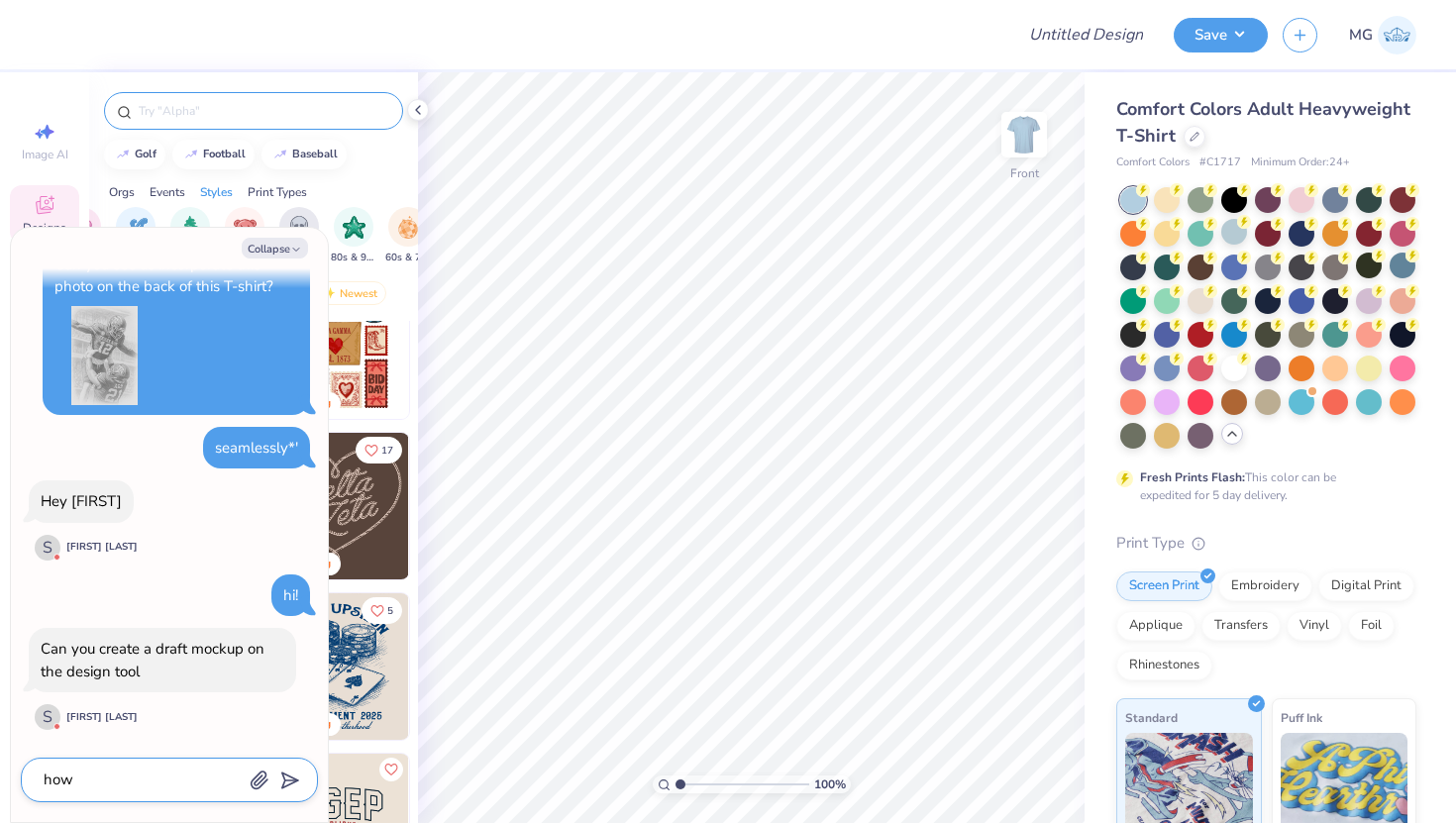 type on "x" 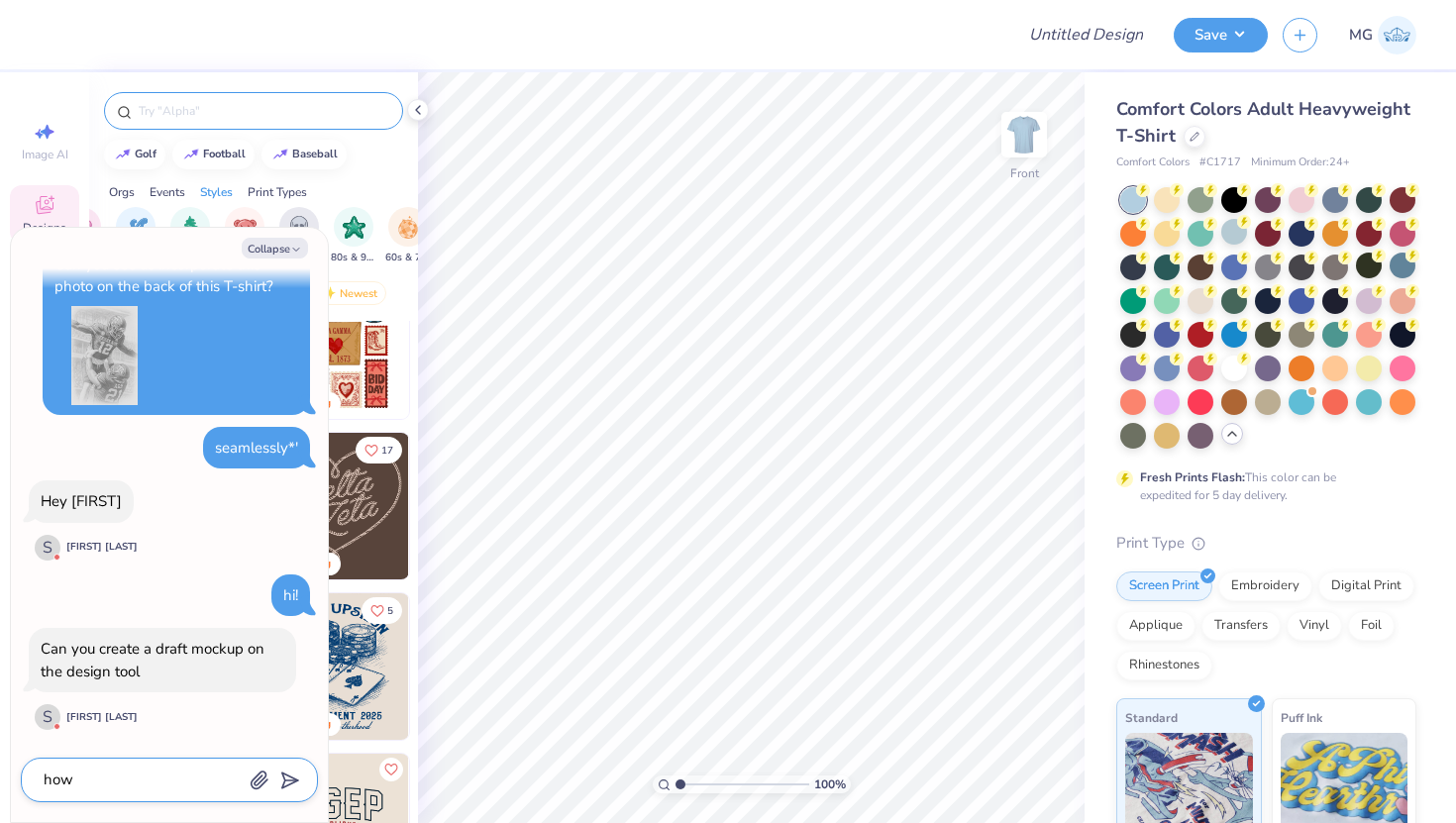 type on "how s" 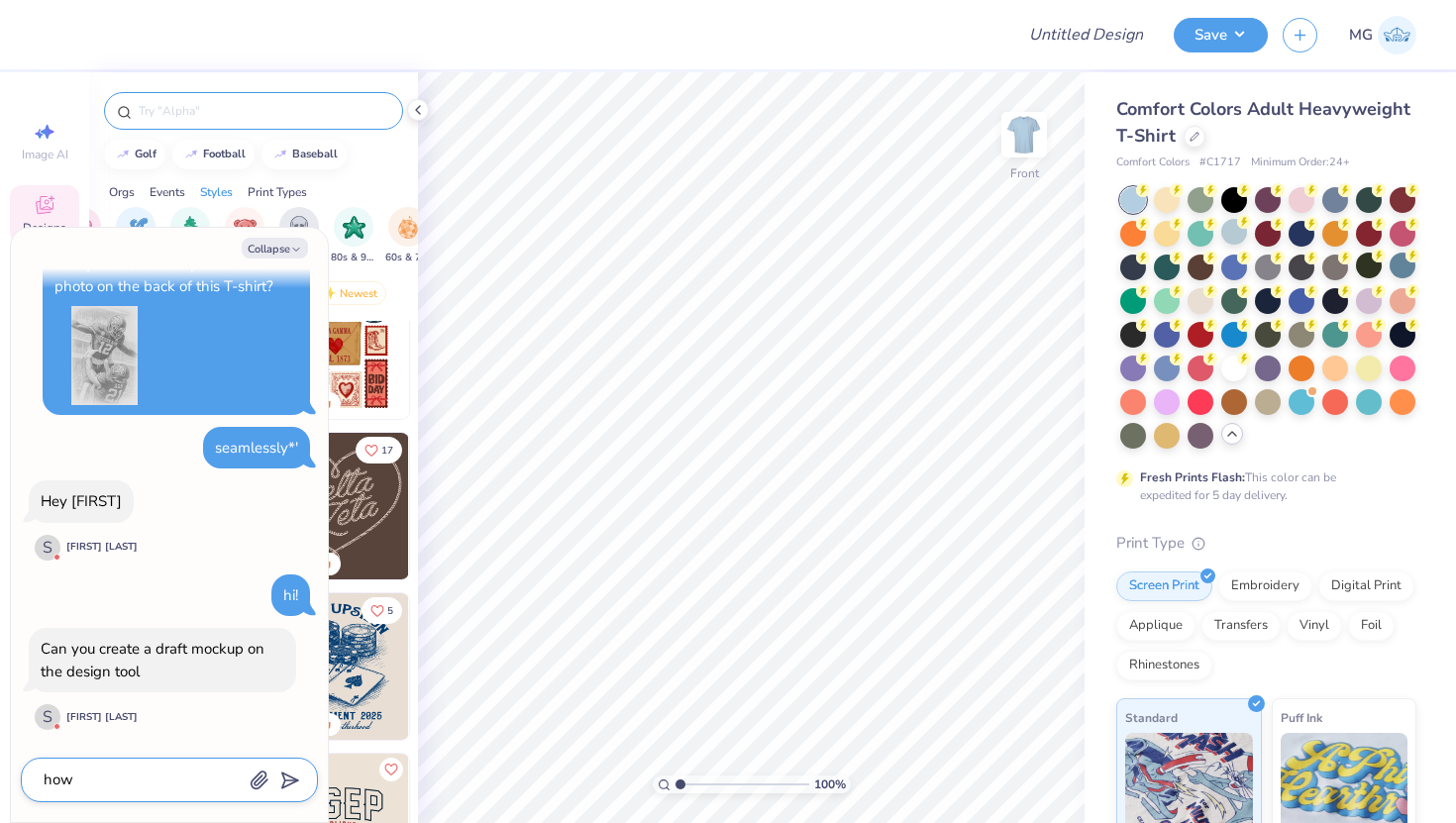 type on "x" 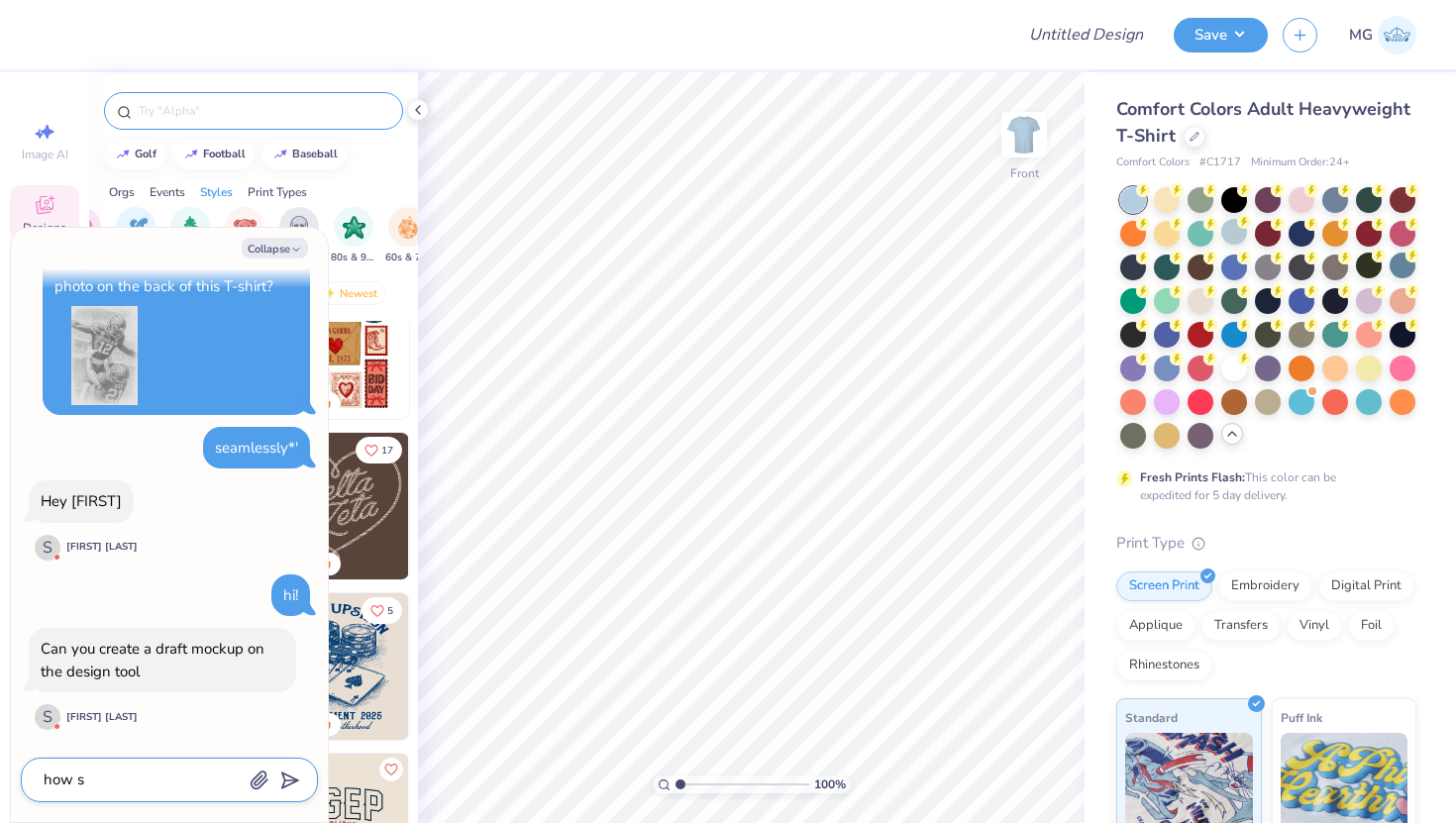 type on "how so" 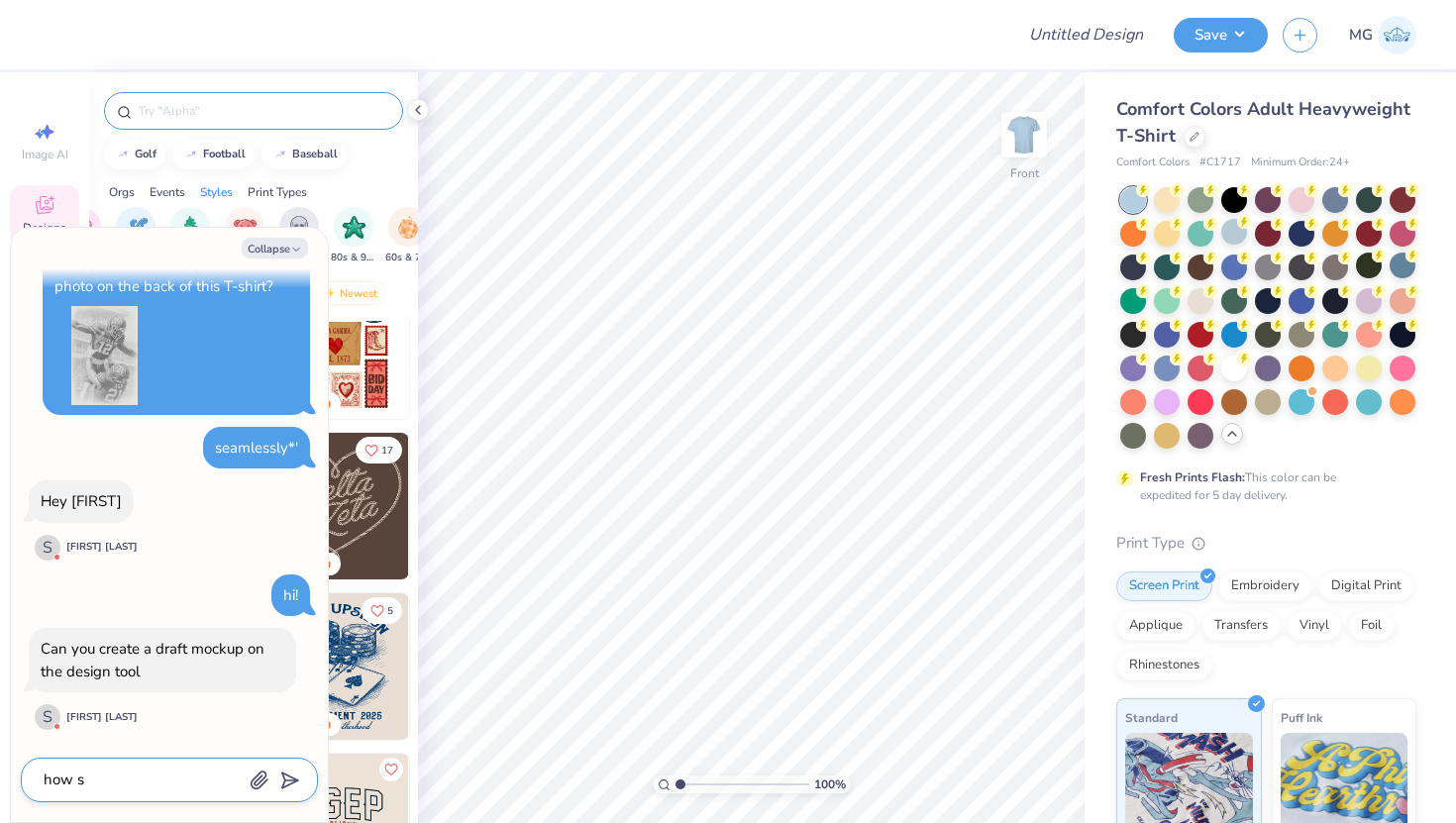 type on "x" 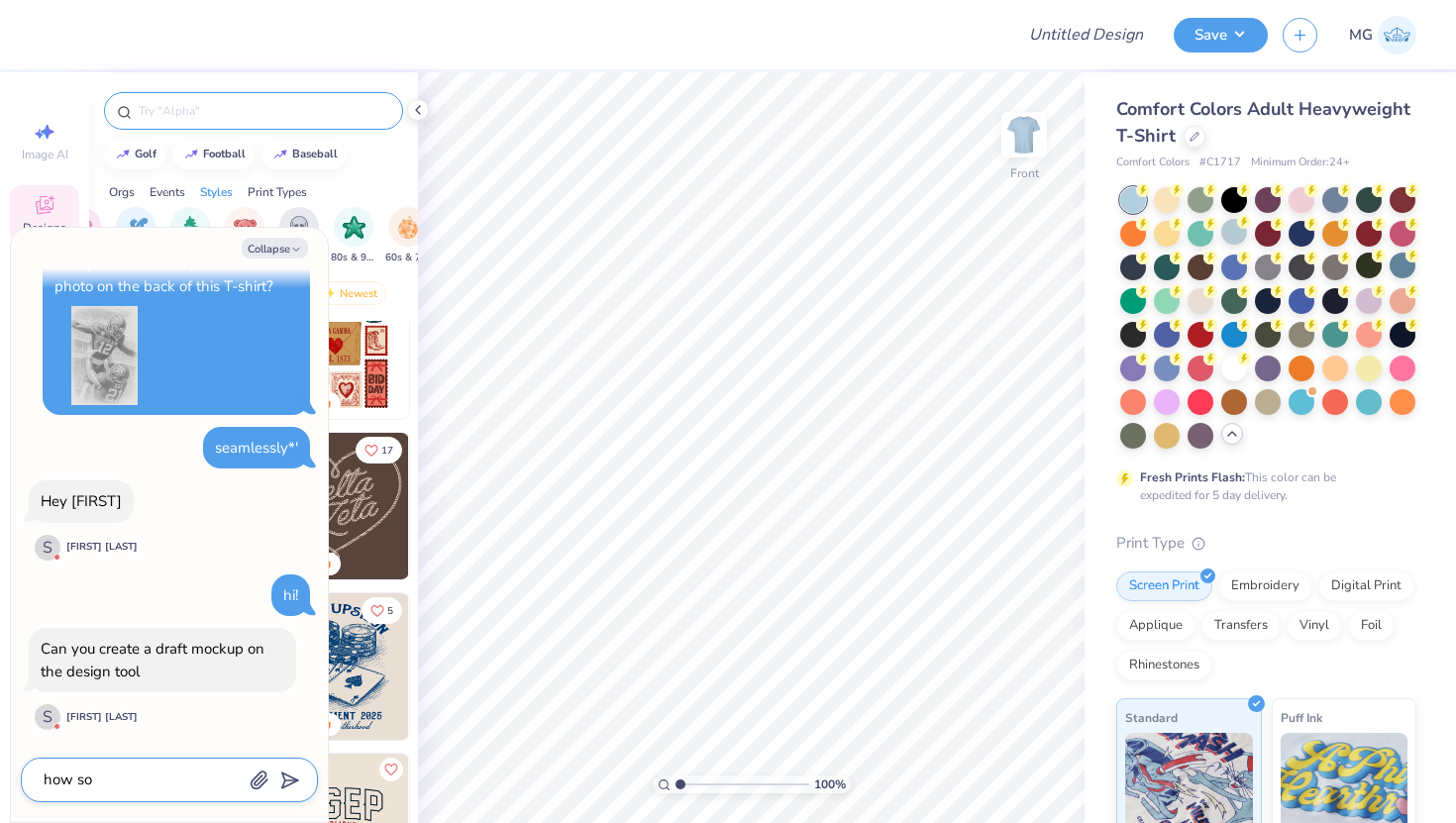 type on "how so" 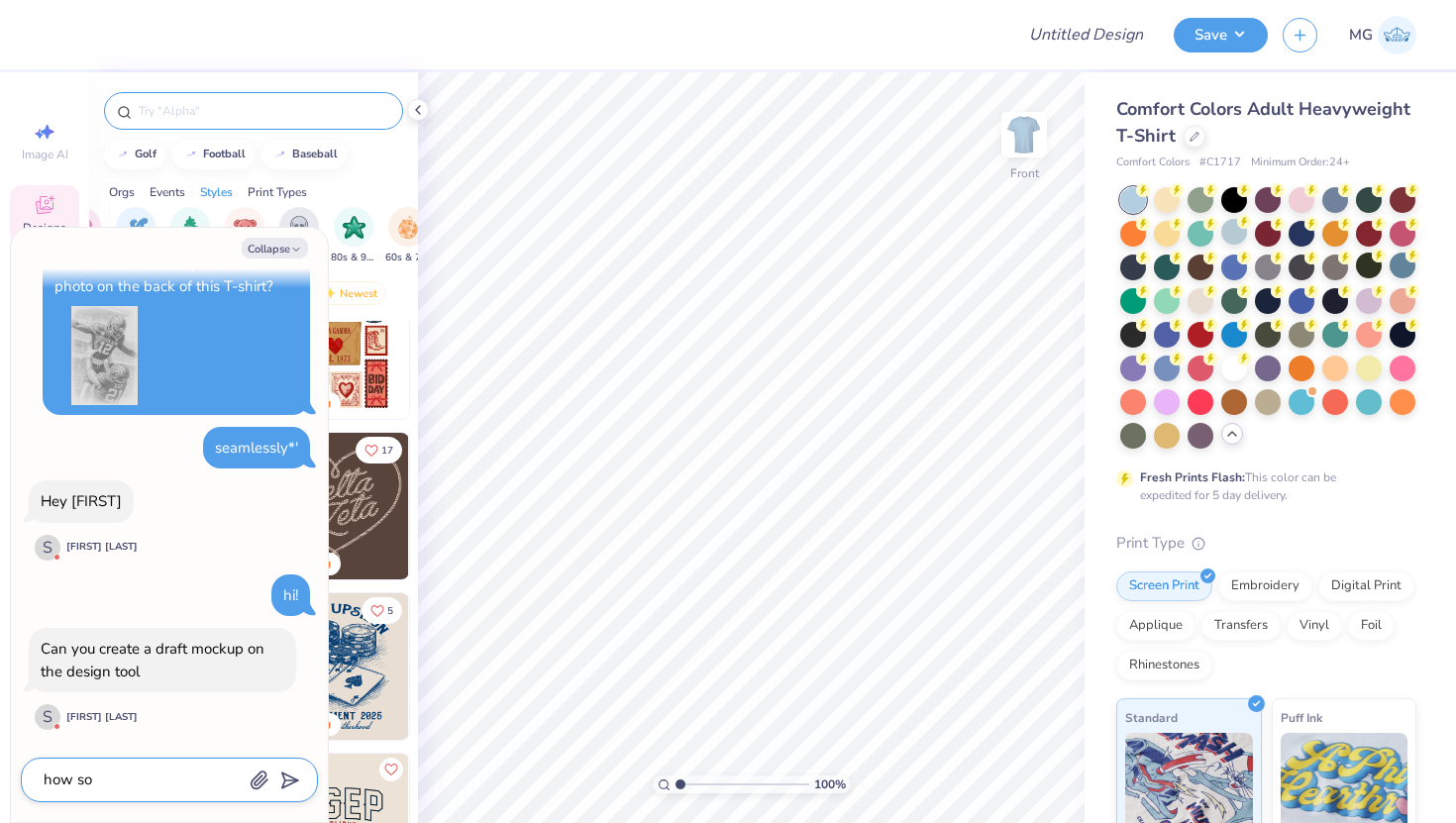 type on "x" 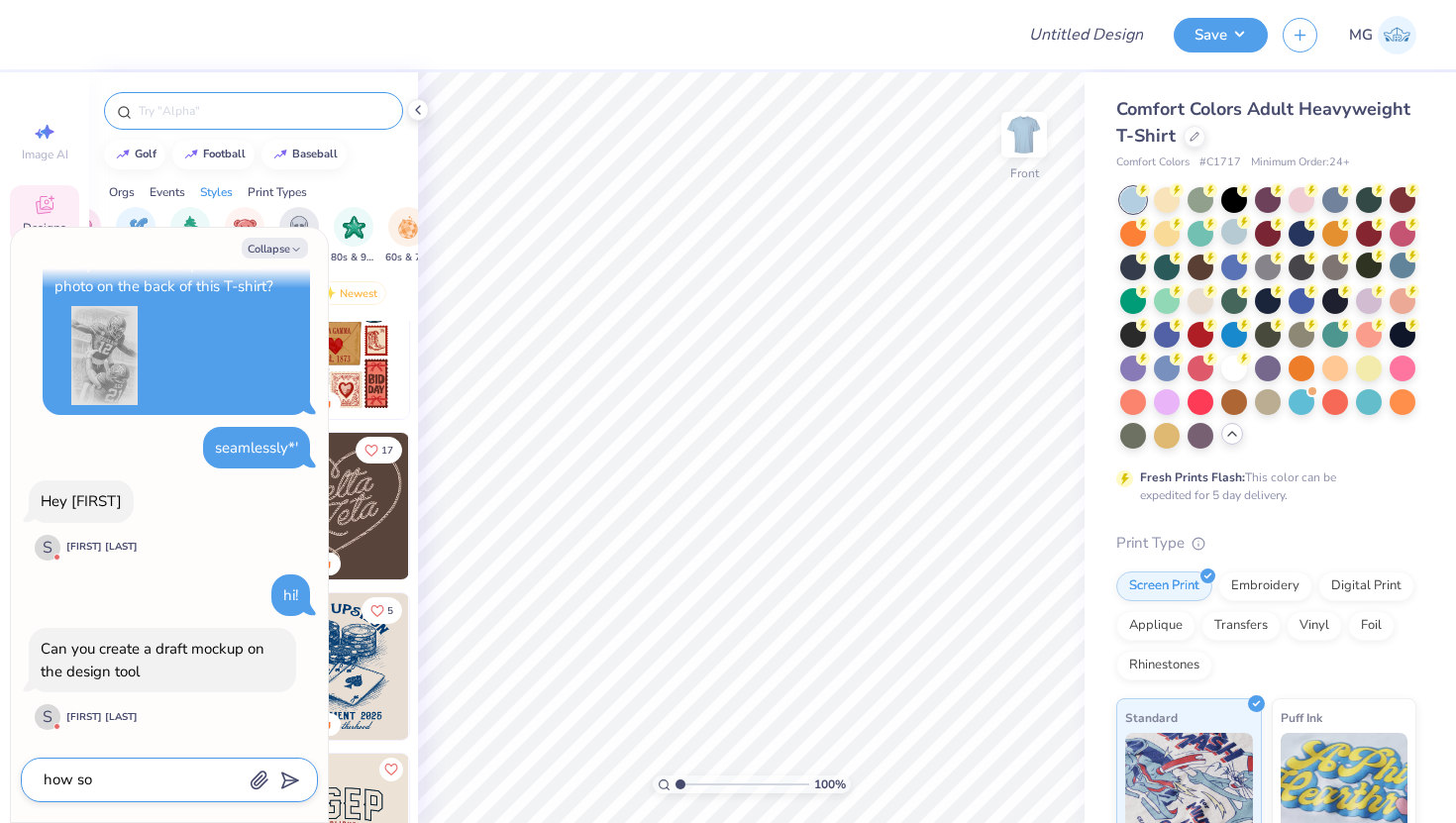 type on "how so i" 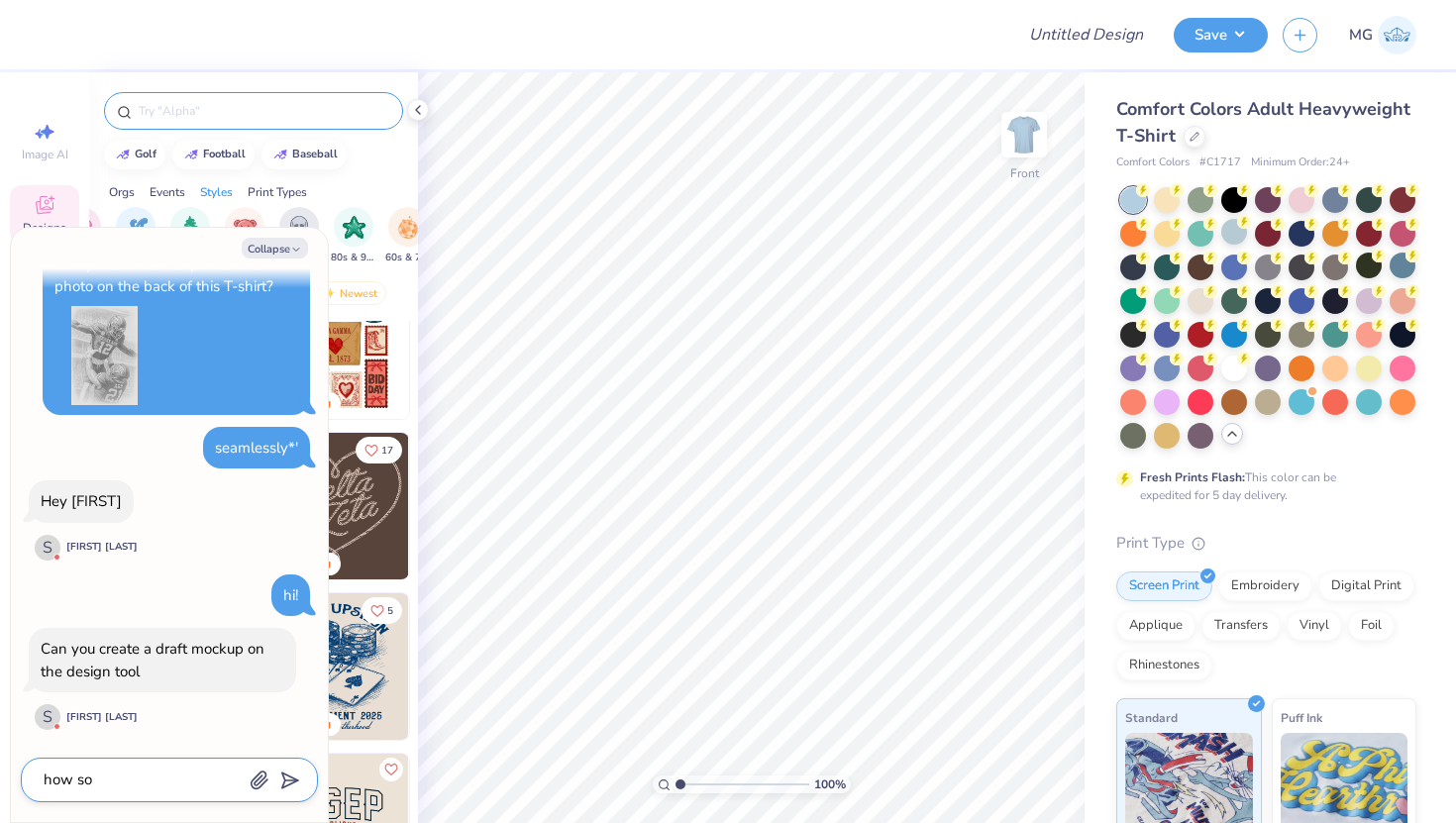 type on "x" 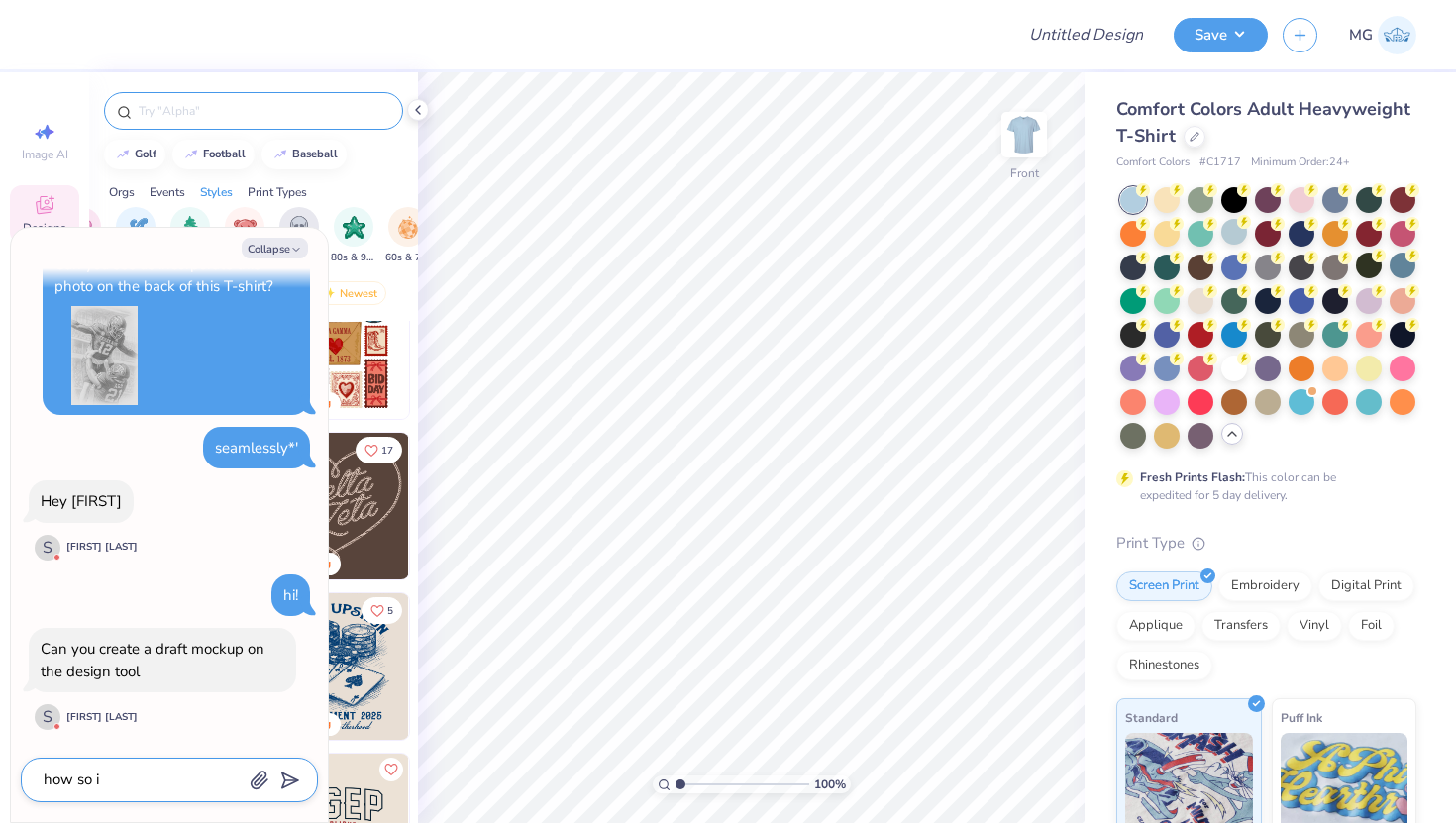 type on "how so" 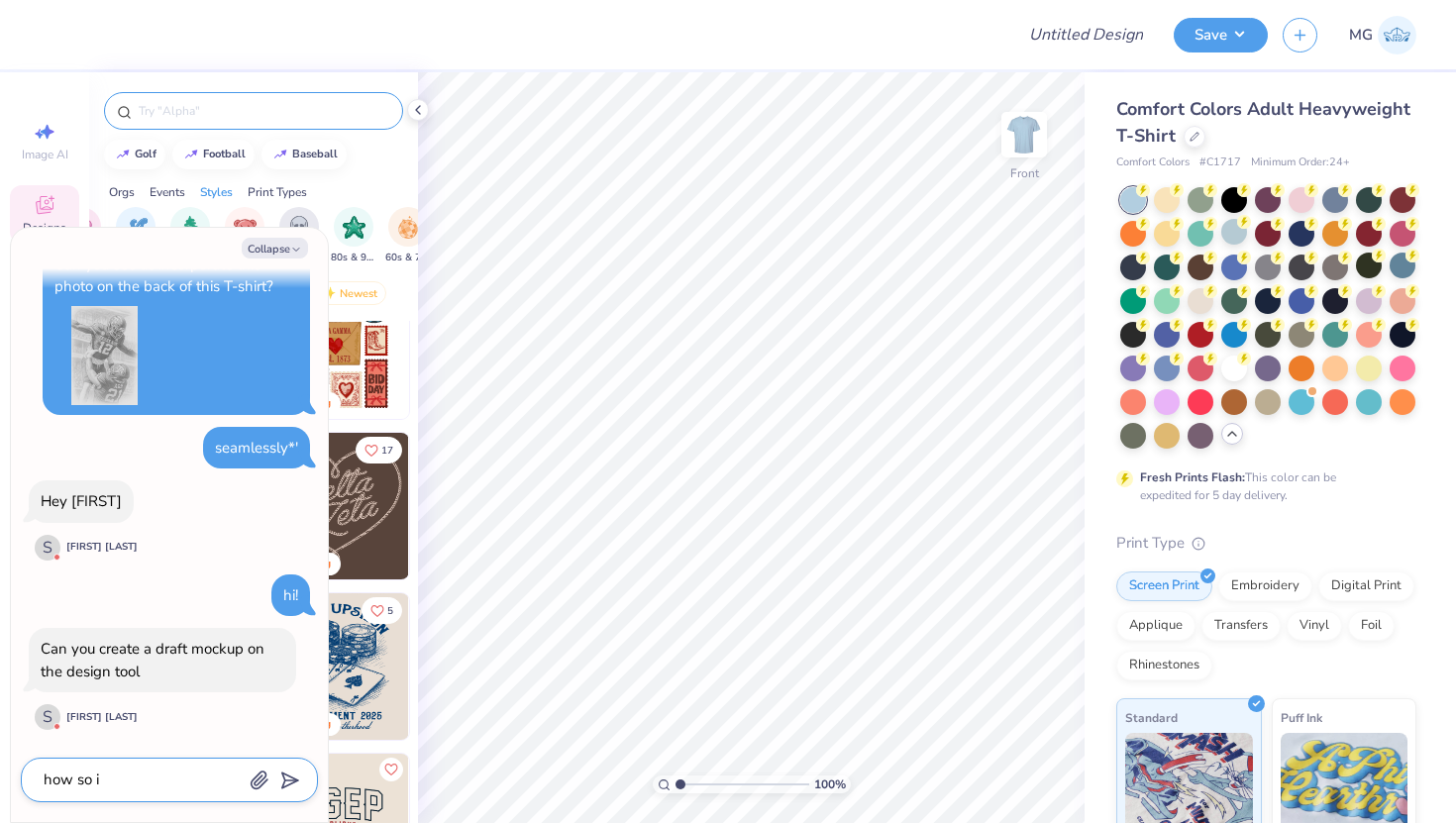 type on "x" 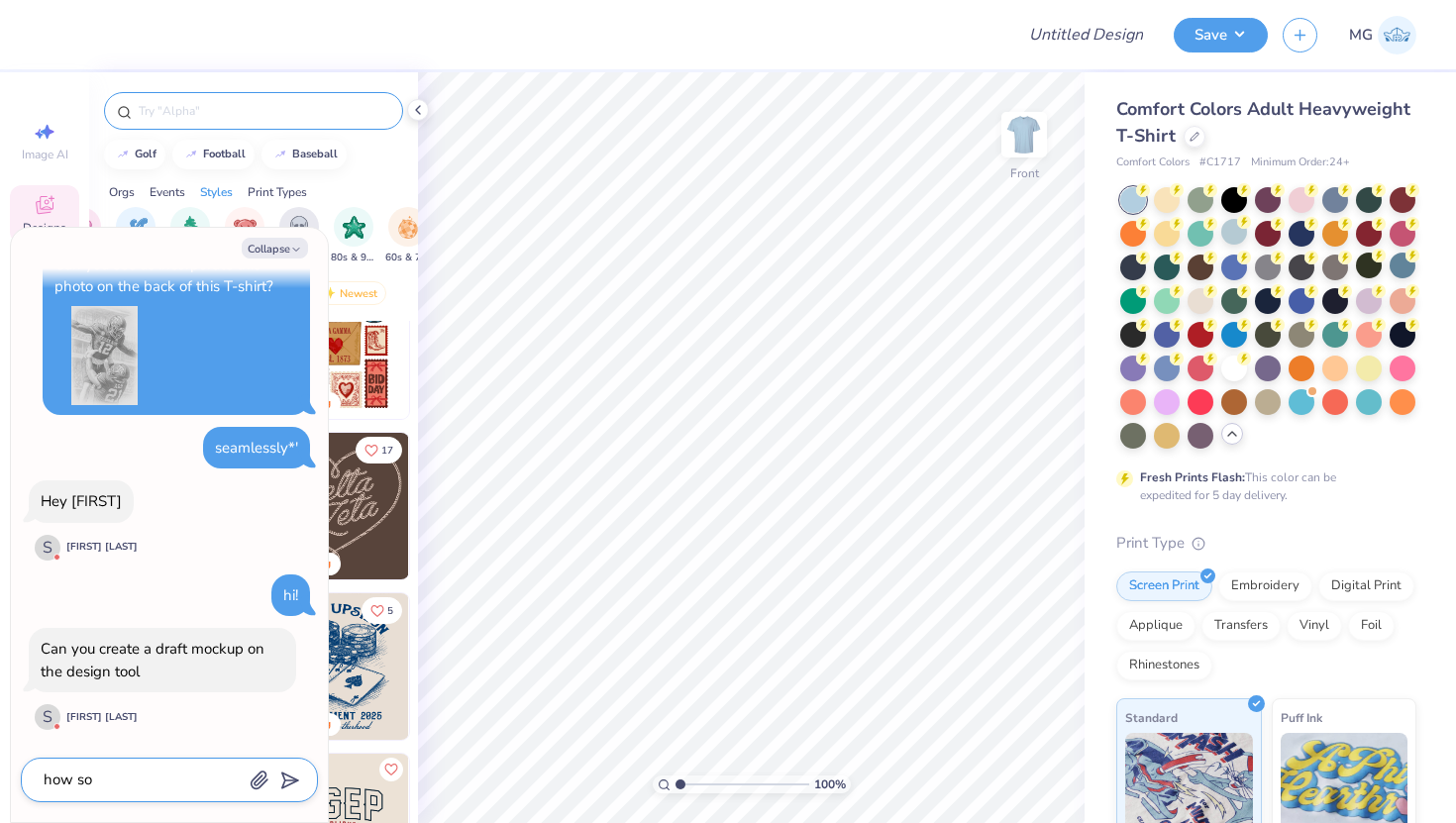 type on "how so" 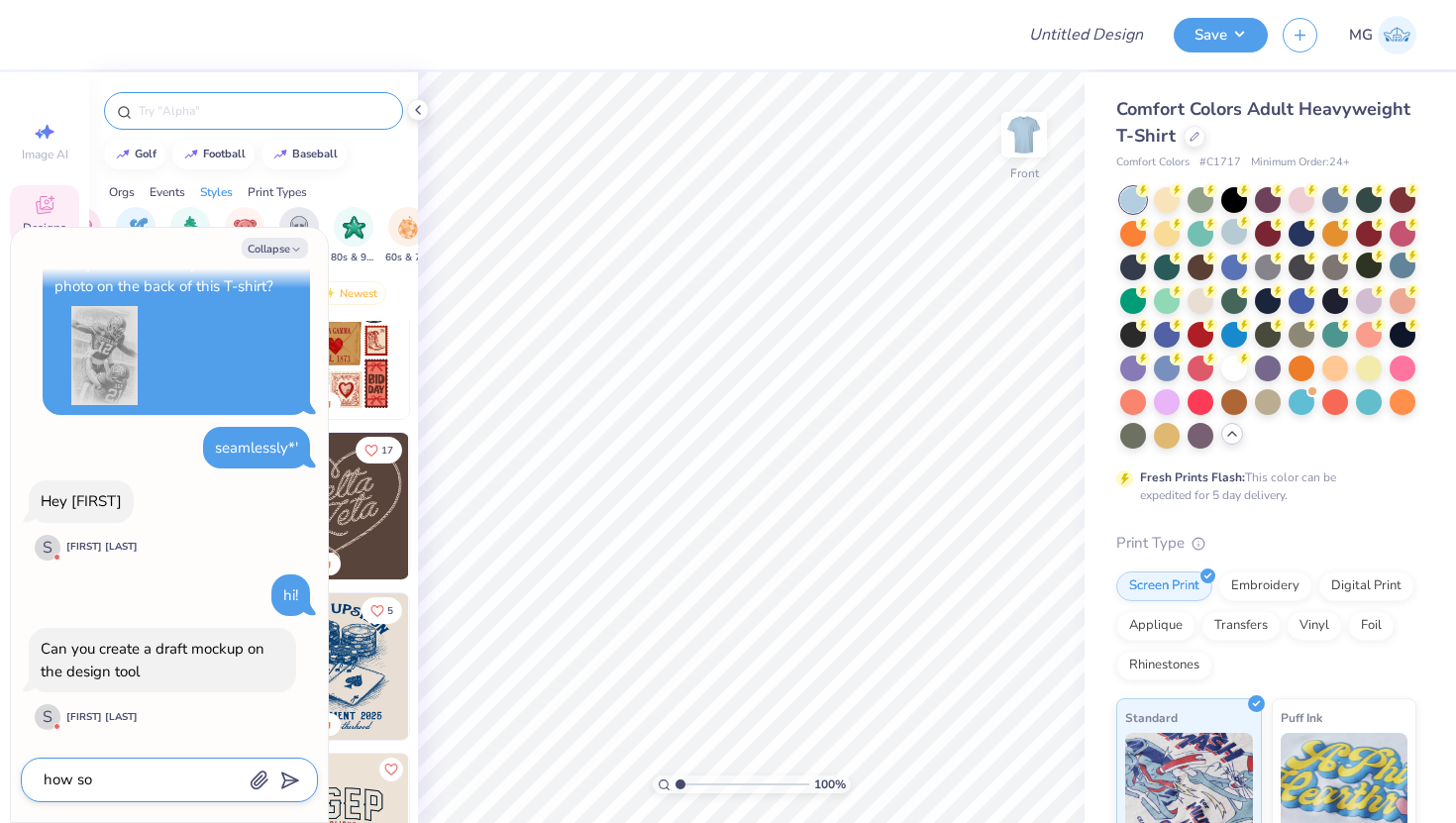 type on "x" 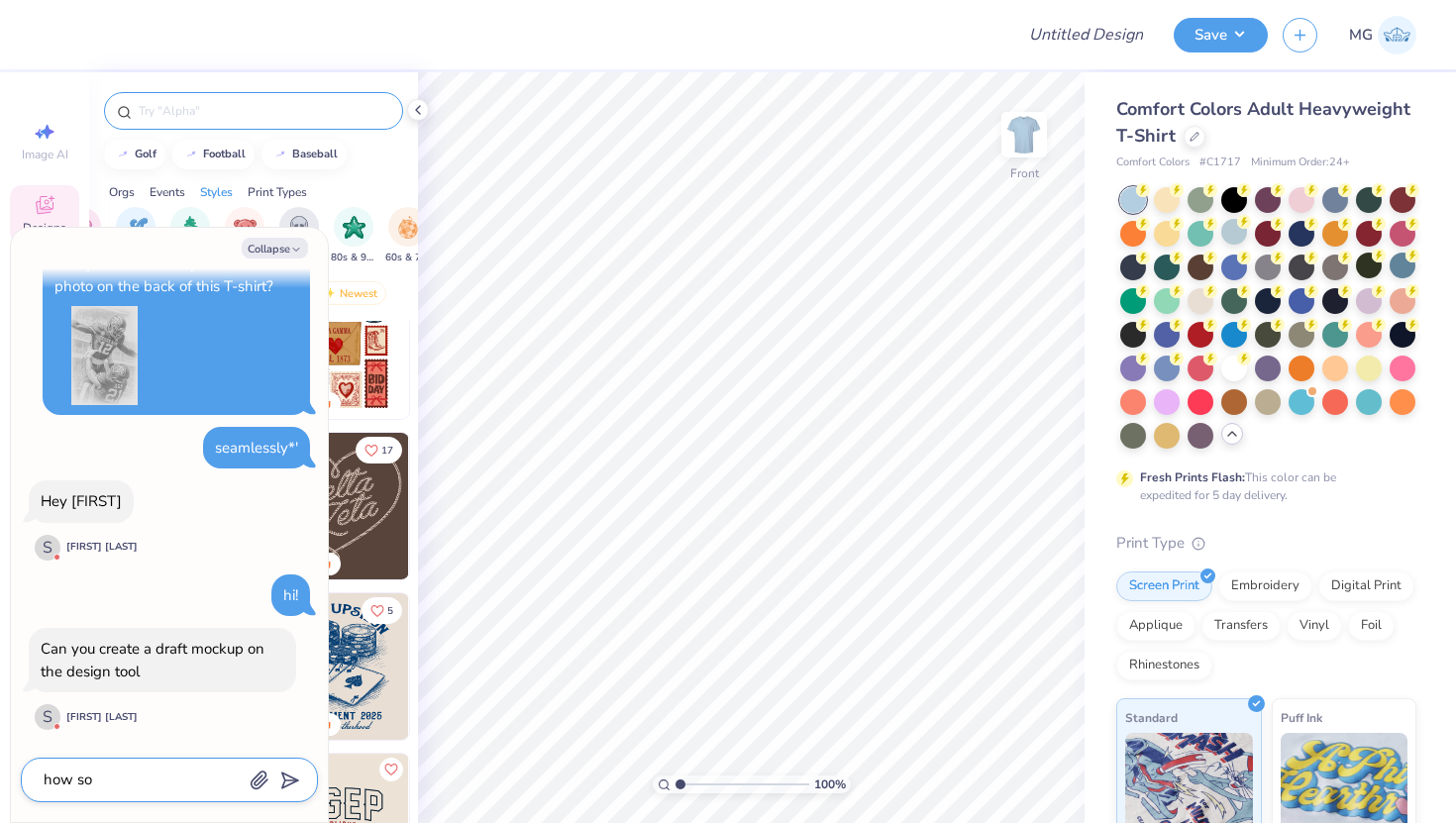 type on "how s" 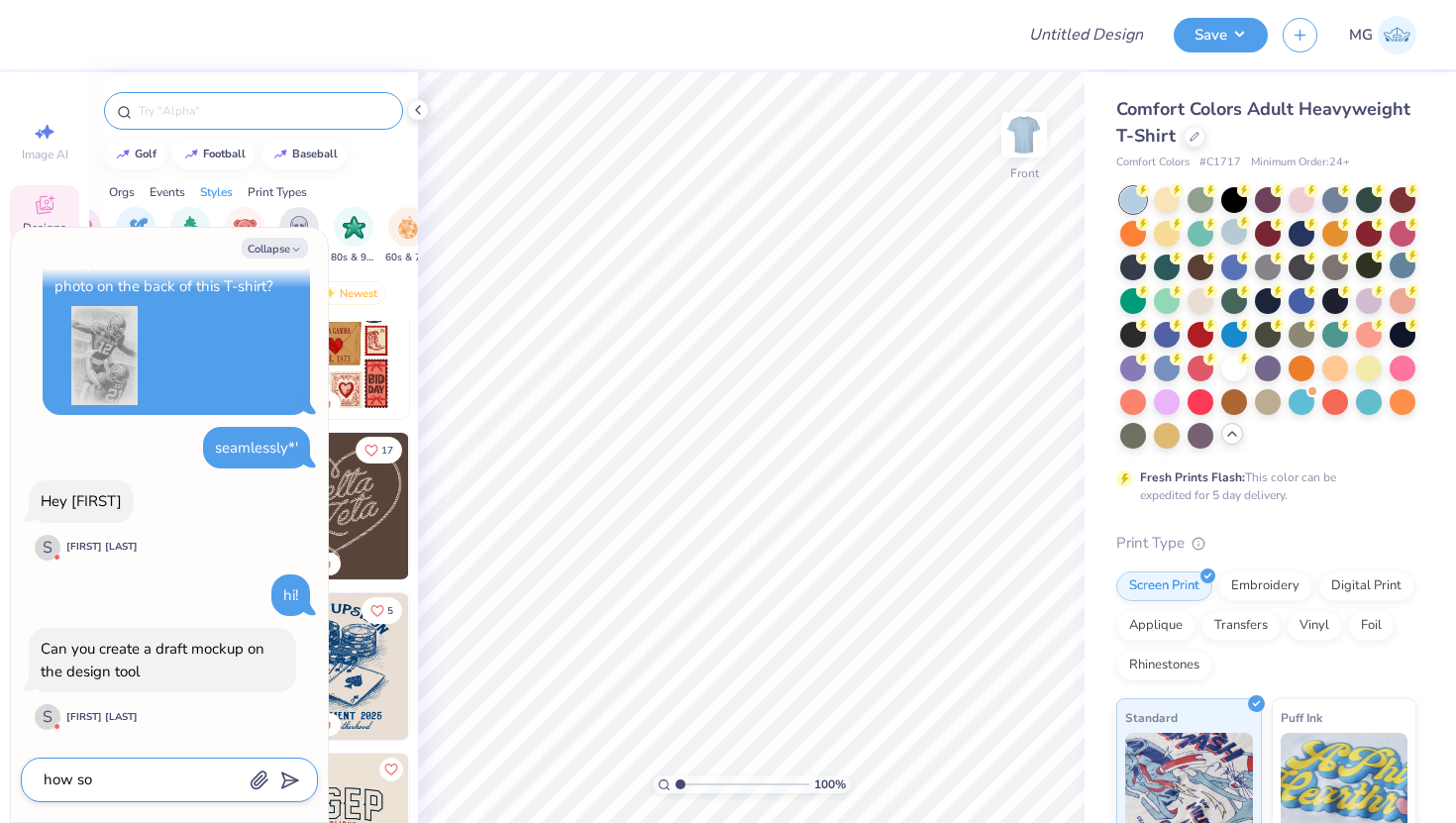type on "x" 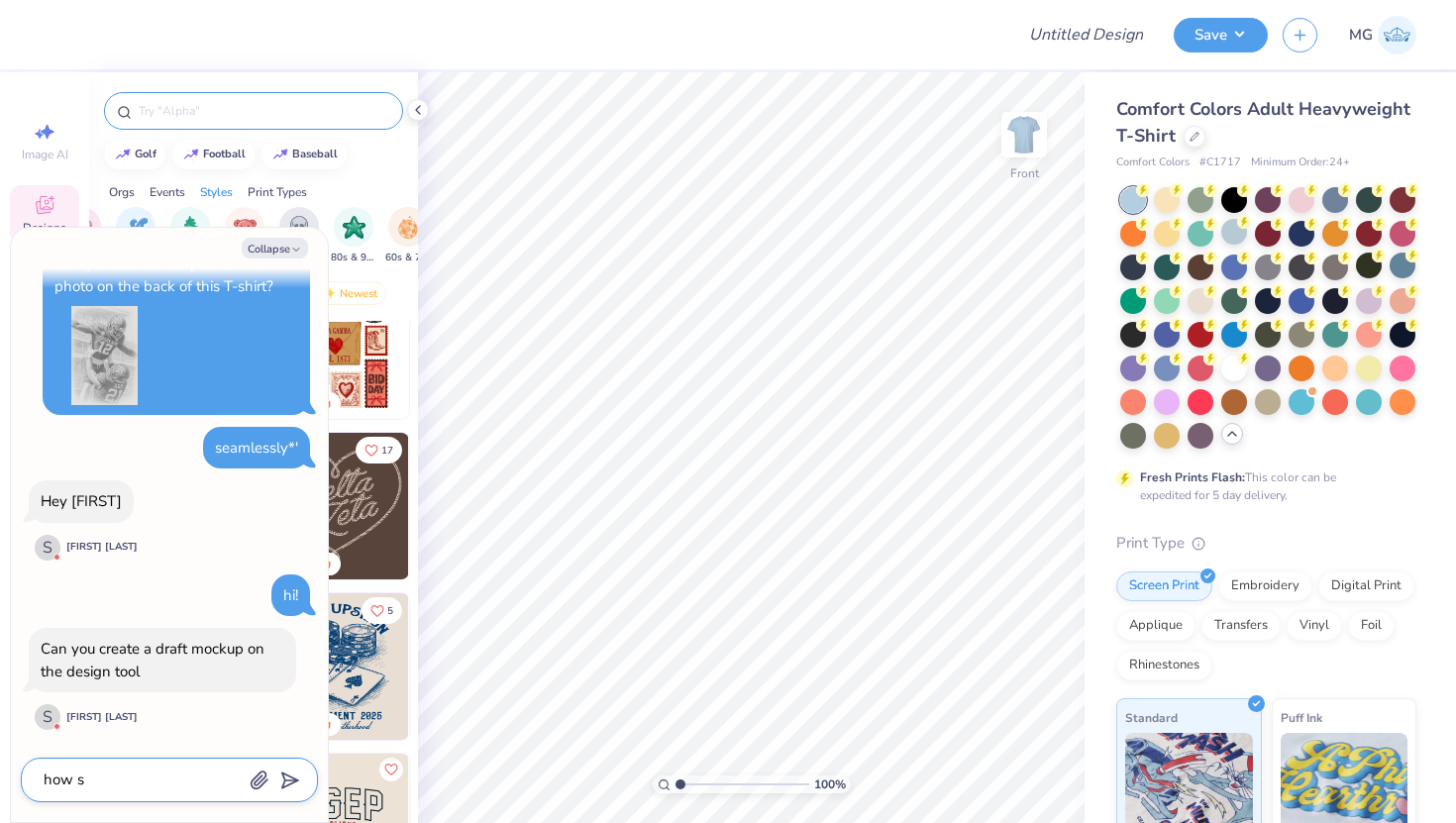 type on "how" 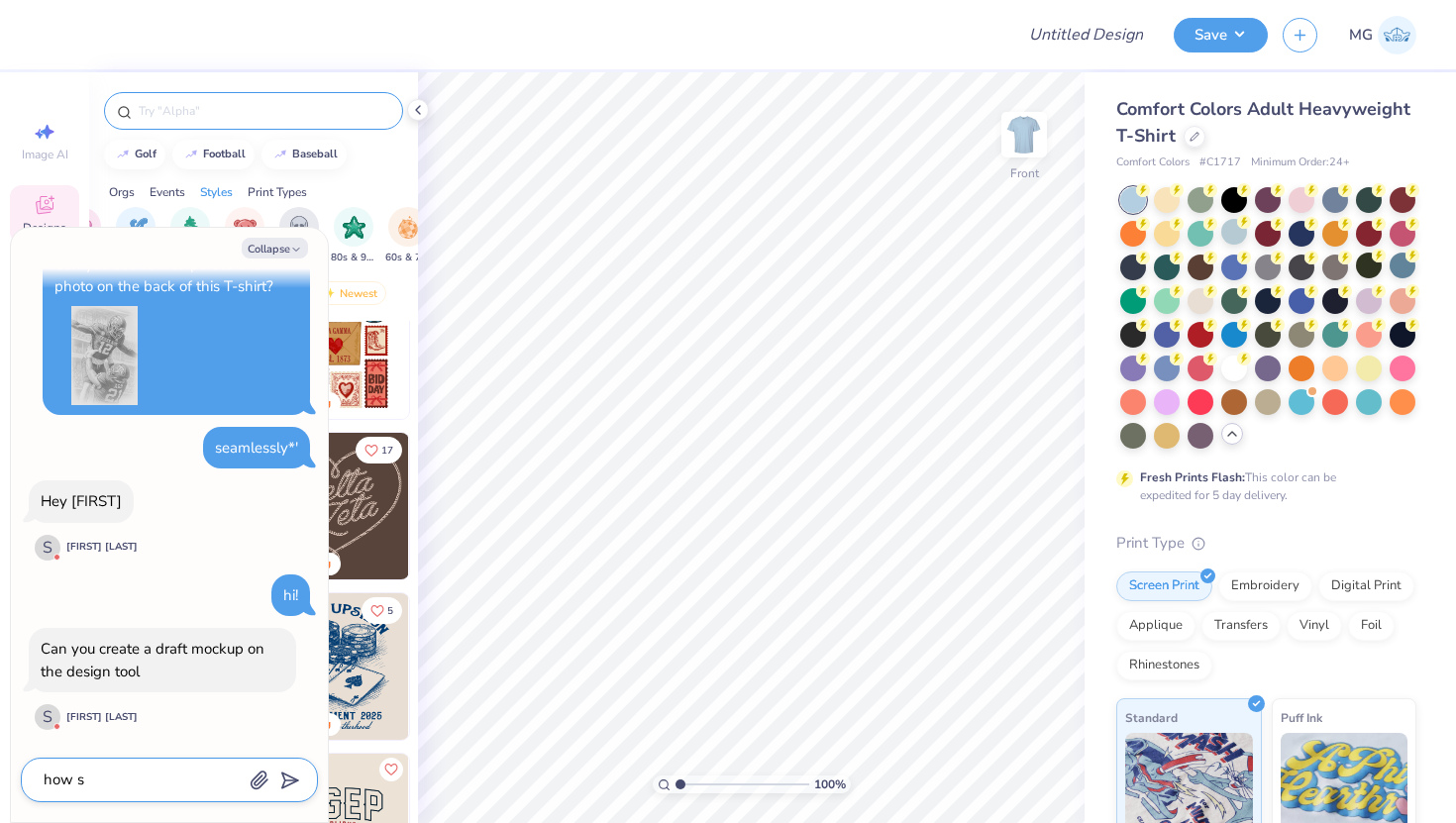 type on "x" 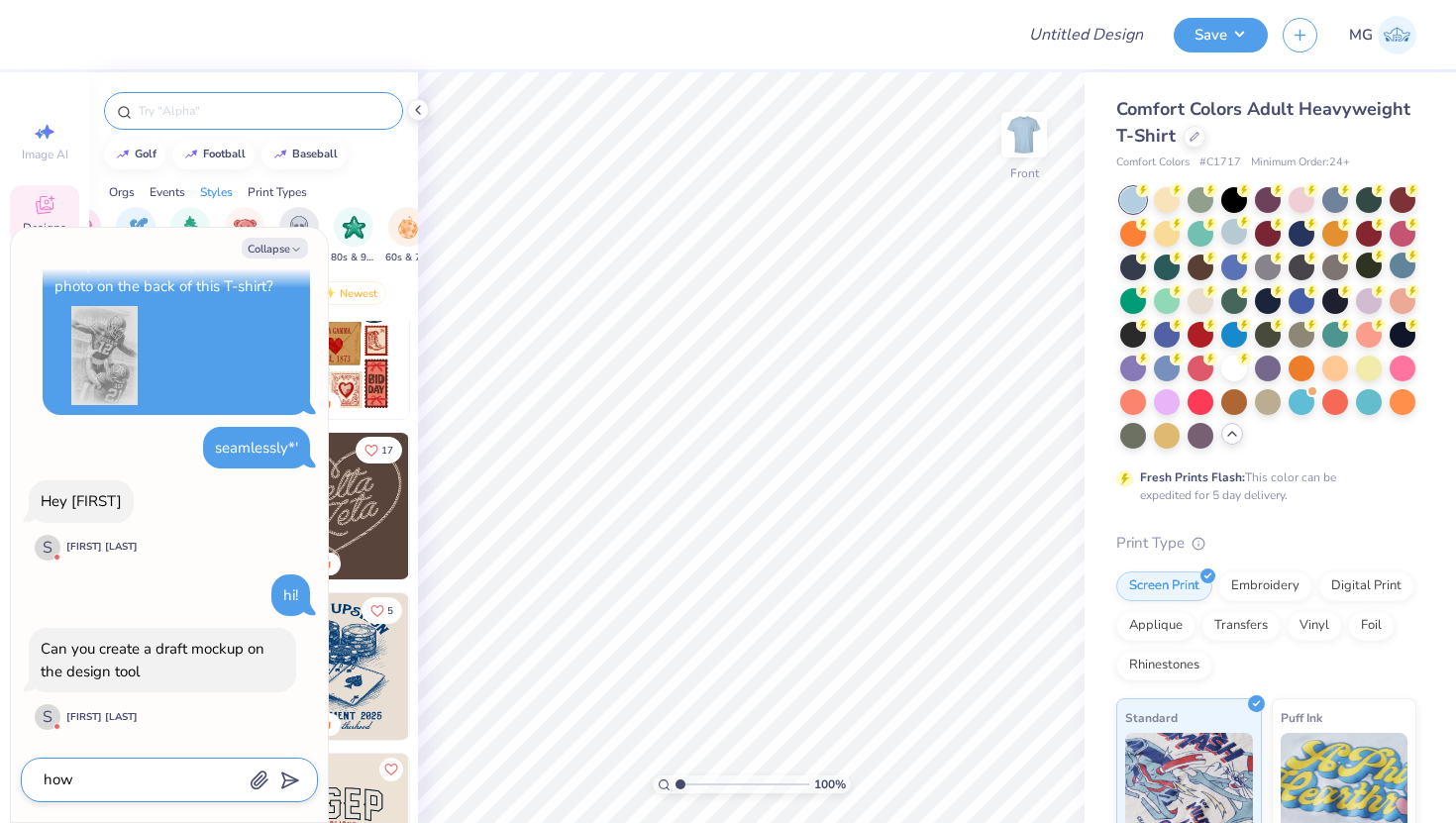 type on "how d" 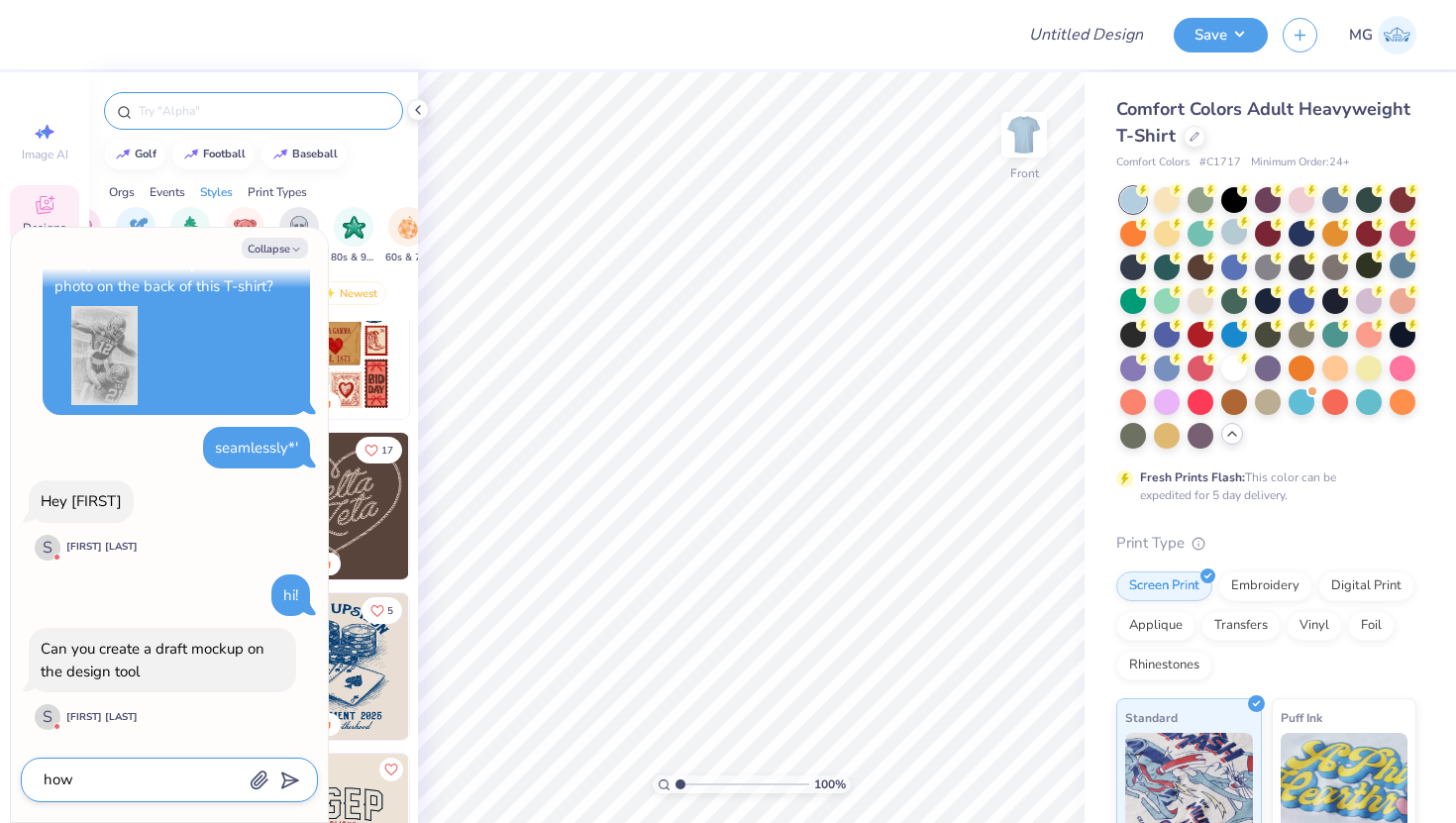 type on "x" 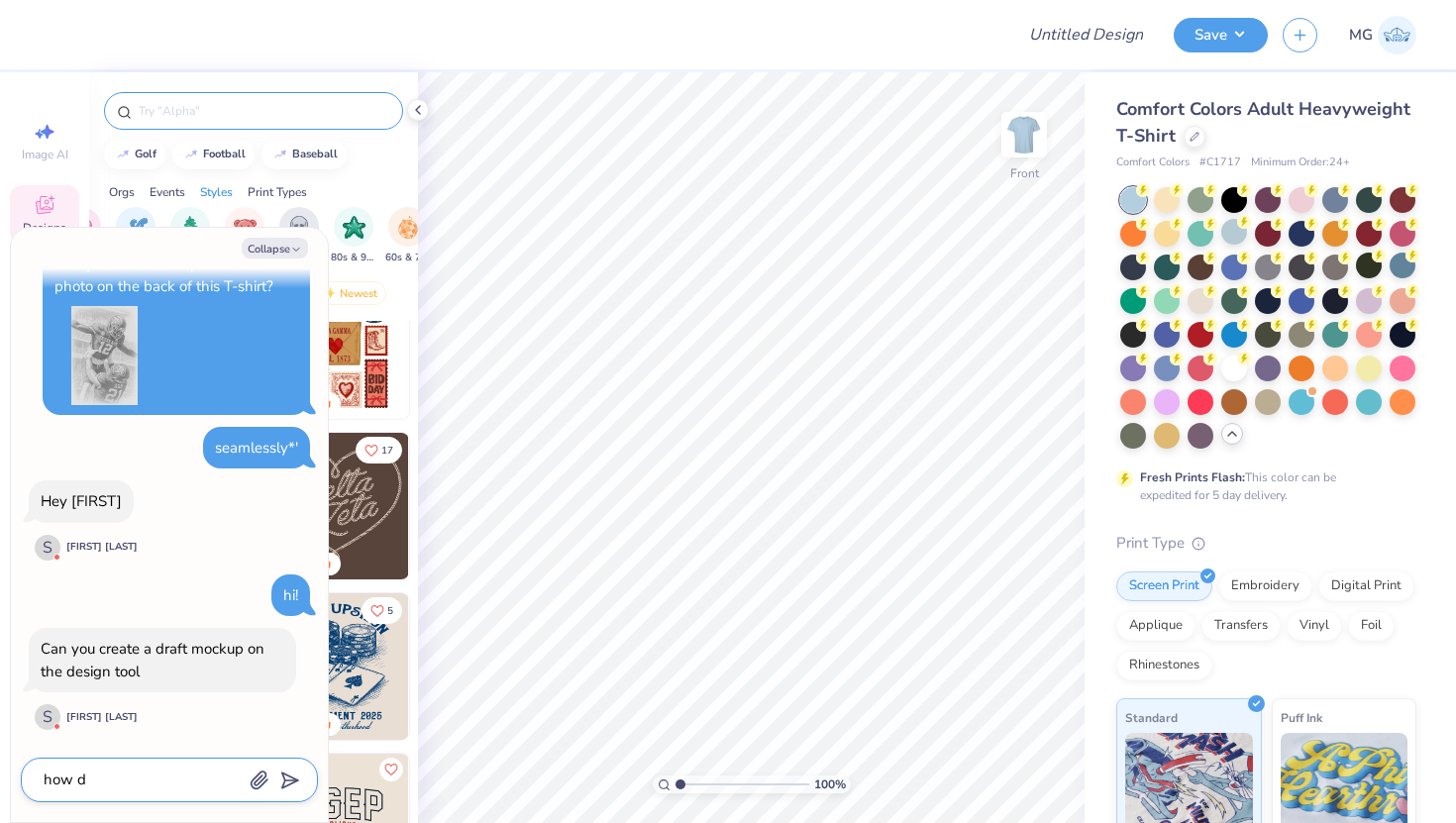 type on "how do" 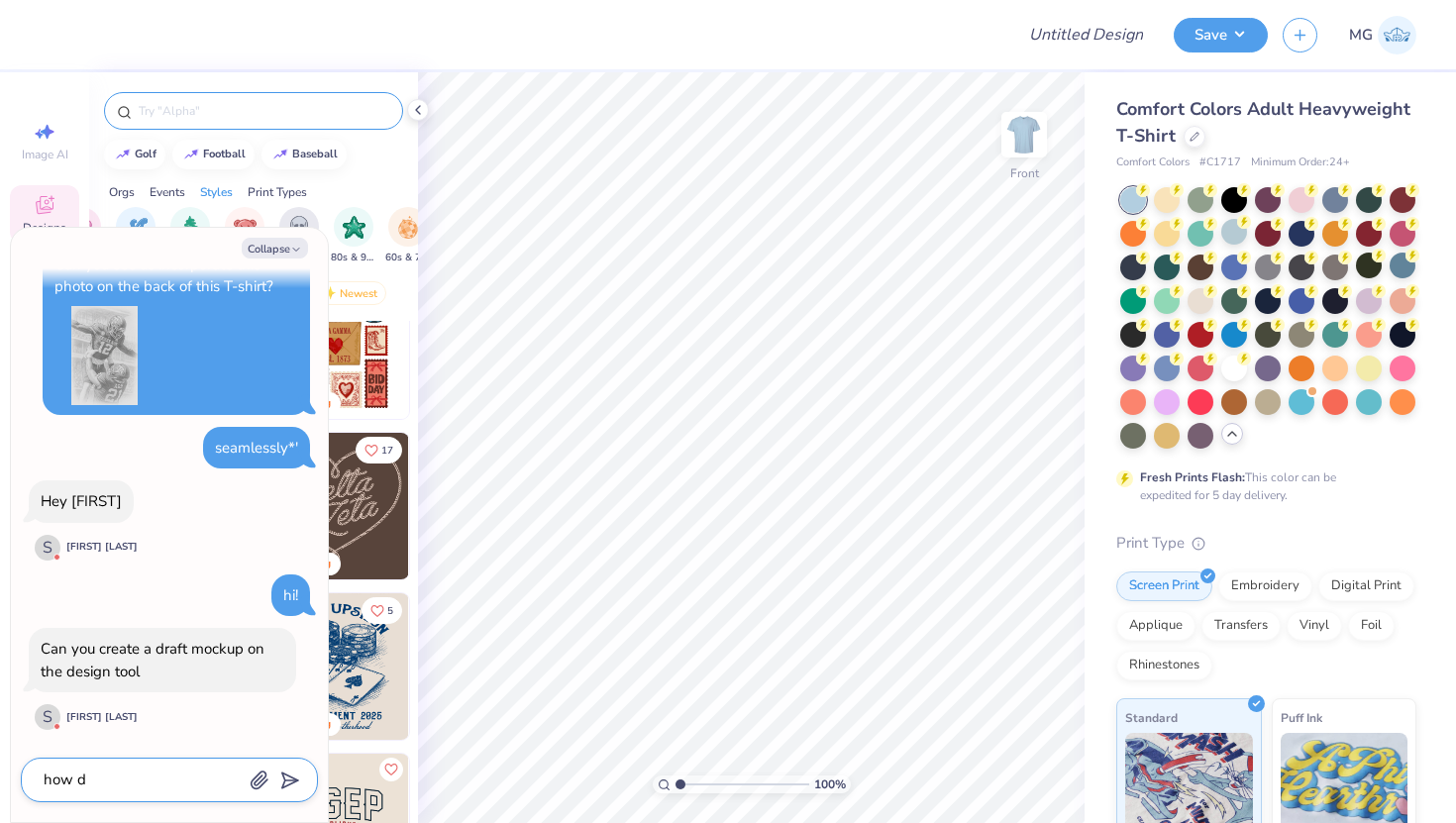 type on "x" 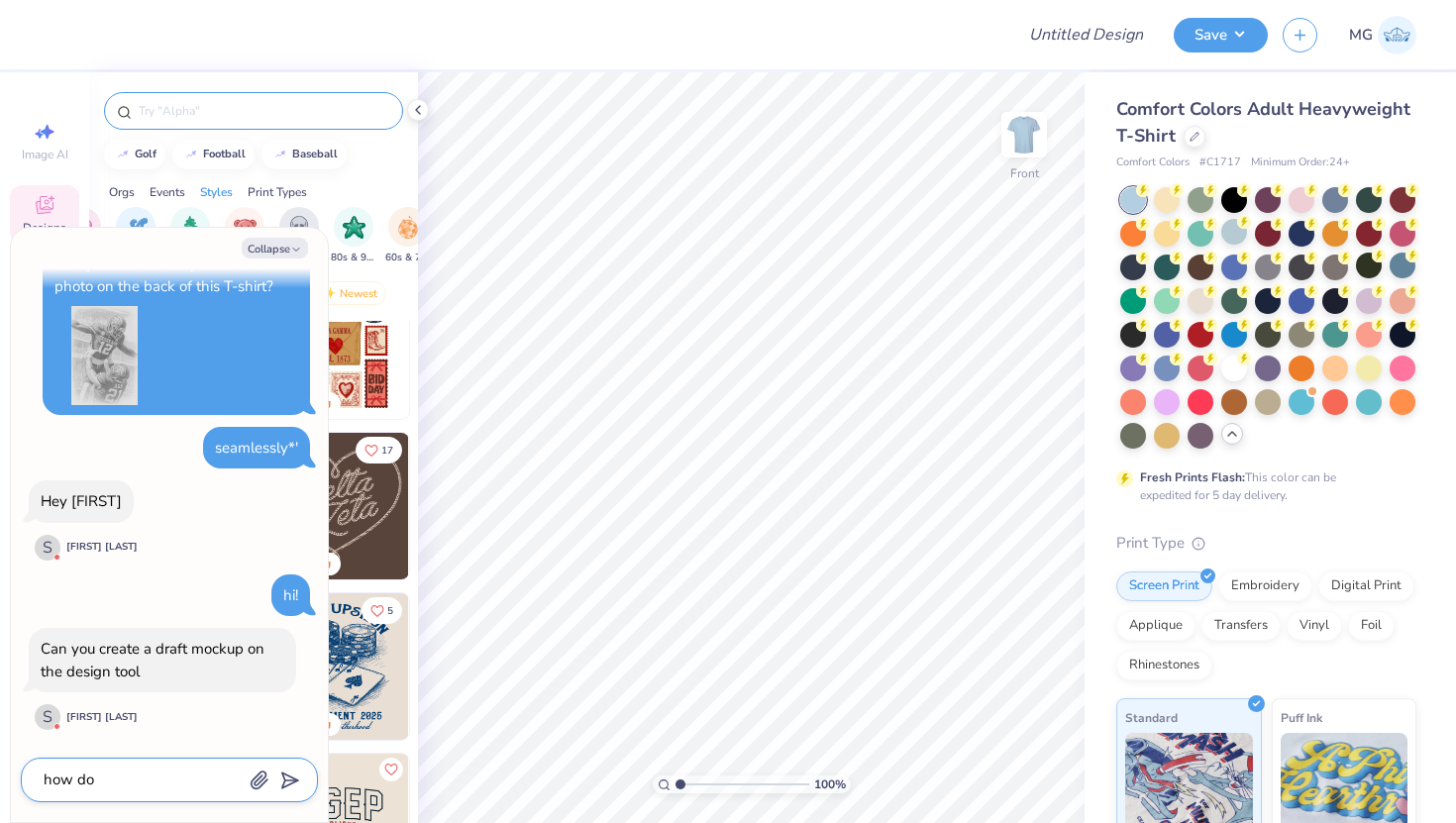 type on "how do" 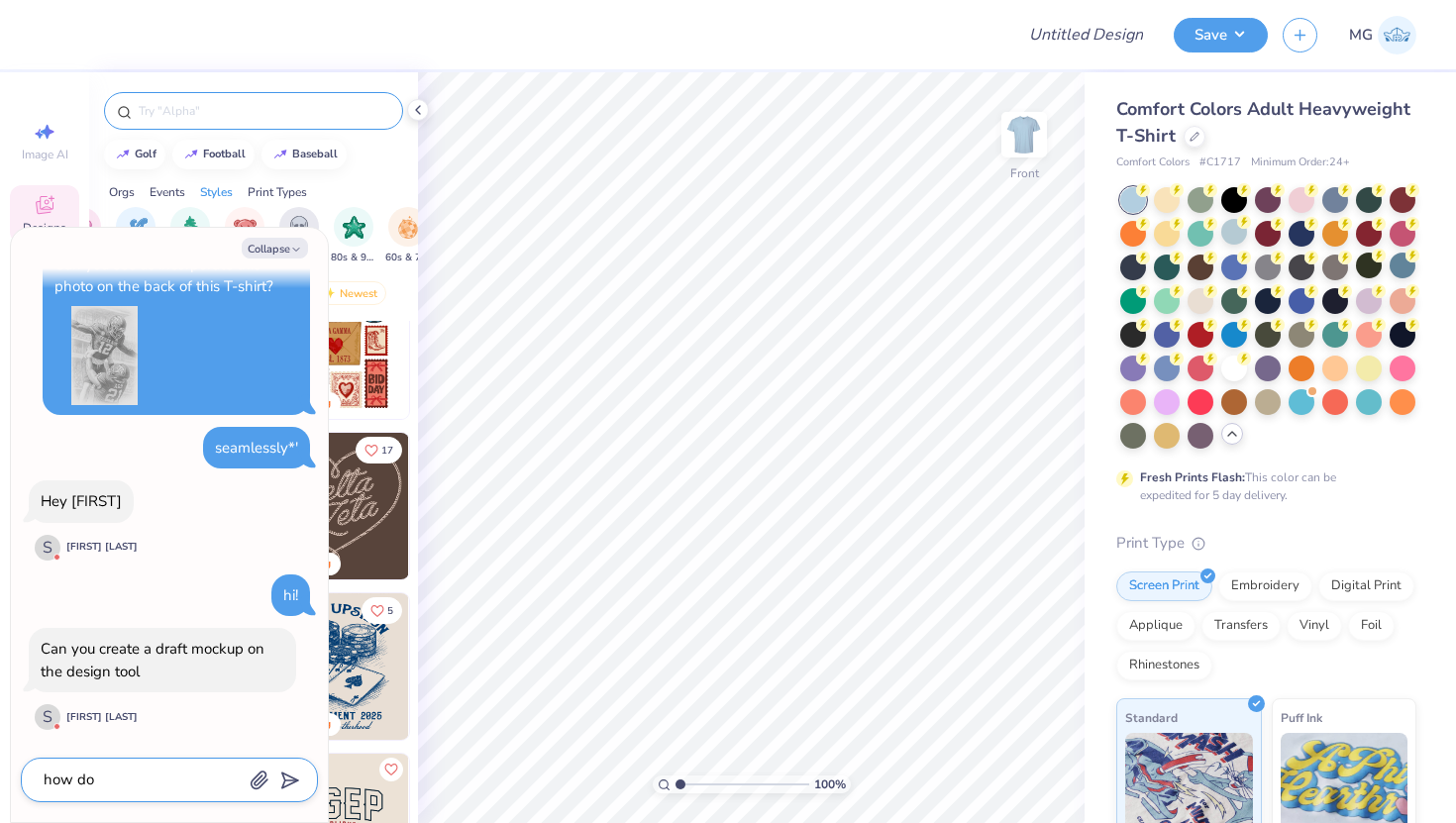 type on "x" 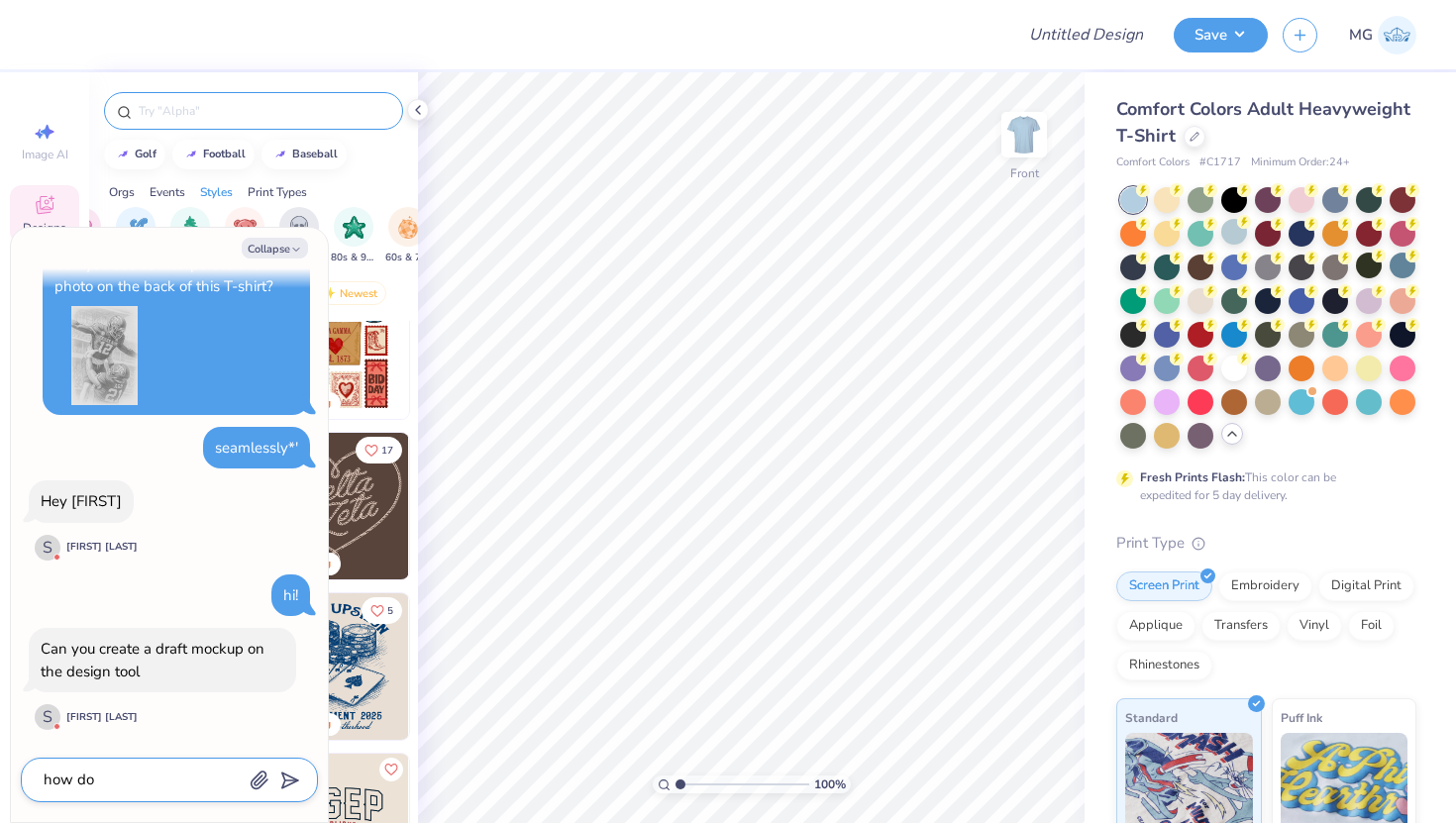 type on "how do i" 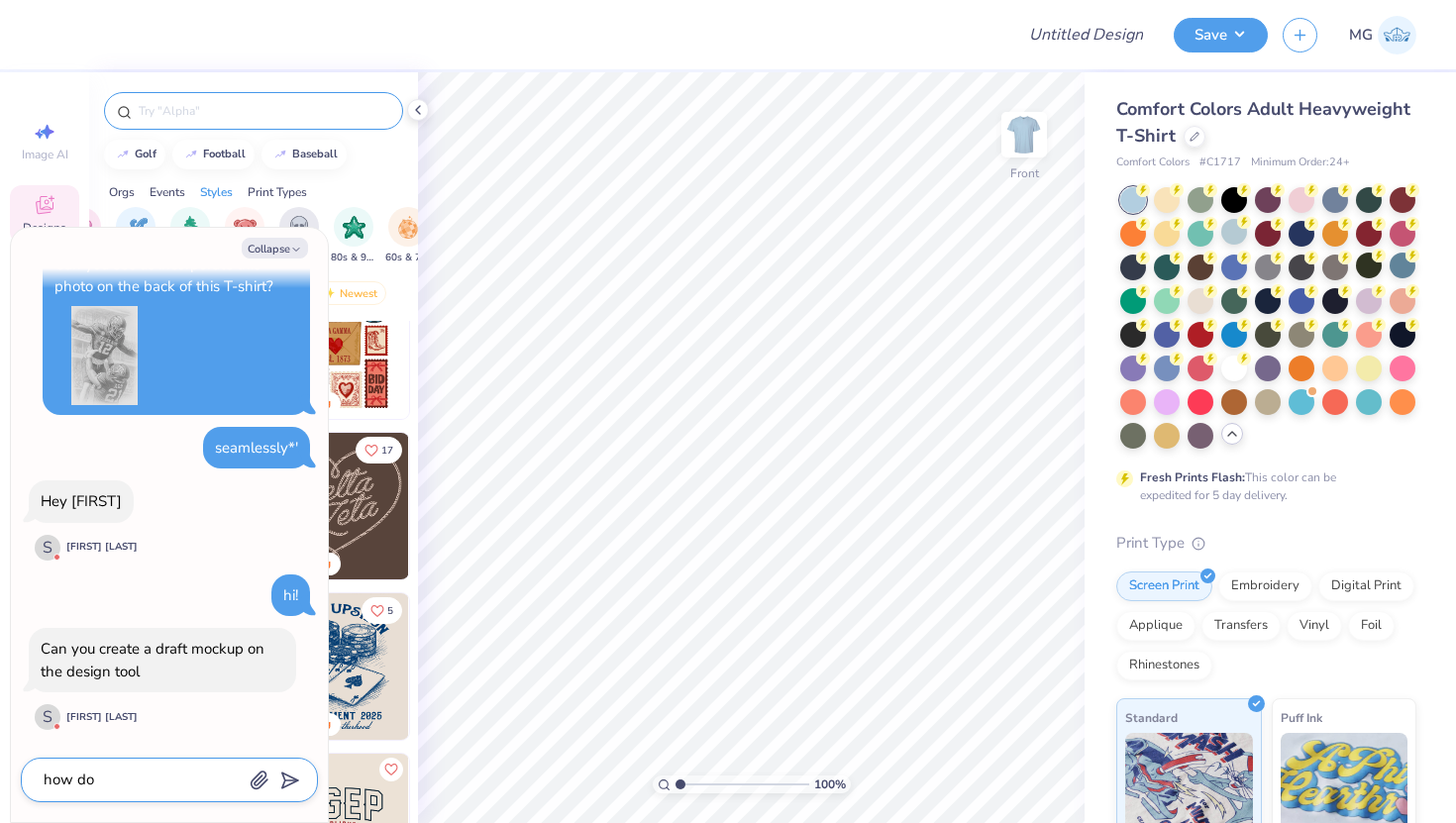 type on "x" 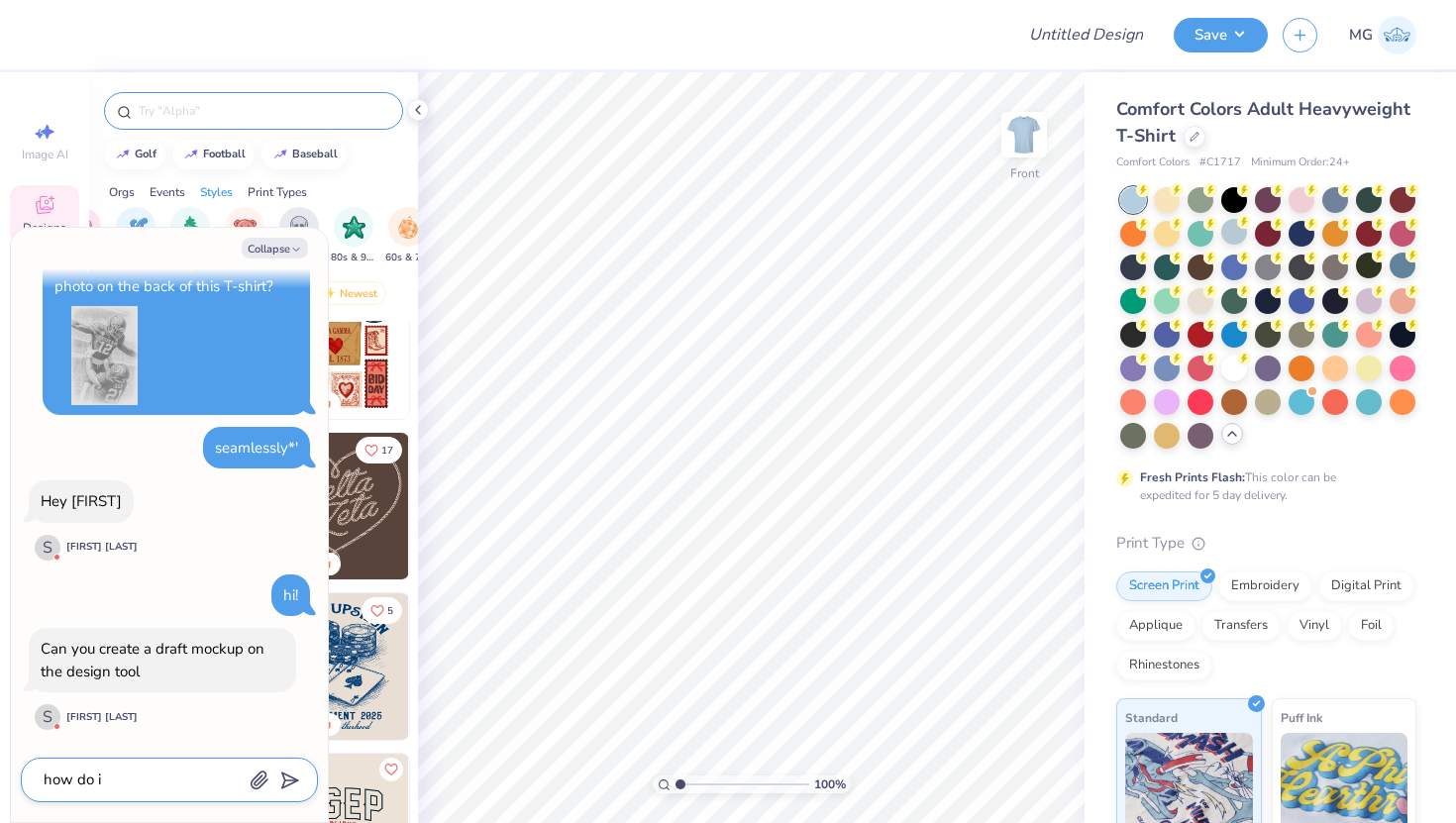 type on "how do i" 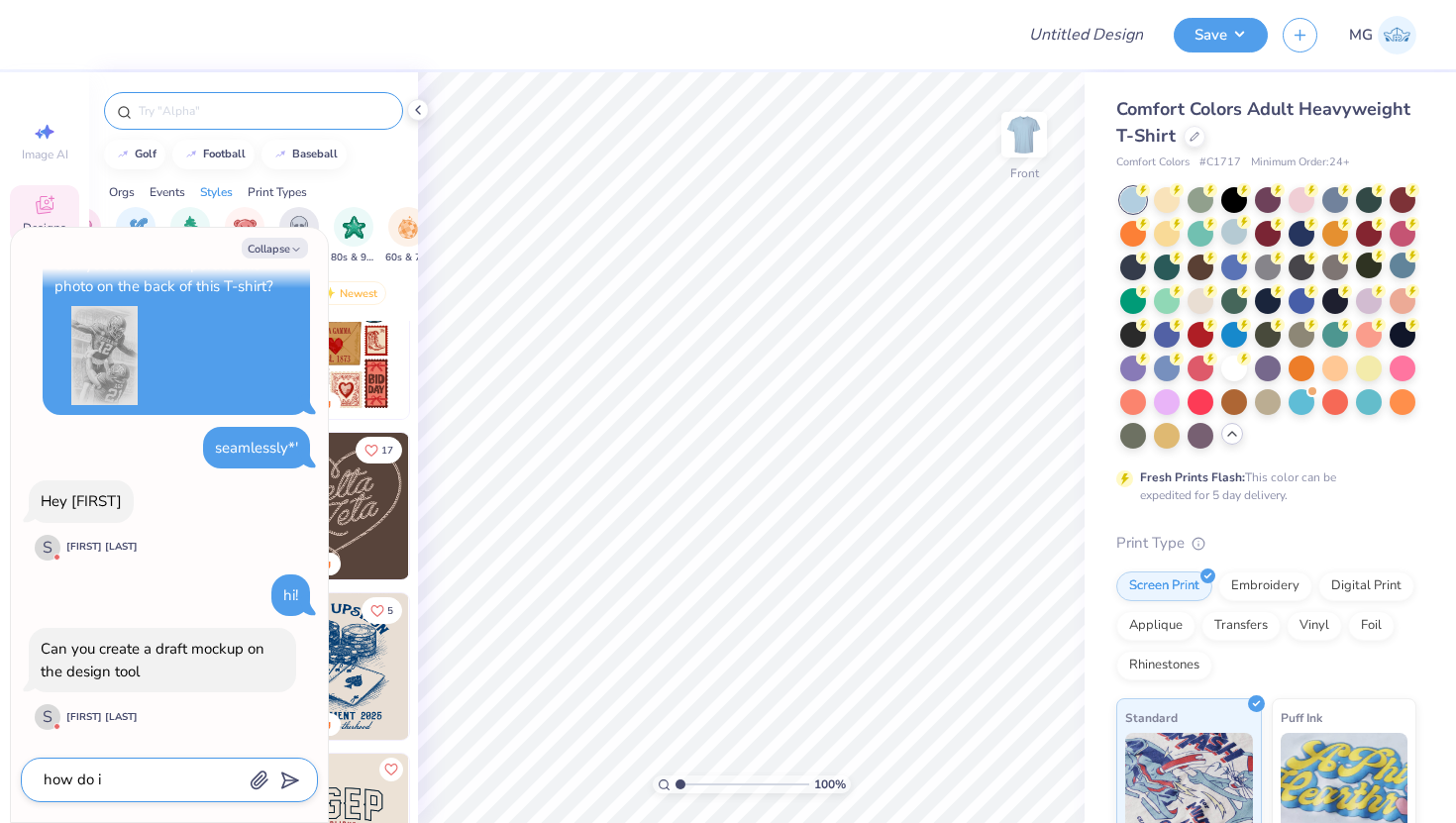 type on "x" 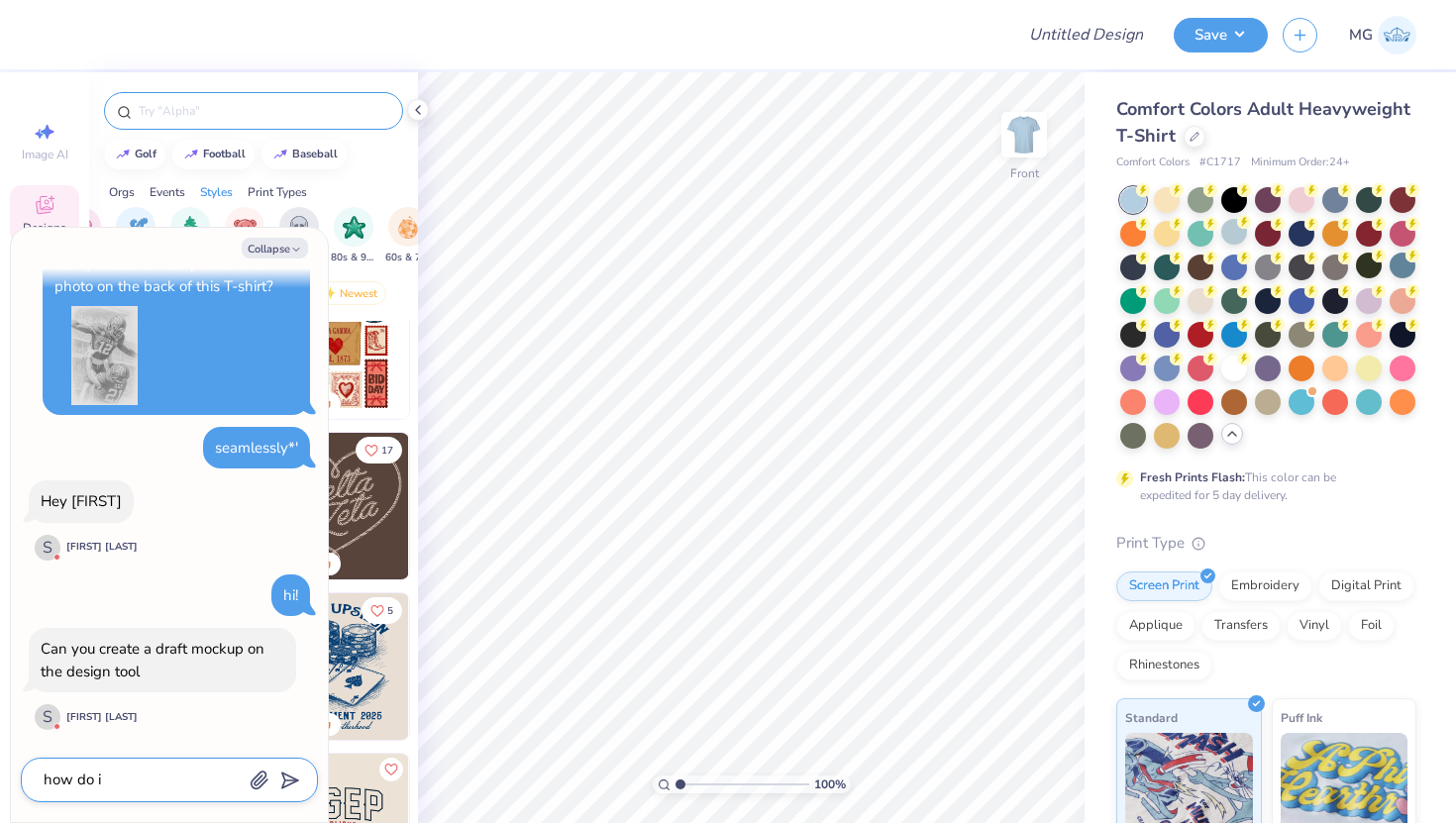type on "how do i d" 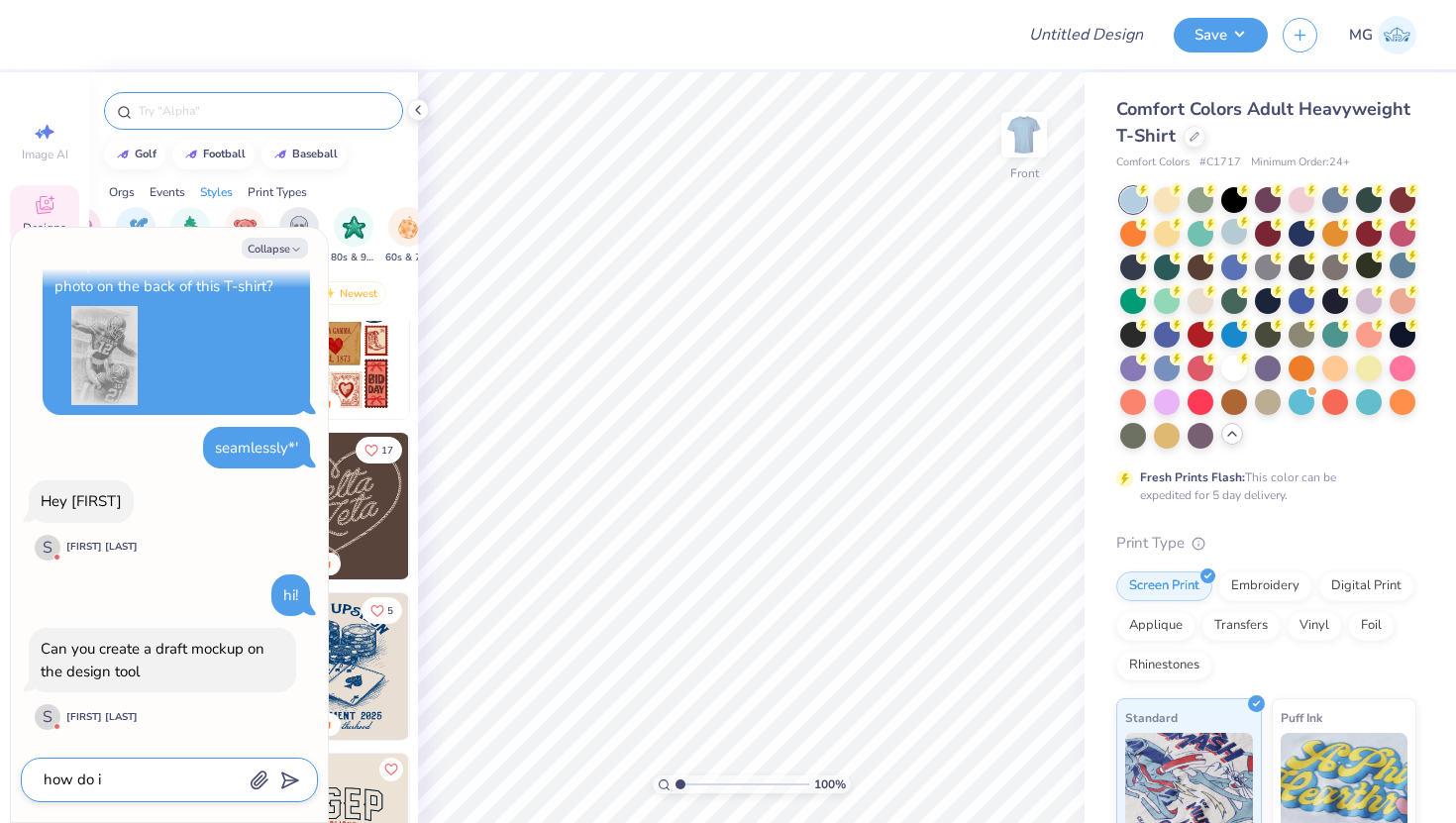 type on "x" 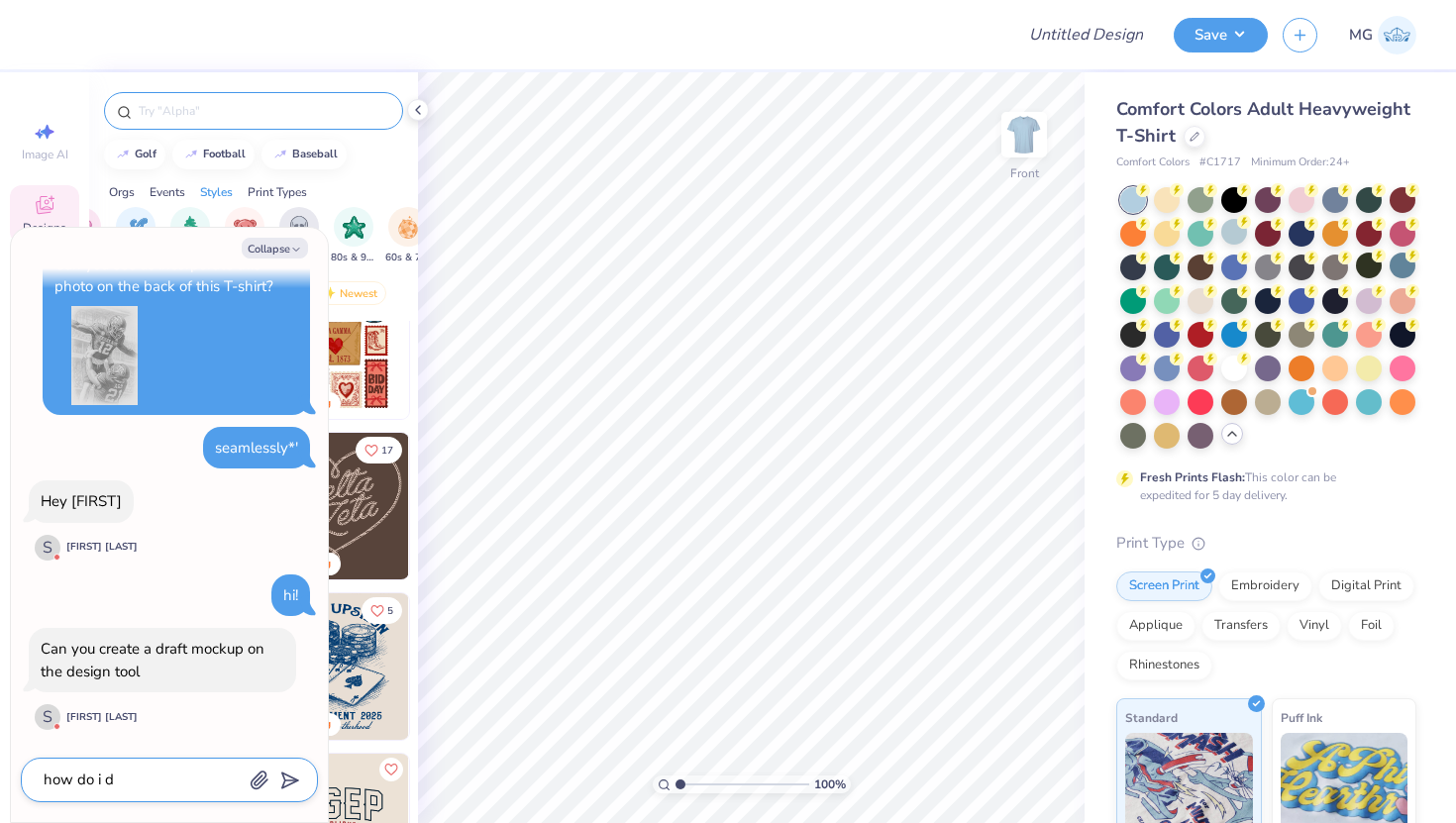 type on "how do i do" 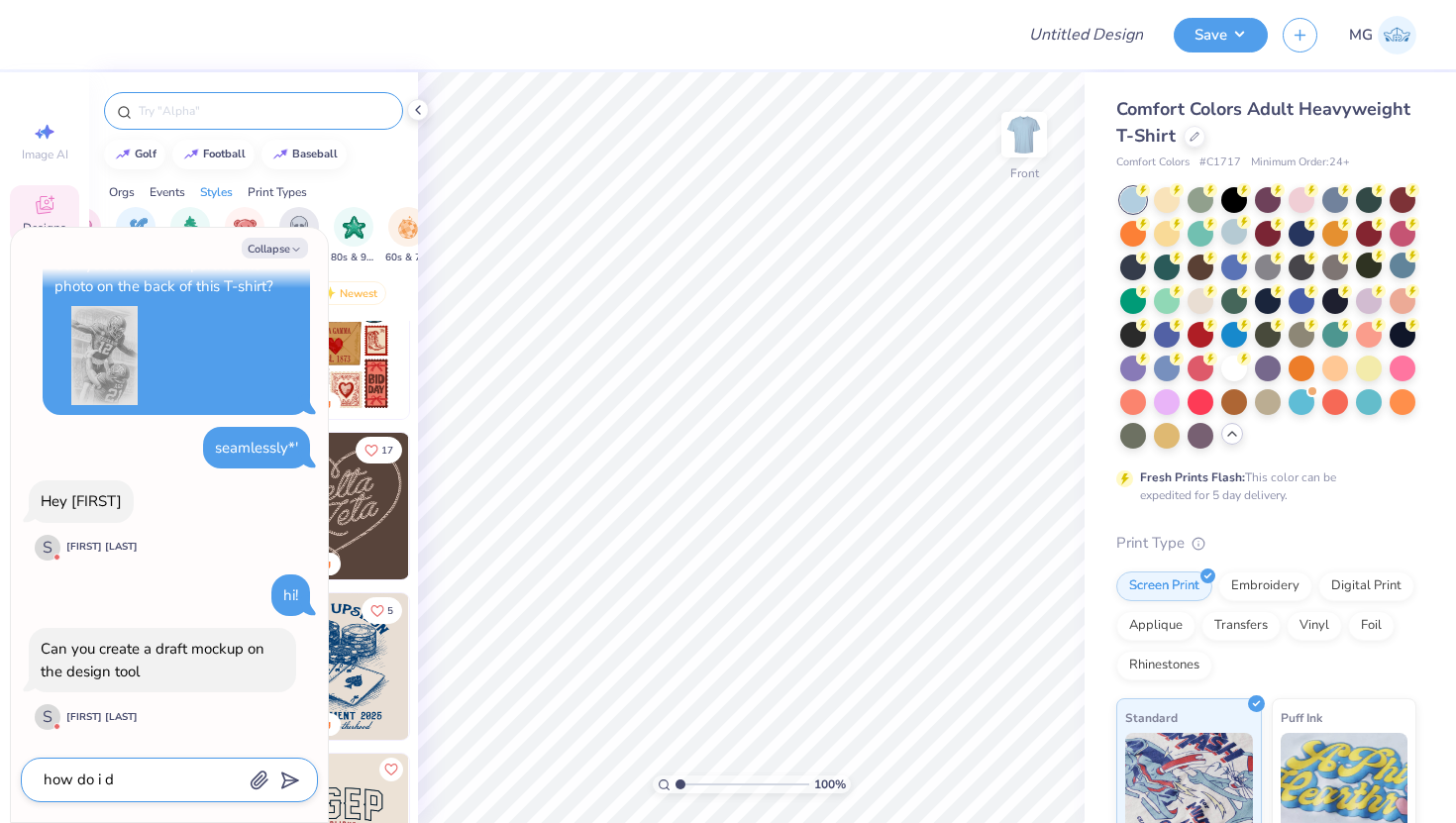type on "x" 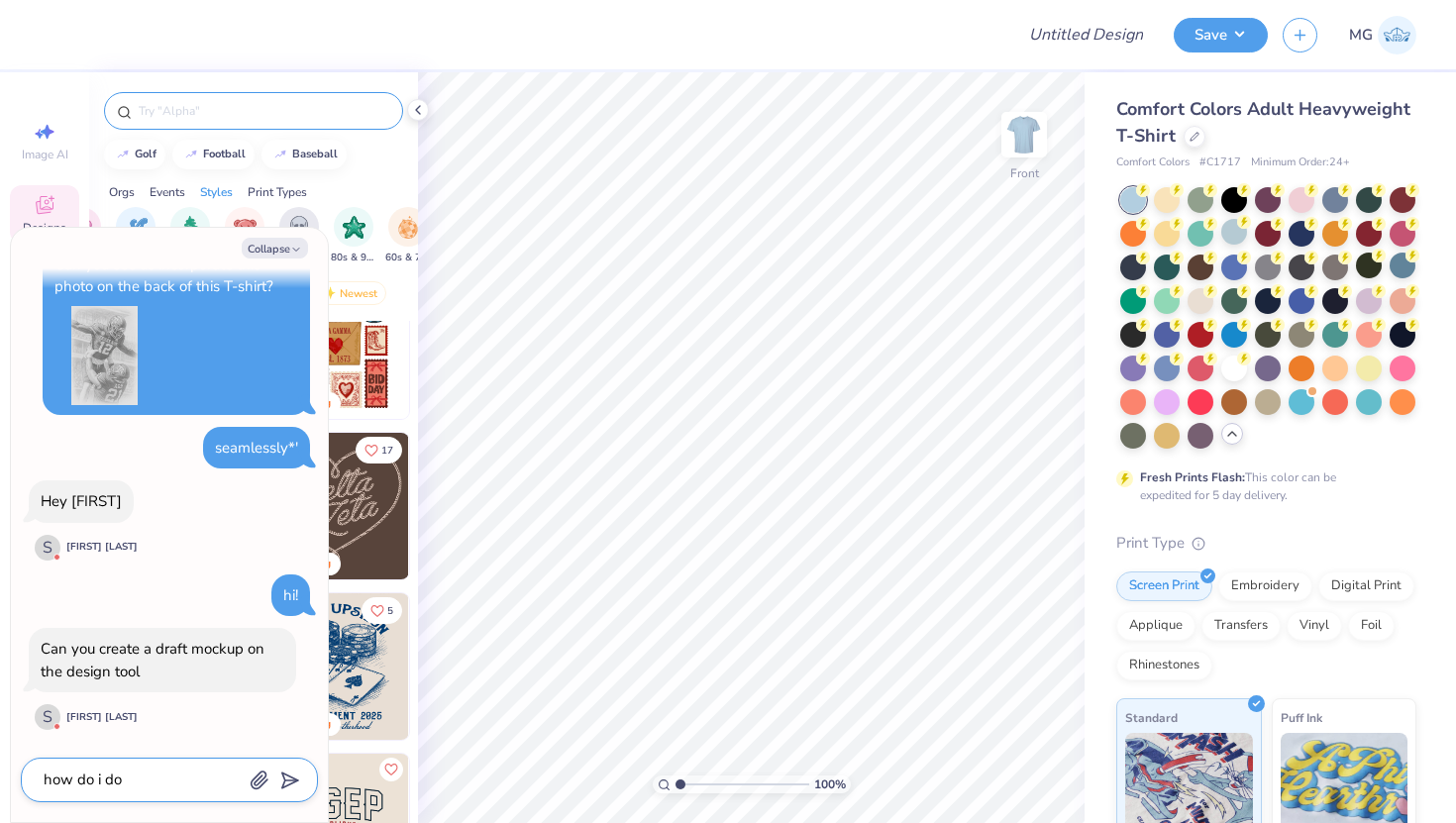 type on "how do i do" 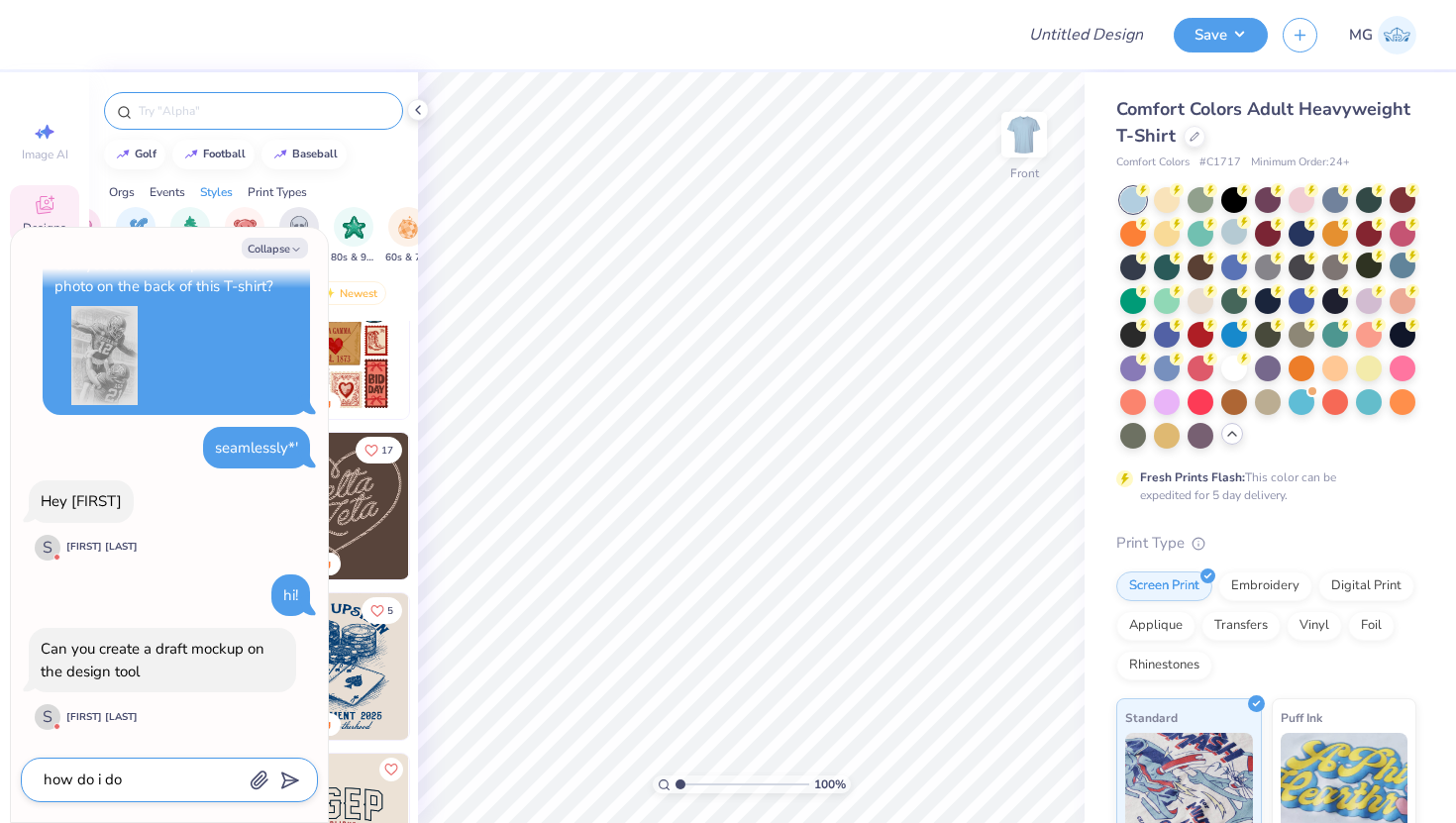 type on "x" 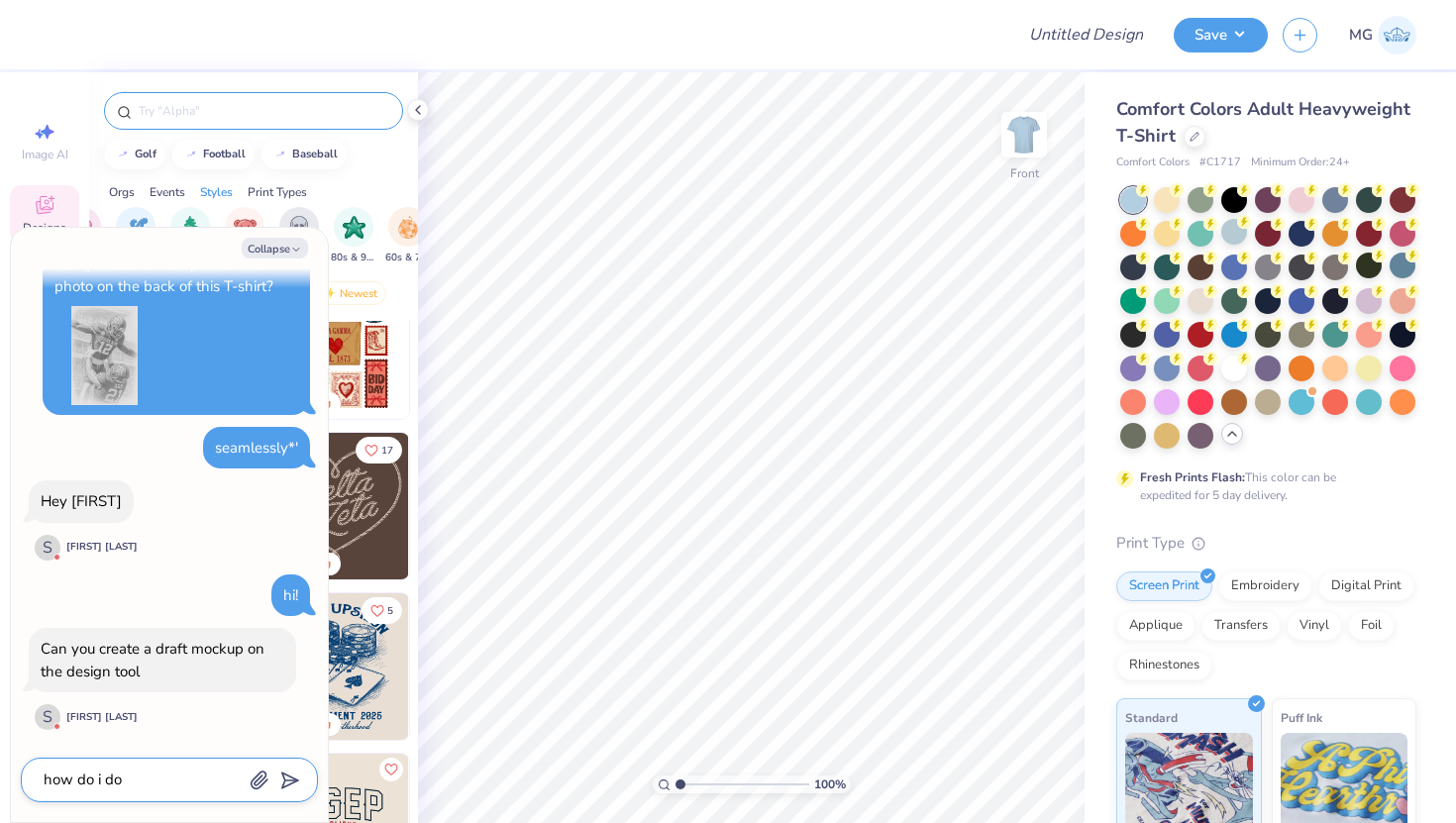 type on "how do i do t" 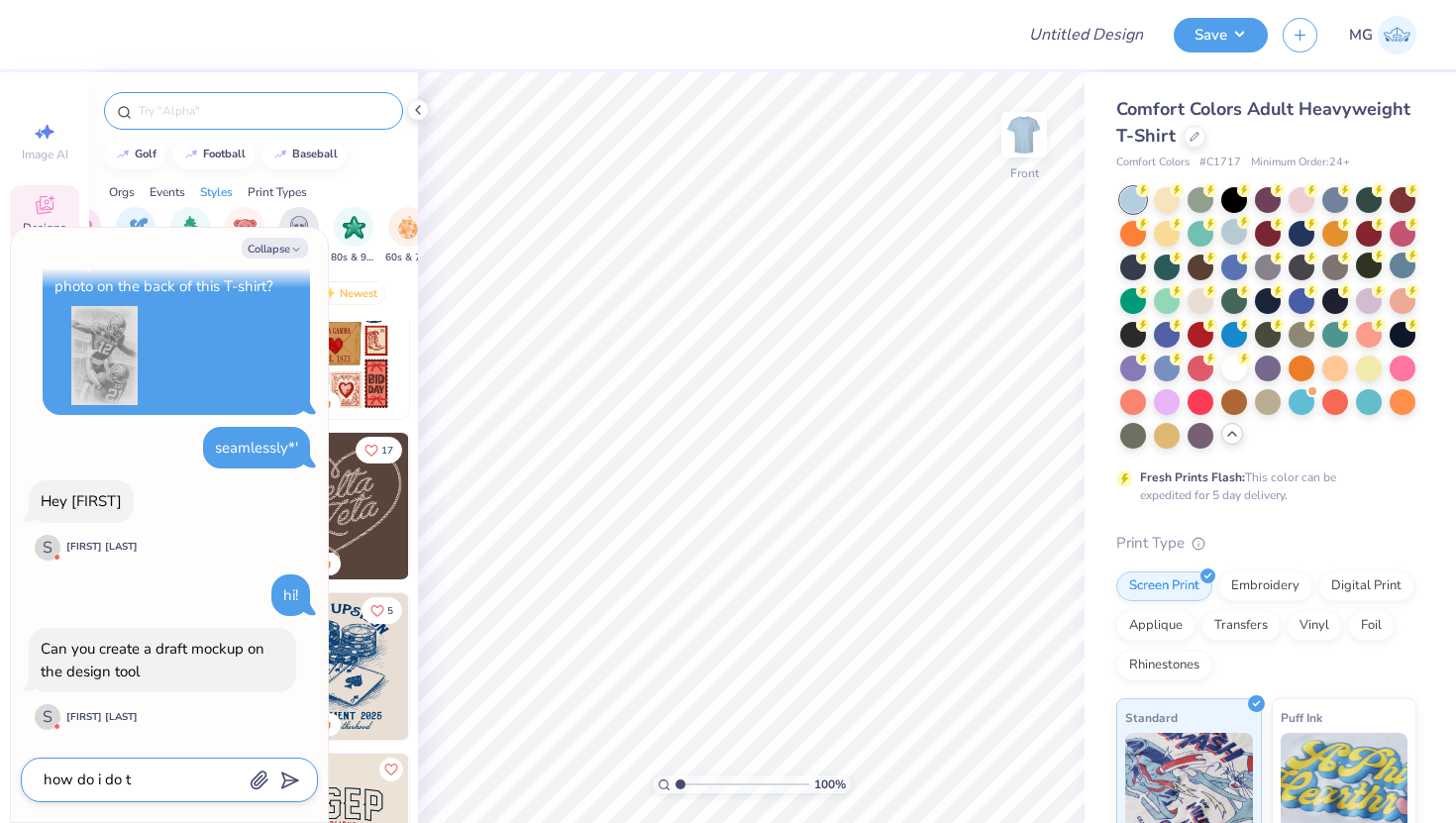 type on "x" 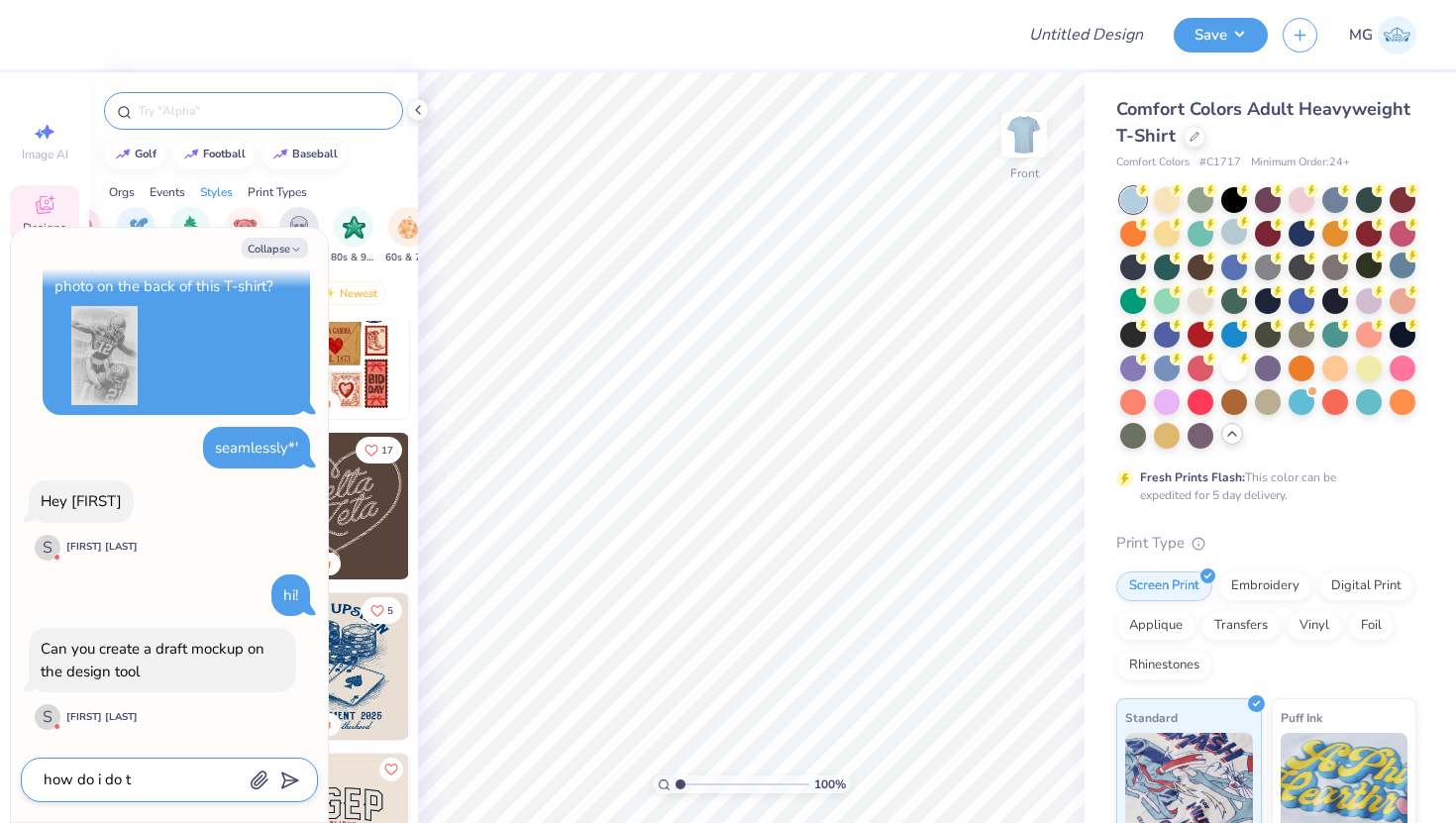 type on "how do i do th" 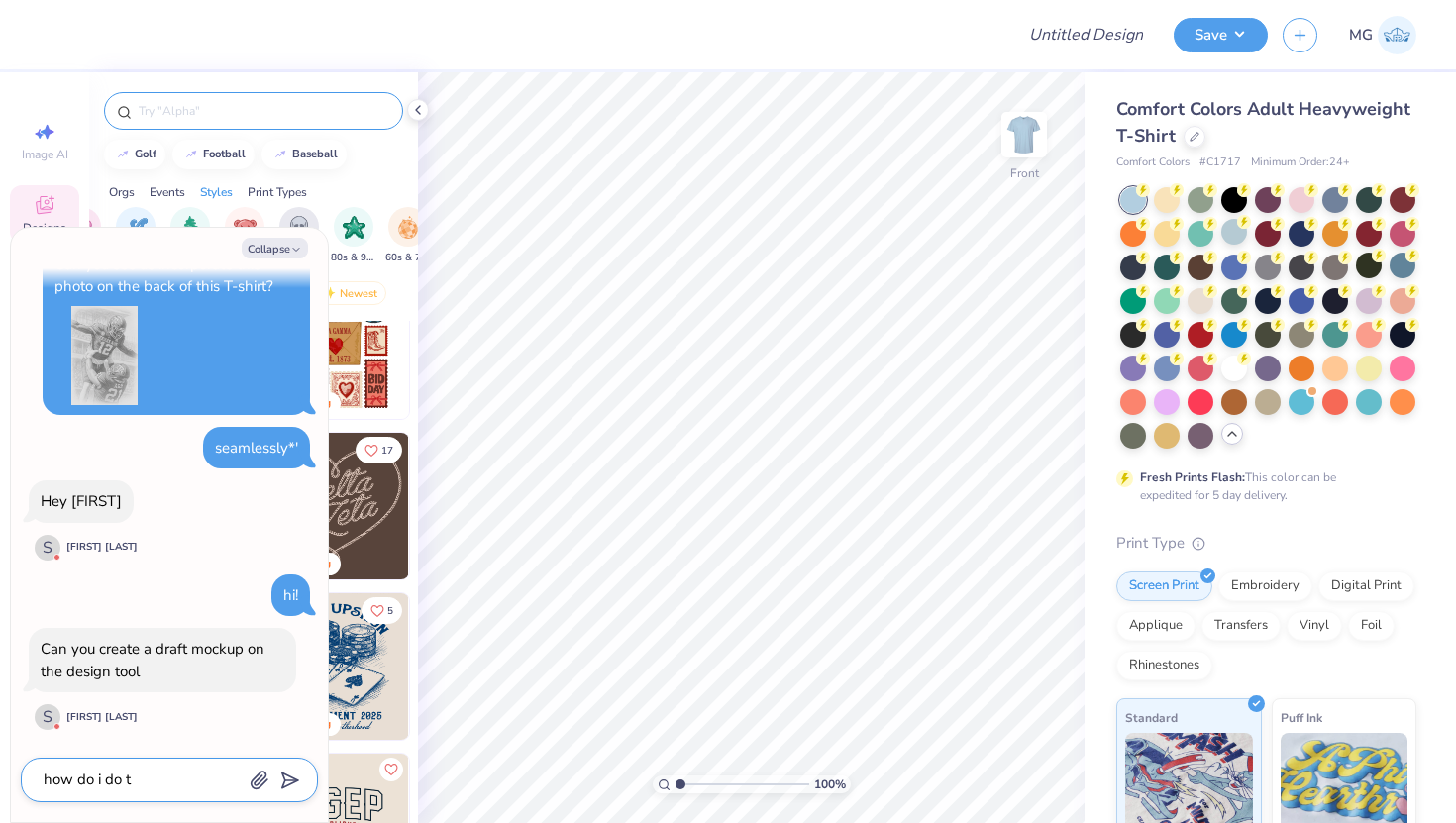 type on "x" 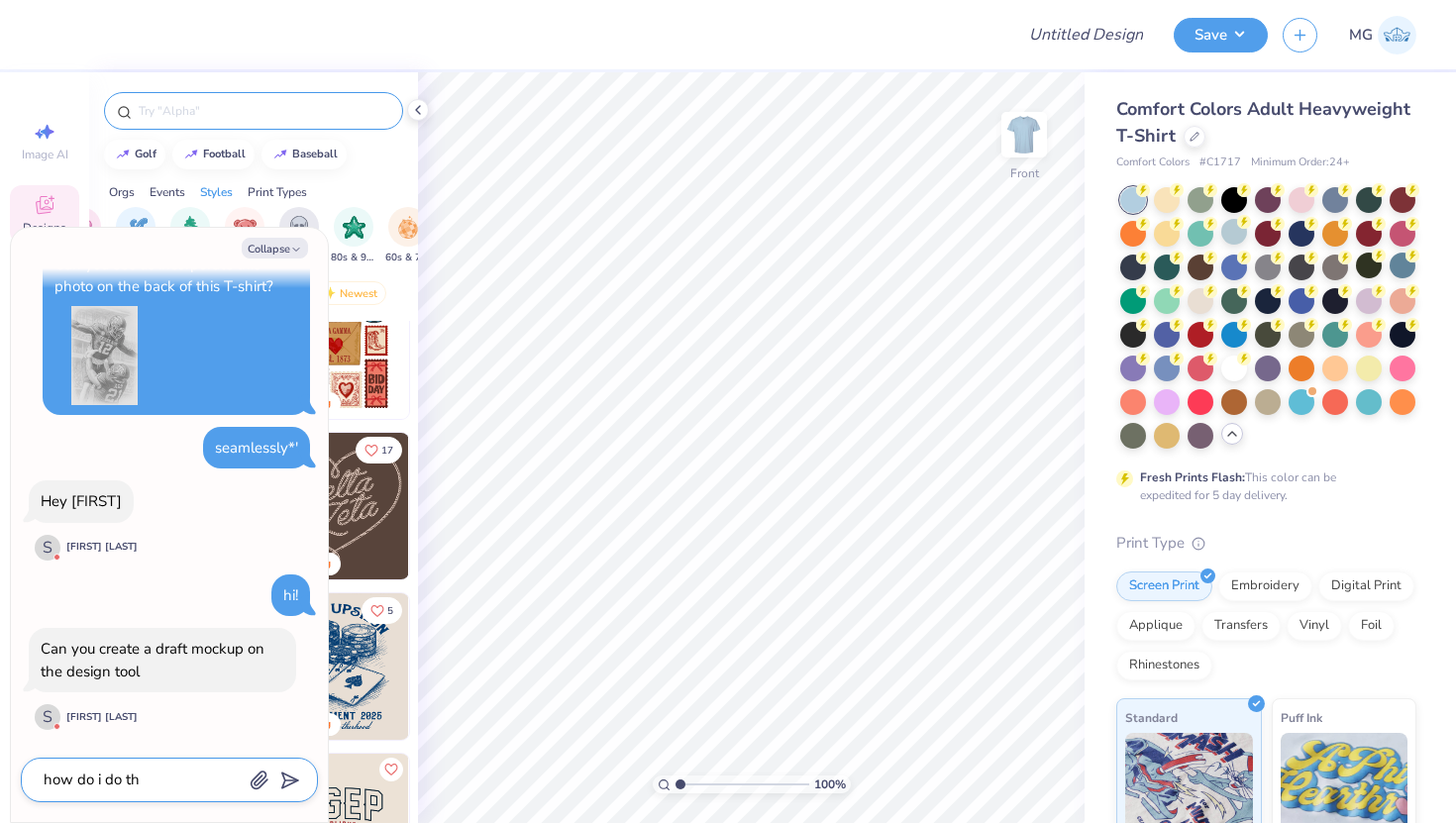 type on "how do i do thT" 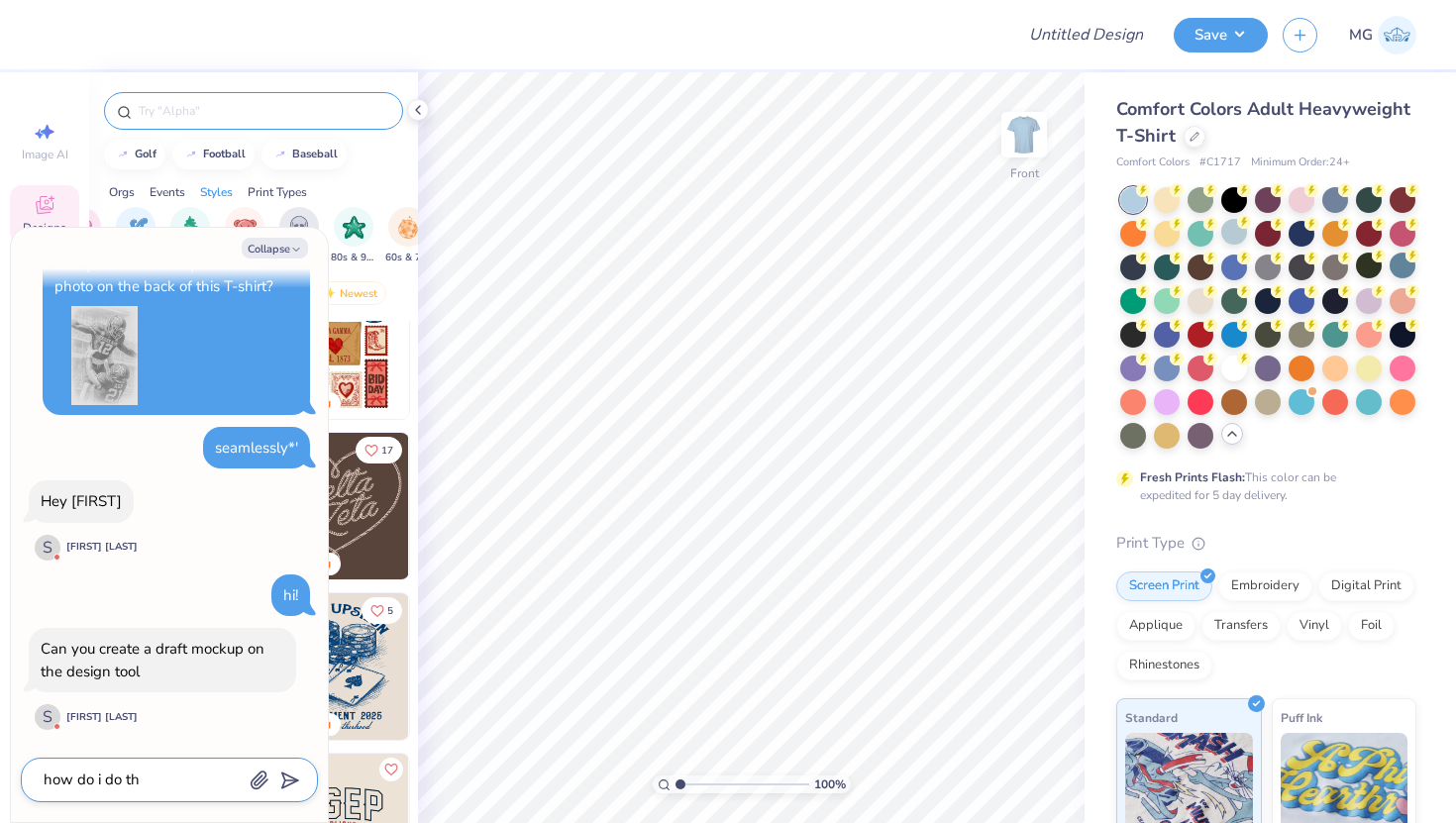 type on "x" 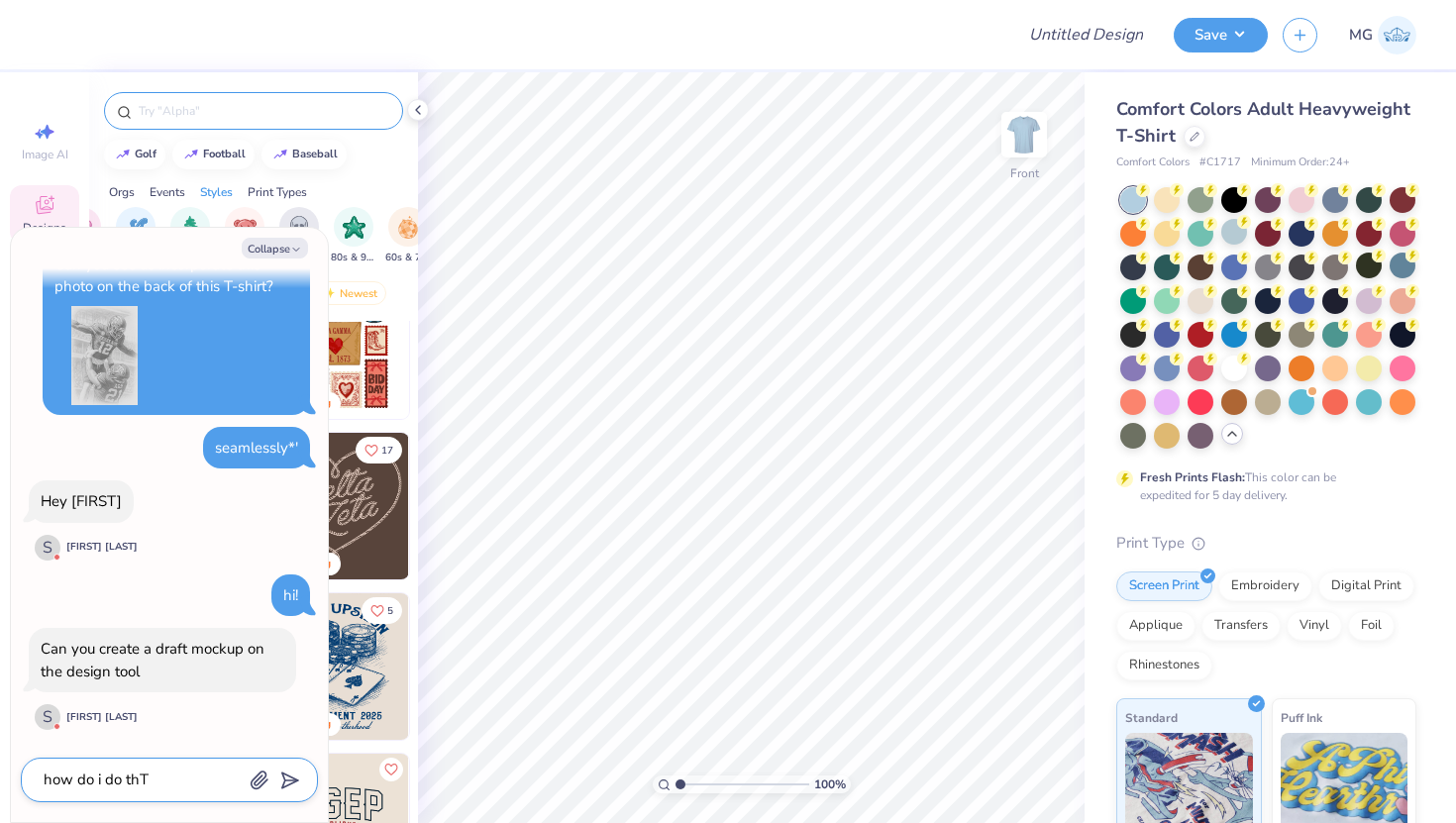 type on "how do i do th" 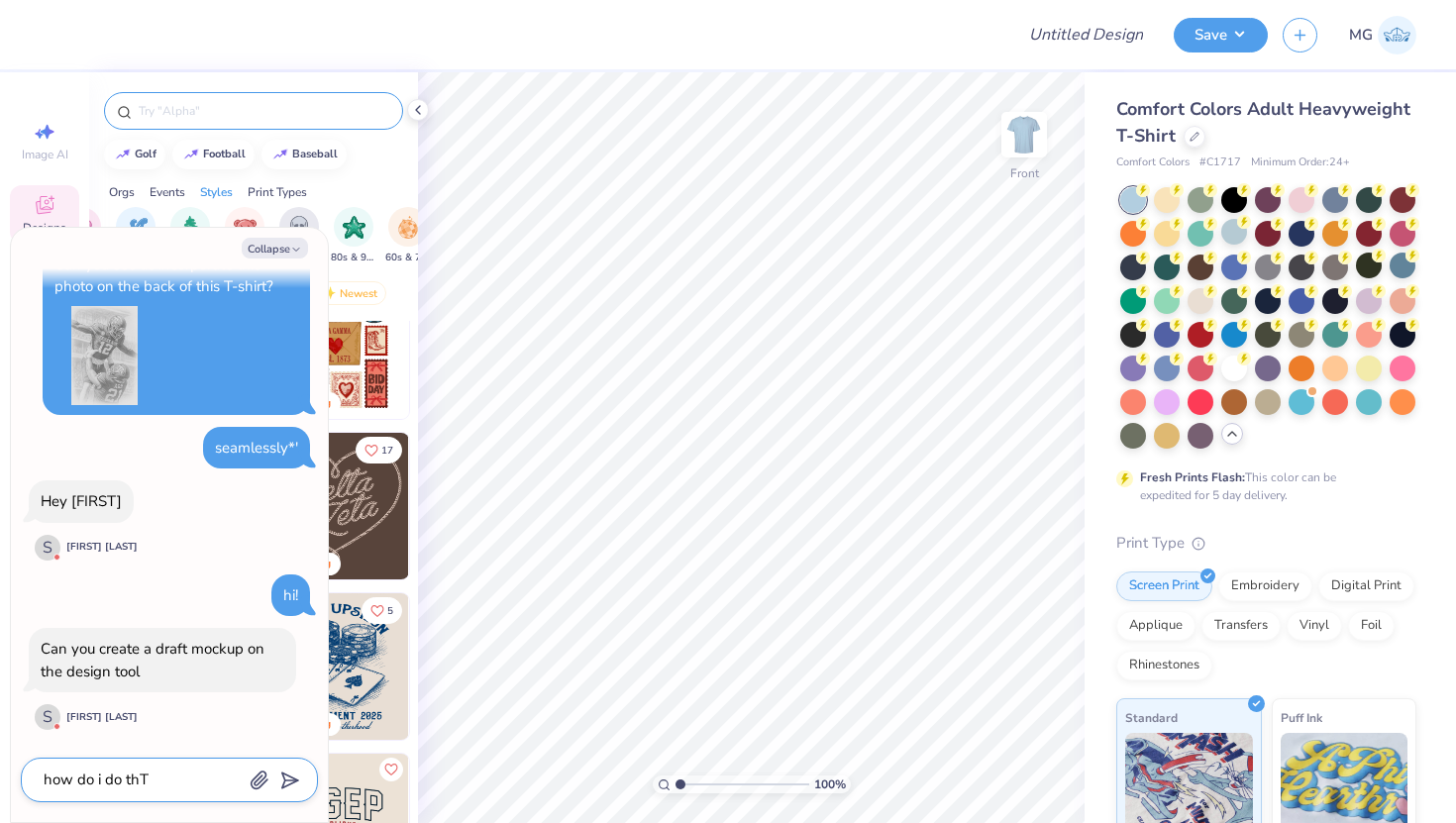 type on "x" 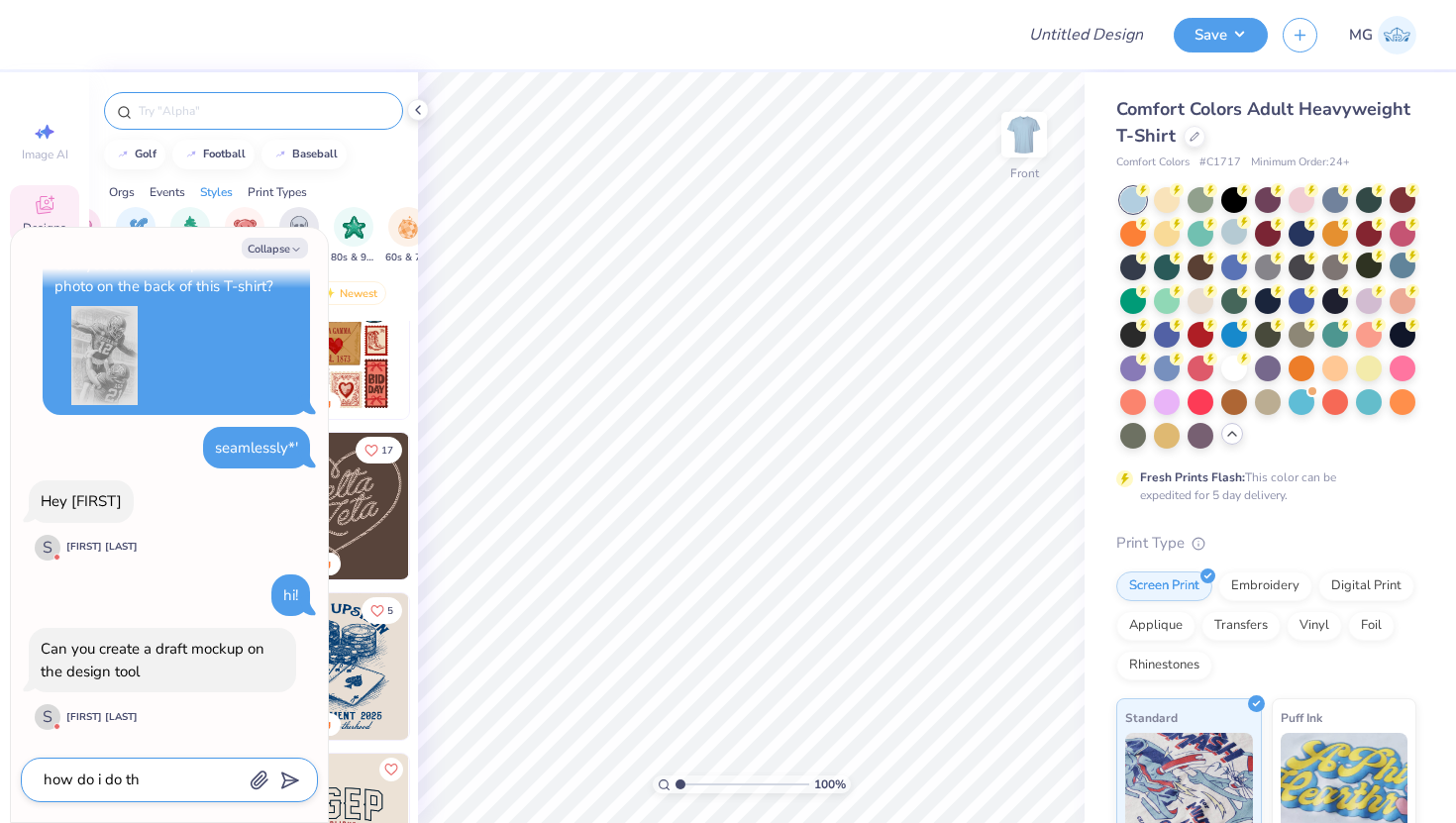 type on "how do i do tha" 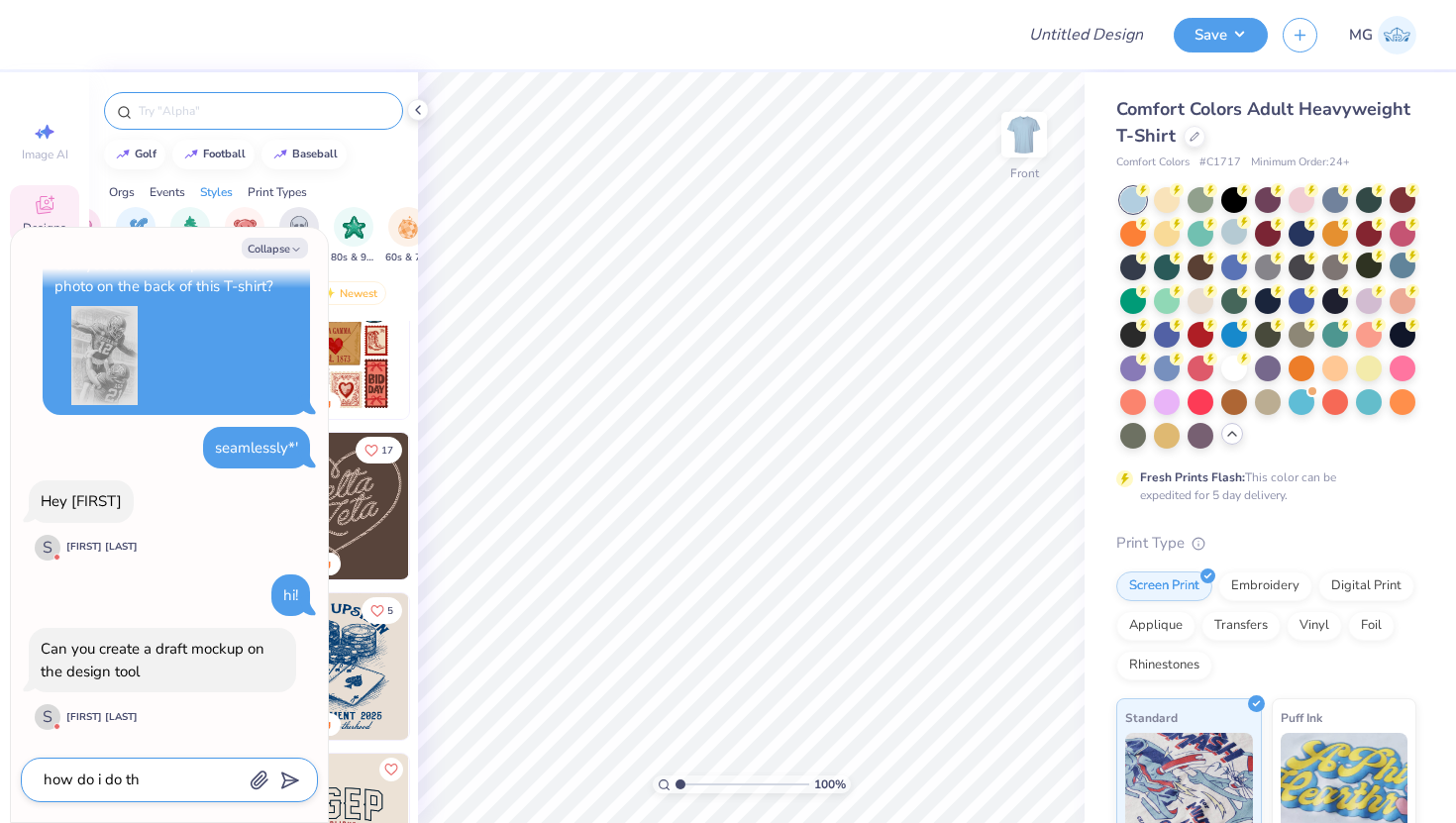 type on "x" 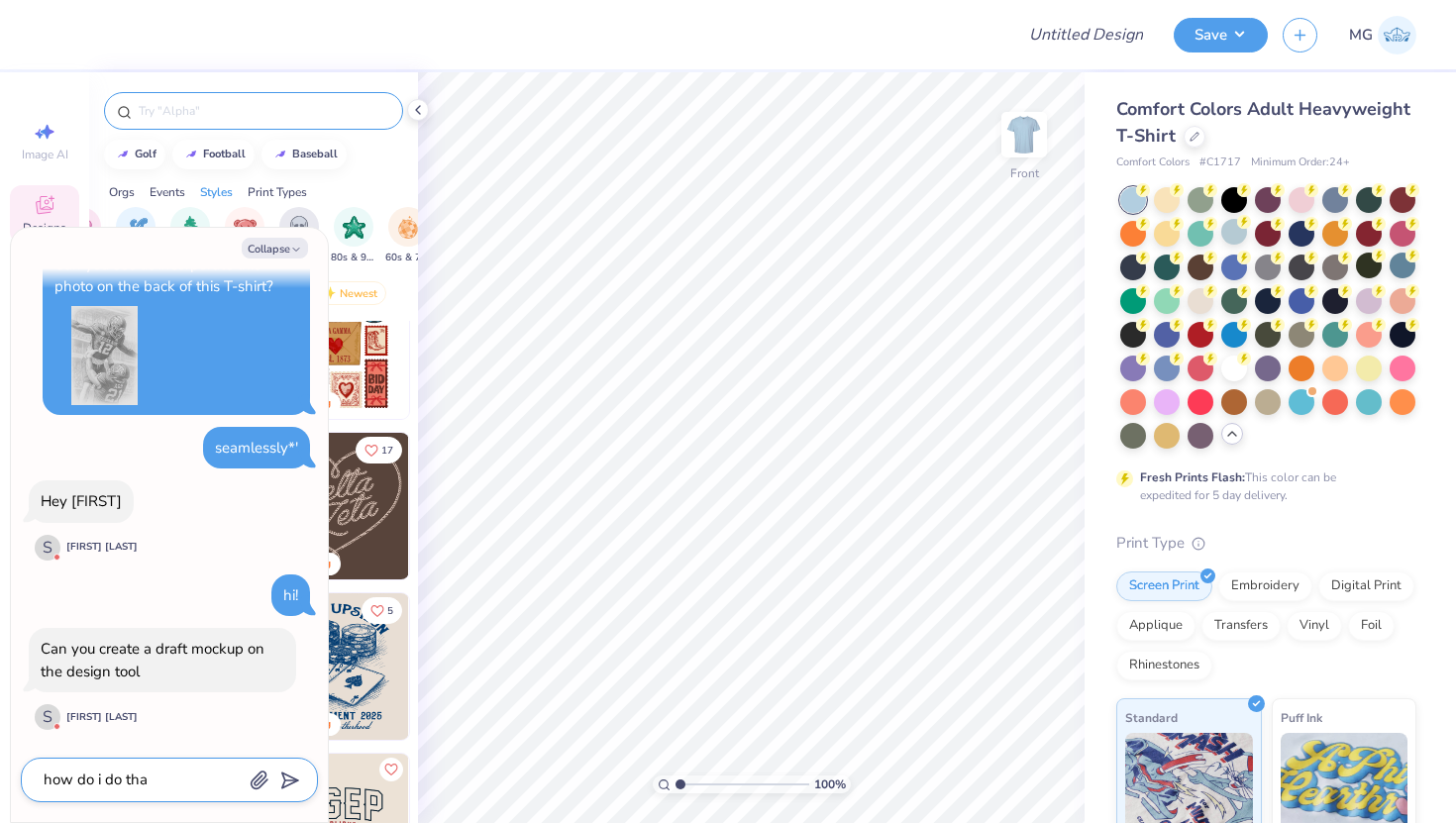 type on "how do i do that" 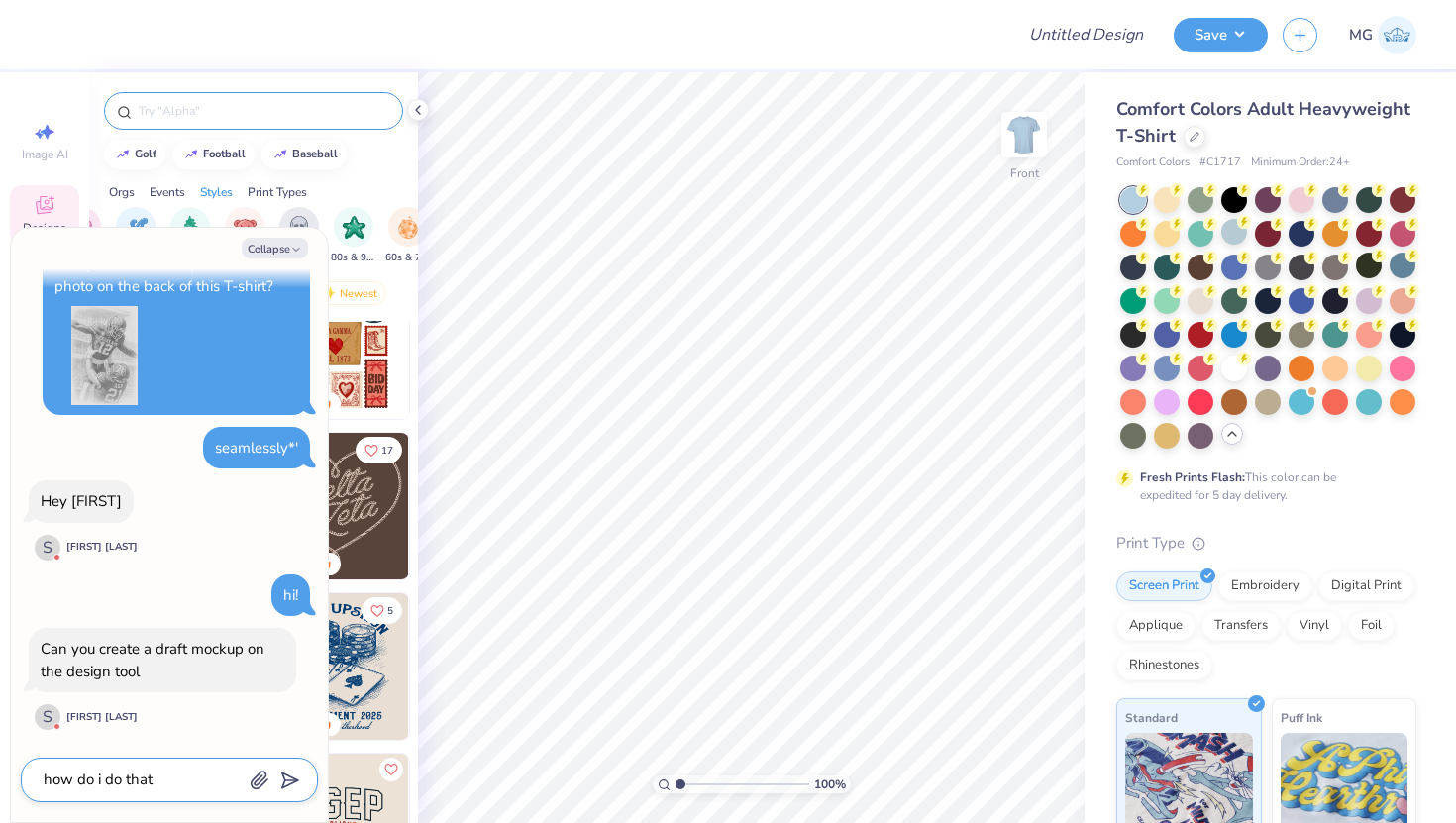 type on "x" 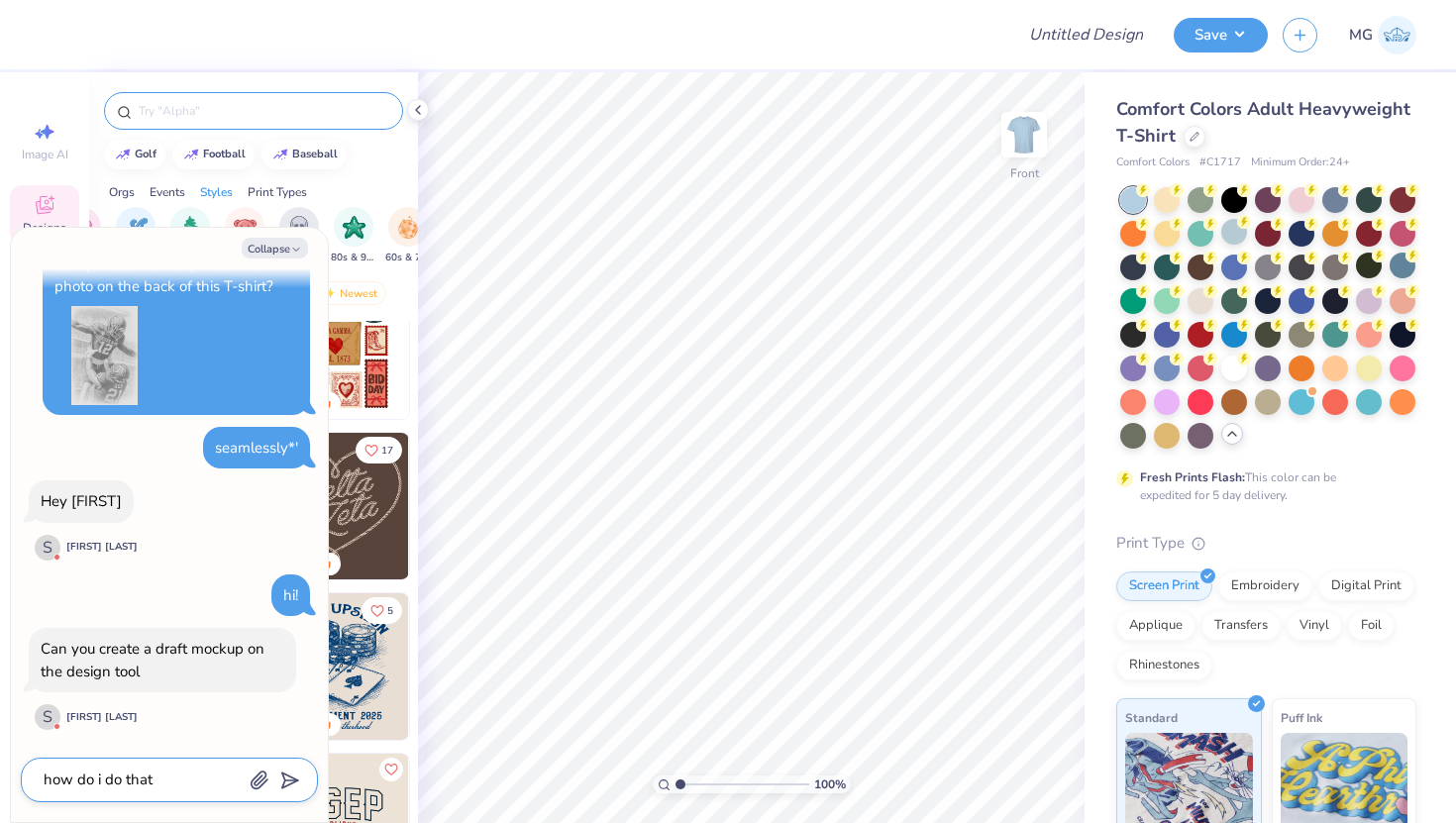 type on "how do i do that?" 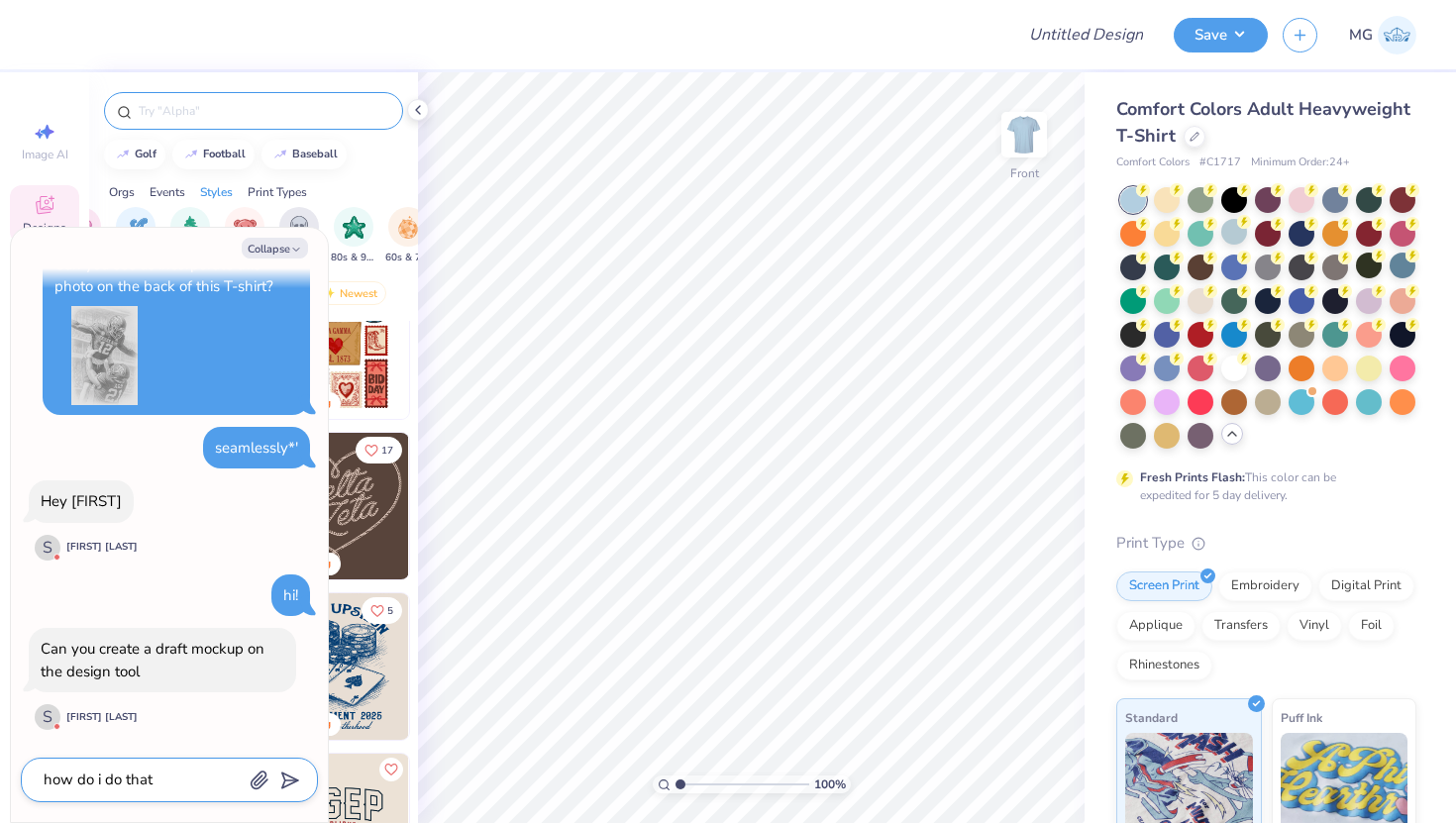 type on "x" 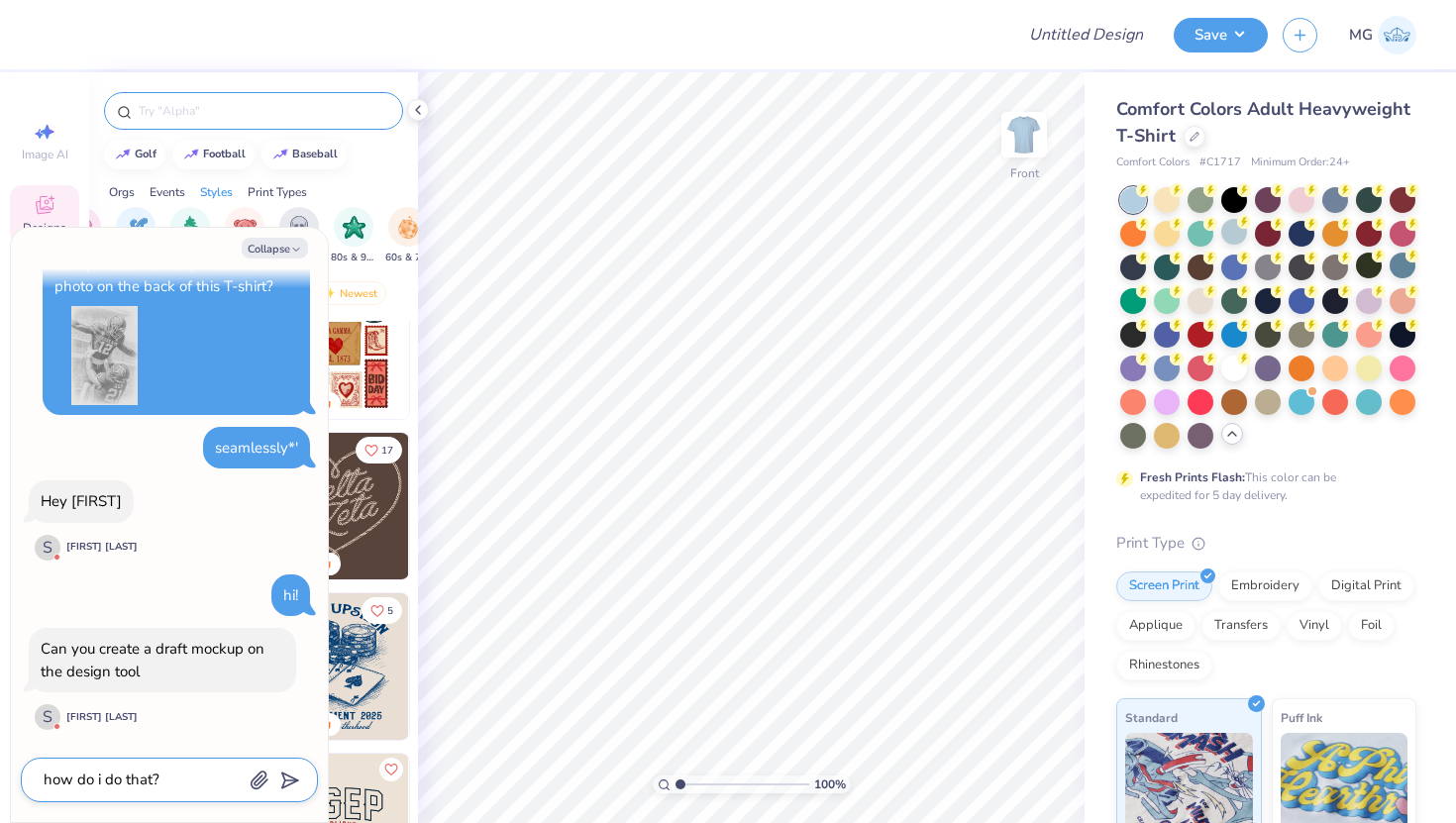 type on "how do i do that?" 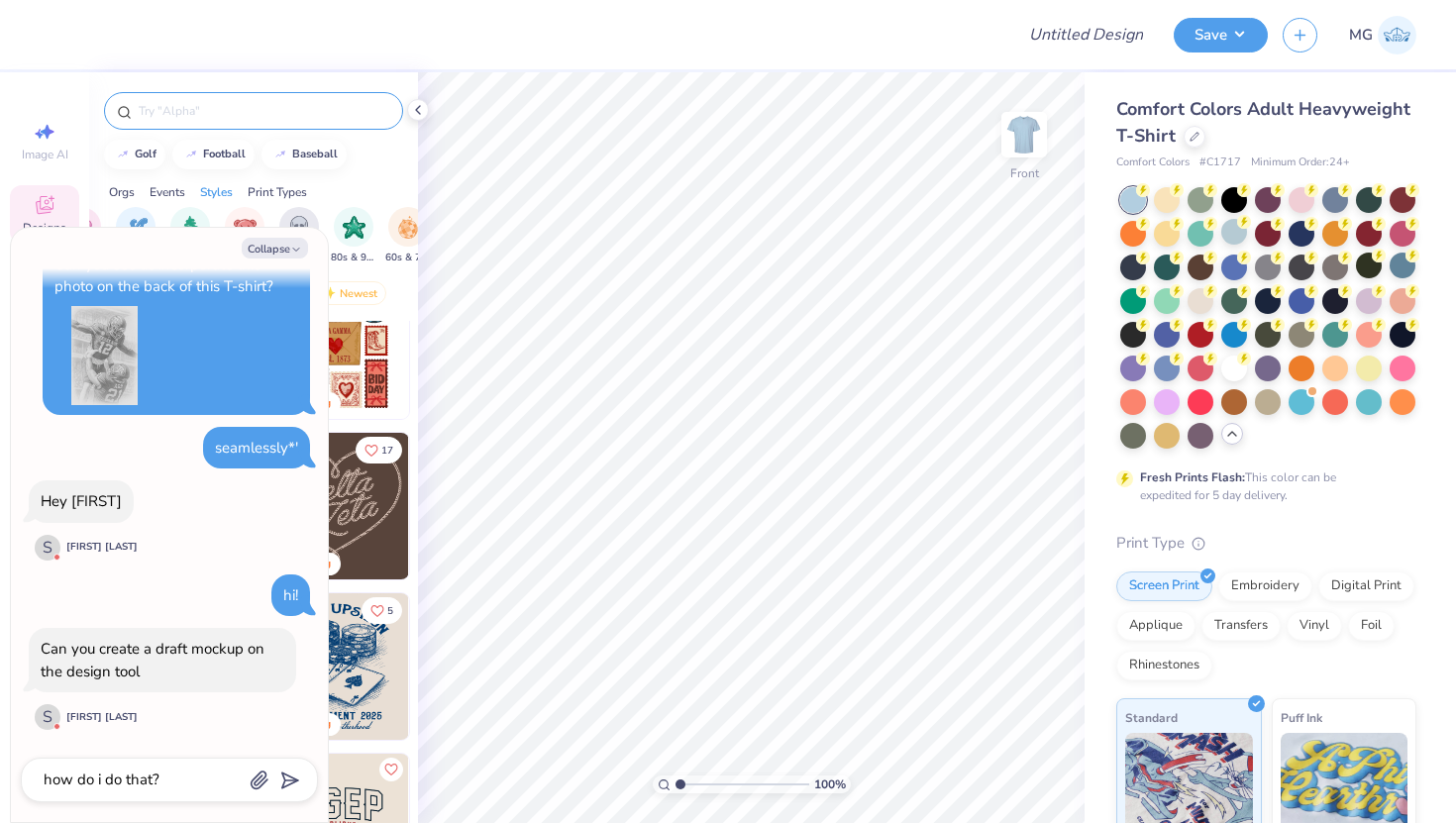 type on "x" 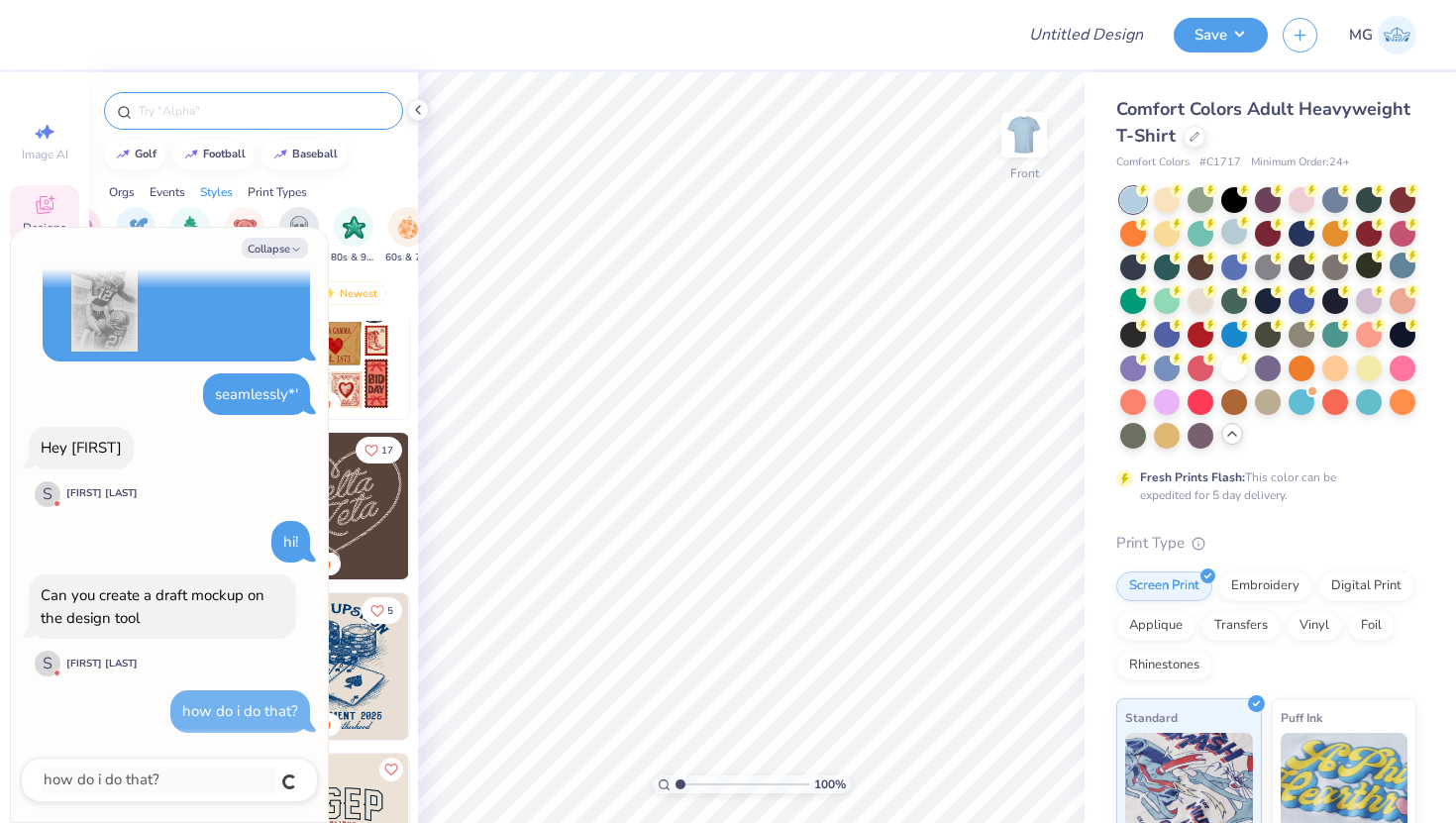 type 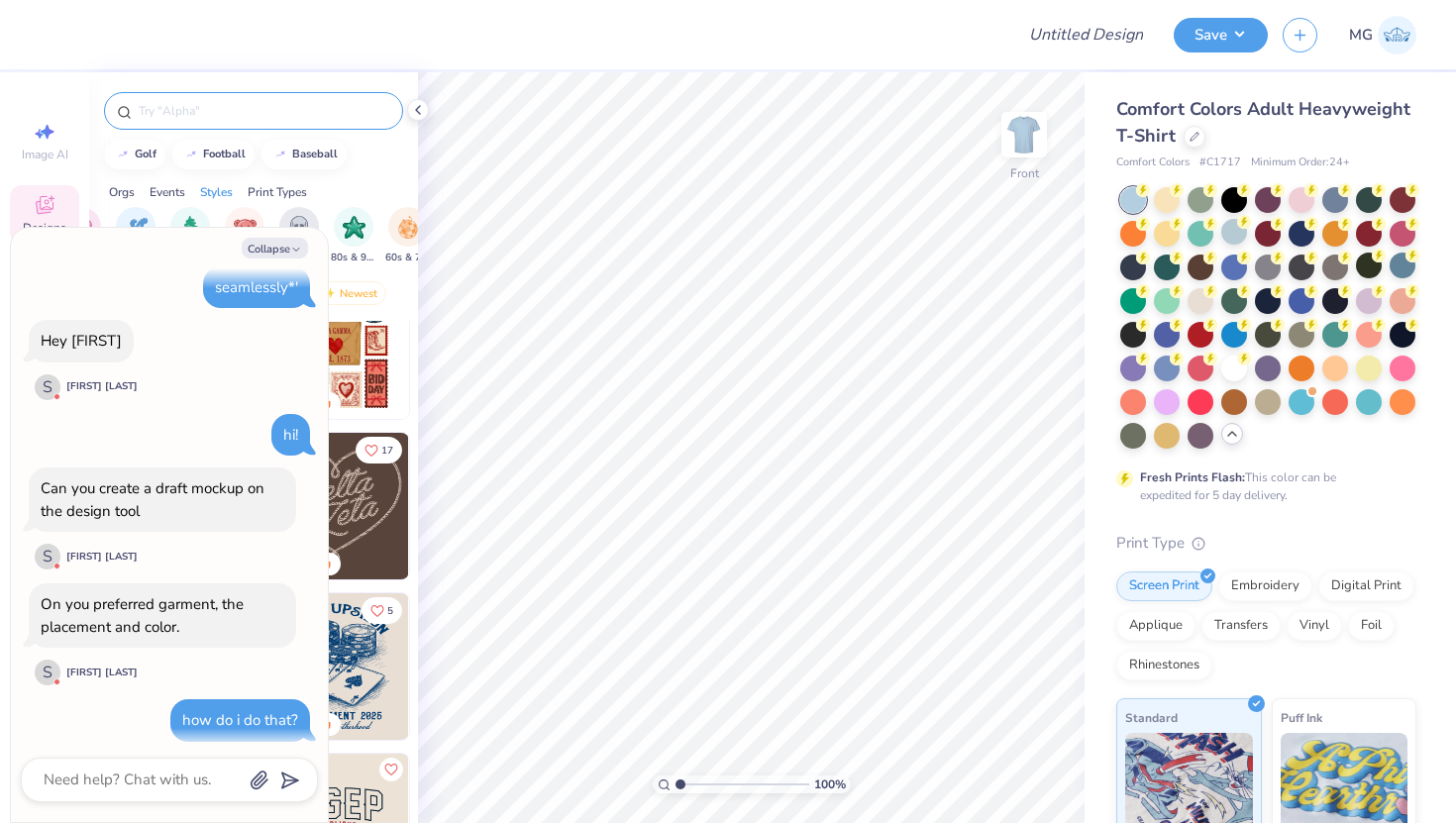 scroll, scrollTop: 264, scrollLeft: 0, axis: vertical 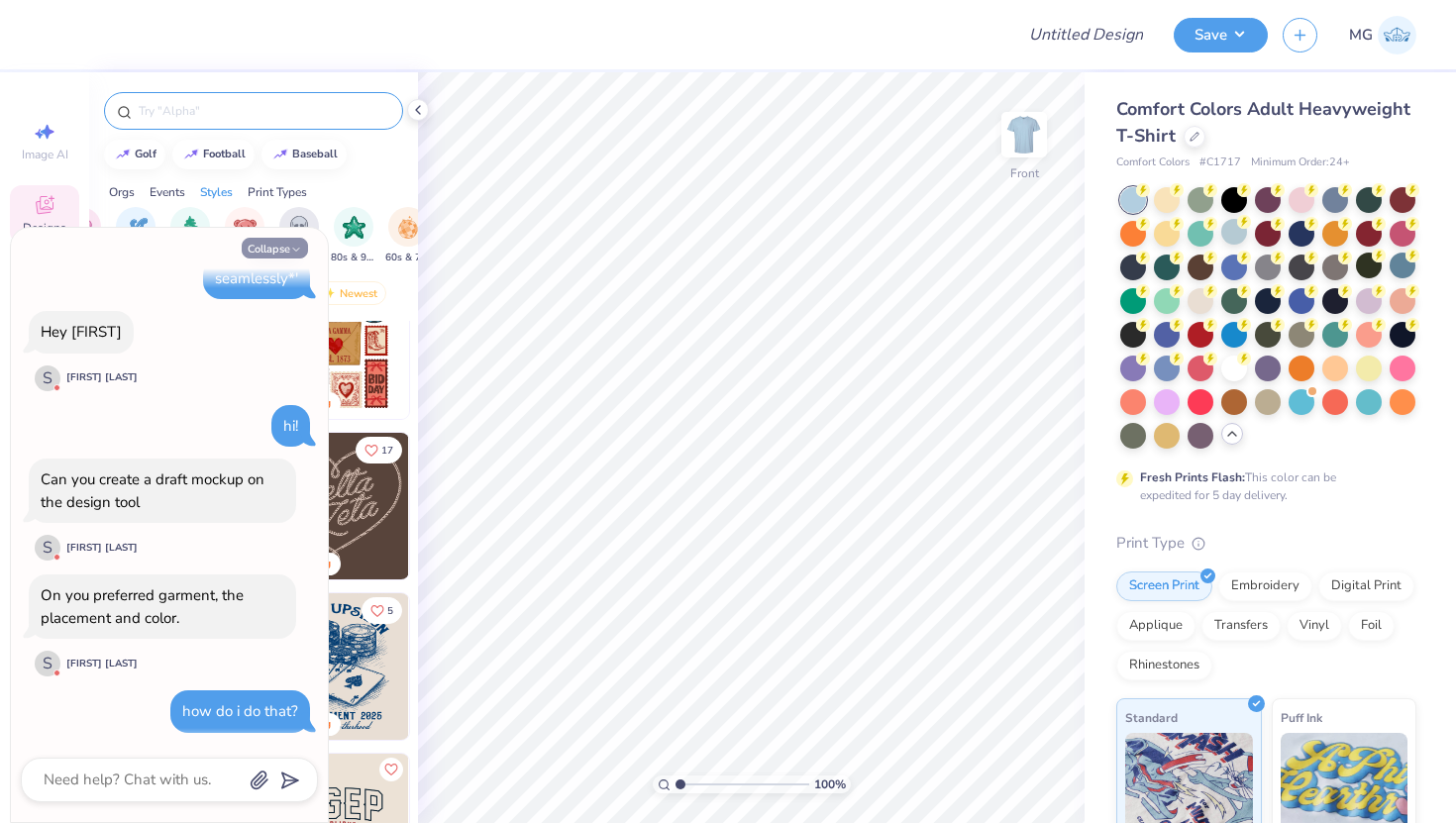click on "Collapse" at bounding box center (274, 248) 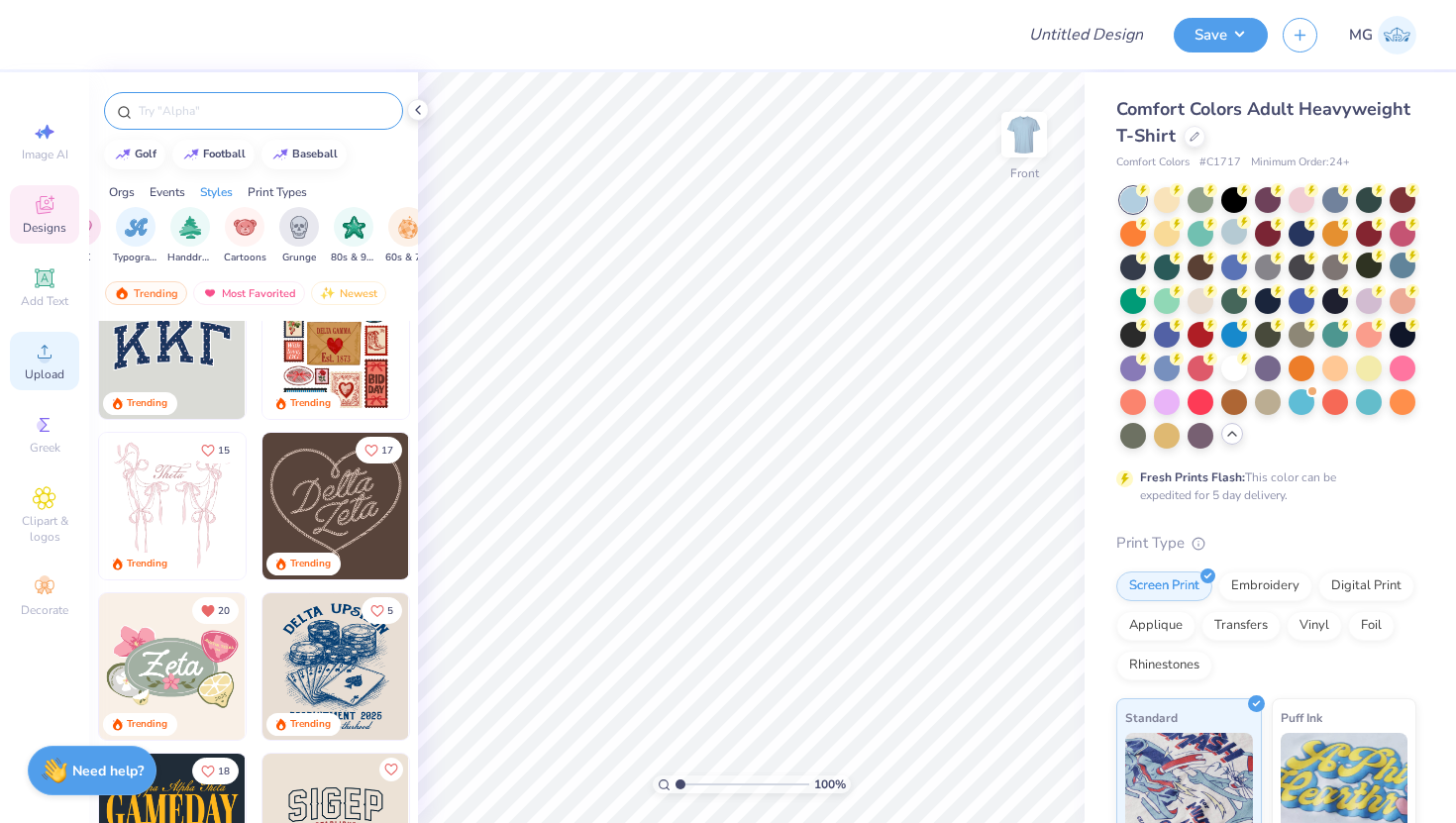 click on "Upload" at bounding box center [45, 374] 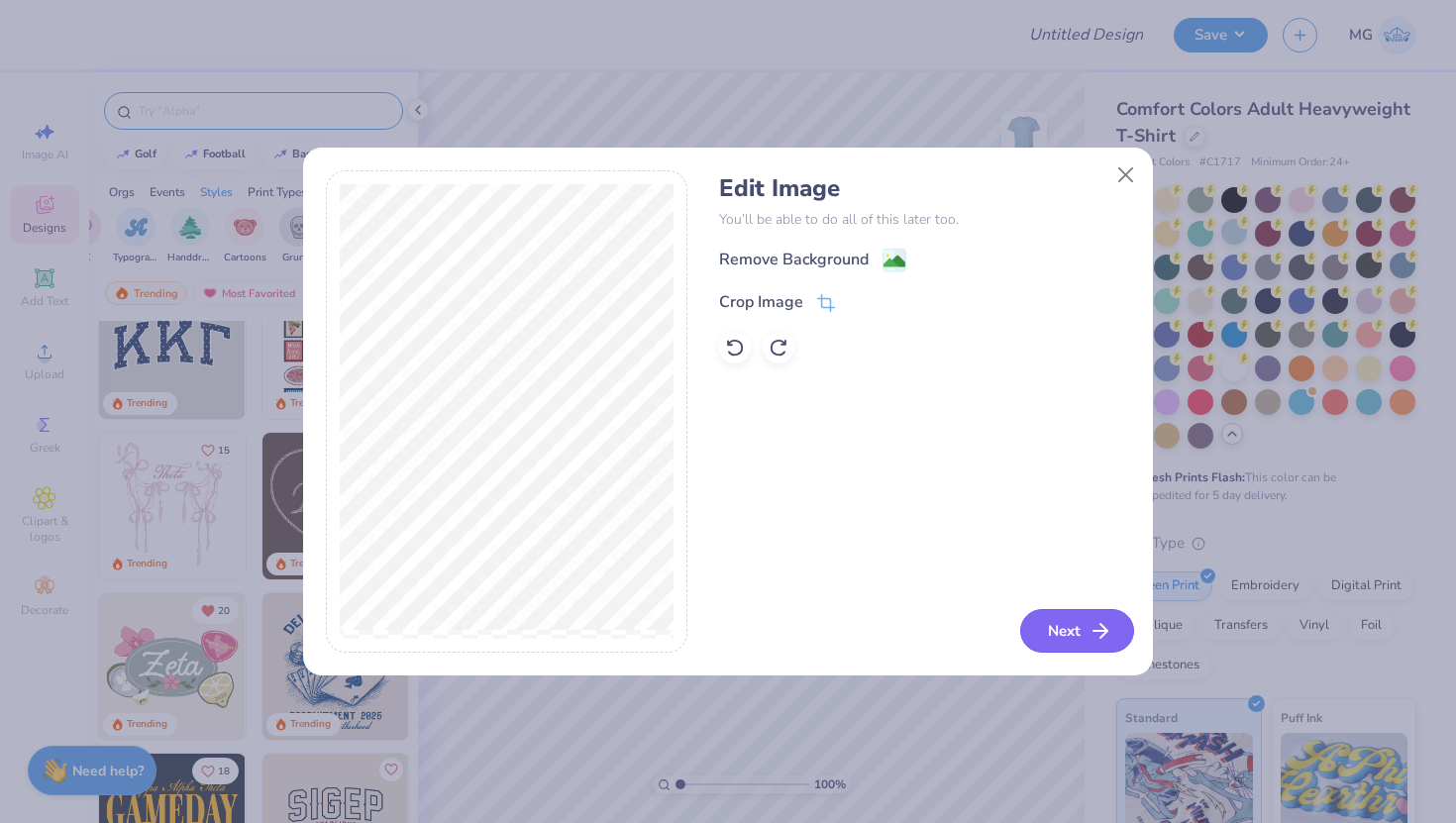click on "Next" at bounding box center (1077, 631) 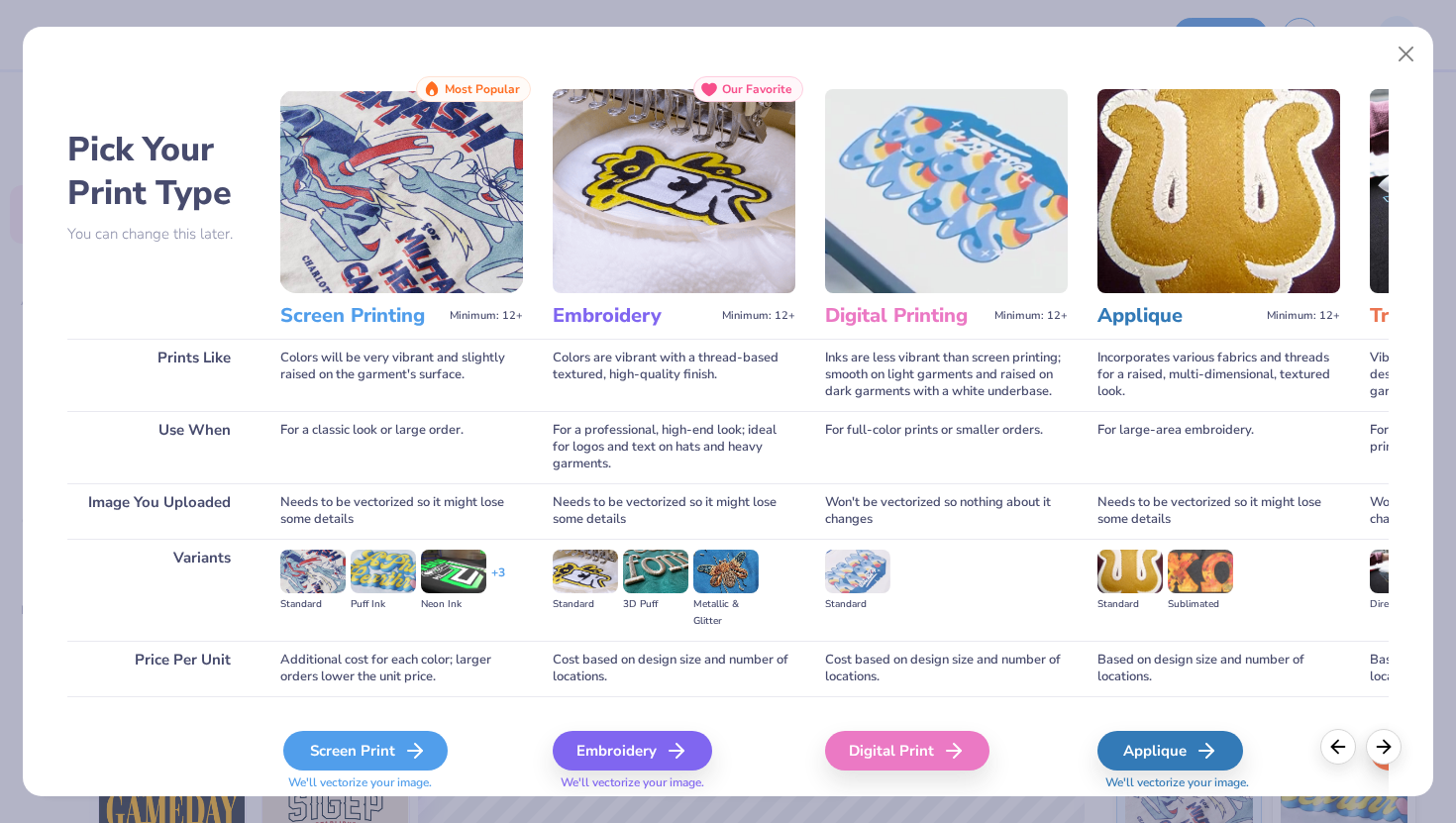 click on "Screen Print" at bounding box center (365, 751) 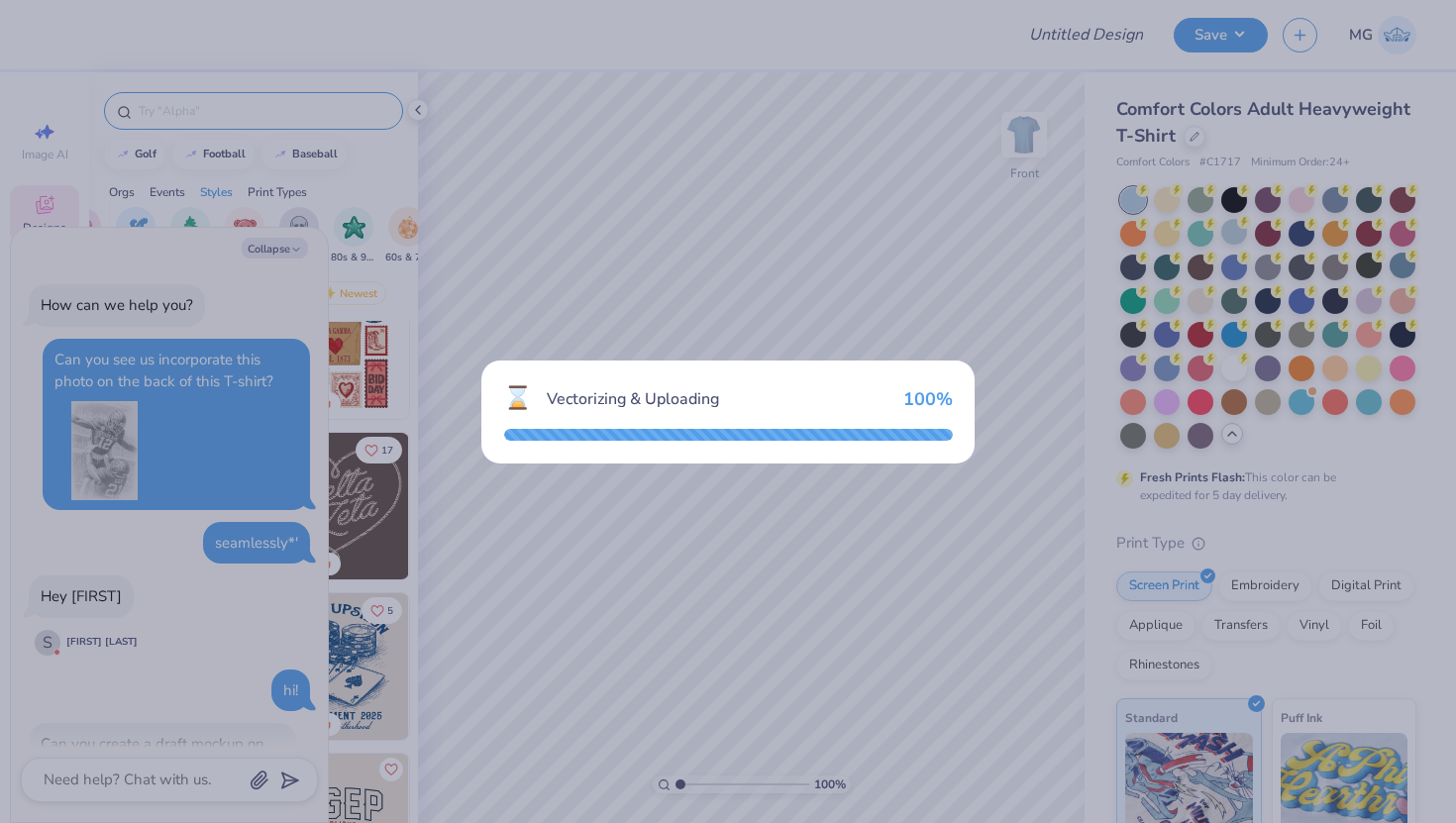 scroll, scrollTop: 448, scrollLeft: 0, axis: vertical 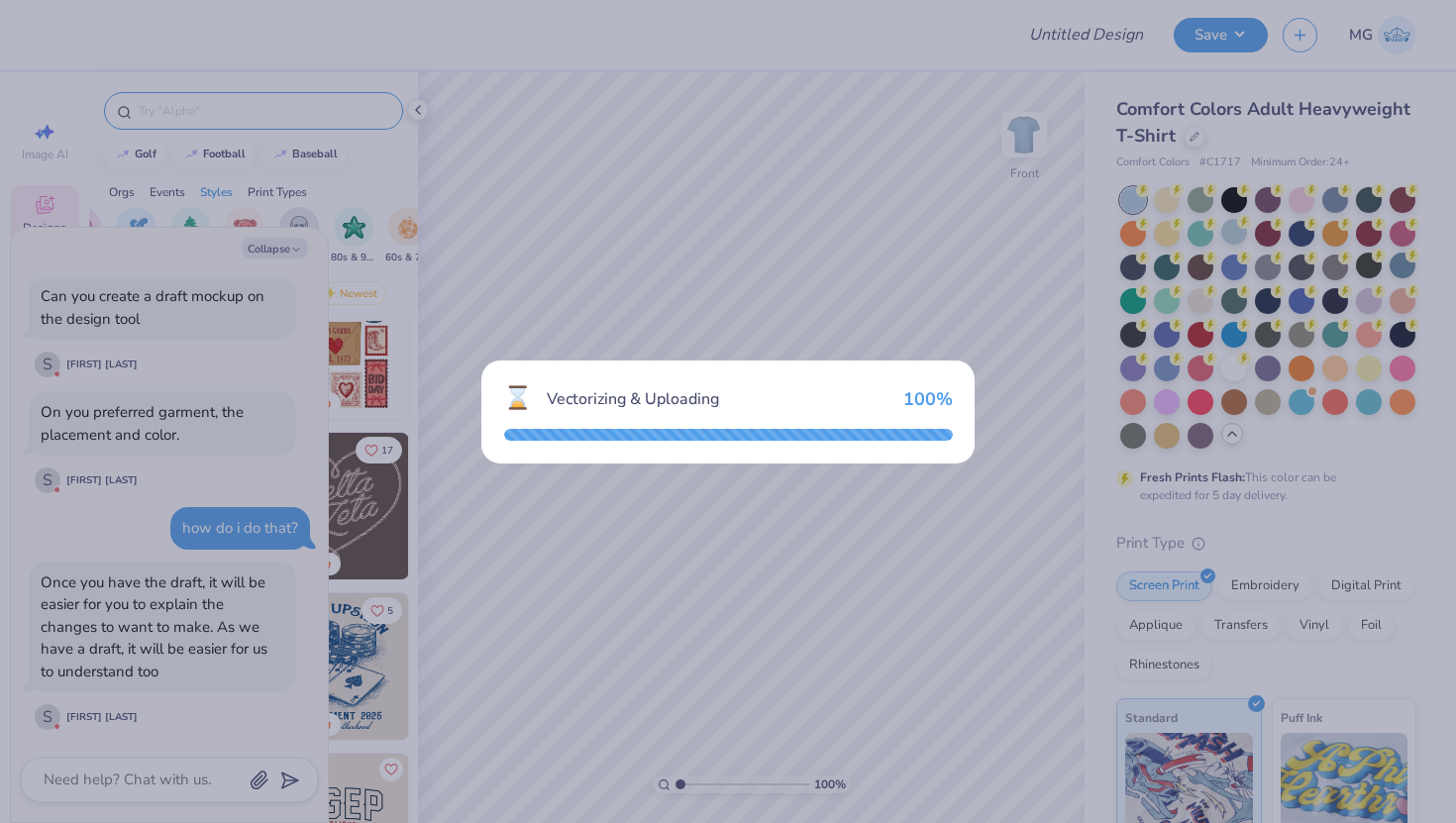 click on "100 %" at bounding box center [928, 399] 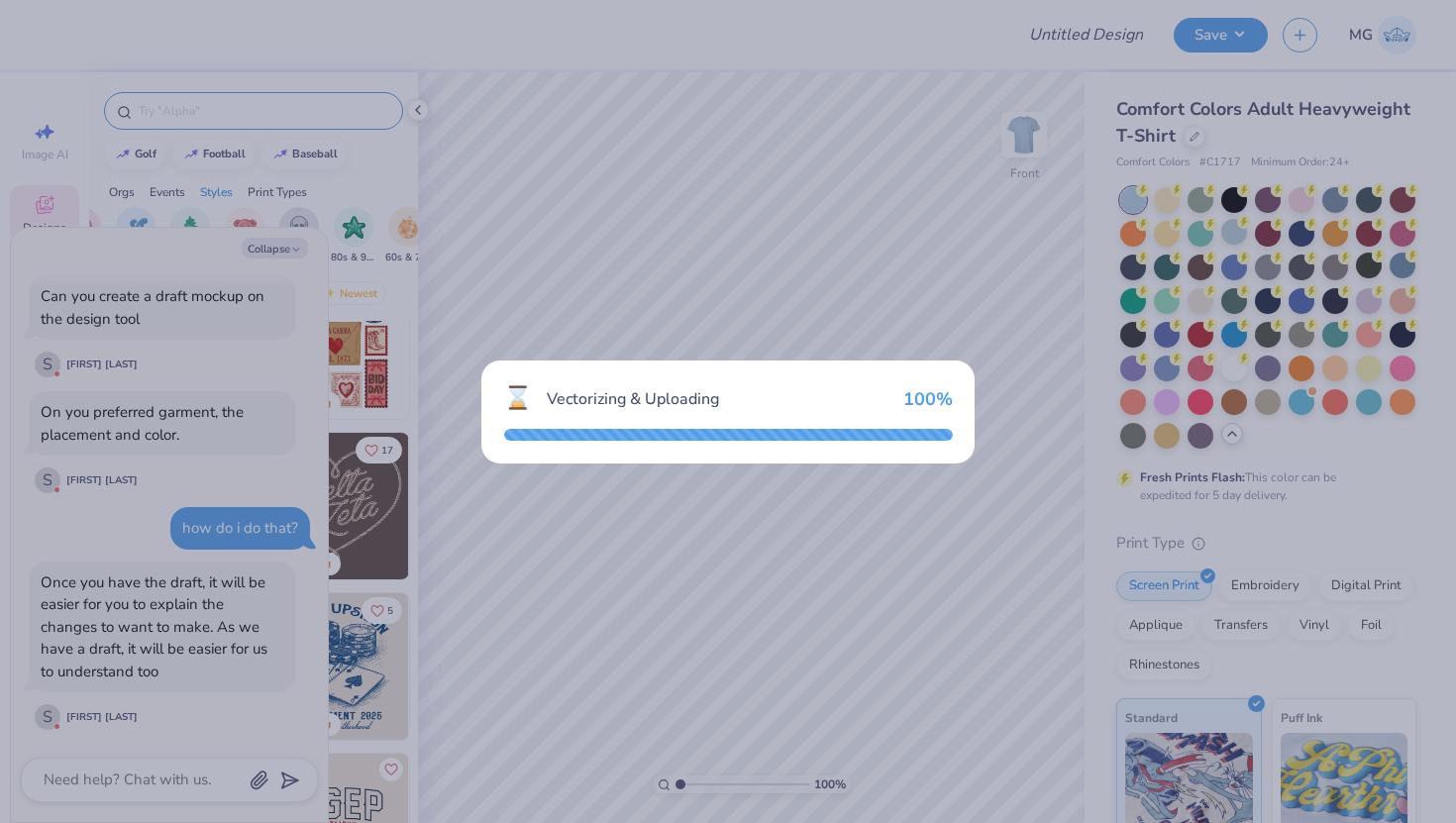 click on "100 %" at bounding box center (928, 399) 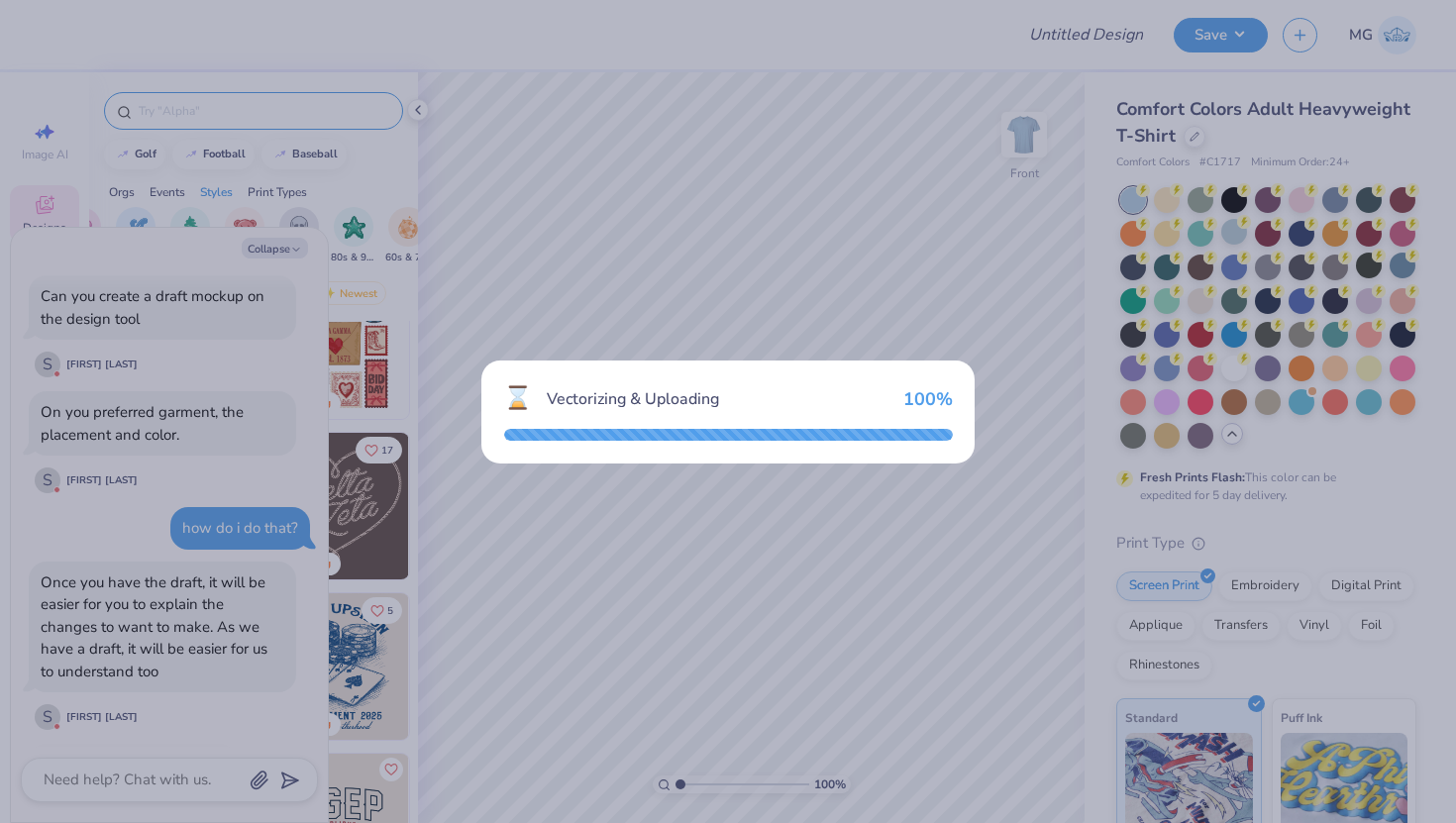 scroll, scrollTop: 541, scrollLeft: 0, axis: vertical 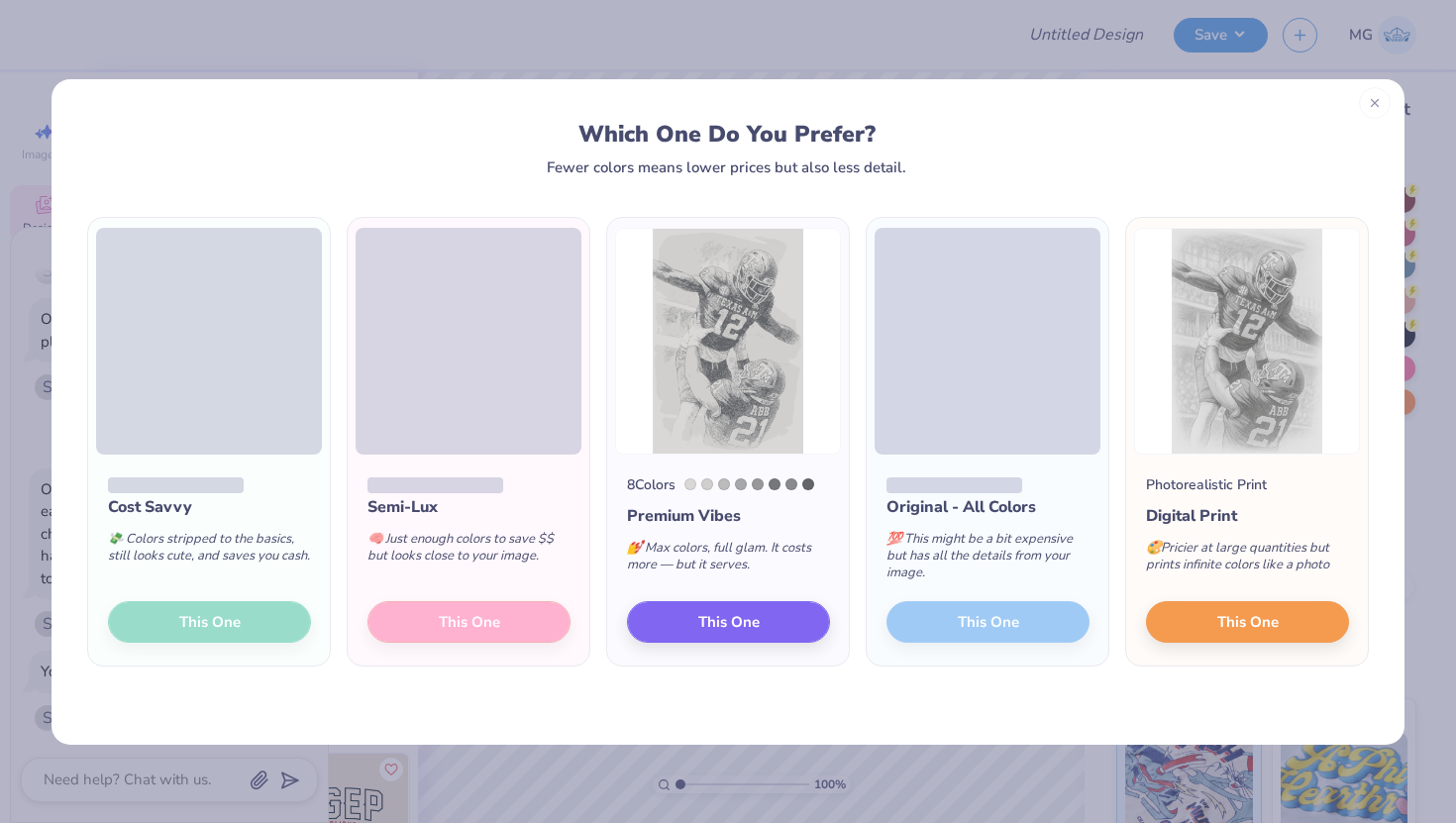 click 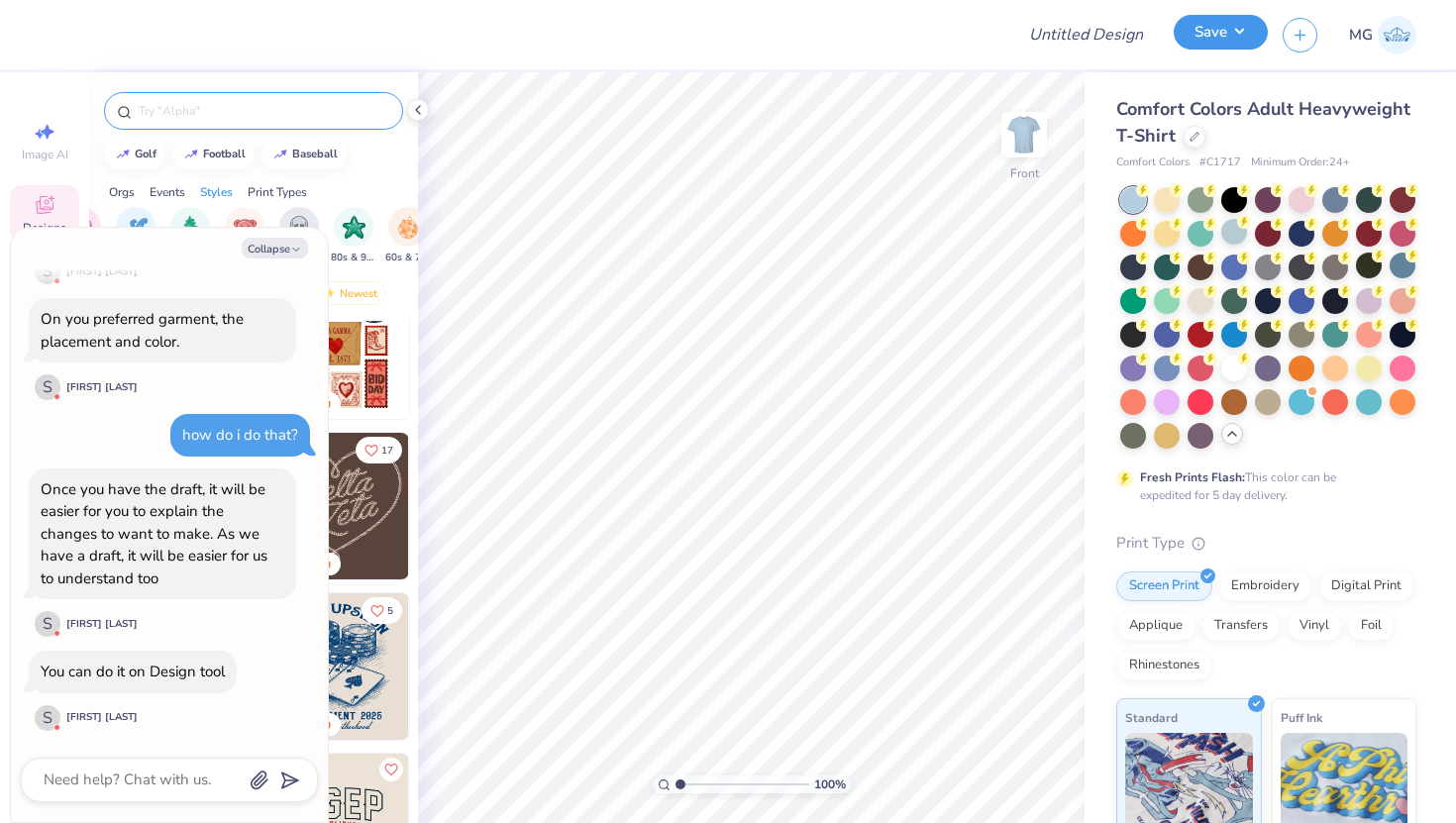 click on "Save" at bounding box center (1220, 32) 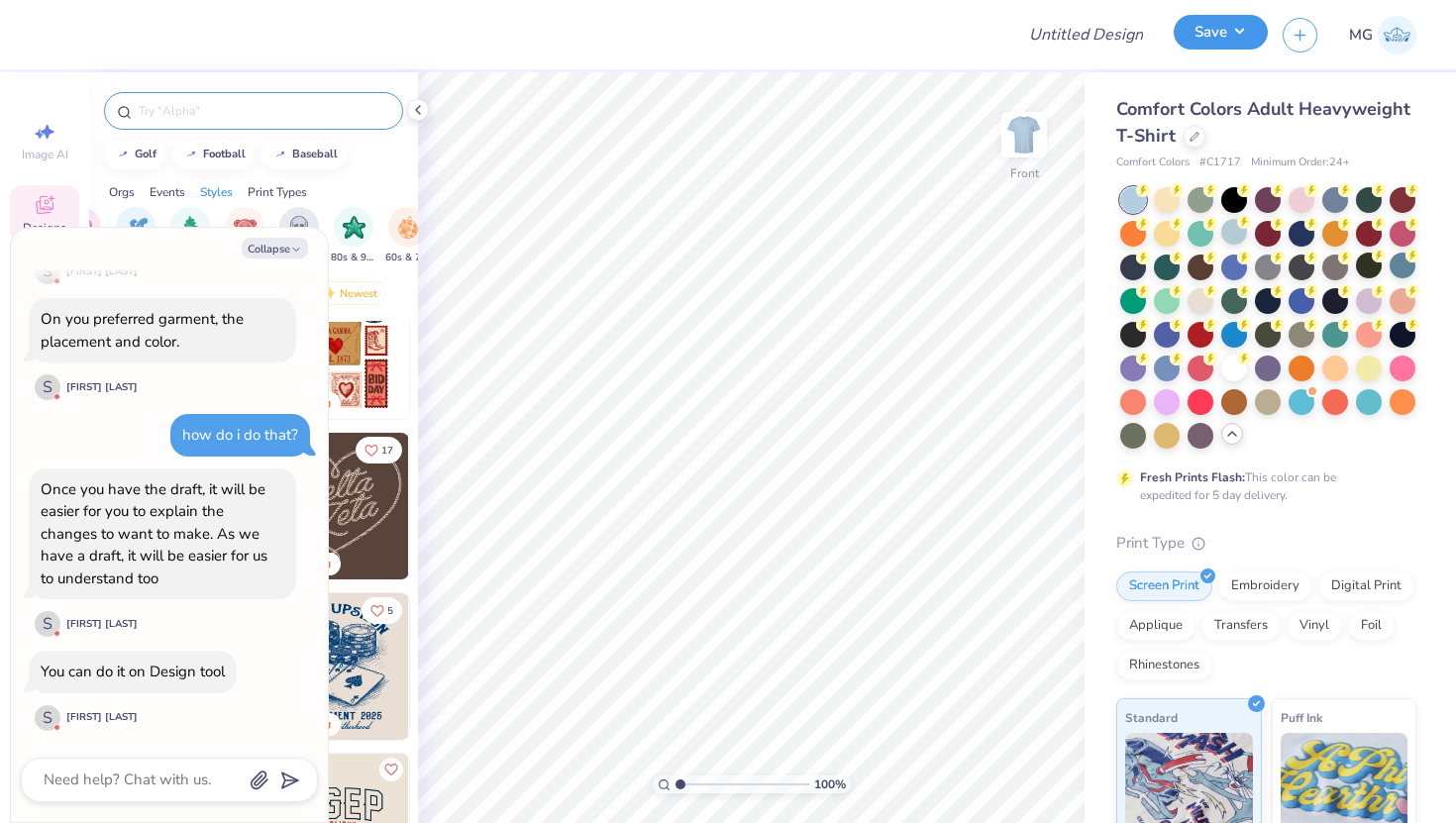 type on "x" 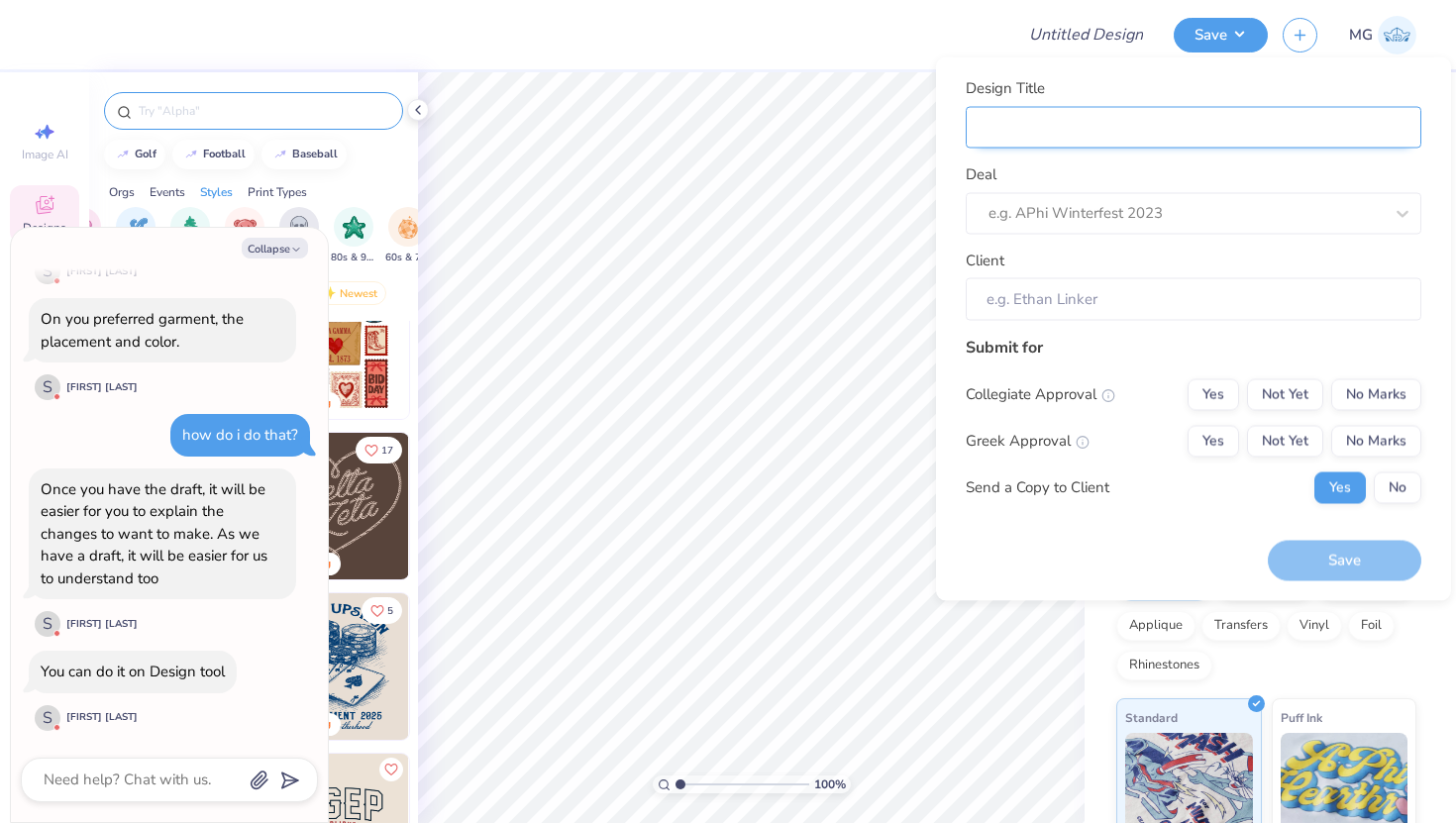 click on "Design Title" at bounding box center (1194, 127) 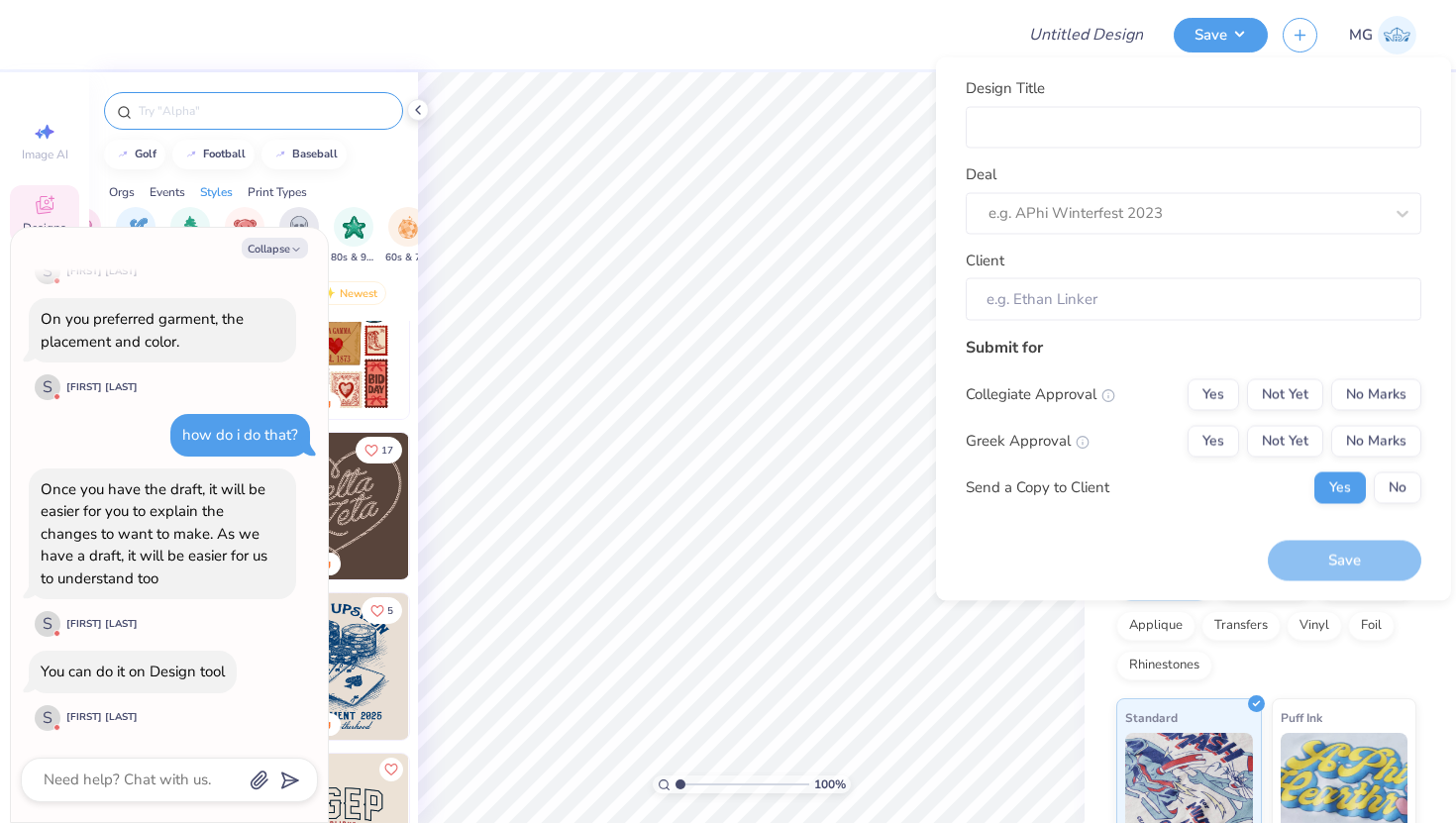 click on "Design Title Deal e.g. APhi Winterfest 2023 Client Submit for Collegiate Approval Yes Not Yet No Marks Greek Approval Yes Not Yet No Marks Send a Copy to Client Yes No" at bounding box center (1194, 298) 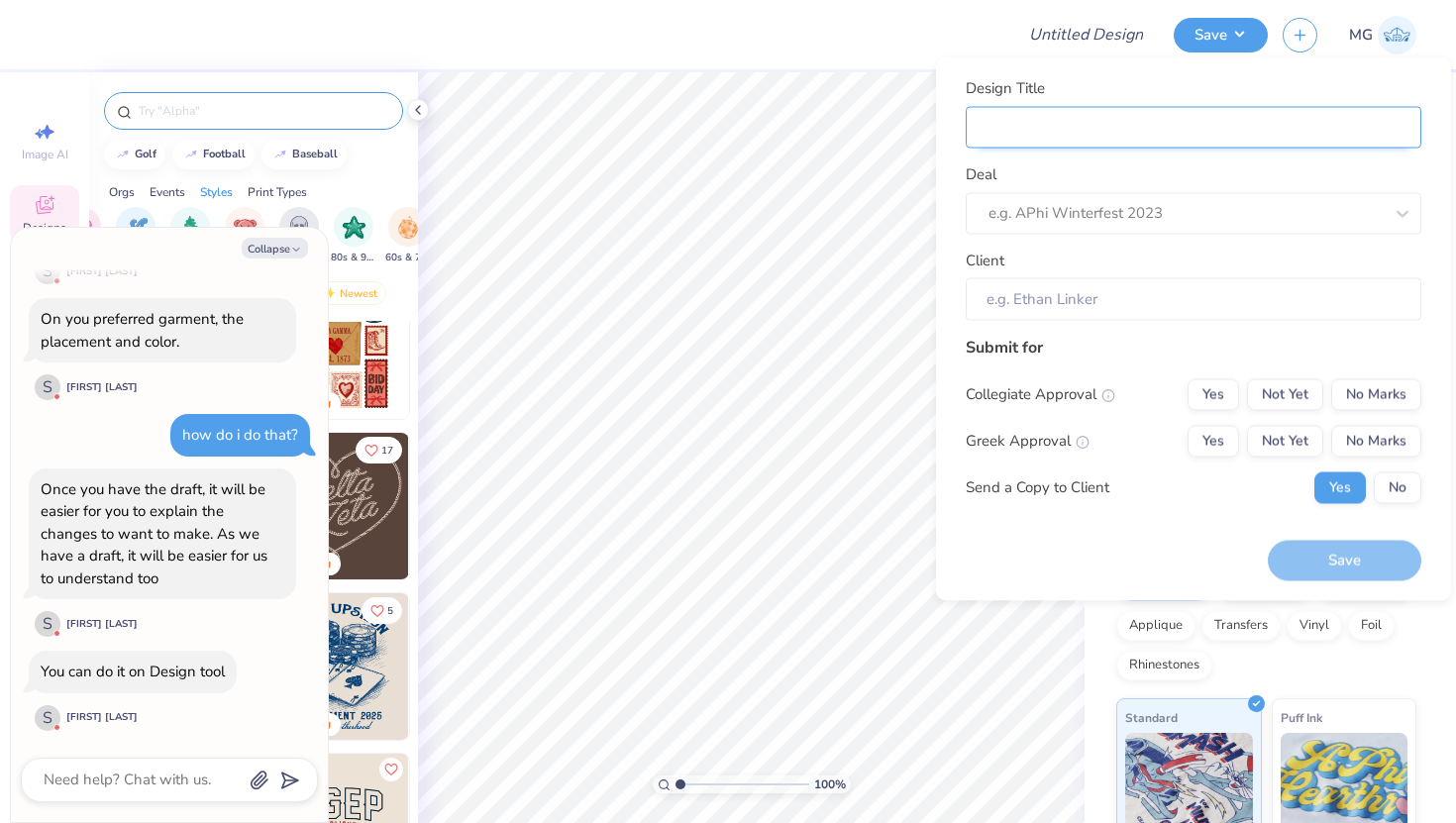 click on "Design Title" at bounding box center (1194, 127) 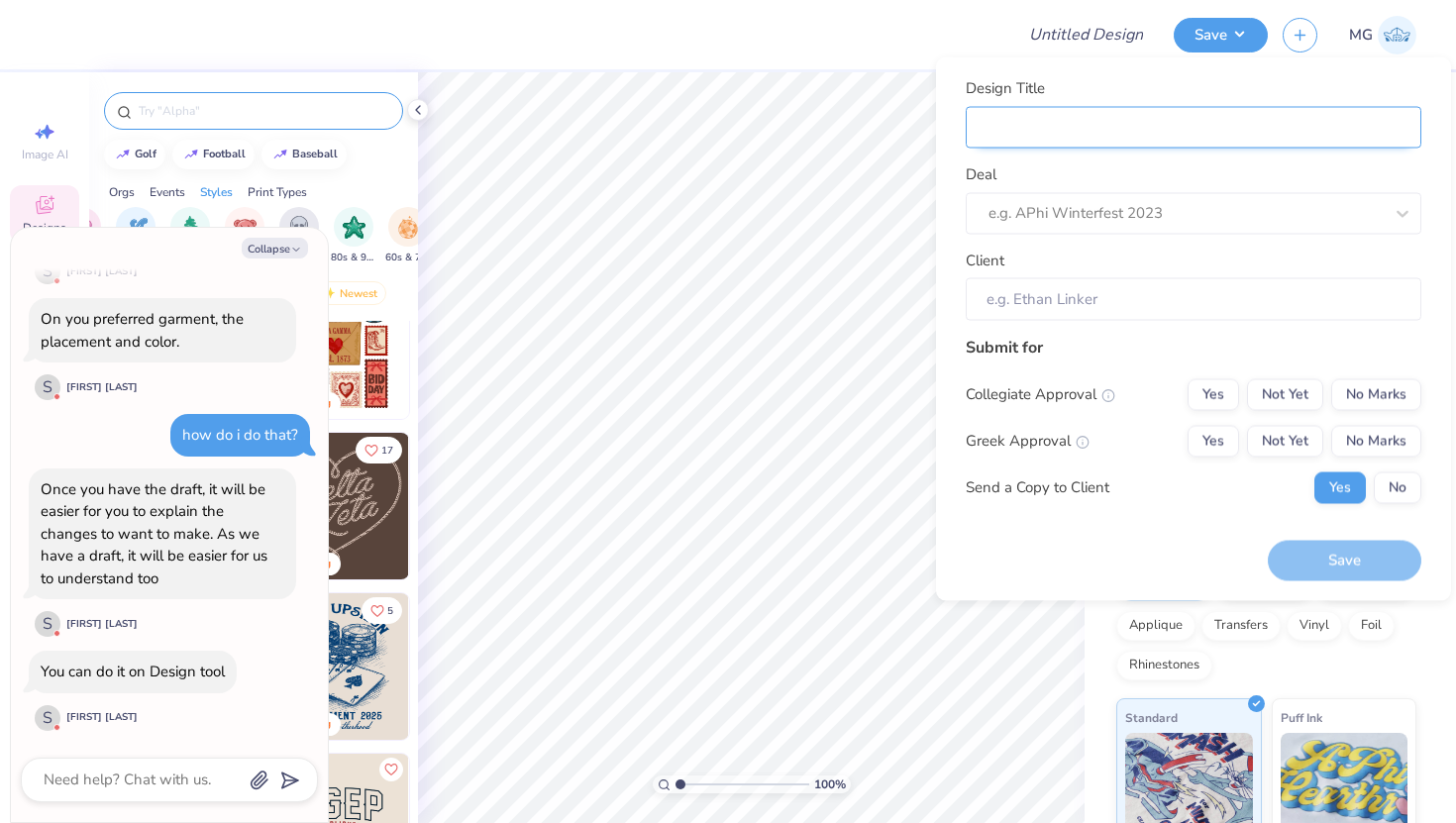 type on "G" 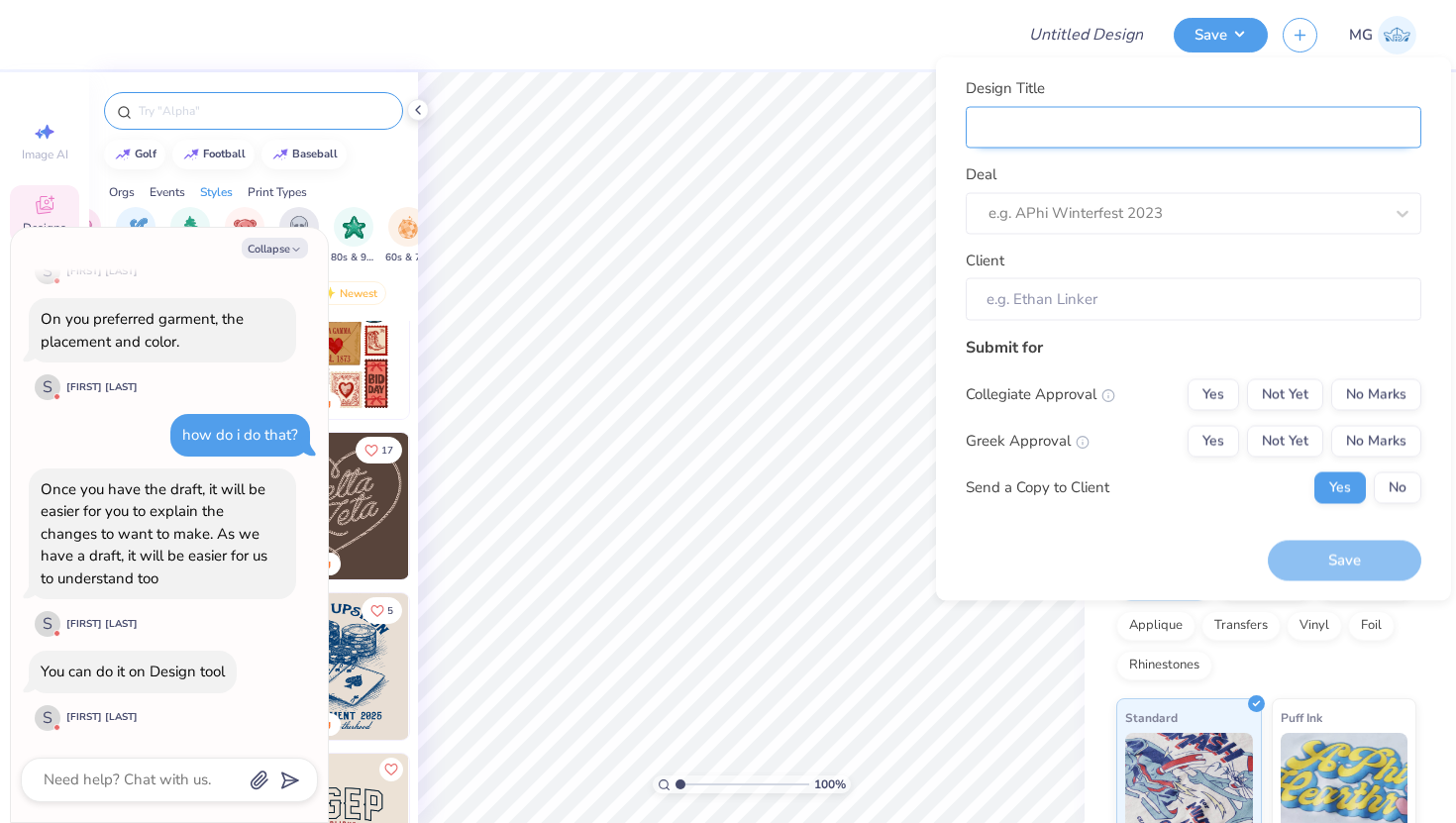 type on "x" 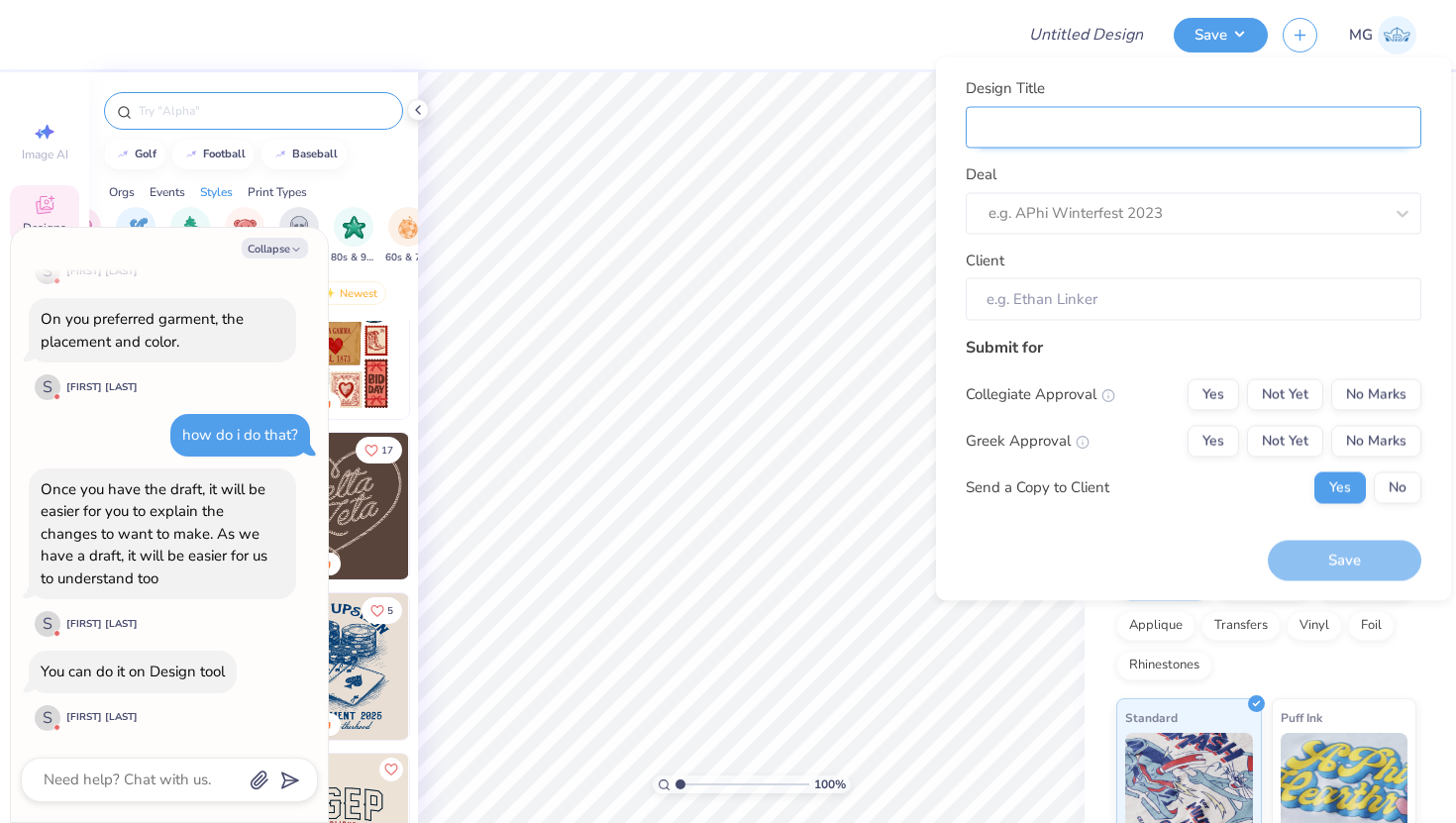 type on "G" 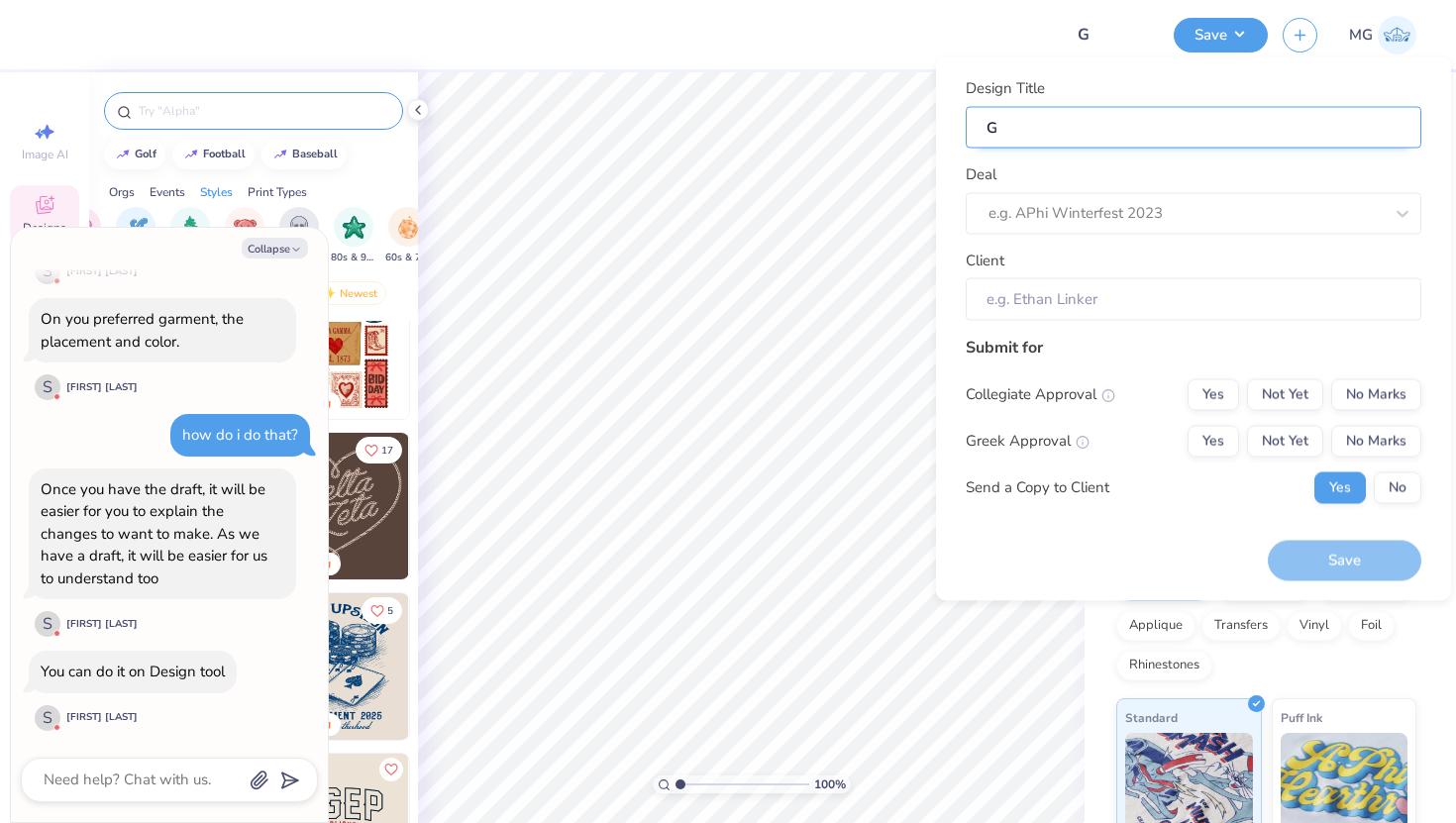 type on "GE" 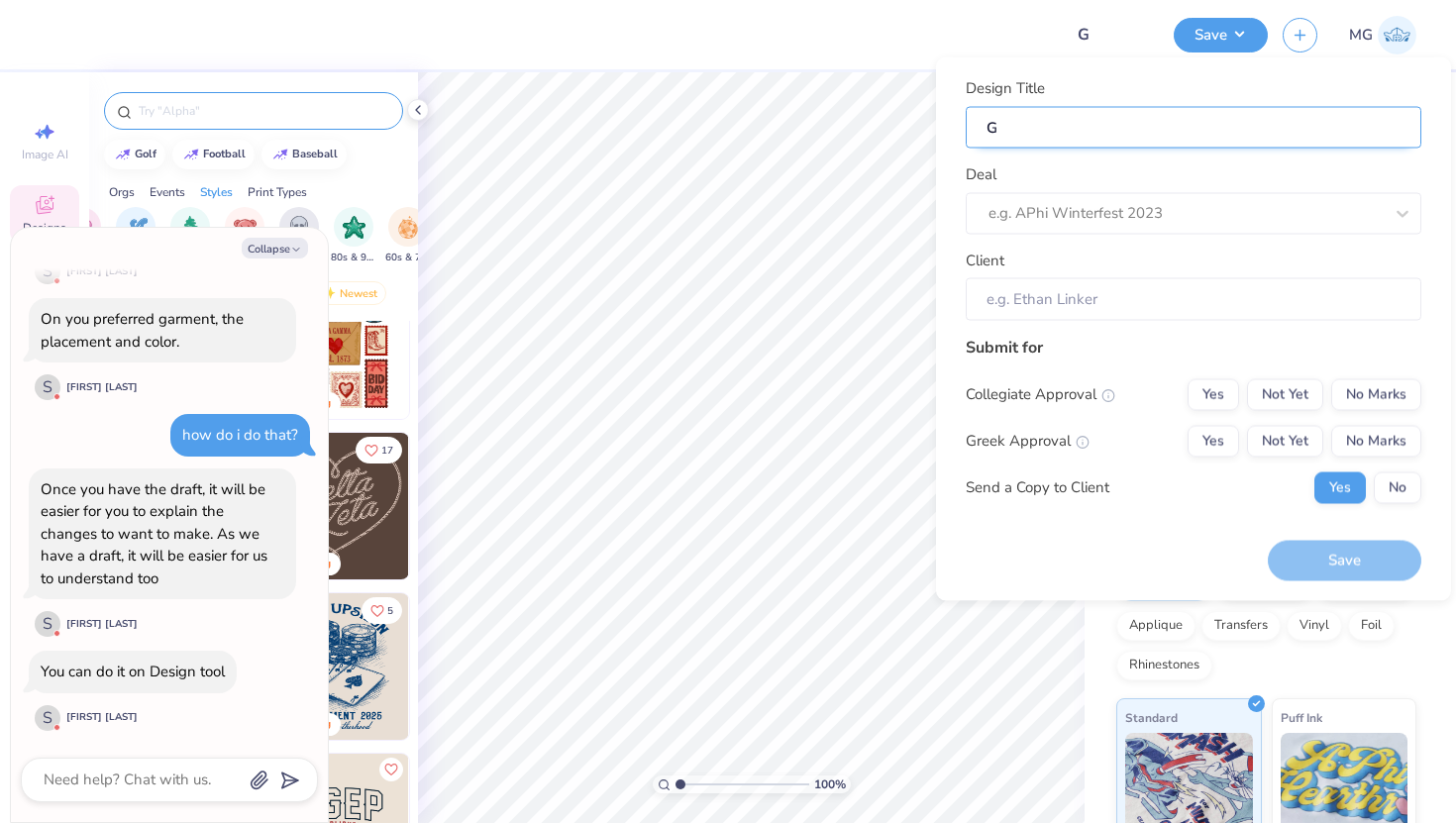 type on "x" 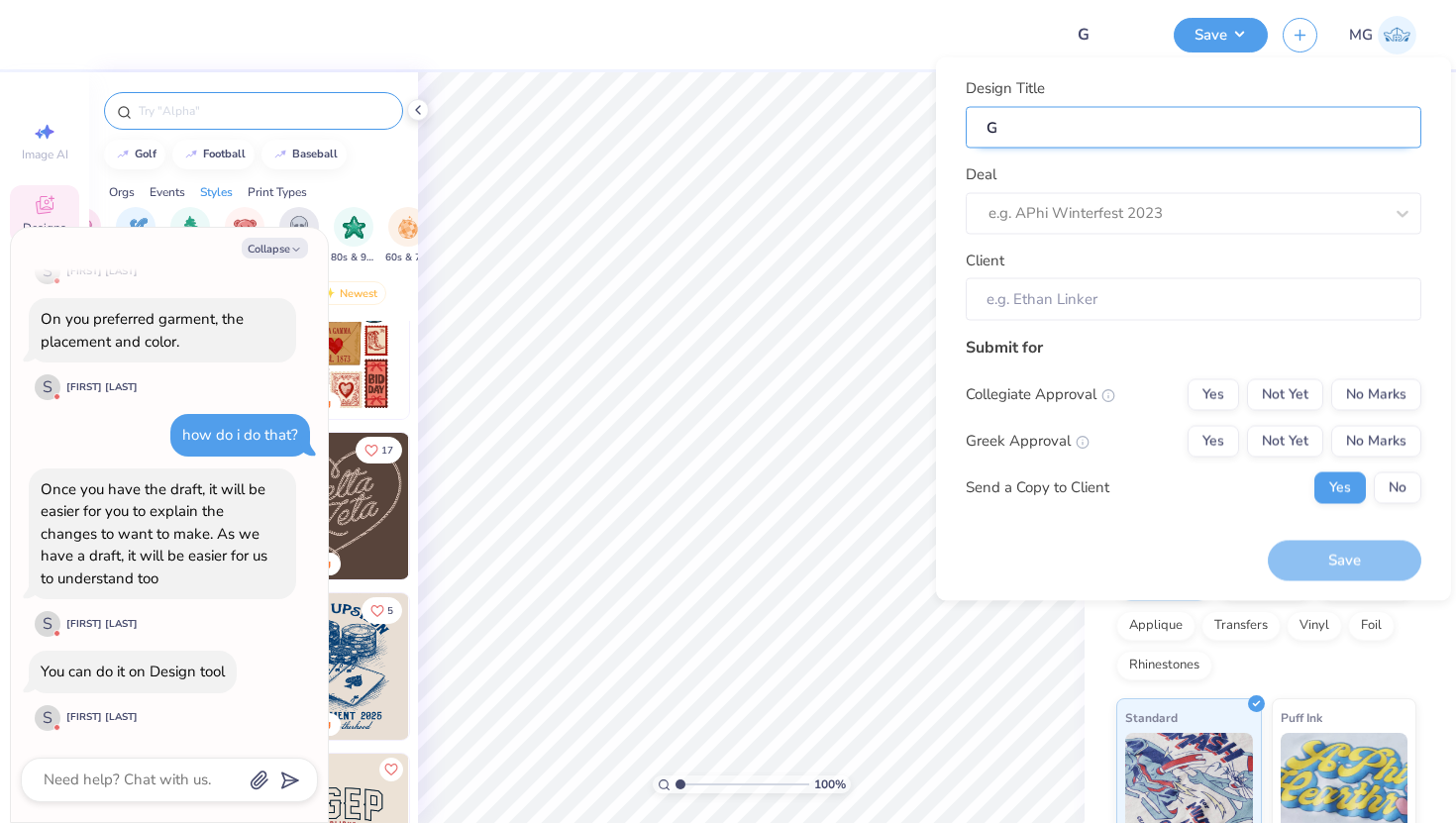 type on "GE" 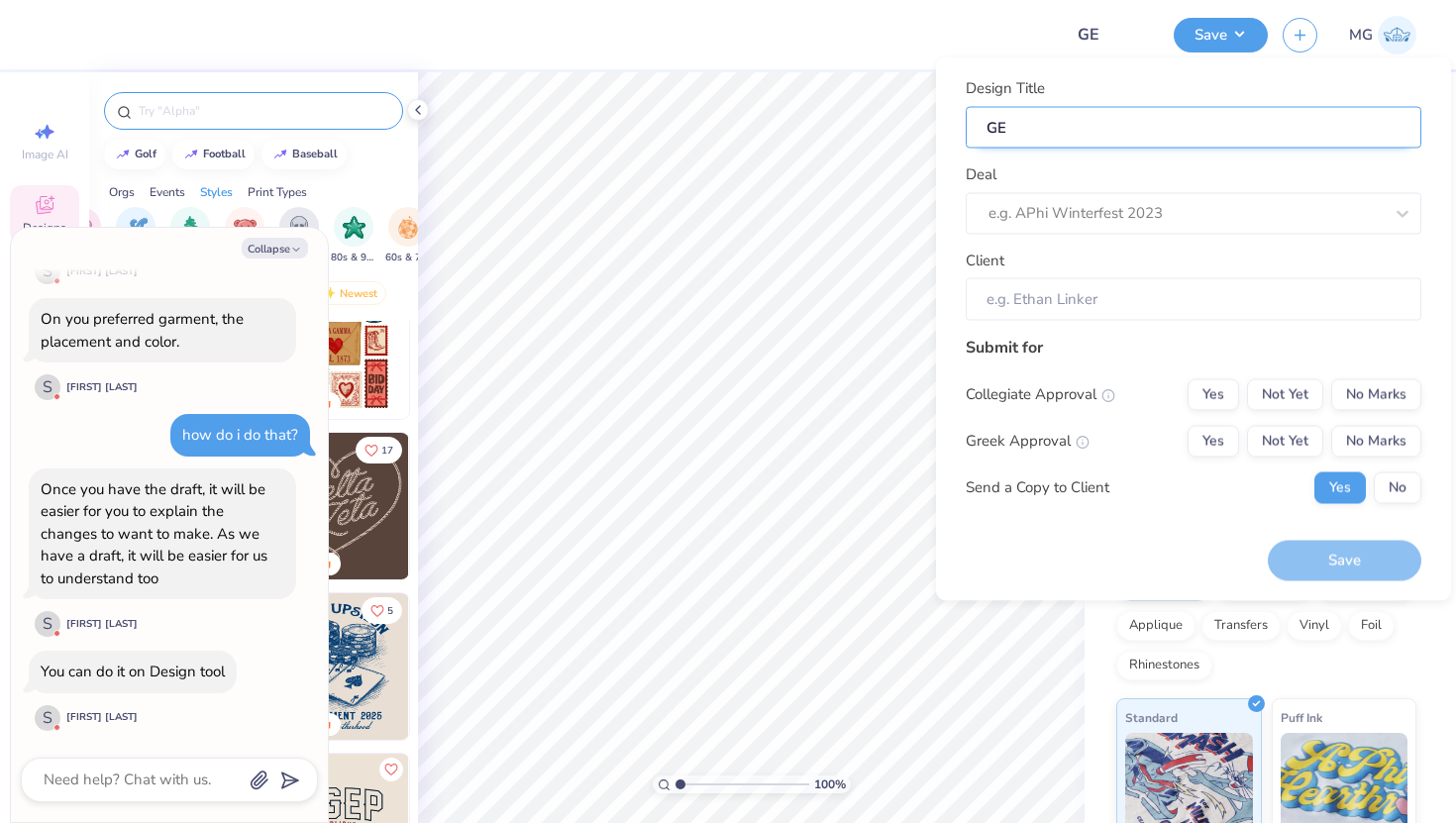 type on "GEM" 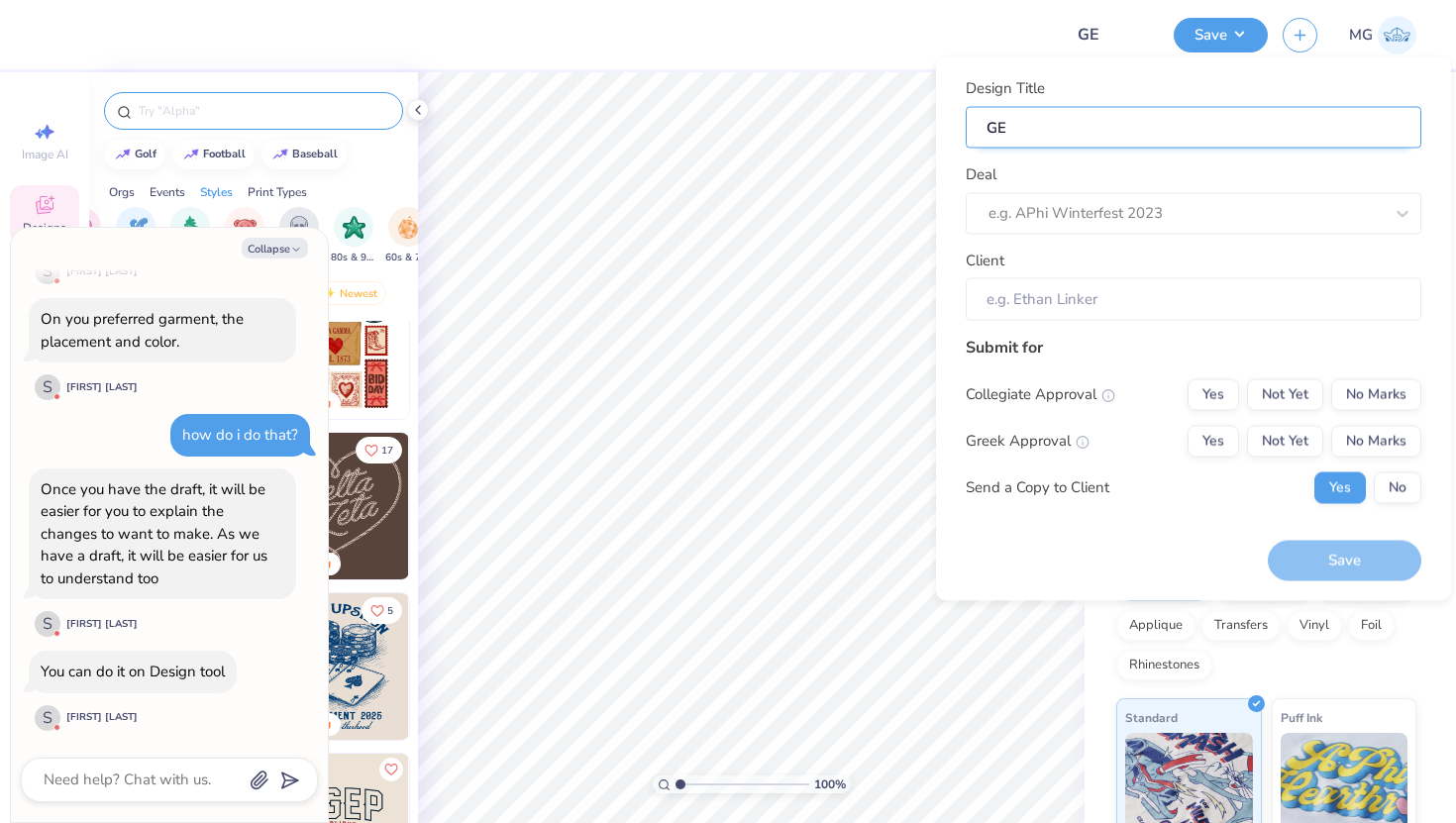 type on "x" 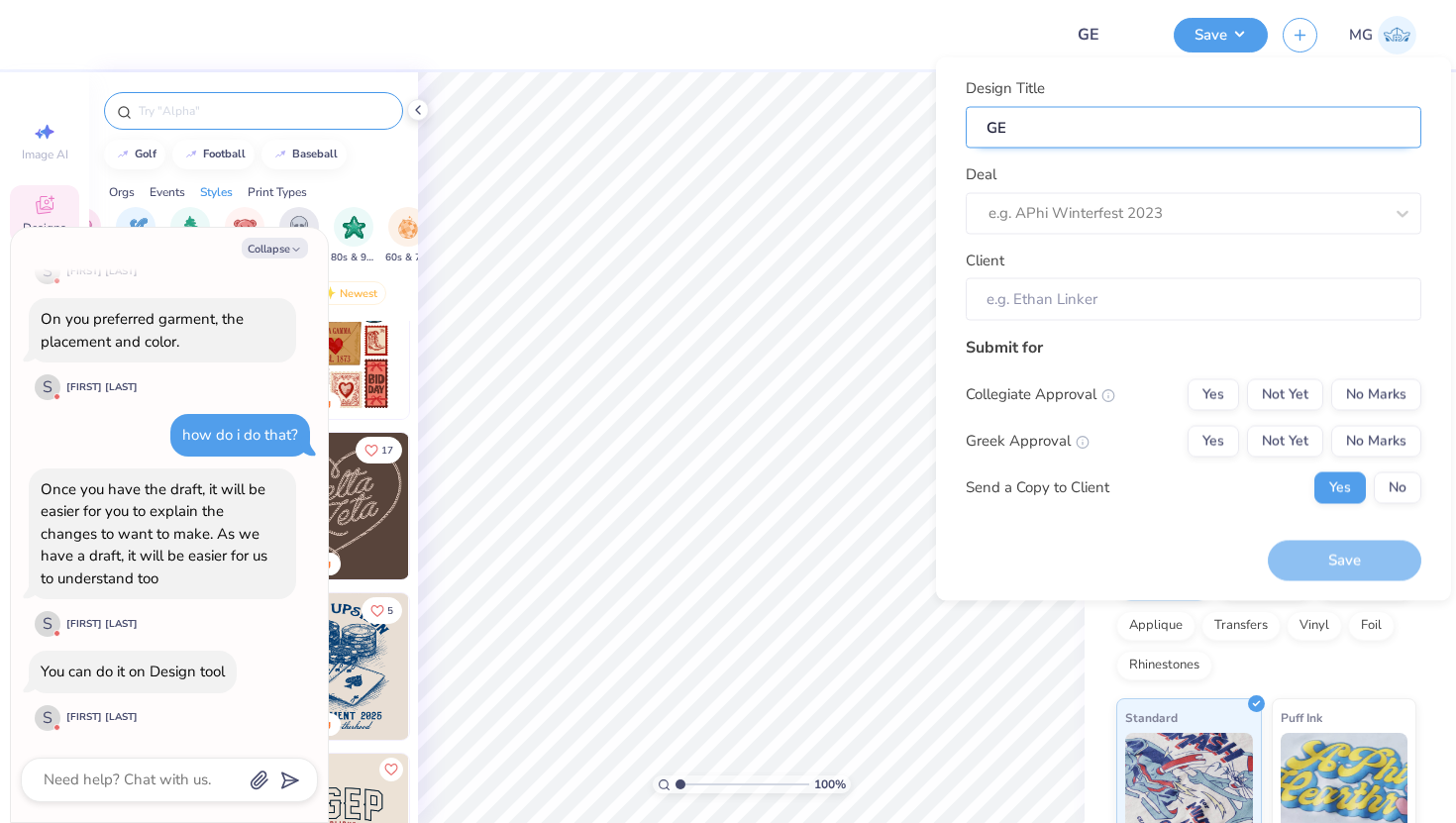 type on "GEM" 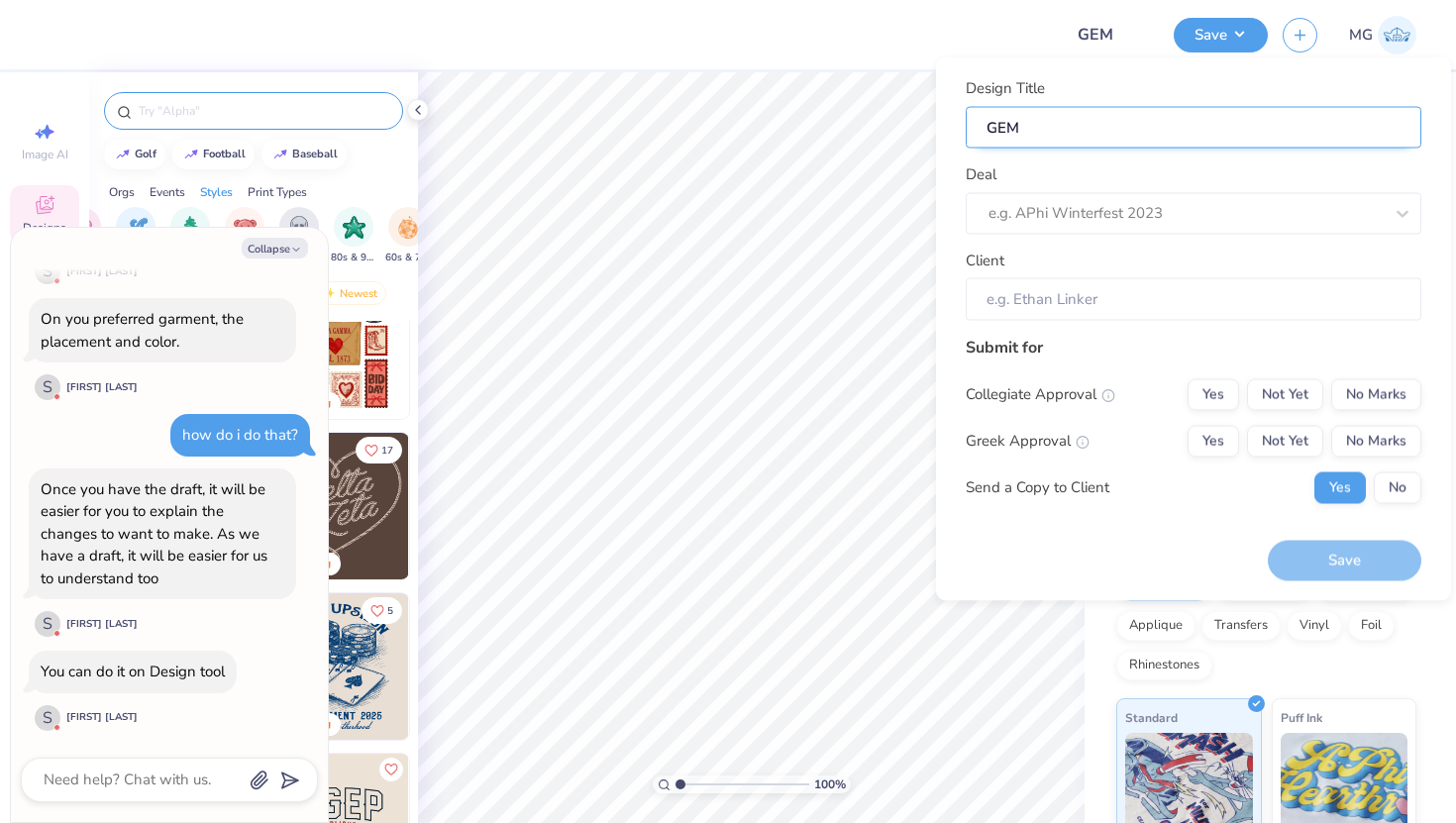 type on "GEMT" 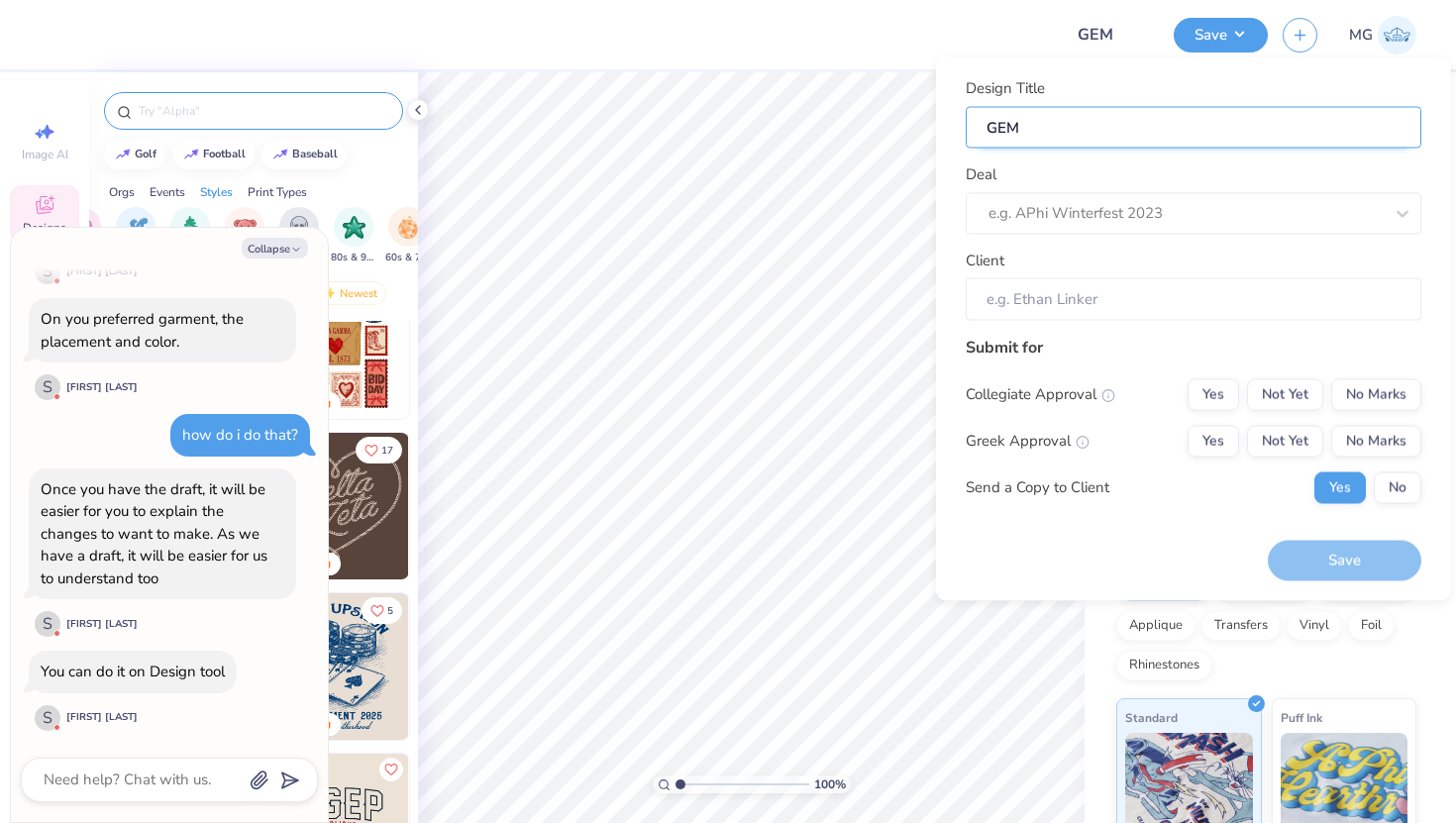 type on "x" 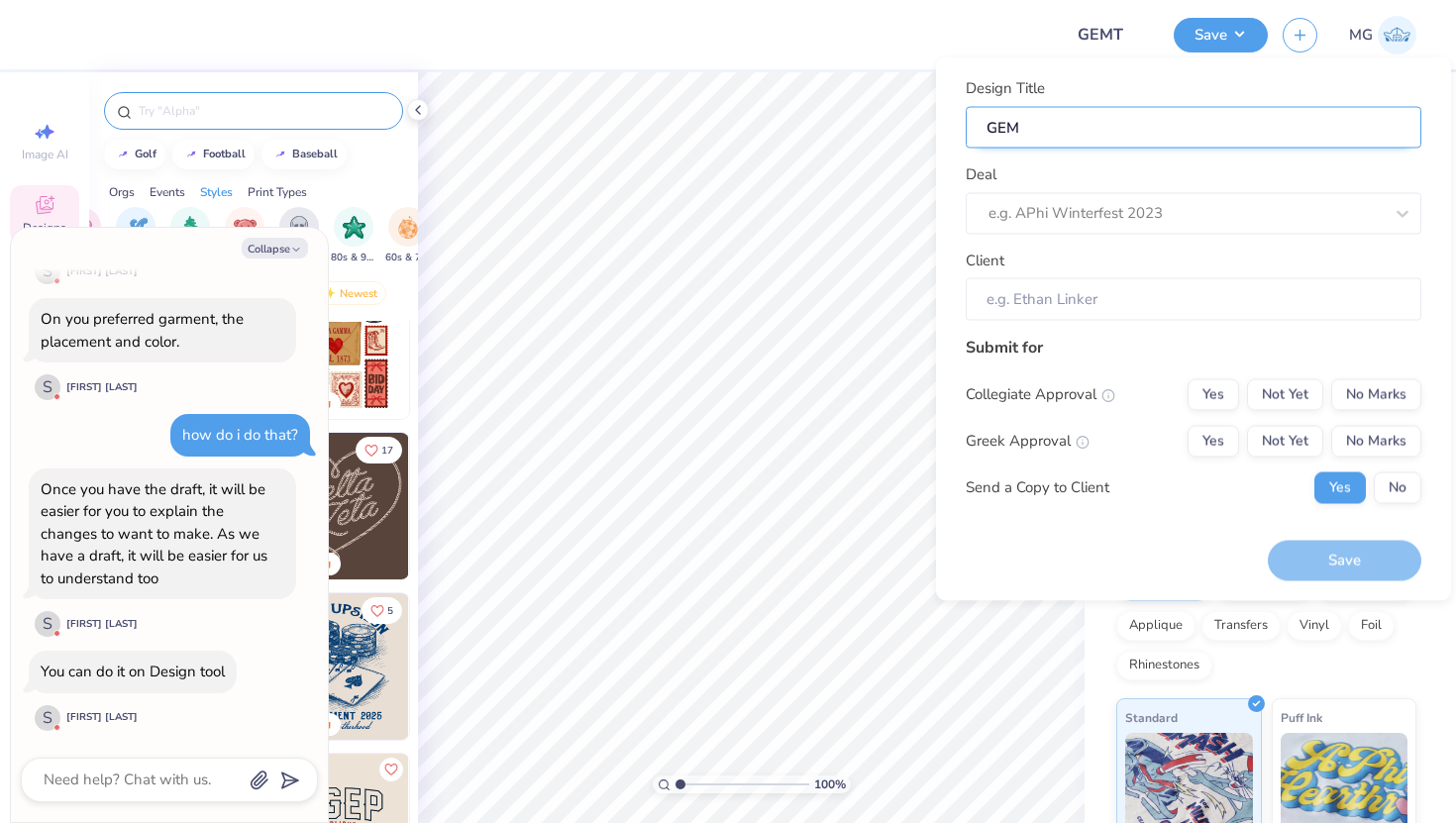 type on "GEM|" 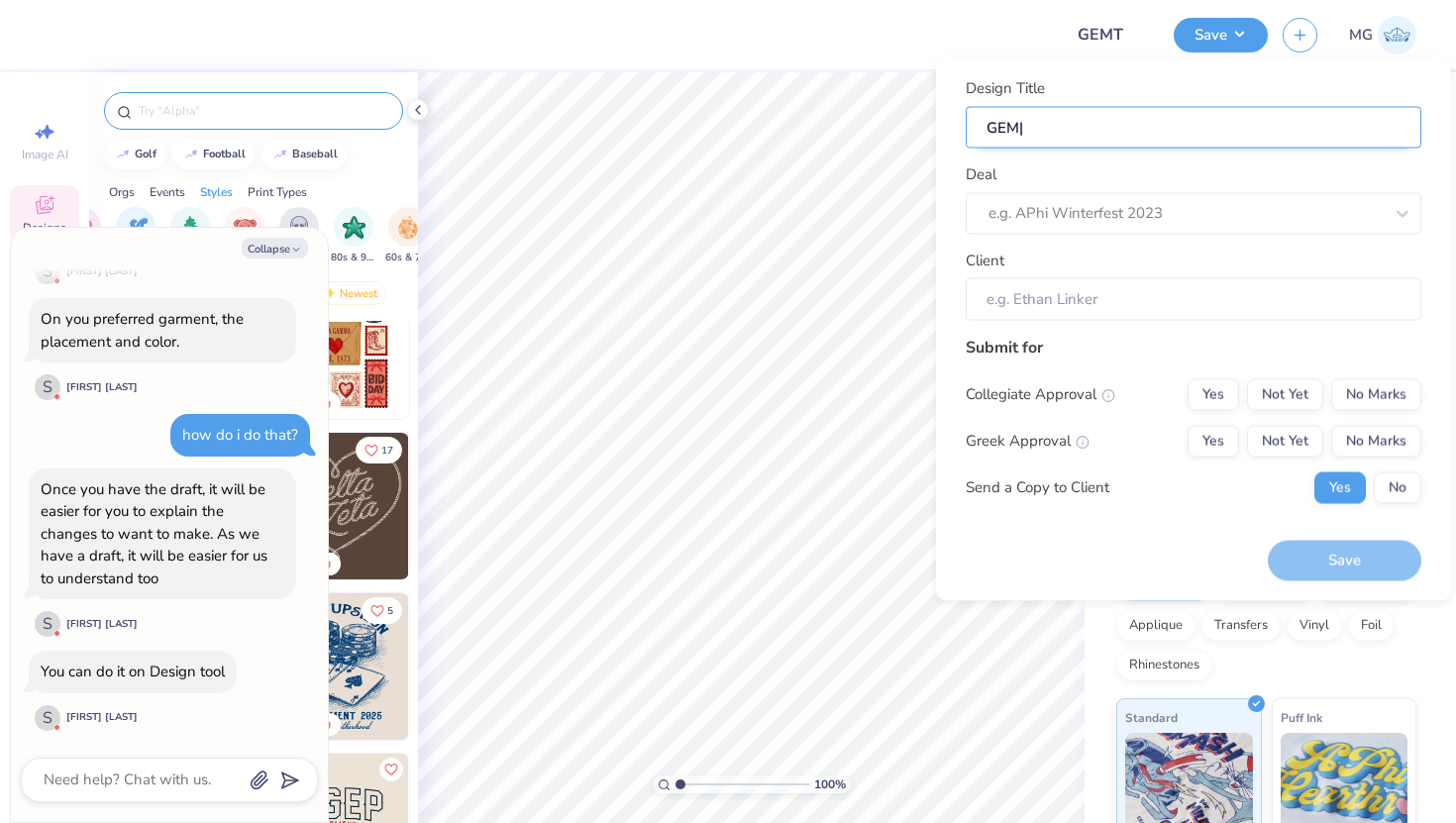 type on "GEM|" 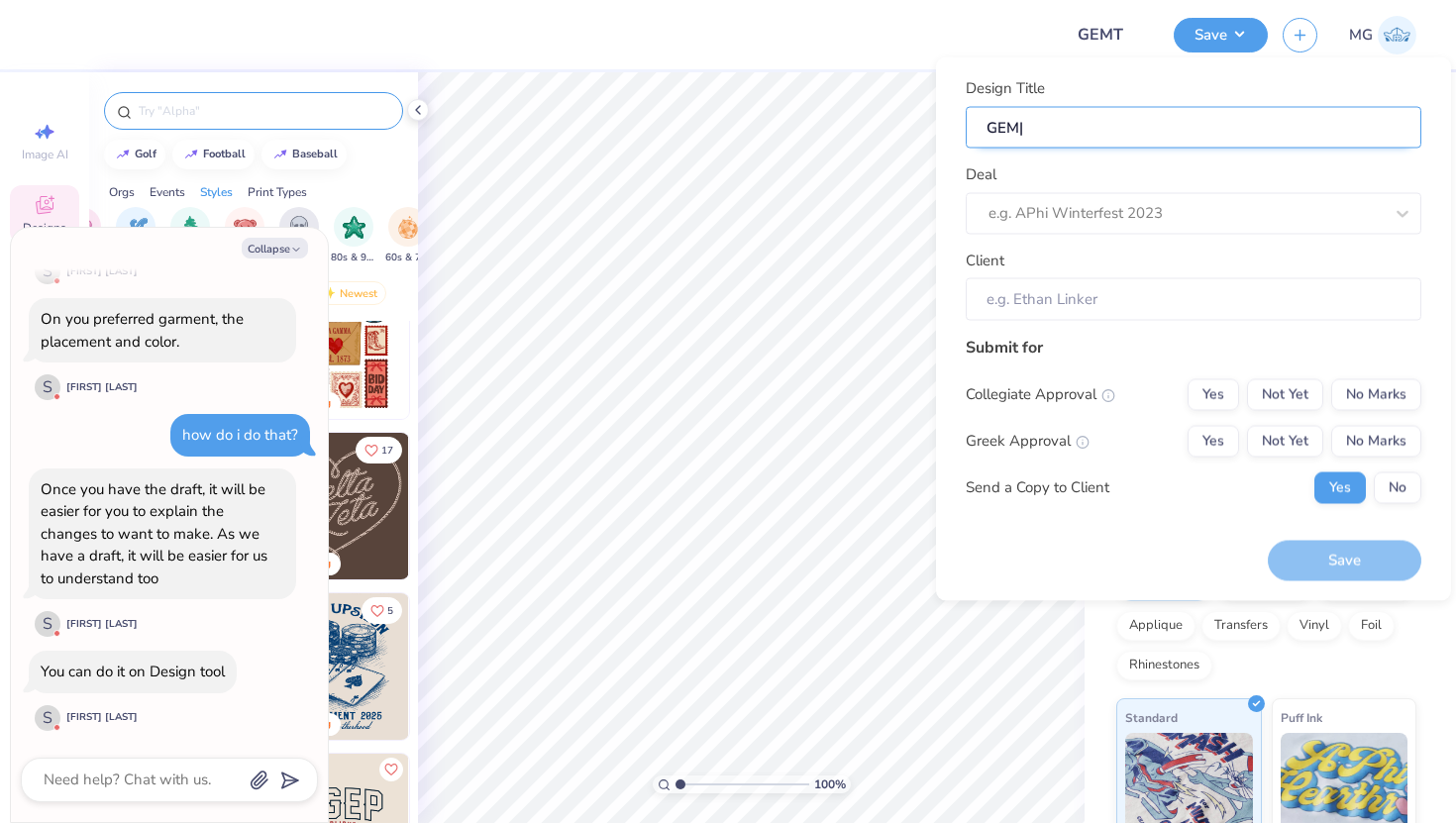 type on "x" 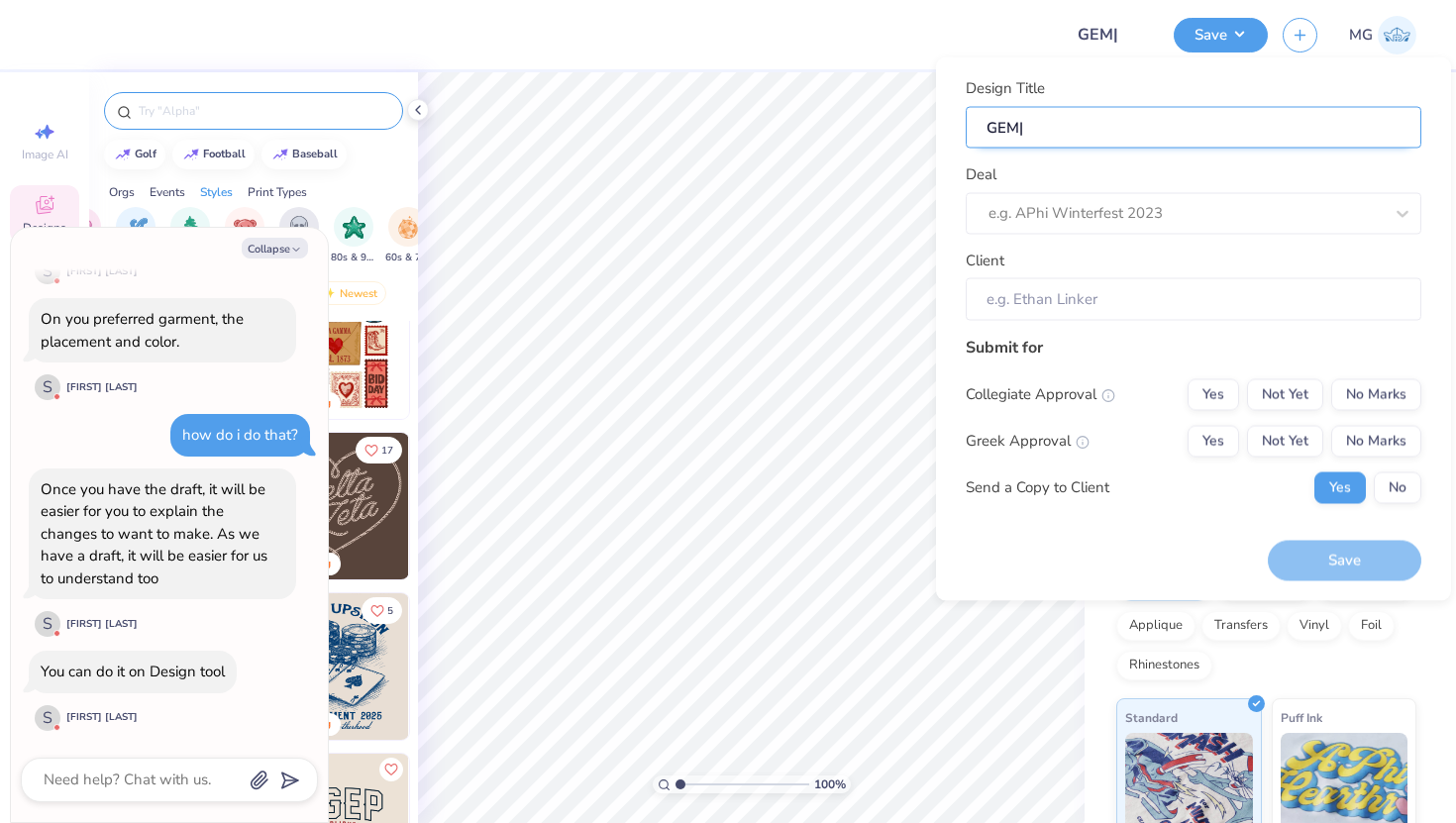 type on "GEM" 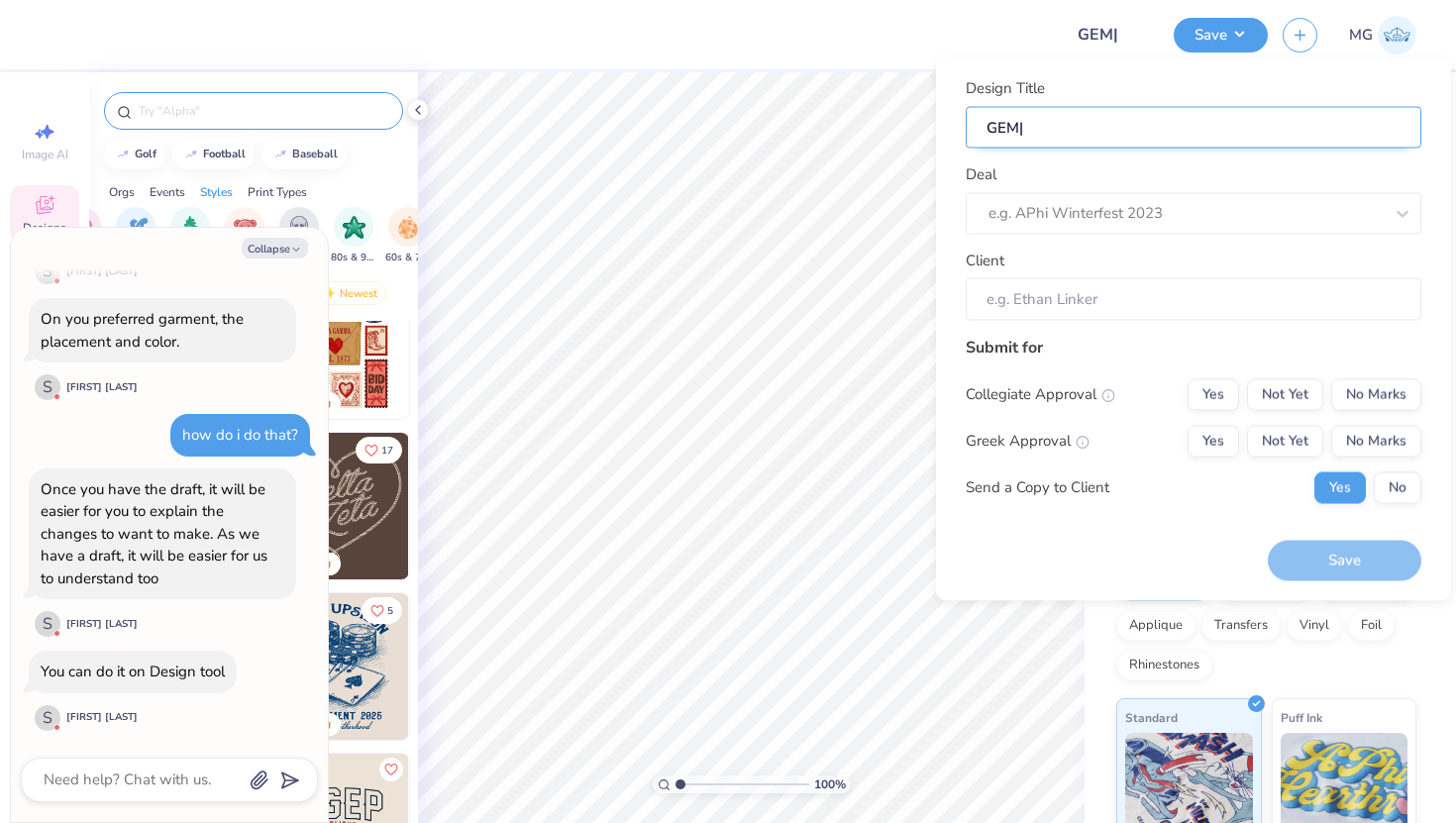 type on "x" 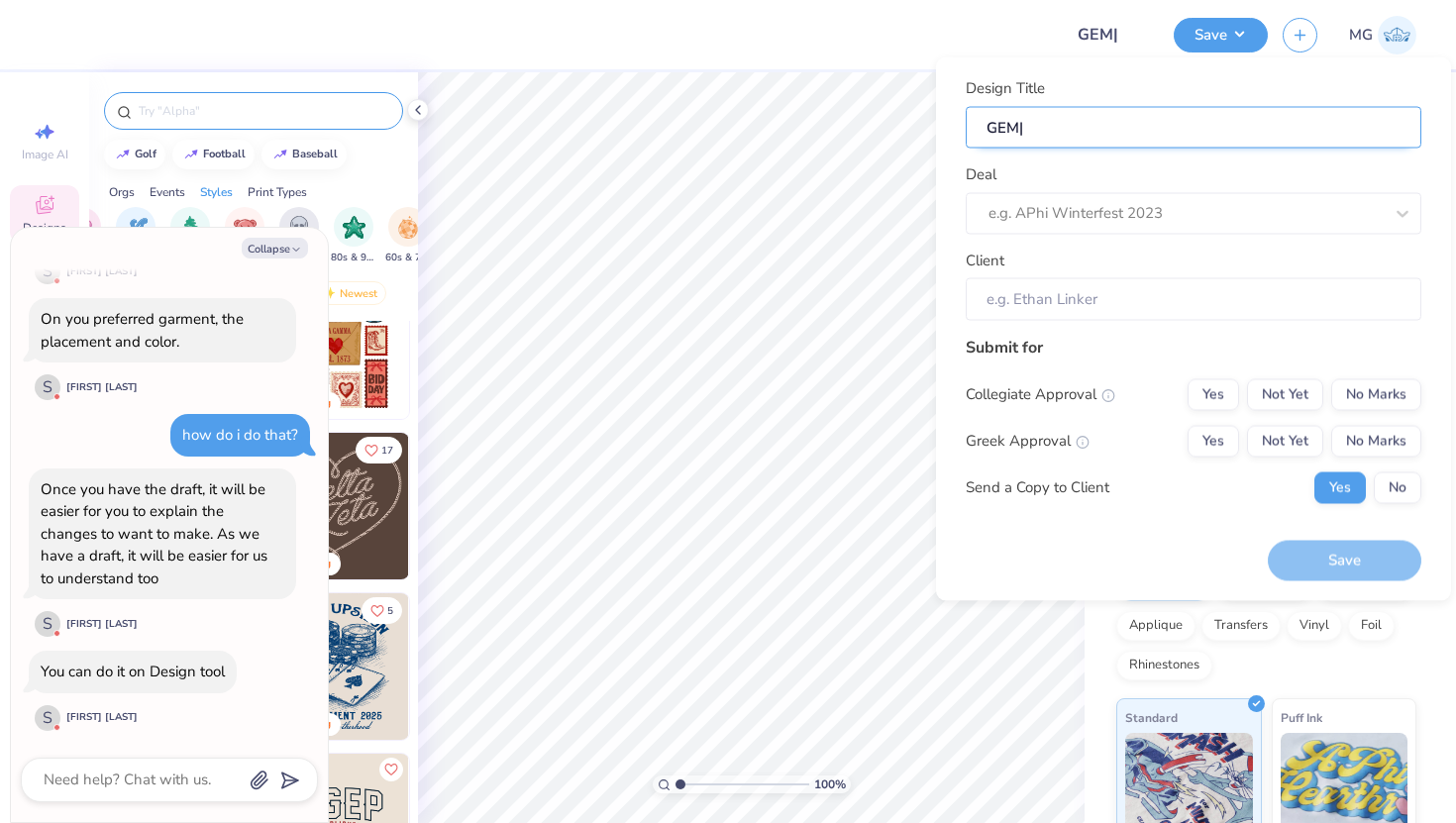 type on "GEM" 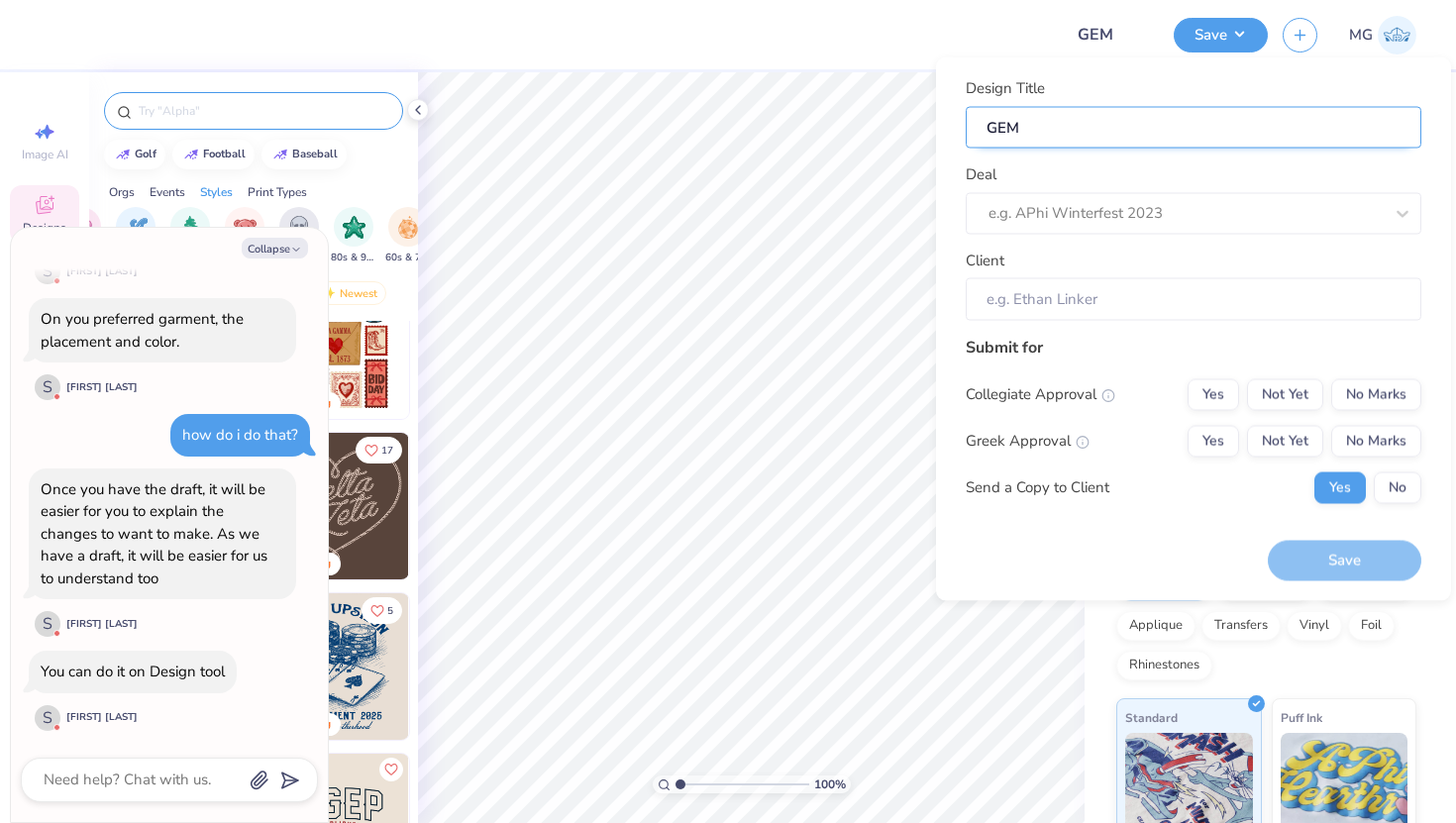 type on "GE" 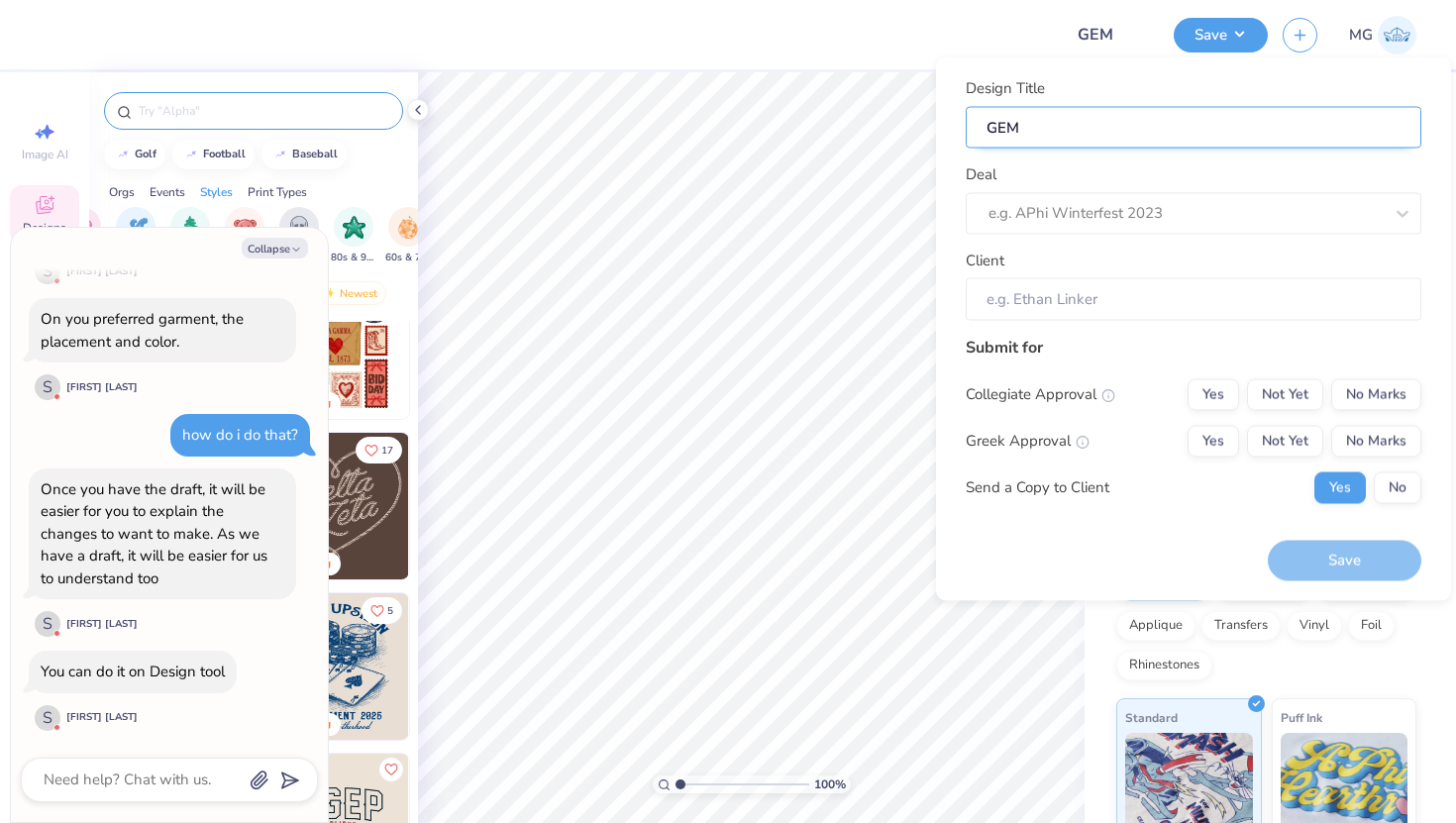 type on "x" 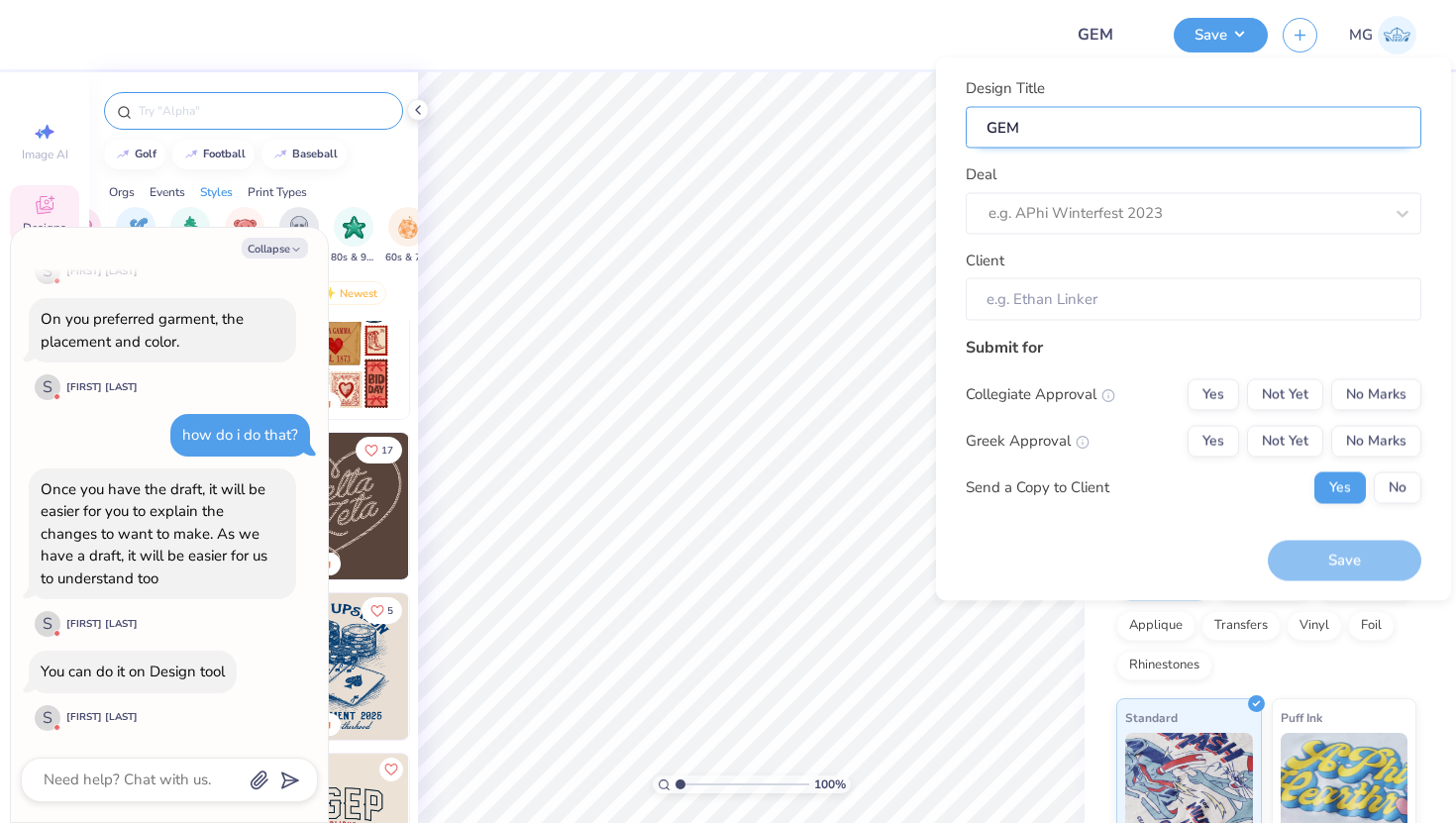 type on "GE" 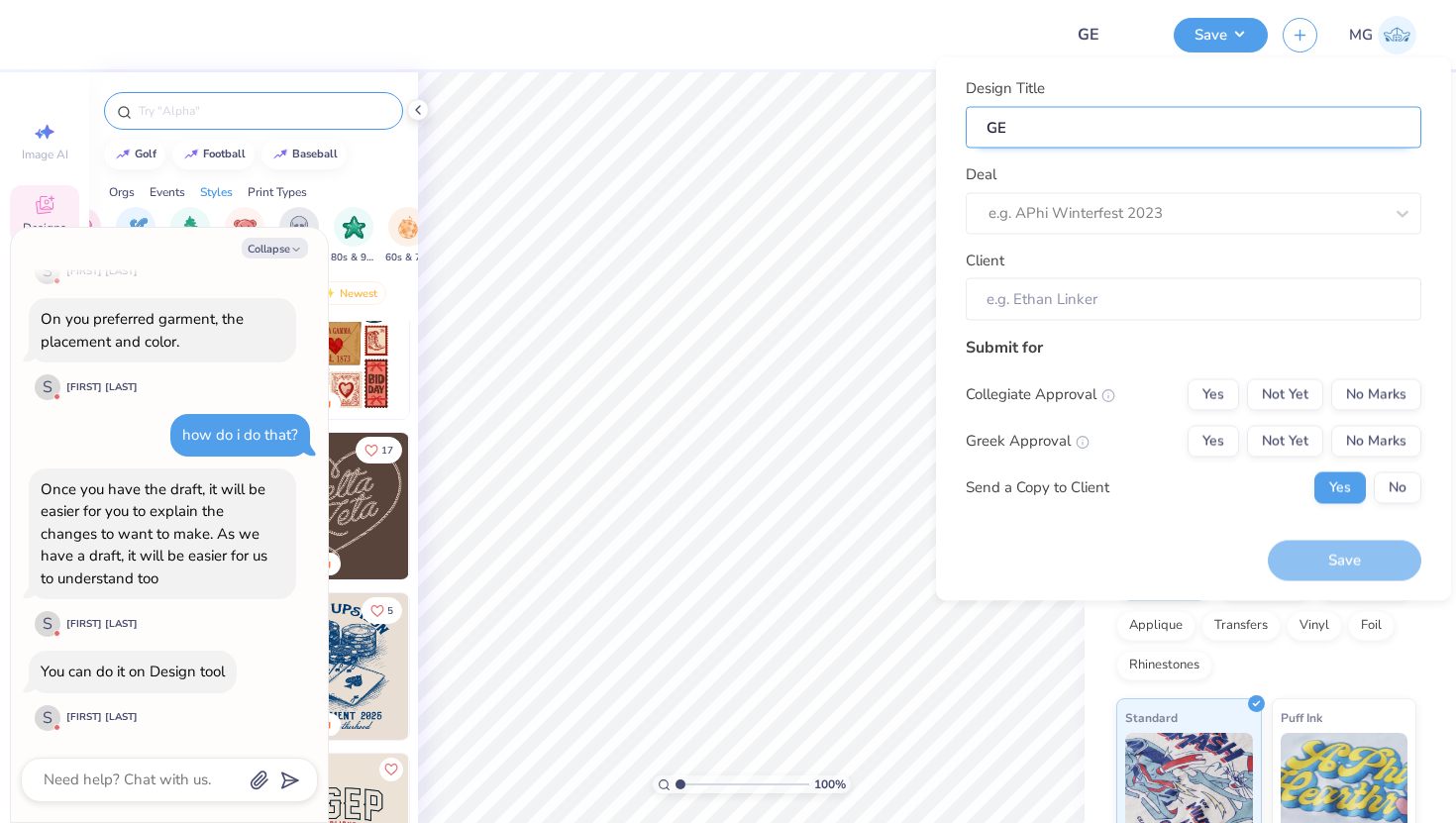 type on "GEN" 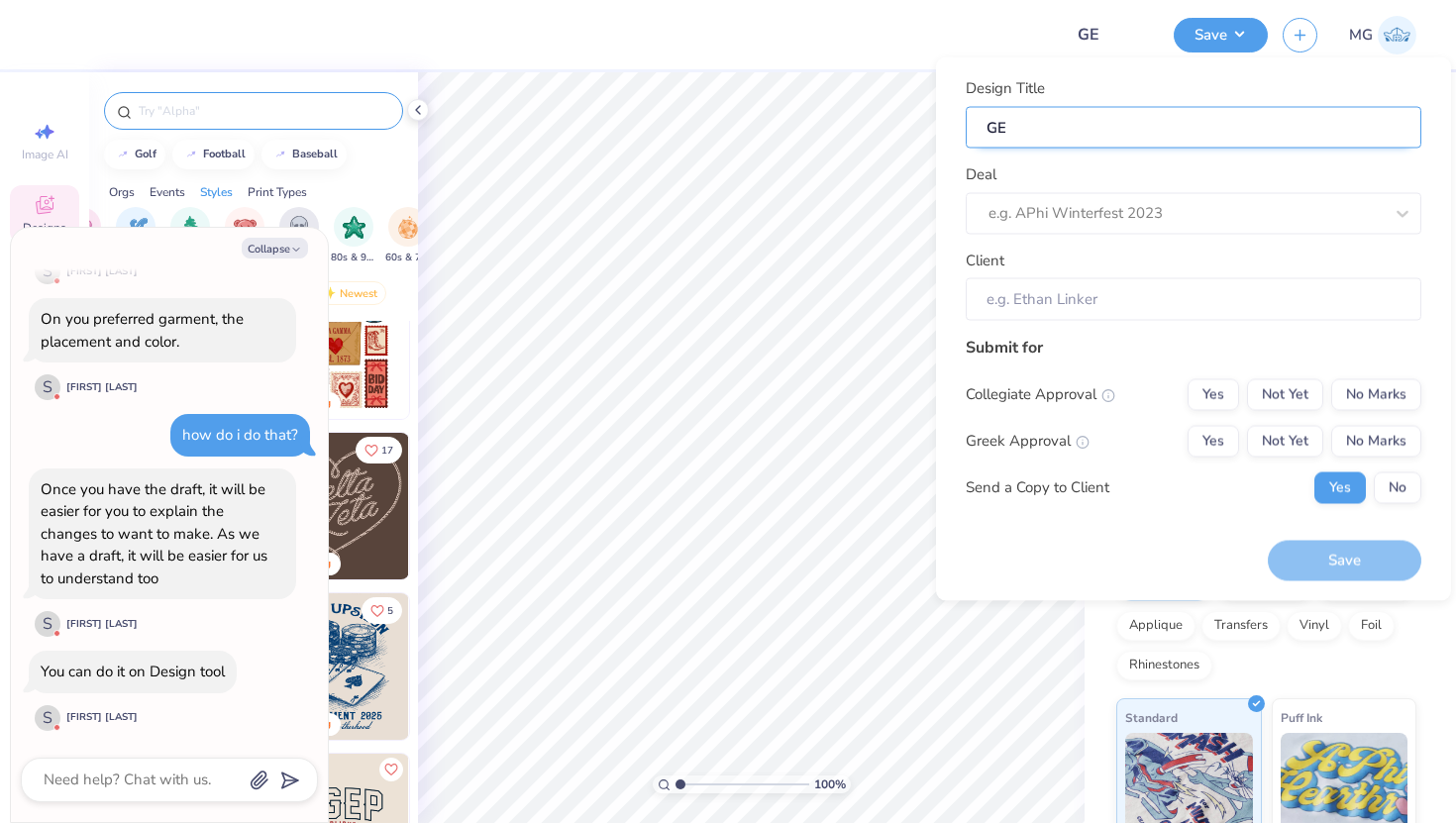 type on "x" 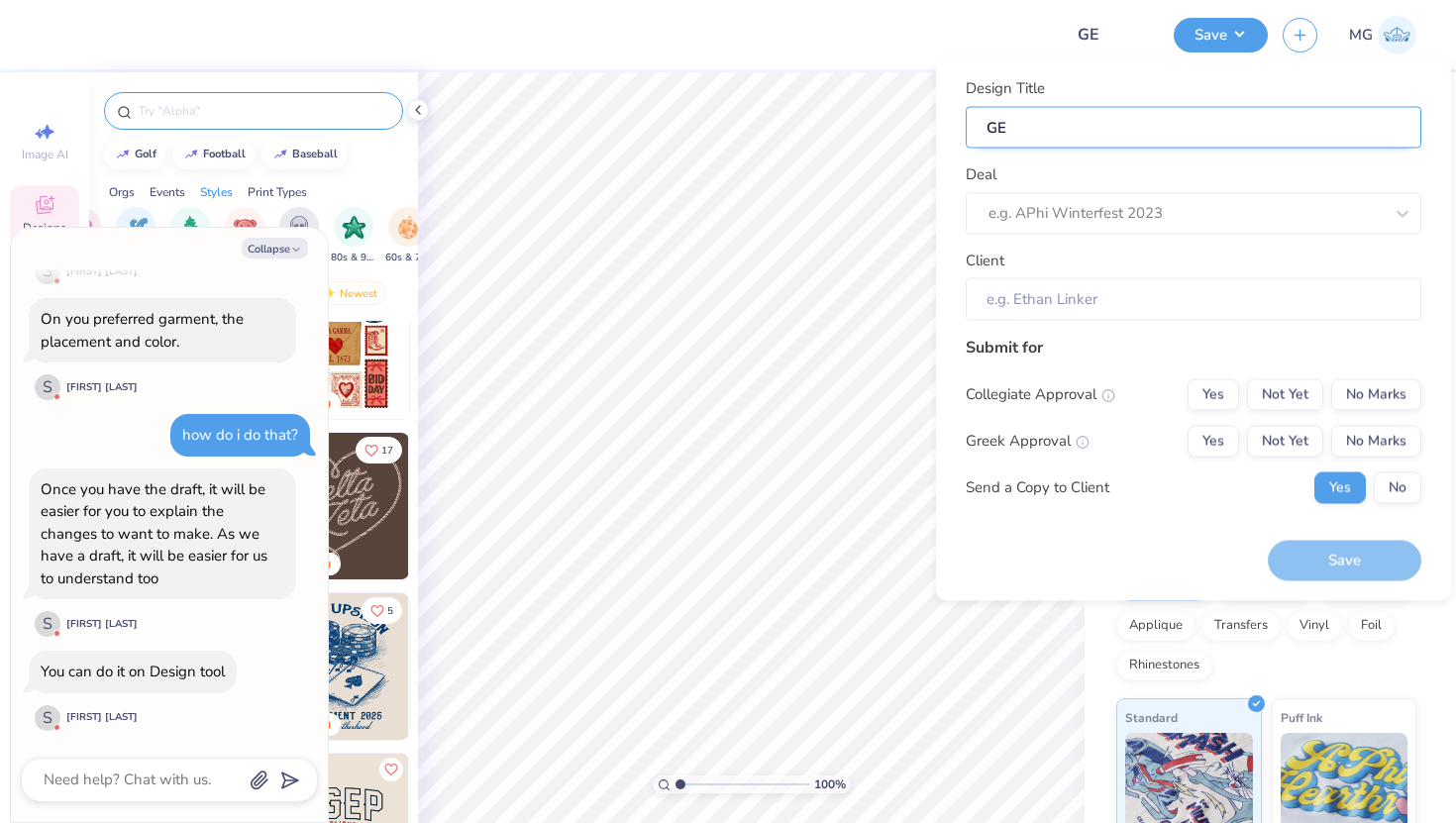 type on "GEN" 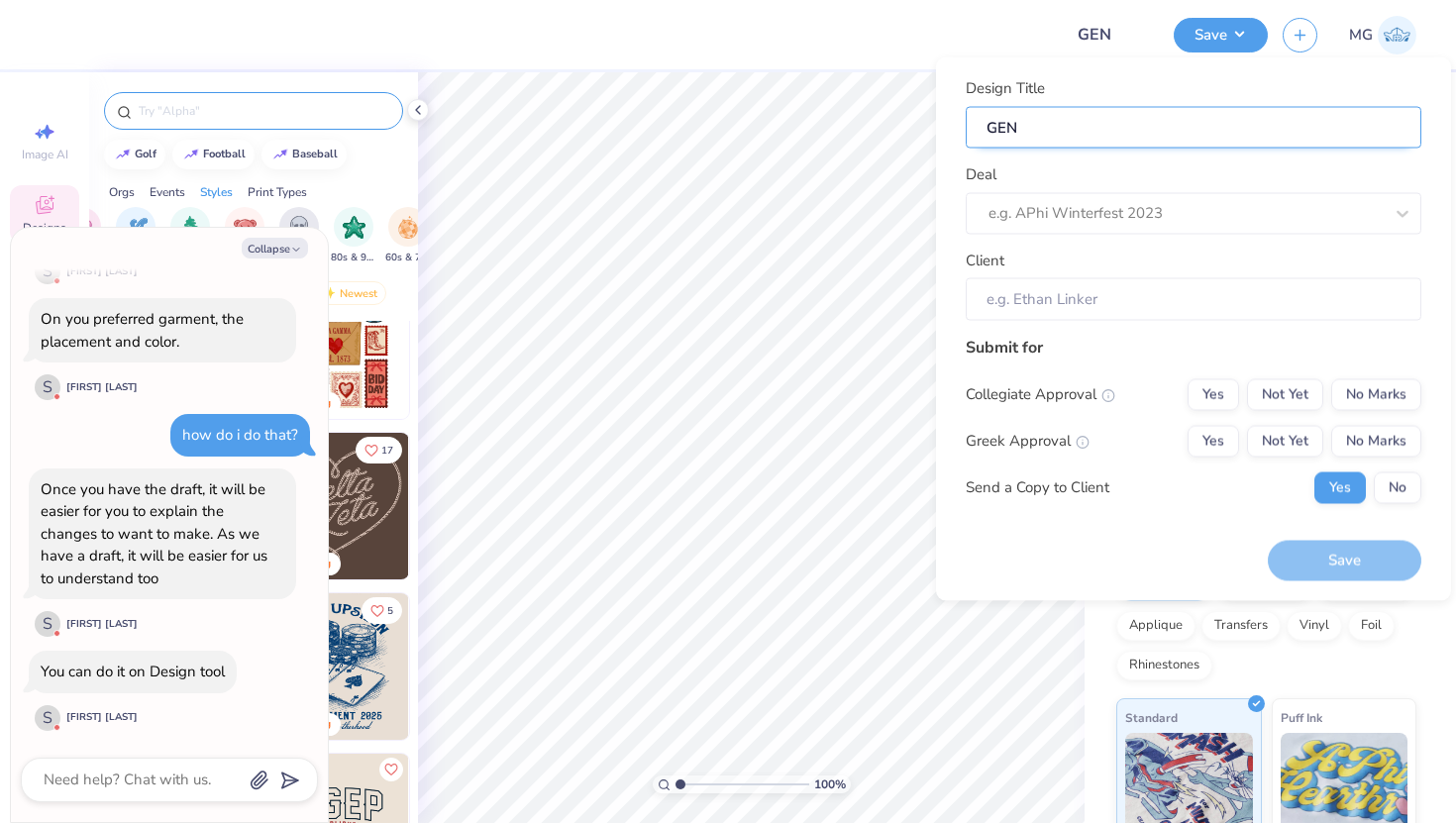 type on "GENT" 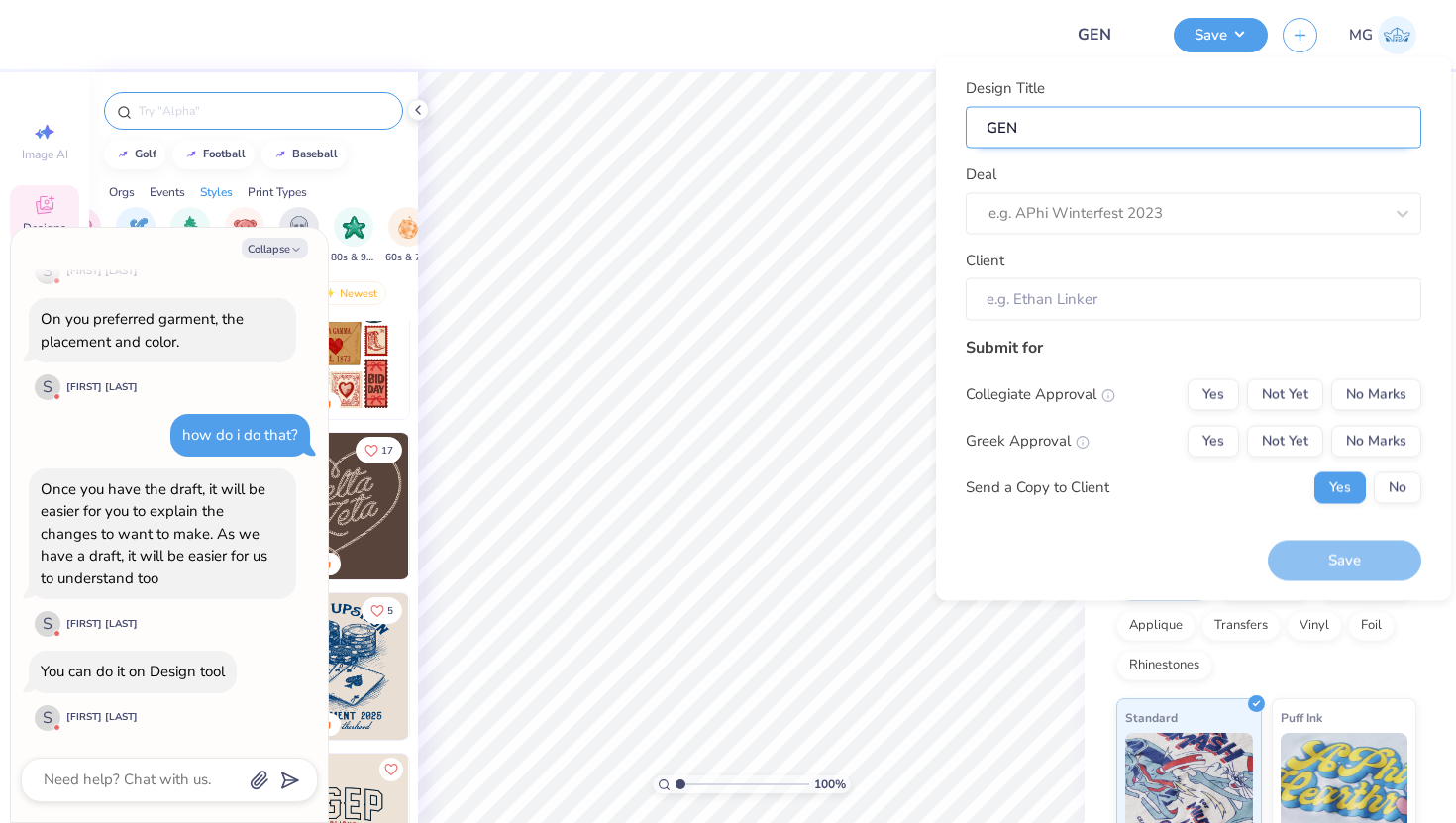 type on "x" 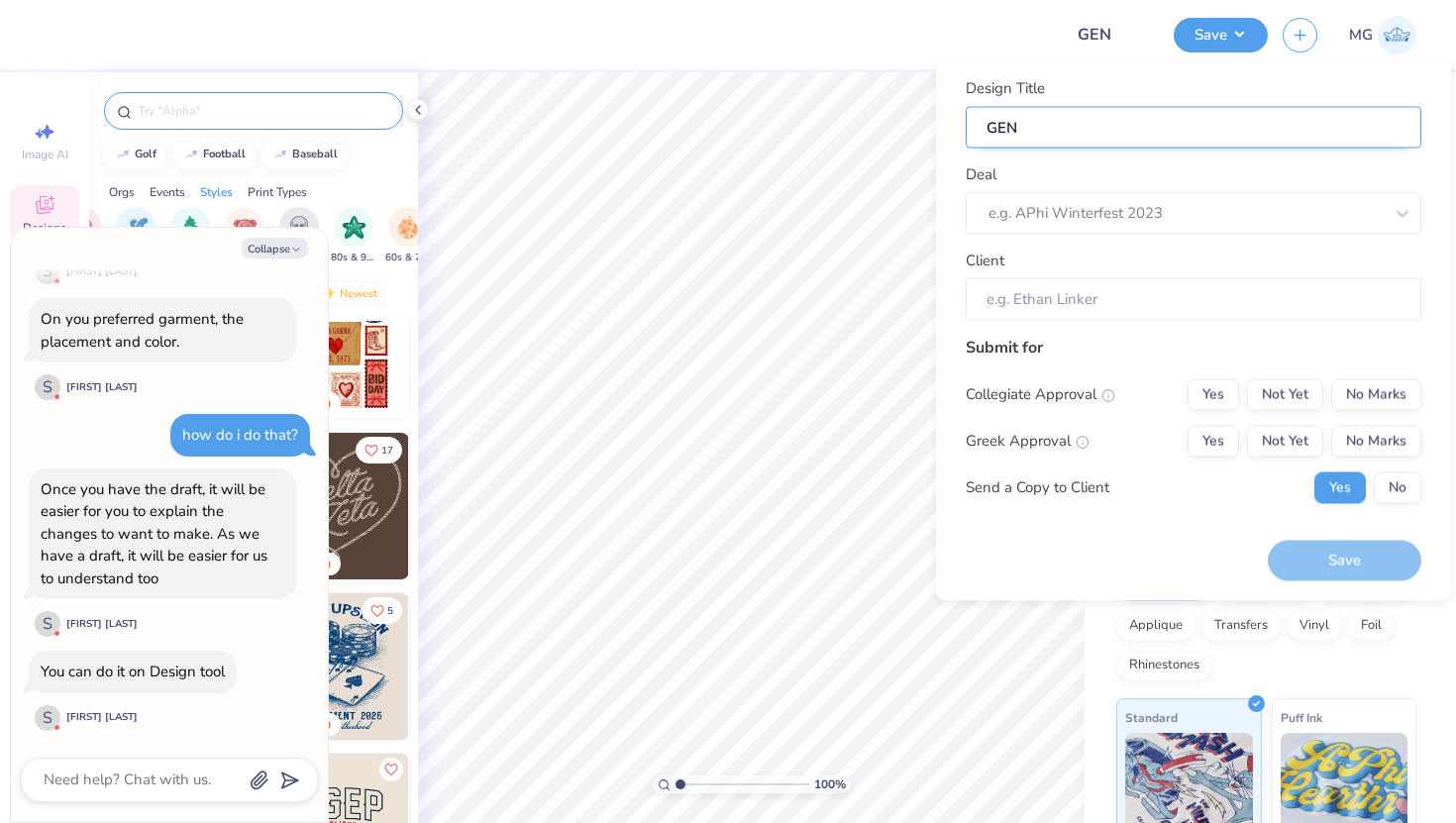 type on "GENT" 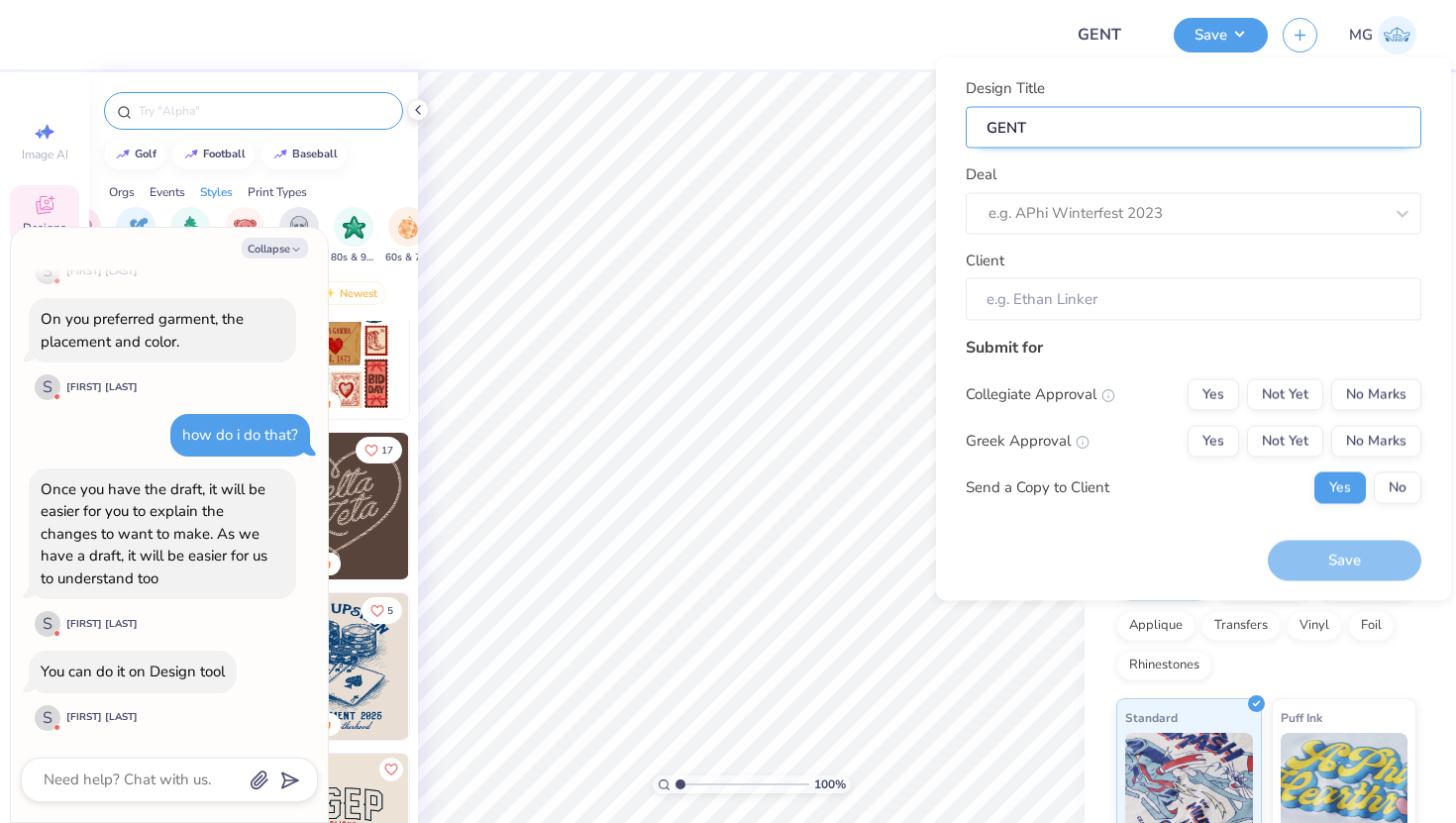 type on "GENTS" 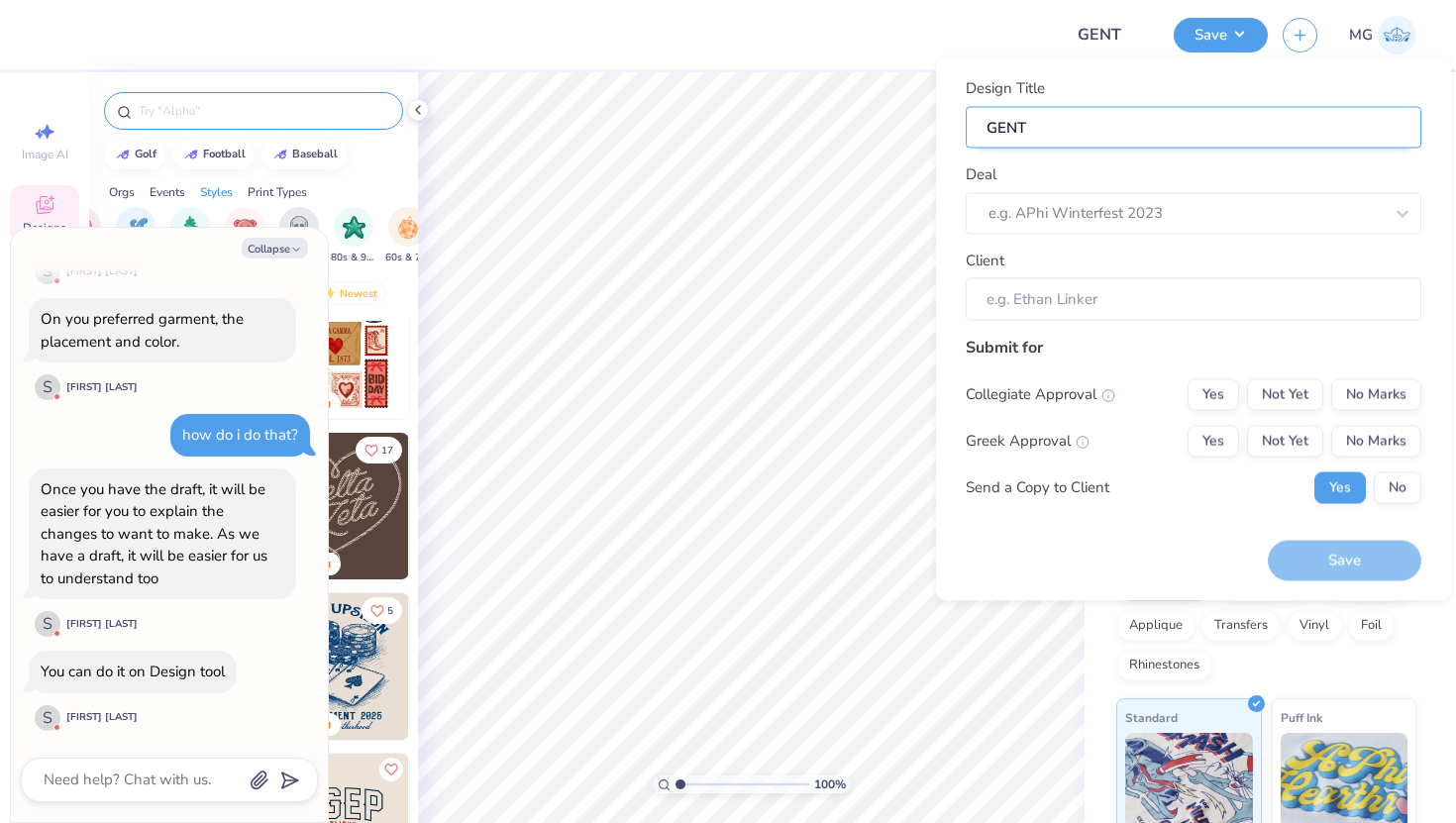 type on "x" 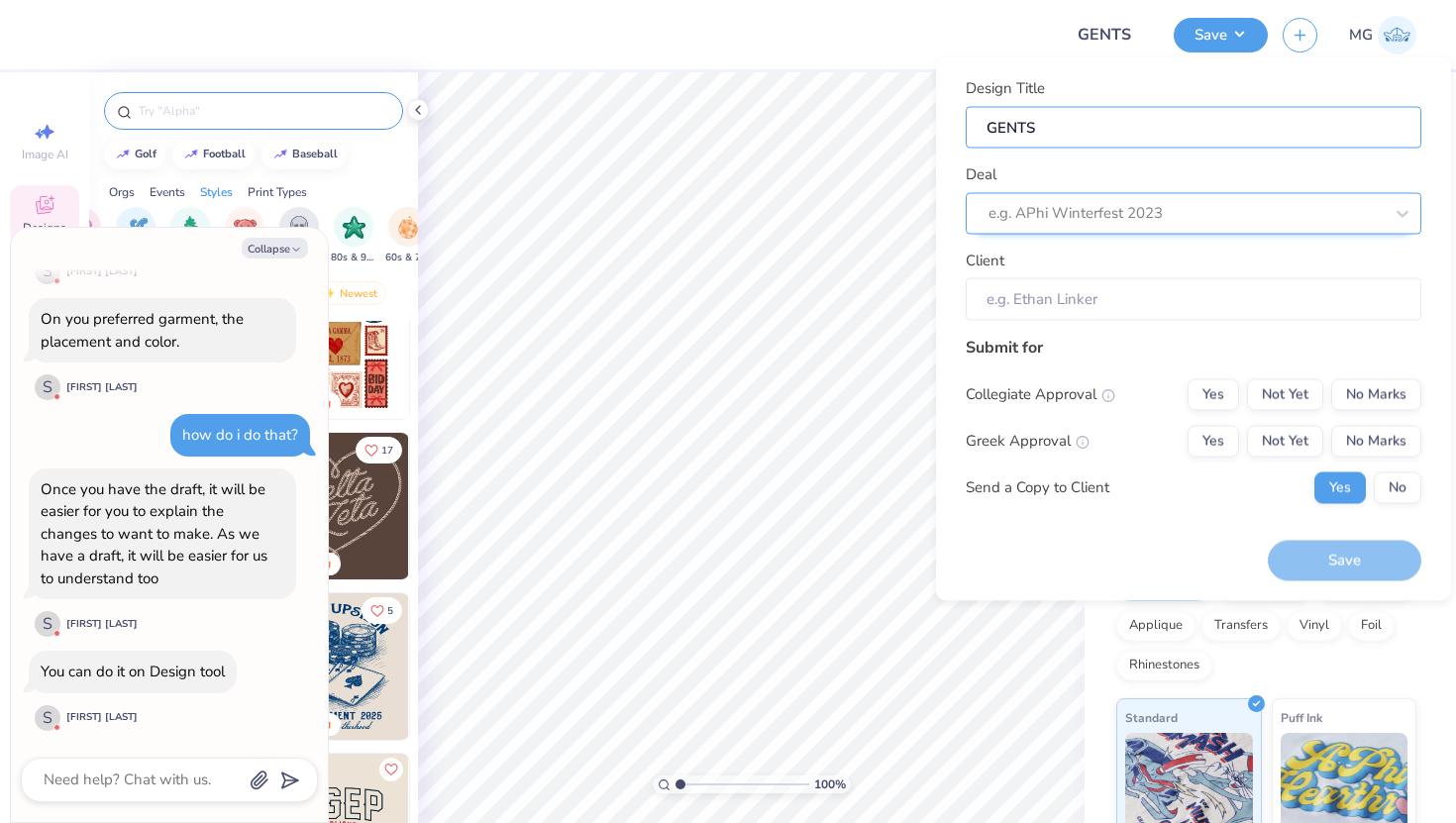type on "GENTS" 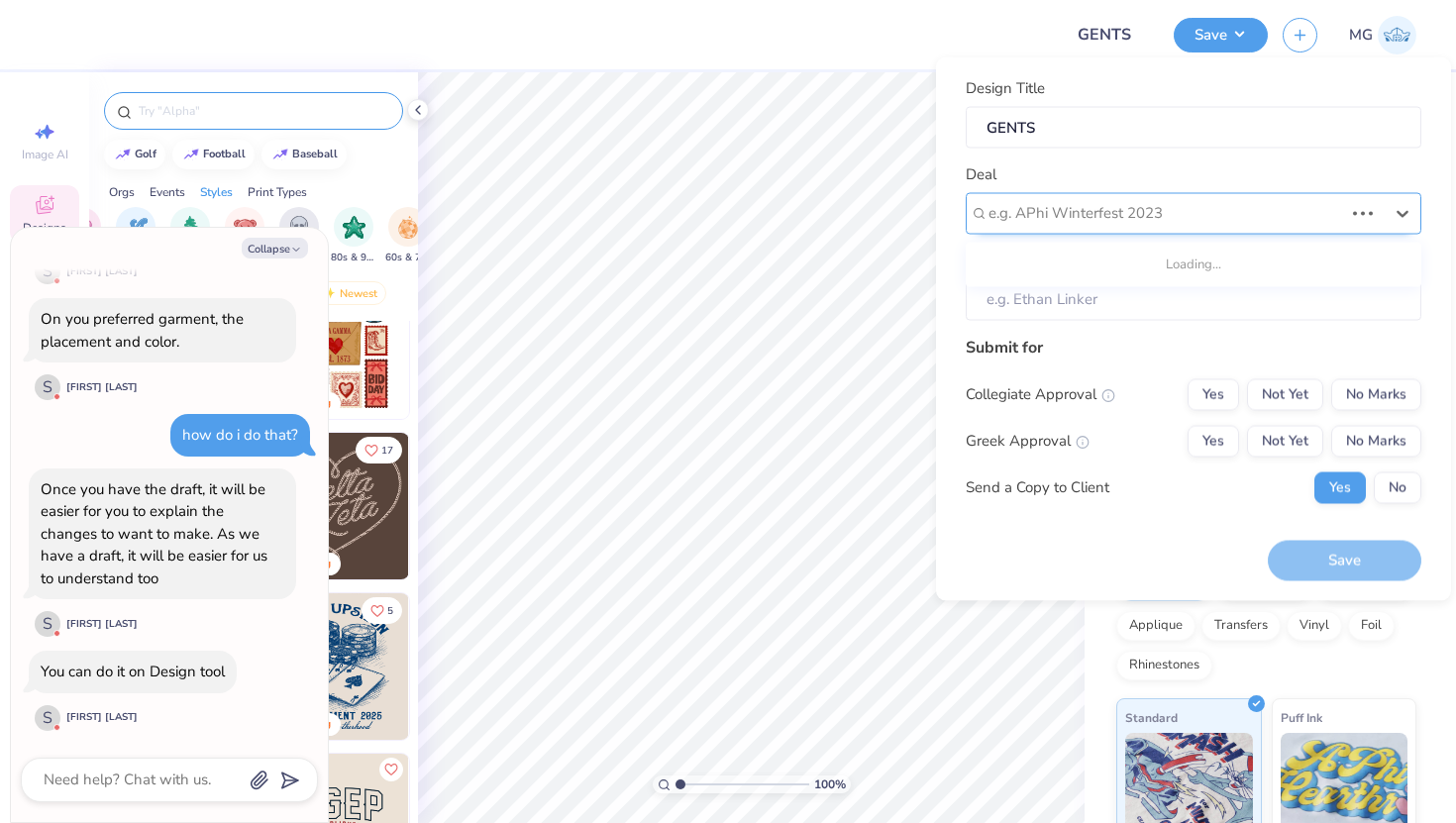 click at bounding box center (1166, 213) 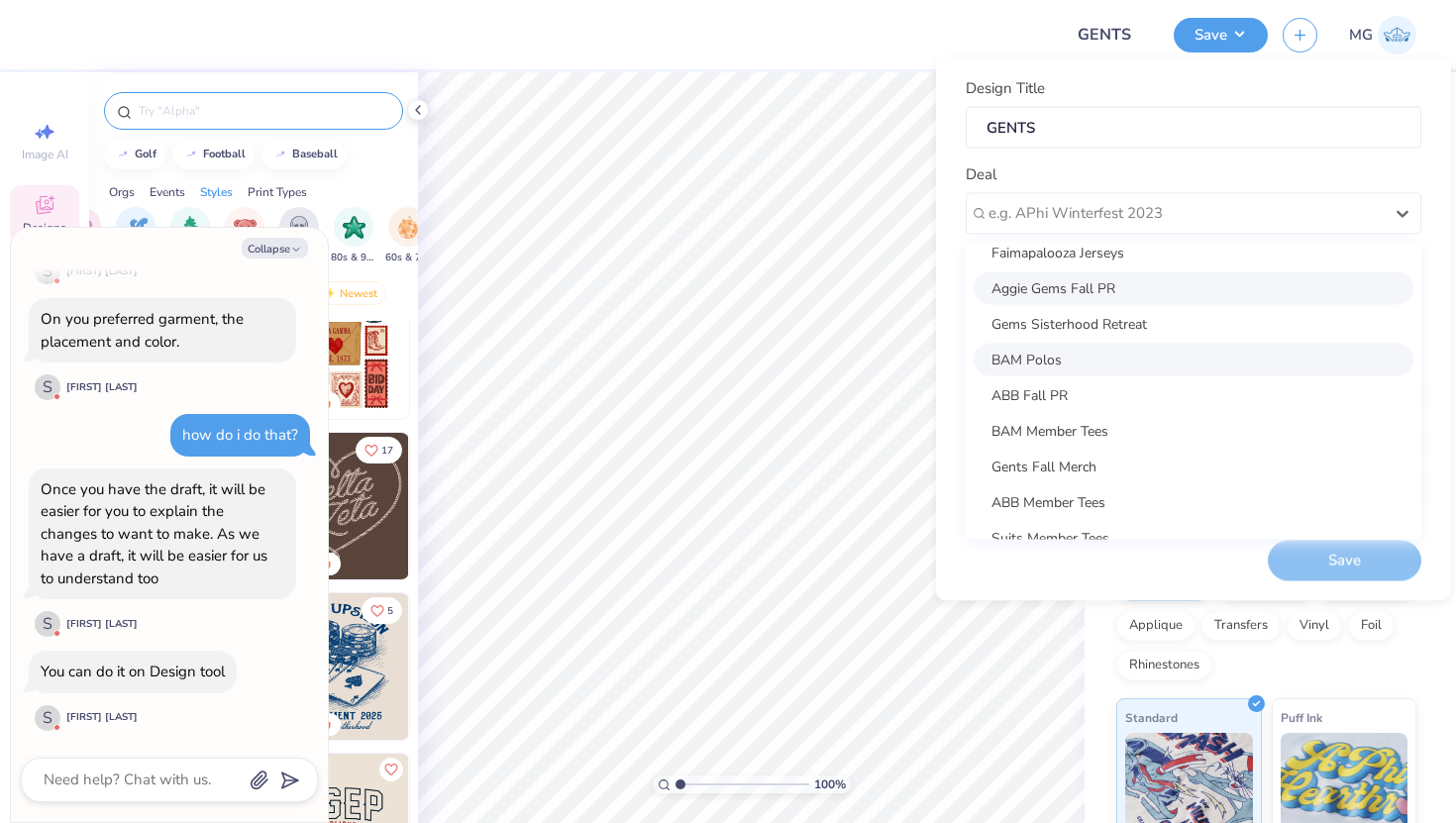 scroll, scrollTop: 72, scrollLeft: 0, axis: vertical 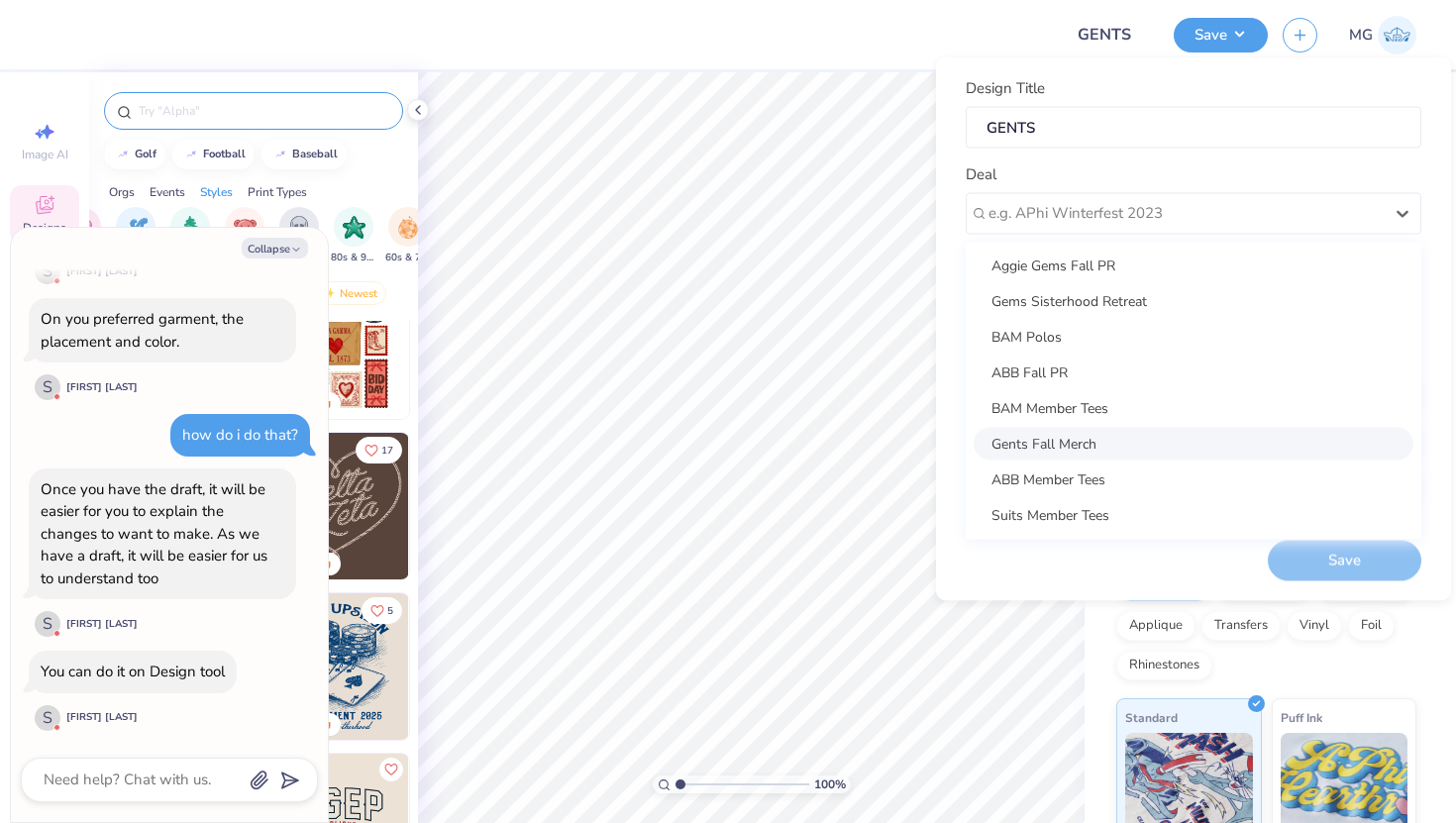 click on "Gents Fall Merch" at bounding box center (1194, 443) 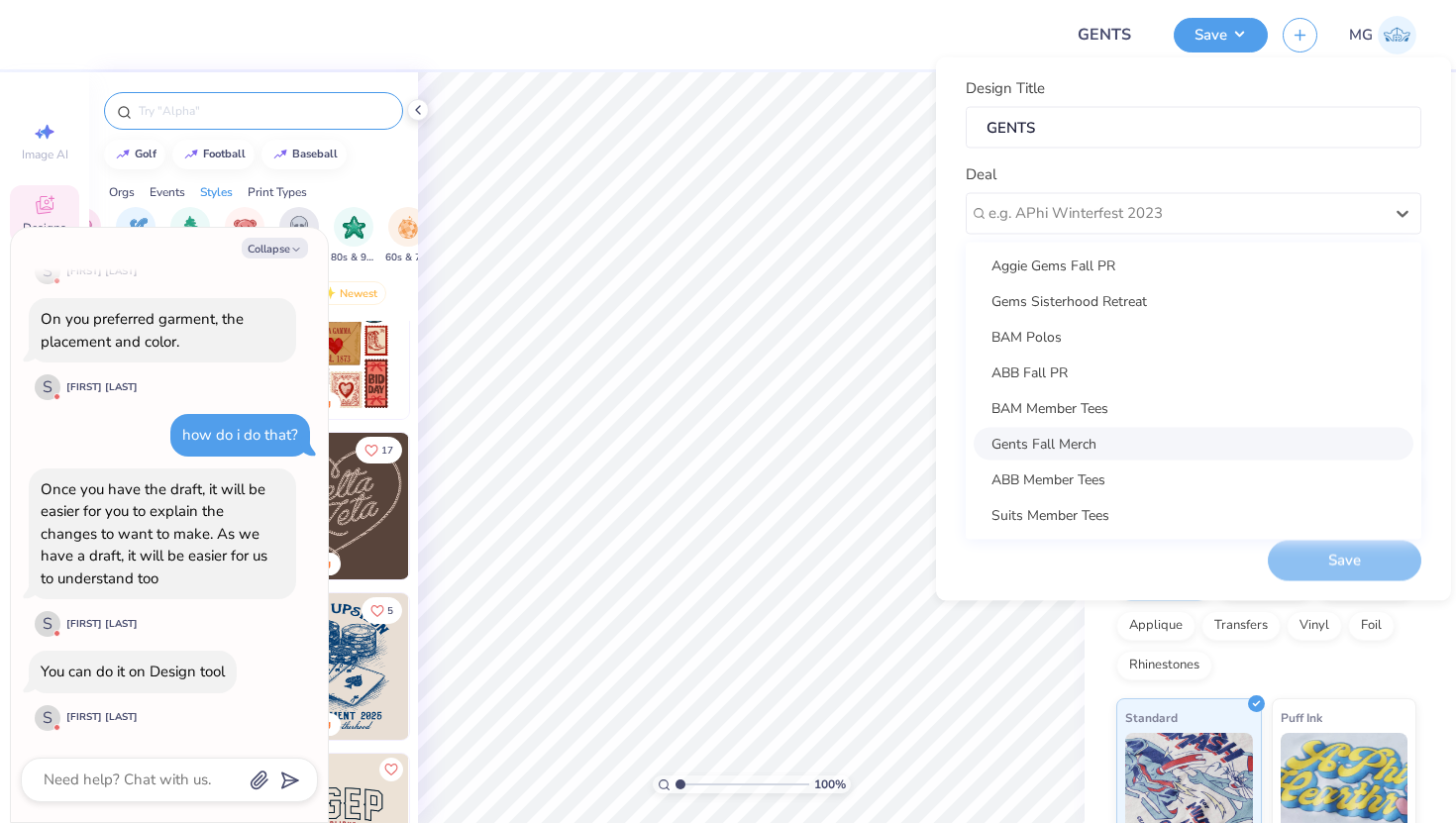 type on "x" 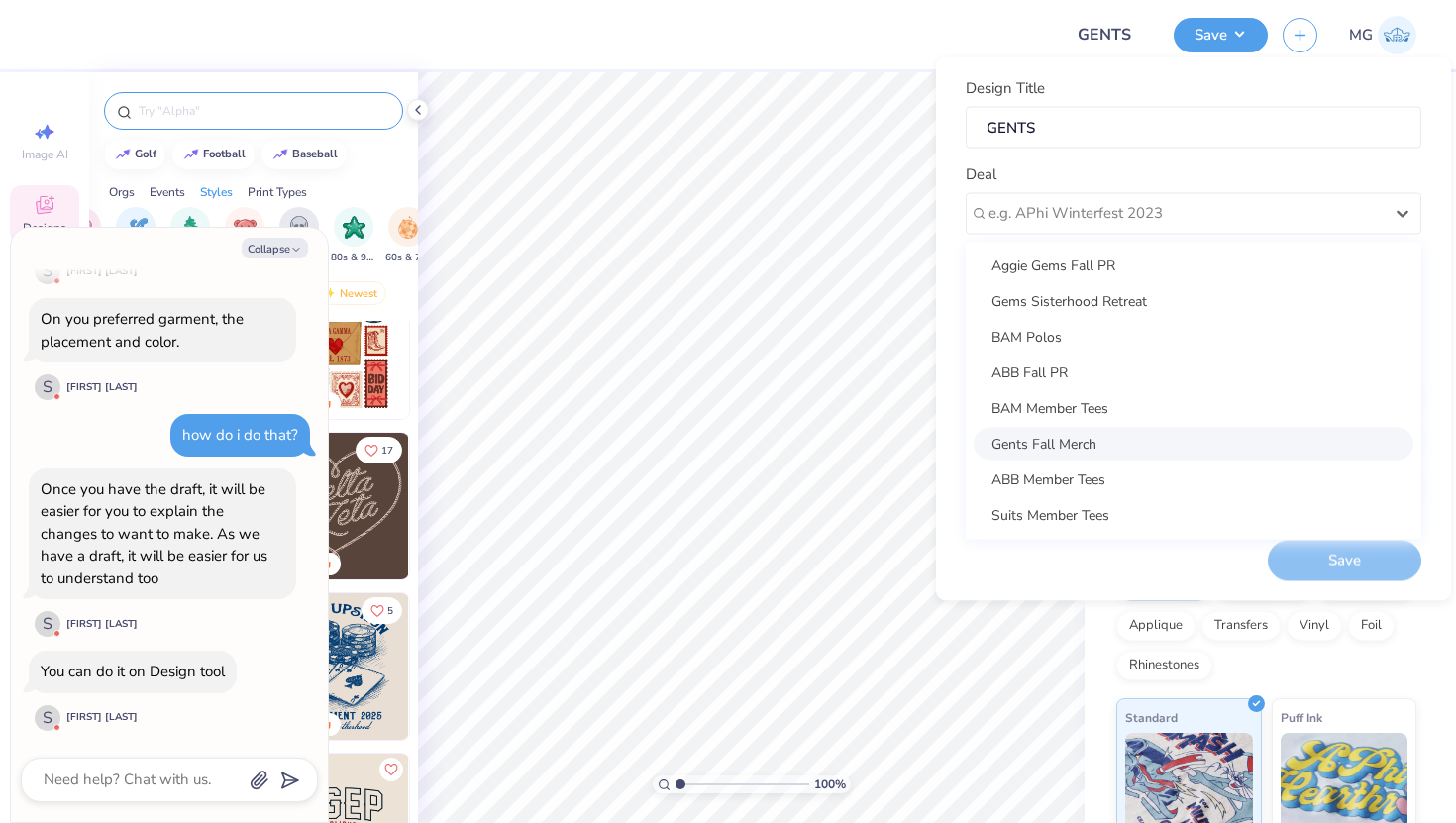 type on "Brandon Lincoln" 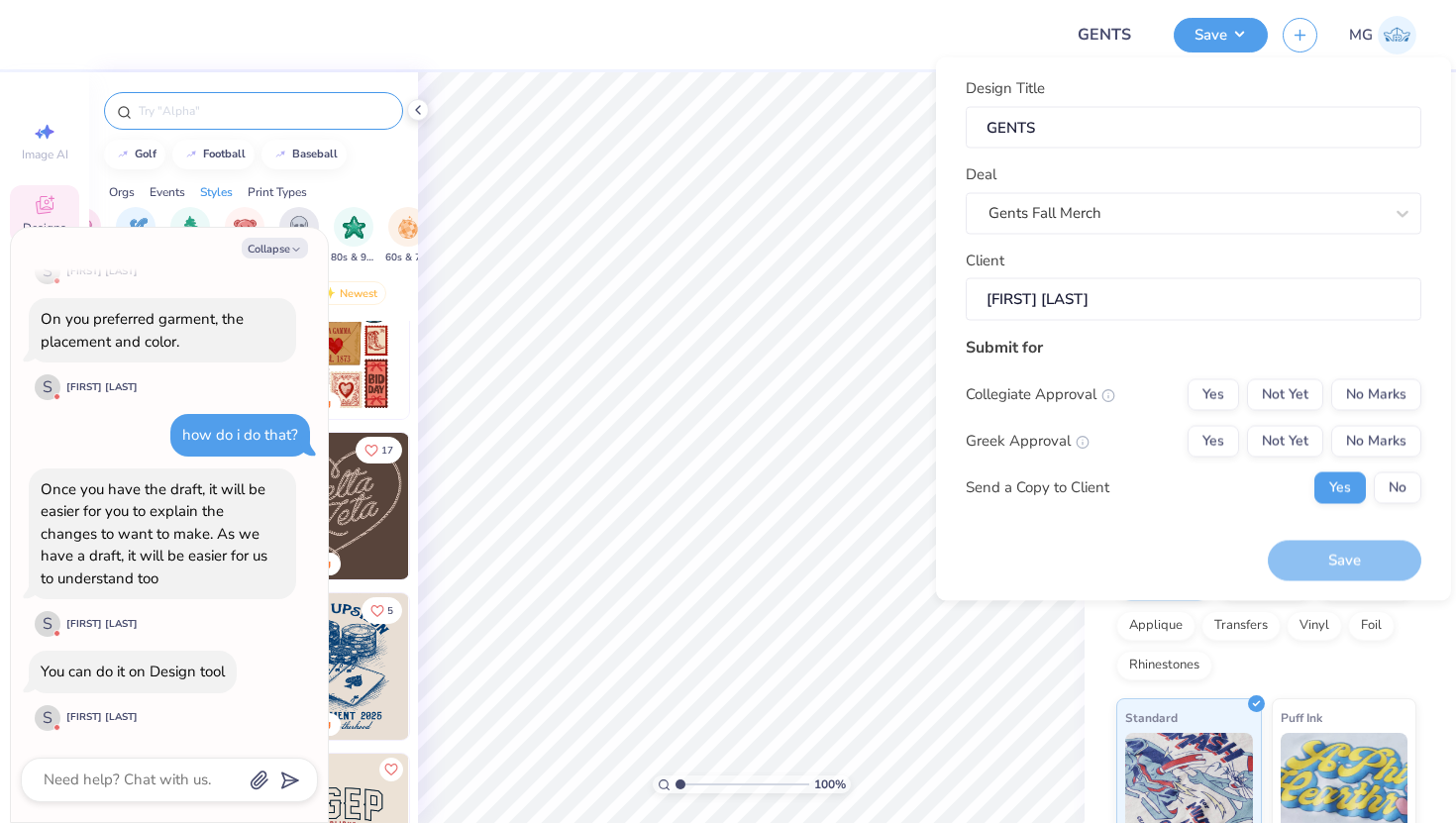 click on "Brandon Lincoln" at bounding box center [1194, 299] 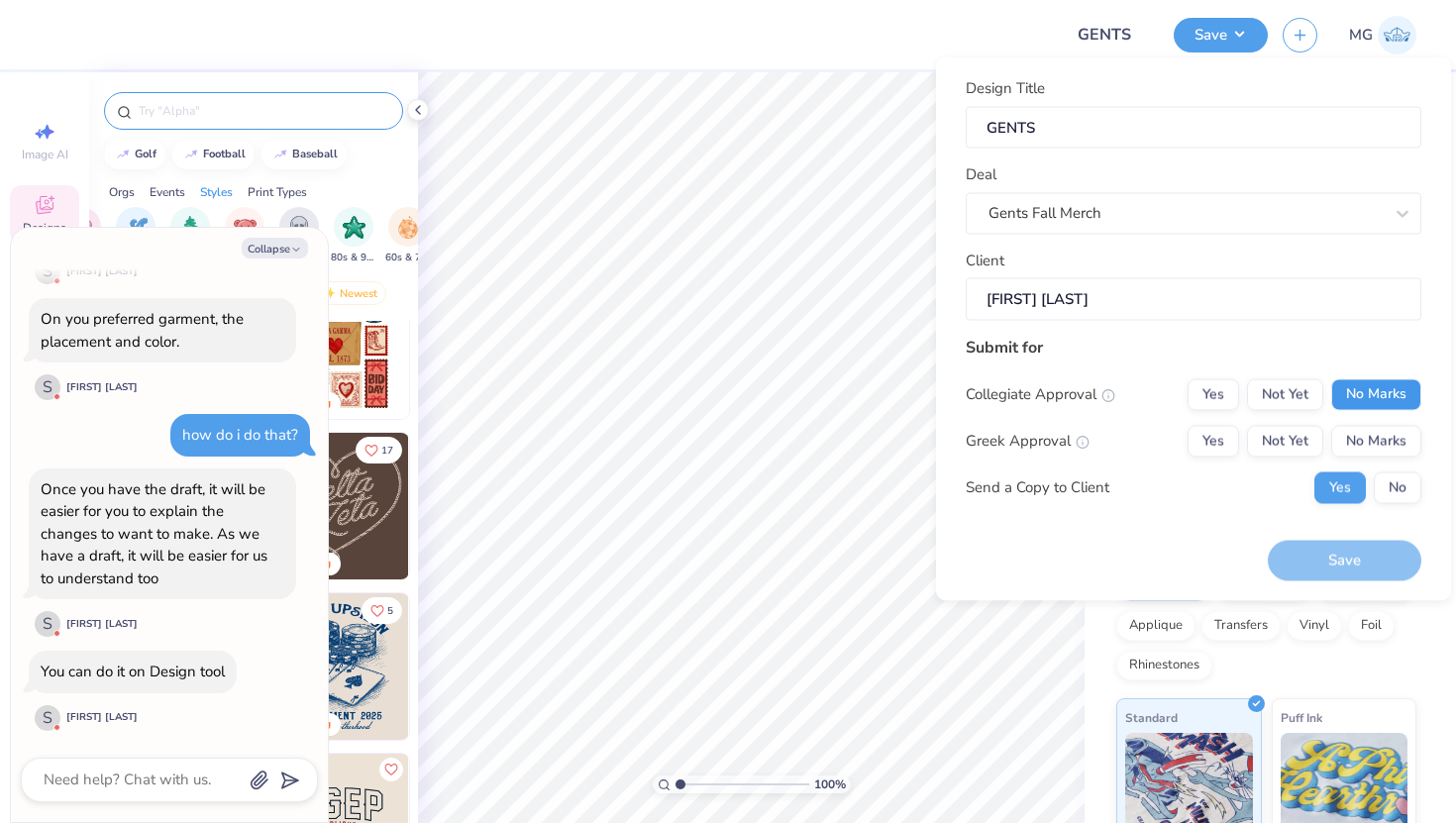 click on "No Marks" at bounding box center [1376, 394] 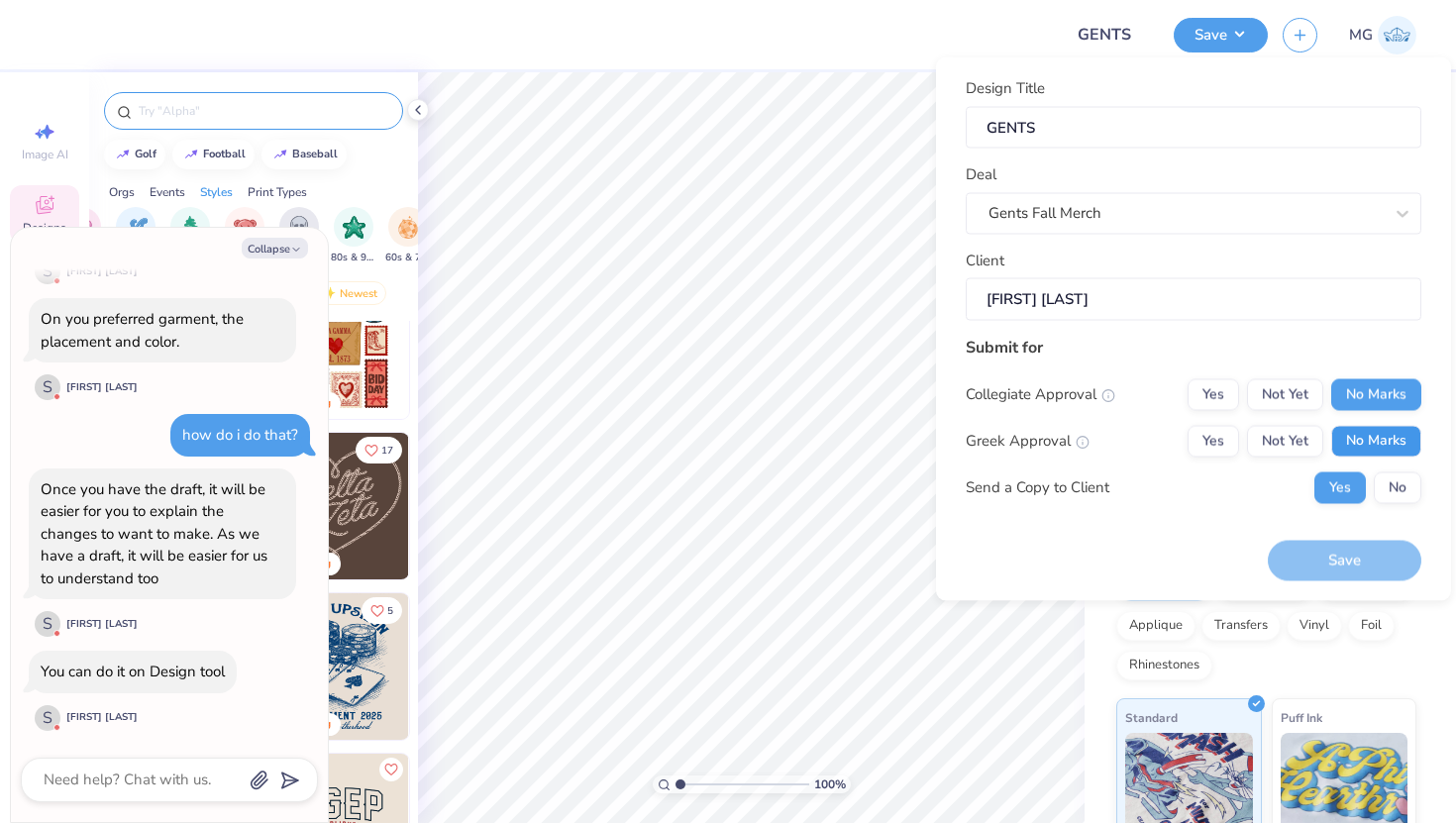 click on "No Marks" at bounding box center (1376, 441) 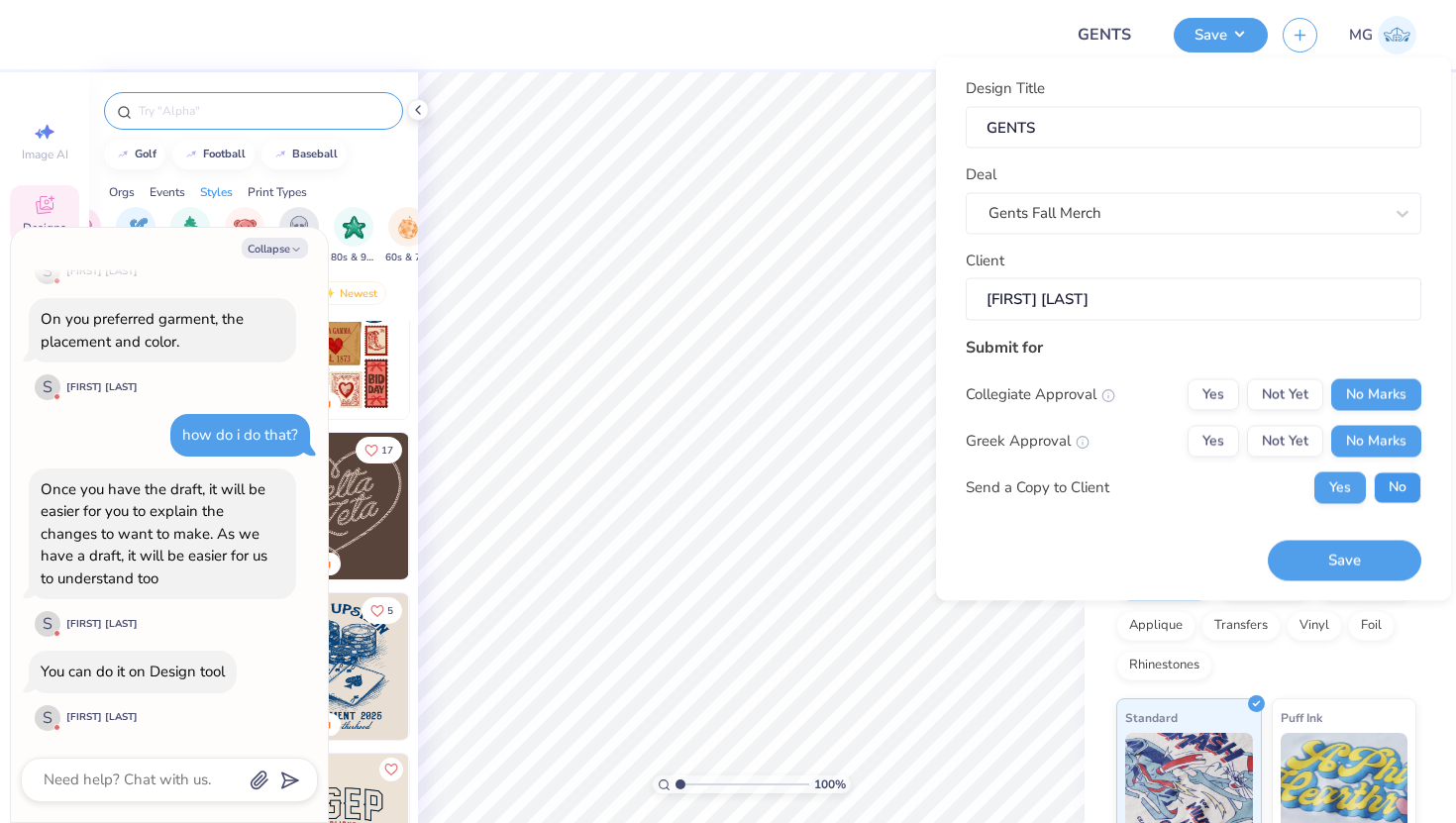 click on "No" at bounding box center (1398, 487) 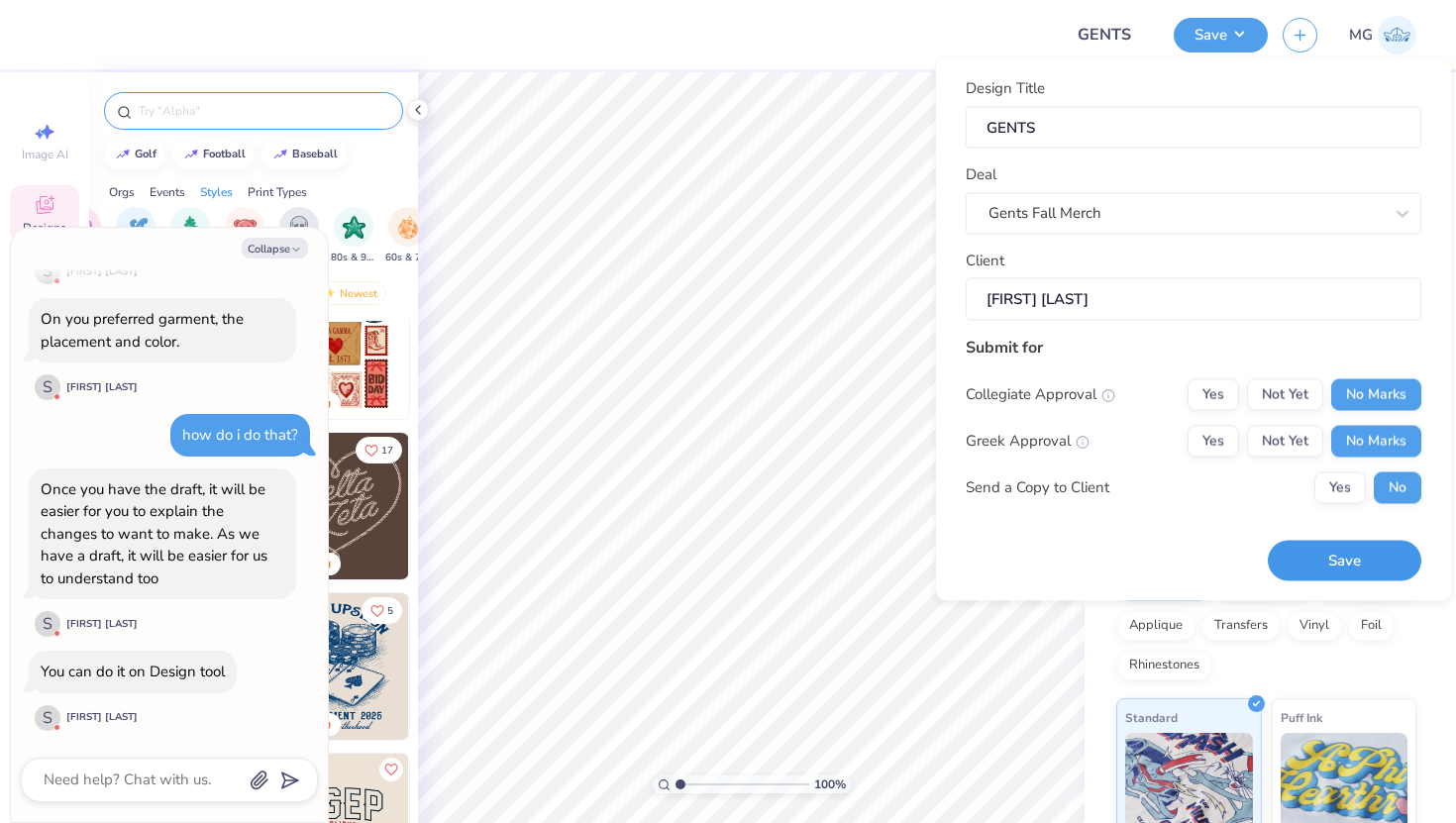 click on "Save" at bounding box center [1344, 561] 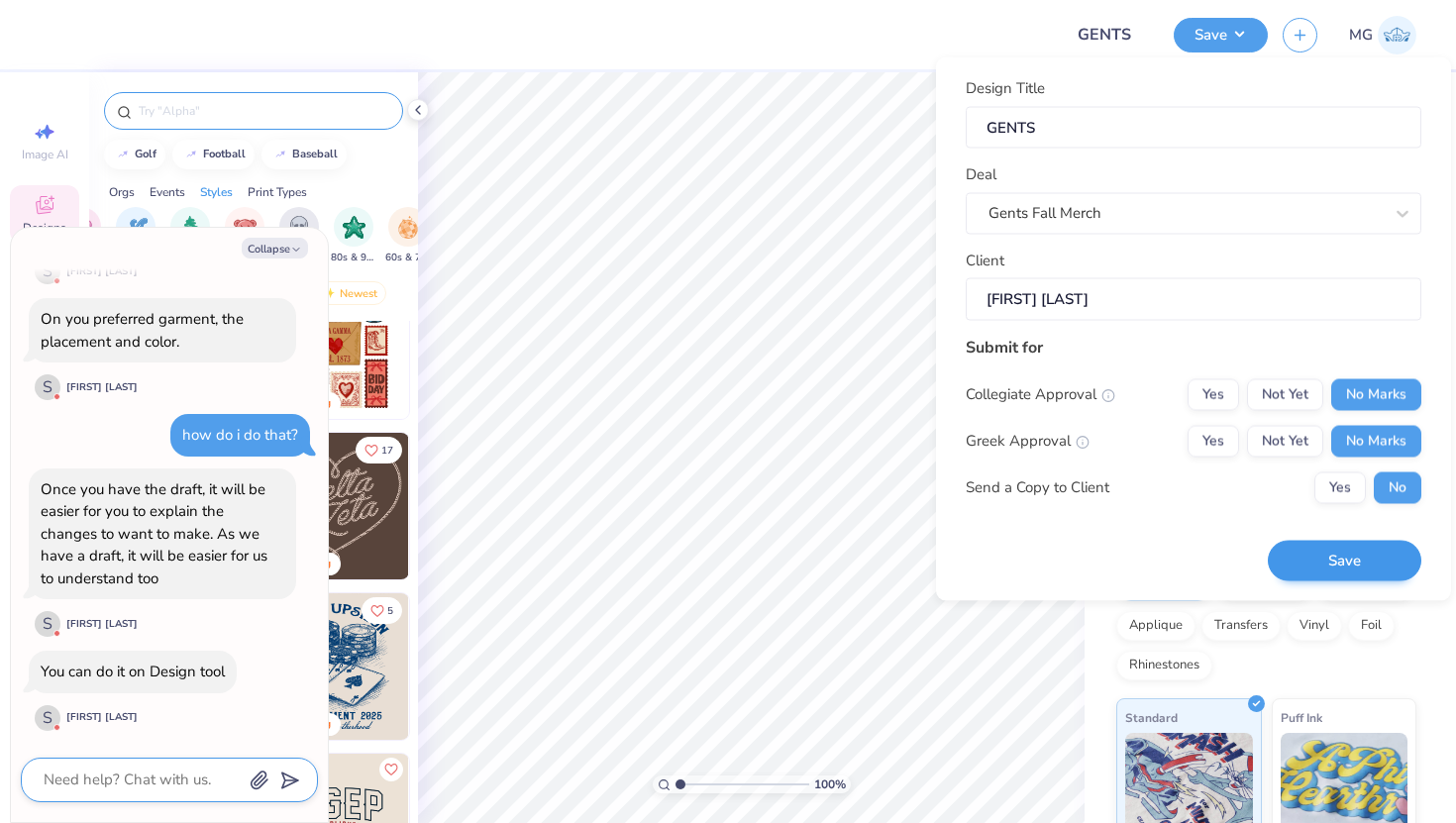 scroll, scrollTop: 669, scrollLeft: 0, axis: vertical 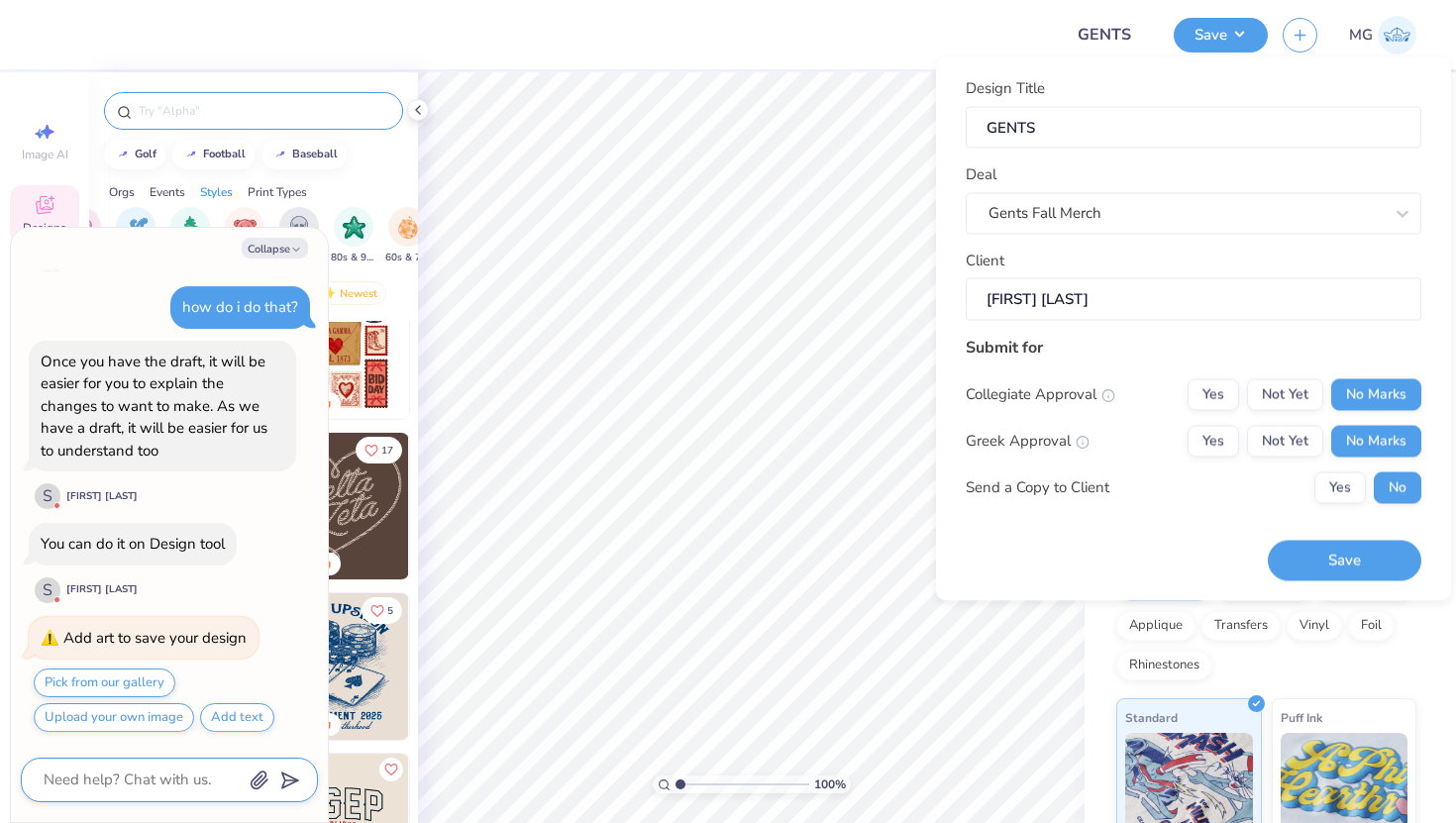 click at bounding box center [142, 779] 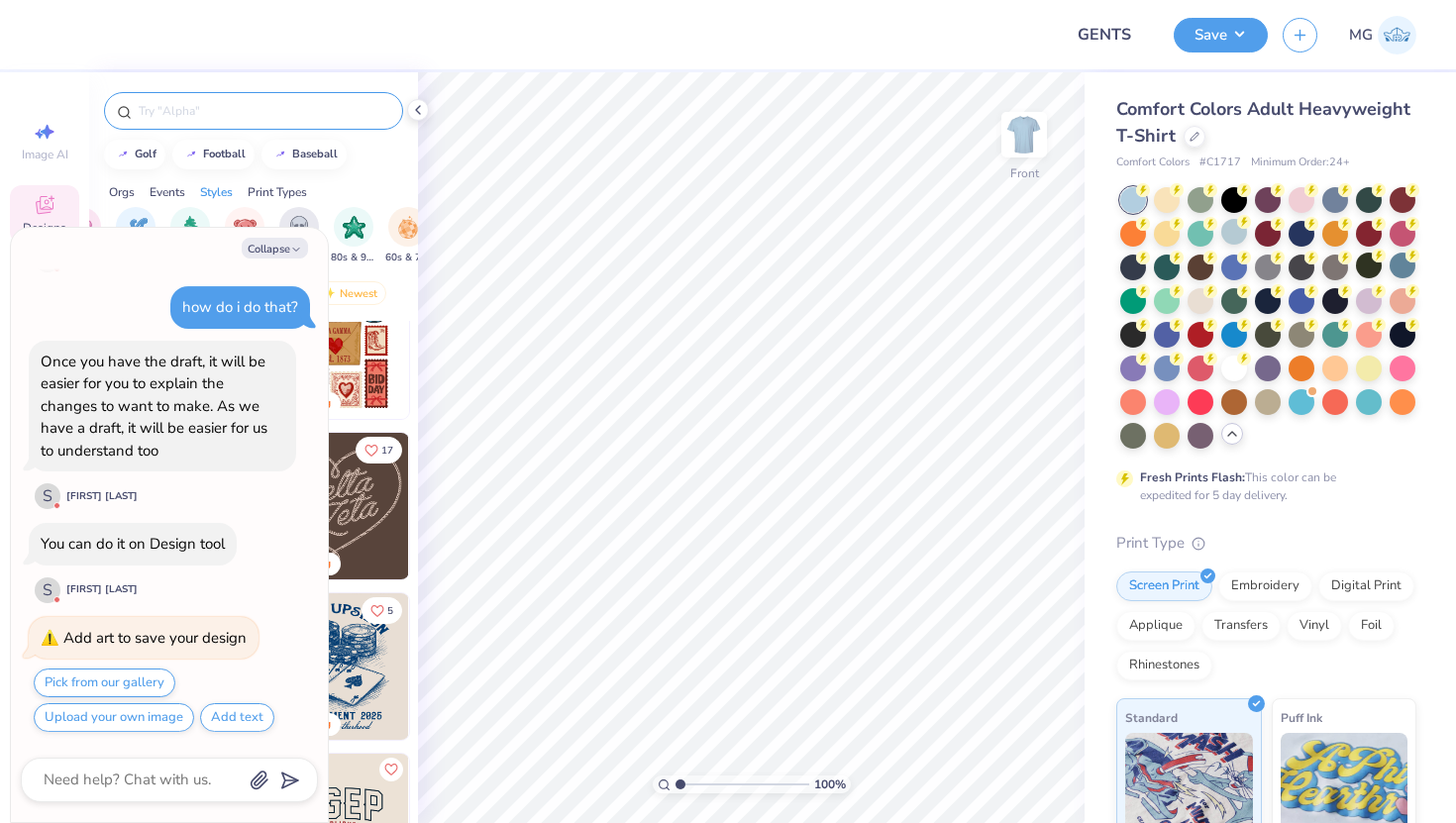 click on "You can do it on Design tool" at bounding box center (133, 544) 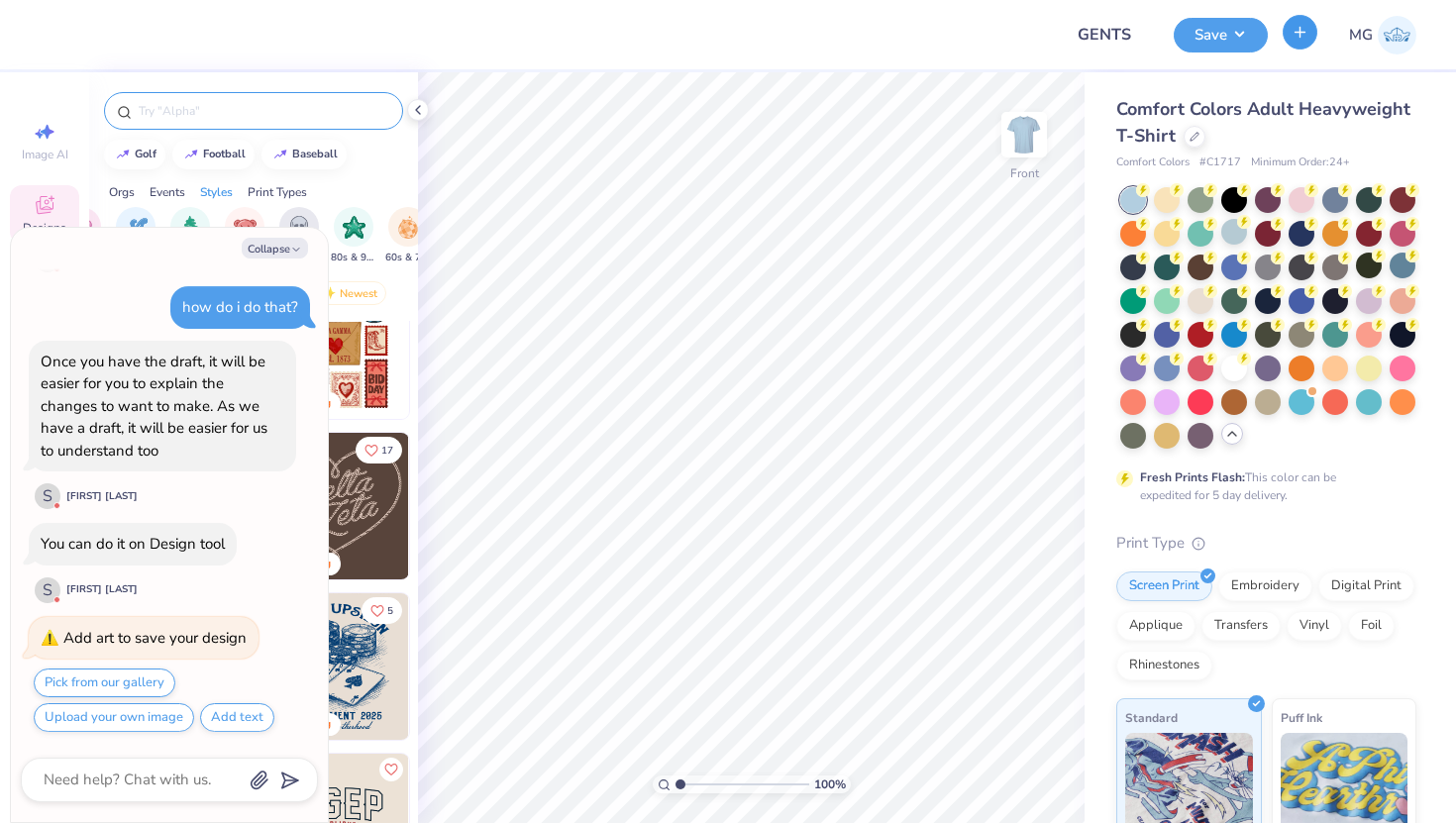 click at bounding box center [1300, 32] 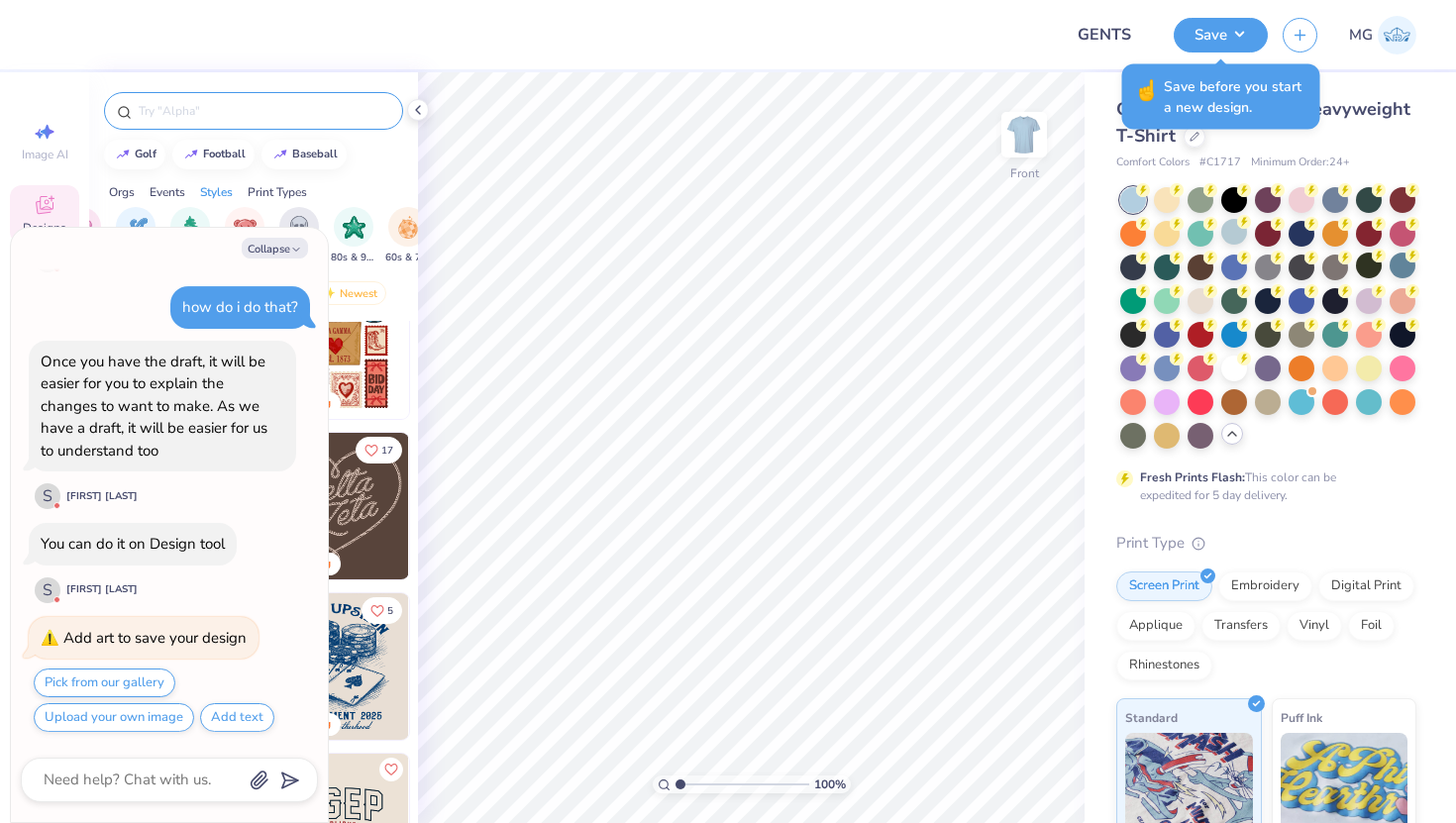 click on "Design Title GENTS" at bounding box center [1110, 35] 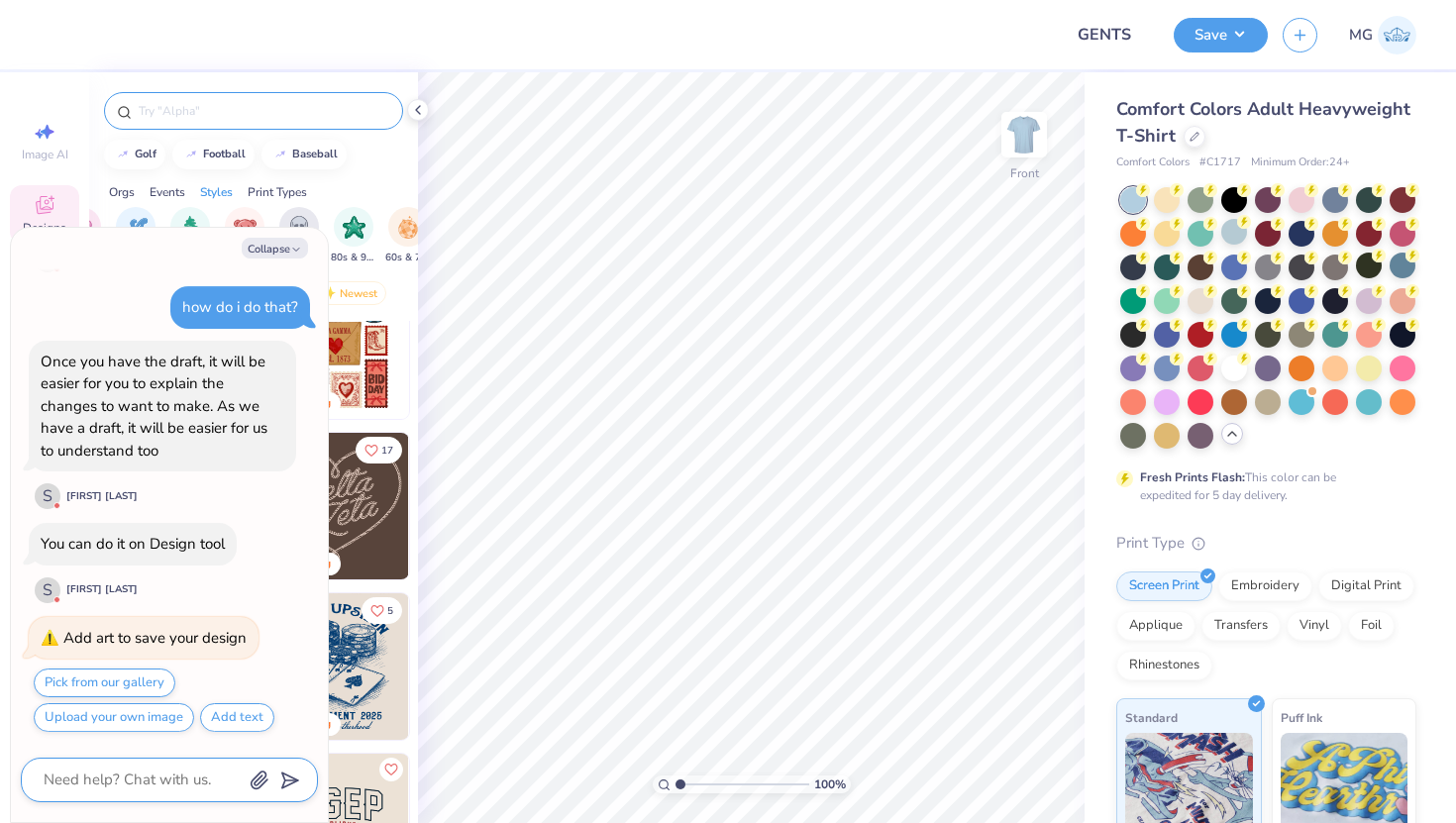 click at bounding box center (142, 779) 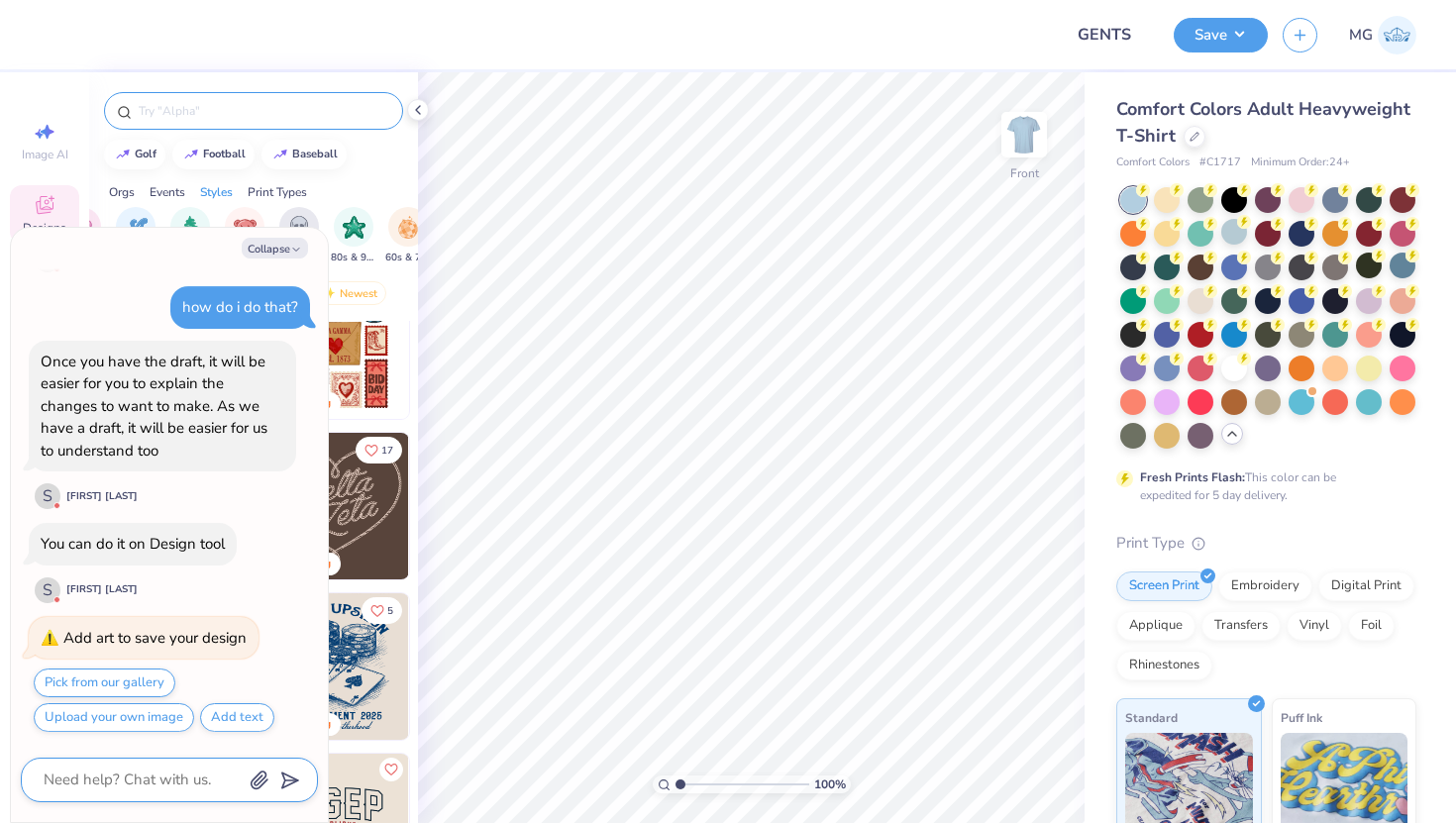 type on "x" 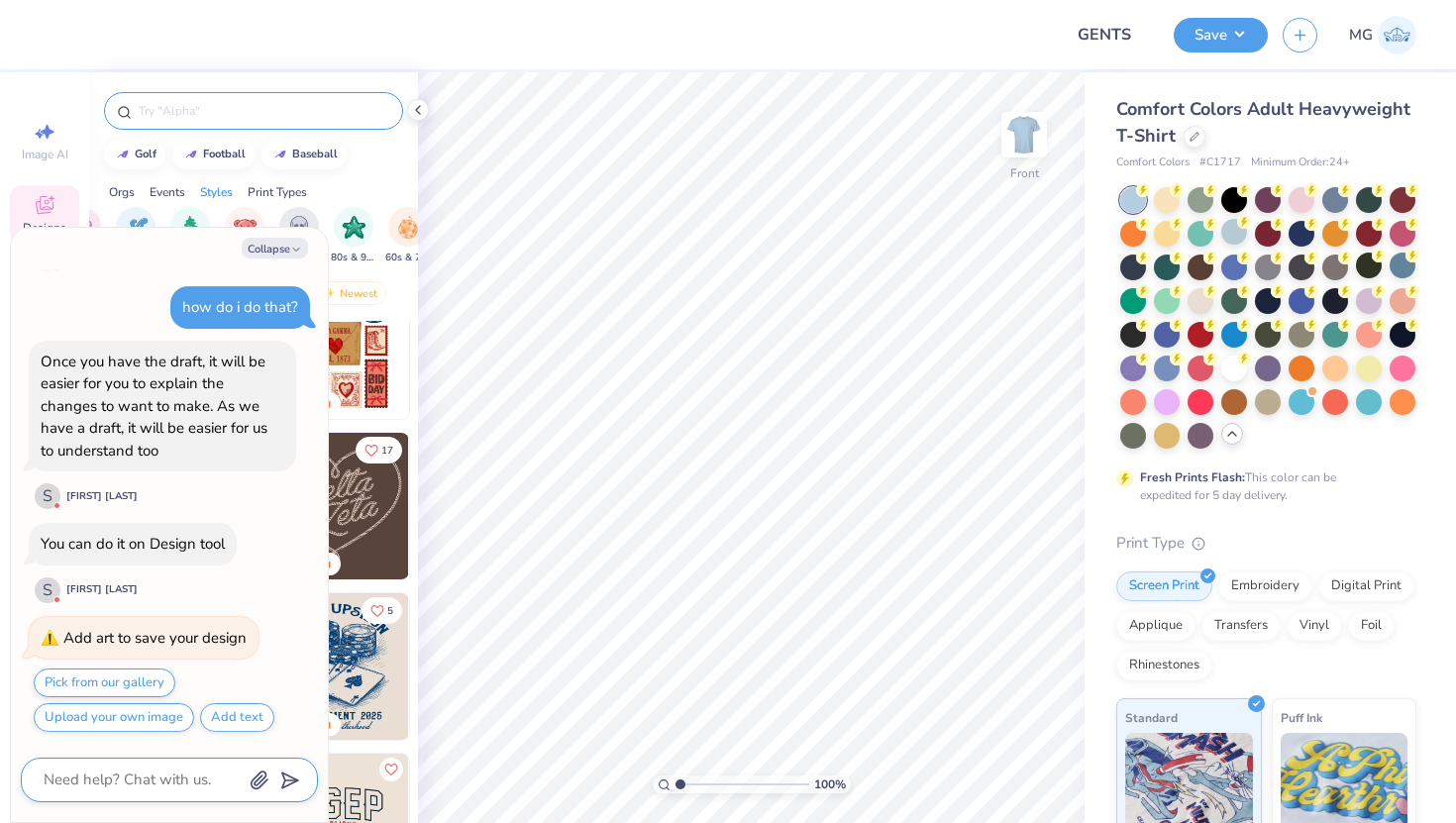 type on "i" 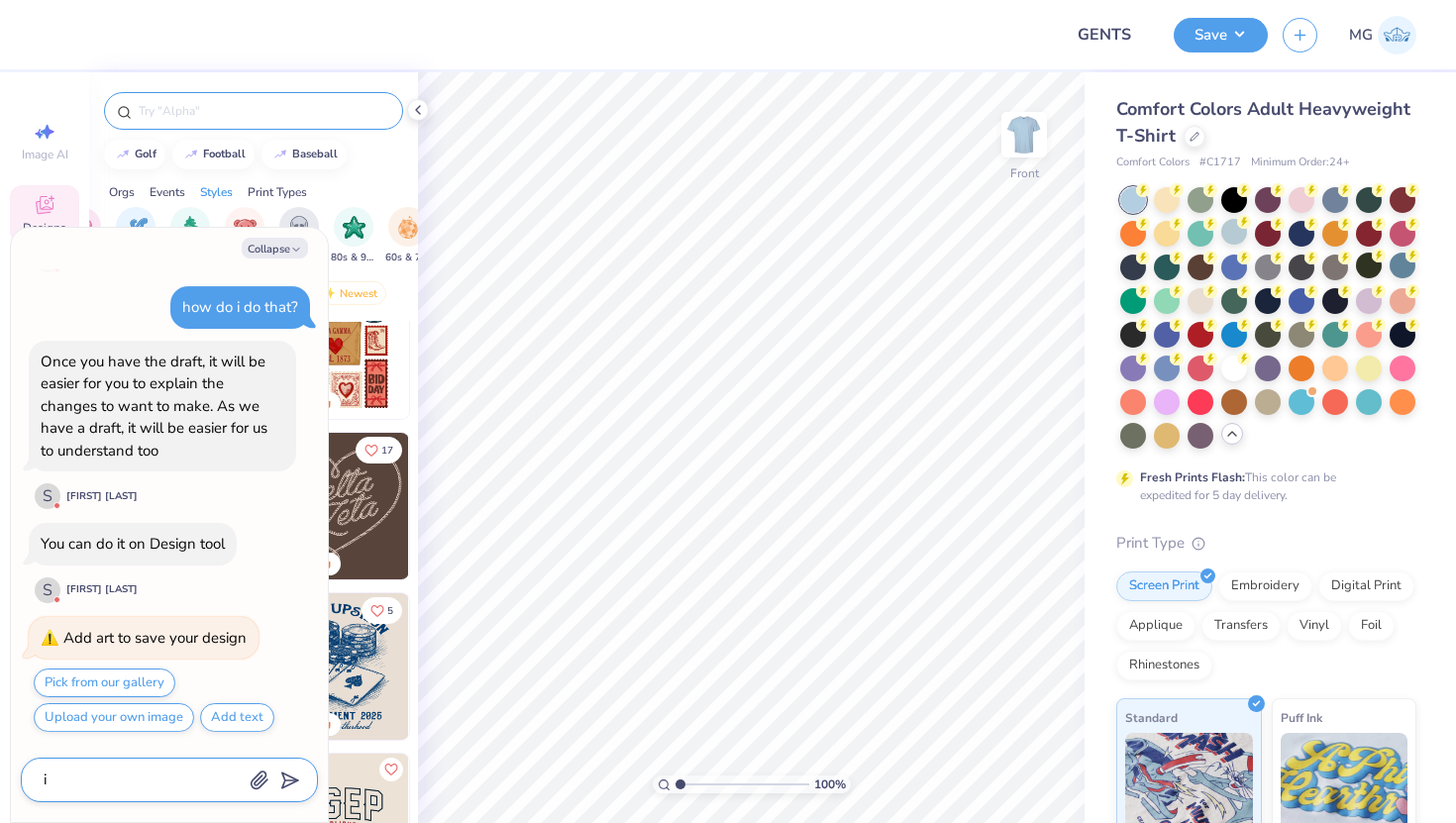 type on "x" 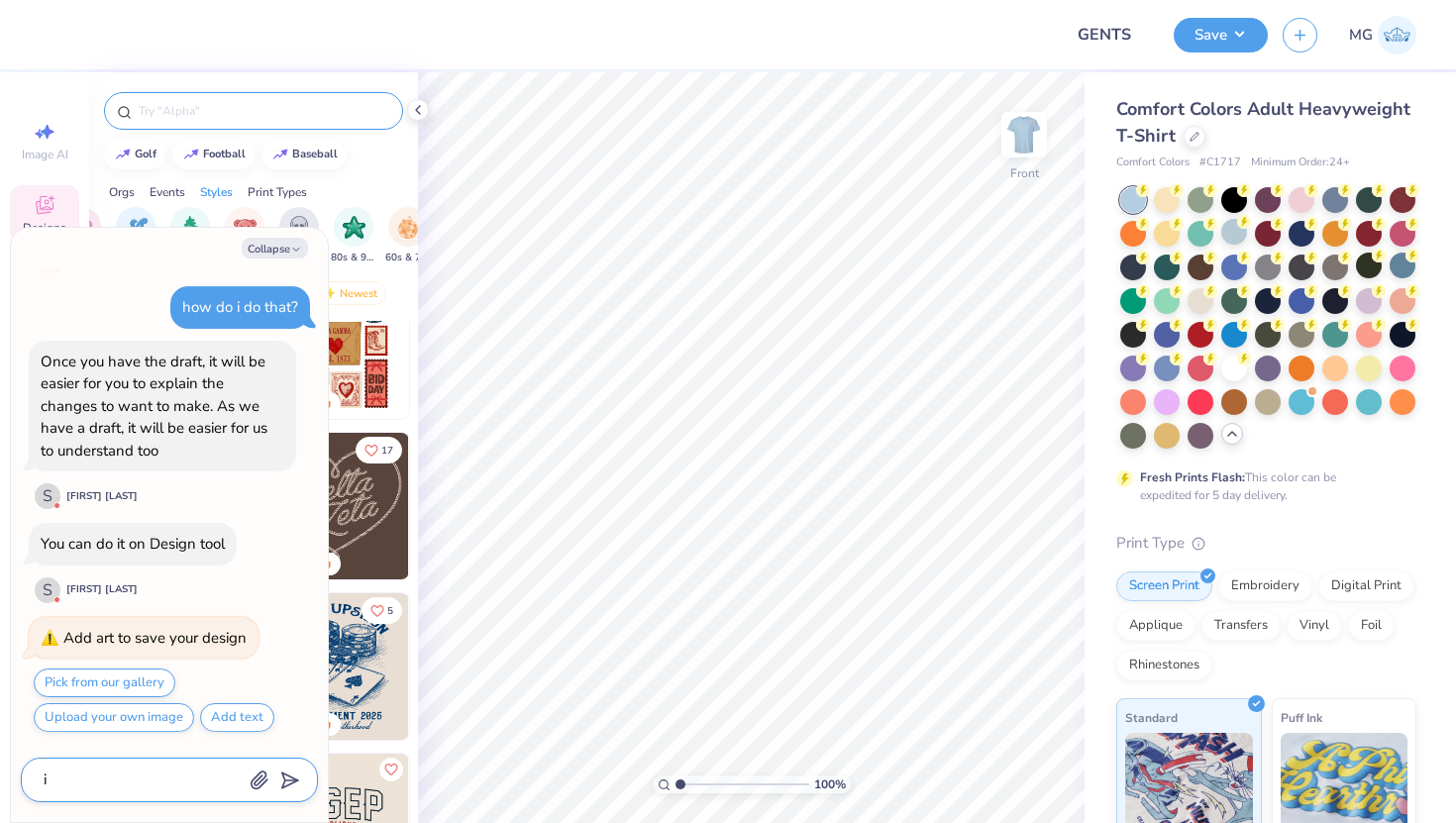 type on "im" 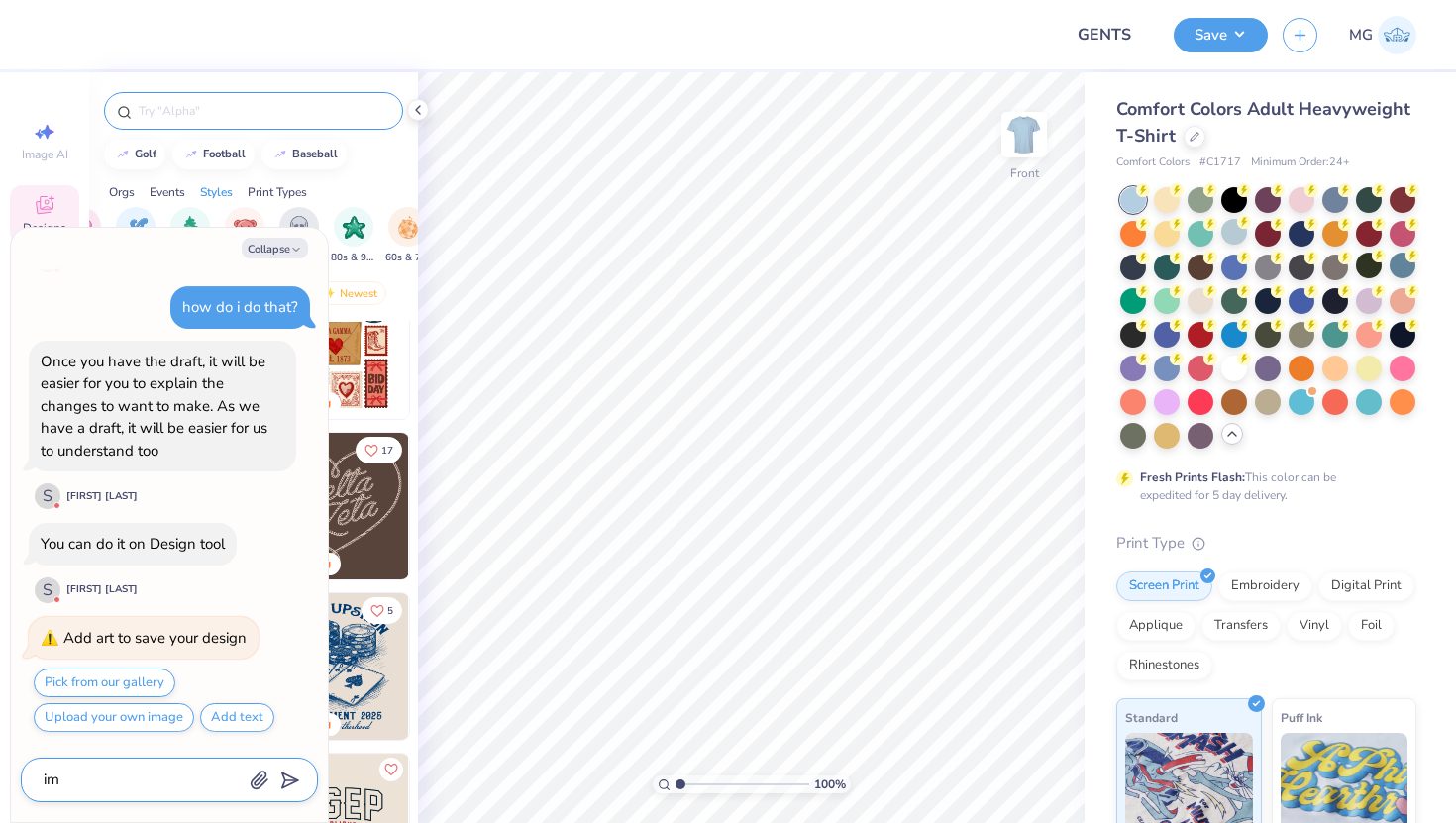 type on "x" 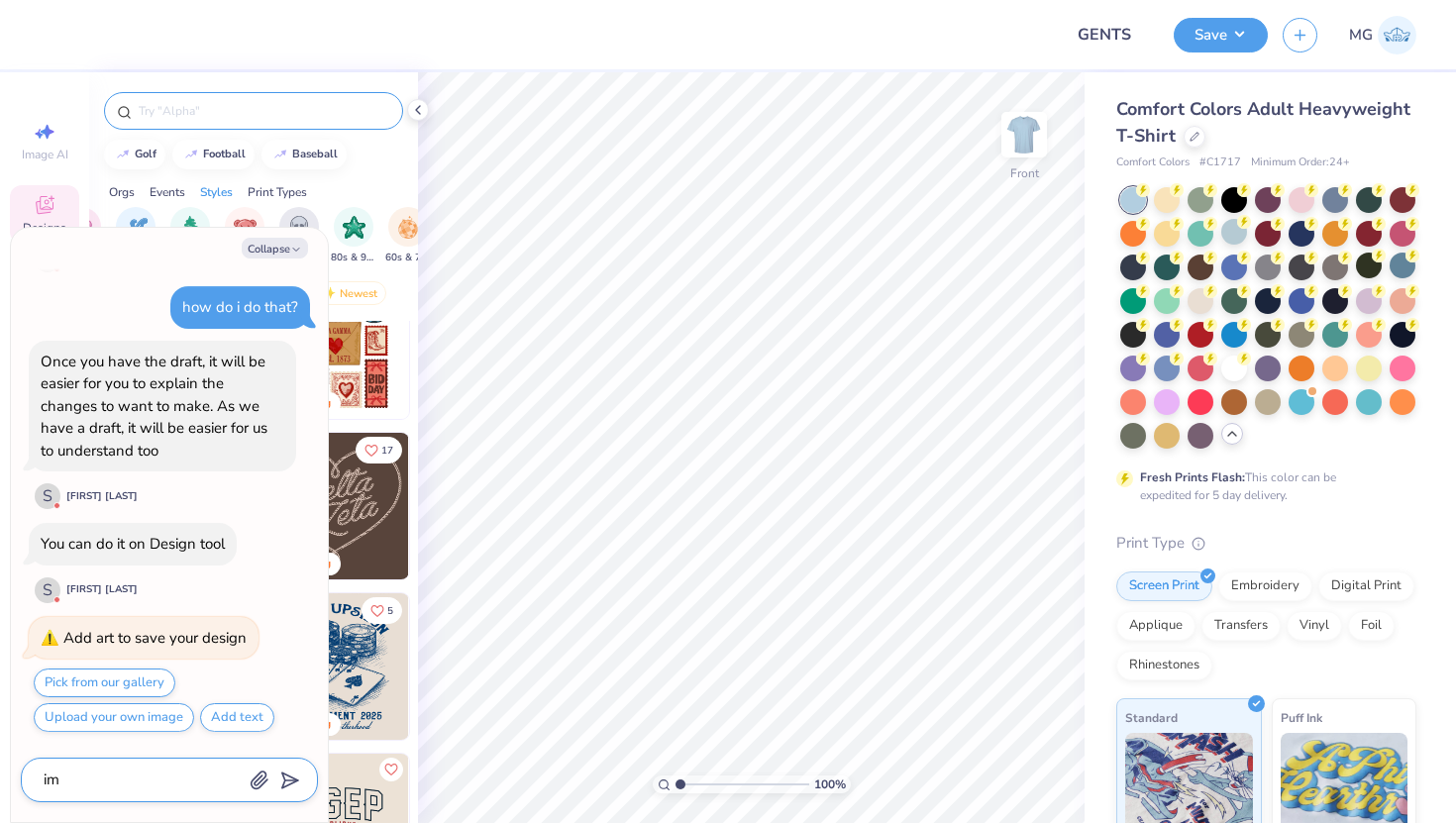 type on "im" 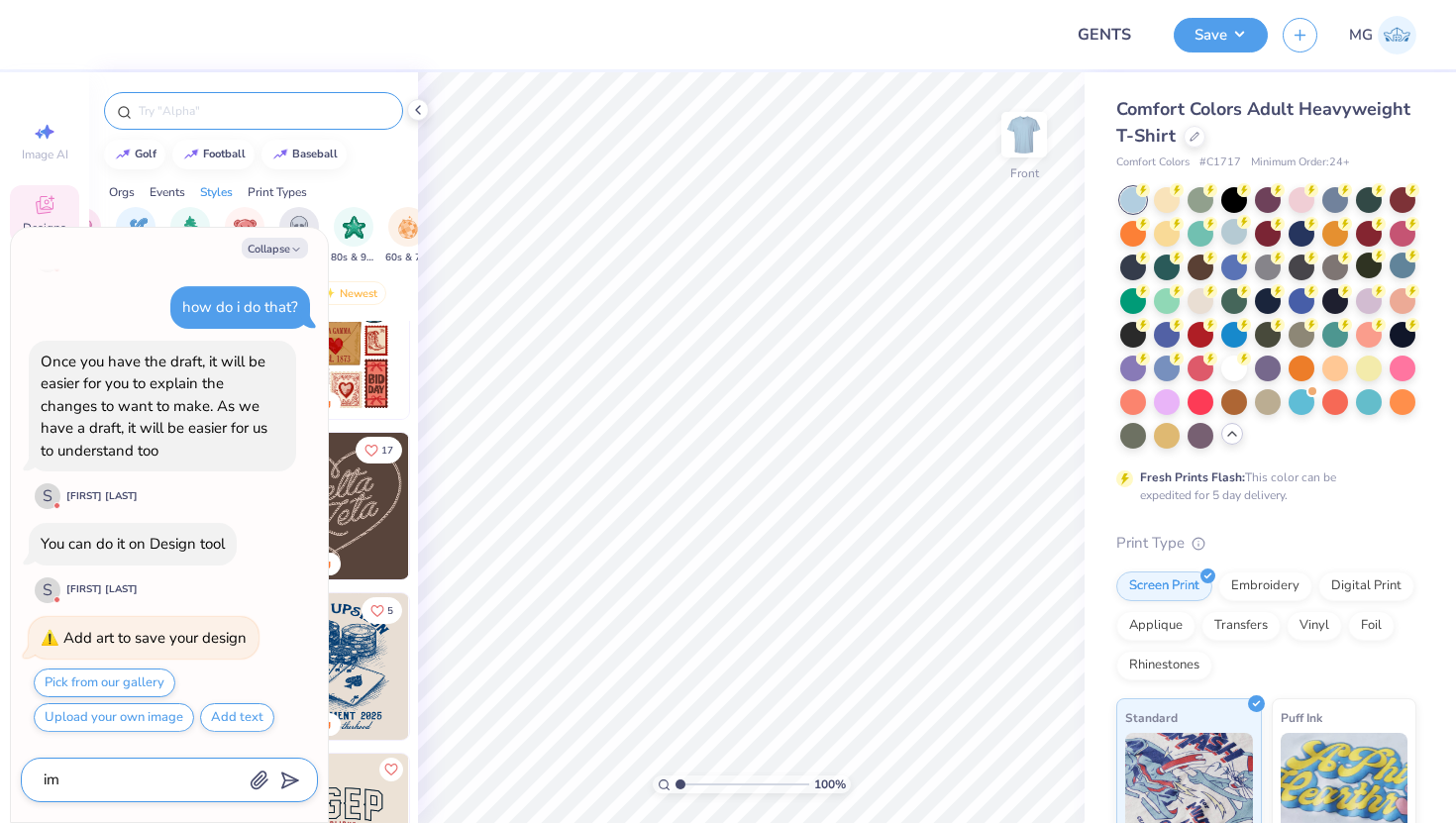 type on "x" 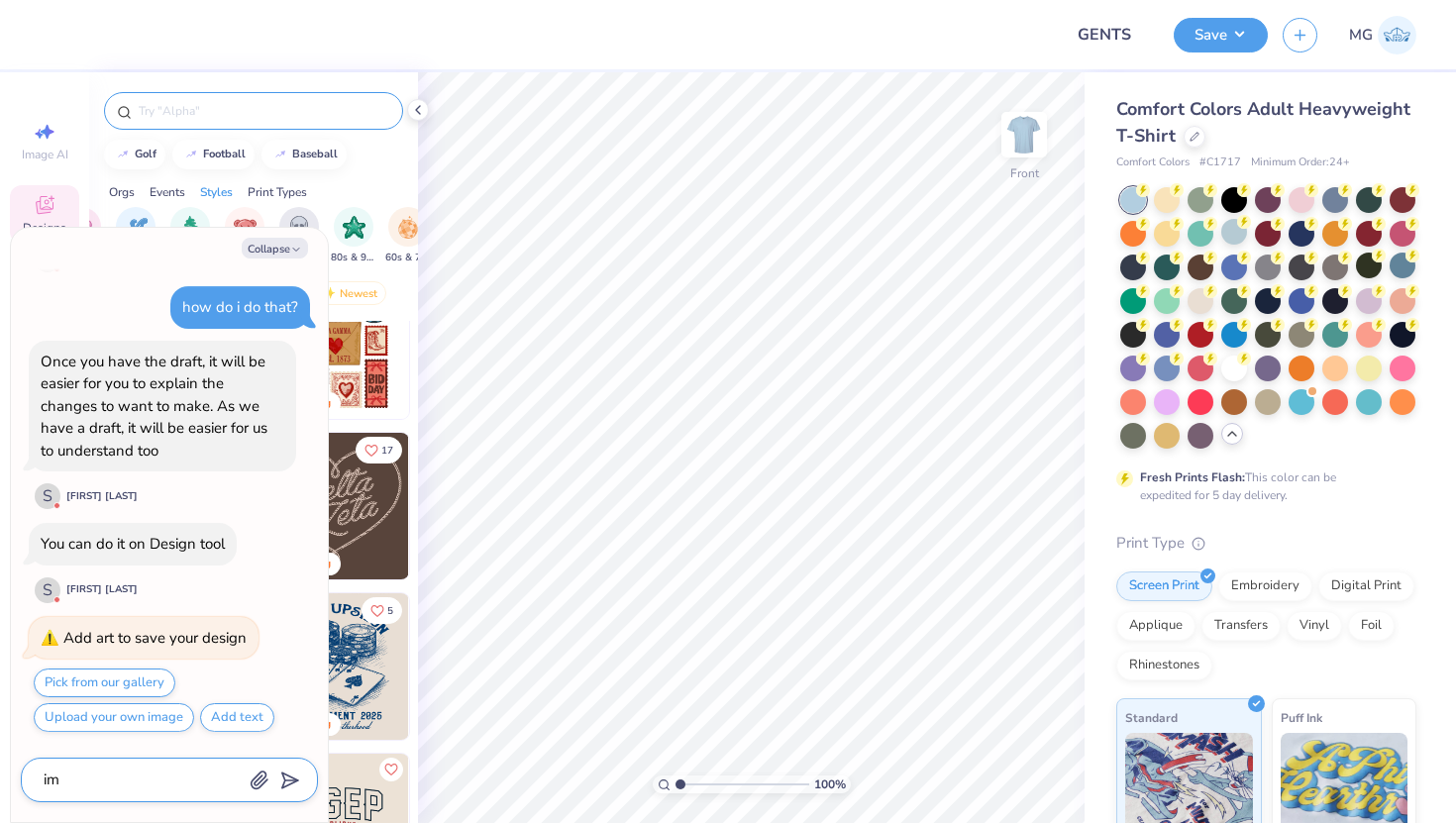 type on "im s" 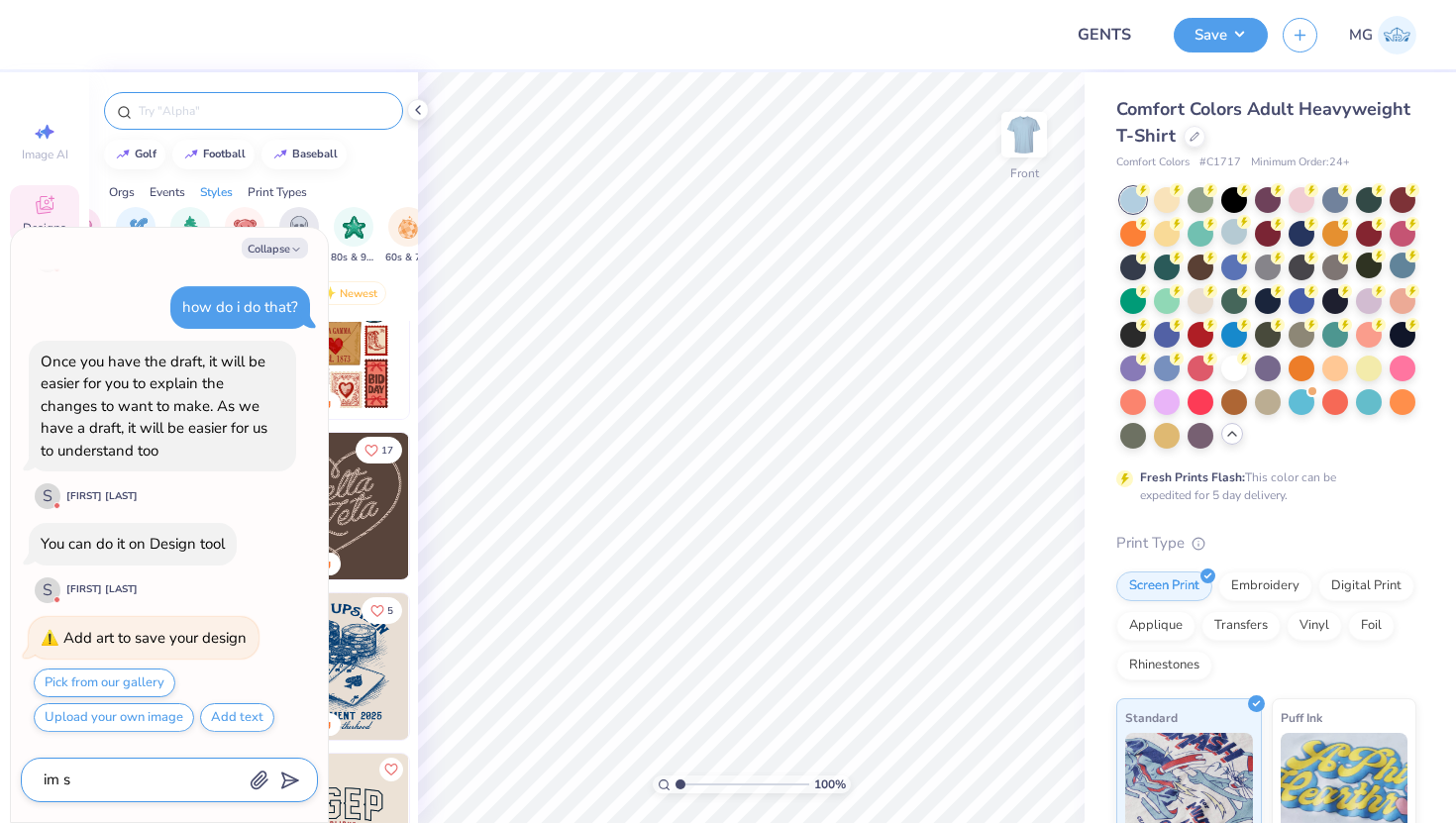 type on "x" 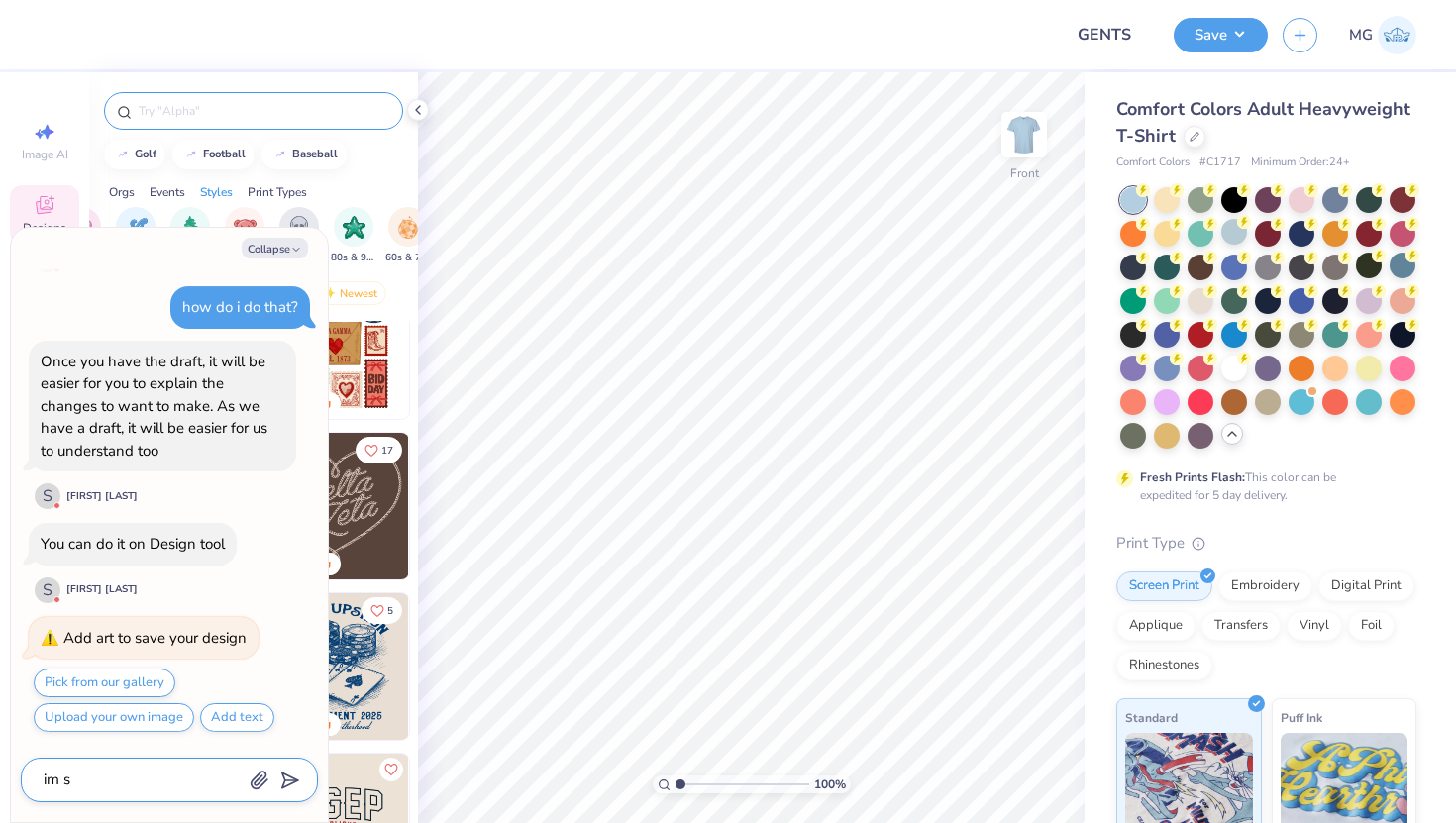 type on "im so" 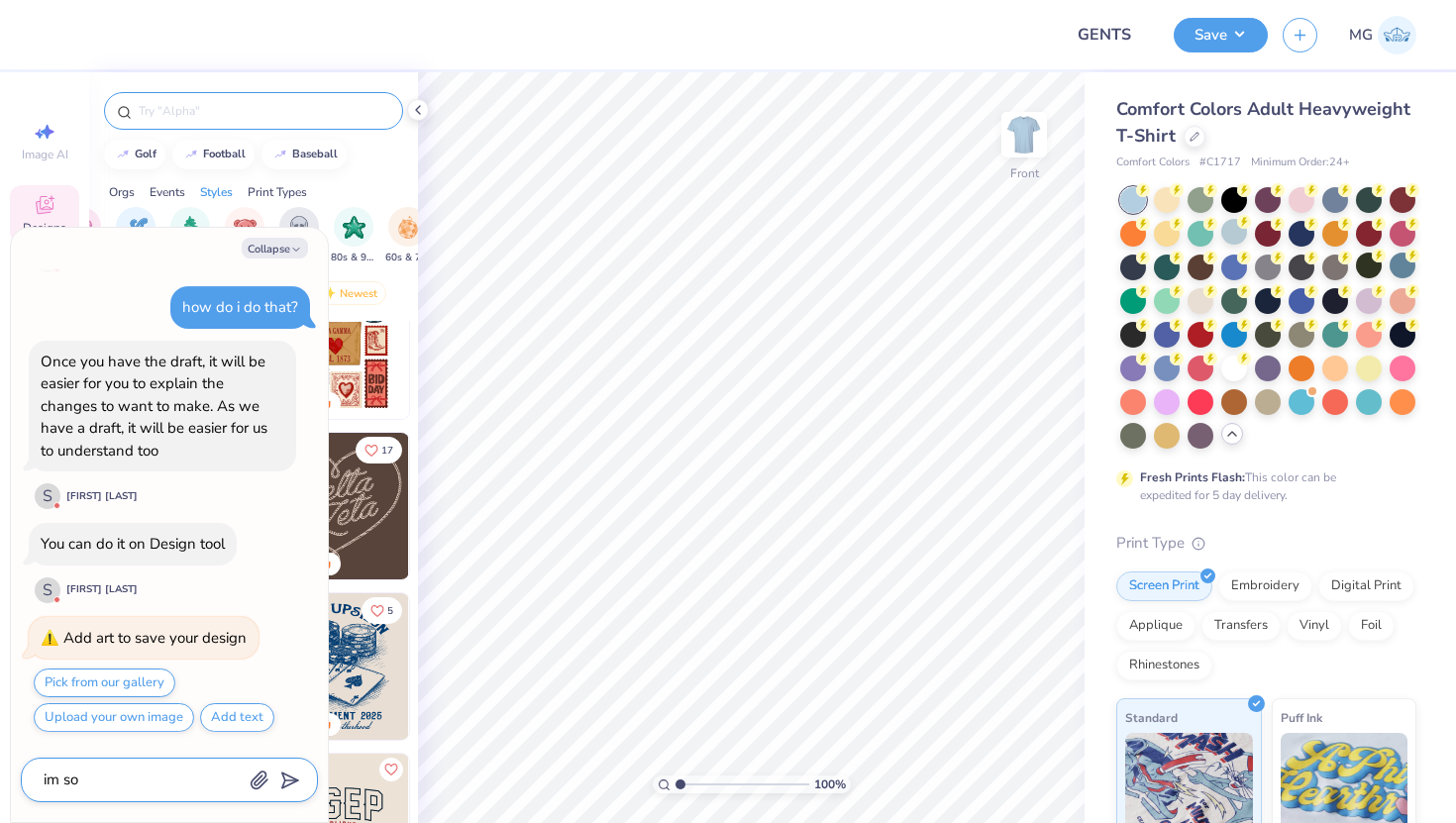 type on "x" 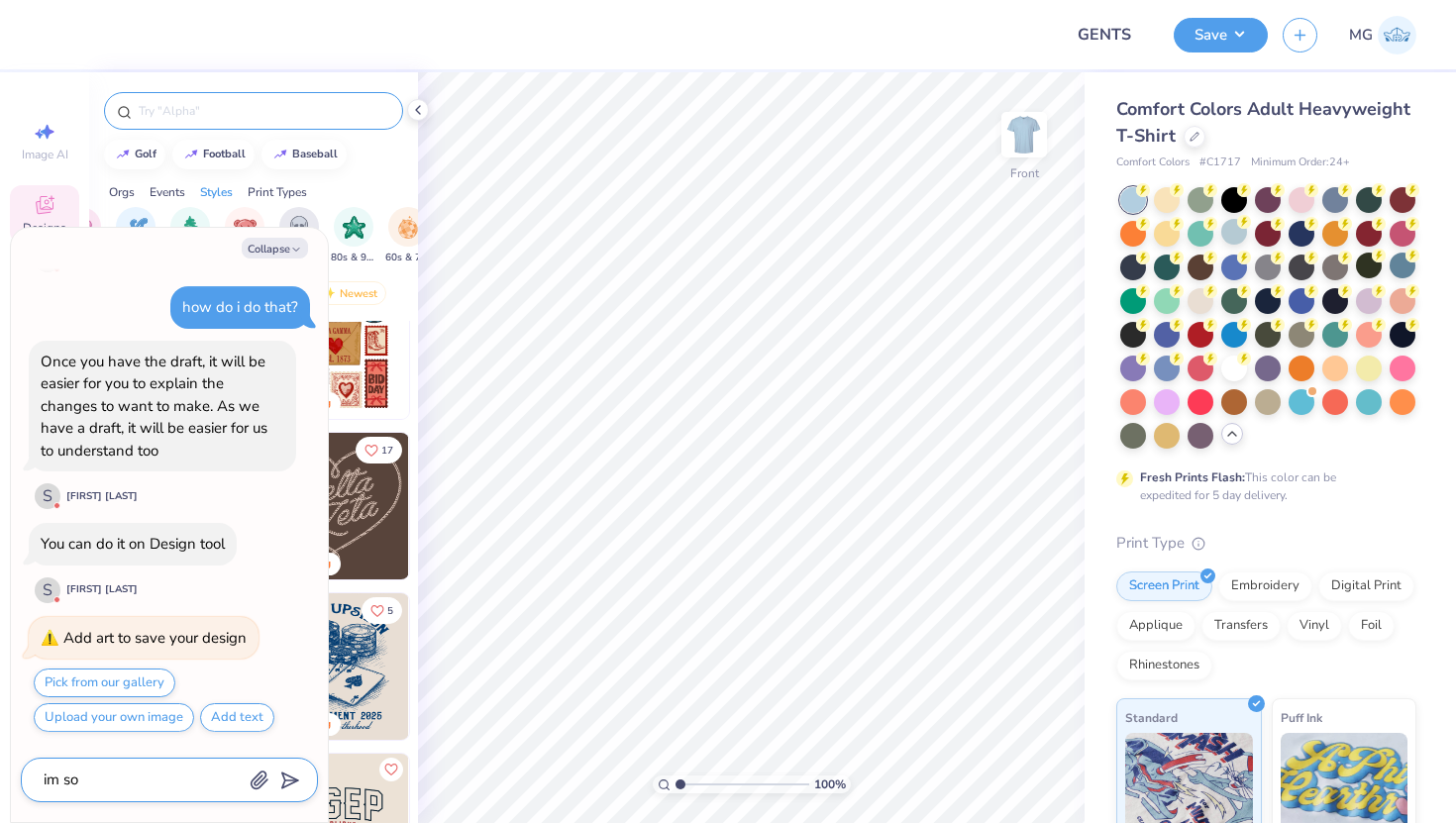 type on "im sor" 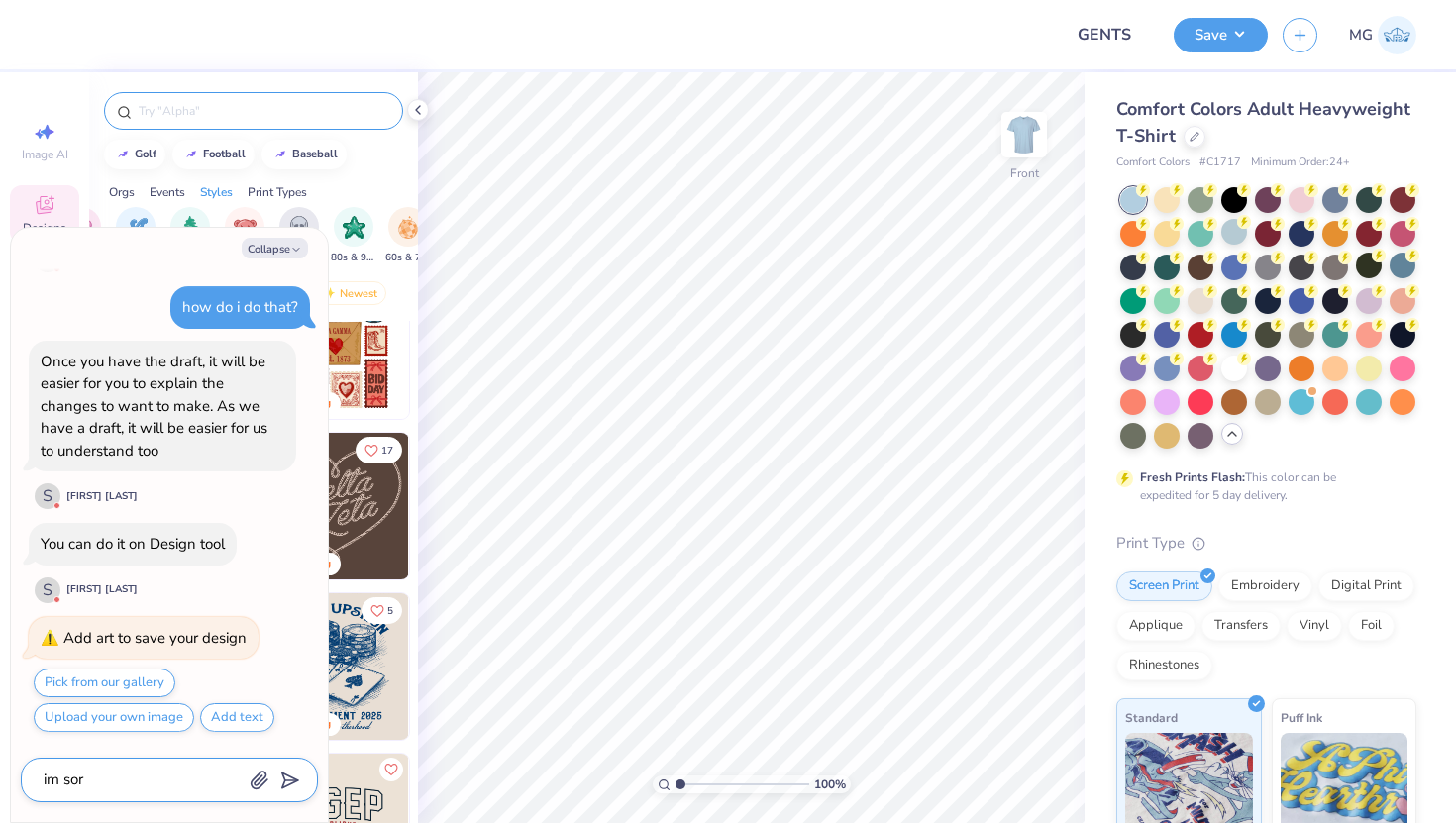 type on "x" 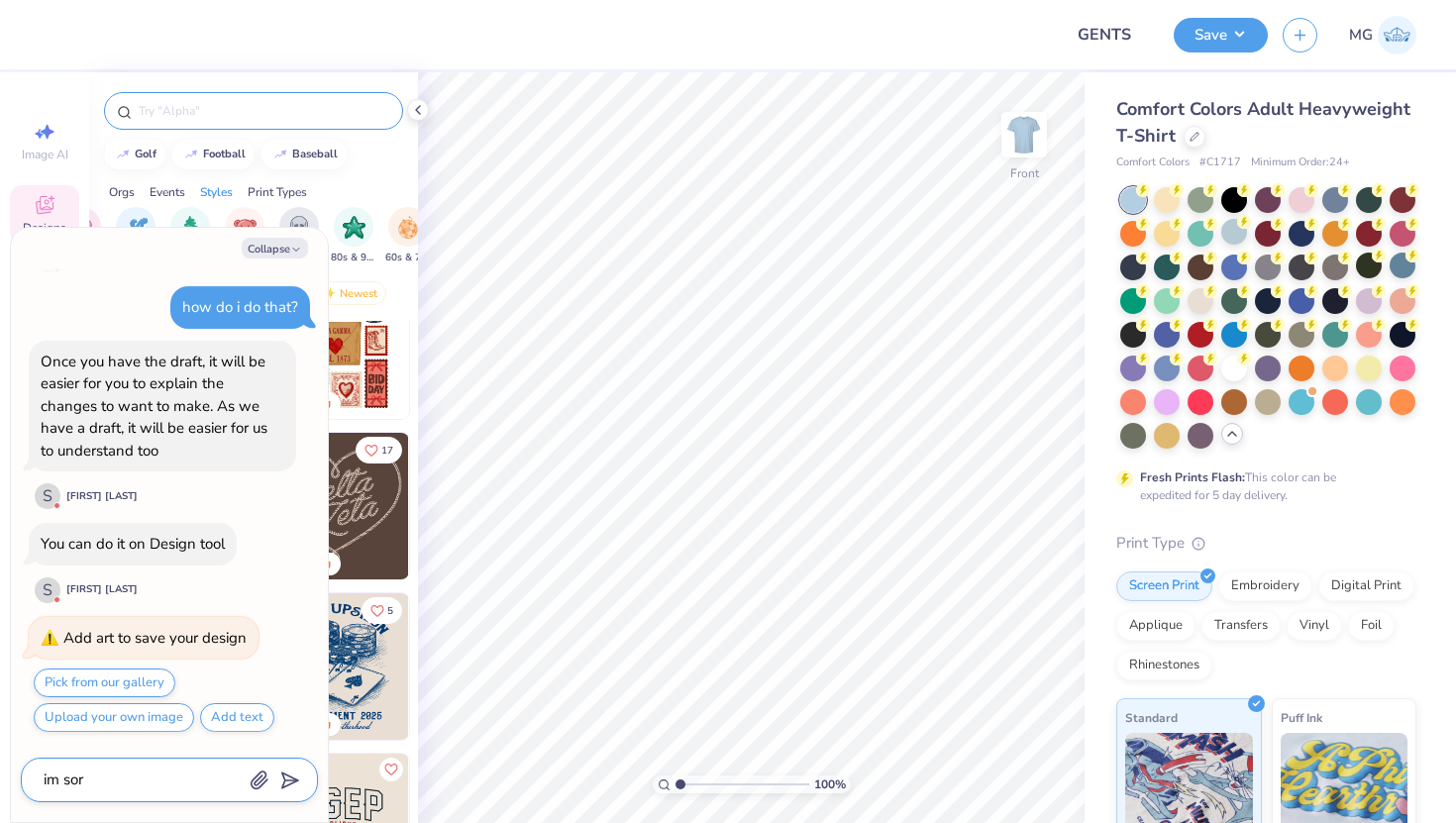 type on "im sorr" 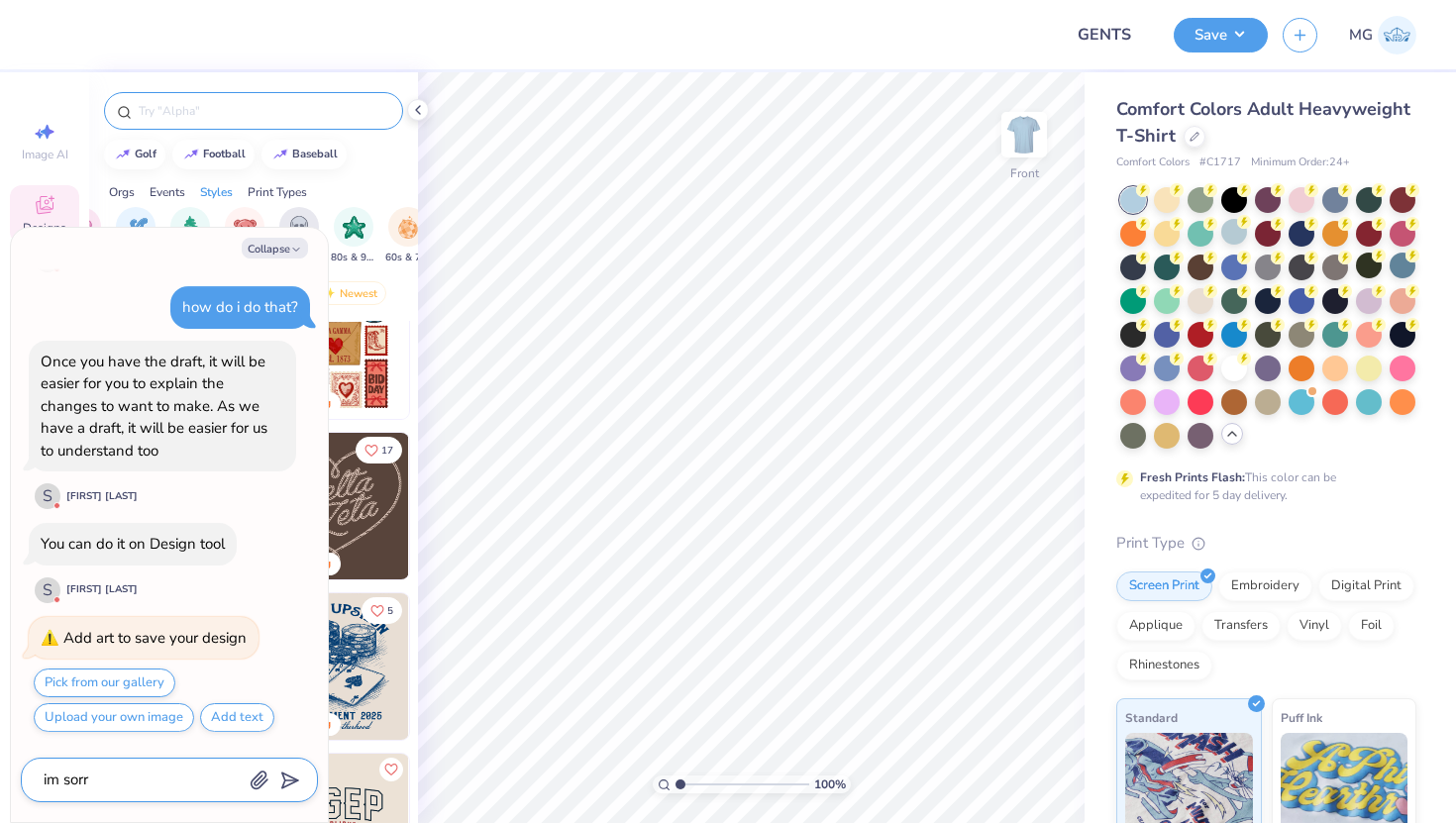 type on "x" 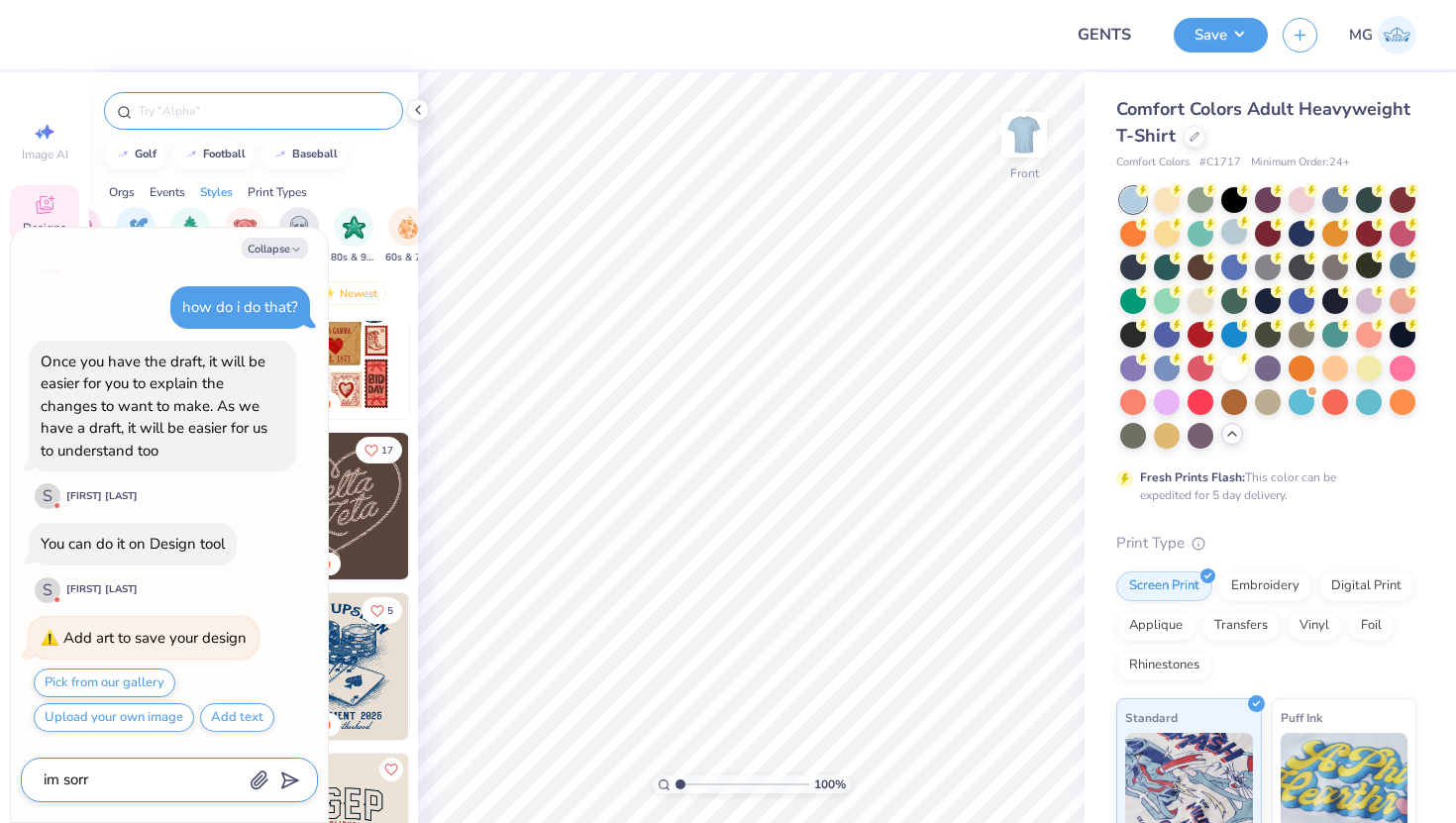 type on "im sorry" 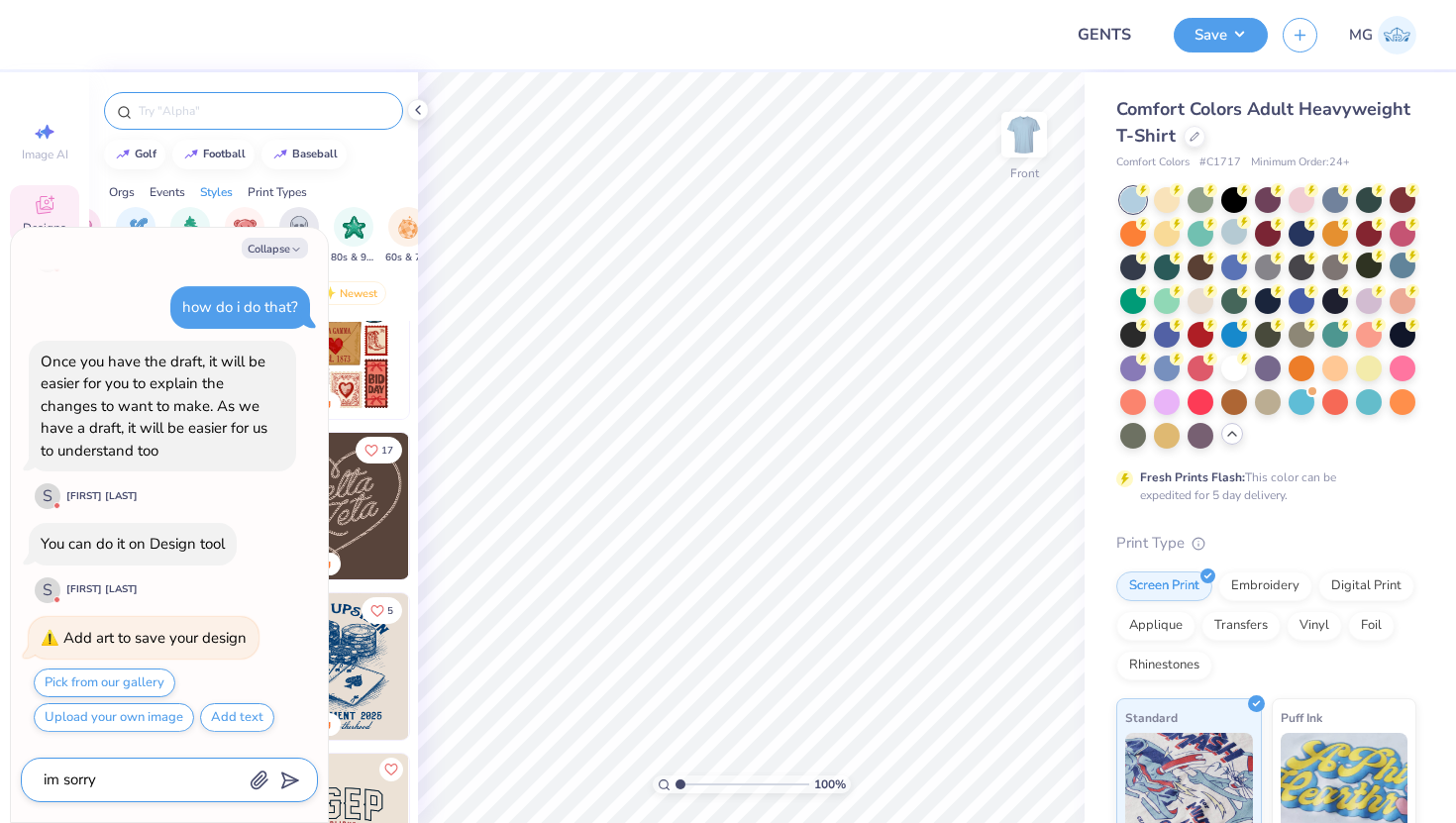 type on "x" 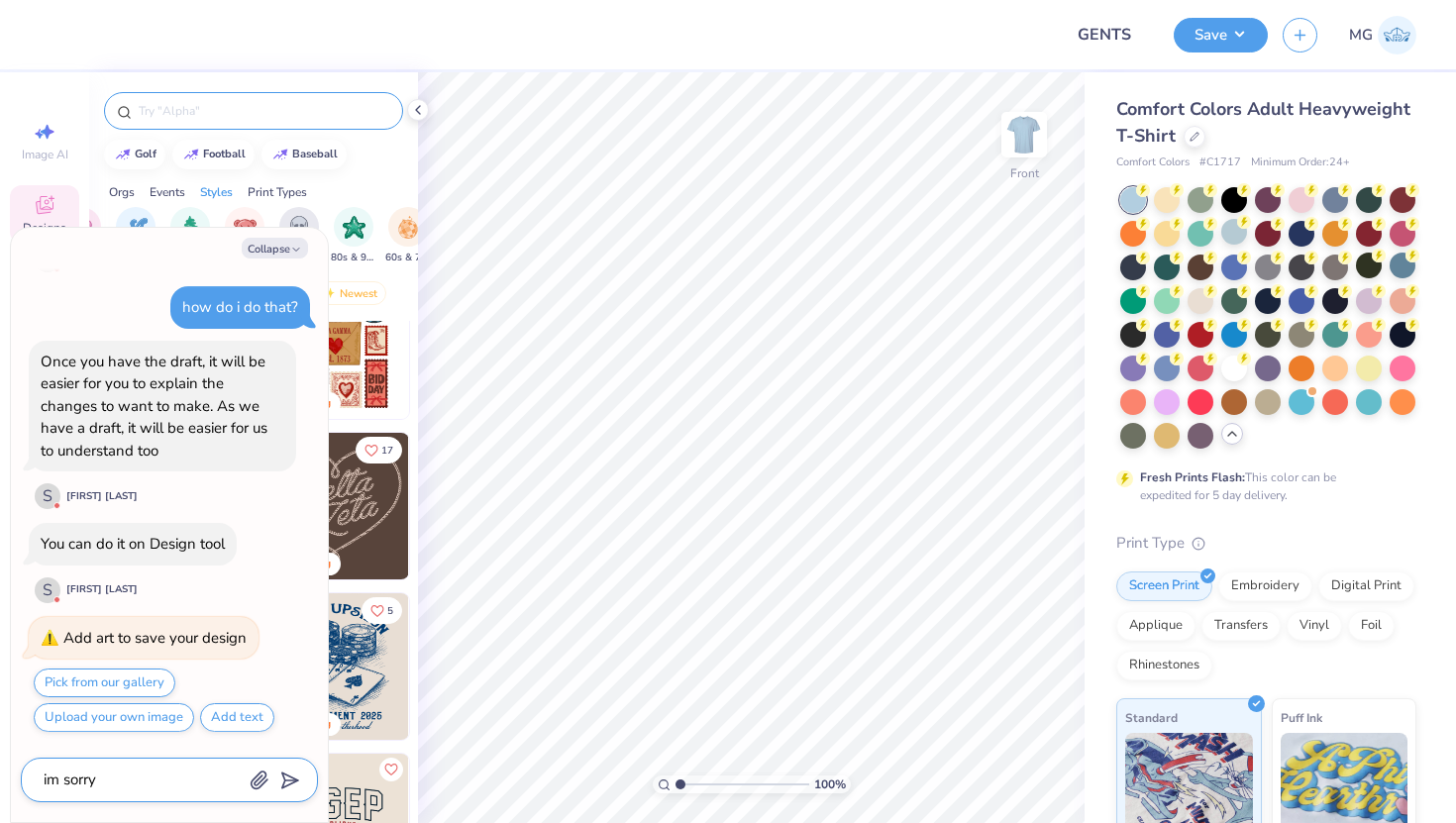 type on "im sorry" 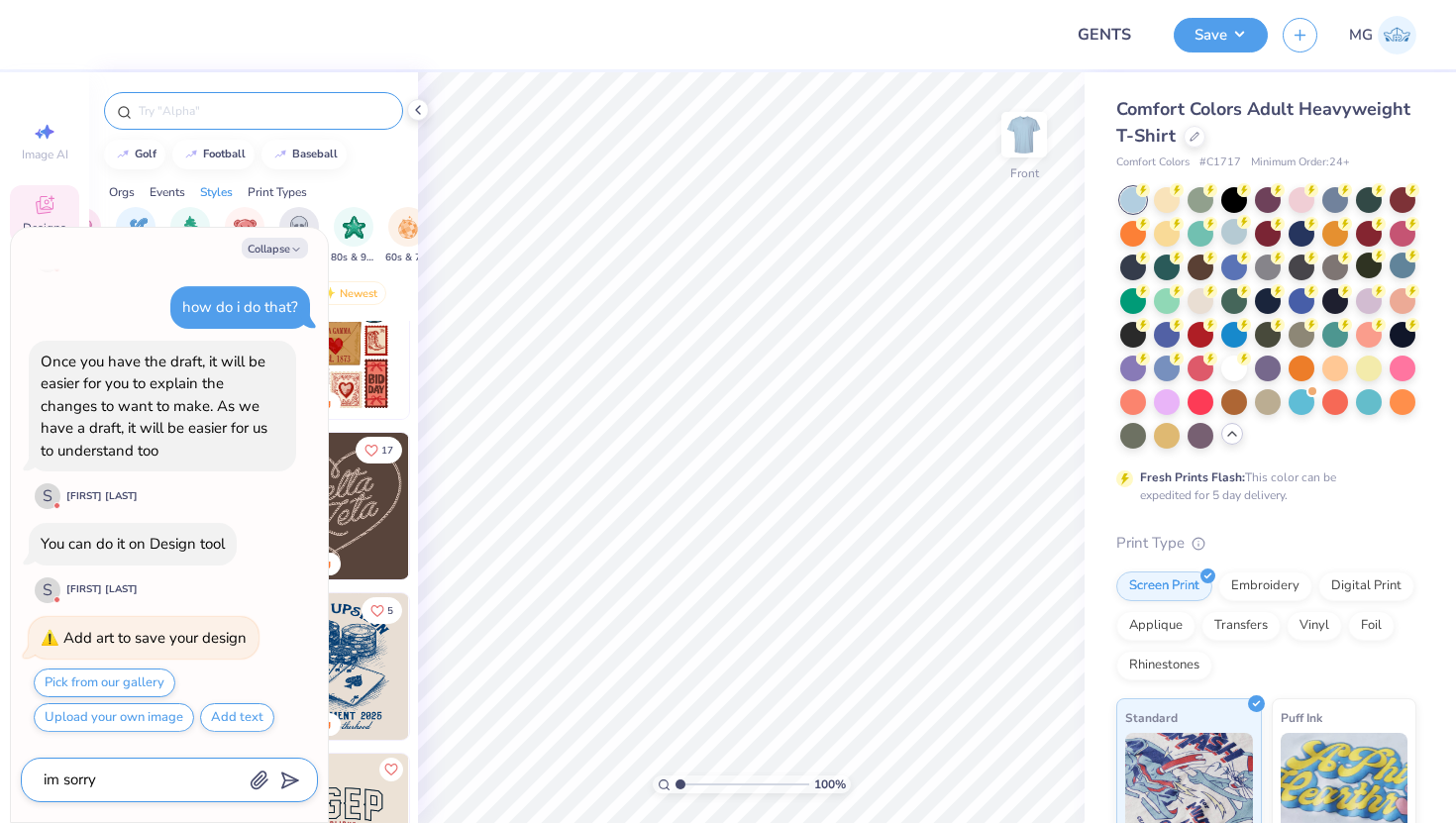 type on "x" 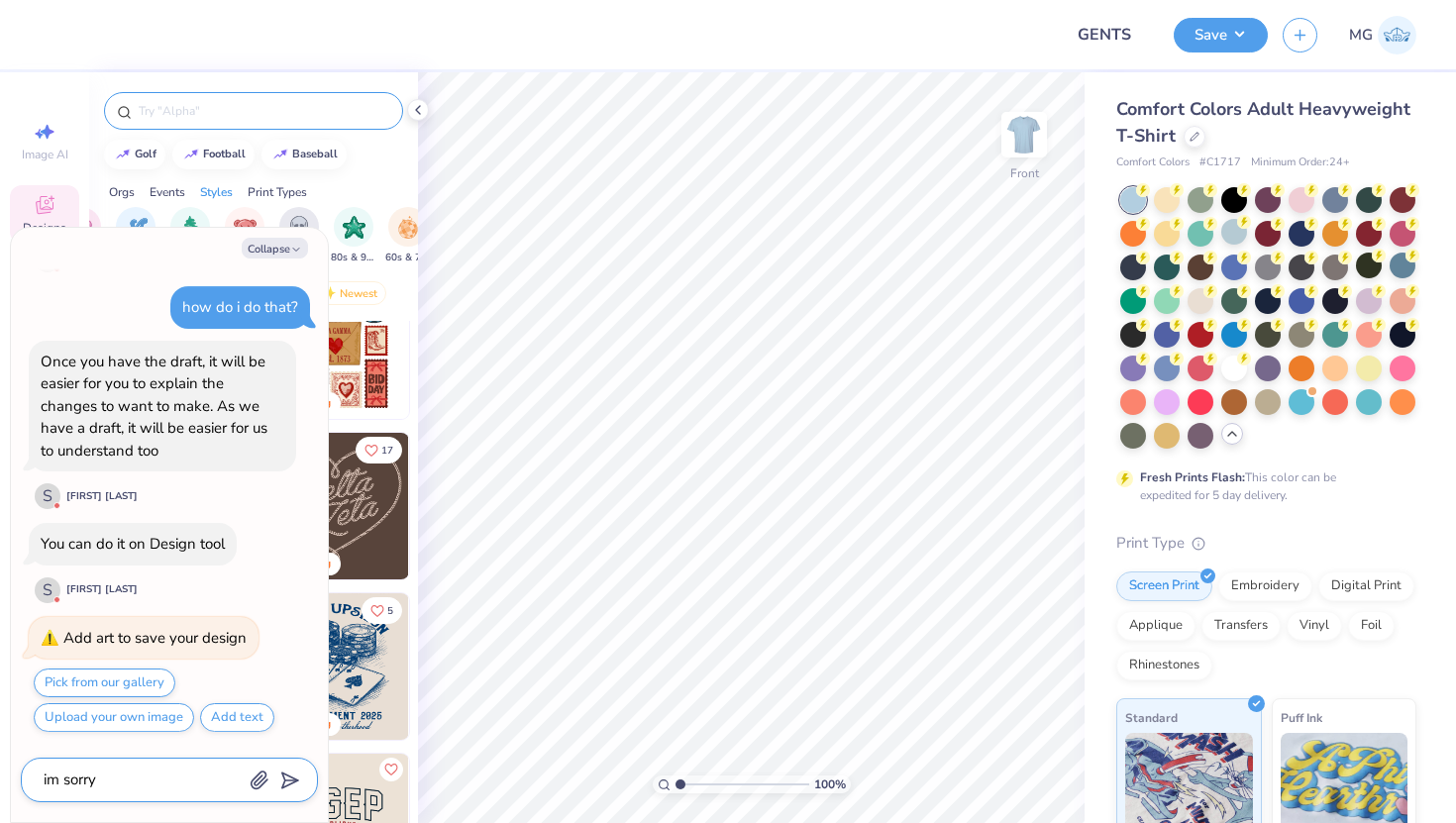 type on "im sorry i" 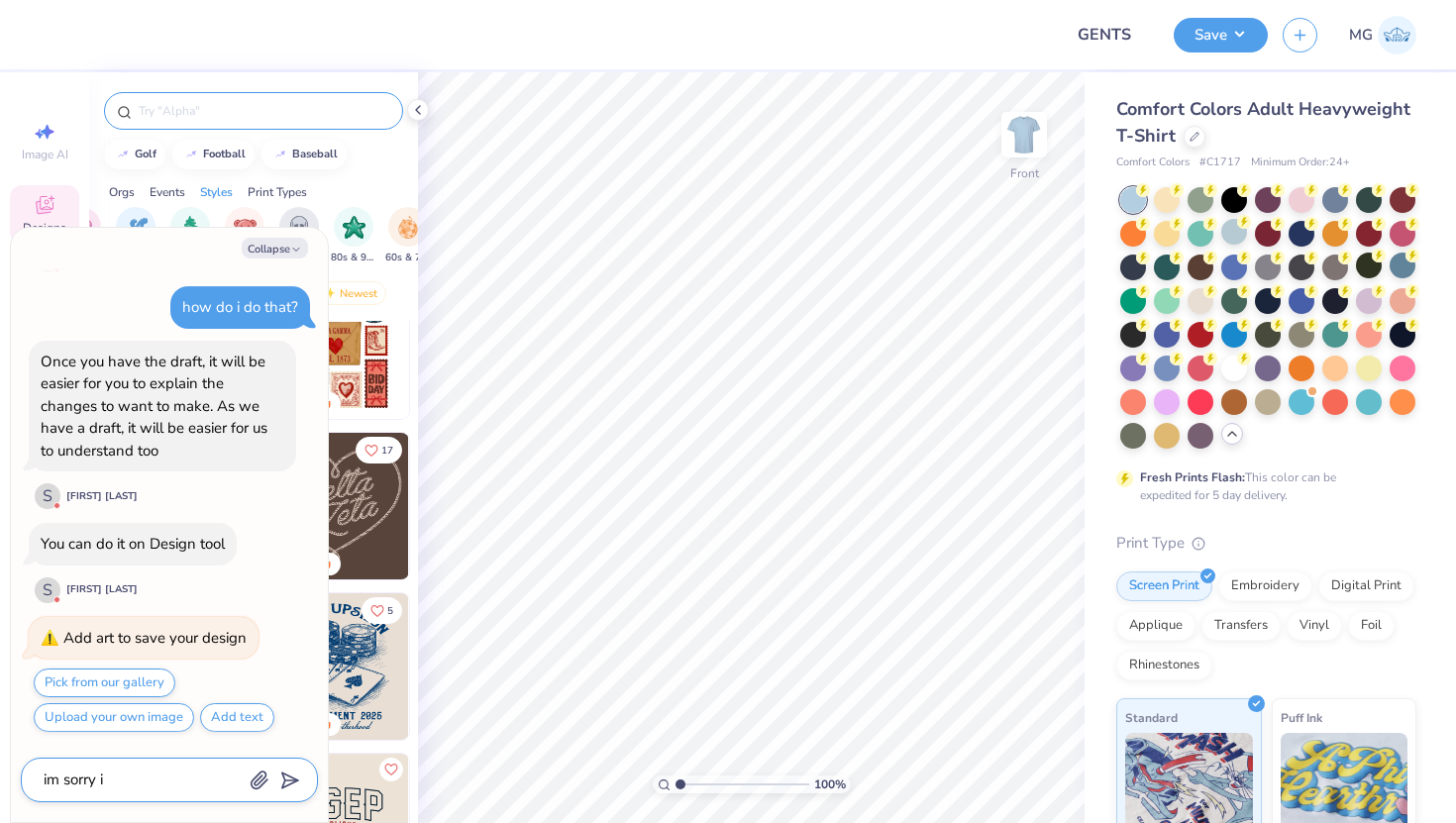 type on "x" 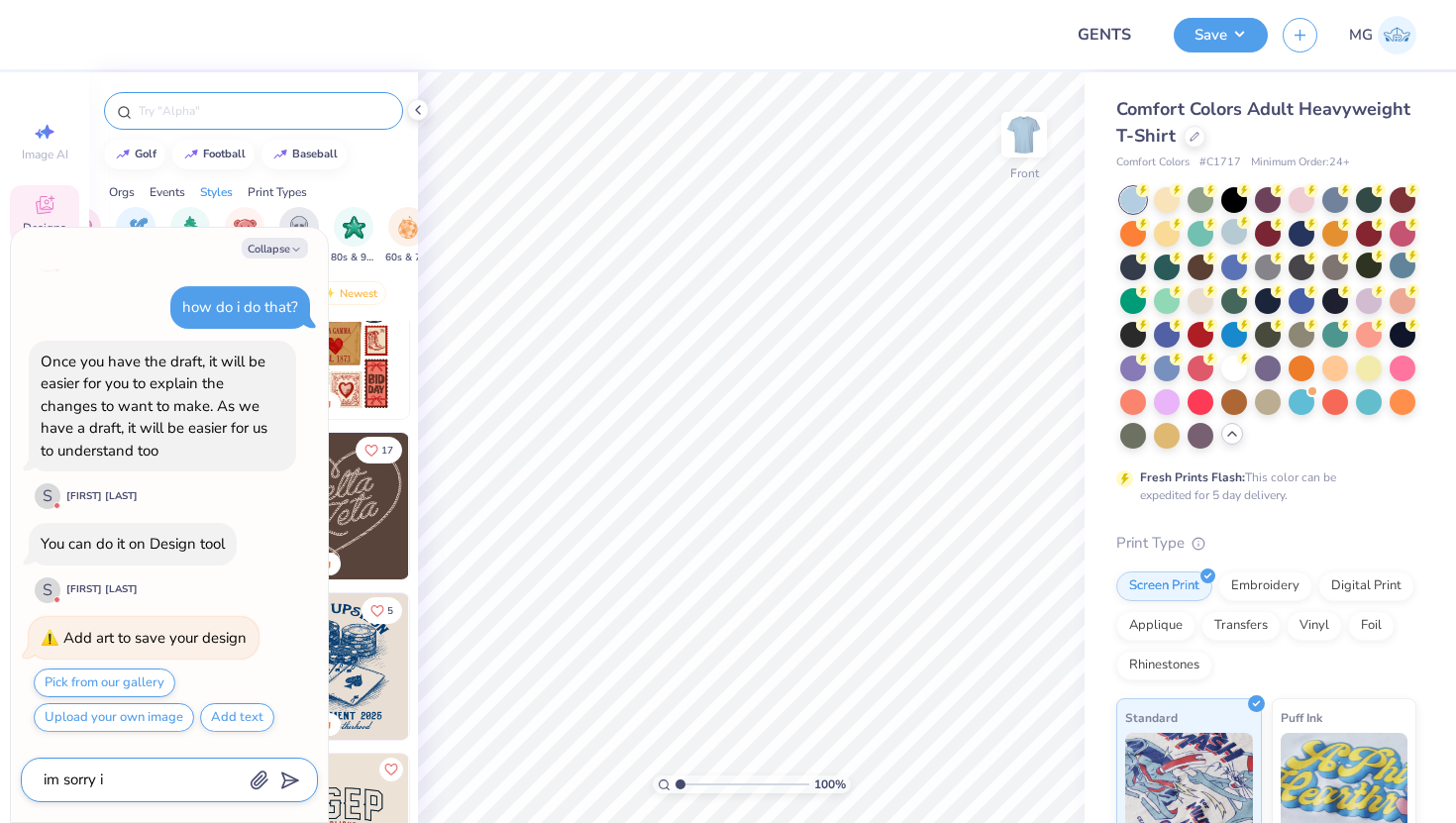 type on "im sorry im" 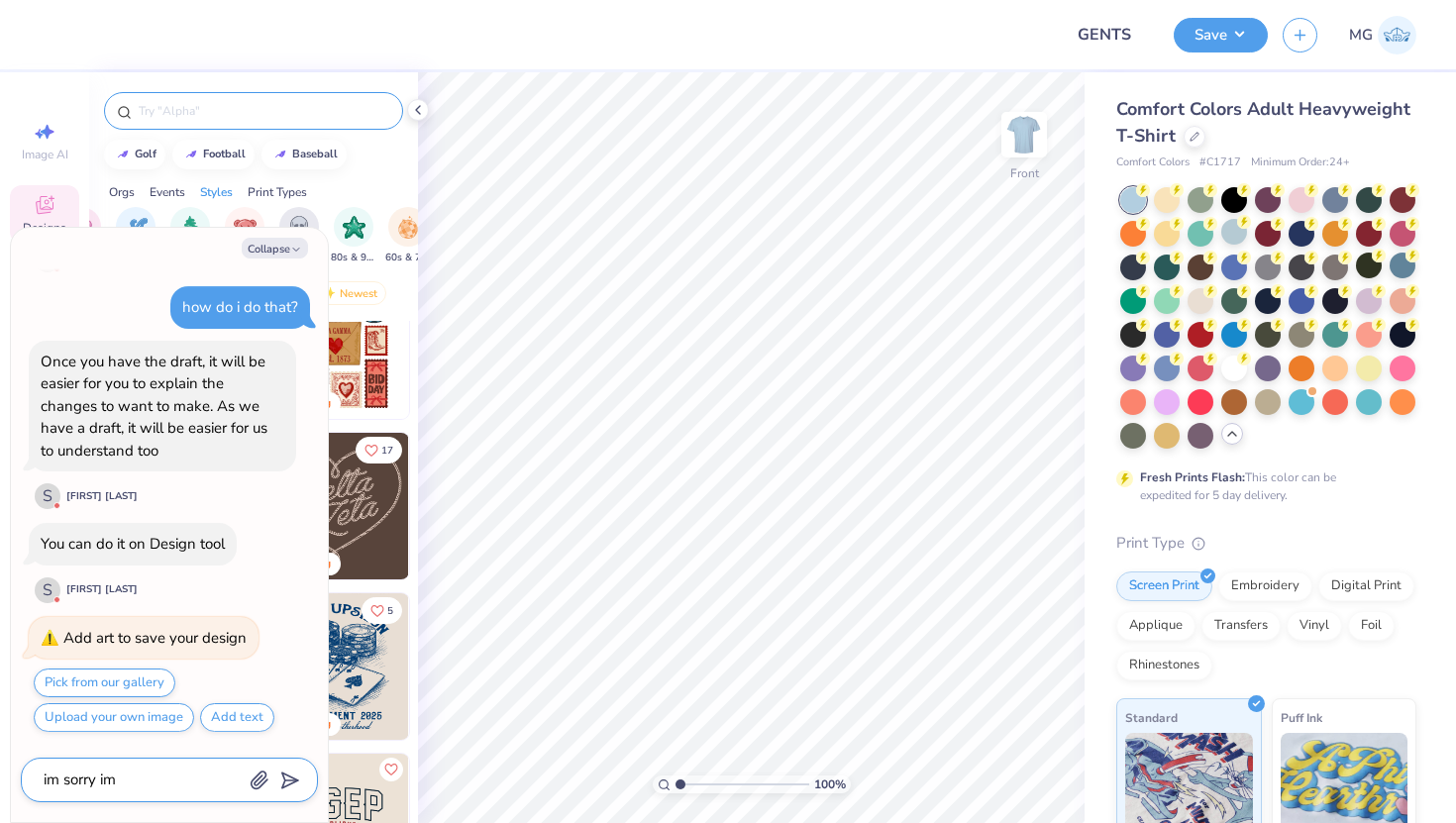 type 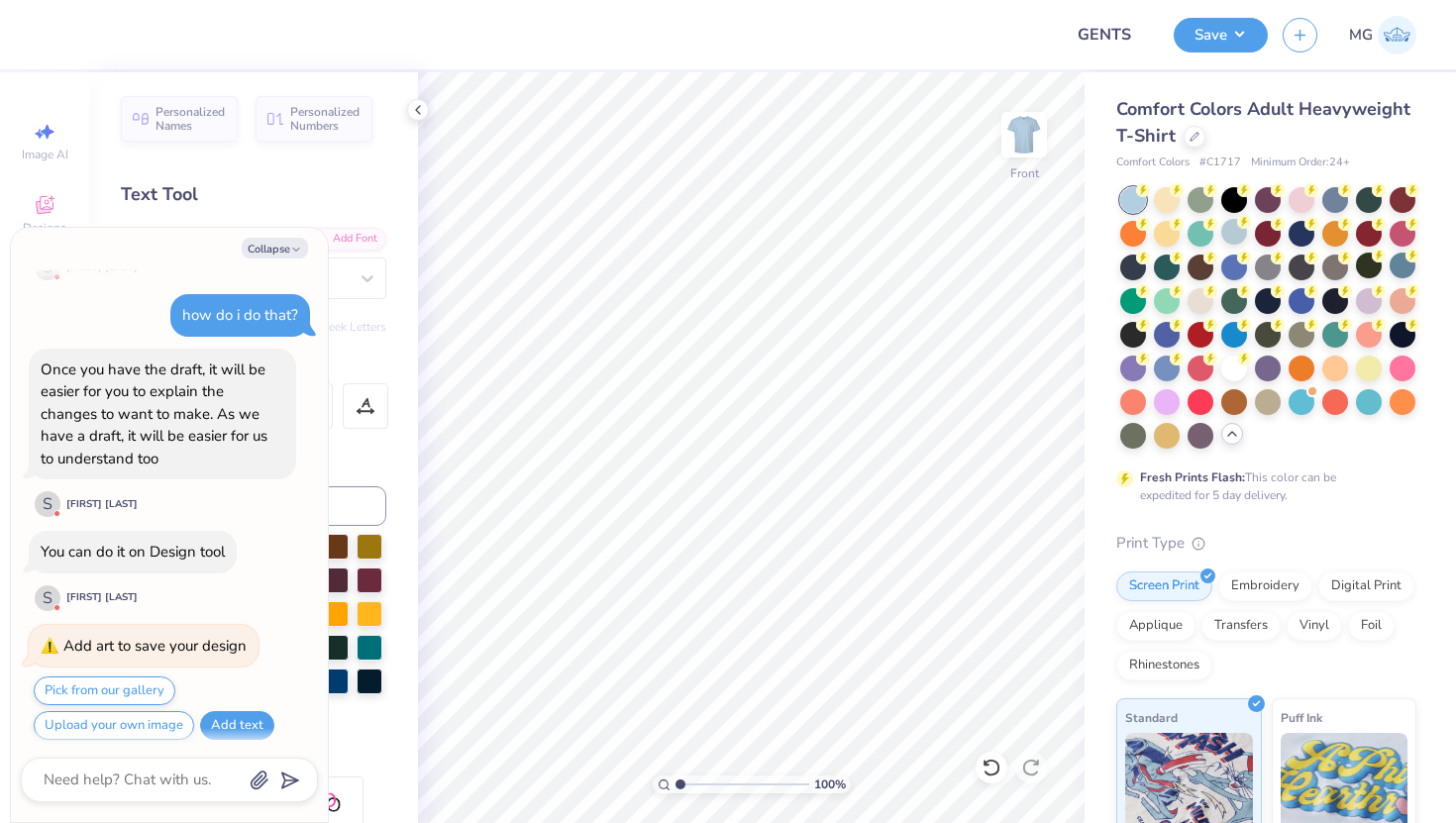 scroll, scrollTop: 798, scrollLeft: 0, axis: vertical 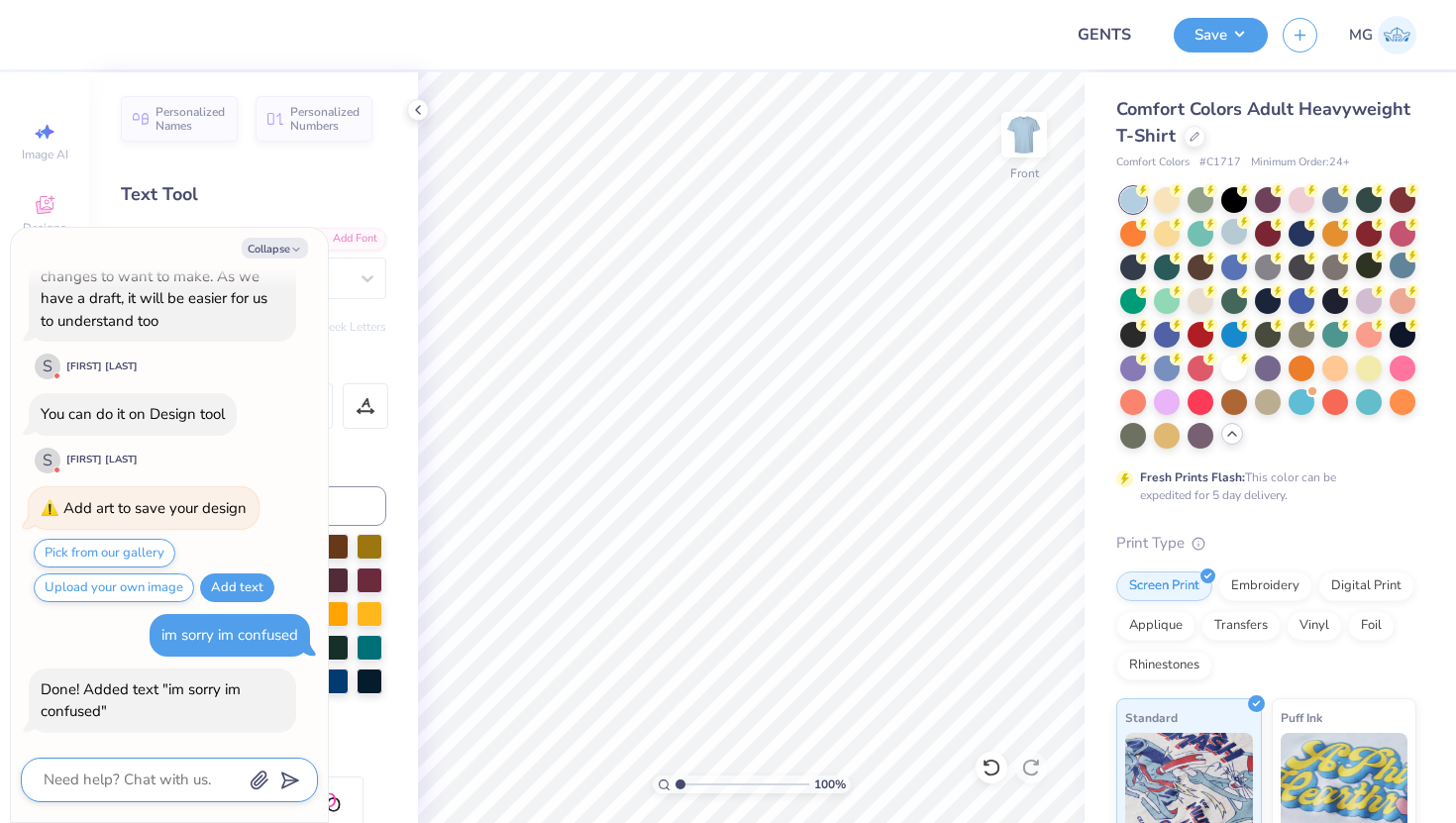 click at bounding box center (142, 779) 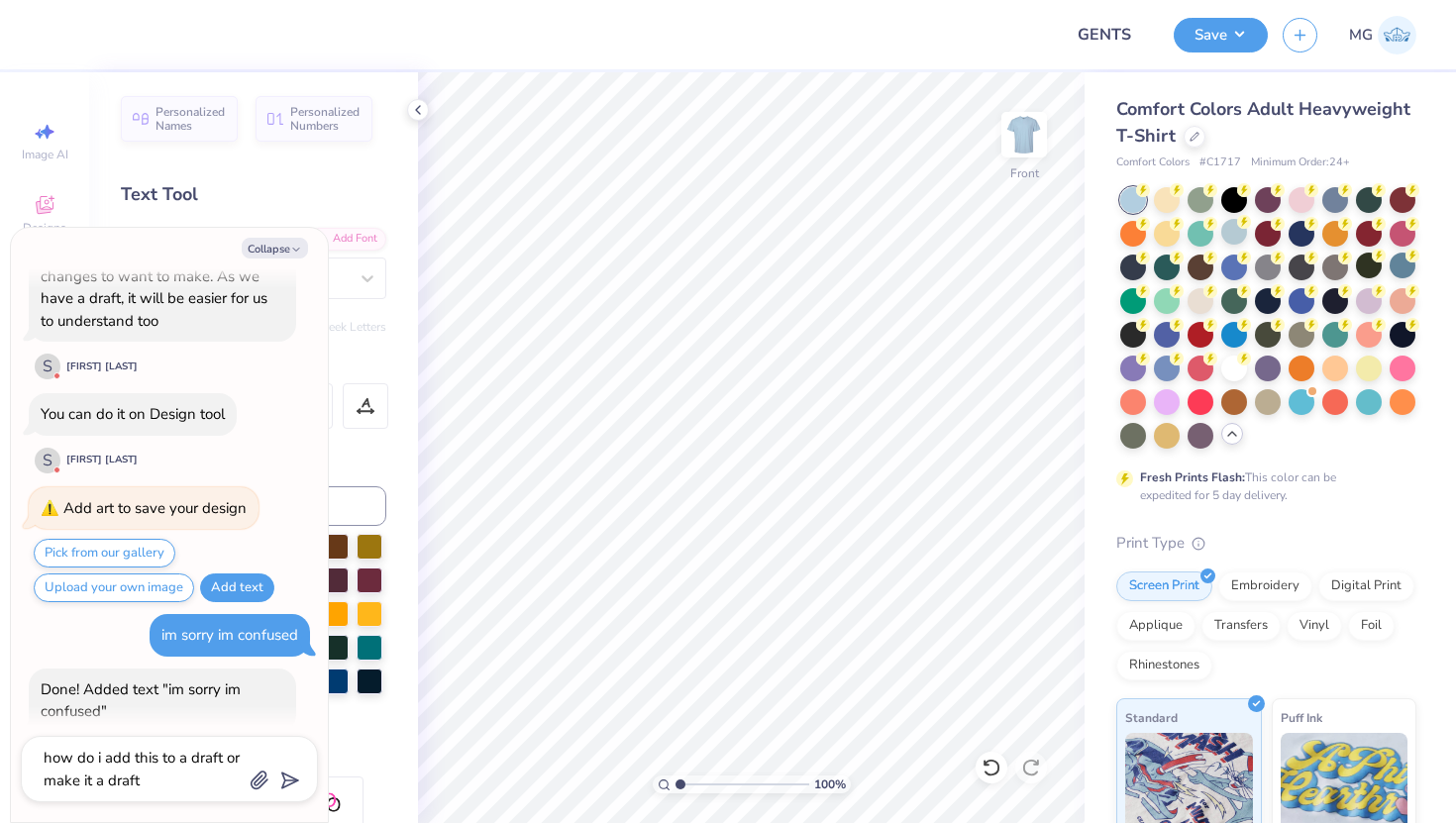 scroll, scrollTop: 896, scrollLeft: 0, axis: vertical 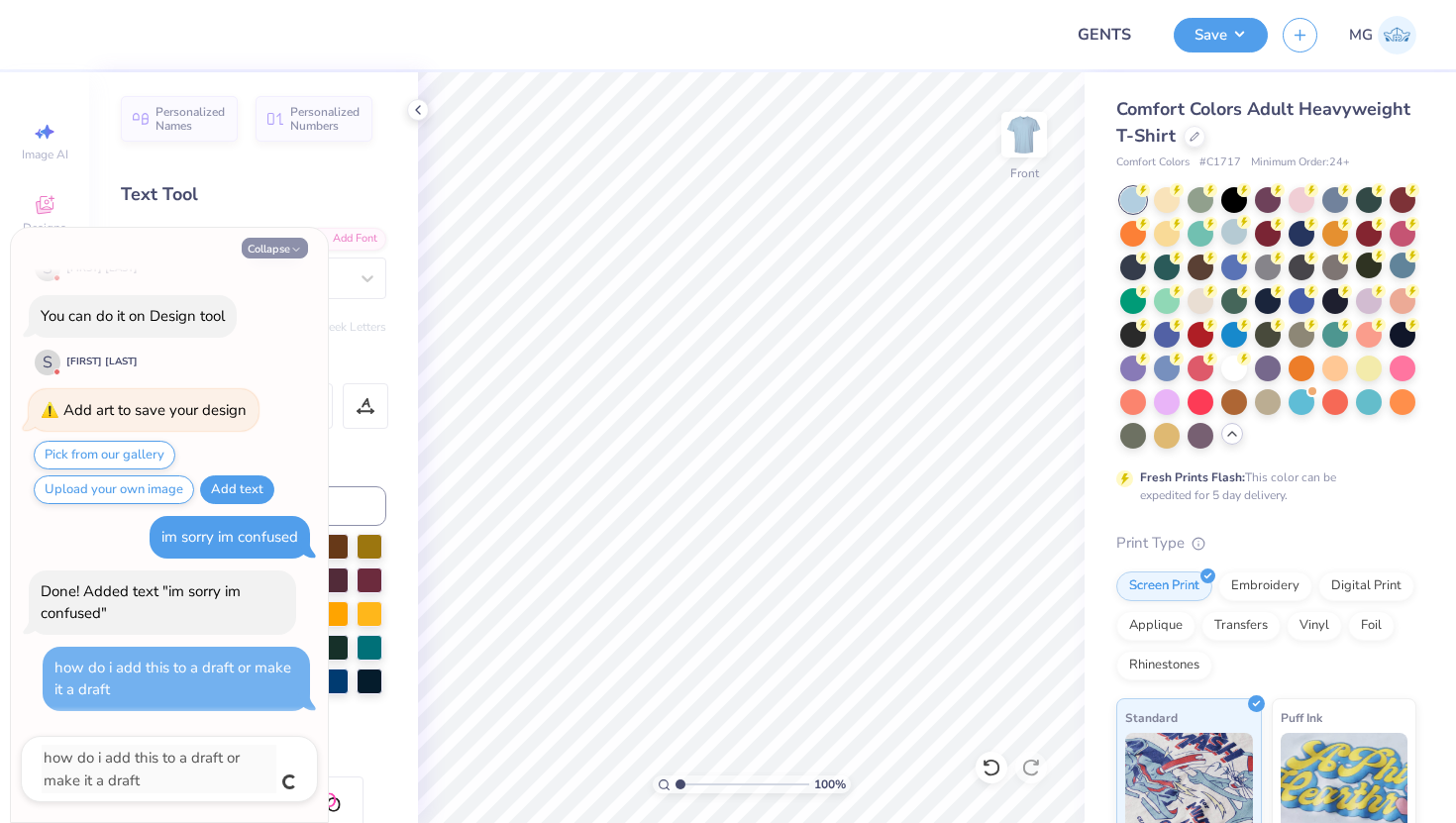 click on "Collapse" at bounding box center (274, 248) 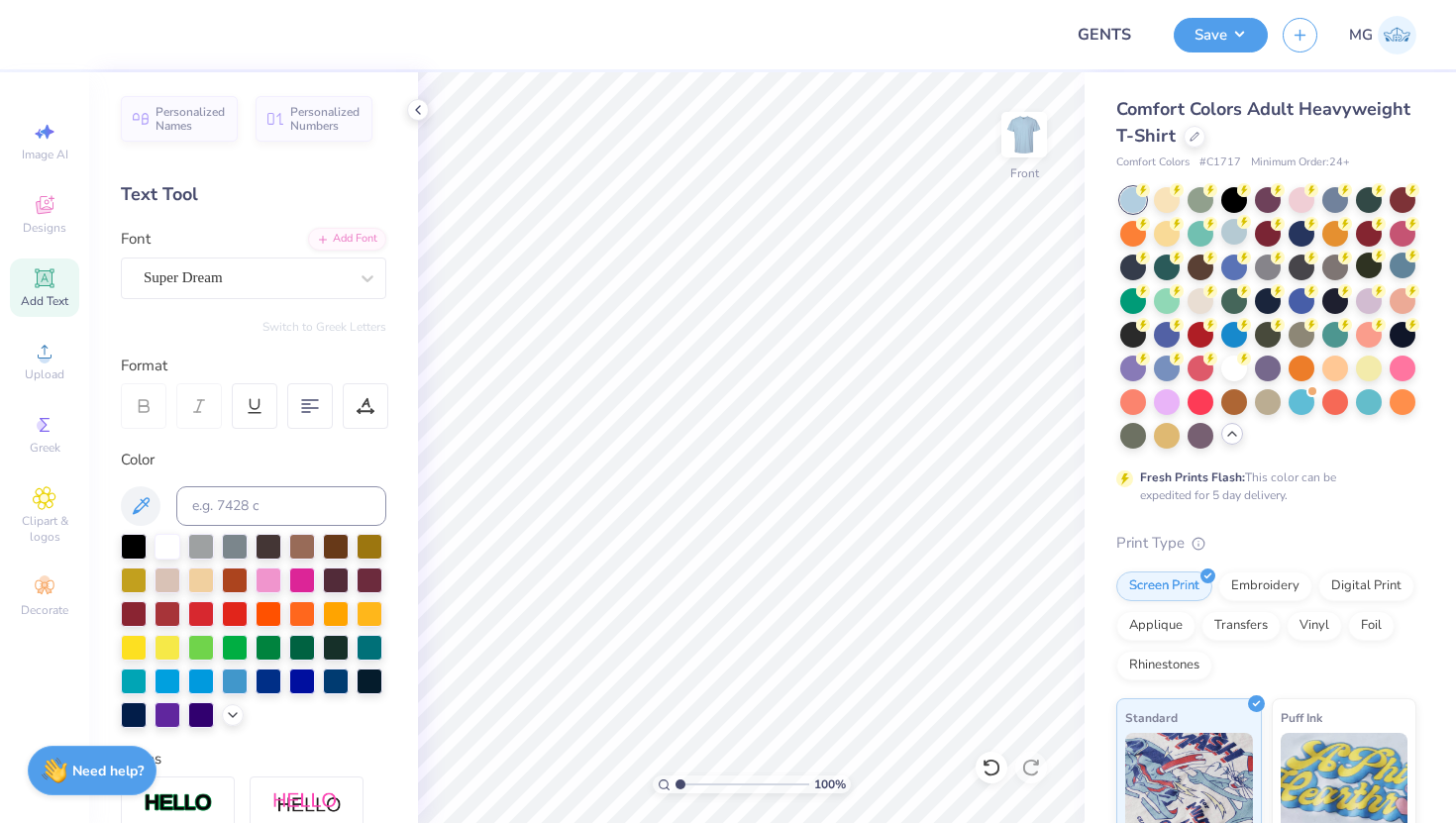 click on "Save" at bounding box center (1220, 35) 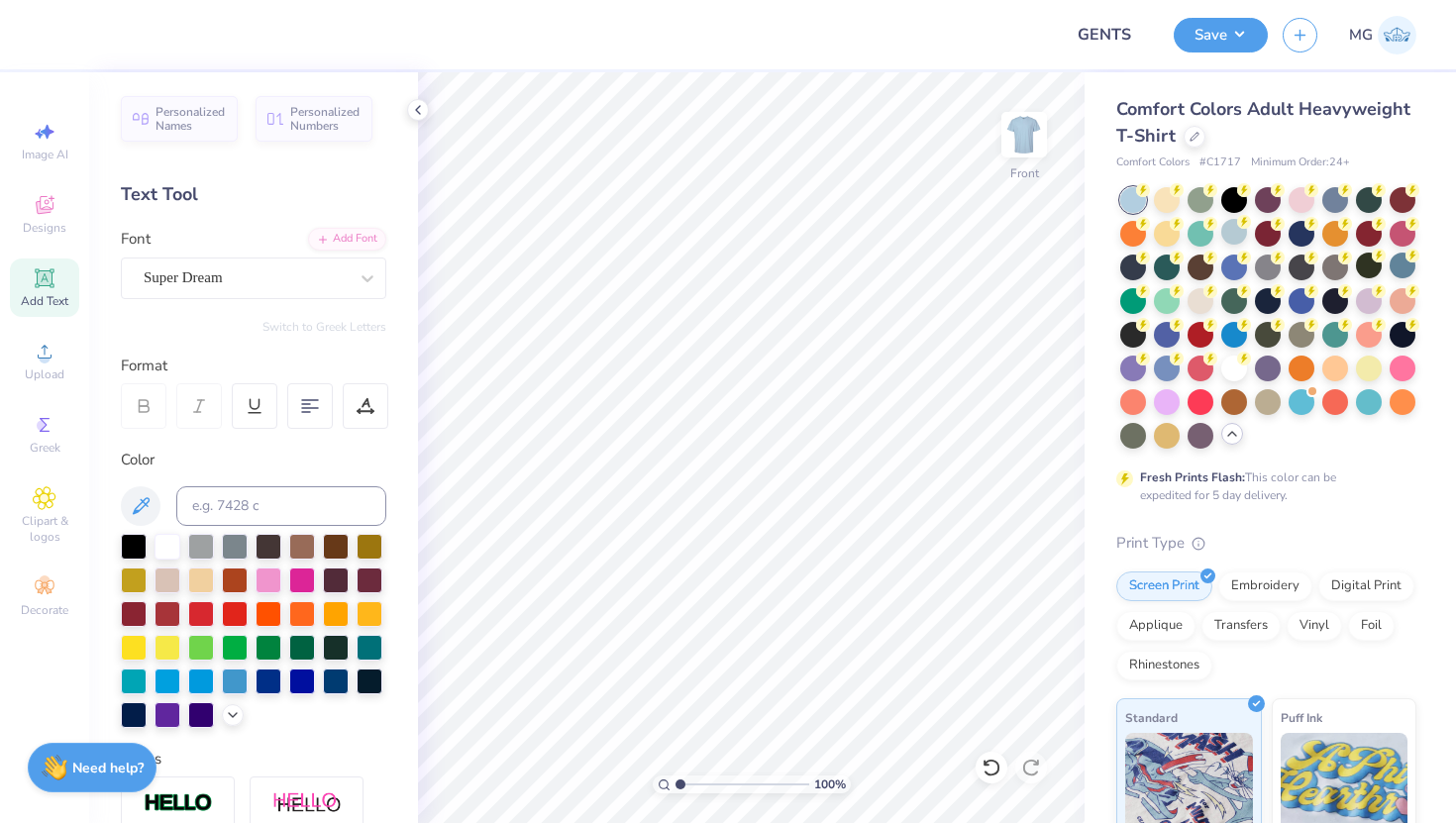 click on "Need help?" at bounding box center (108, 768) 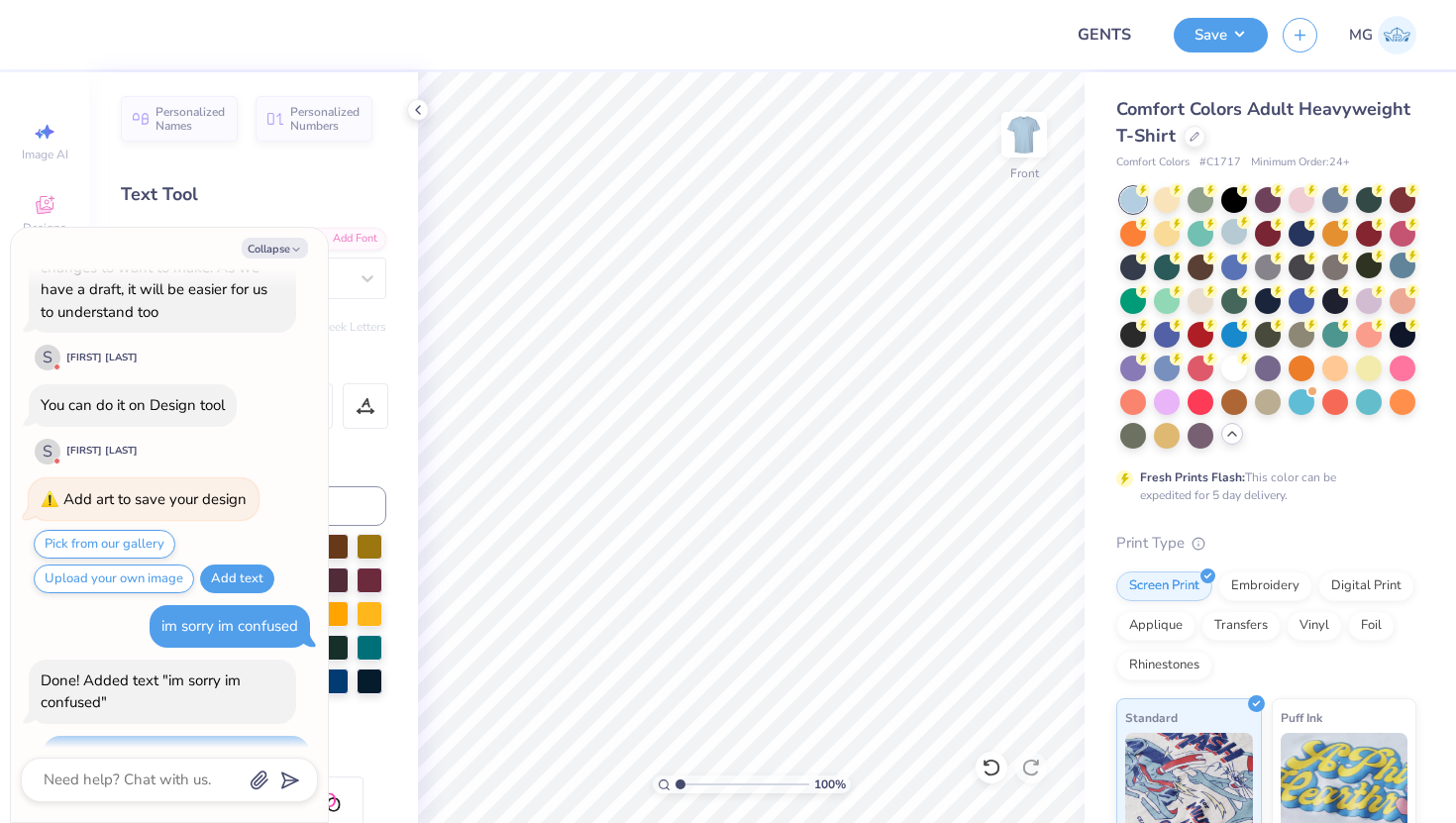 scroll, scrollTop: 743, scrollLeft: 0, axis: vertical 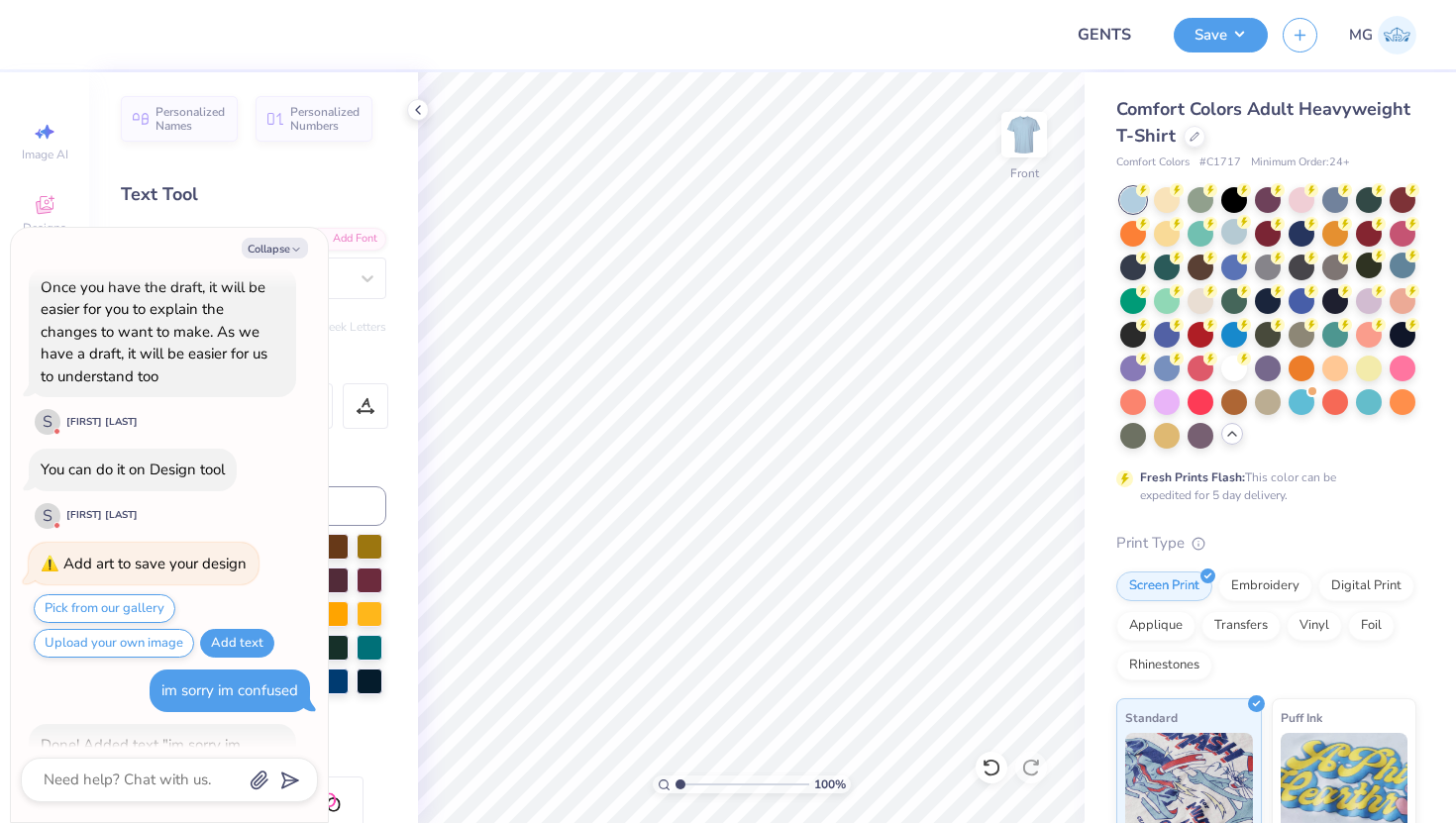 click on "Add art to save your design" at bounding box center (144, 564) 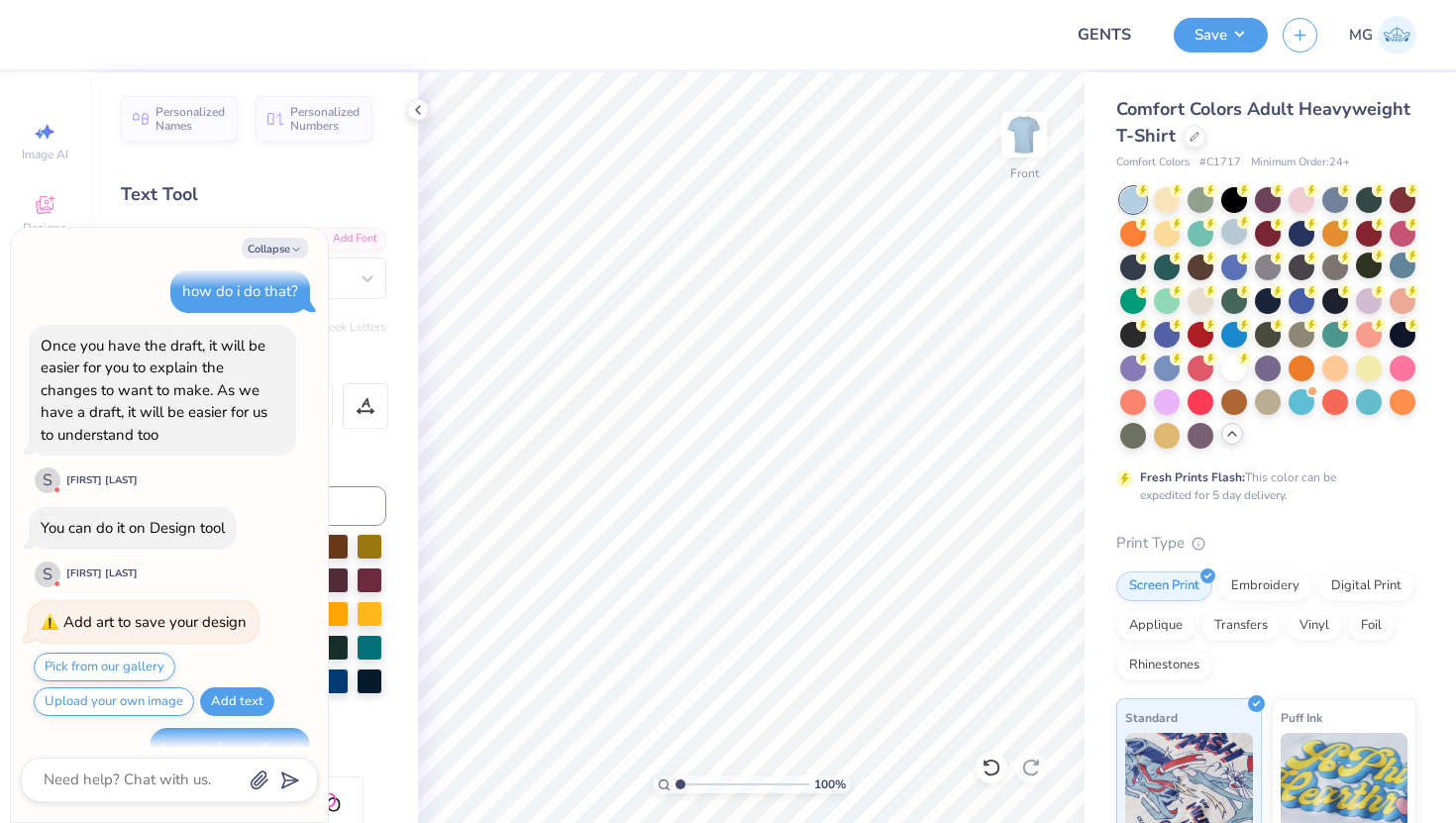 scroll, scrollTop: 874, scrollLeft: 0, axis: vertical 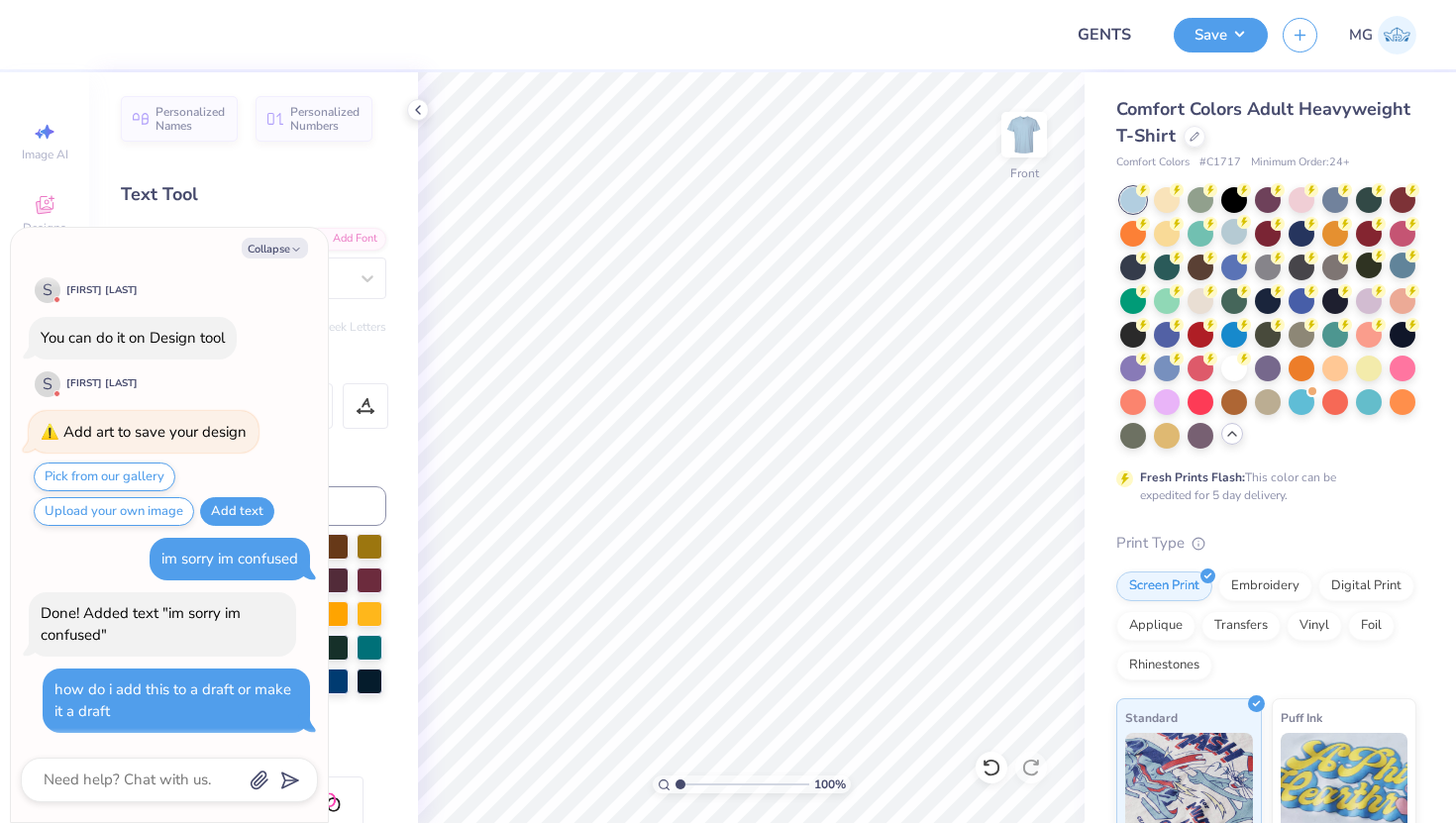drag, startPoint x: 88, startPoint y: 759, endPoint x: 100, endPoint y: 781, distance: 25.059928 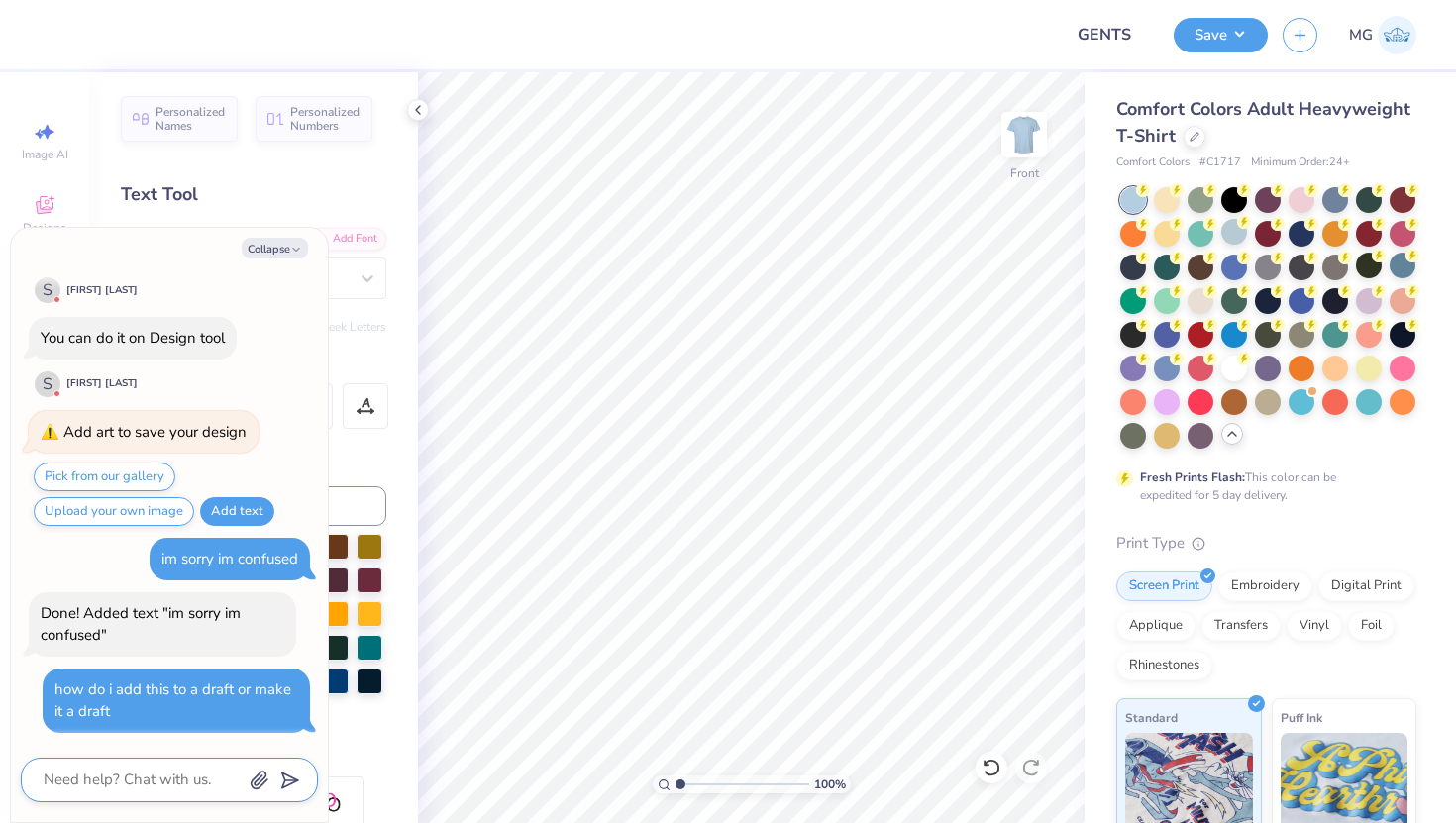 click at bounding box center (142, 779) 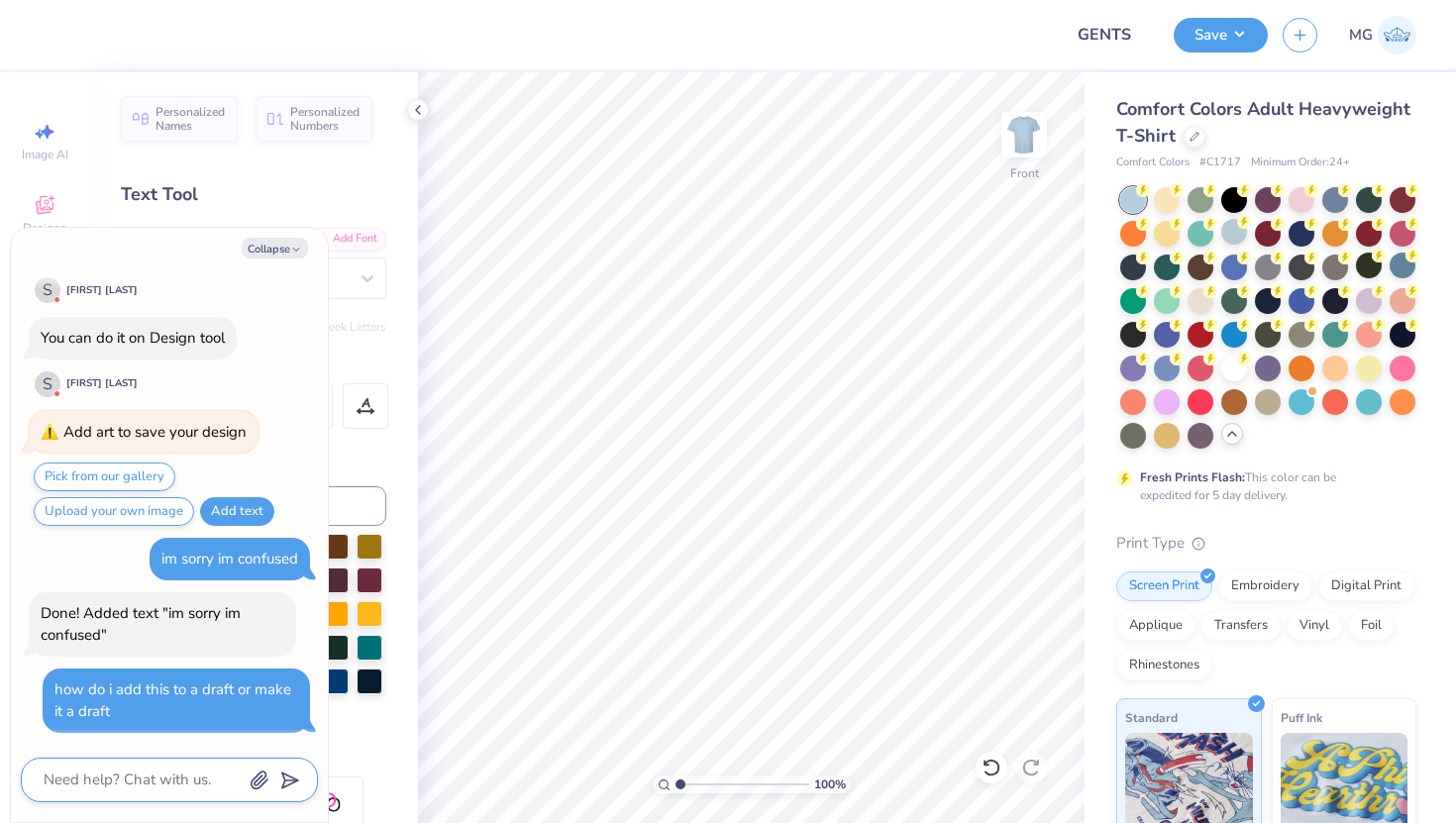 scroll, scrollTop: 990, scrollLeft: 0, axis: vertical 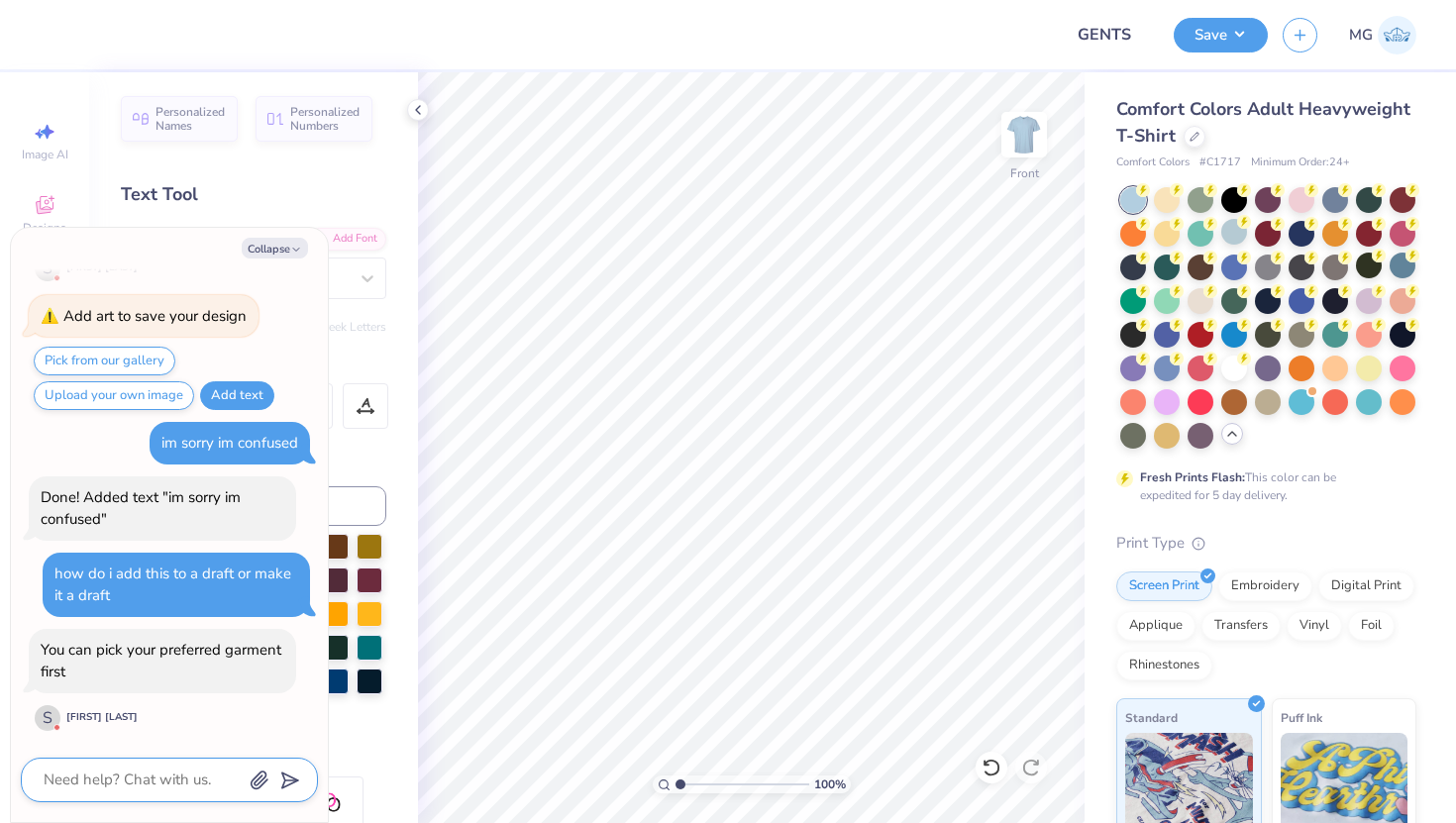 click at bounding box center (142, 779) 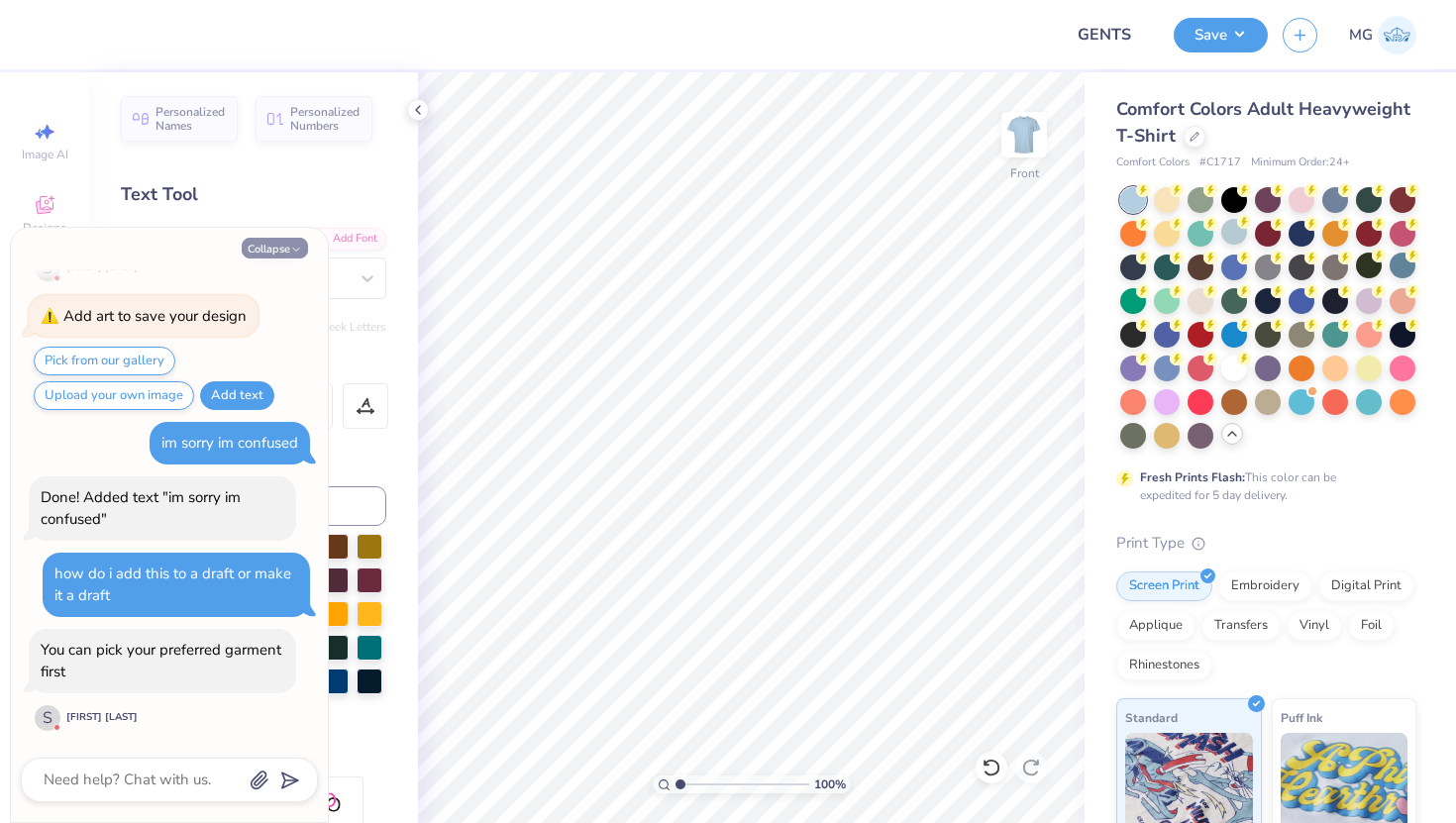 click 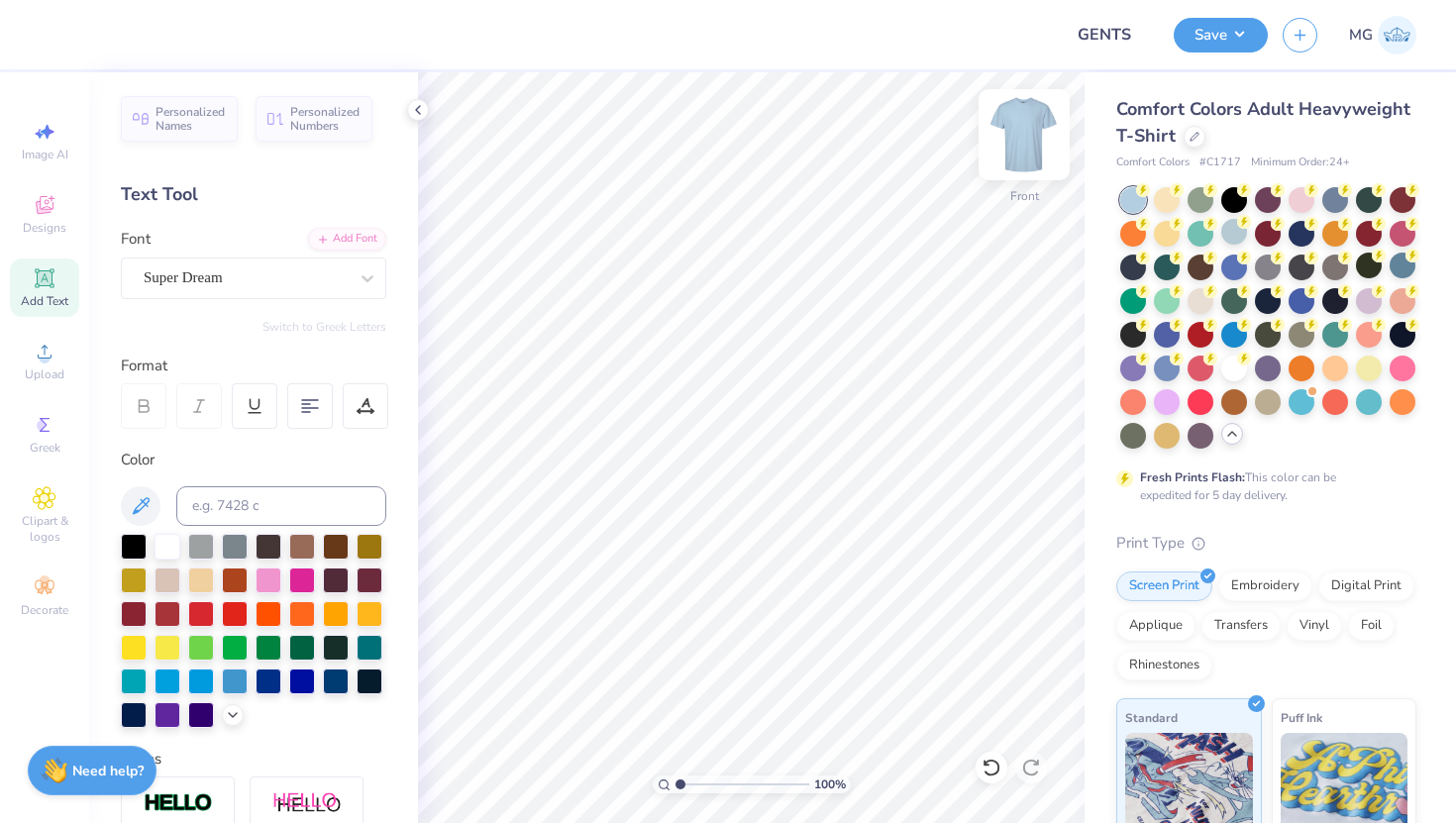 click at bounding box center (1024, 135) 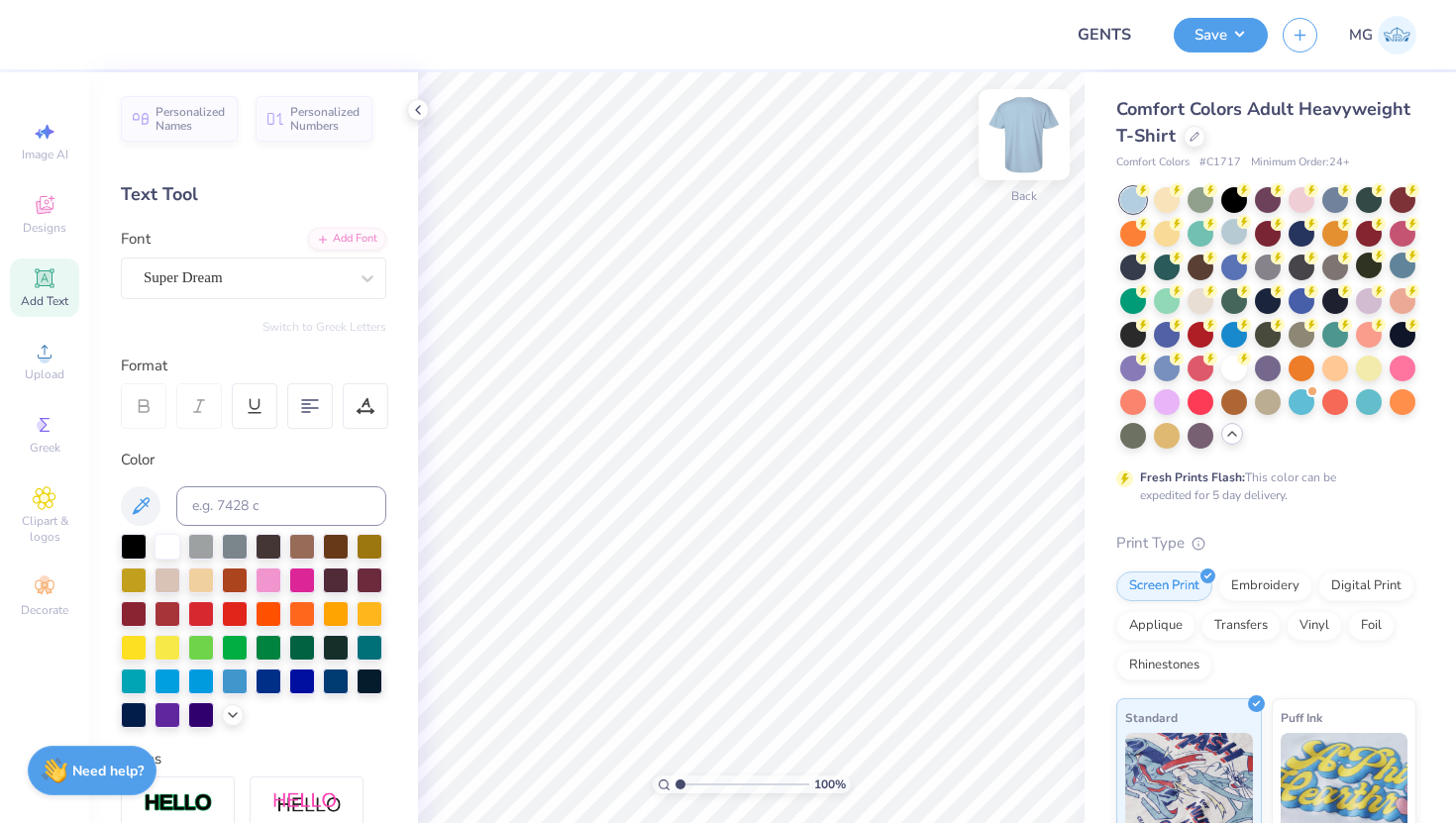 click at bounding box center (1024, 135) 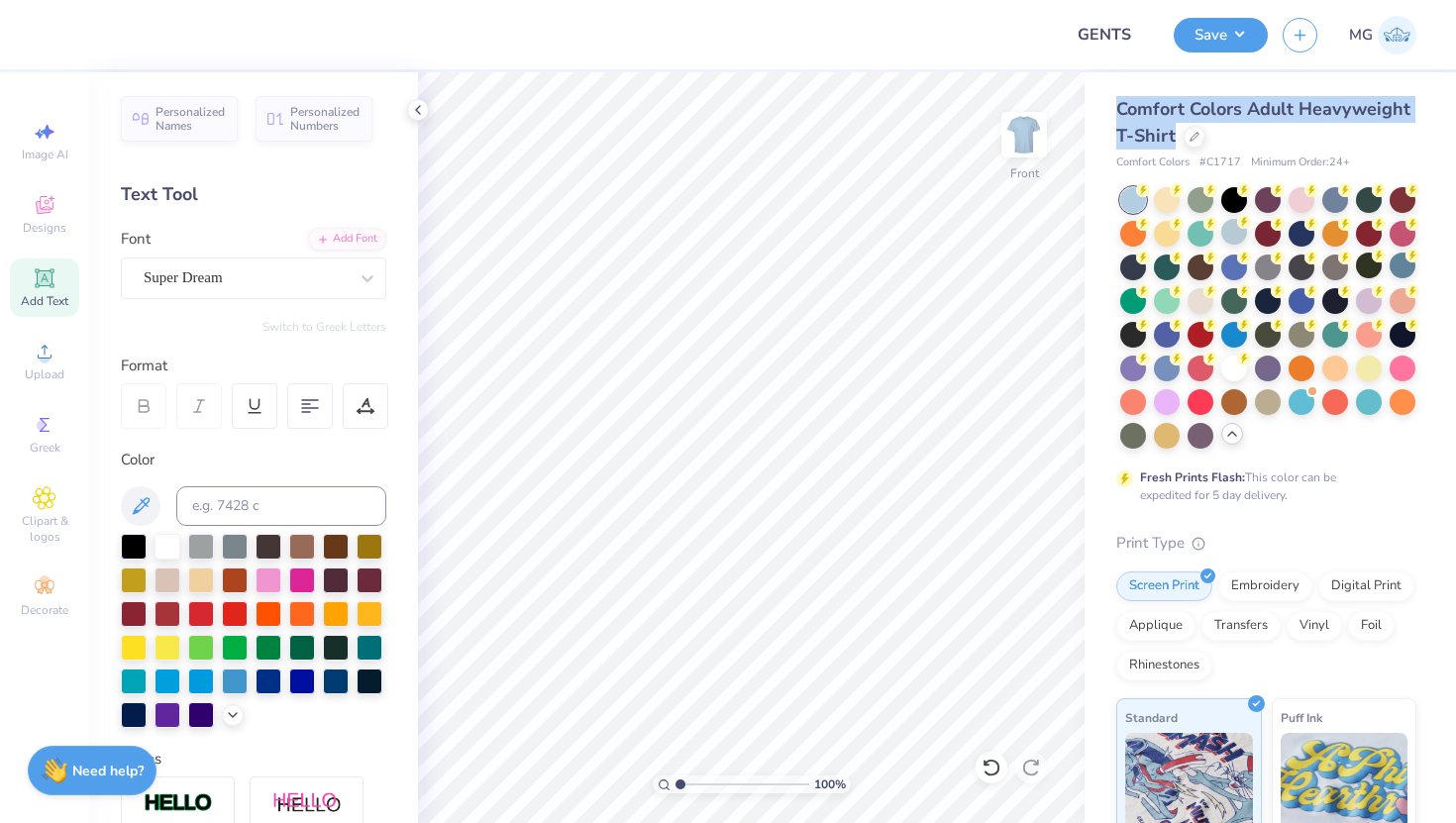 drag, startPoint x: 1112, startPoint y: 99, endPoint x: 1175, endPoint y: 148, distance: 79.81228 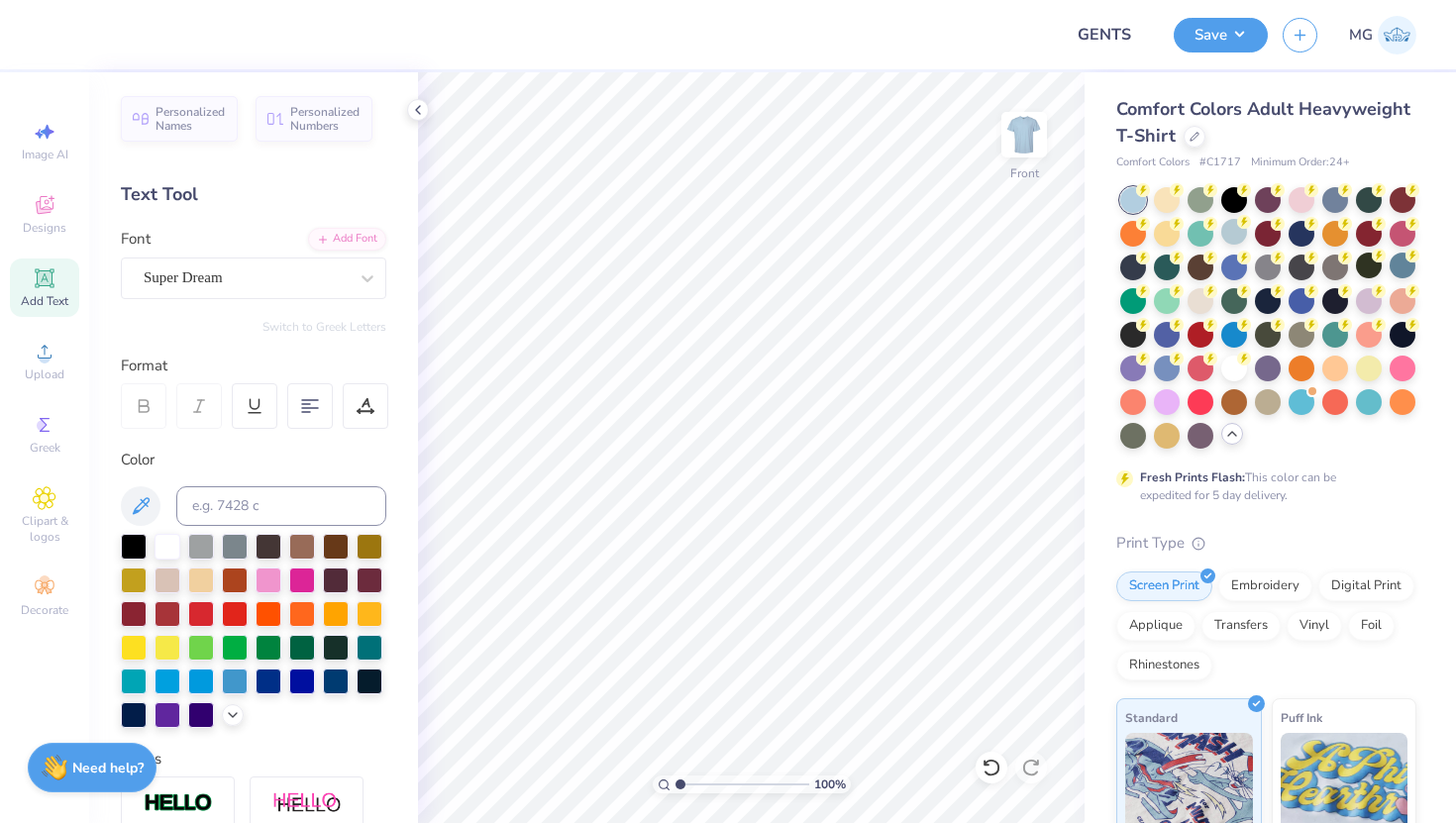 click on "Need help?  Chat with us." at bounding box center [92, 768] 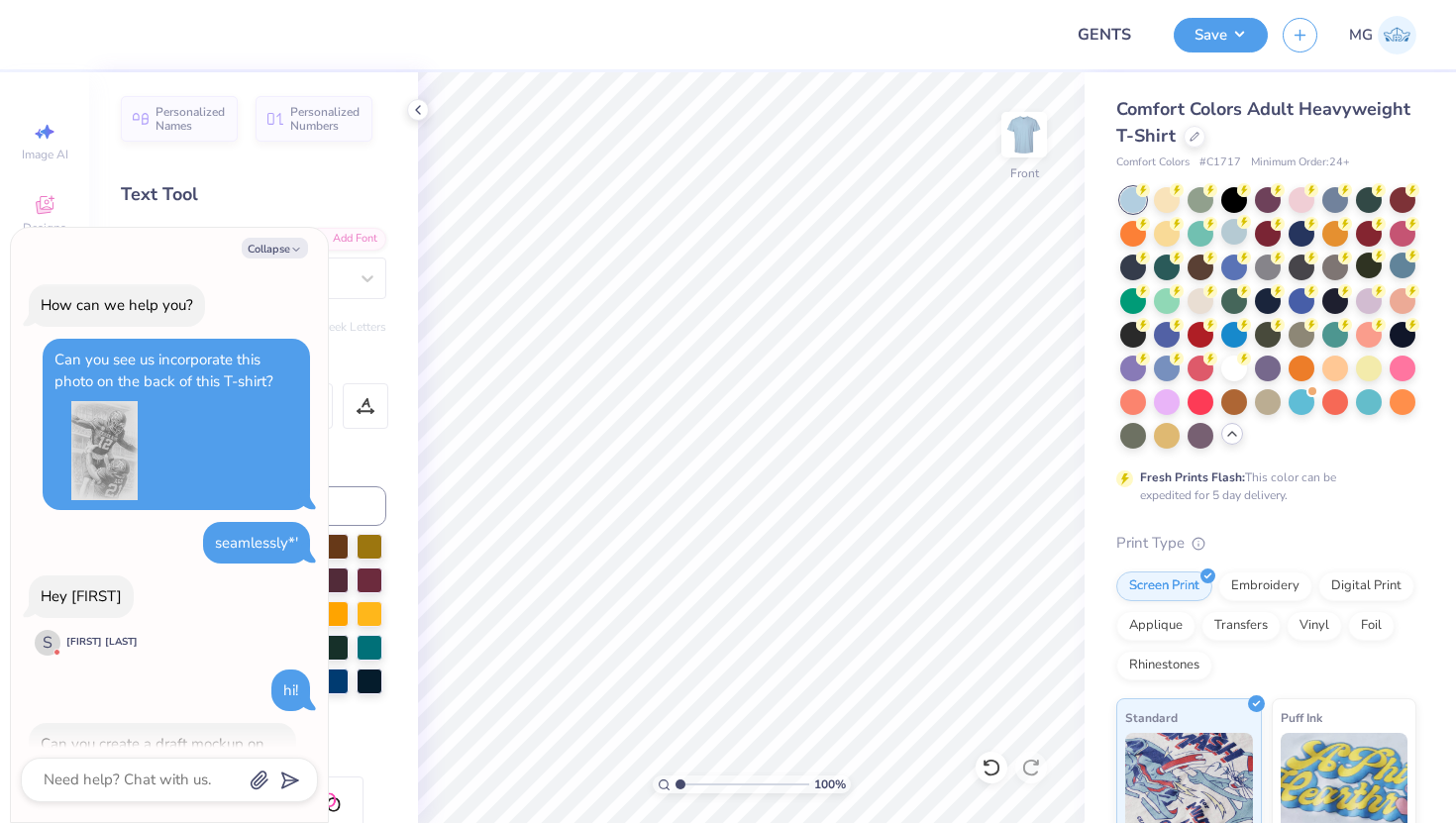 scroll, scrollTop: 1084, scrollLeft: 0, axis: vertical 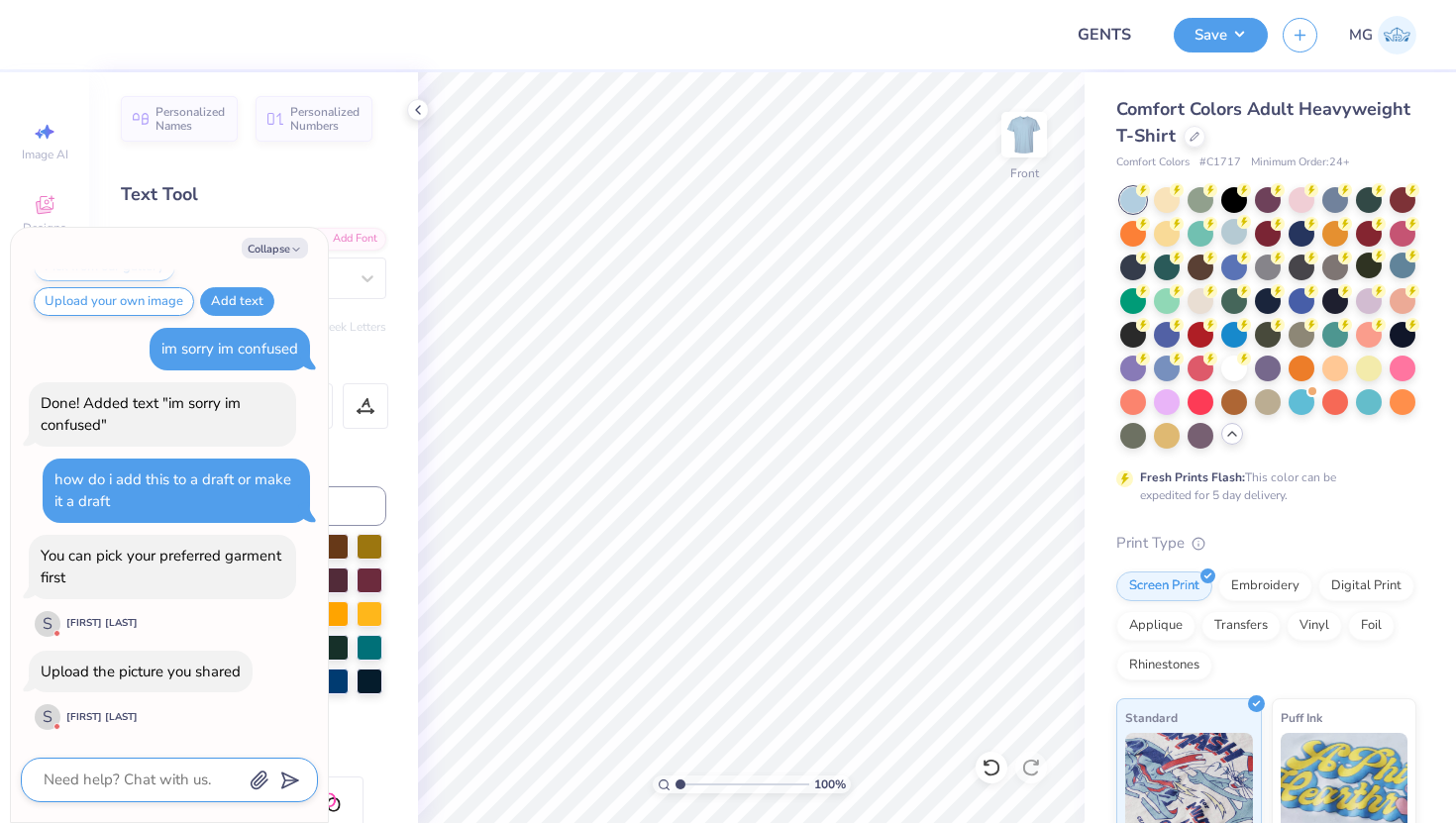 click at bounding box center (142, 779) 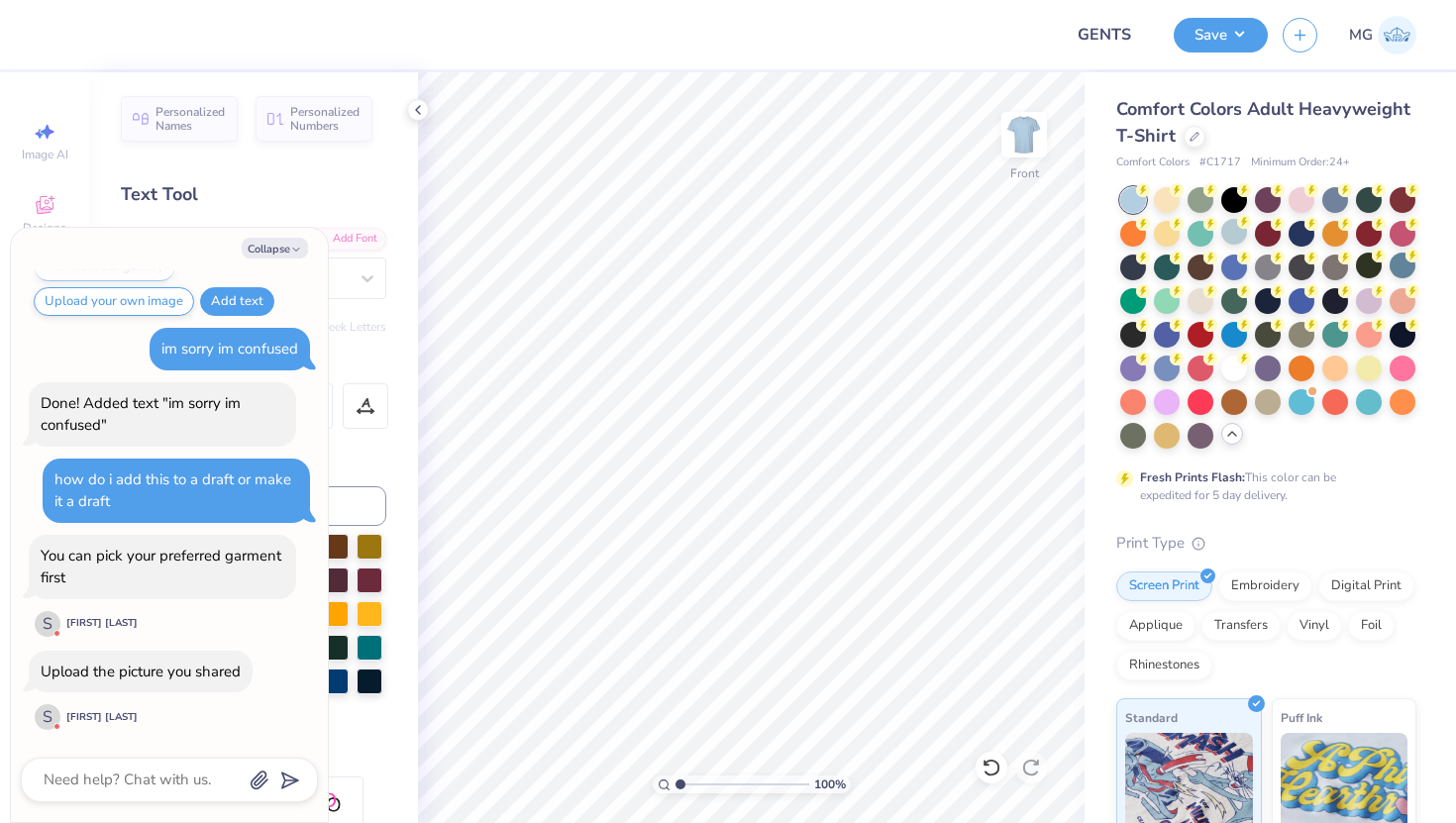 click at bounding box center [169, 779] 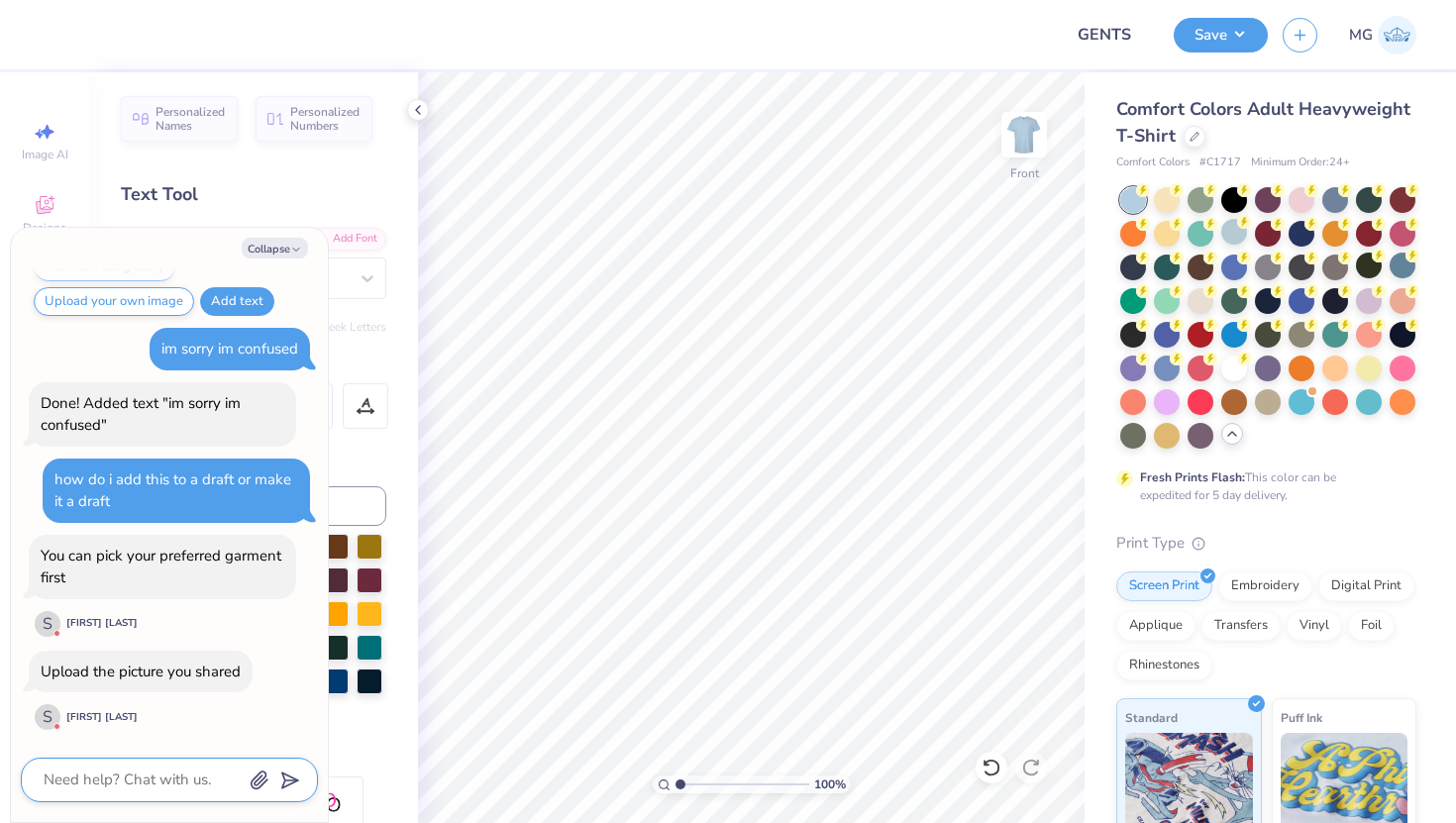 click at bounding box center (142, 779) 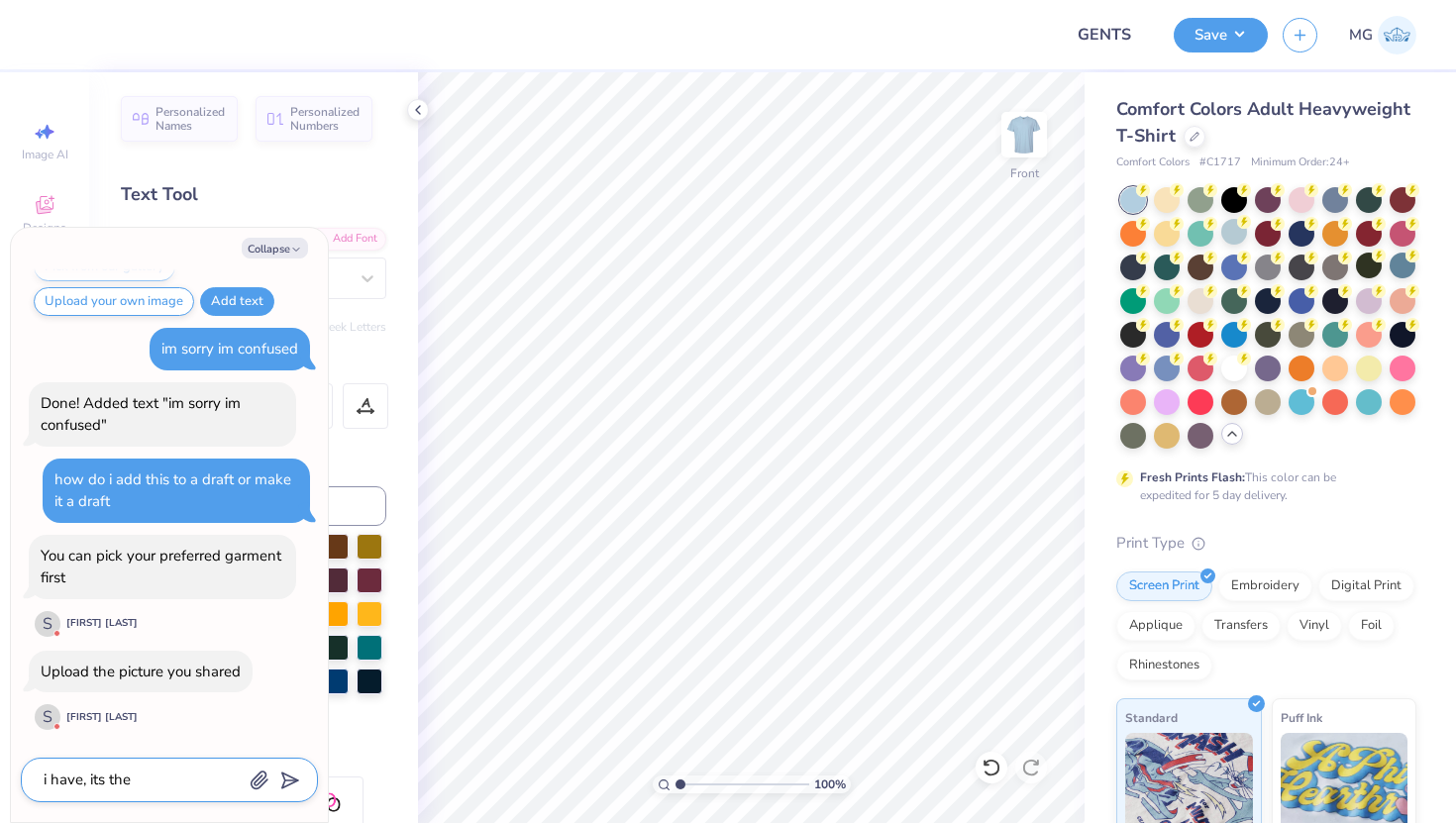 paste on "Comfort Colors Adult Heavyweight T-Shirt" 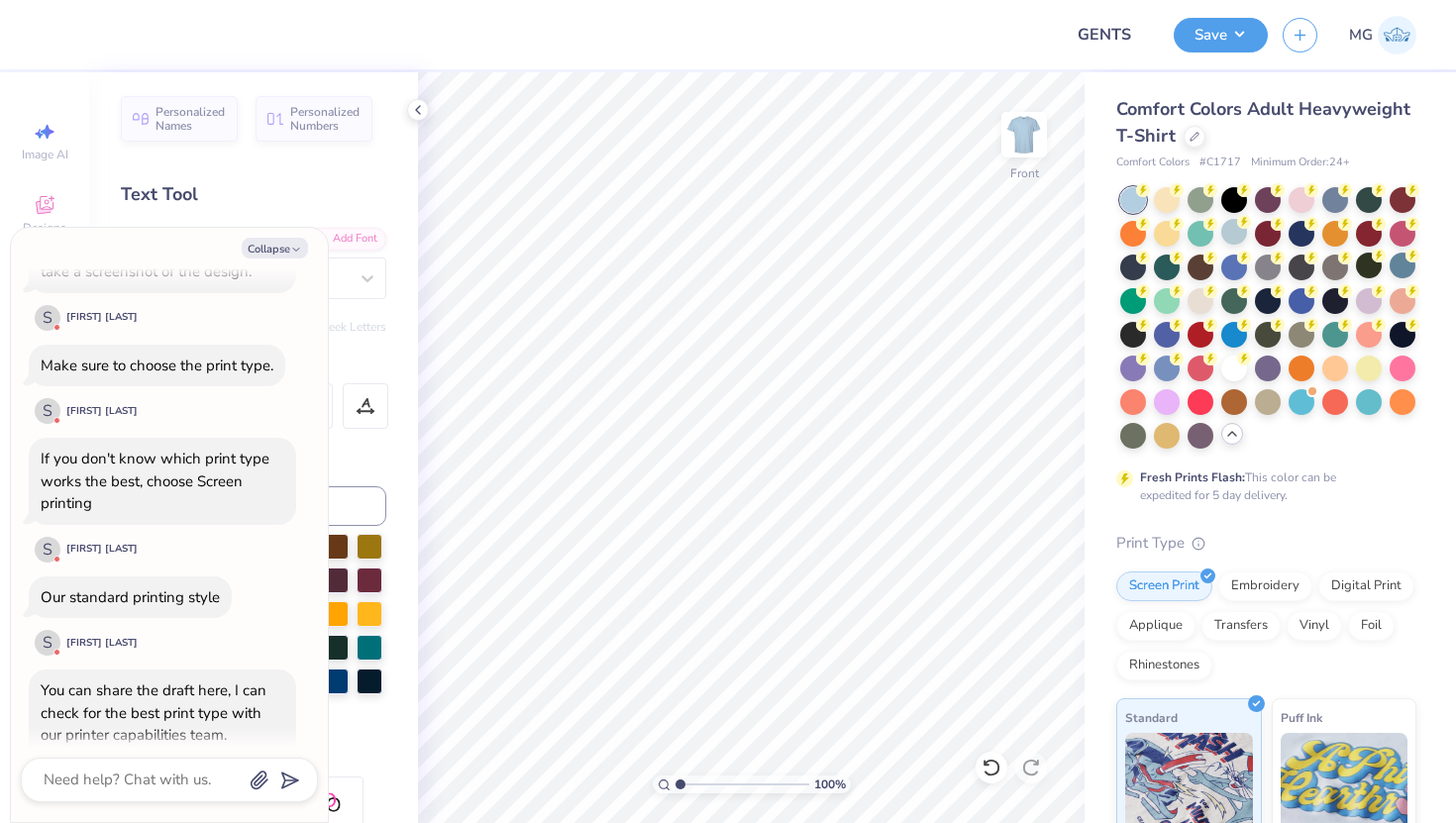 scroll, scrollTop: 2065, scrollLeft: 0, axis: vertical 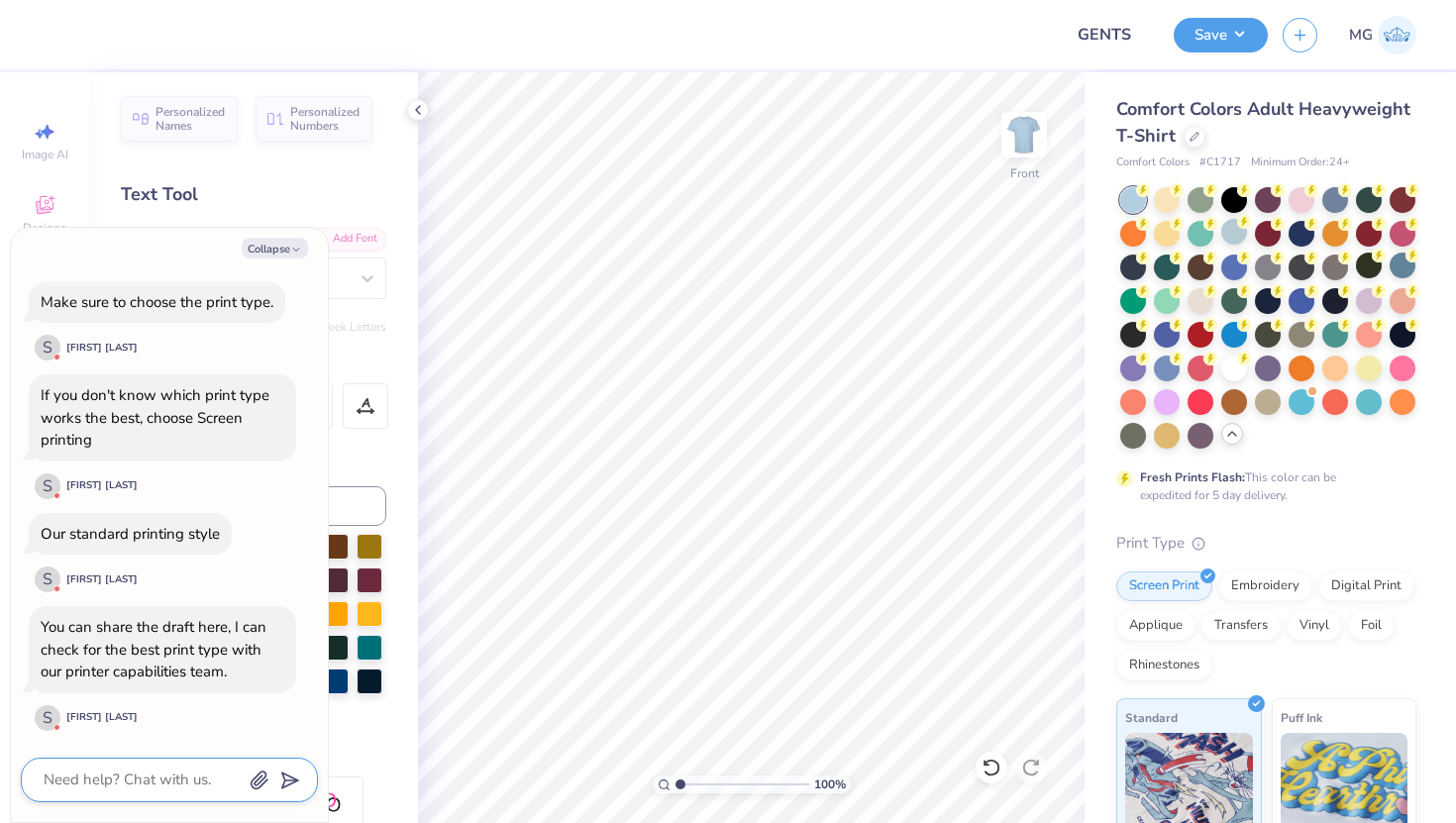 click at bounding box center [142, 779] 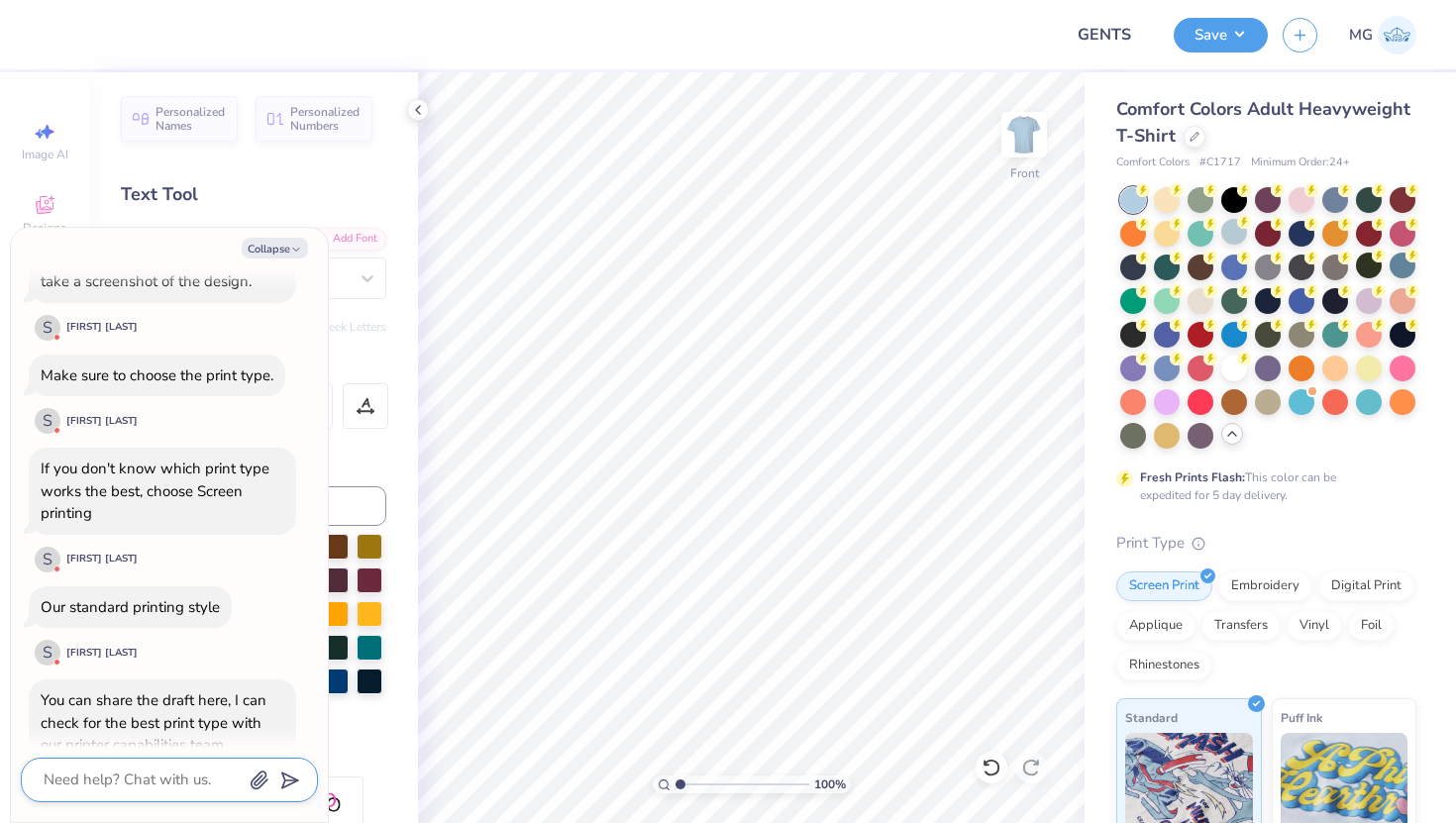 scroll, scrollTop: 1932, scrollLeft: 0, axis: vertical 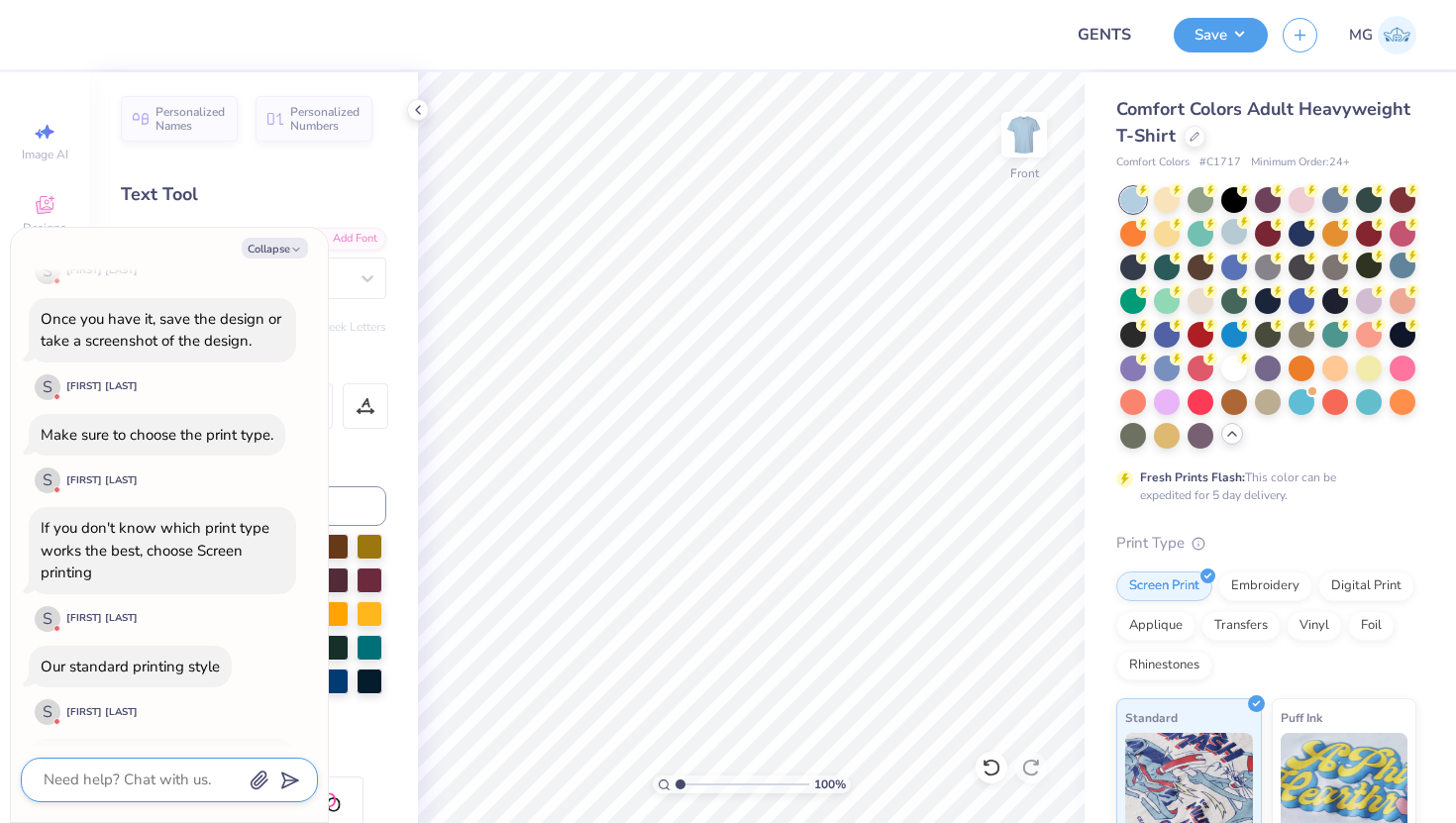 click at bounding box center (142, 779) 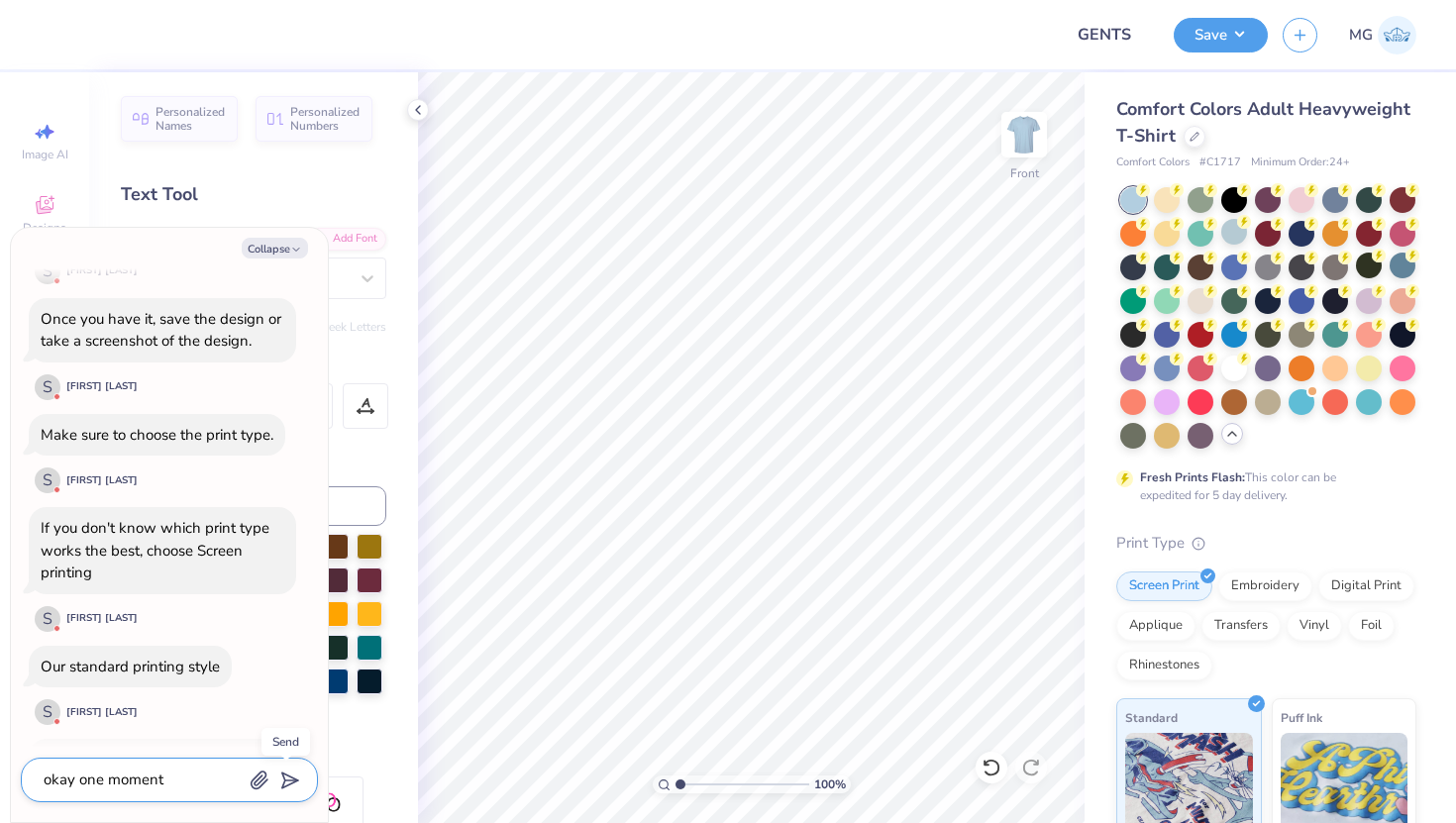click 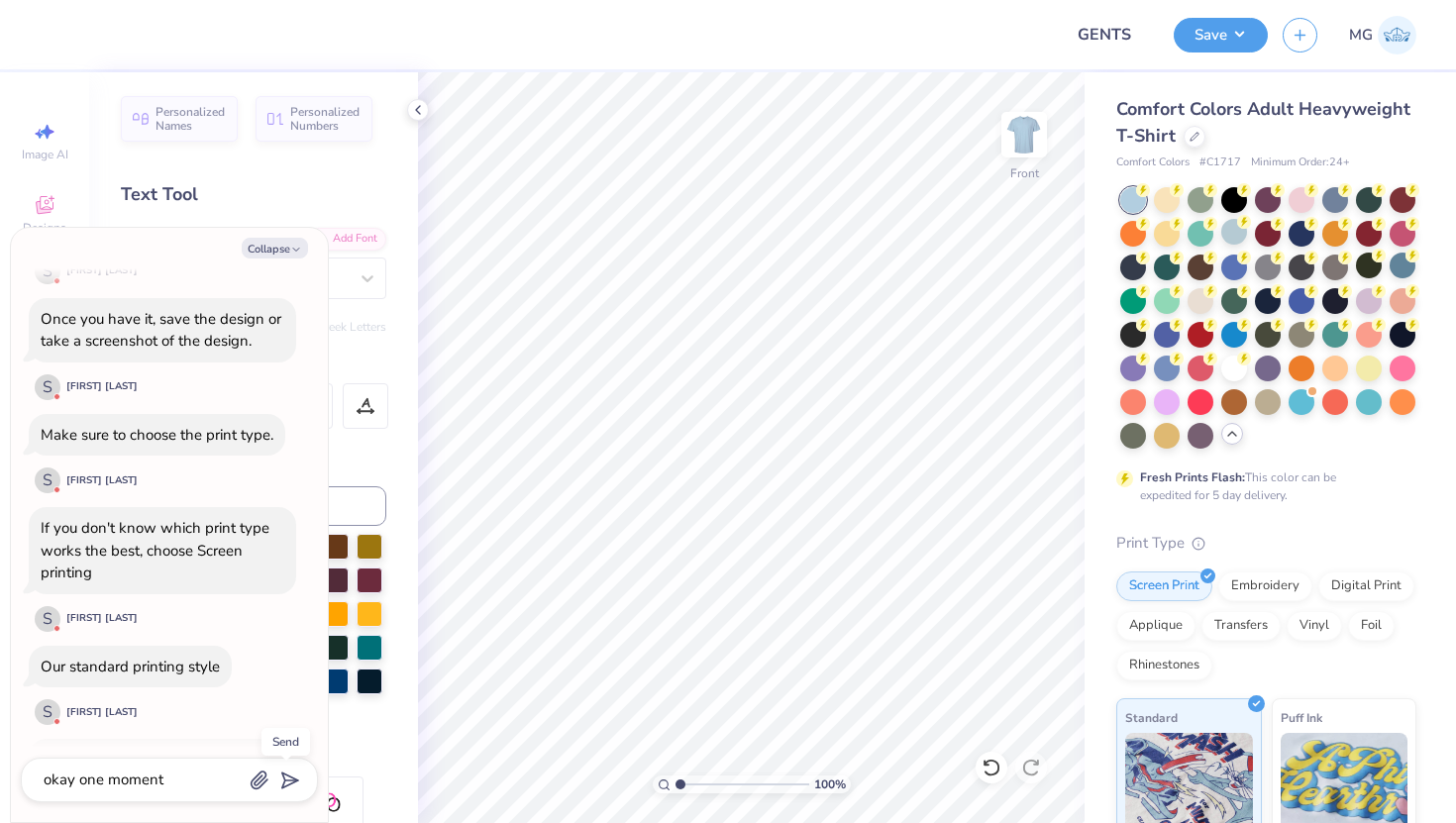 scroll, scrollTop: 2119, scrollLeft: 0, axis: vertical 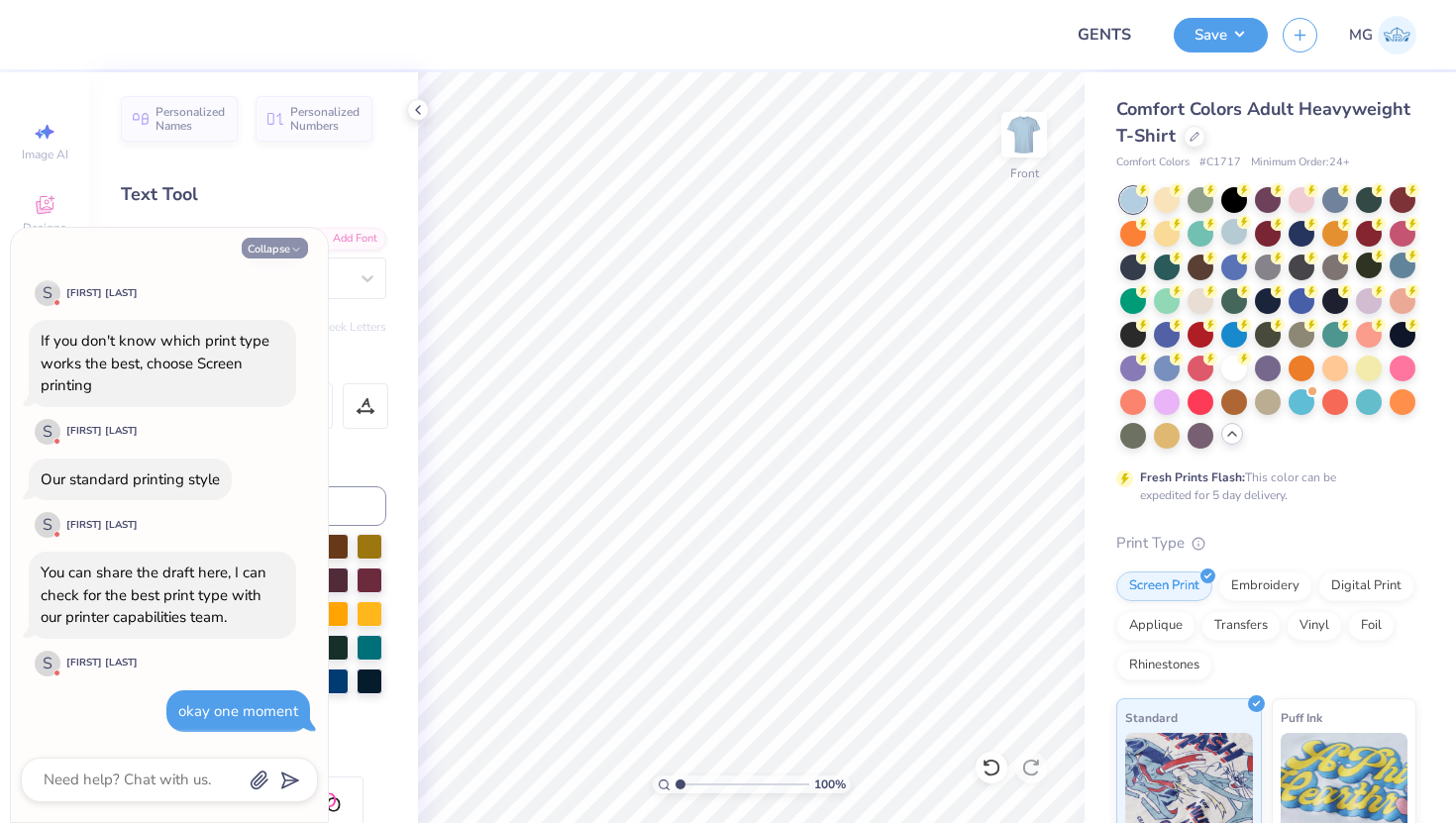 click 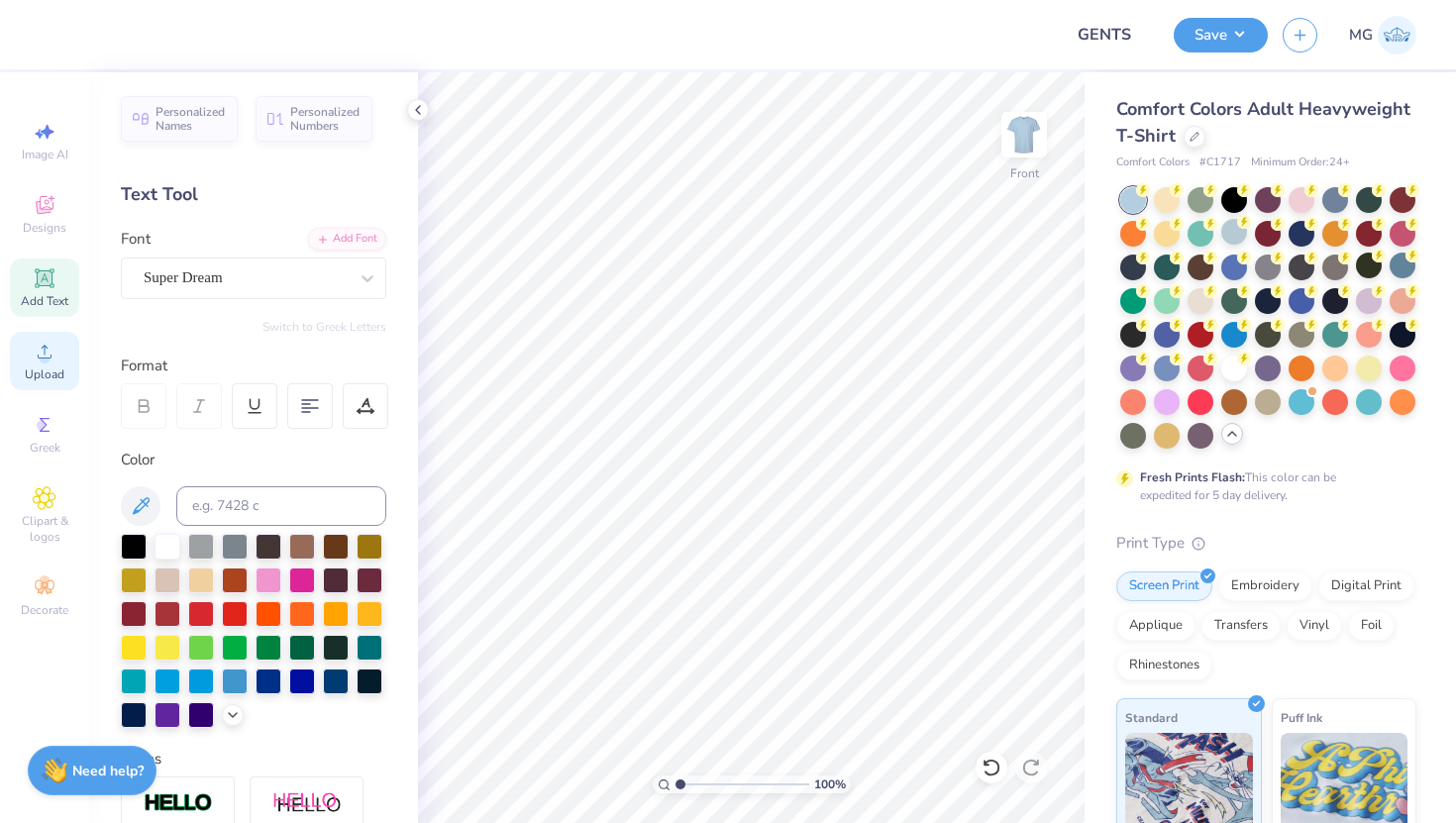 click on "Upload" at bounding box center (45, 360) 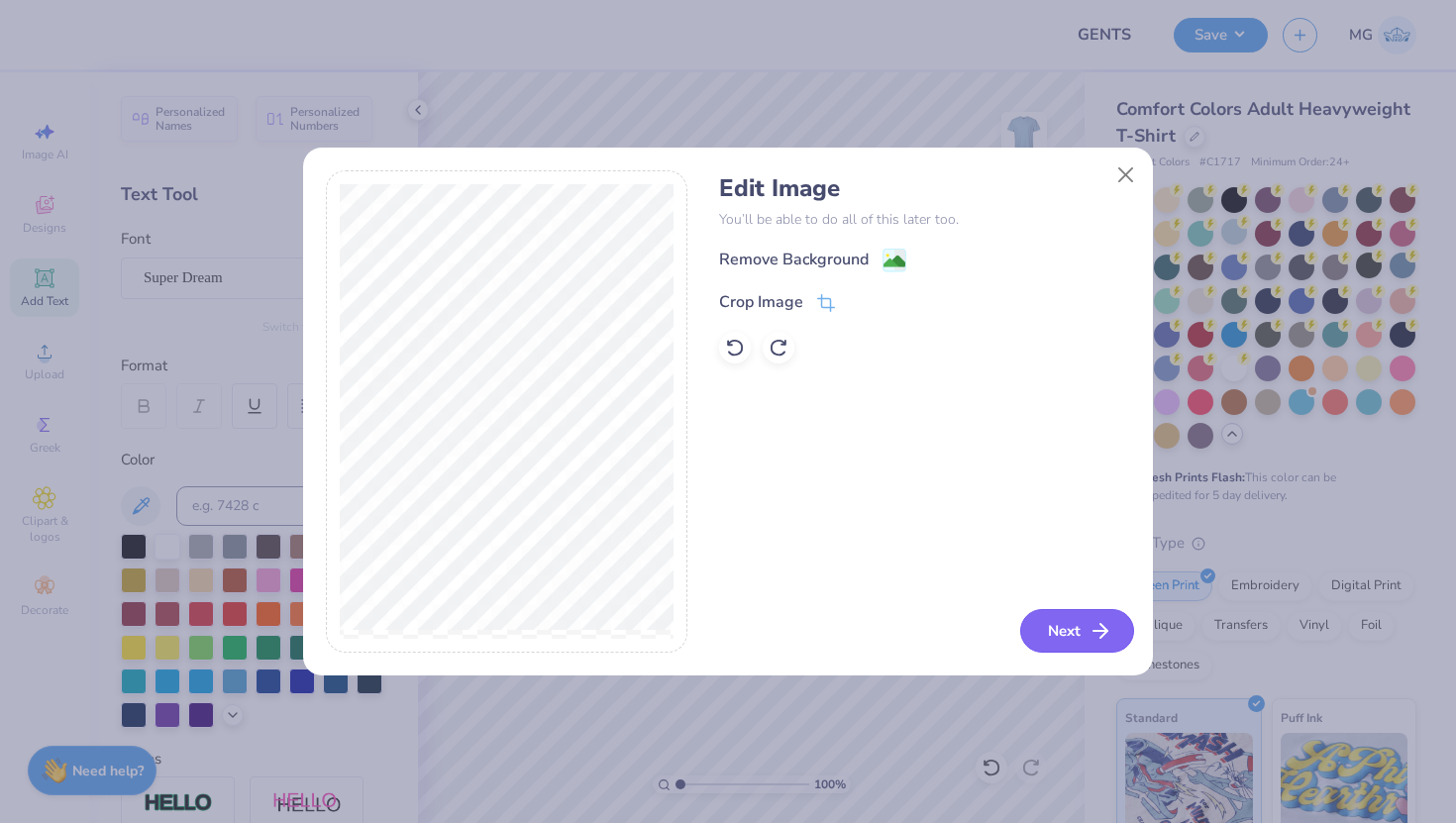 click 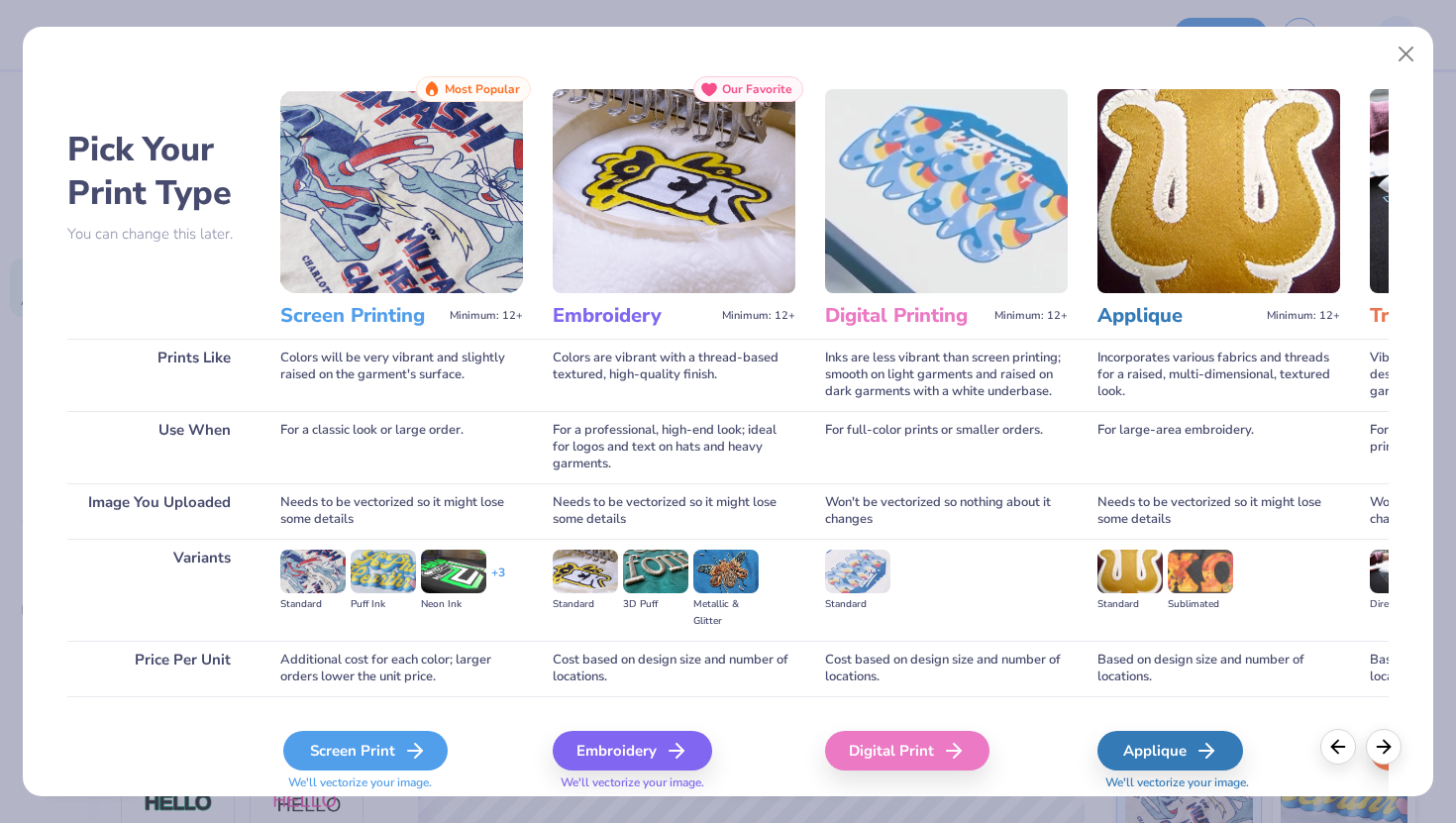 click on "Screen Print" at bounding box center [365, 751] 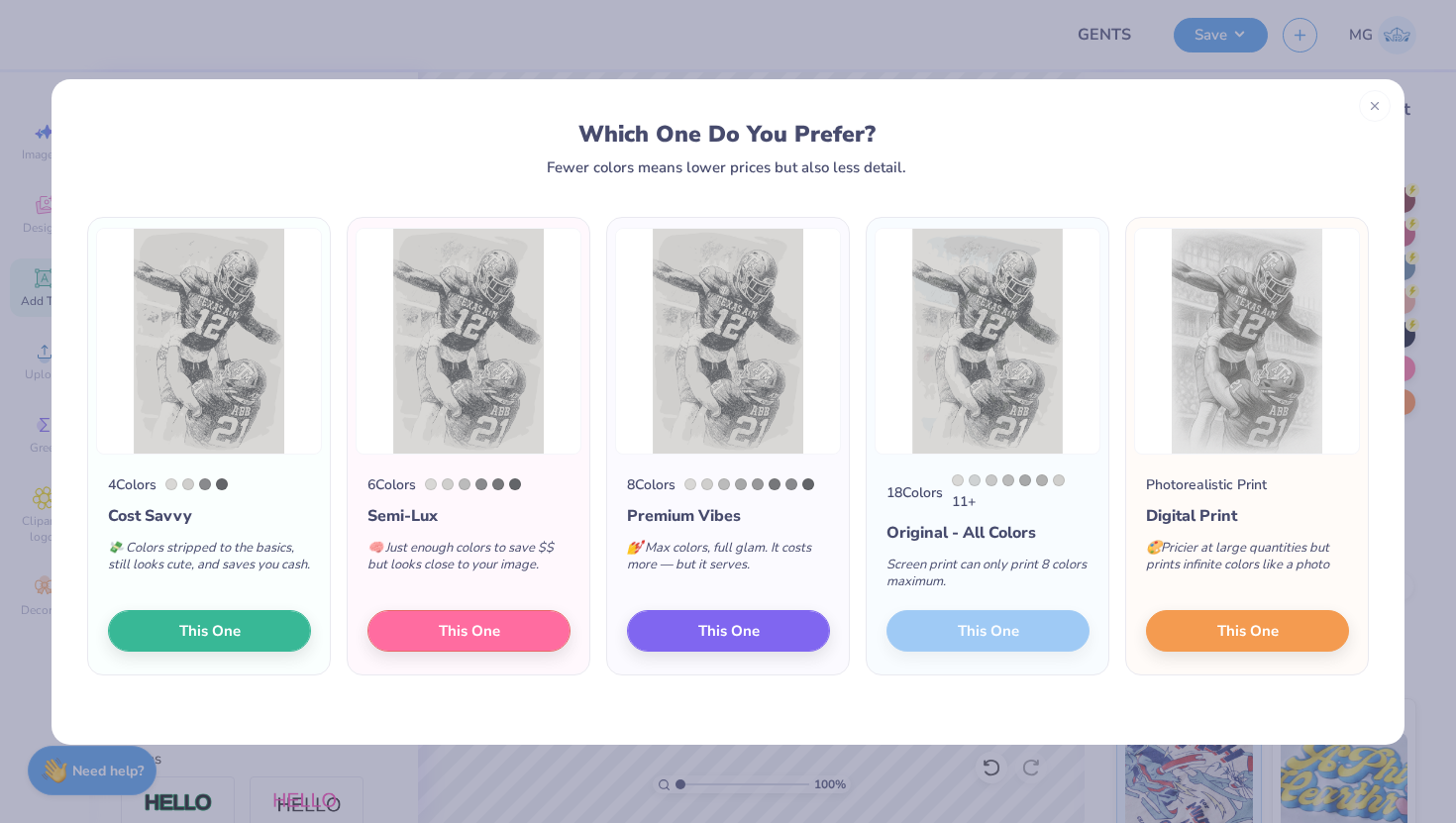 scroll, scrollTop: 0, scrollLeft: 0, axis: both 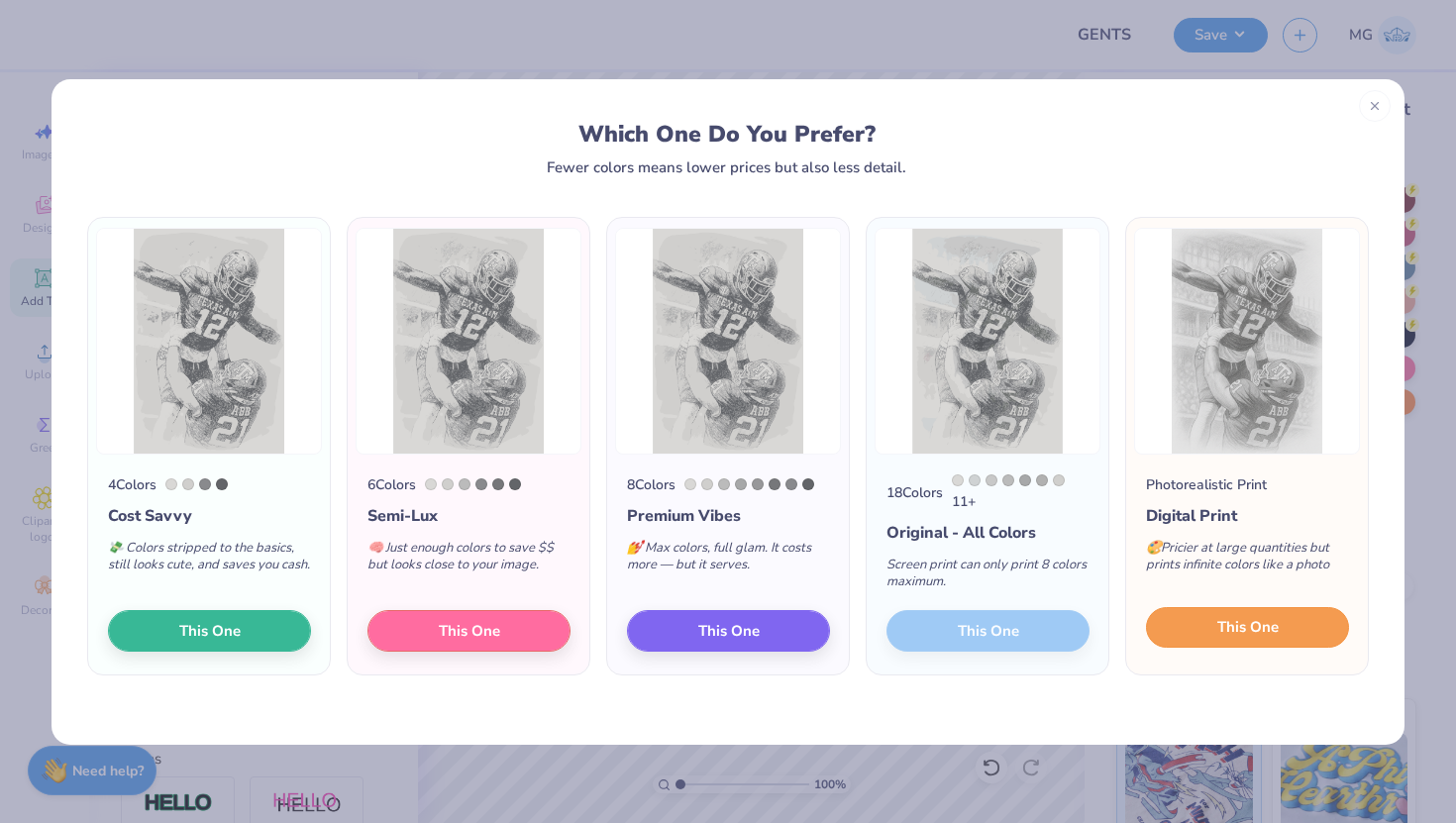 click on "This One" at bounding box center [1247, 628] 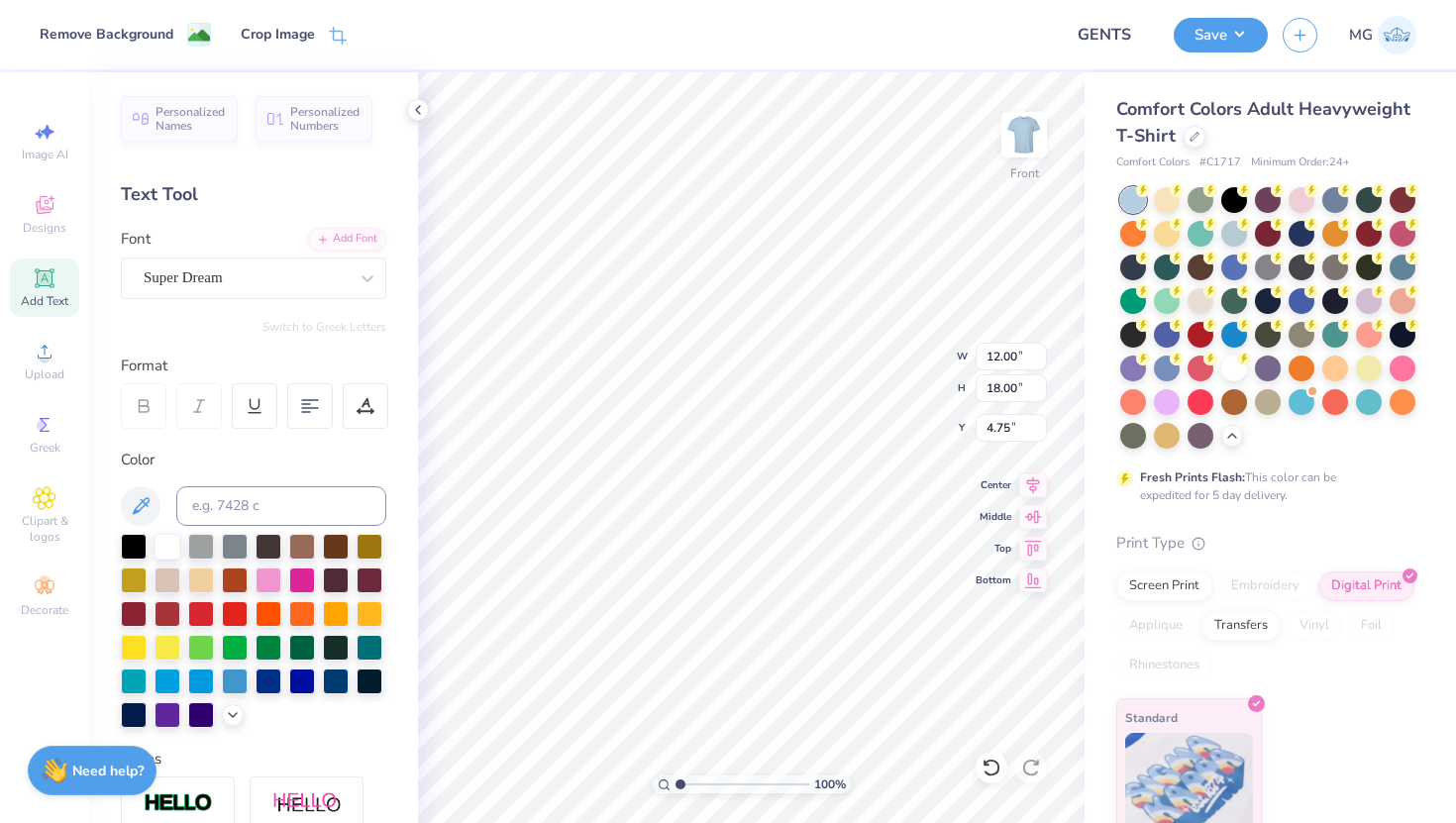 type on "10.27" 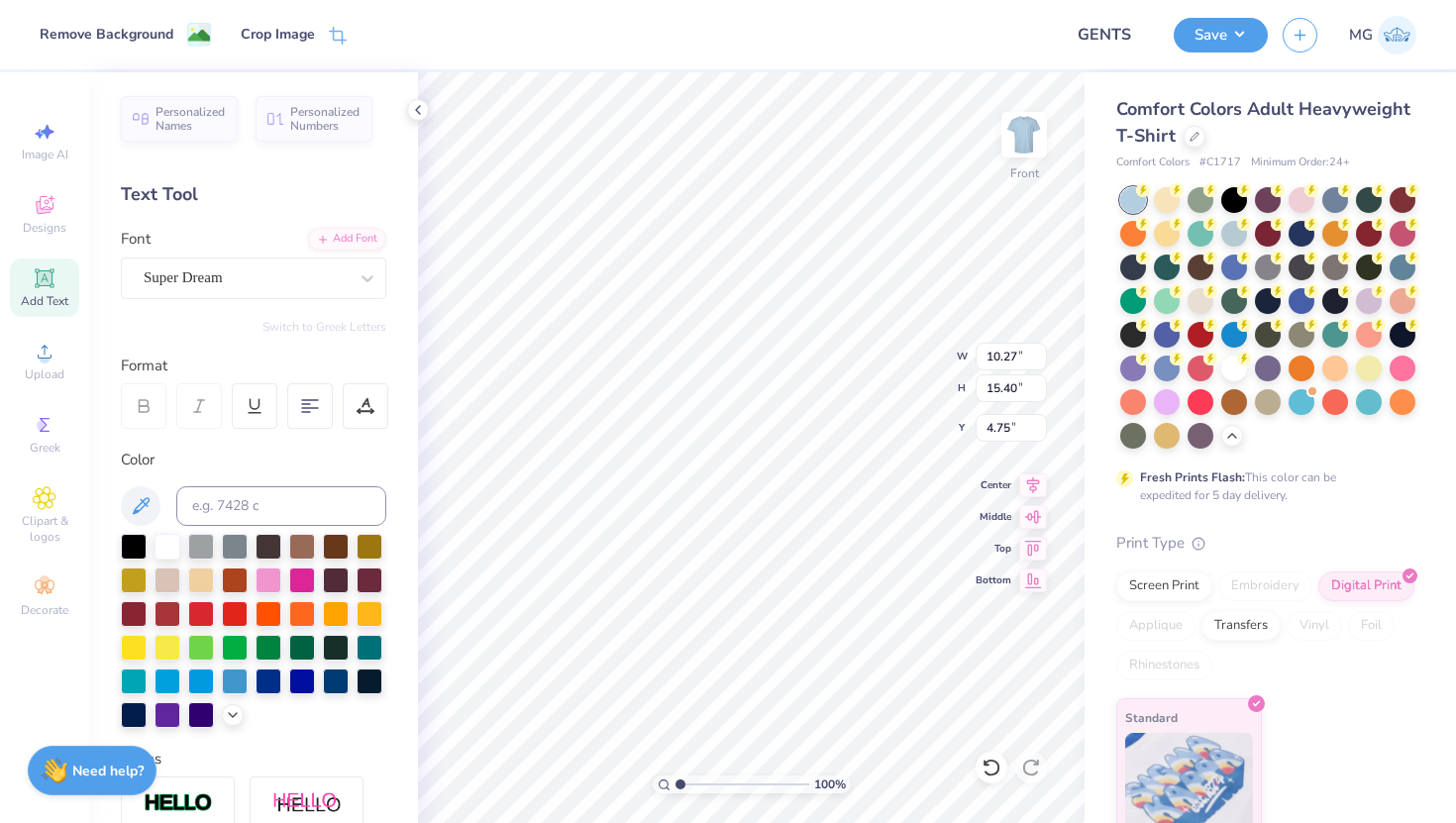 type on "6.05" 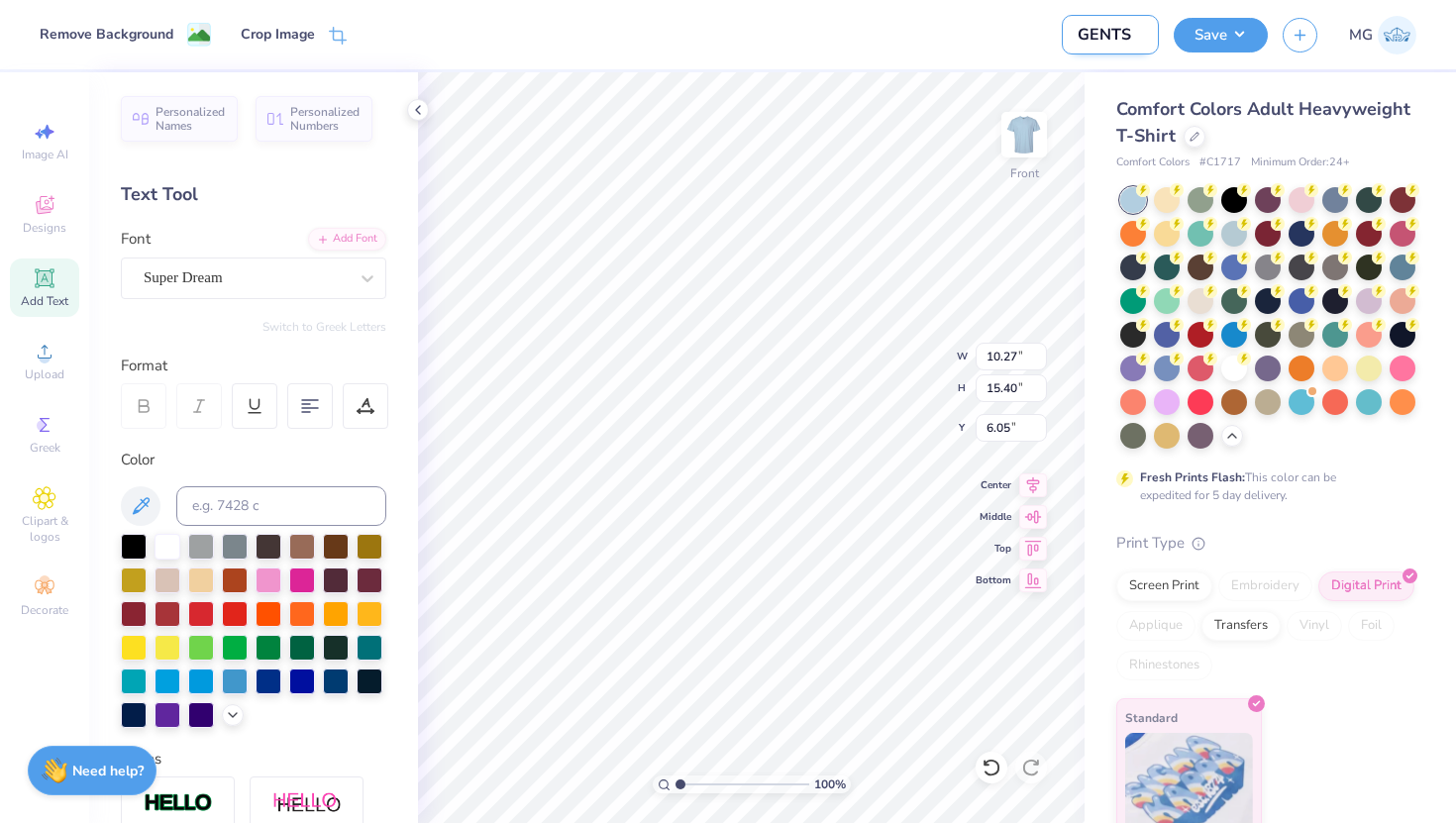 click on "GENTS" at bounding box center [1110, 35] 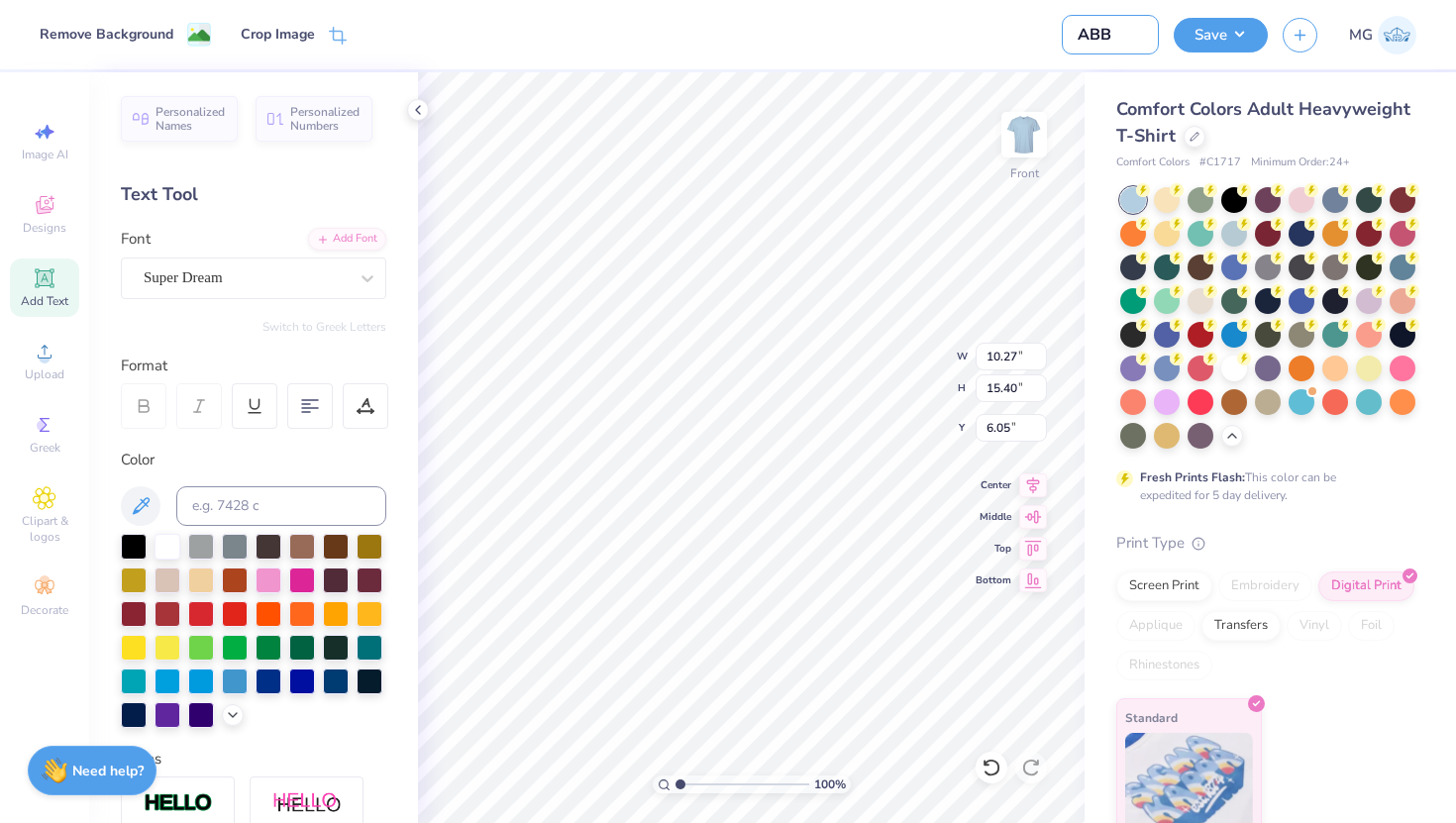 type on "ABB" 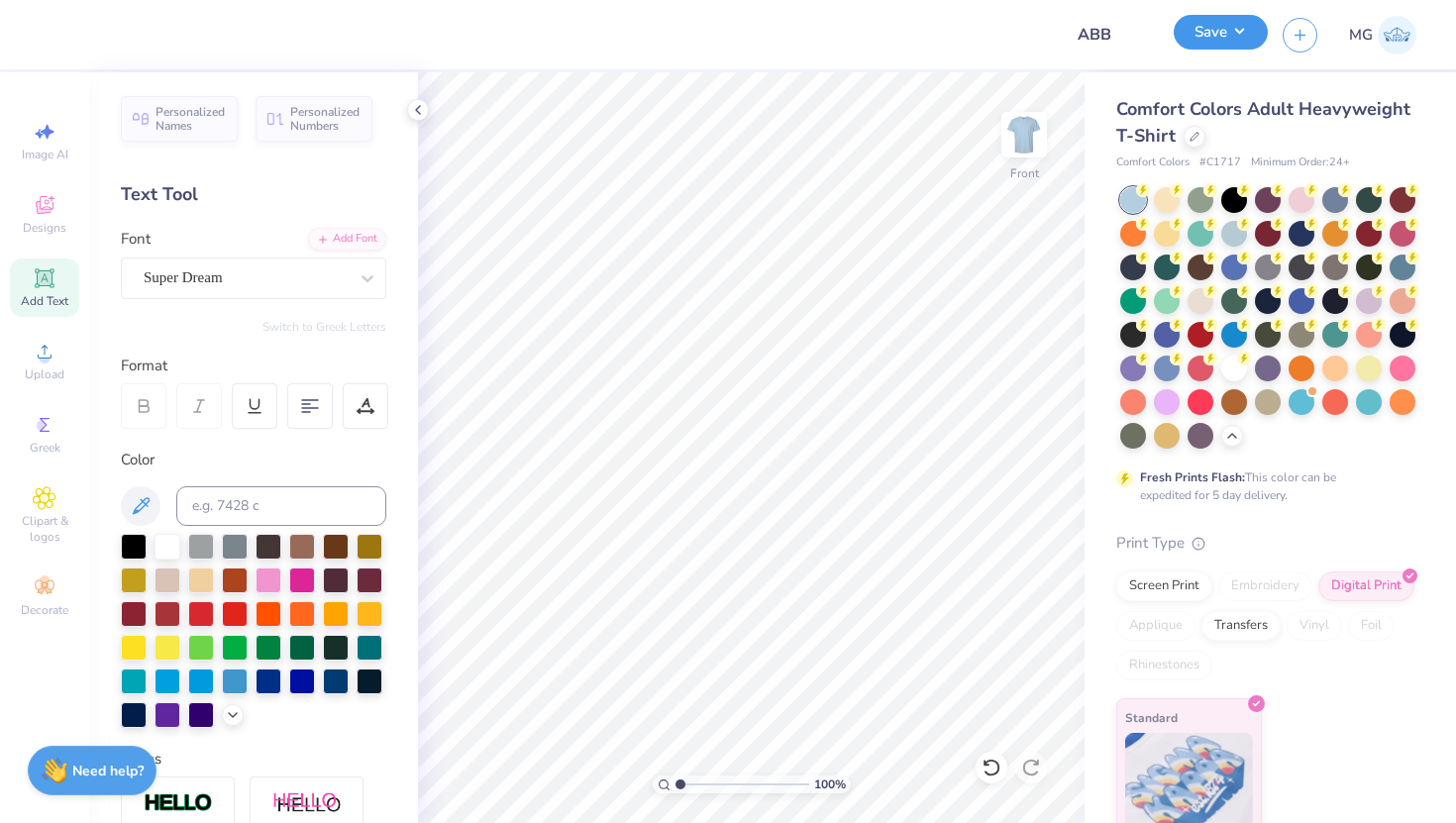 click on "Save" at bounding box center (1220, 32) 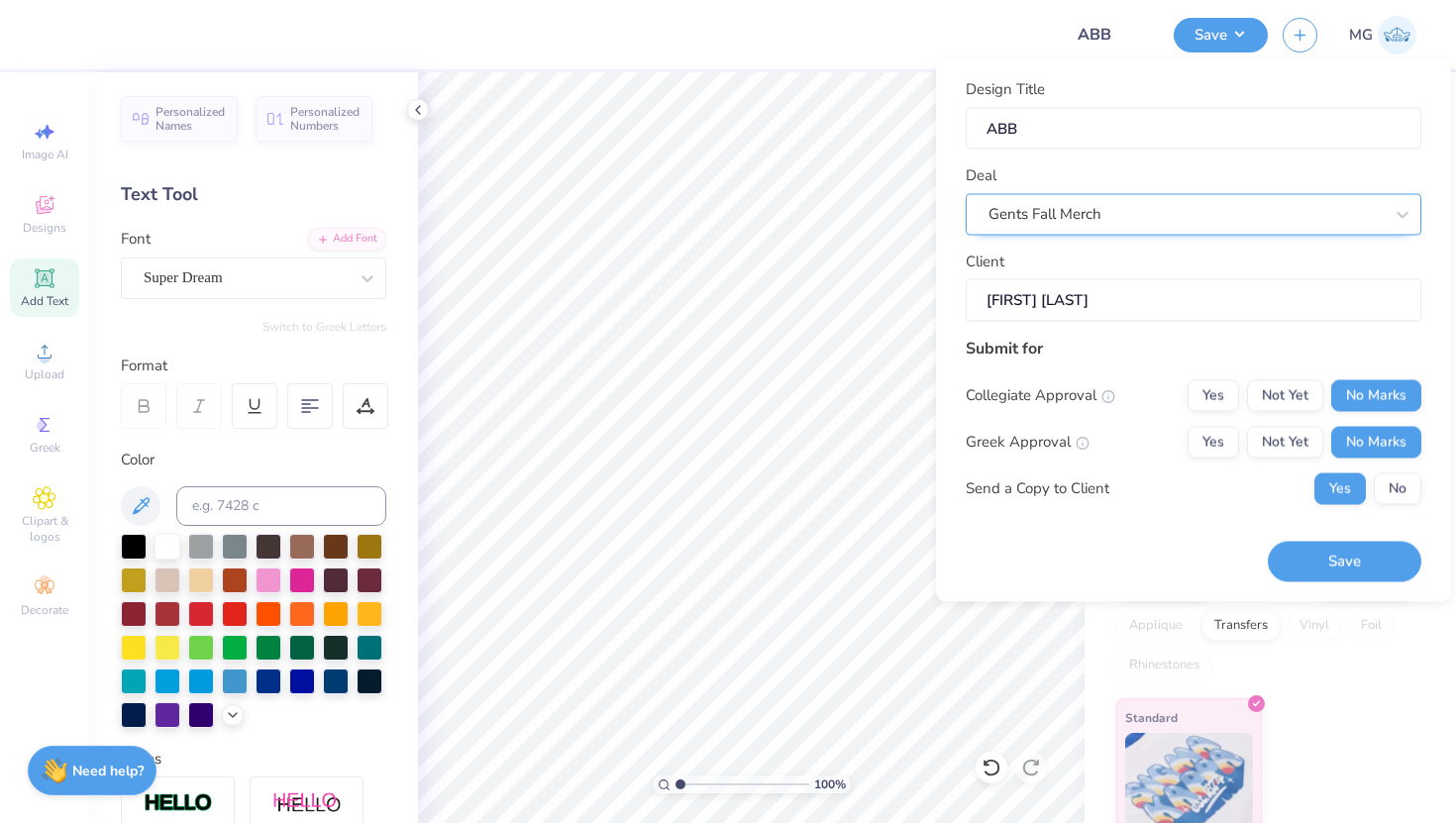 click on "Gents Fall Merch" at bounding box center [1186, 214] 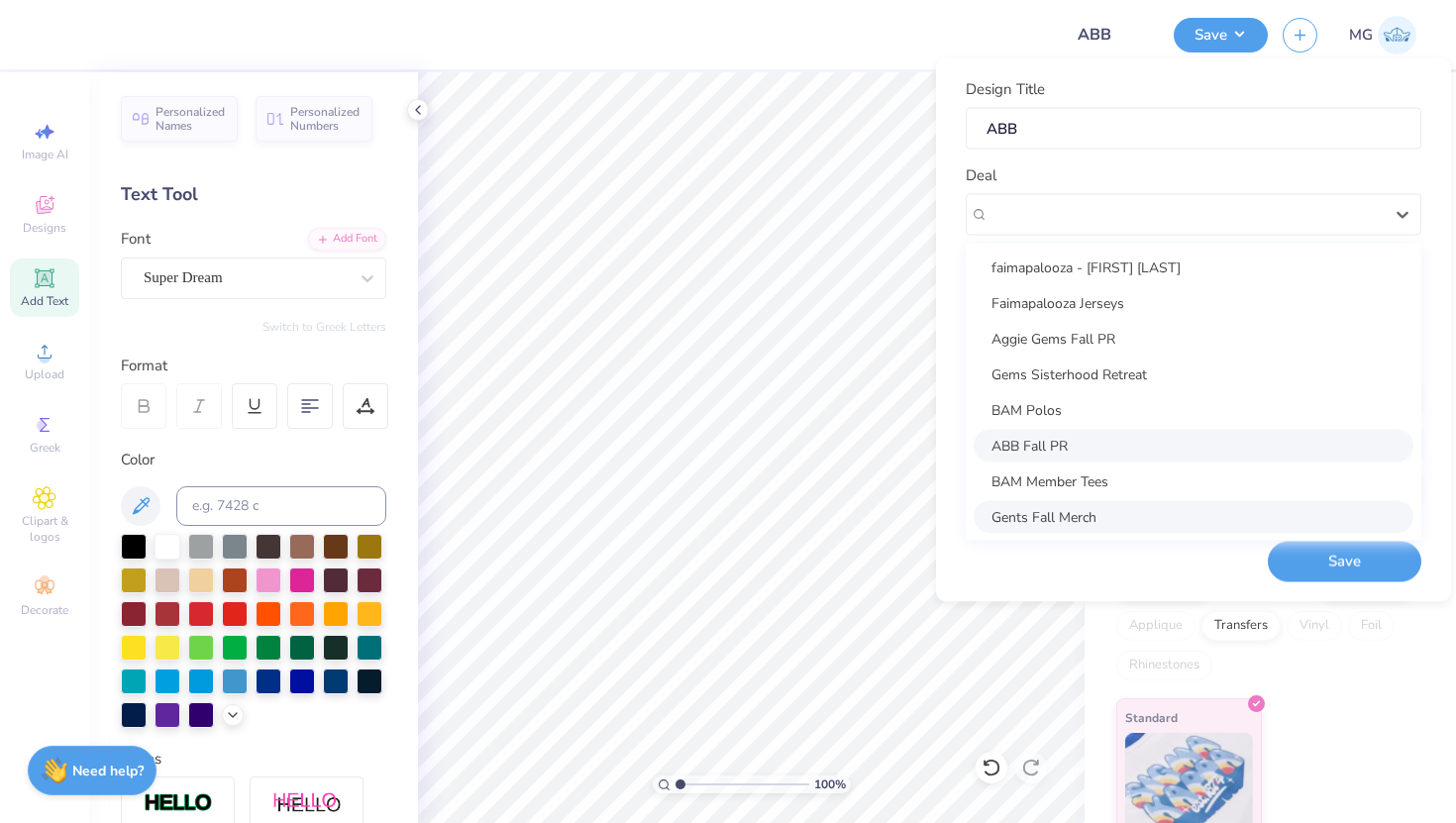 click on "ABB Fall PR" at bounding box center (1194, 445) 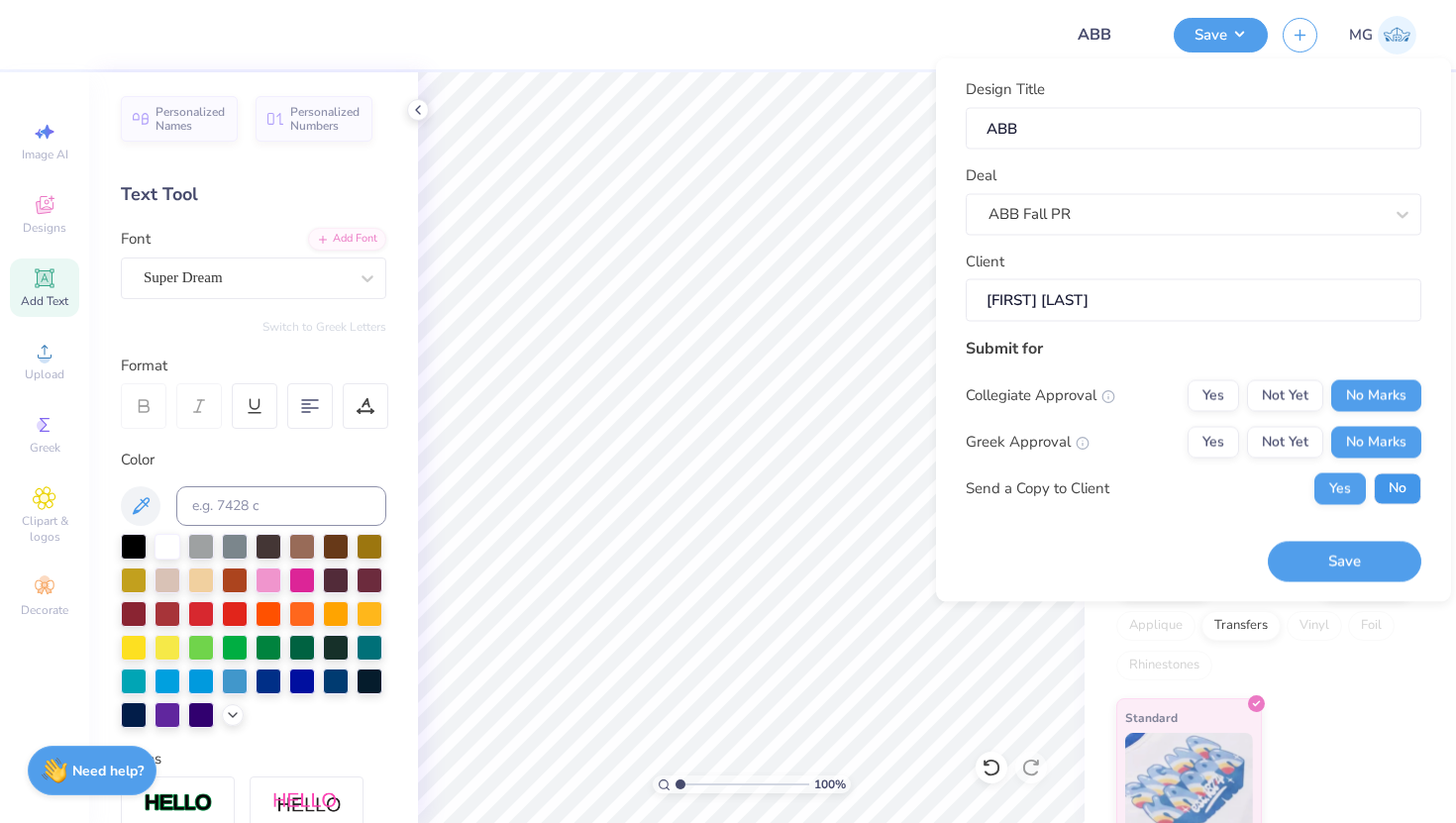 click on "No" at bounding box center (1398, 488) 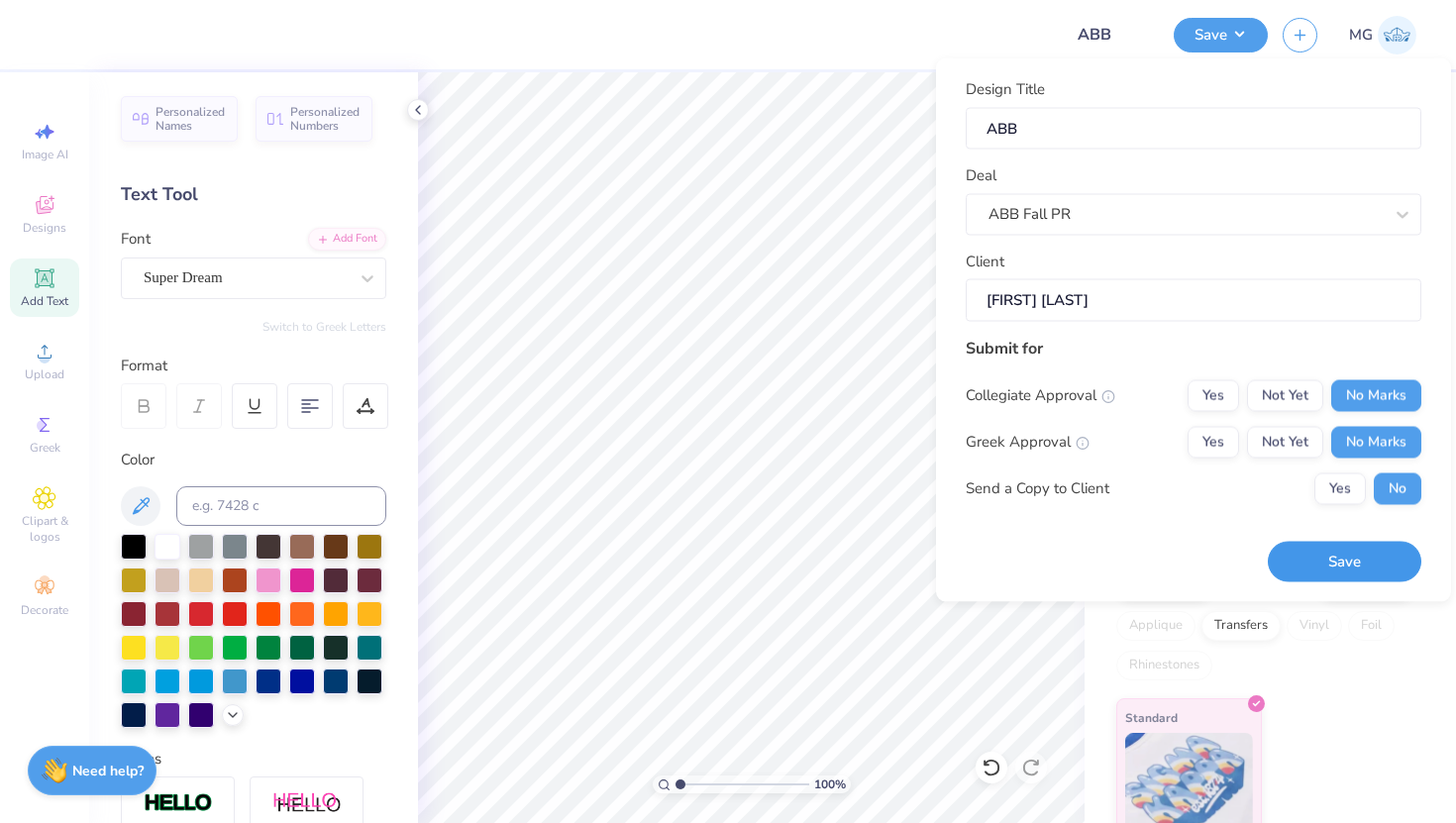 click on "Save" at bounding box center (1344, 562) 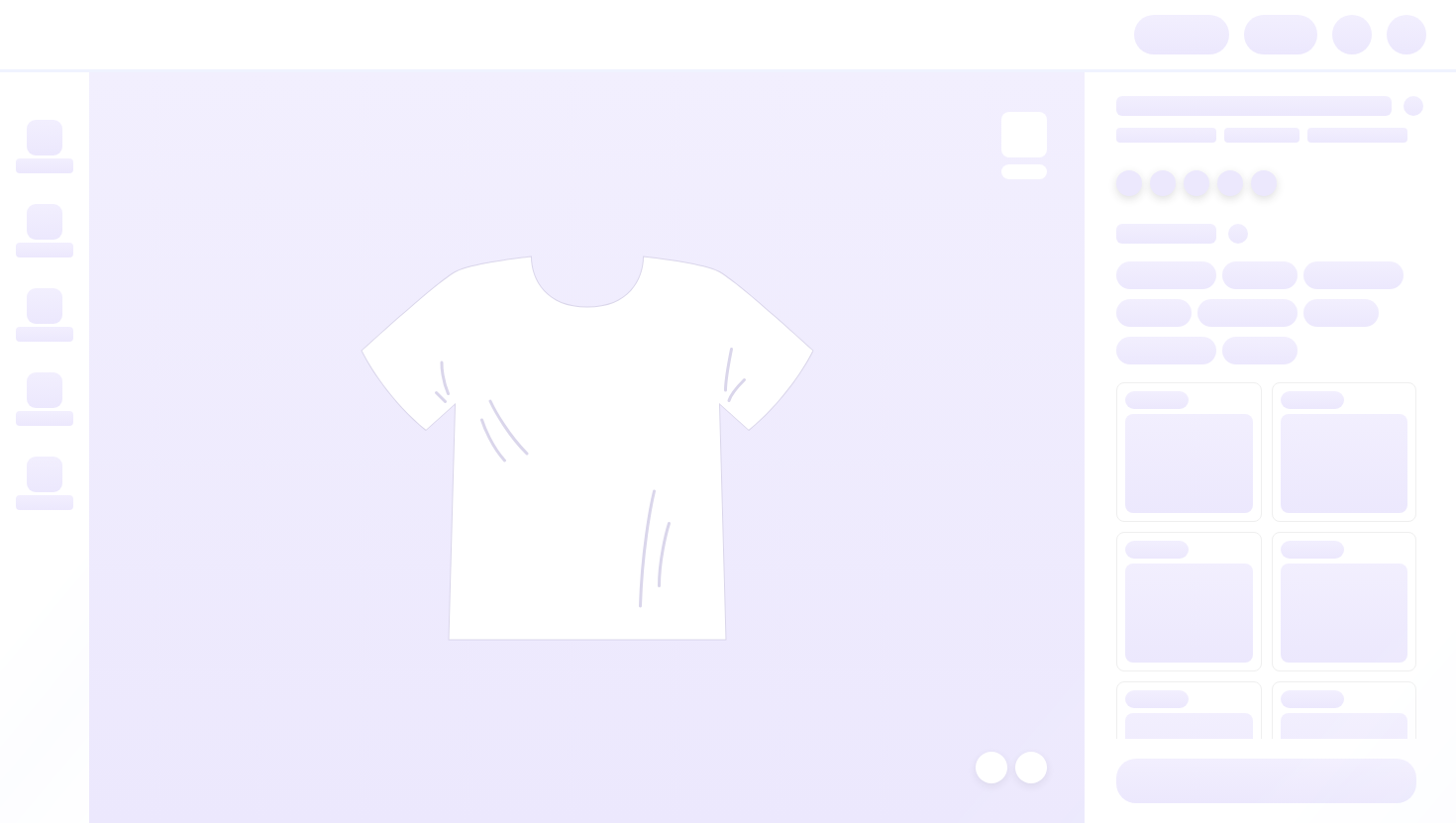 scroll, scrollTop: 0, scrollLeft: 0, axis: both 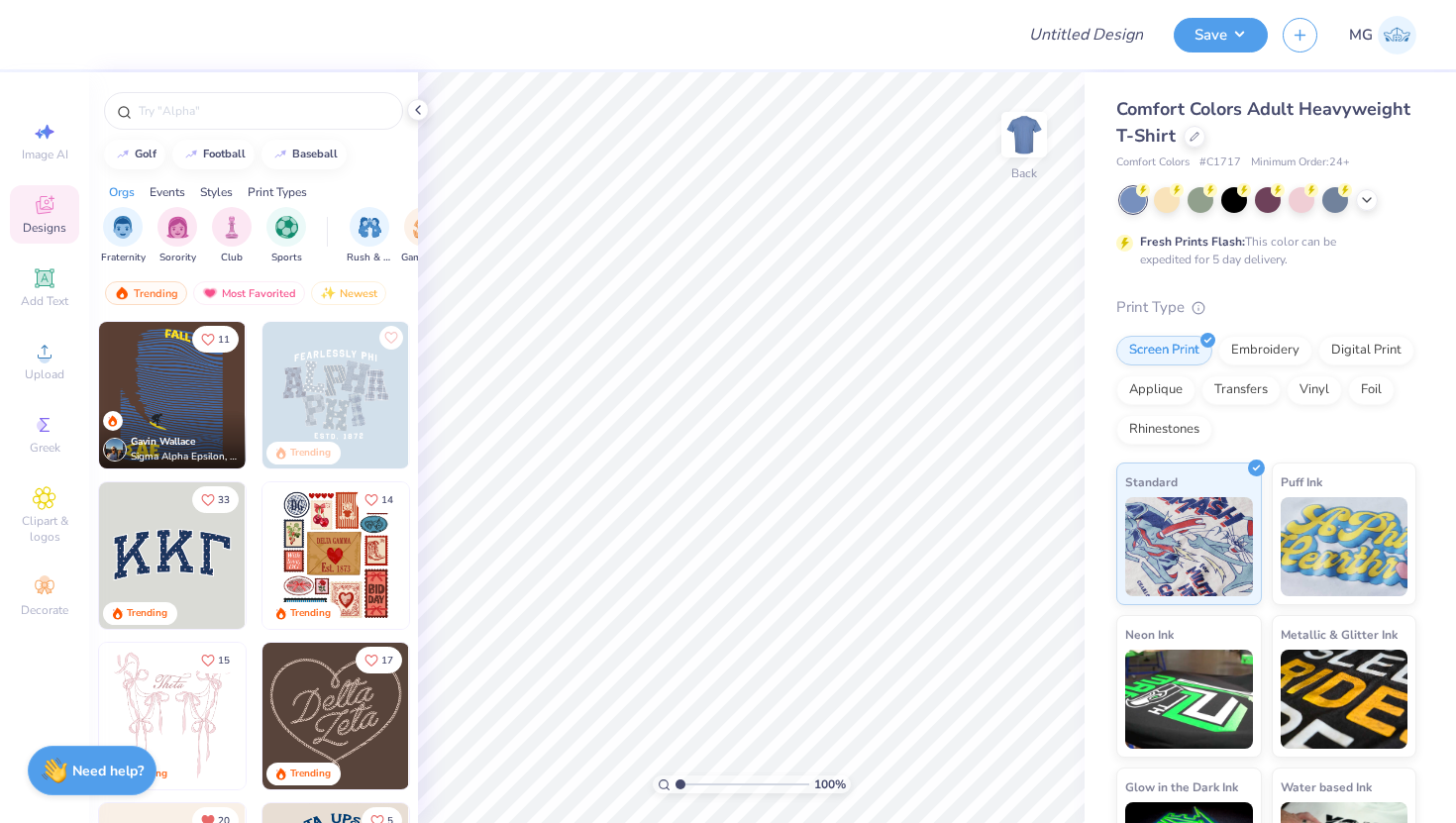 click at bounding box center (1268, 200) 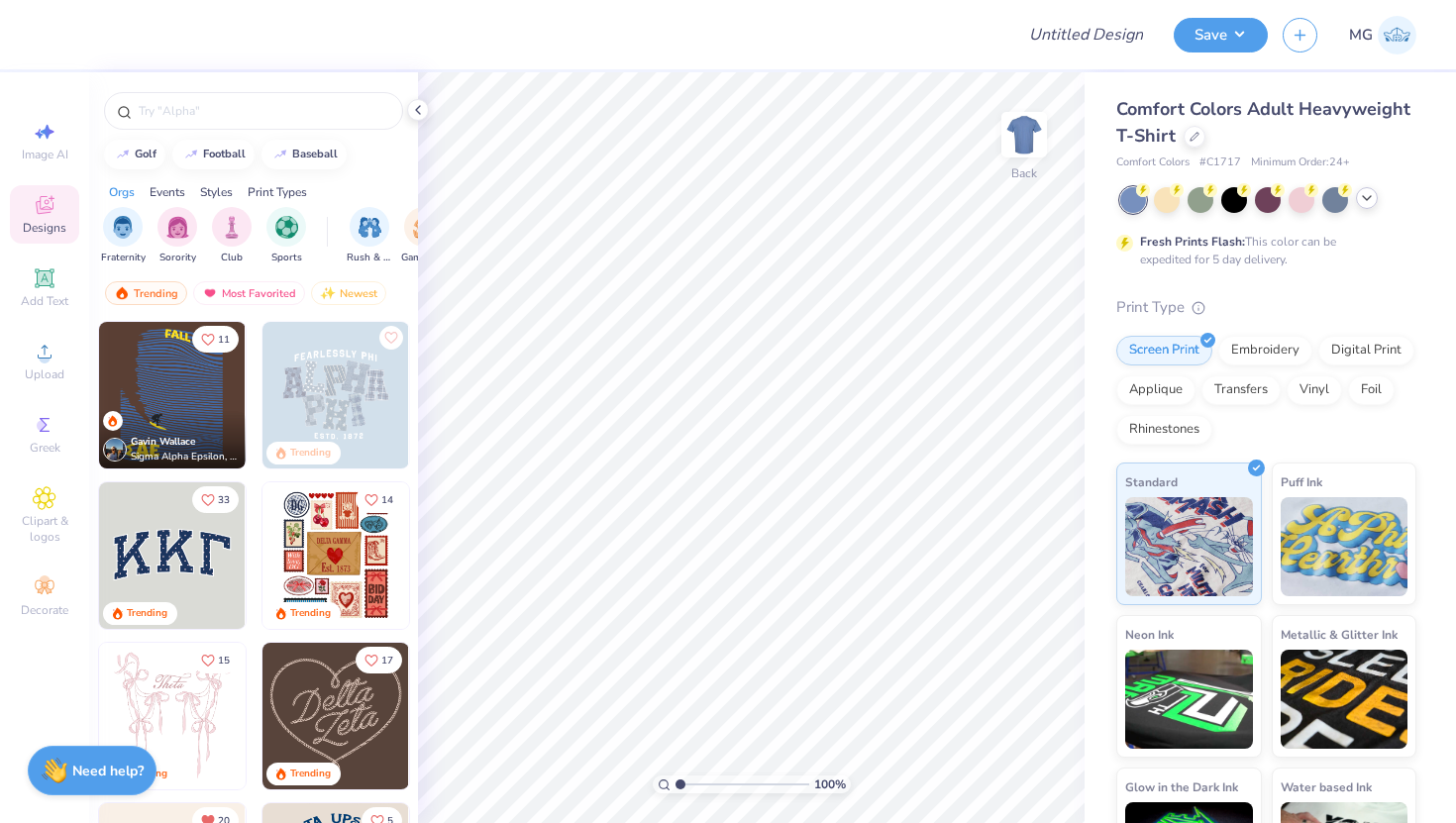 click at bounding box center (1367, 198) 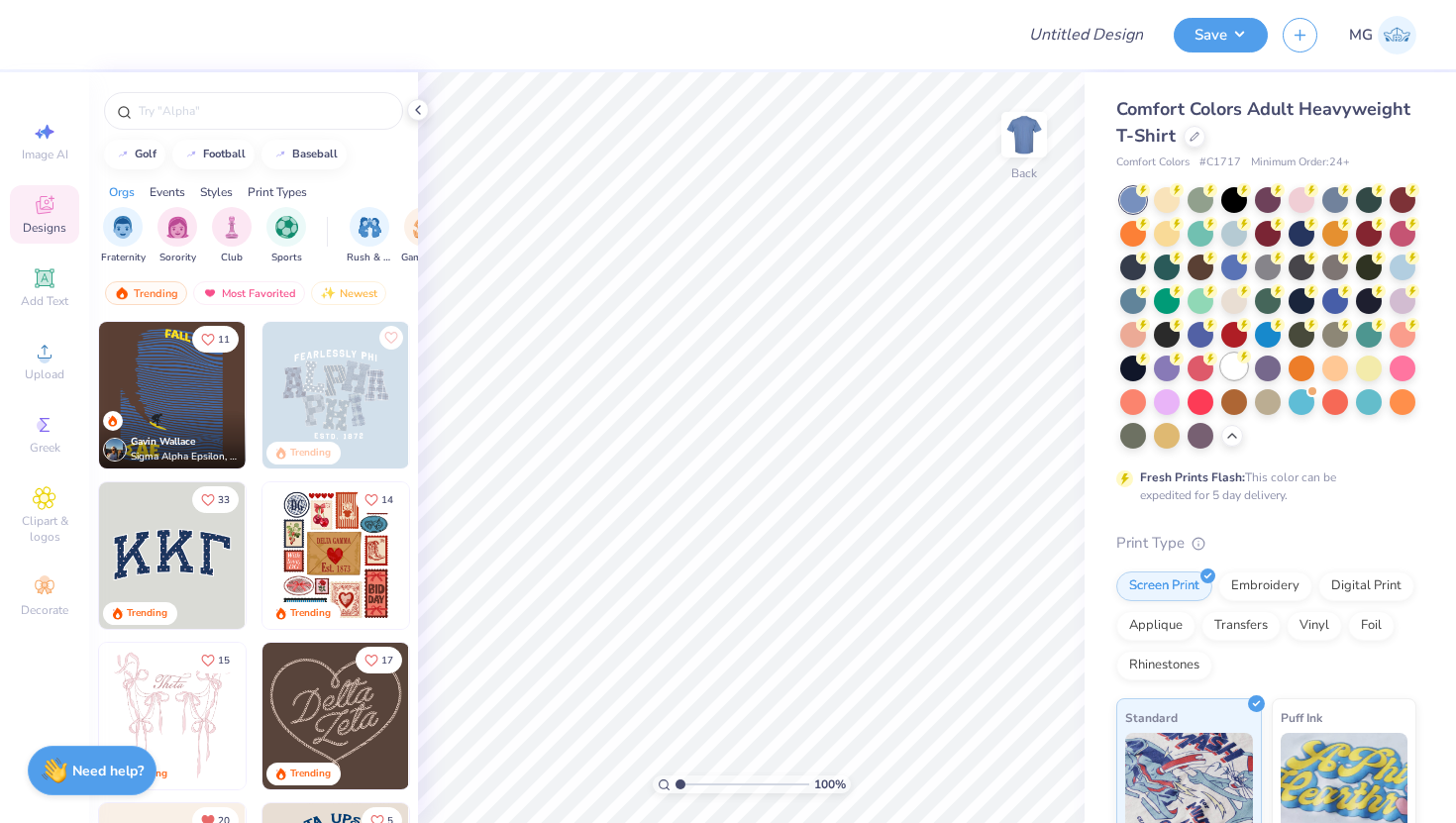 click at bounding box center [1234, 366] 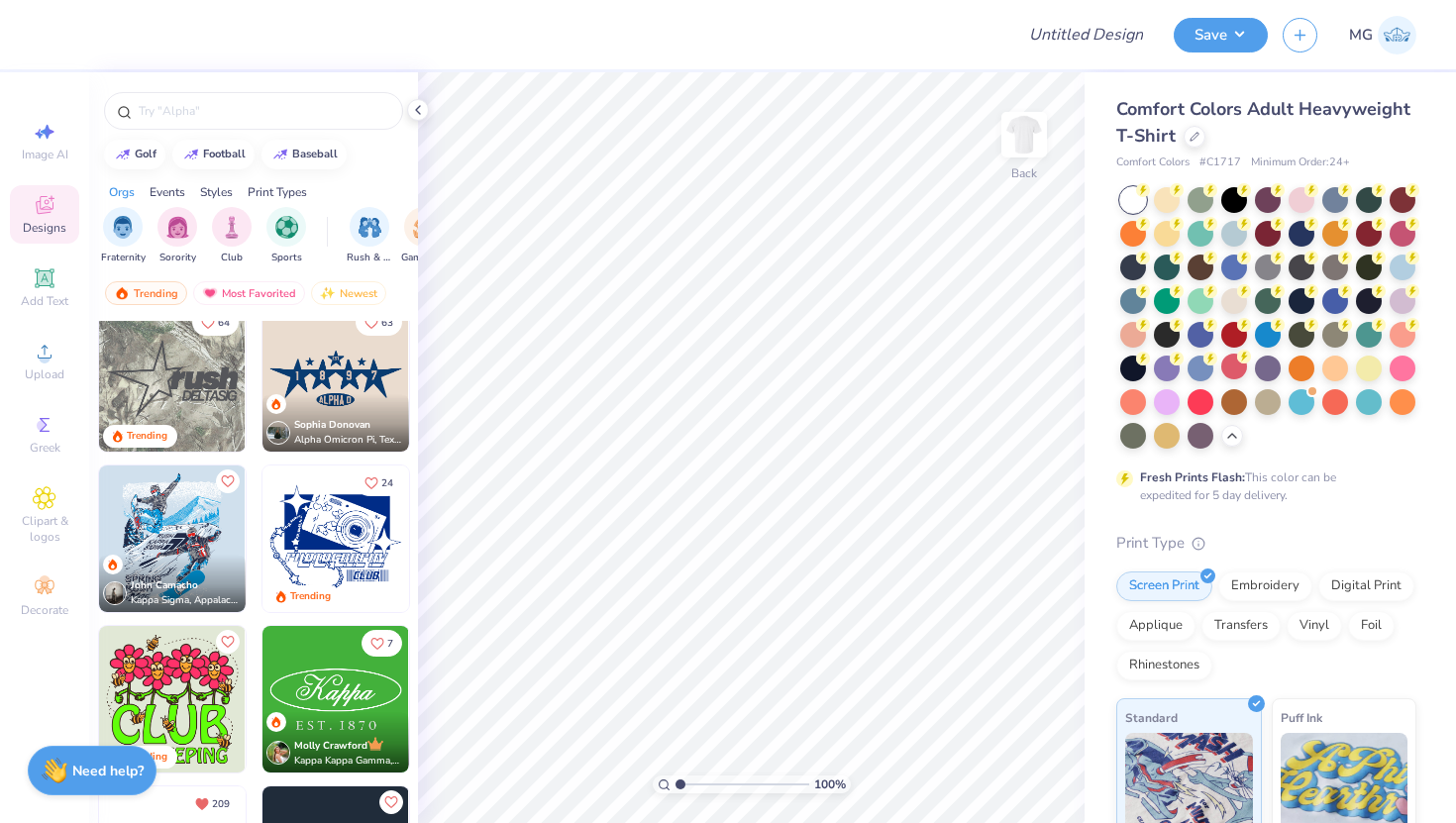 scroll, scrollTop: 1737, scrollLeft: 0, axis: vertical 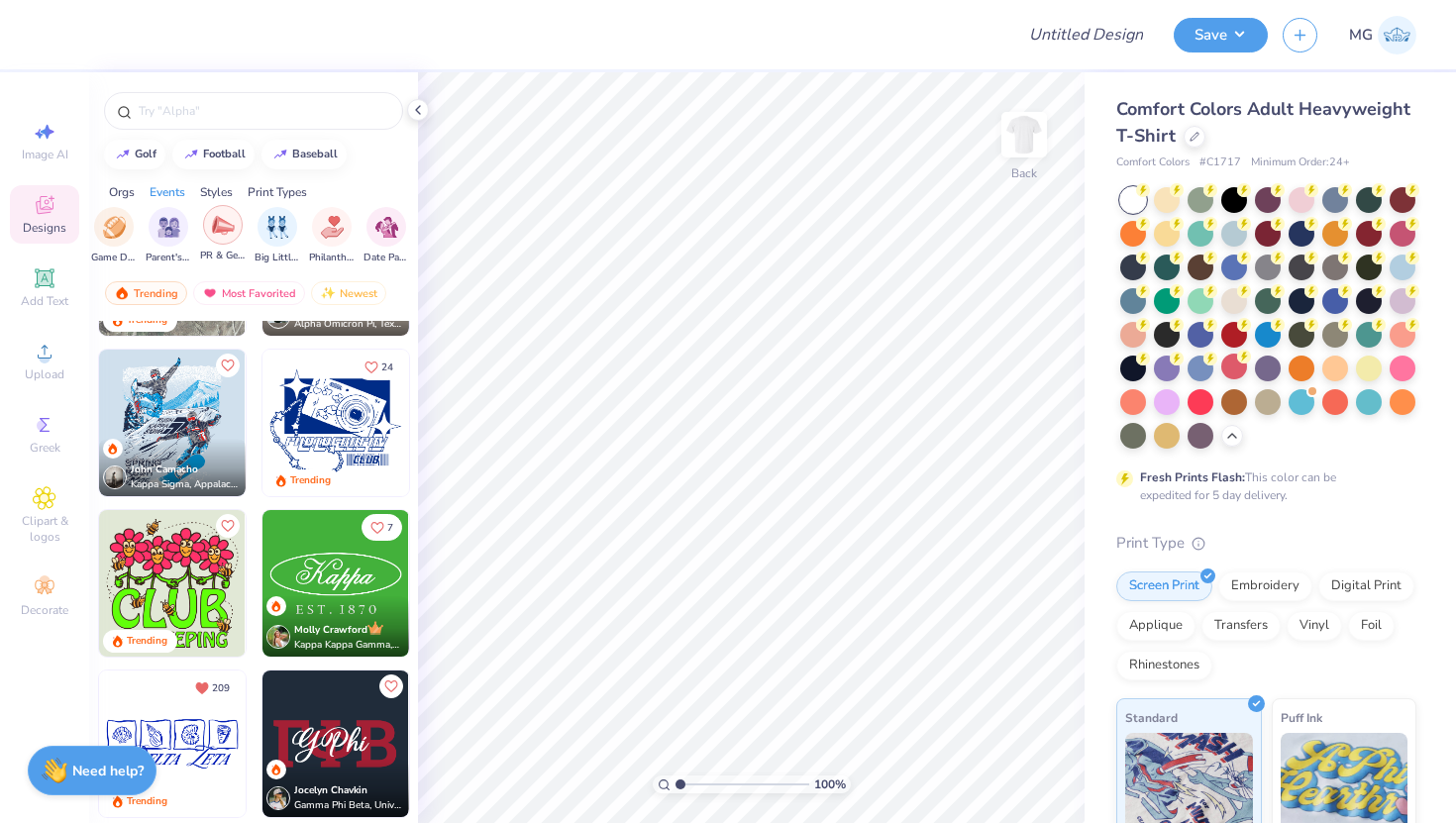 click at bounding box center [332, 227] 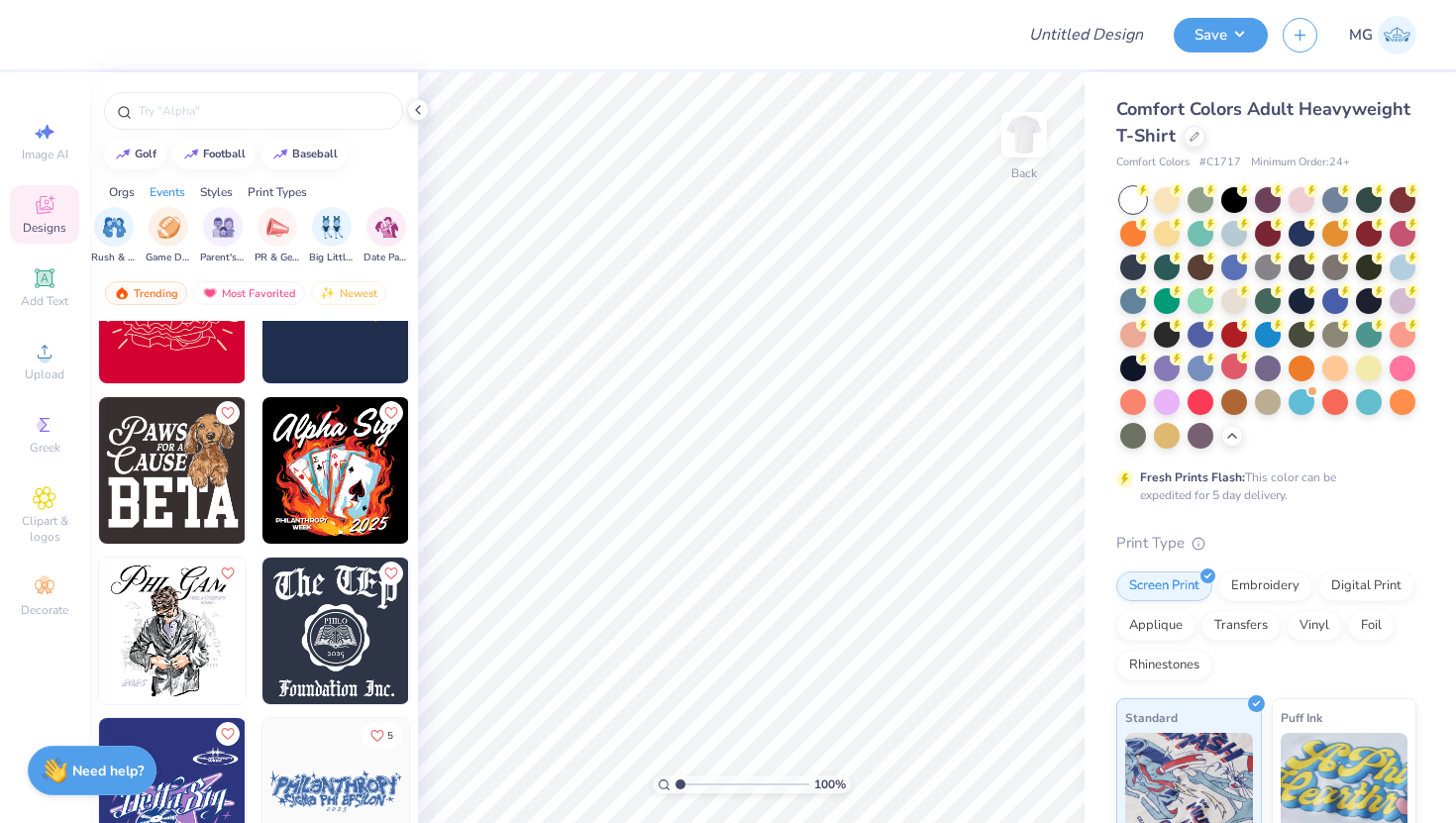 scroll, scrollTop: 12950, scrollLeft: 0, axis: vertical 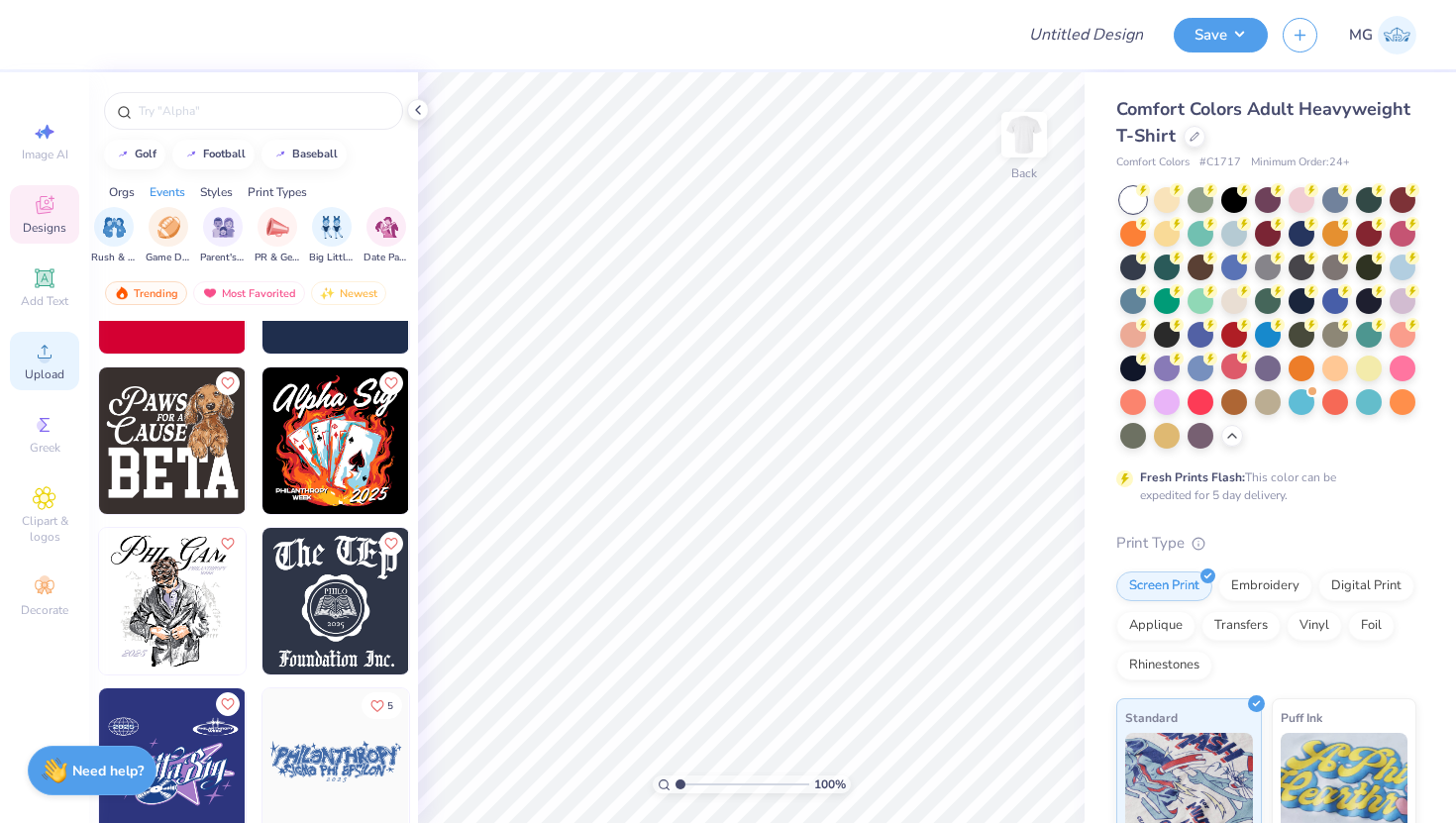 click on "Upload" at bounding box center [45, 374] 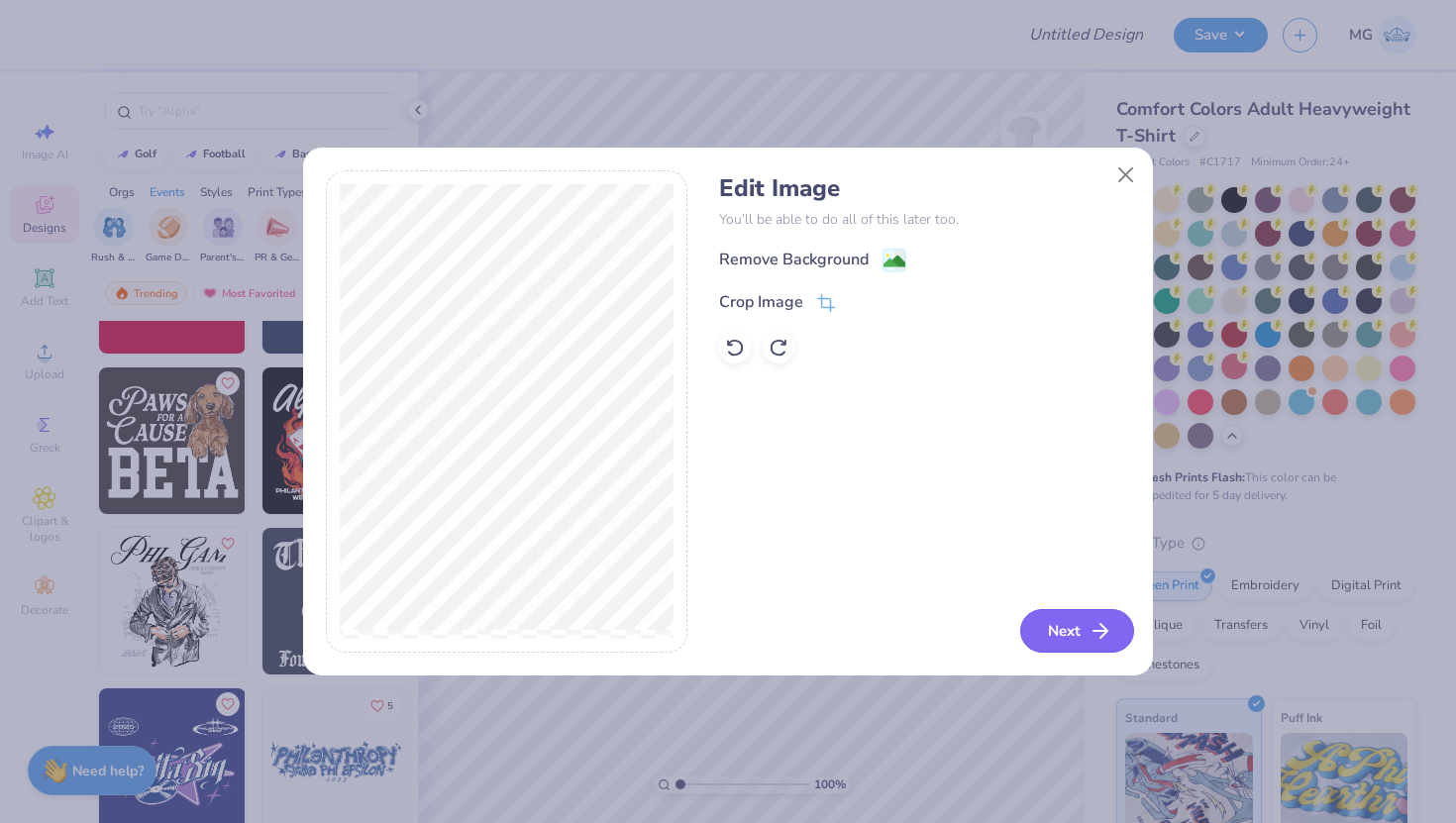 click on "Next" at bounding box center (1077, 631) 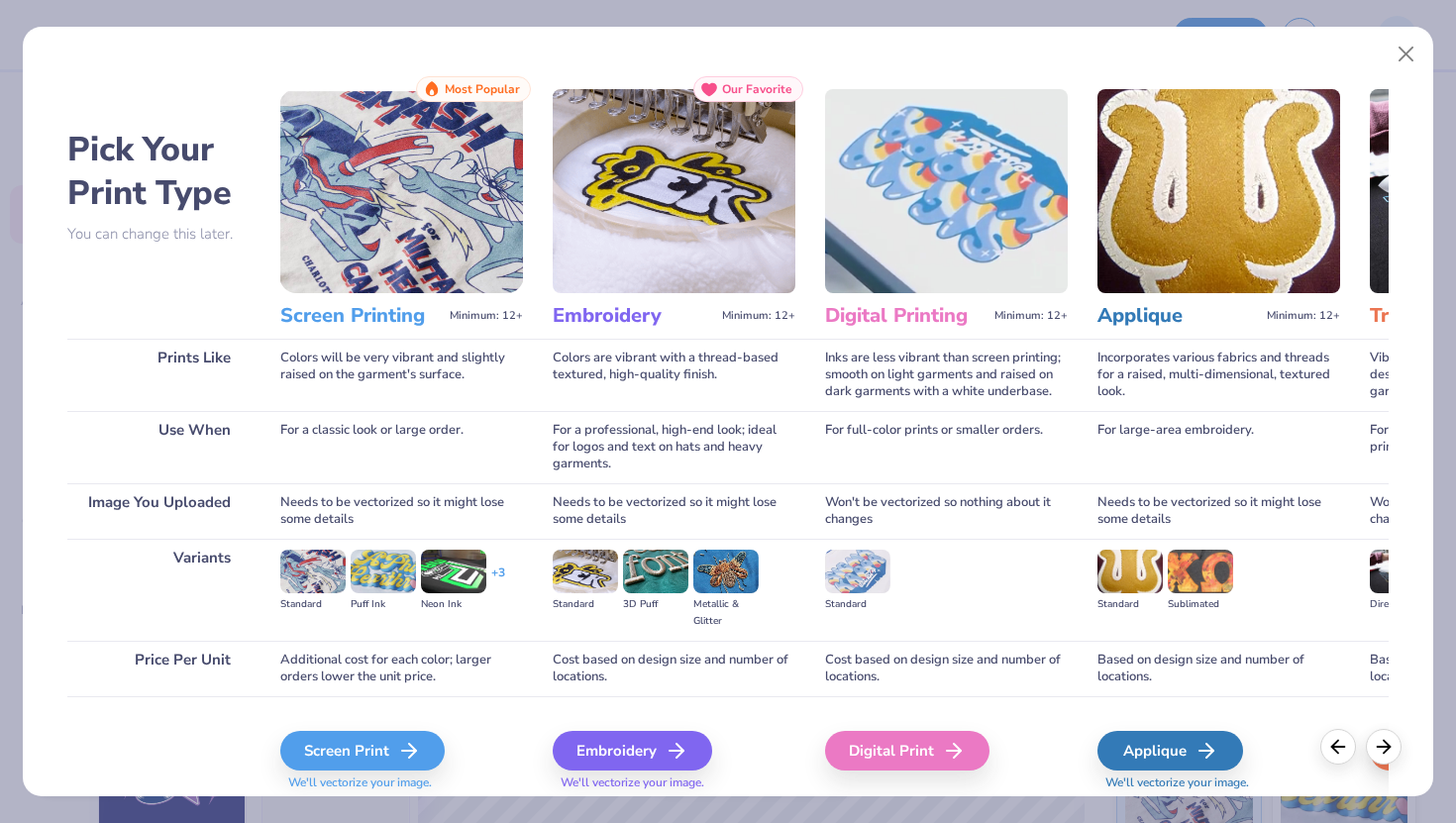 click on "Screen Print We'll vectorize your image." at bounding box center (401, 761) 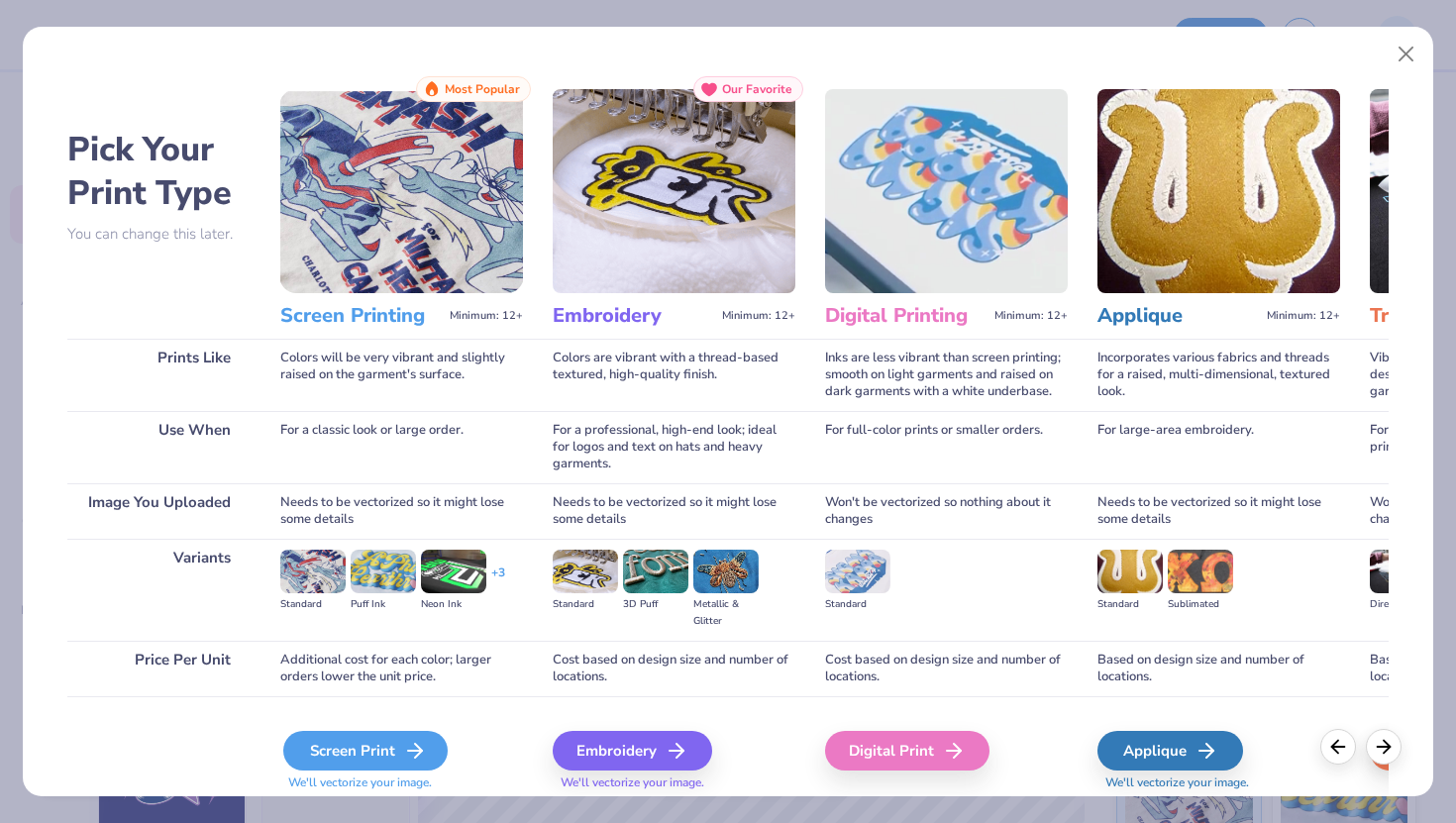 click on "Screen Print" at bounding box center (365, 751) 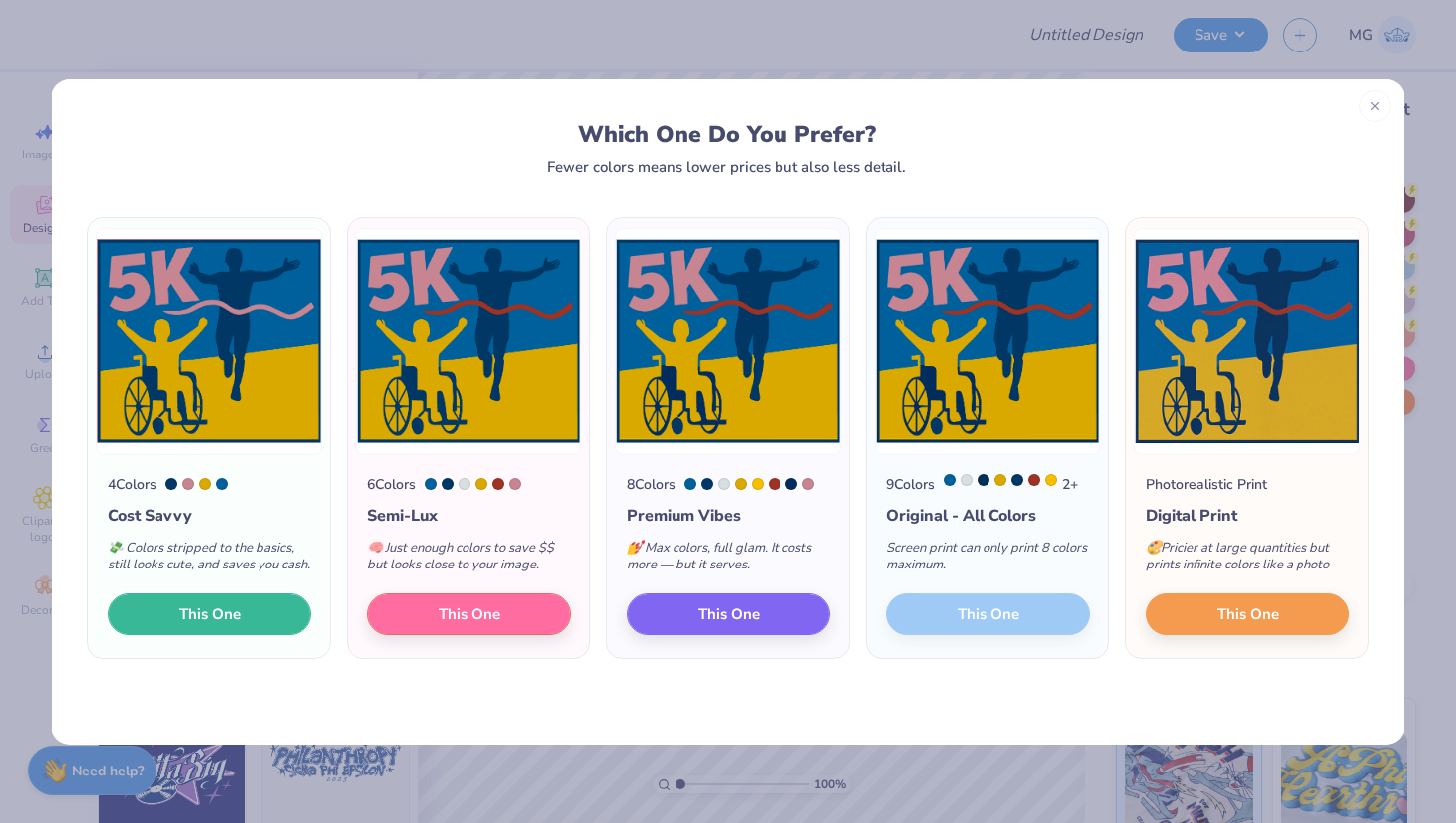 drag, startPoint x: 249, startPoint y: 620, endPoint x: 314, endPoint y: 507, distance: 130.36104 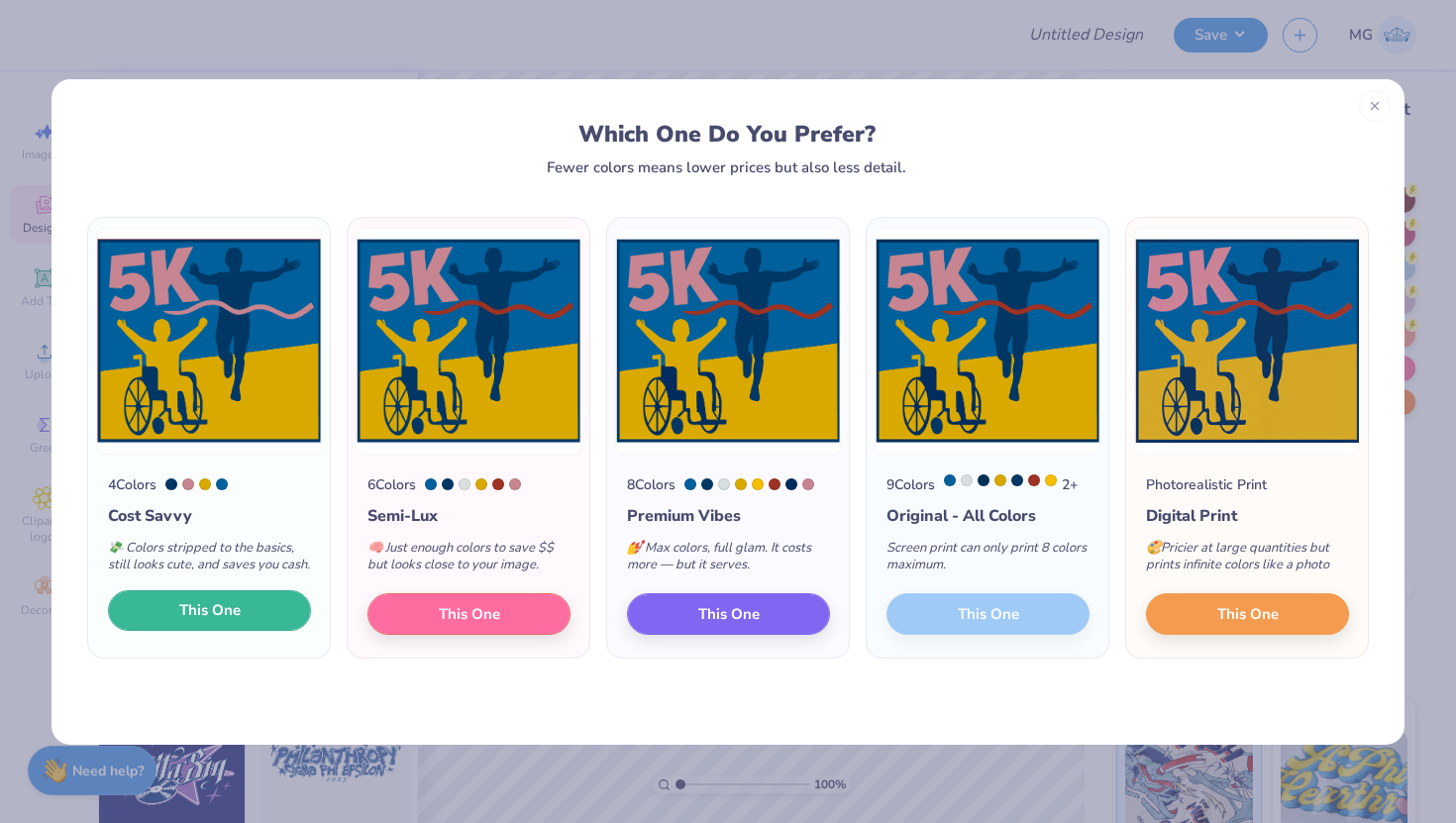 click on "This One" at bounding box center [210, 610] 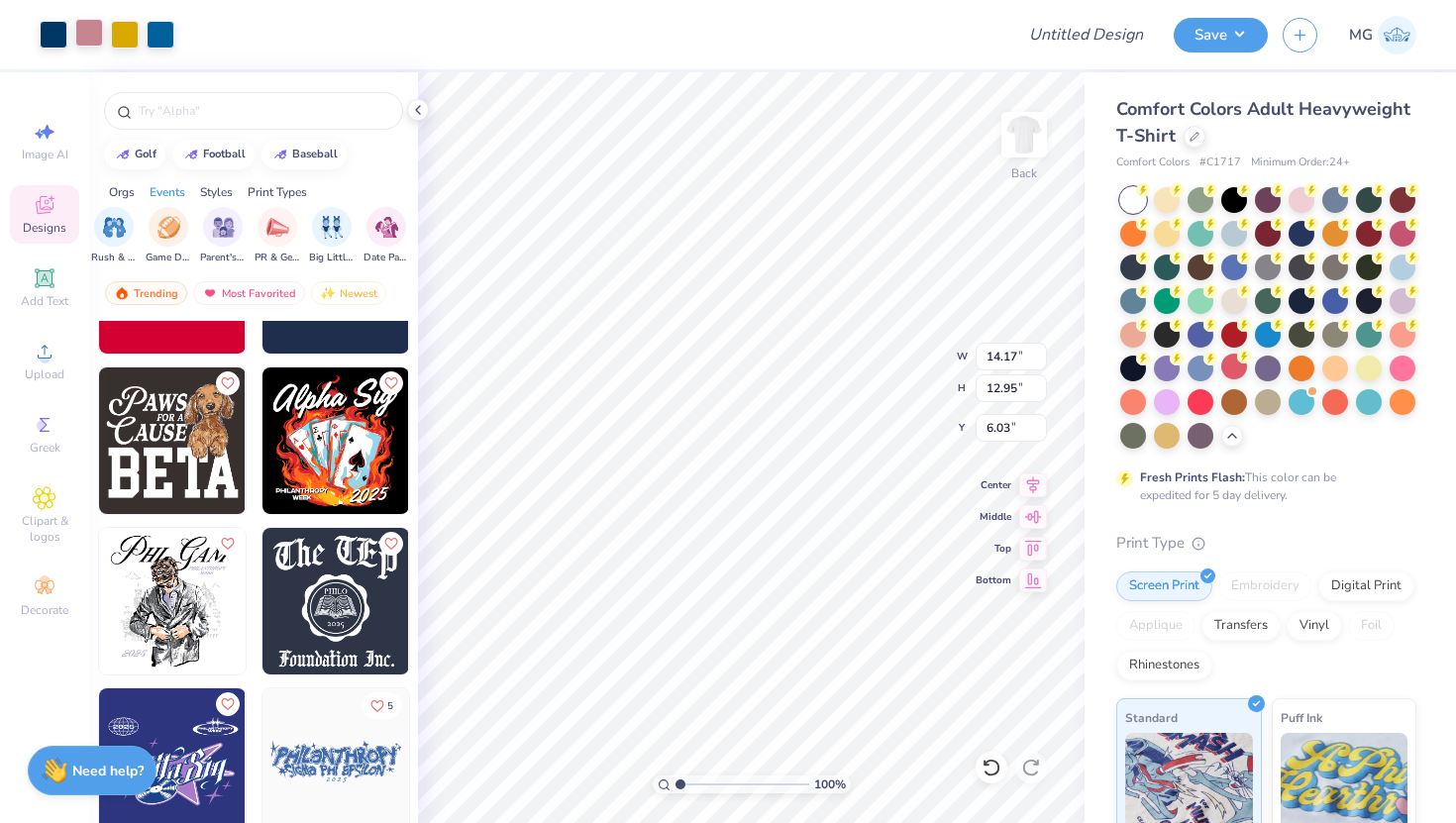 click at bounding box center (89, 33) 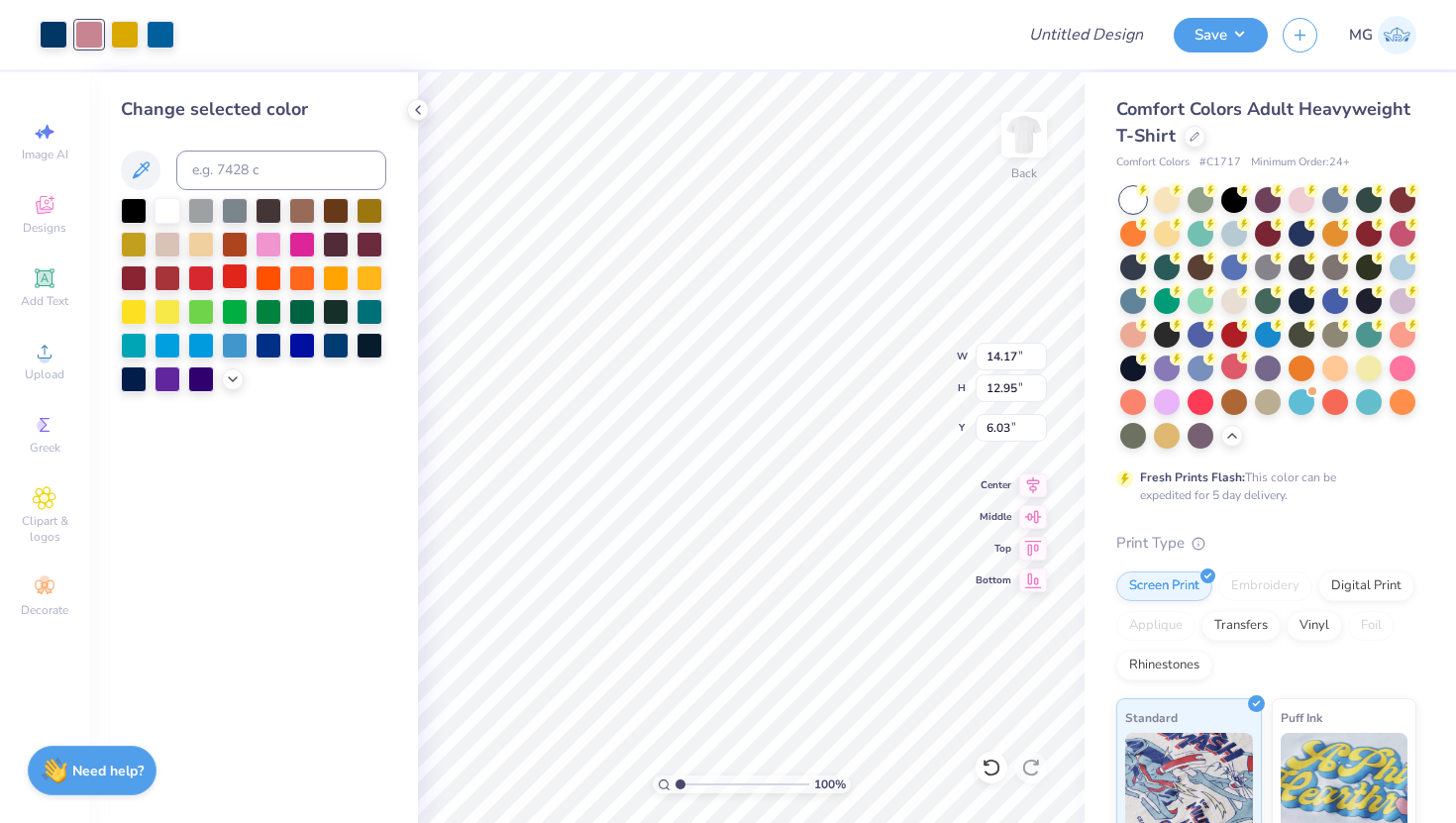 click at bounding box center (235, 276) 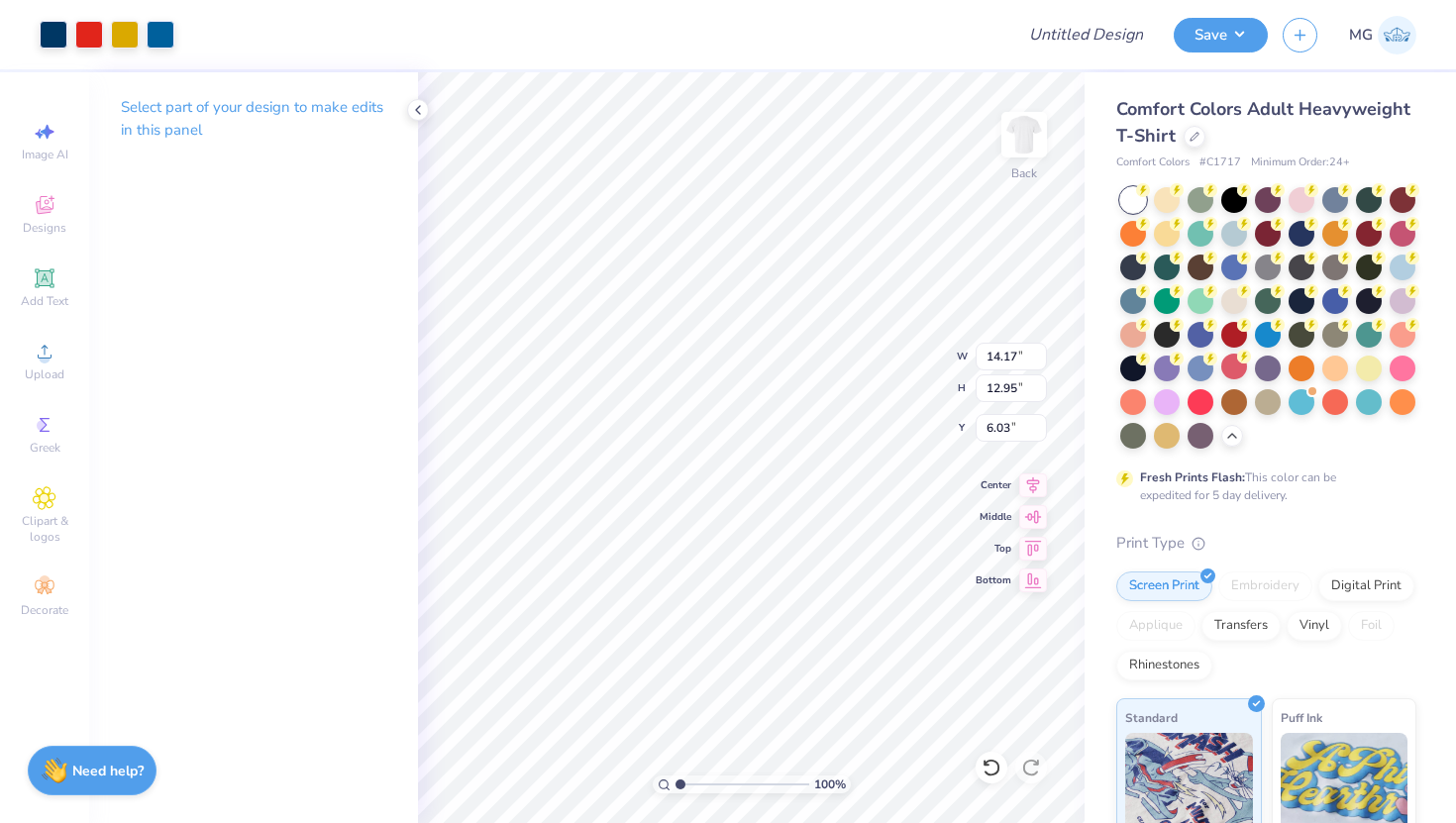 type on "9.41" 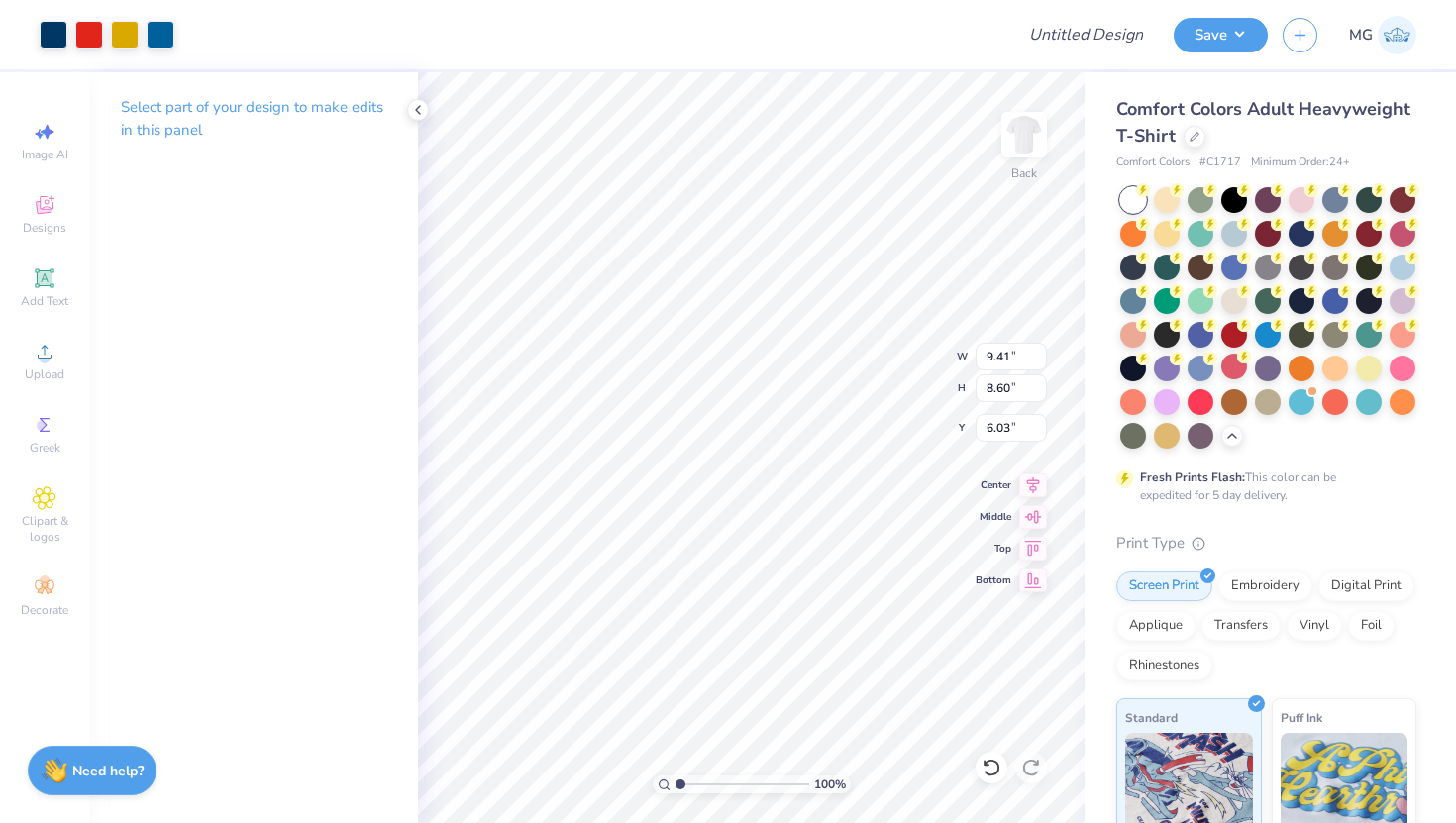 type on "6.13" 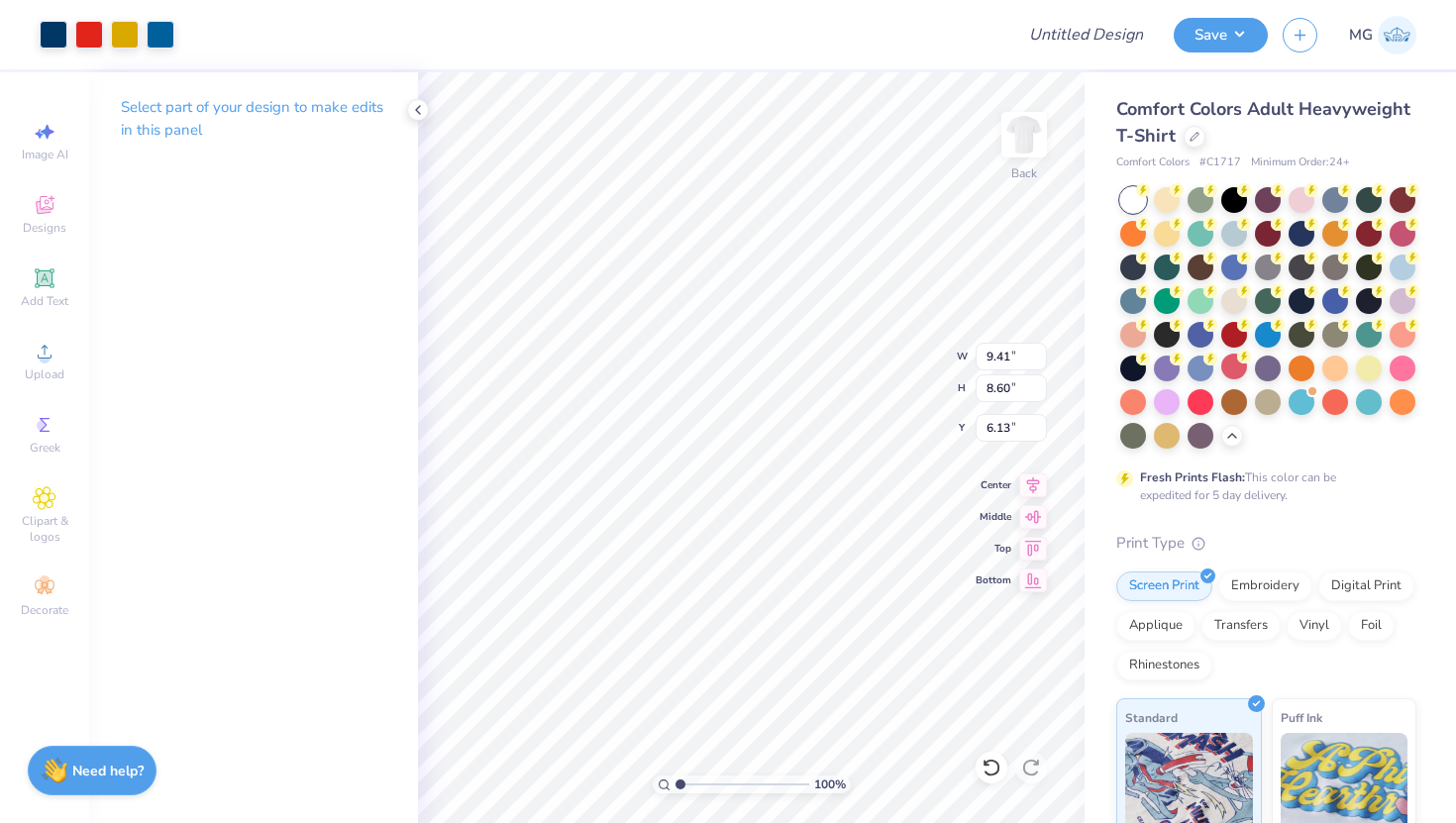 type on "6.14" 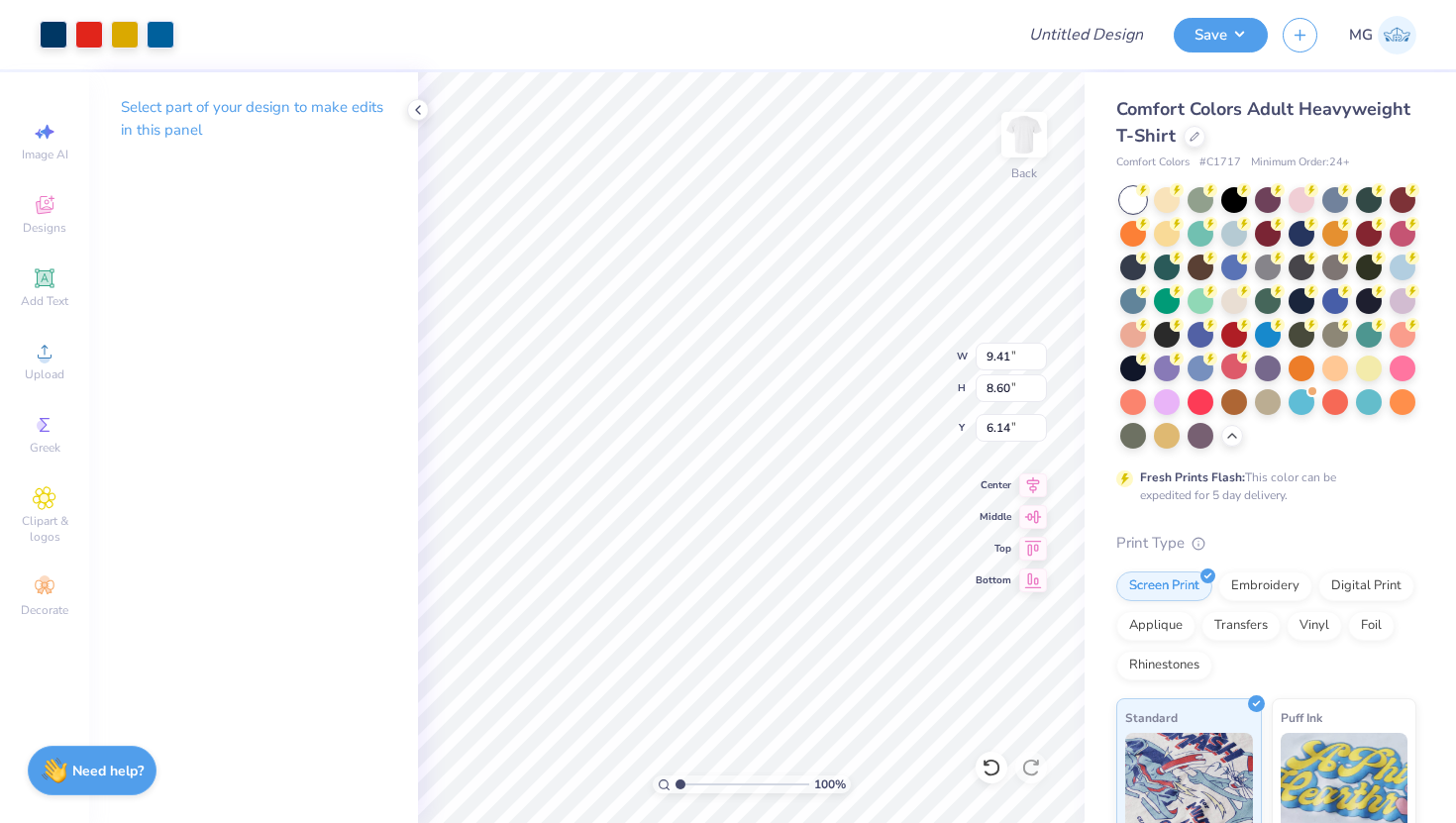 type on "9.34" 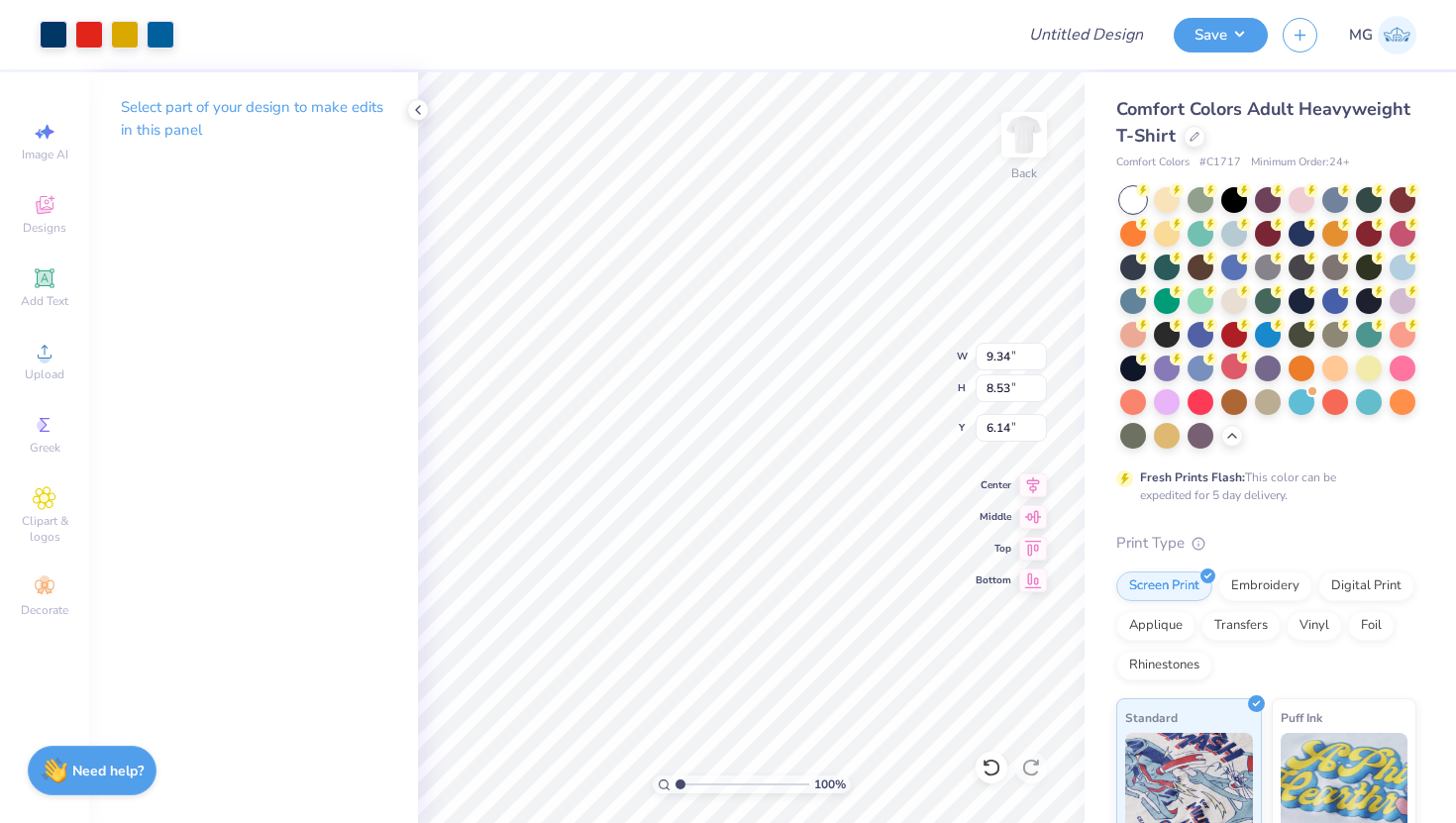 type on "8.17" 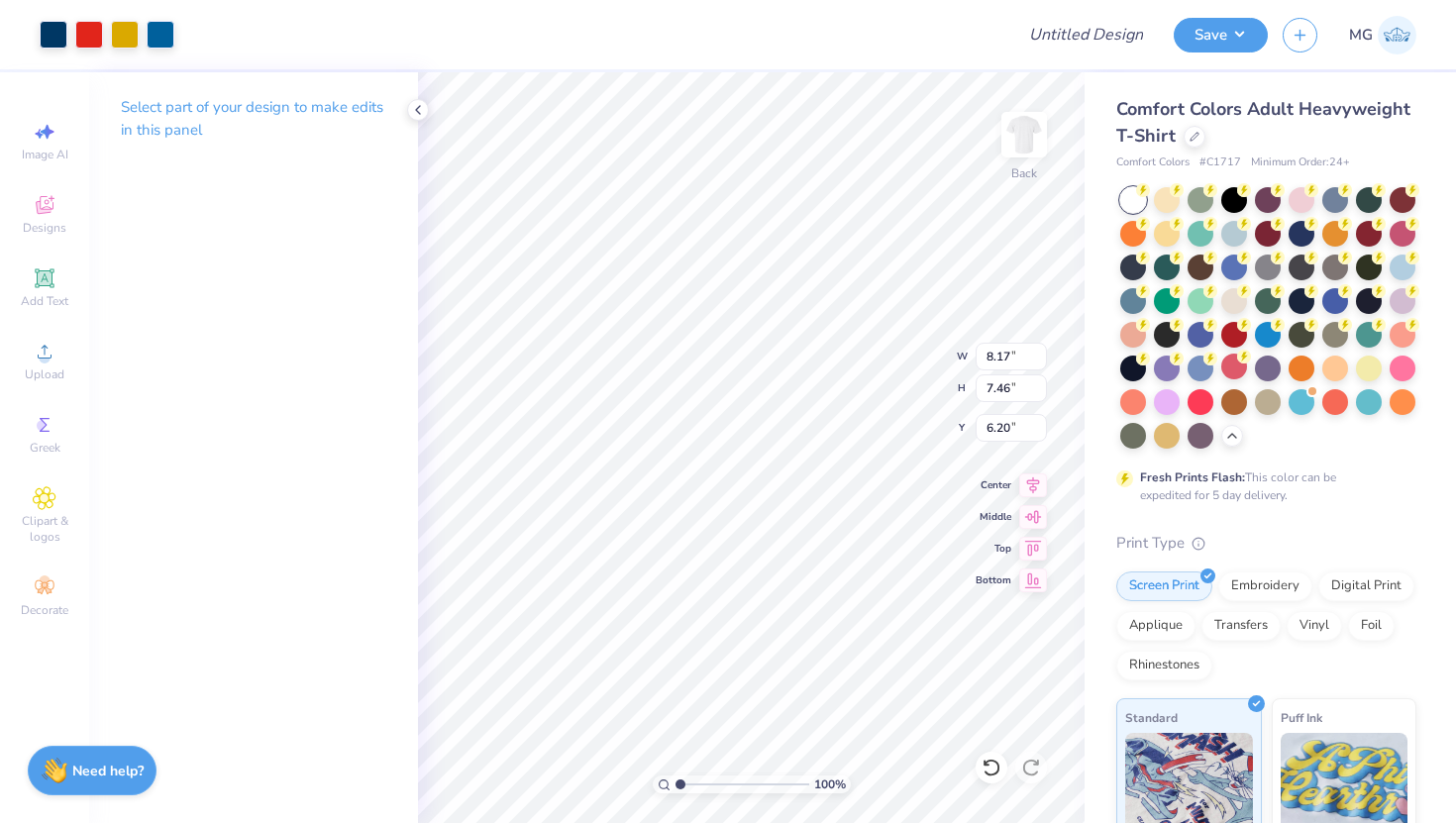 type on "6.20" 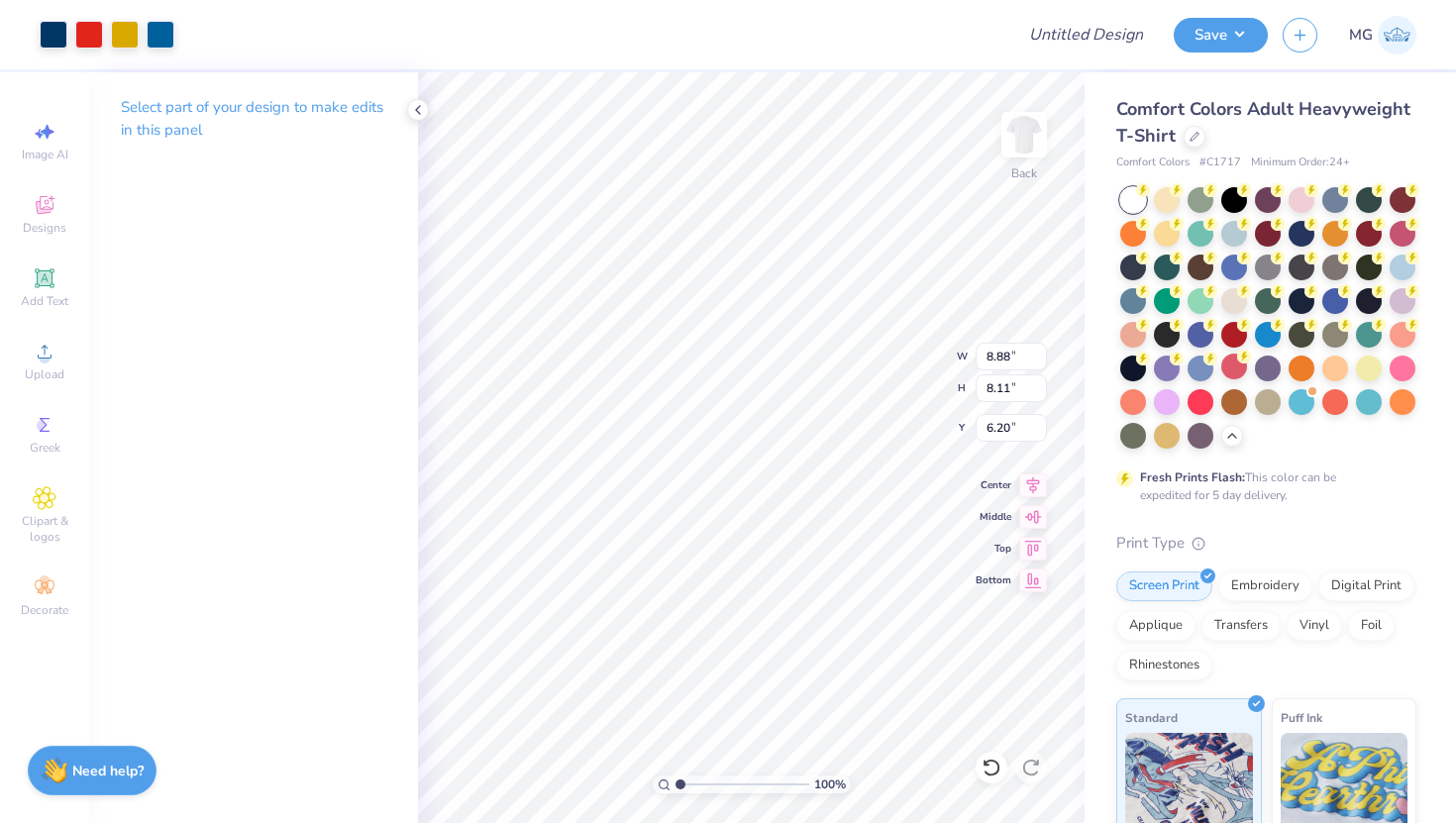 type on "4.39" 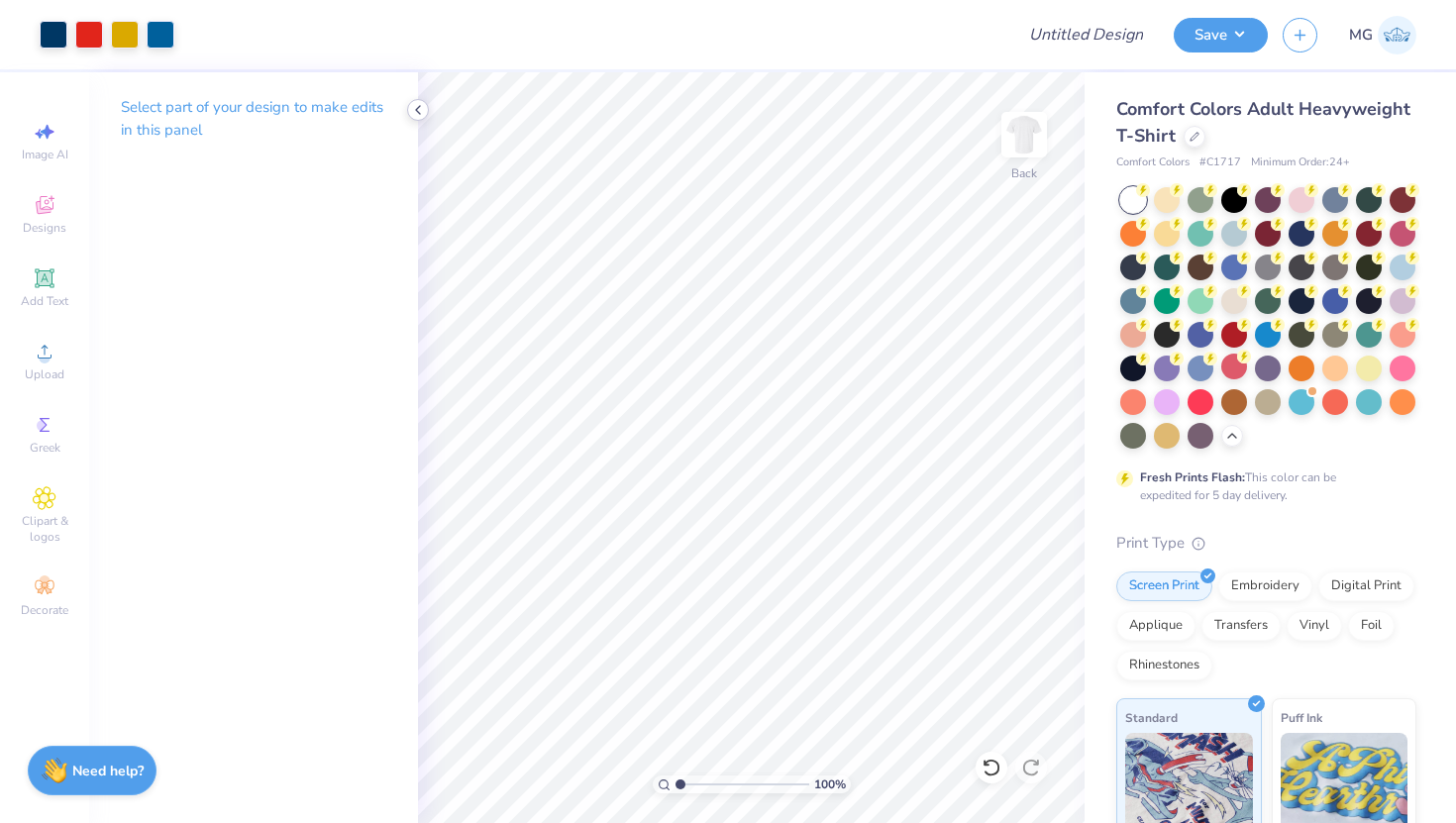click 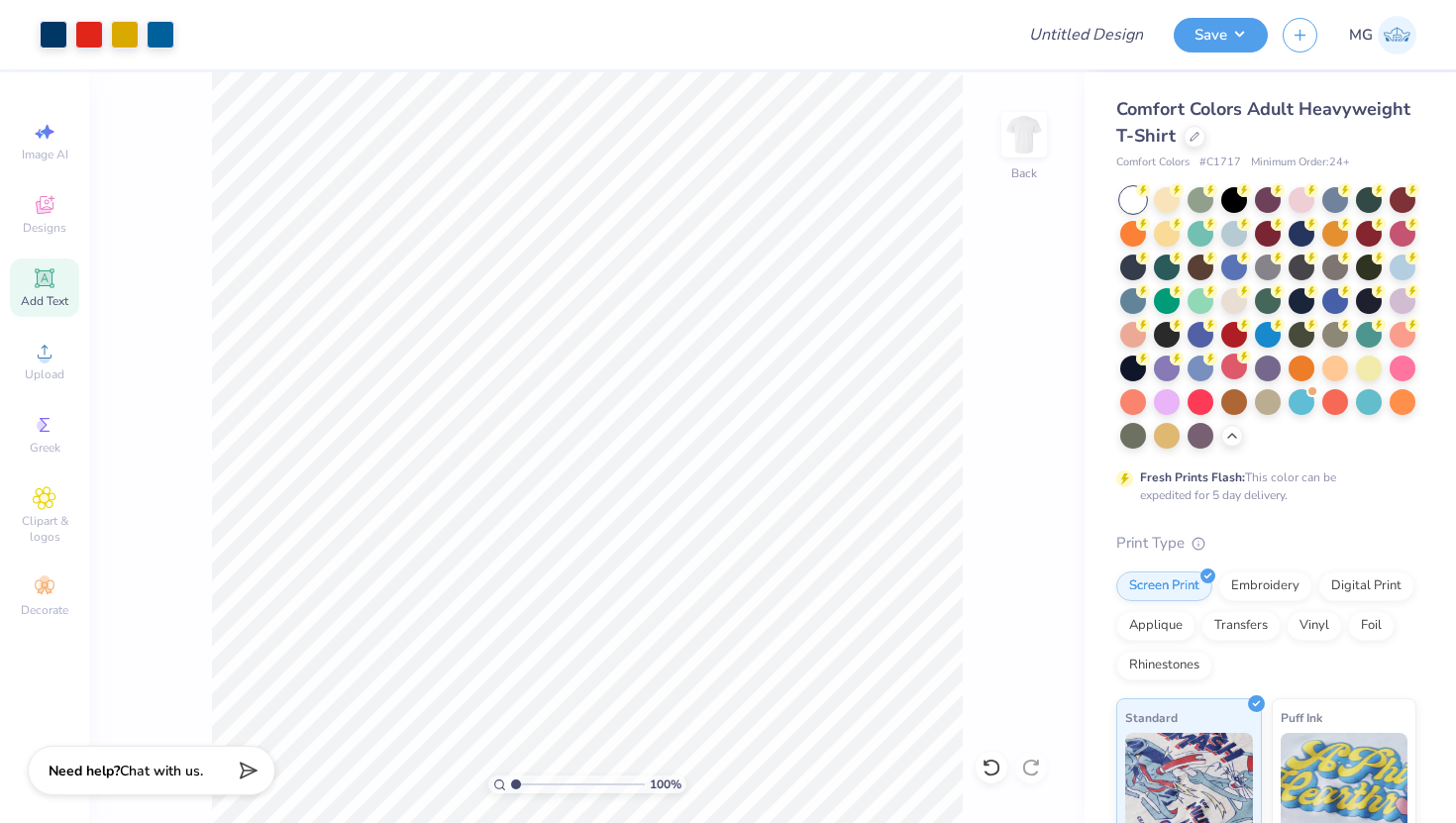 click on "Add Text" at bounding box center [45, 301] 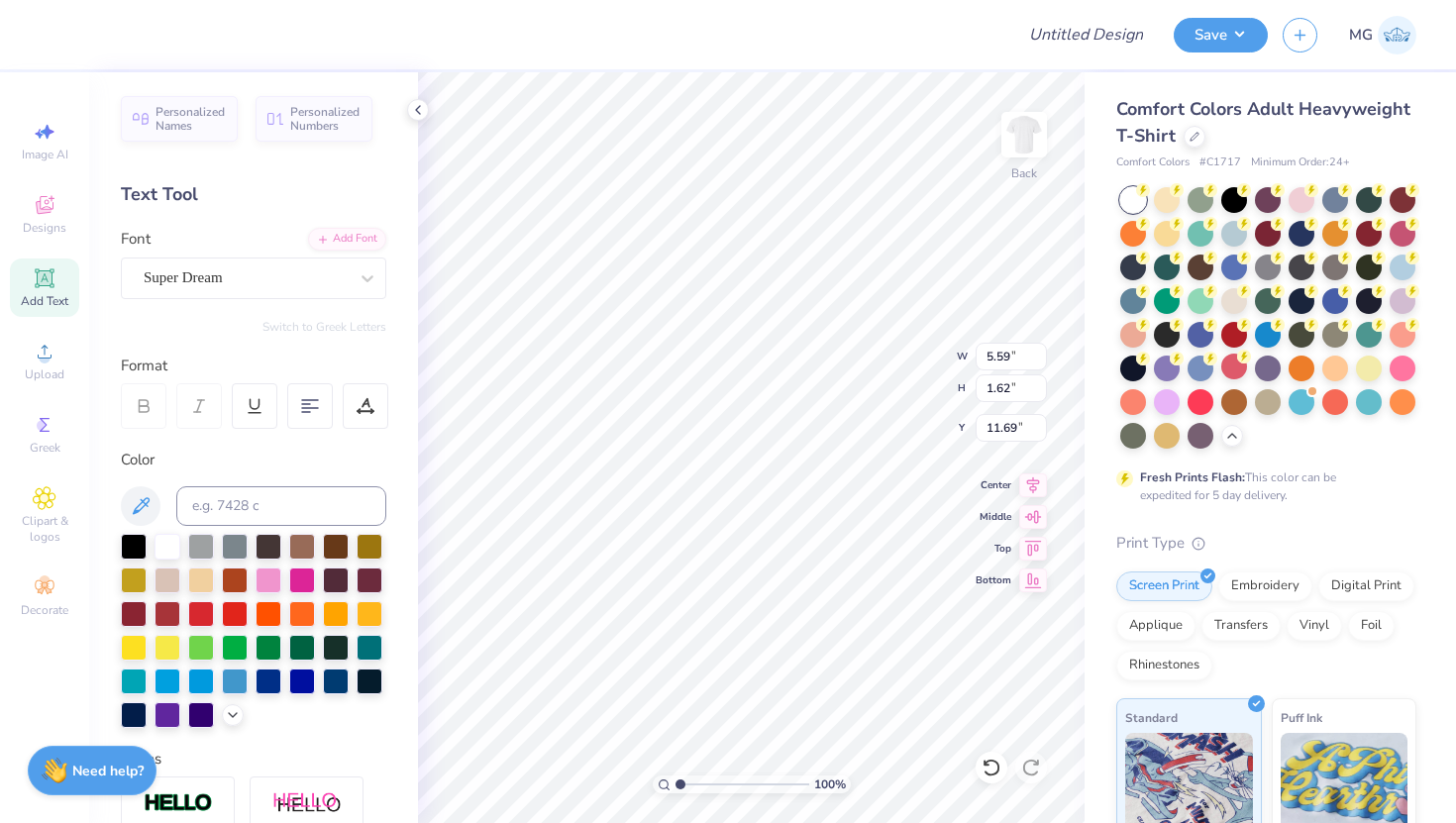 scroll, scrollTop: 0, scrollLeft: 0, axis: both 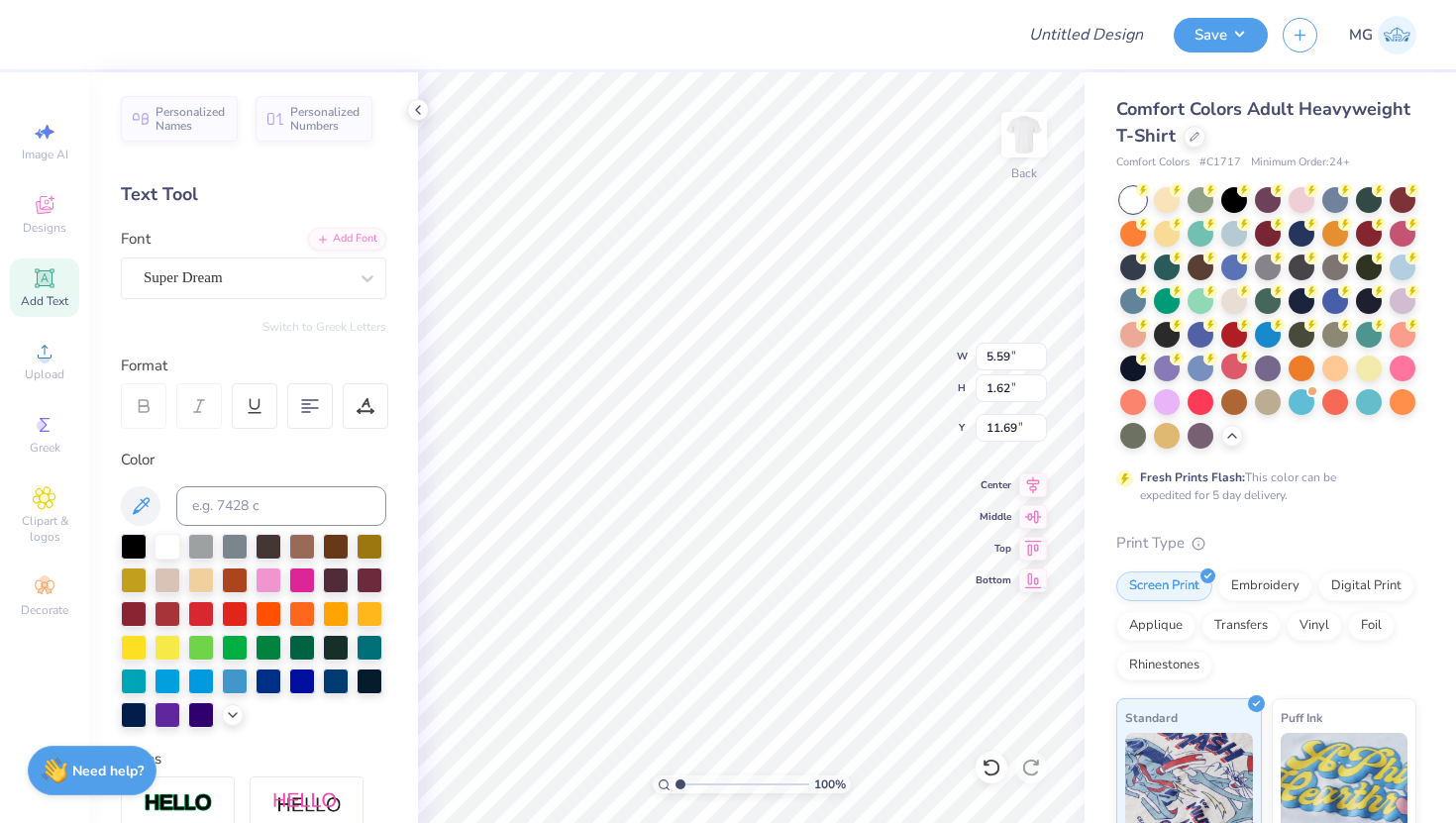 type on "GENTS" 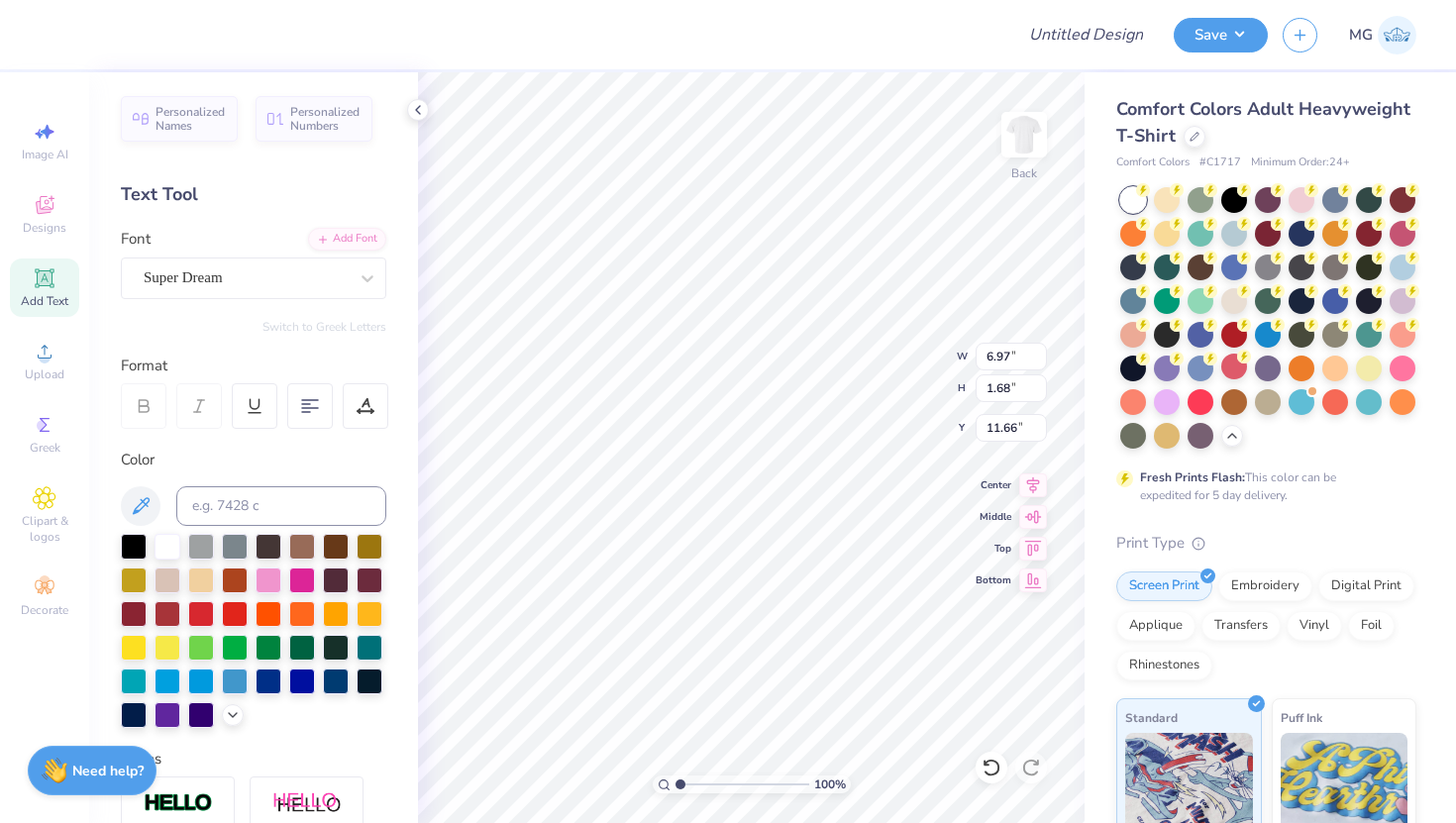 type on "2.71" 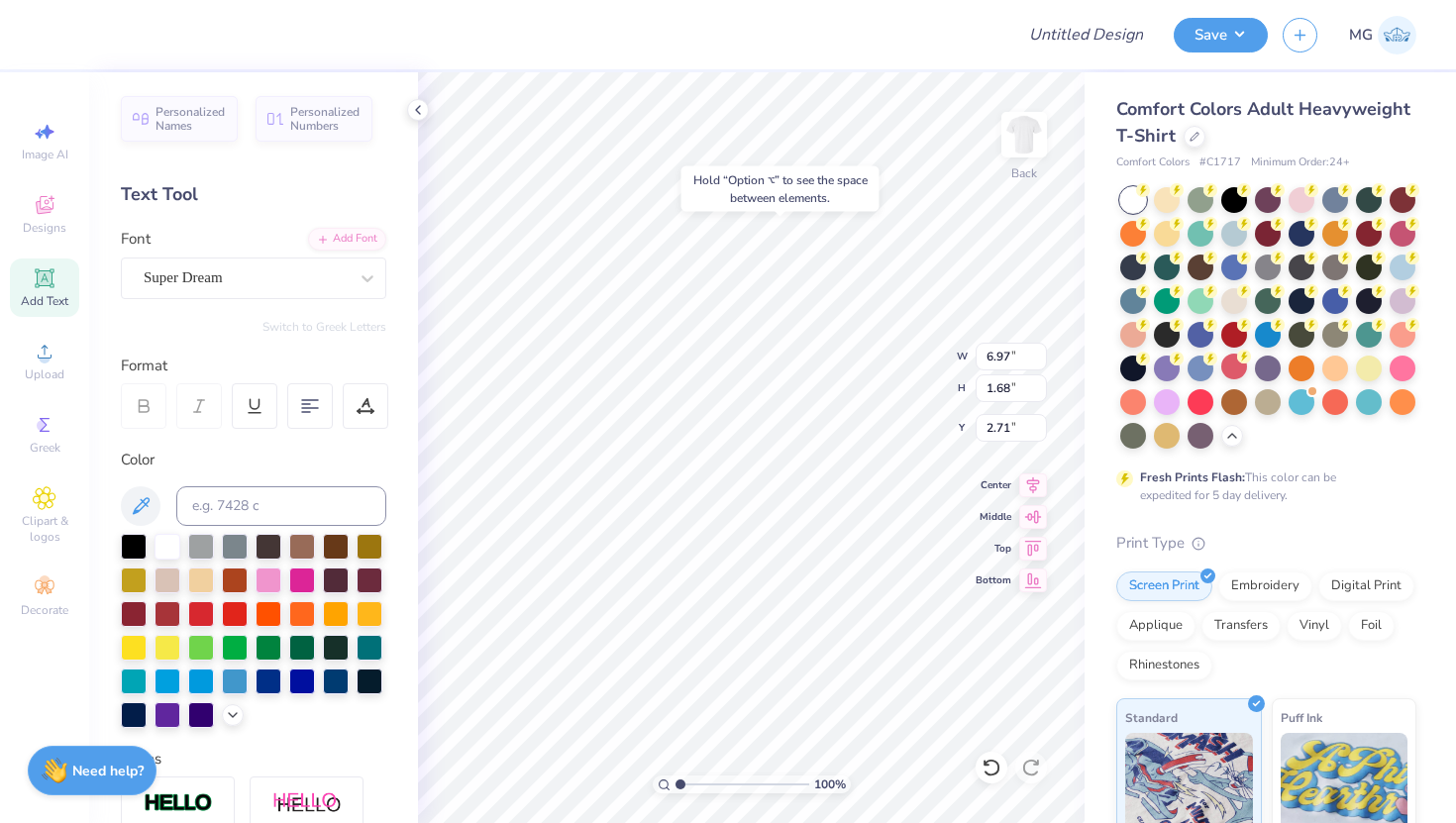 type on "8.88" 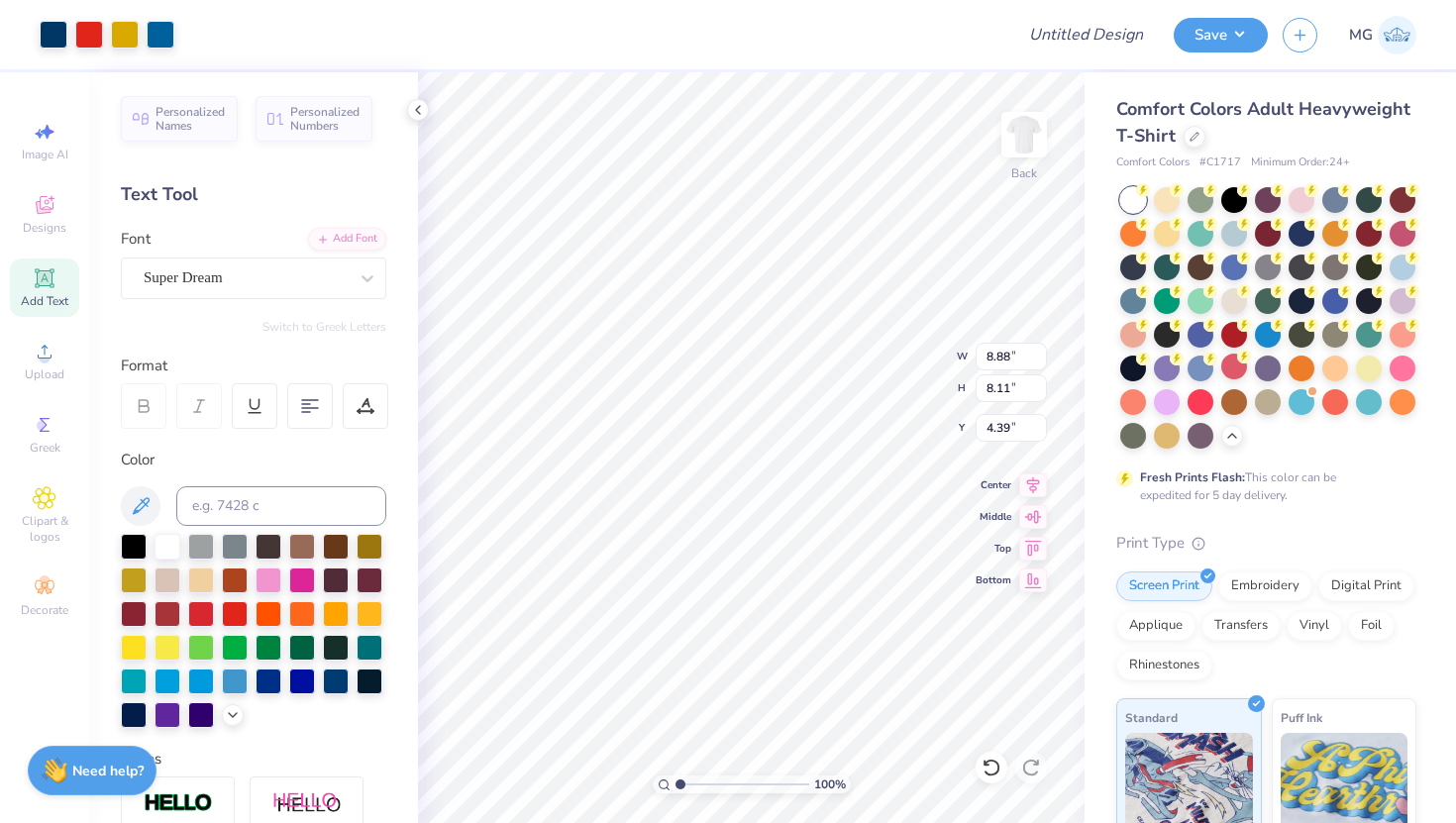 type on "5.66" 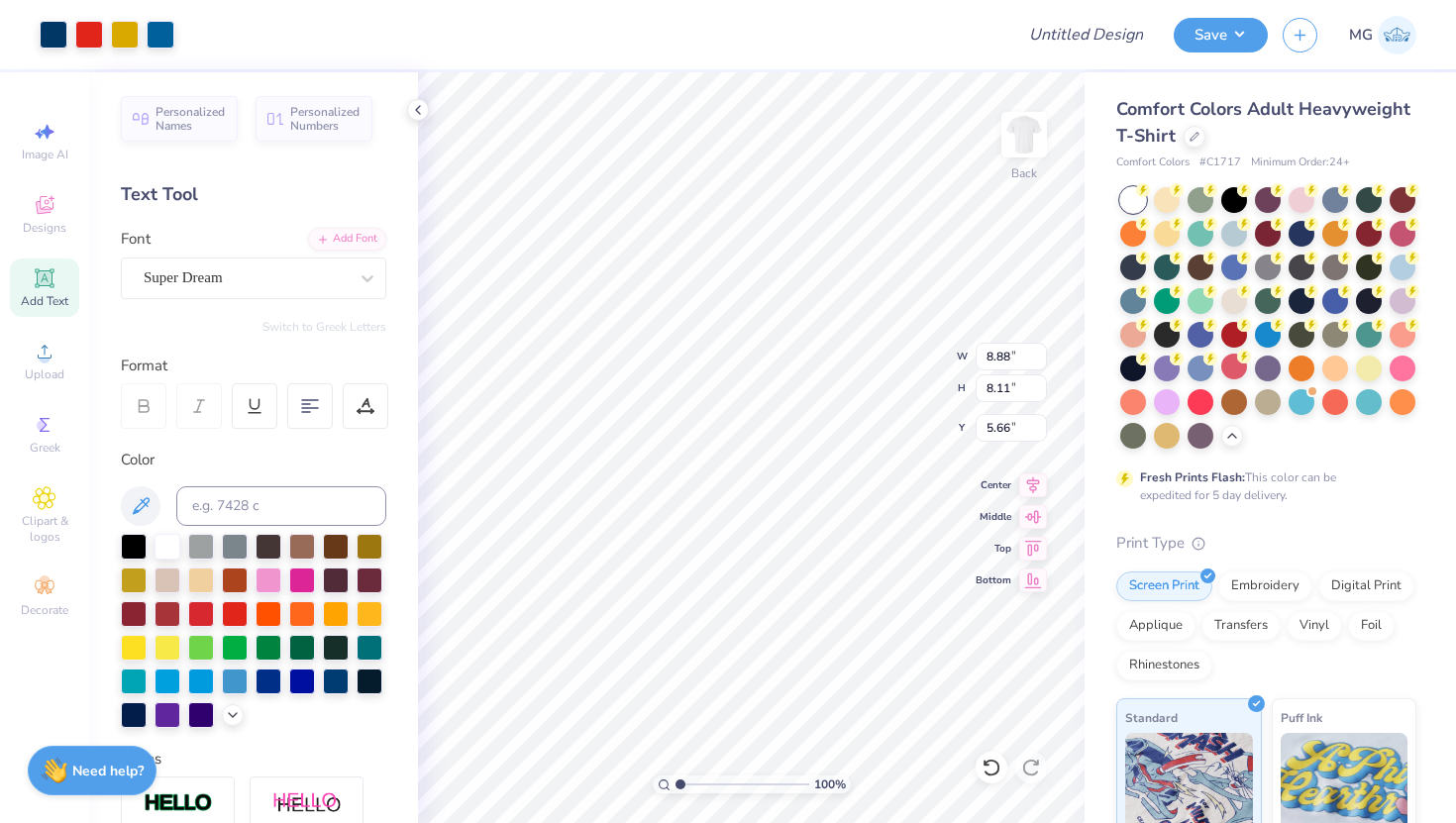 type on "6.97" 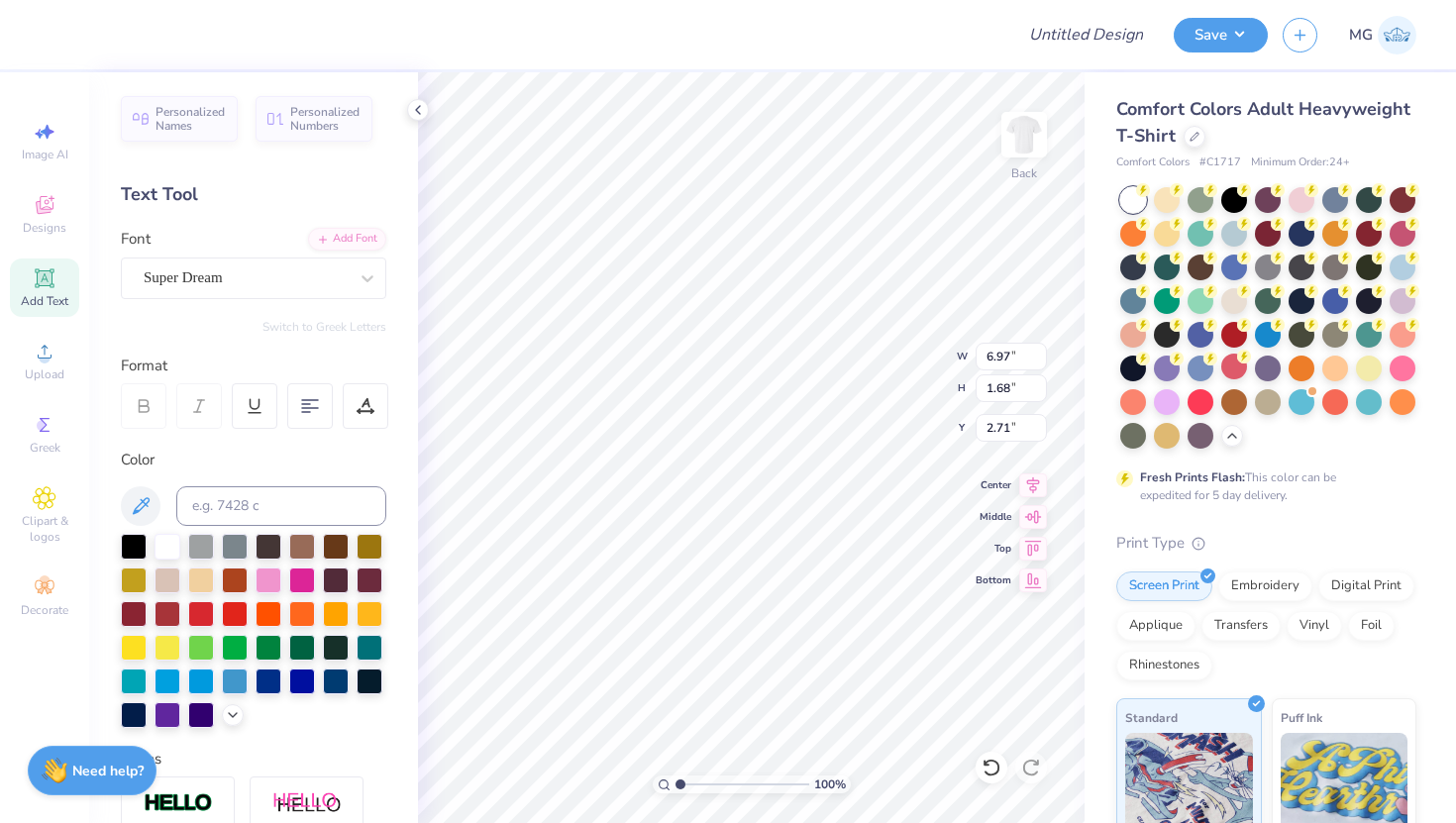 type on "3.00" 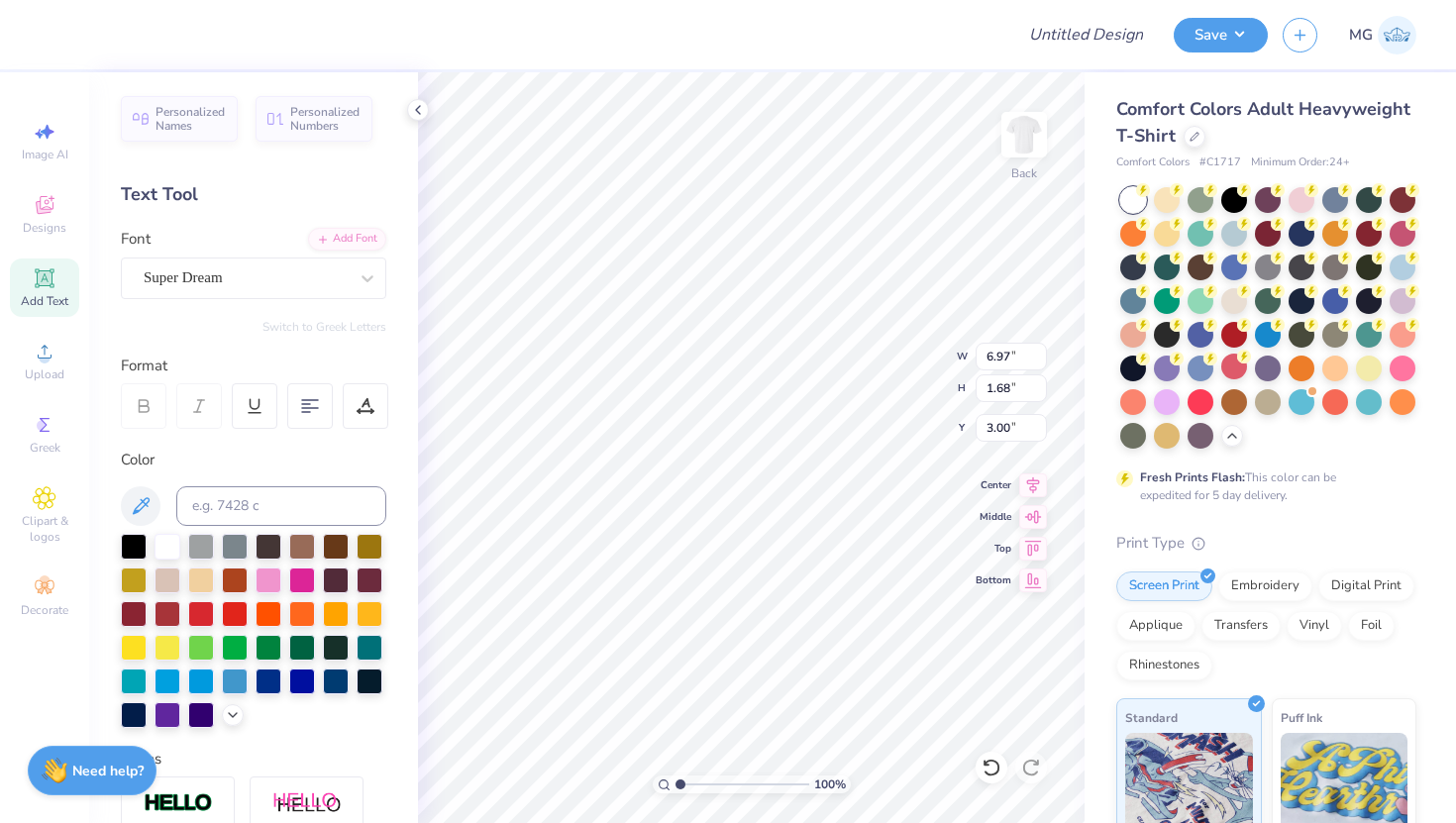 type on "8.88" 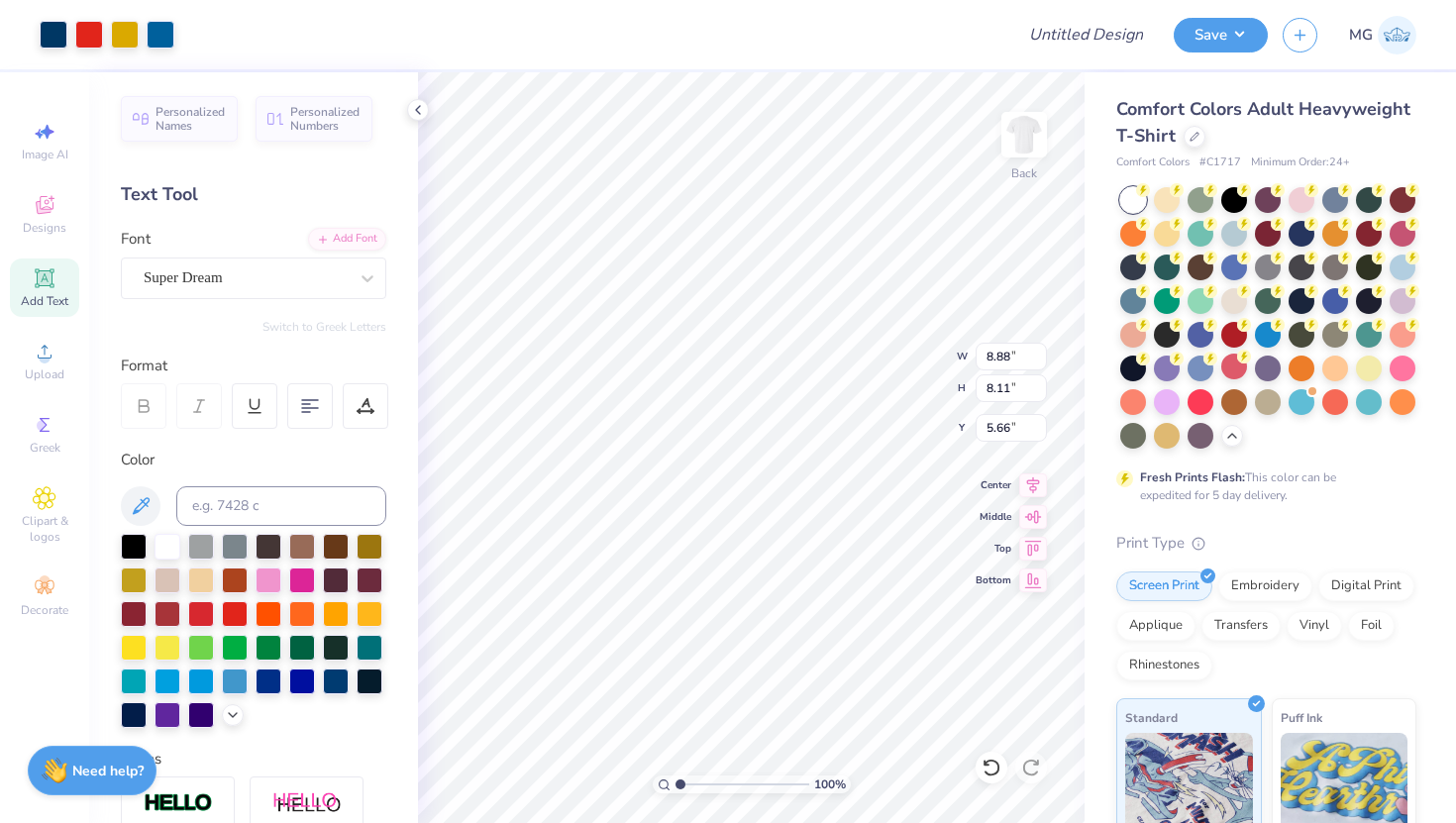type on "4.99" 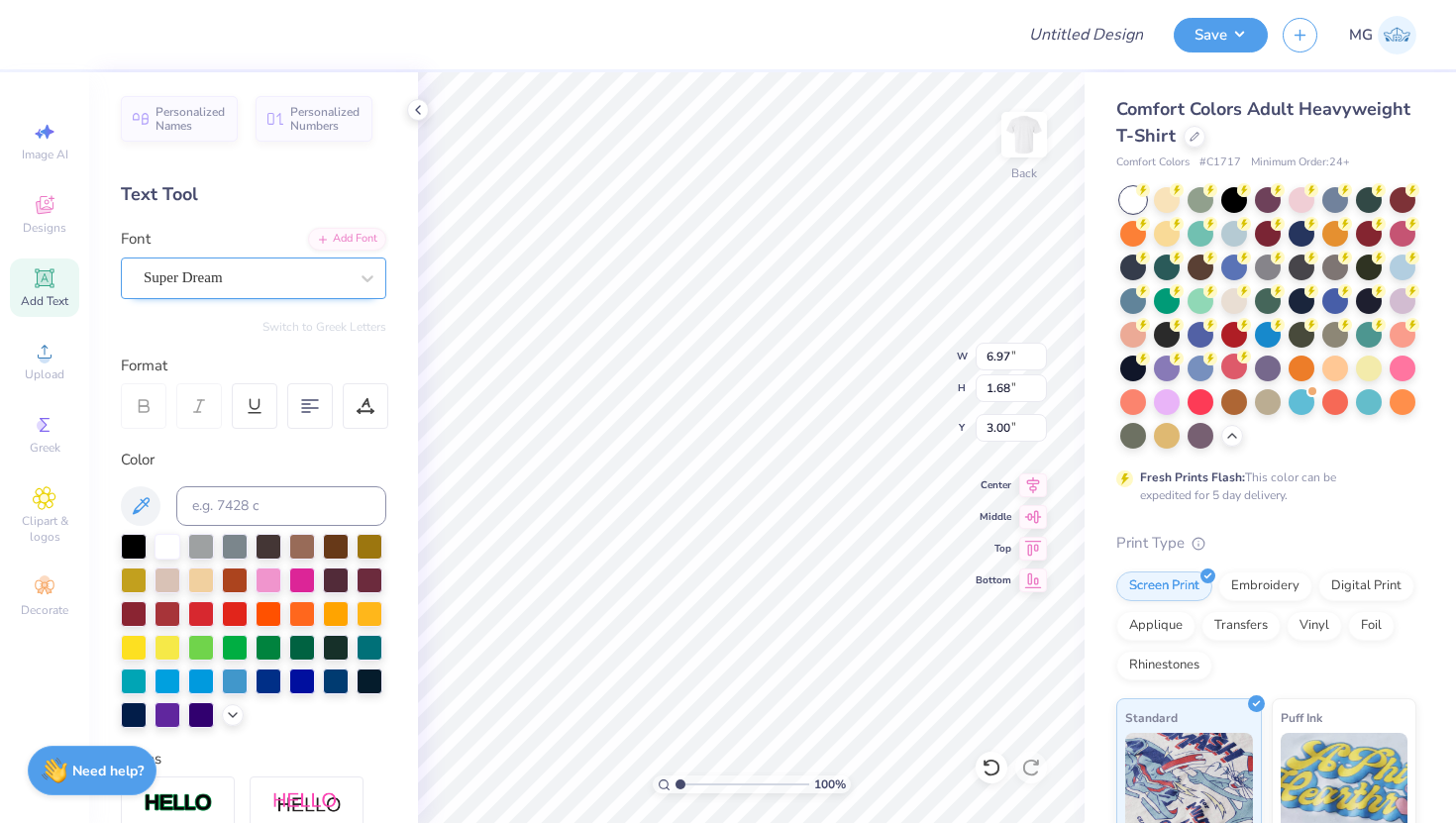 click on "Super Dream" at bounding box center [246, 277] 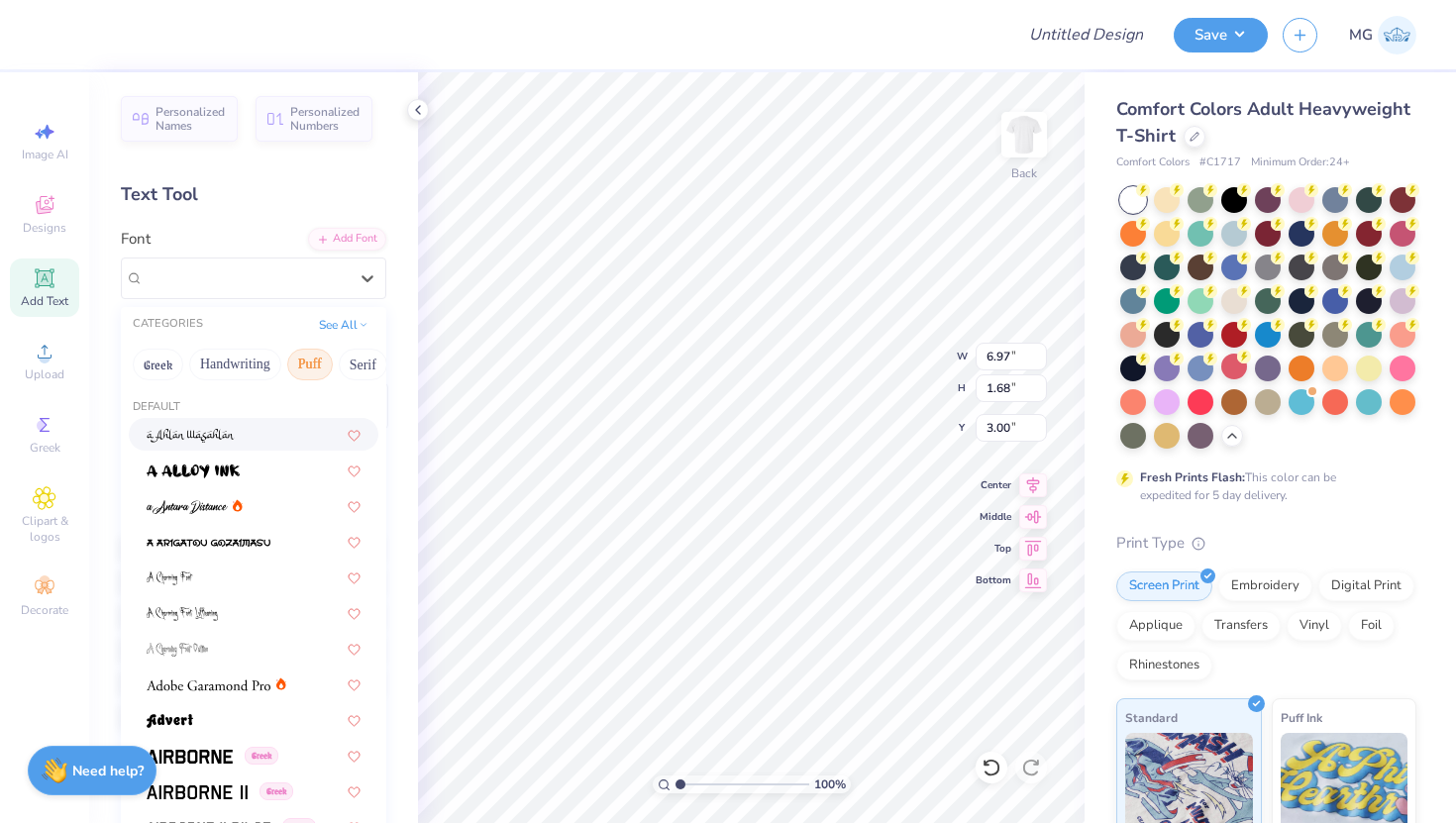 scroll, scrollTop: 0, scrollLeft: 19, axis: horizontal 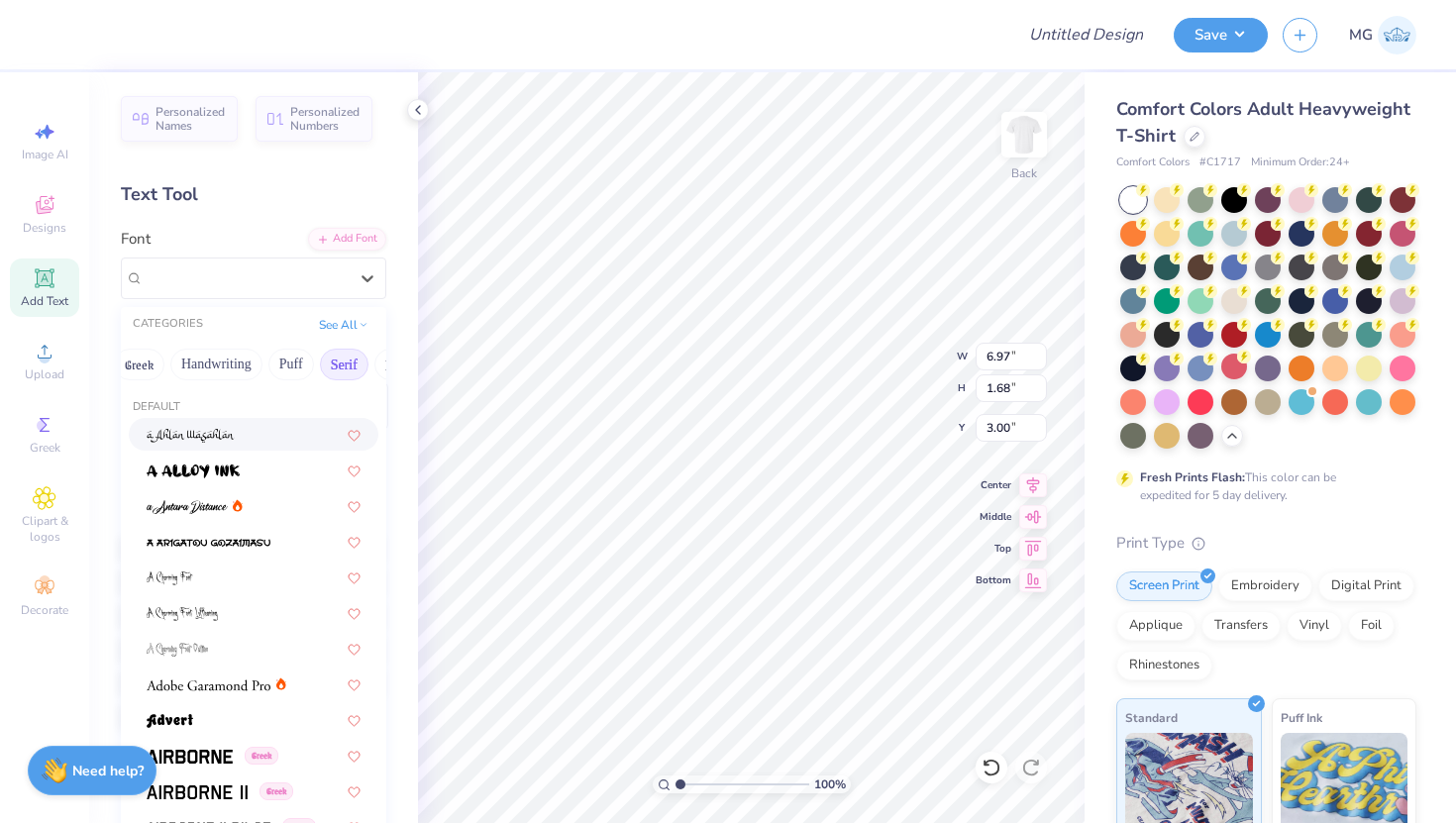 click on "Serif" at bounding box center (344, 364) 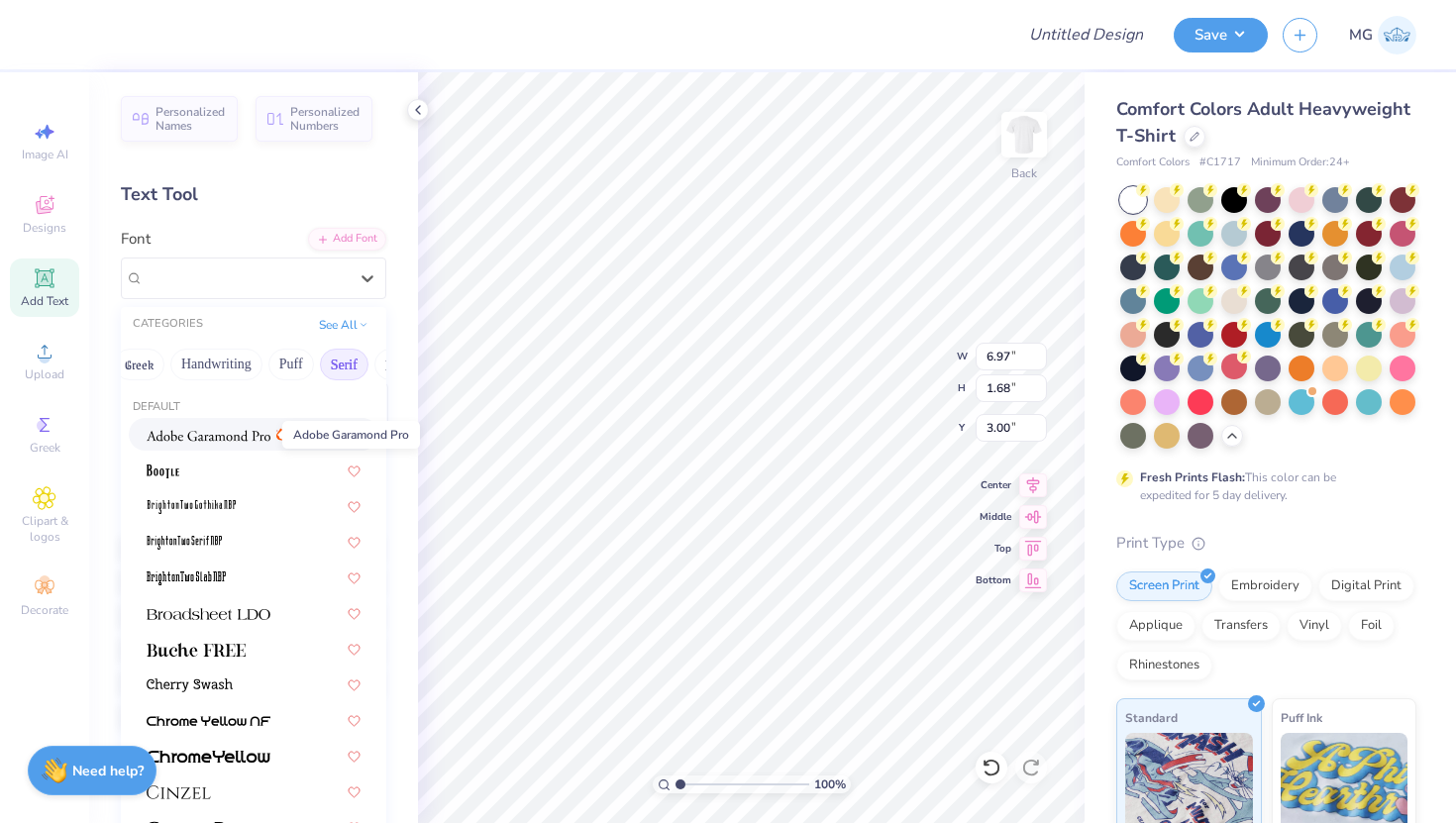drag, startPoint x: 267, startPoint y: 437, endPoint x: 258, endPoint y: 473, distance: 37.107951 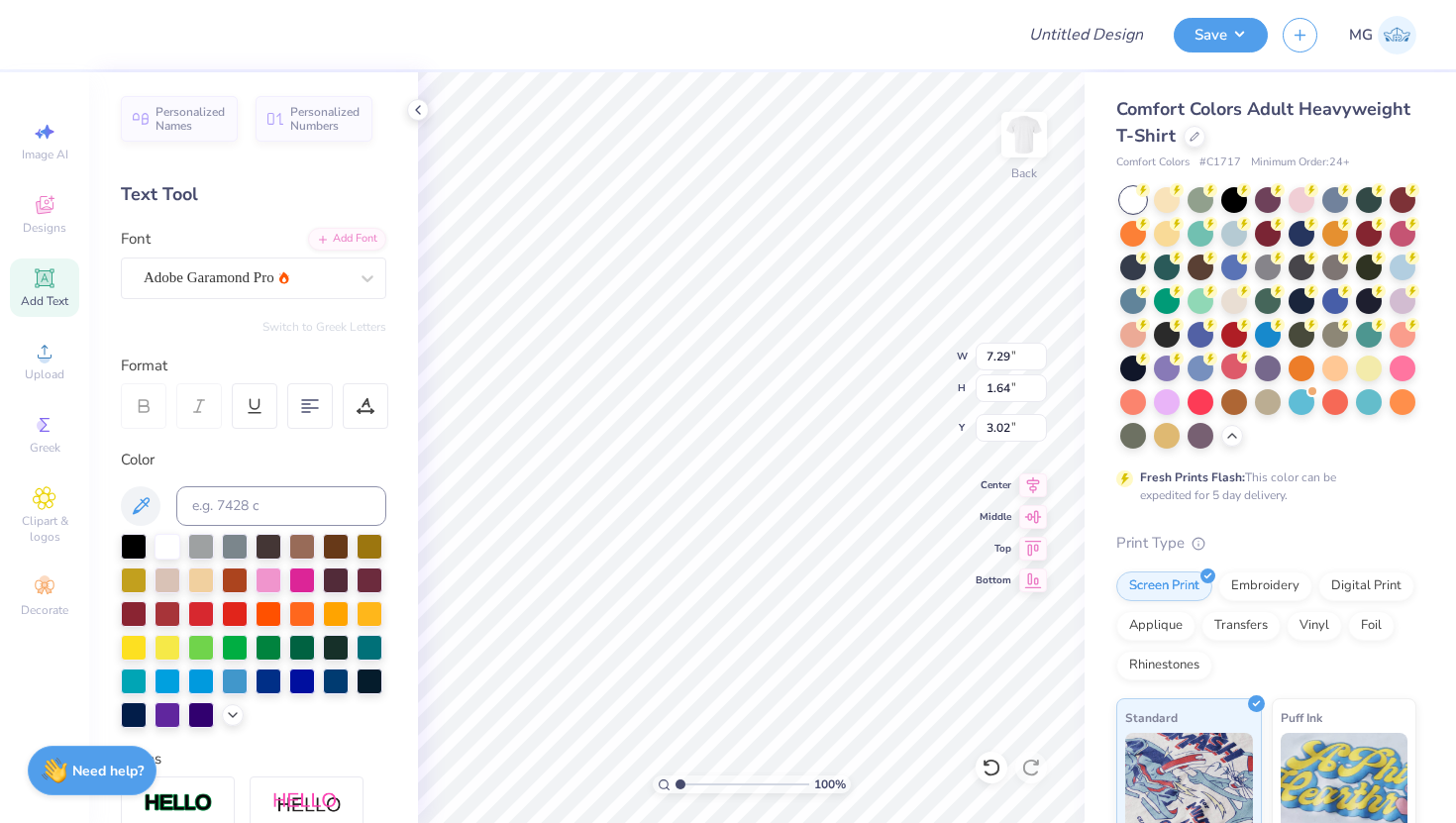 type on "7.29" 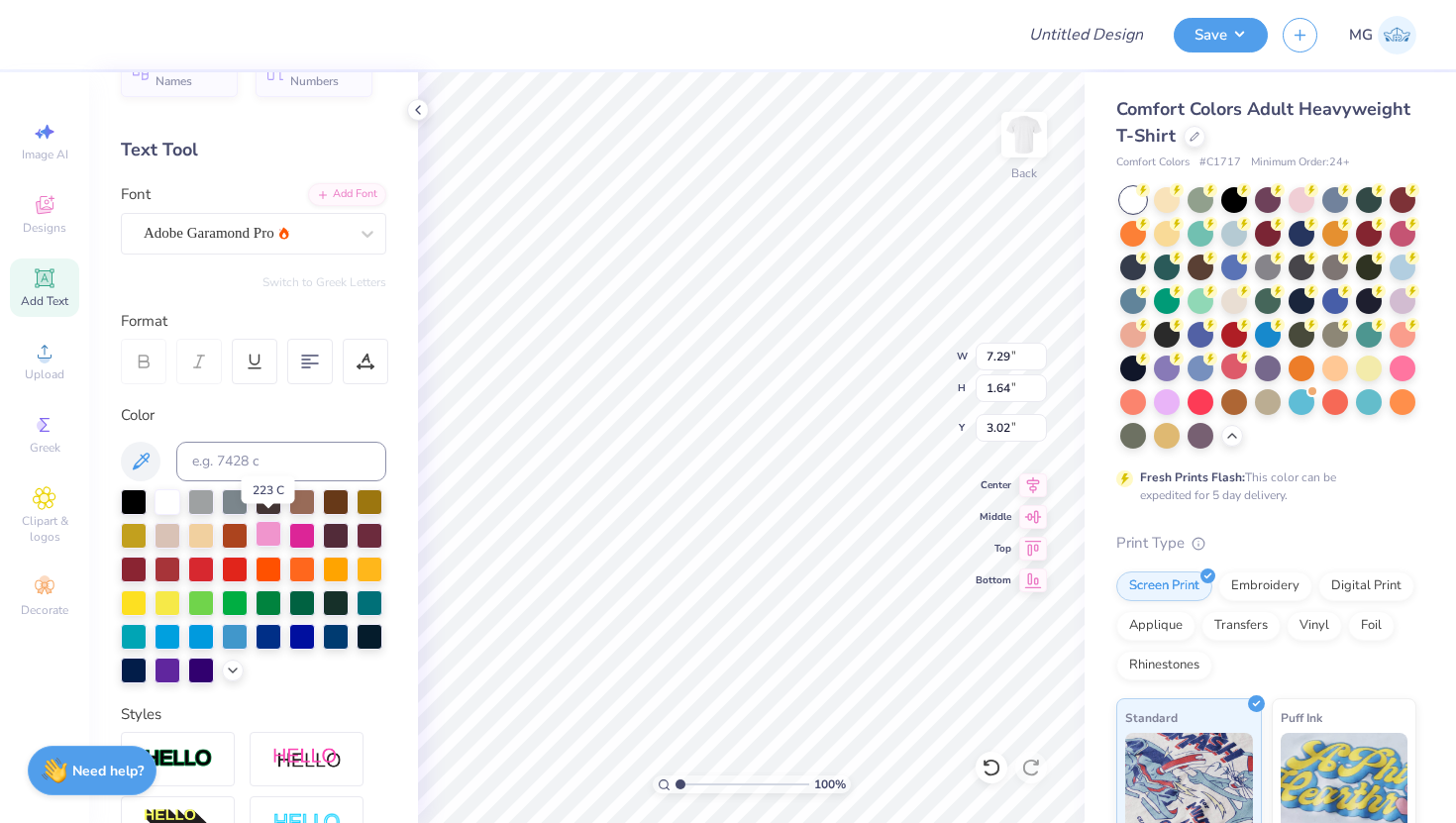 scroll, scrollTop: 55, scrollLeft: 0, axis: vertical 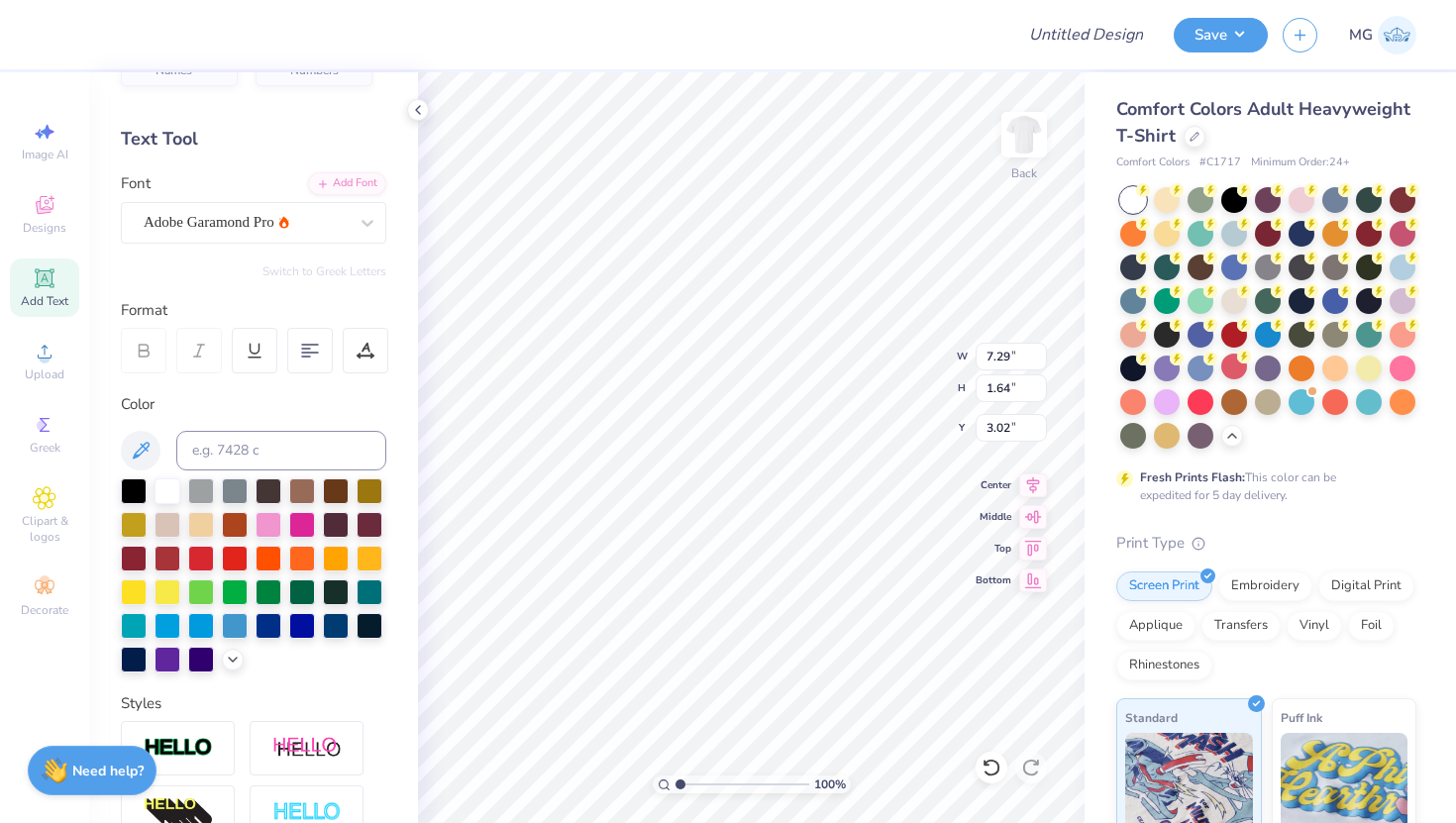 type on "3.00" 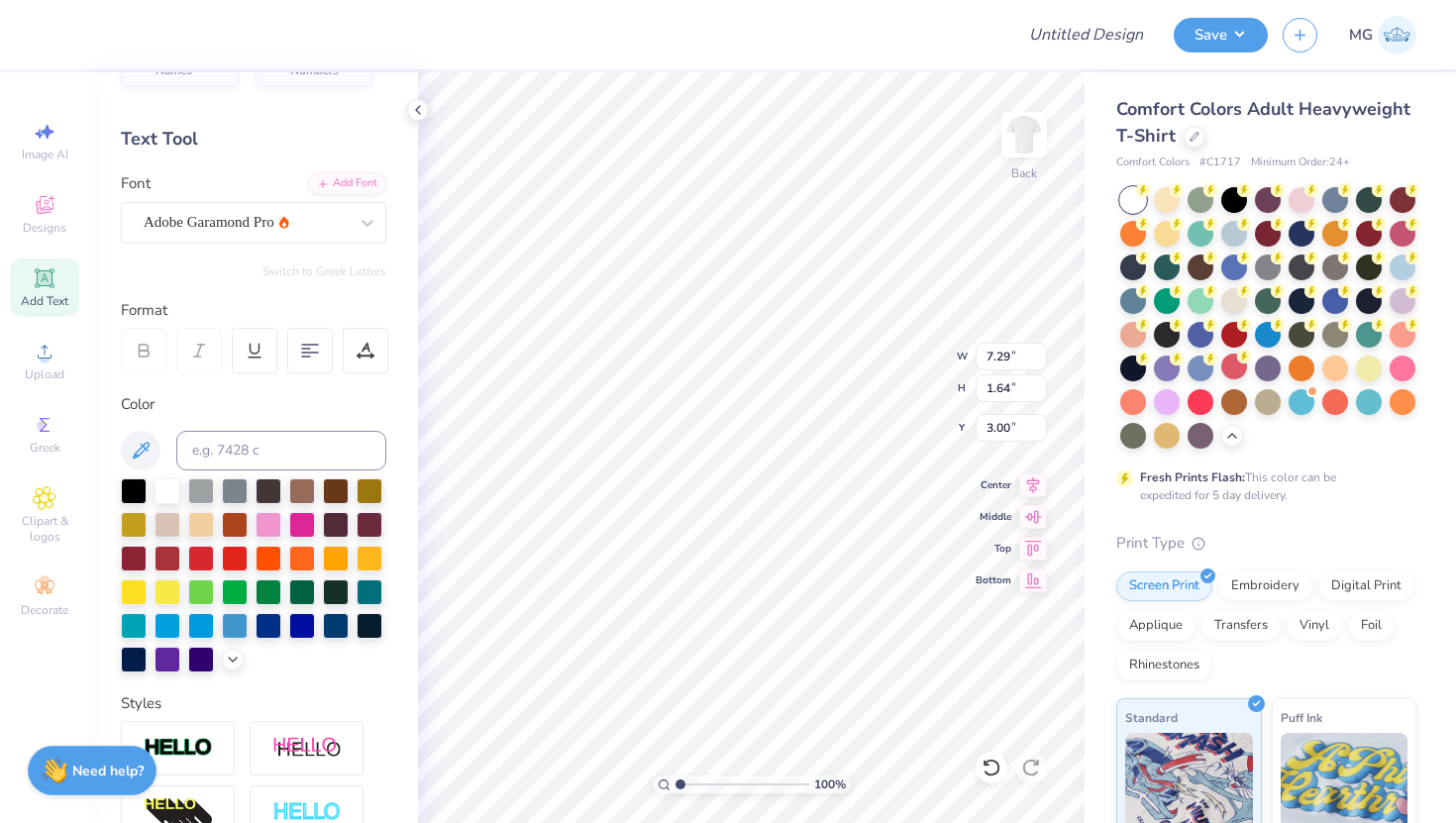 type on "6.39" 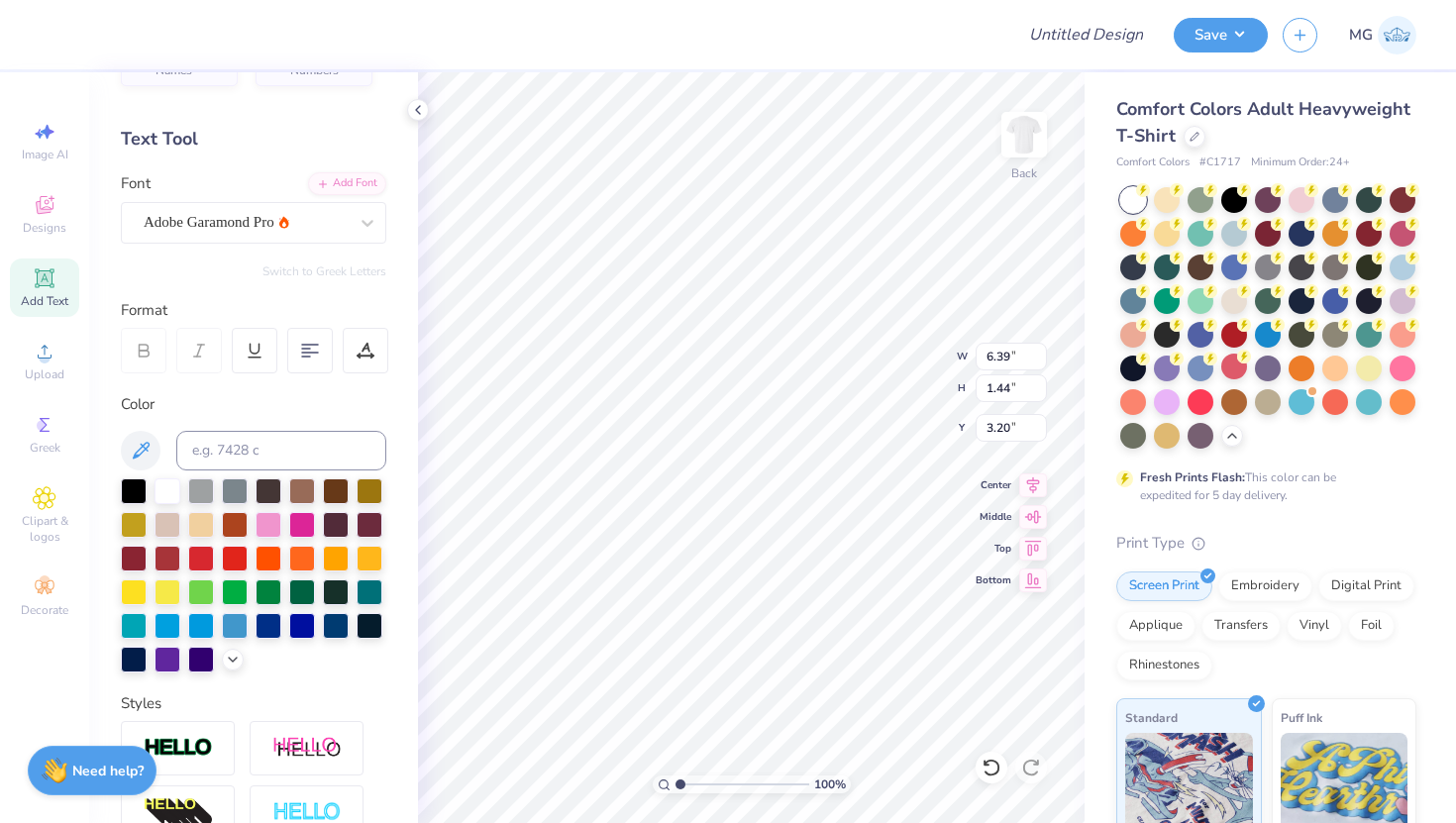 type on "3.32" 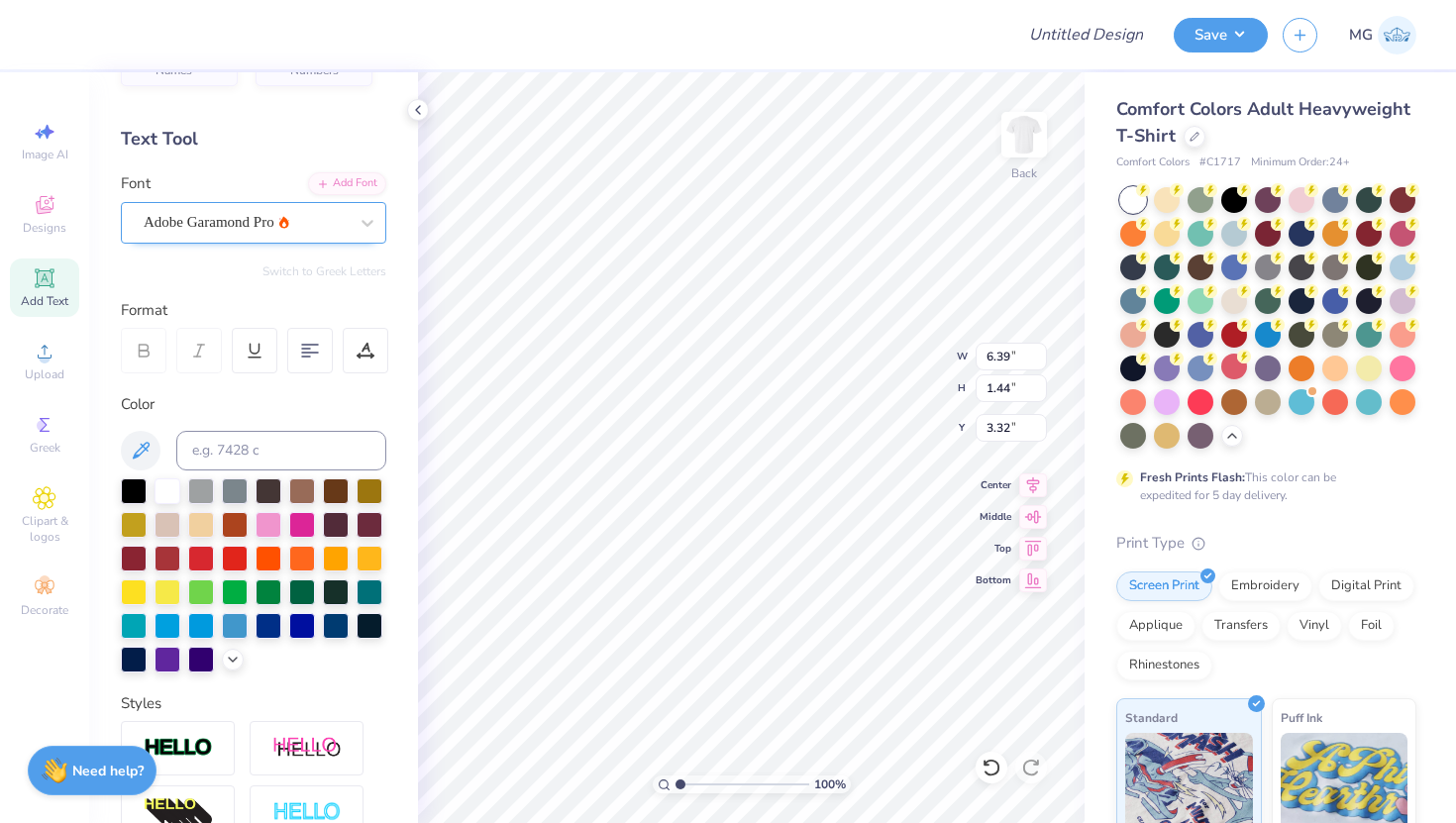scroll, scrollTop: 0, scrollLeft: 0, axis: both 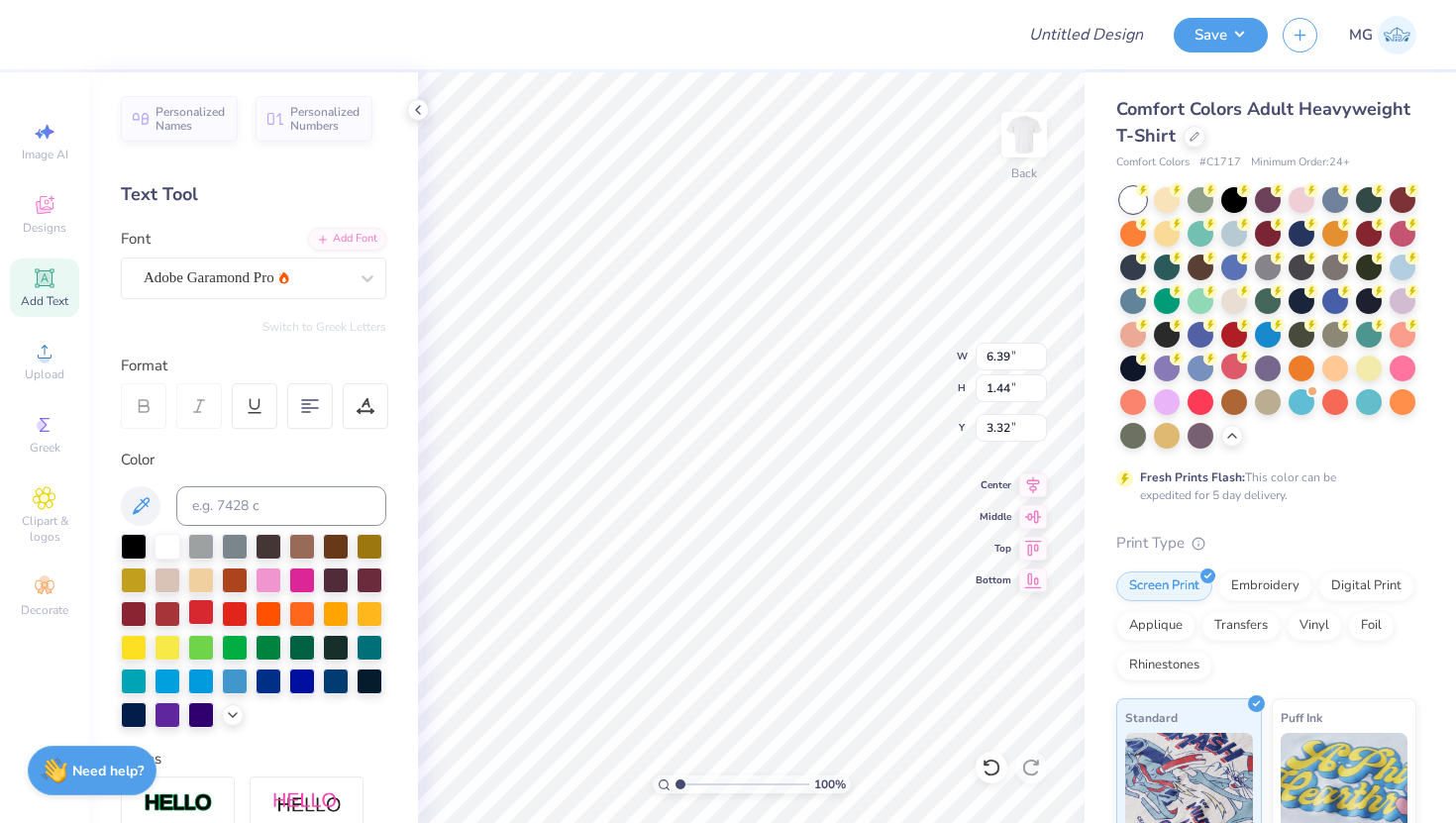 click at bounding box center [201, 612] 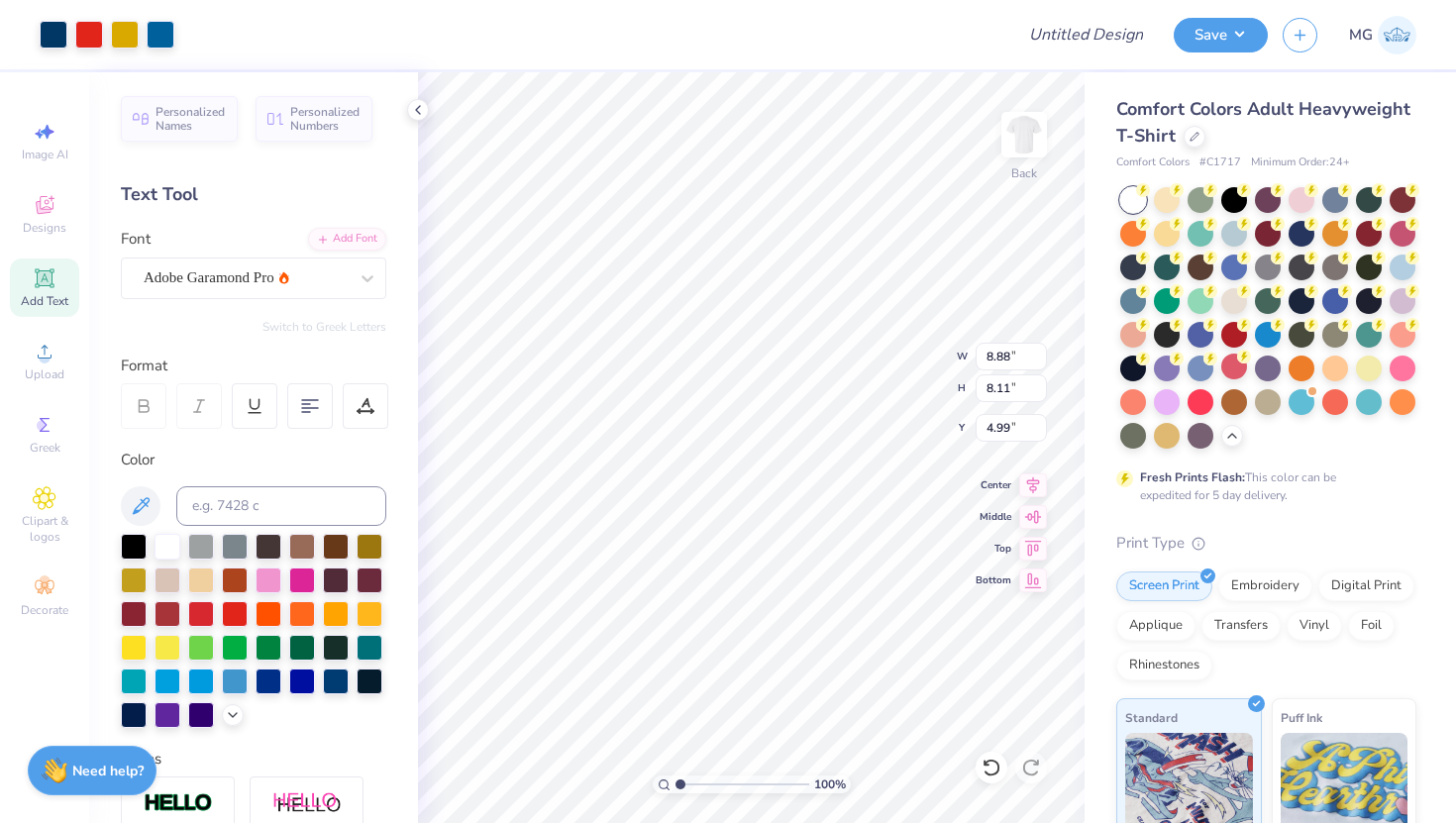 type on "5.03" 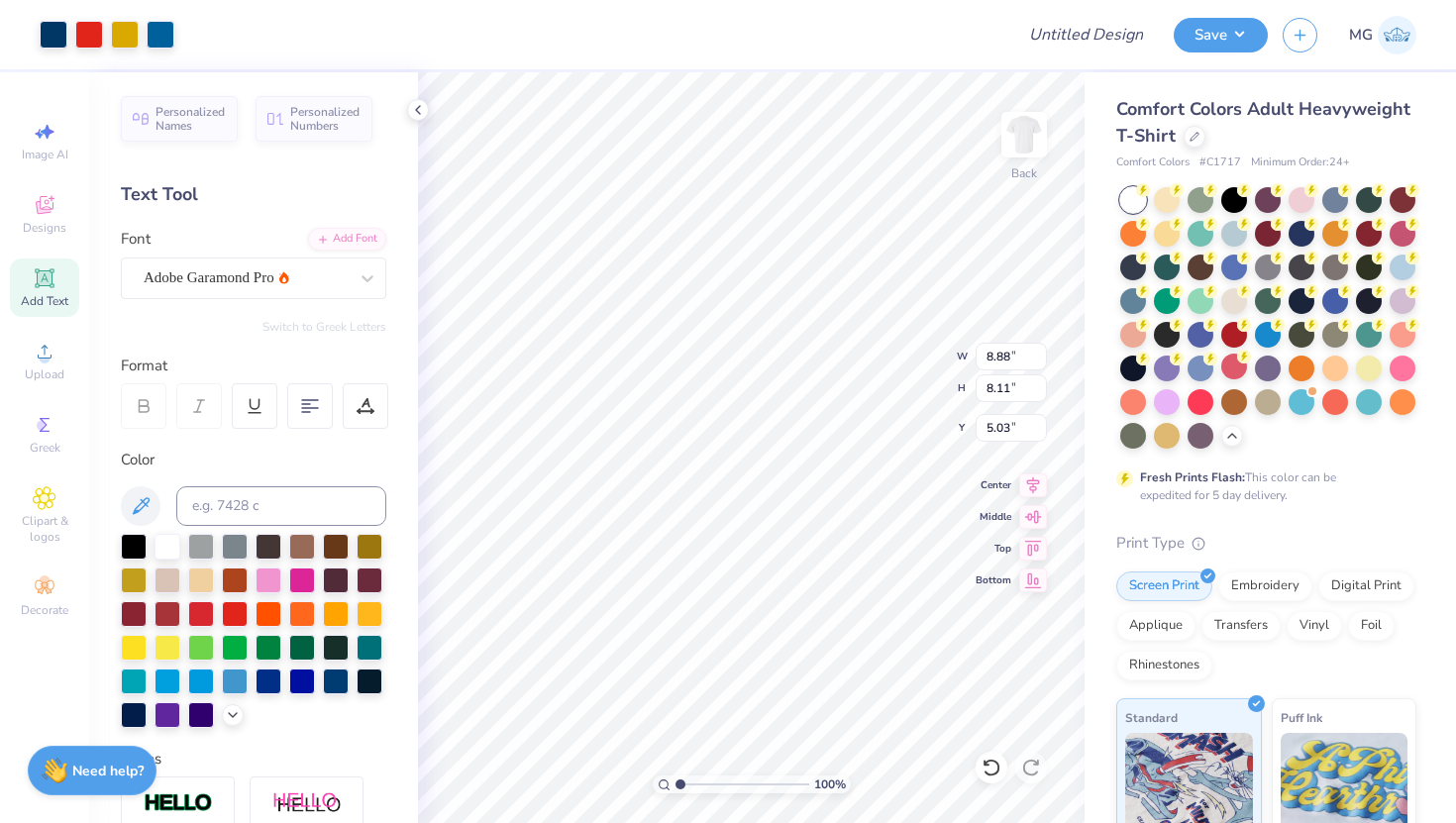 type on "6.39" 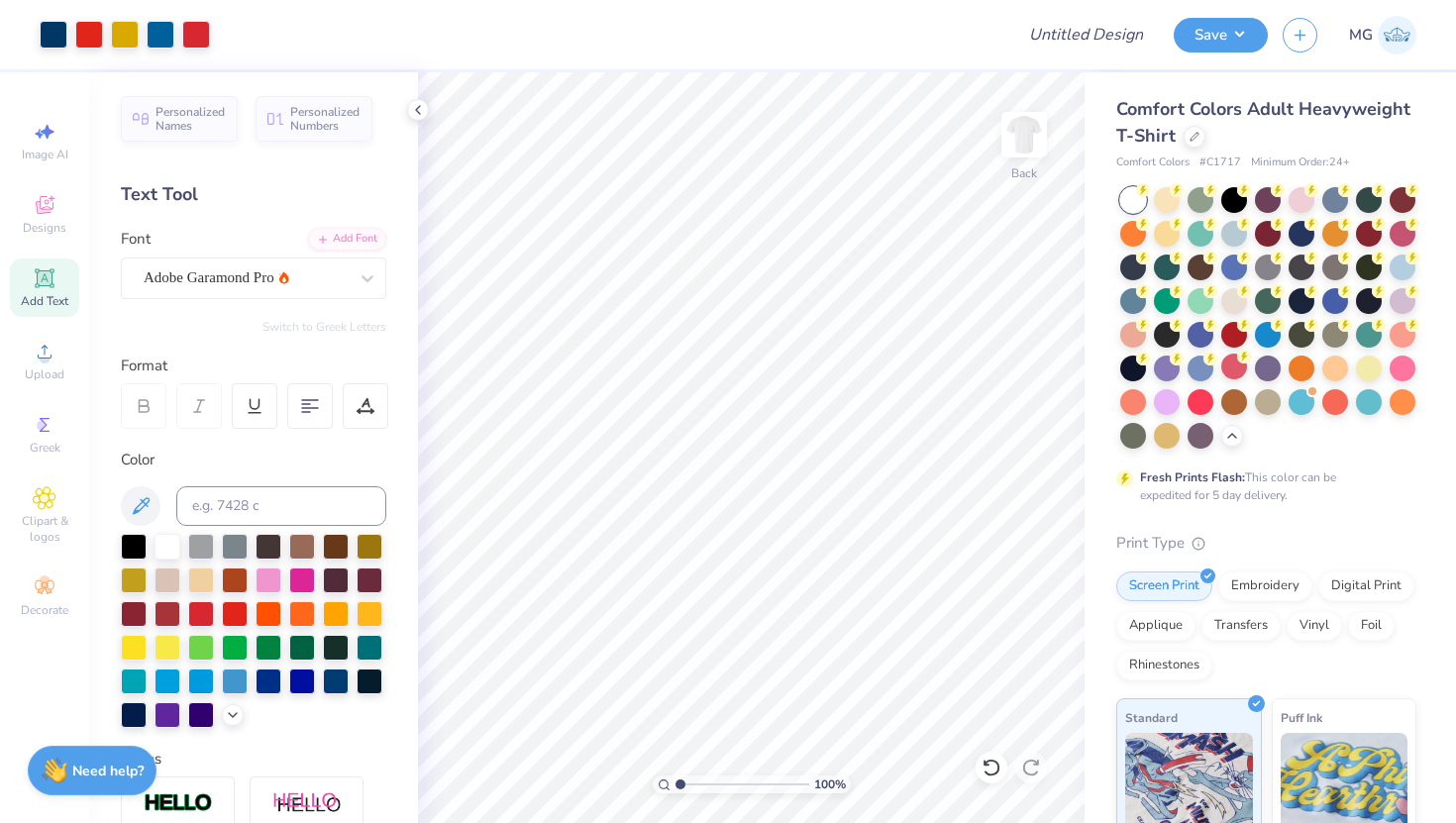 click 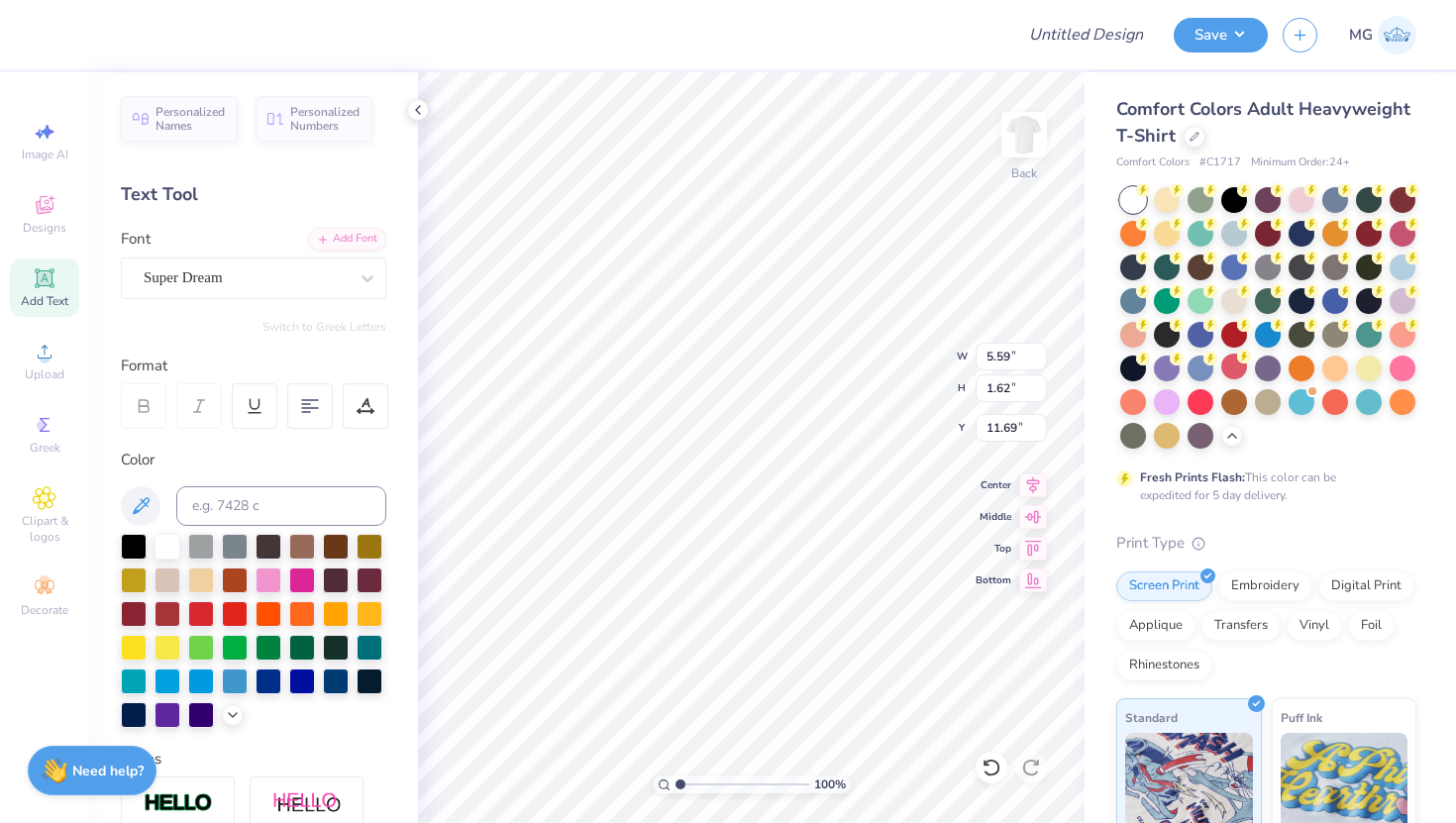 scroll, scrollTop: 0, scrollLeft: 9, axis: horizontal 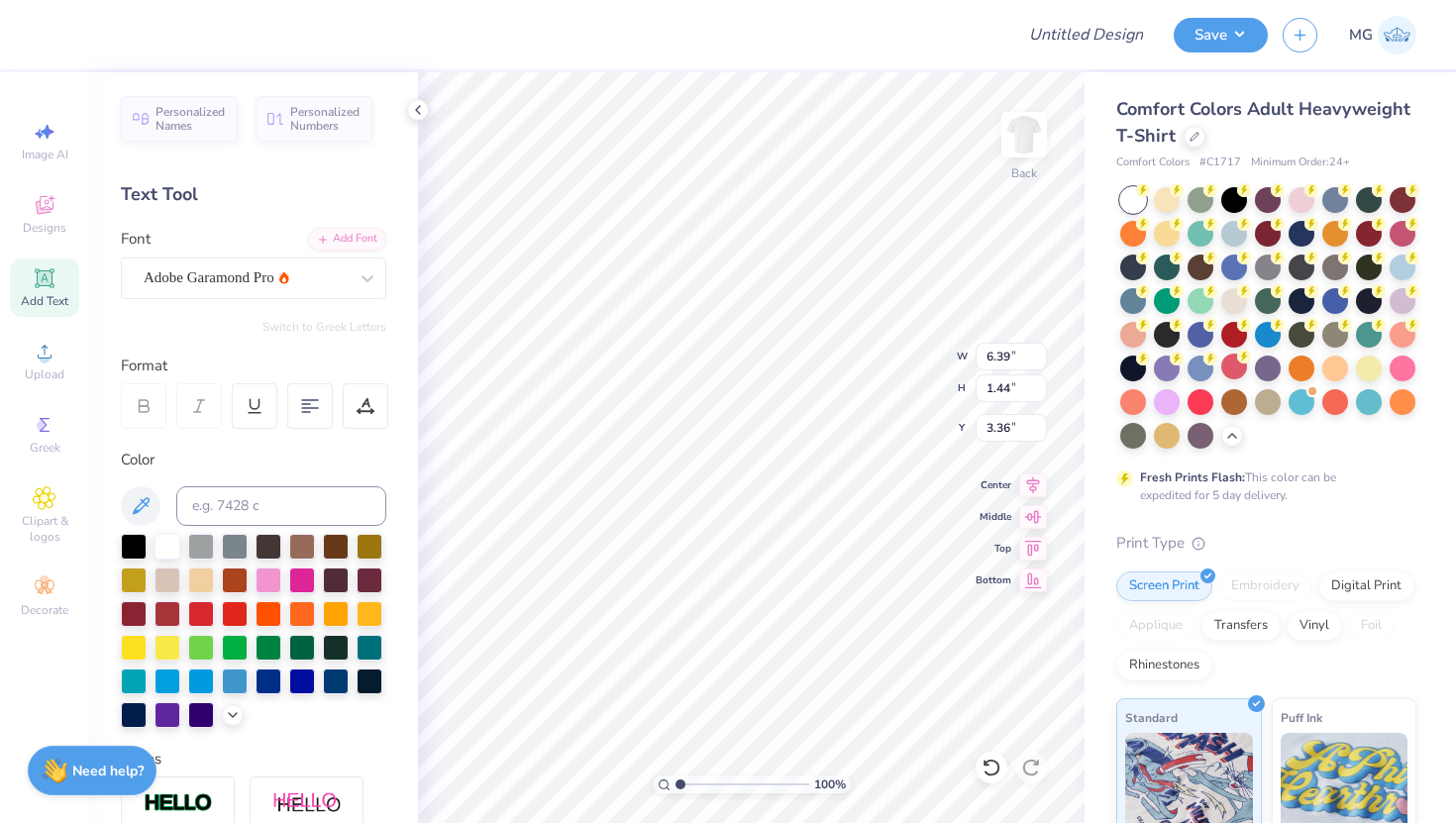 click on "Font Adobe Garamond Pro" at bounding box center [254, 263] 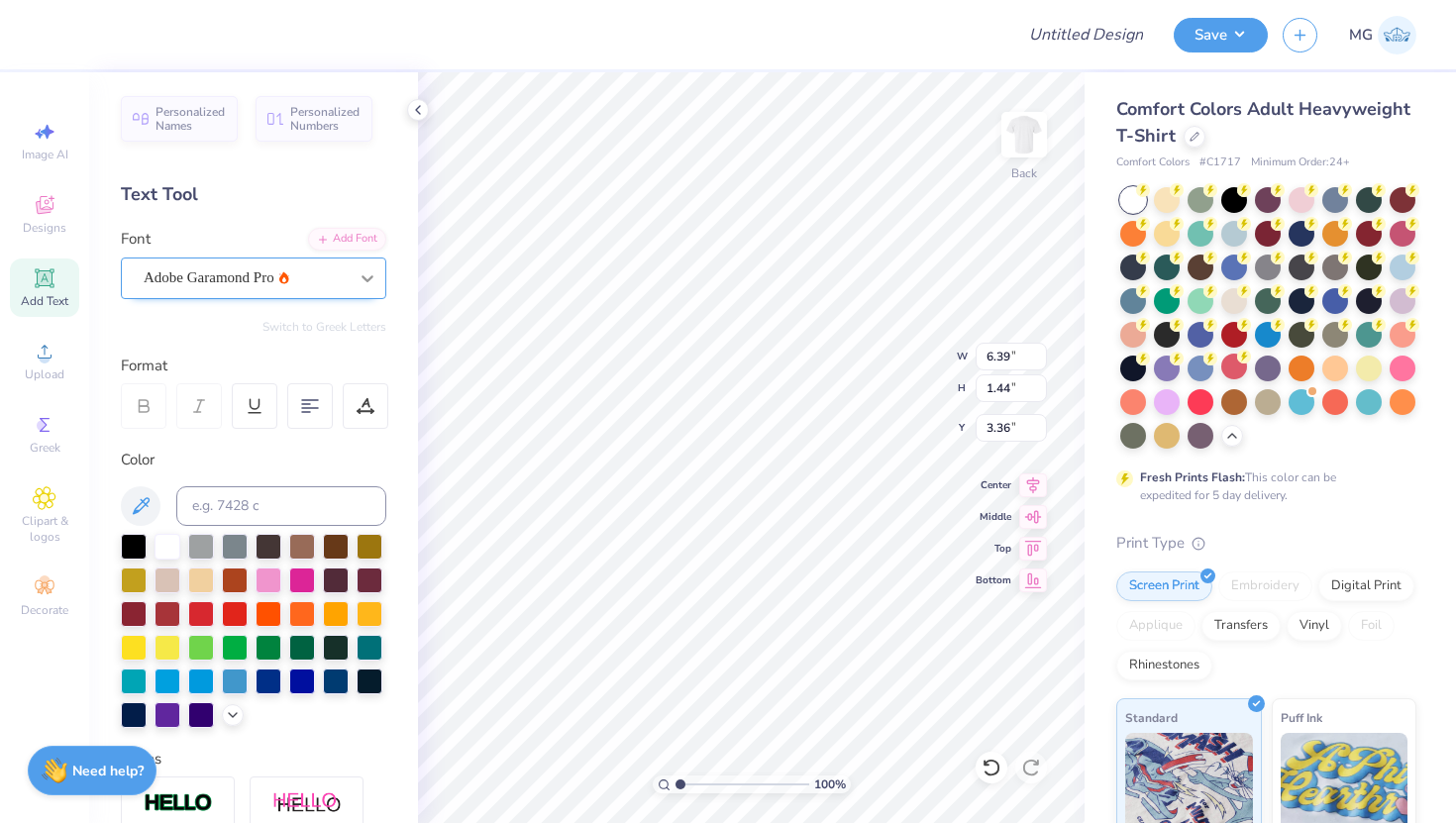 click 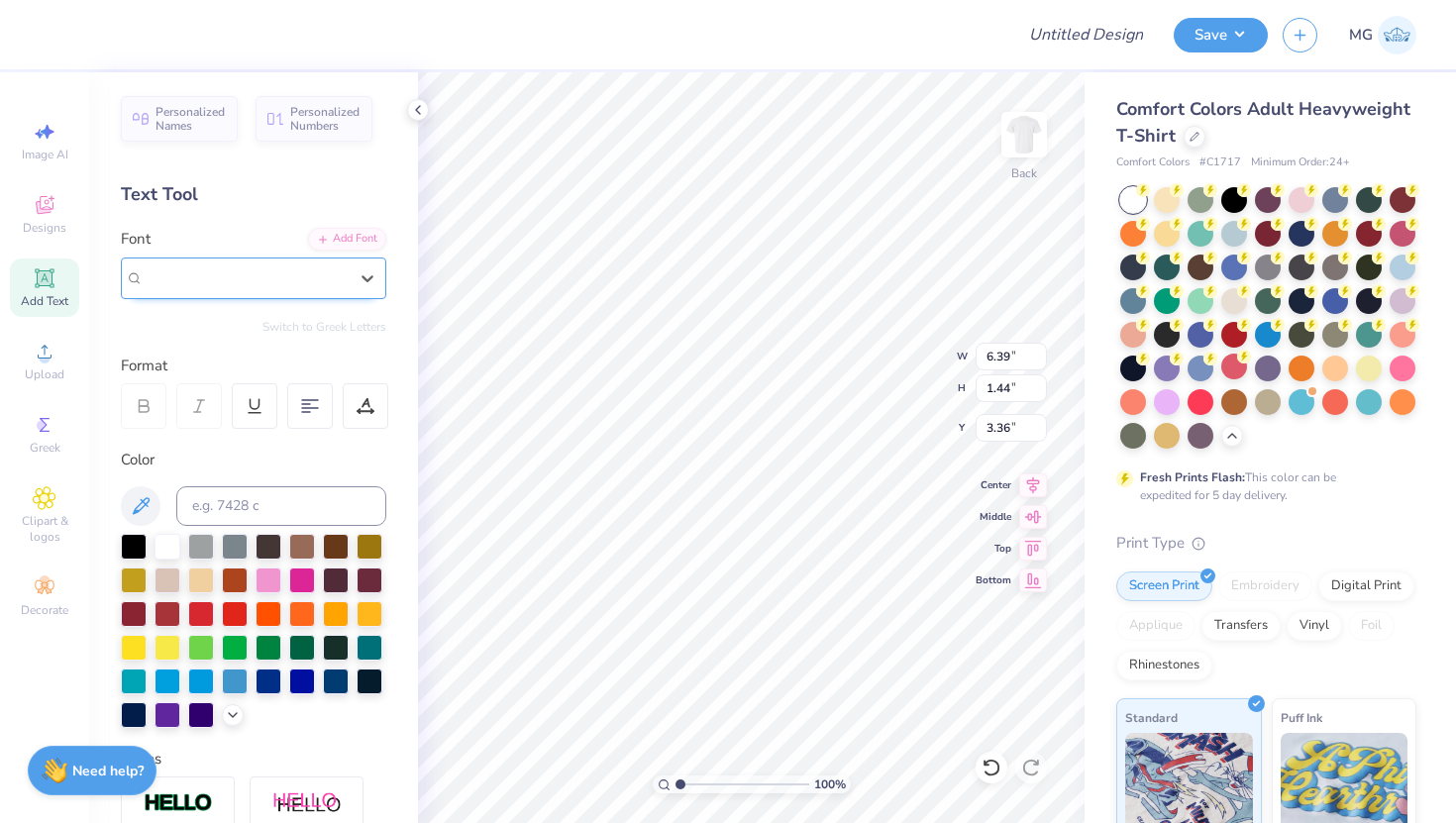 click on "Adobe Garamond Pro" at bounding box center (246, 277) 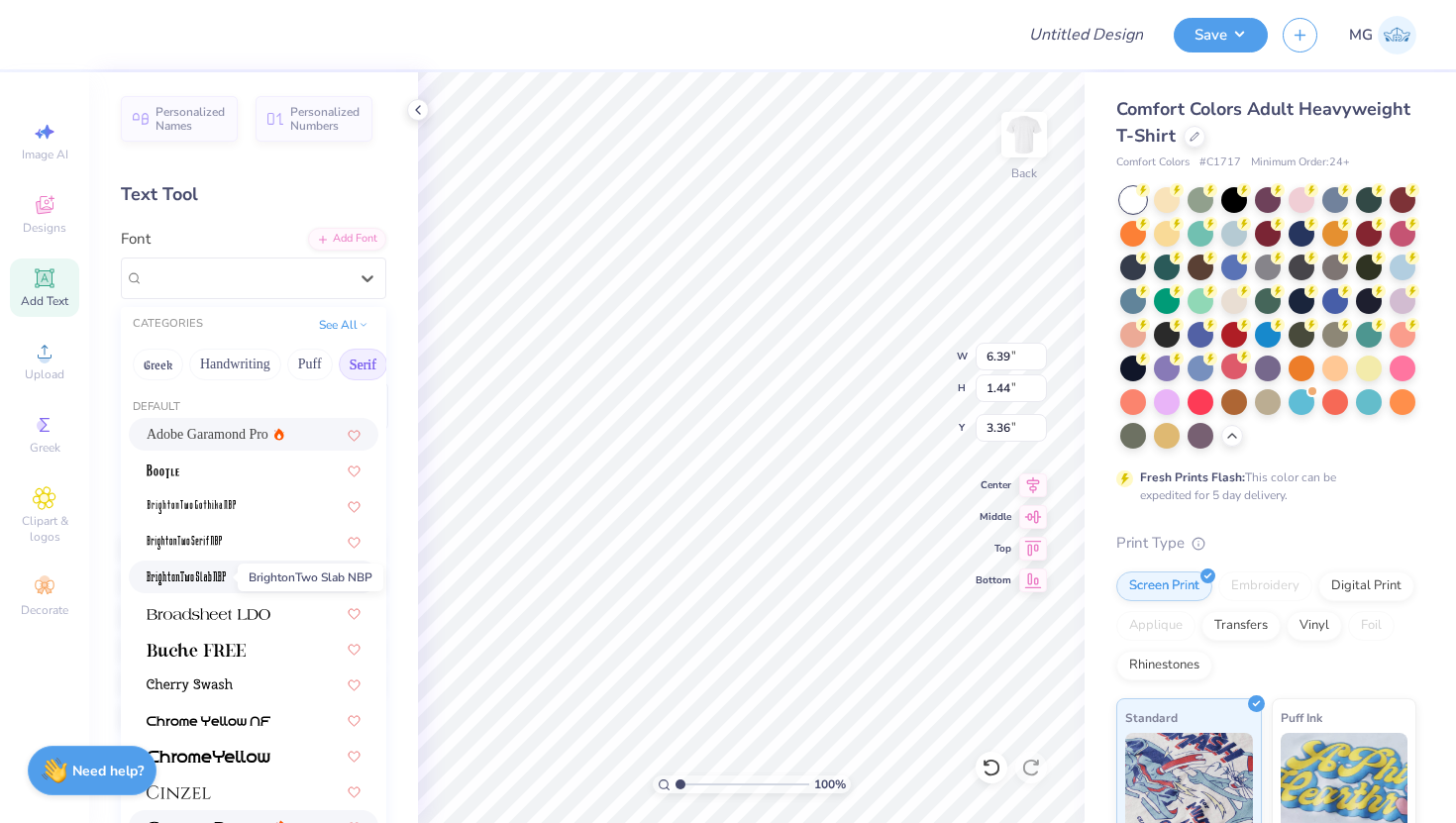 scroll, scrollTop: 149, scrollLeft: 0, axis: vertical 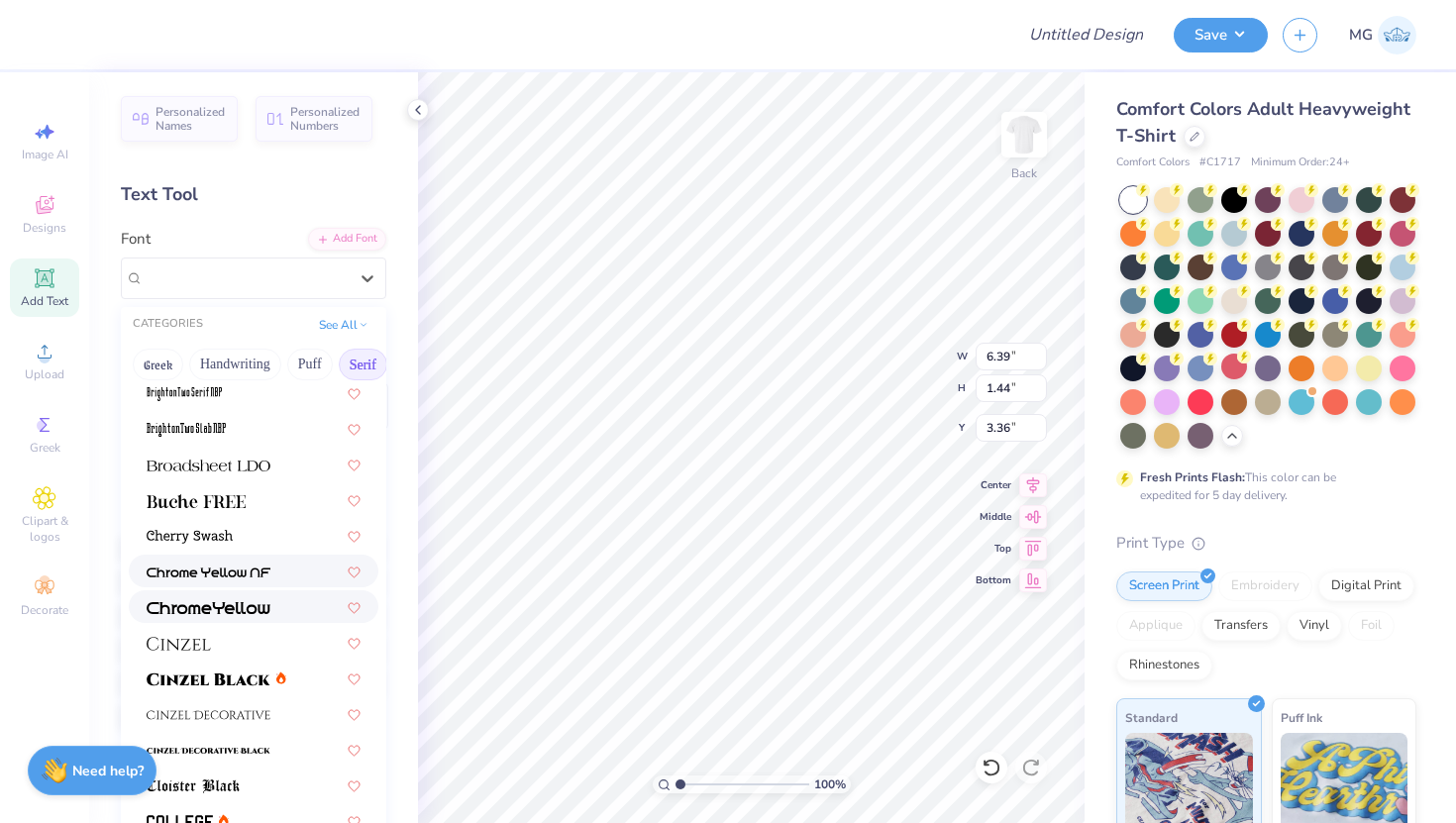 click at bounding box center [208, 606] 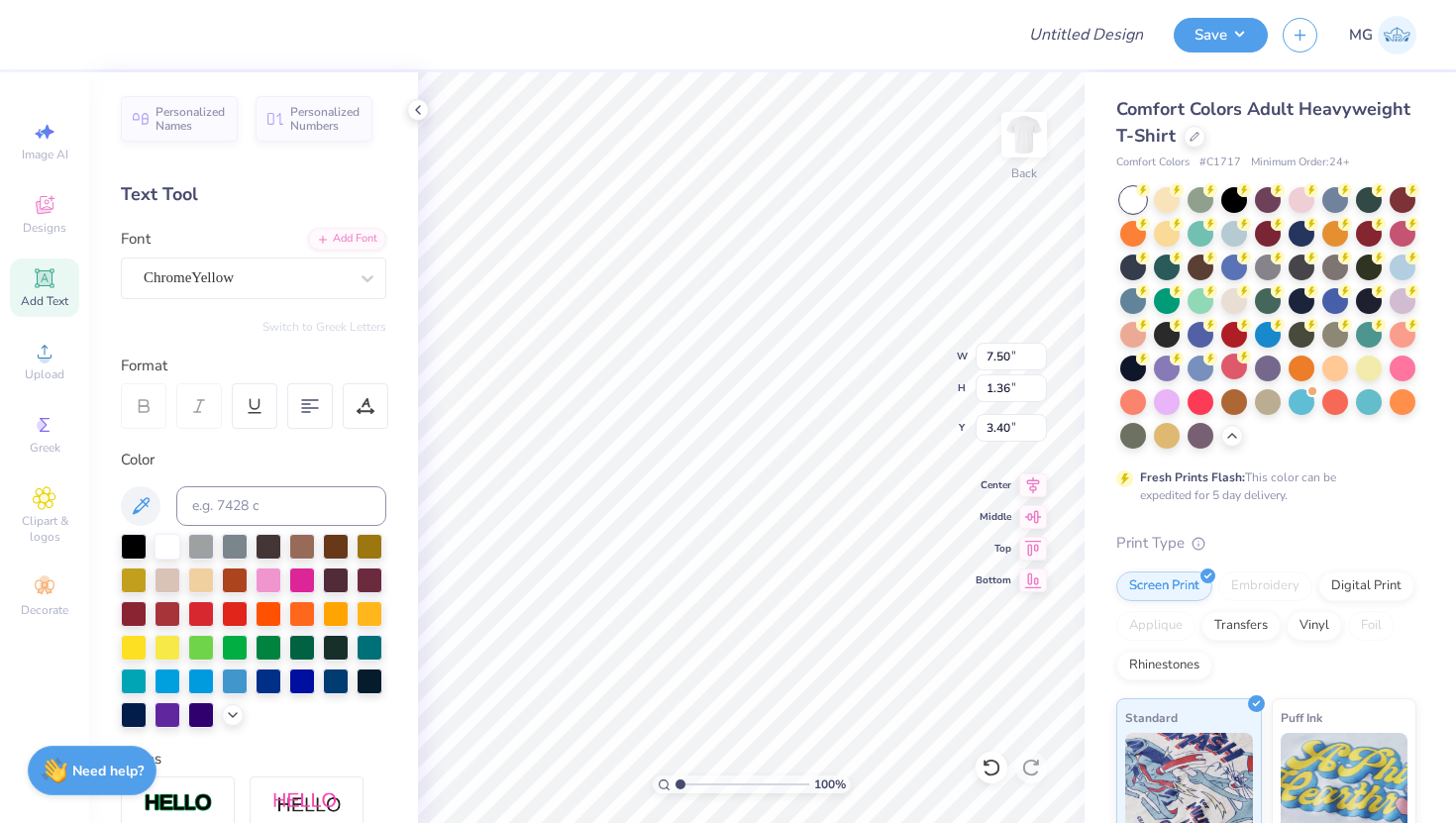 type on "7.50" 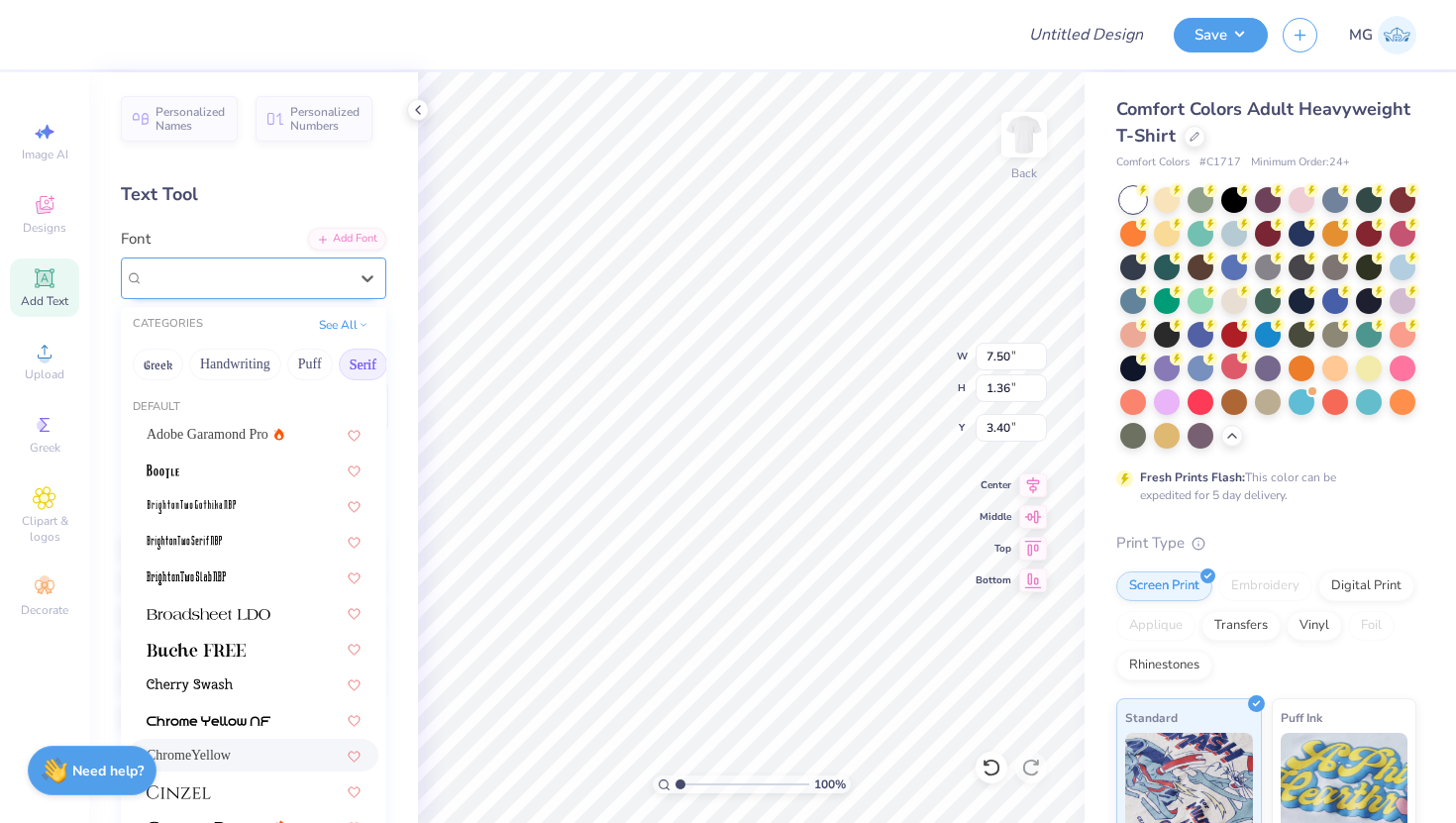 click on "ChromeYellow" at bounding box center [246, 277] 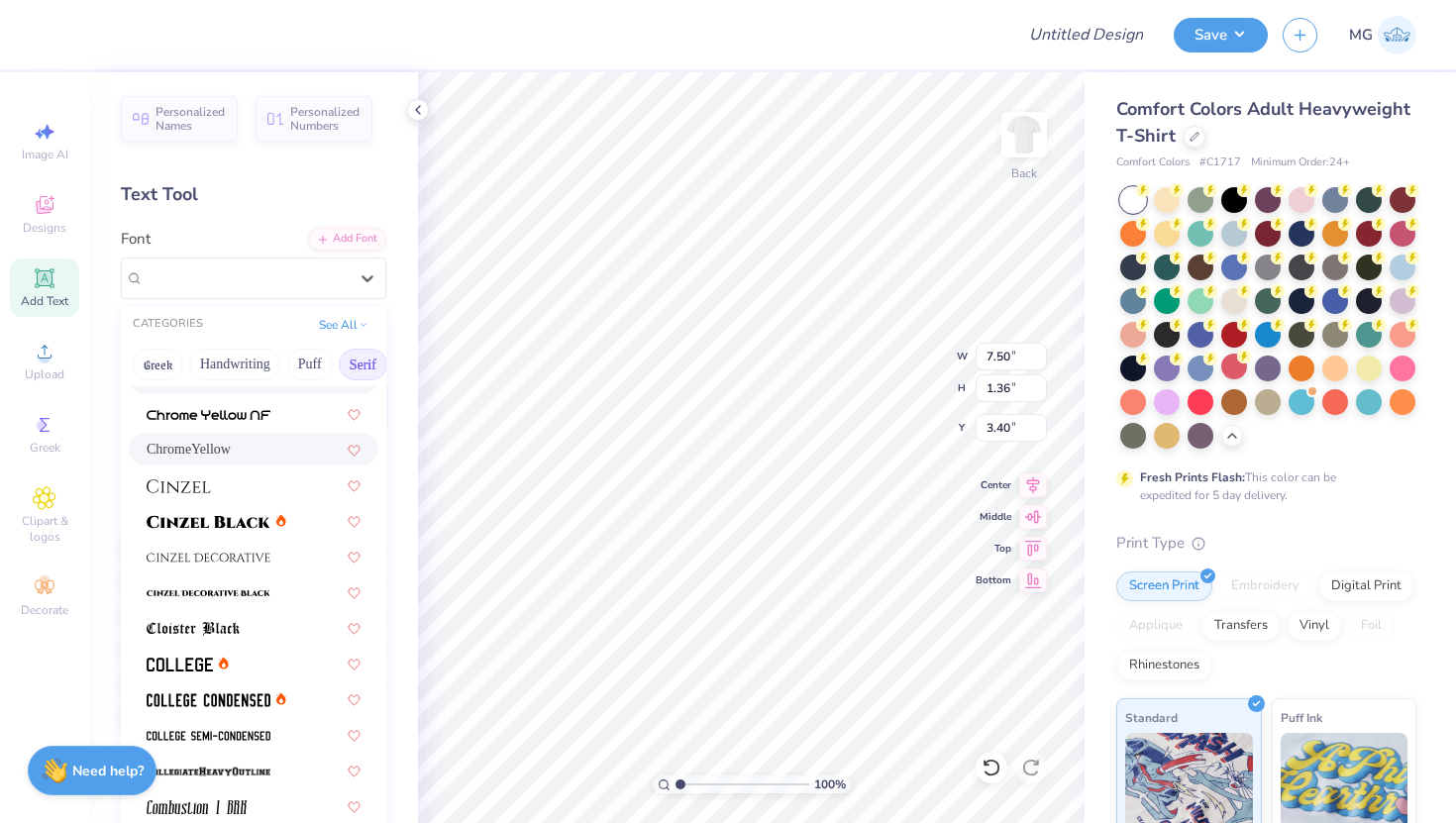 scroll, scrollTop: 314, scrollLeft: 0, axis: vertical 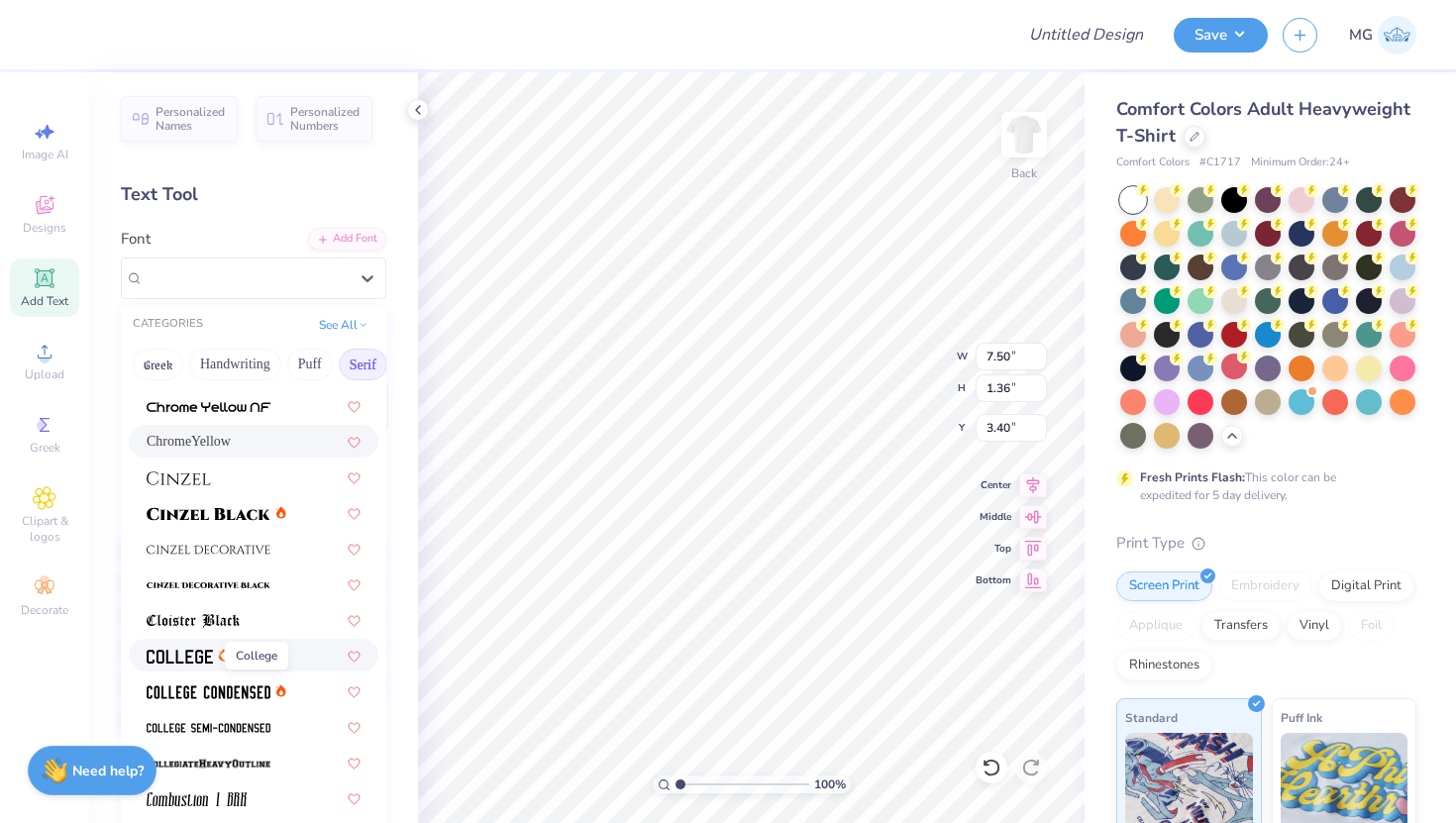 drag, startPoint x: 191, startPoint y: 664, endPoint x: 308, endPoint y: 550, distance: 163.35544 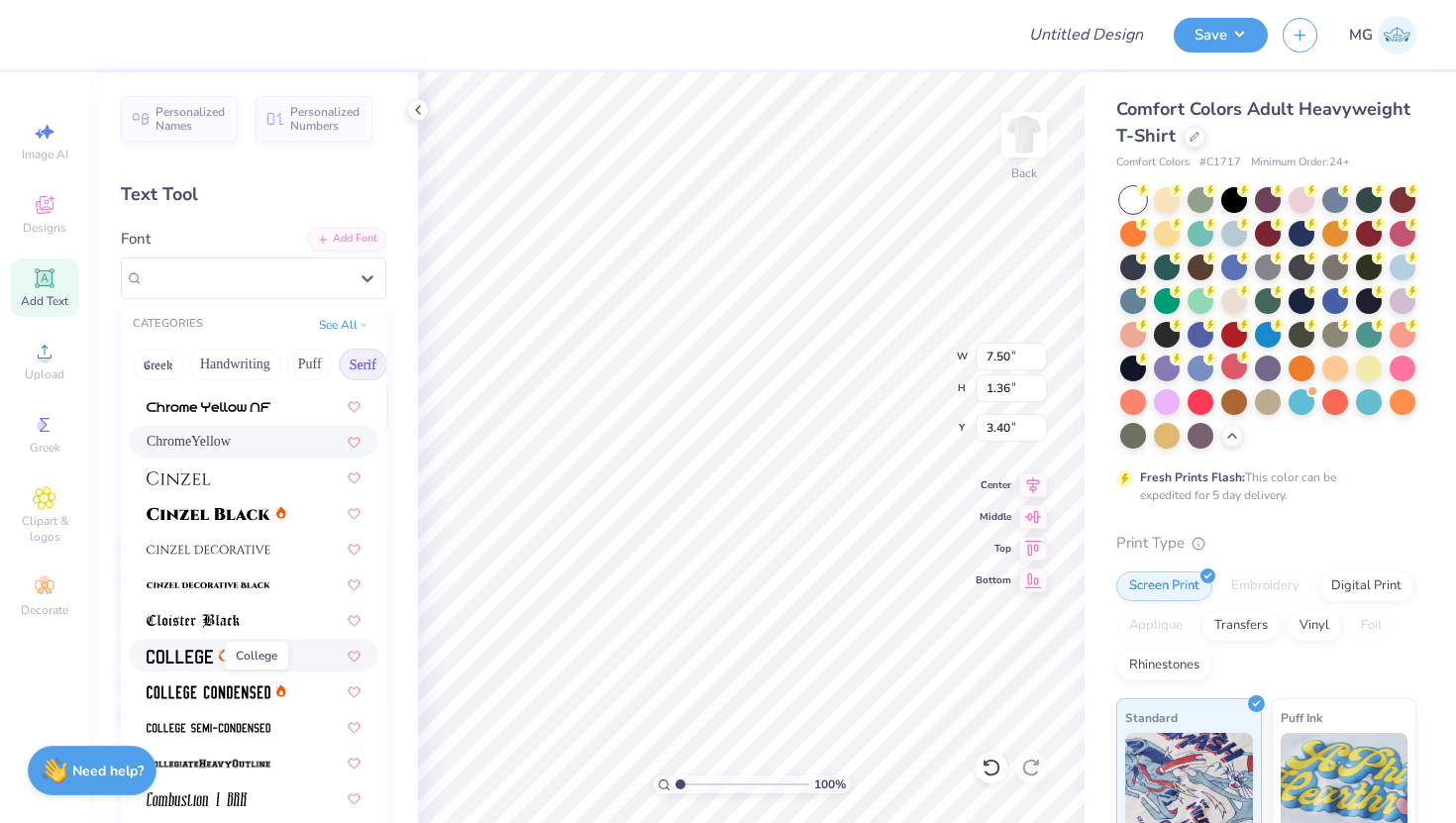 type on "5.34" 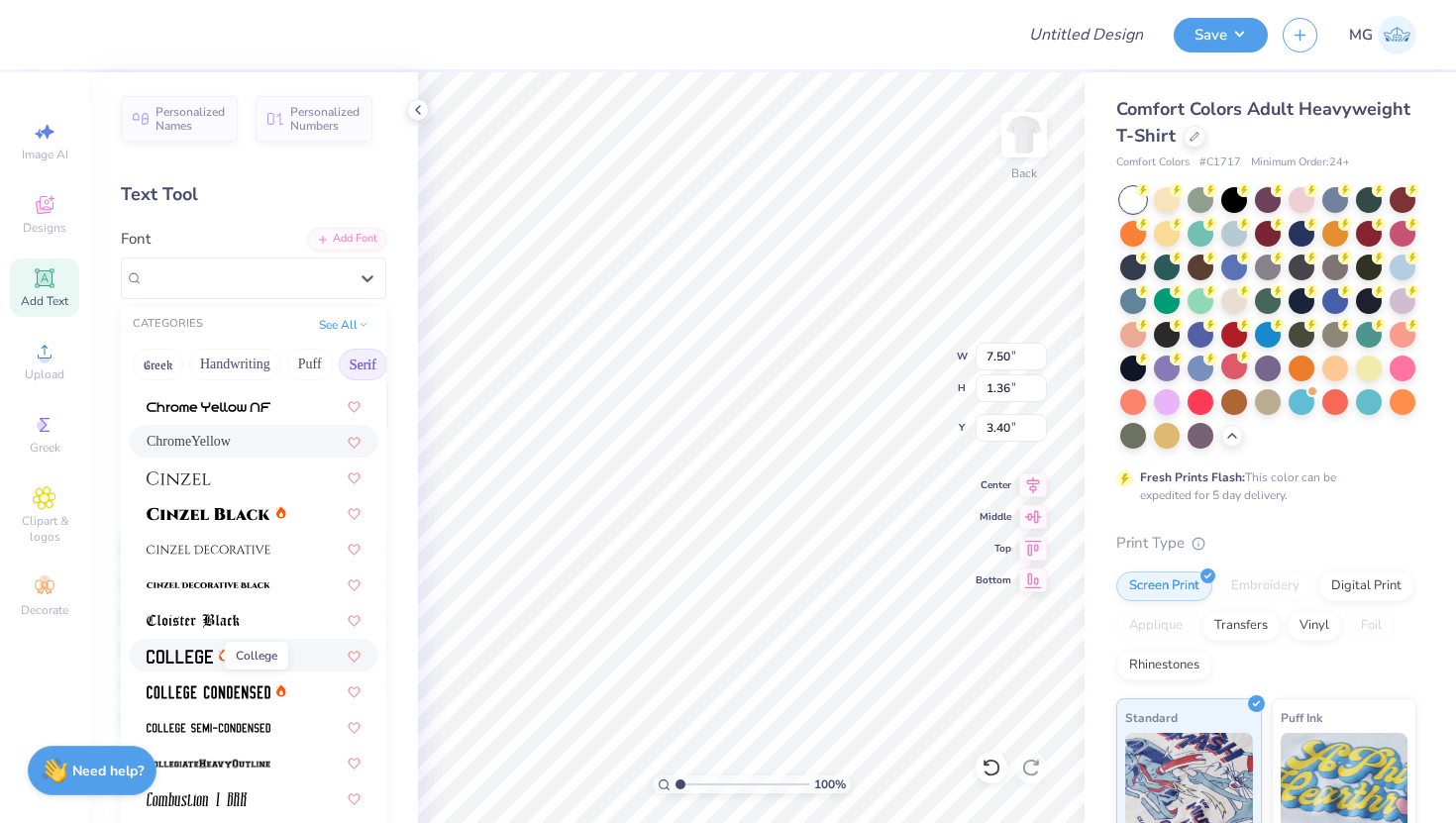 type on "1.38" 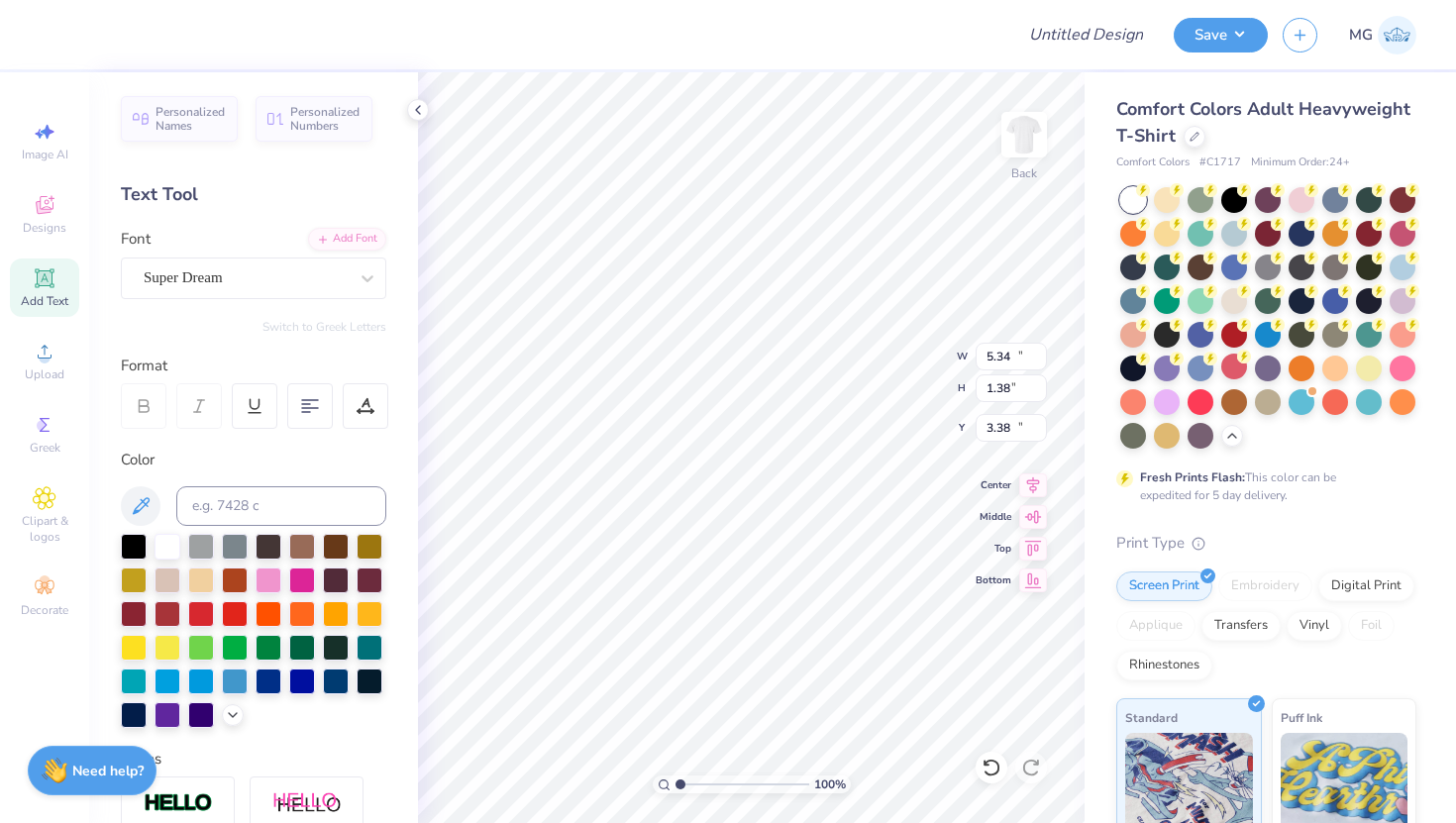 type on "14.17" 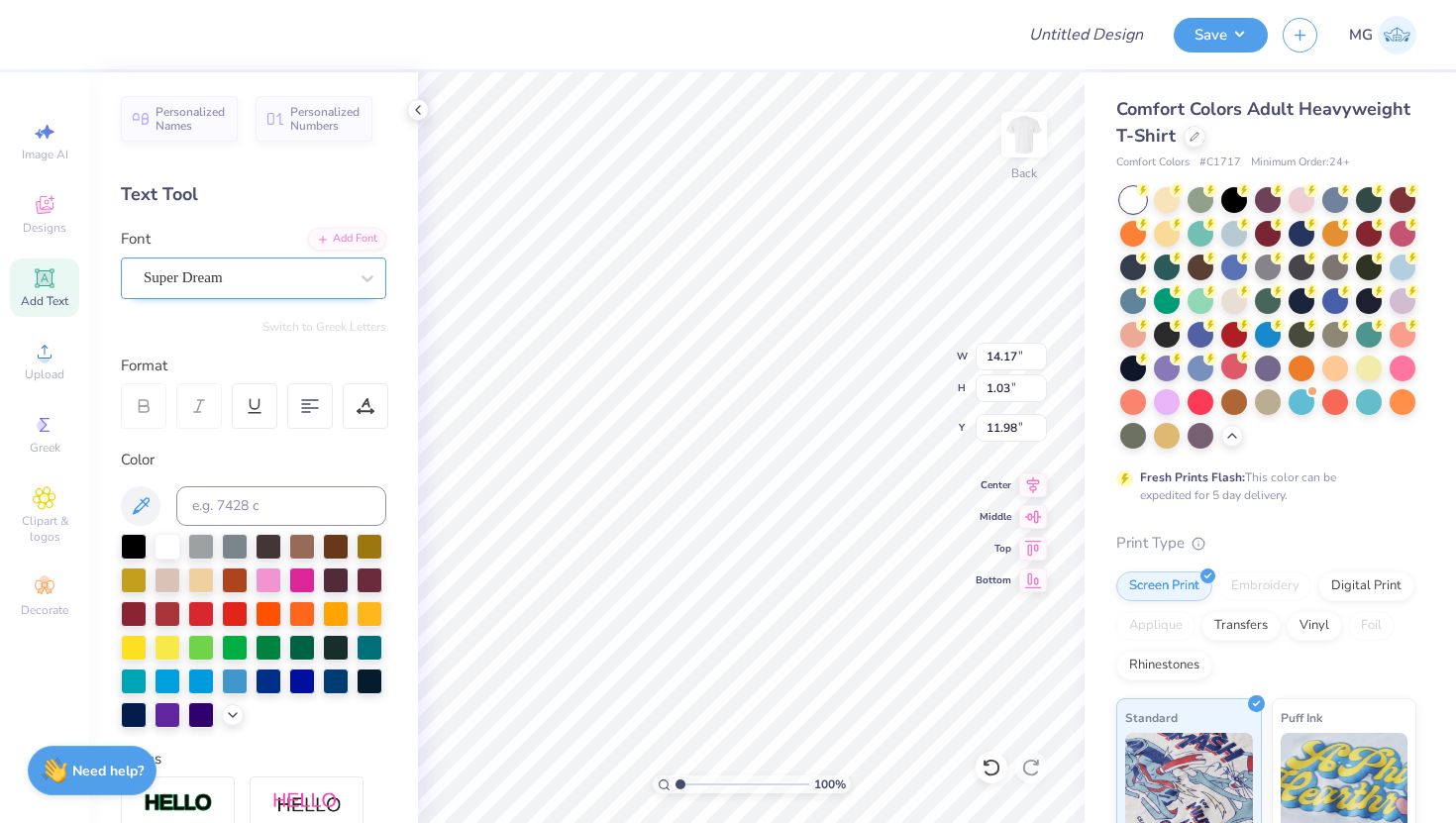 click on "Super Dream" at bounding box center [246, 277] 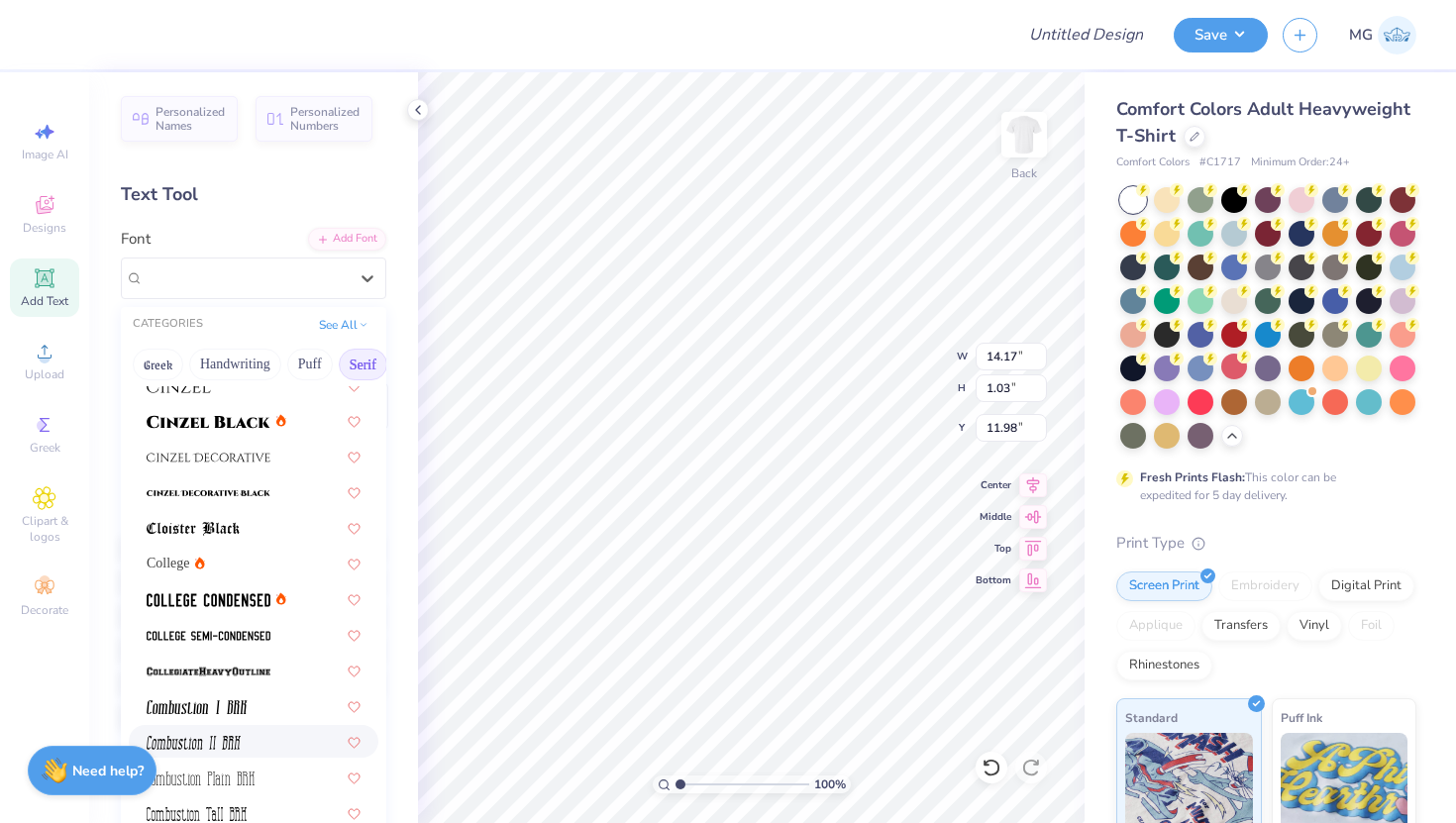 scroll, scrollTop: 411, scrollLeft: 0, axis: vertical 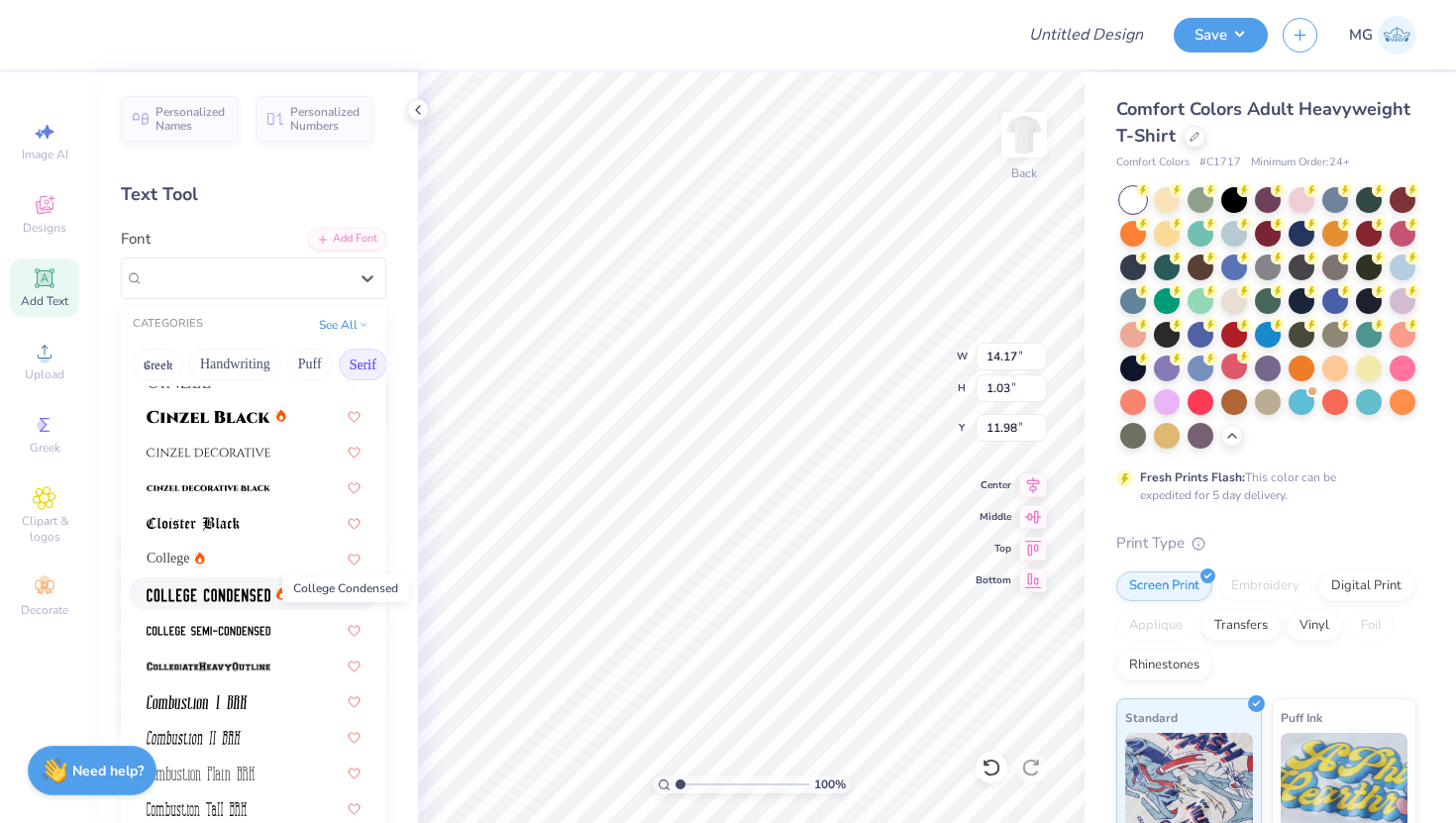 click at bounding box center [208, 595] 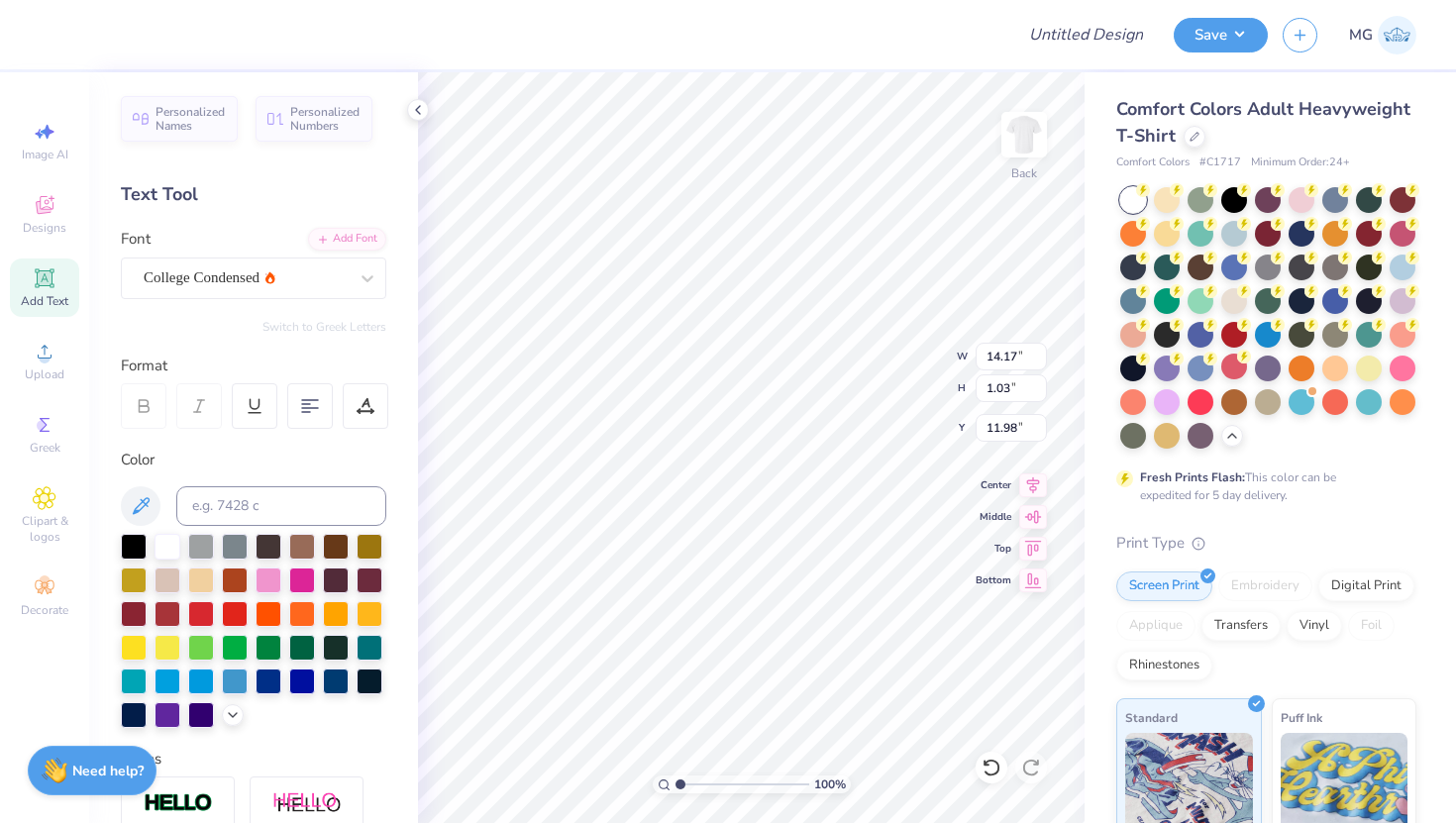 type on "10.90" 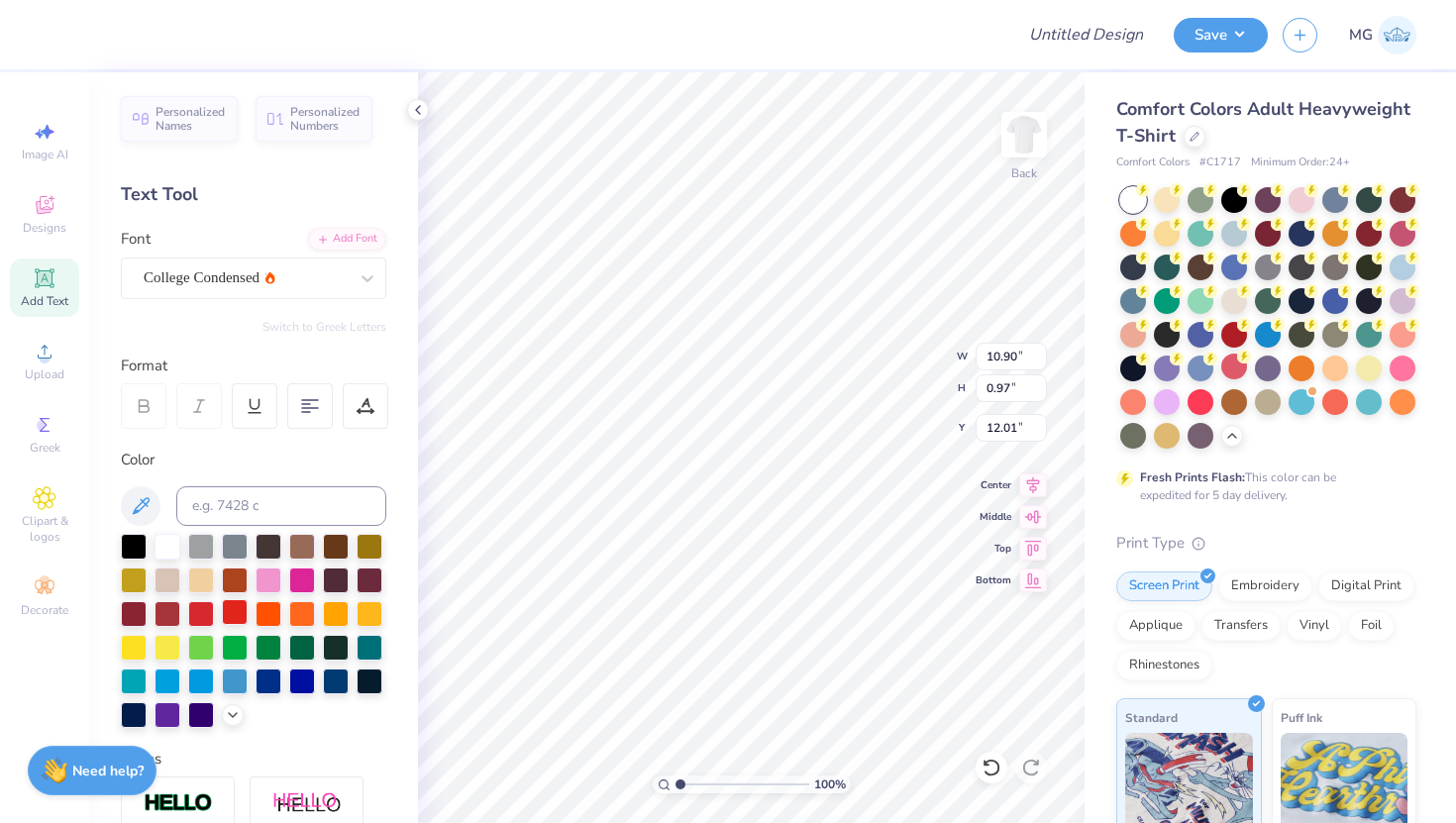 click at bounding box center (235, 612) 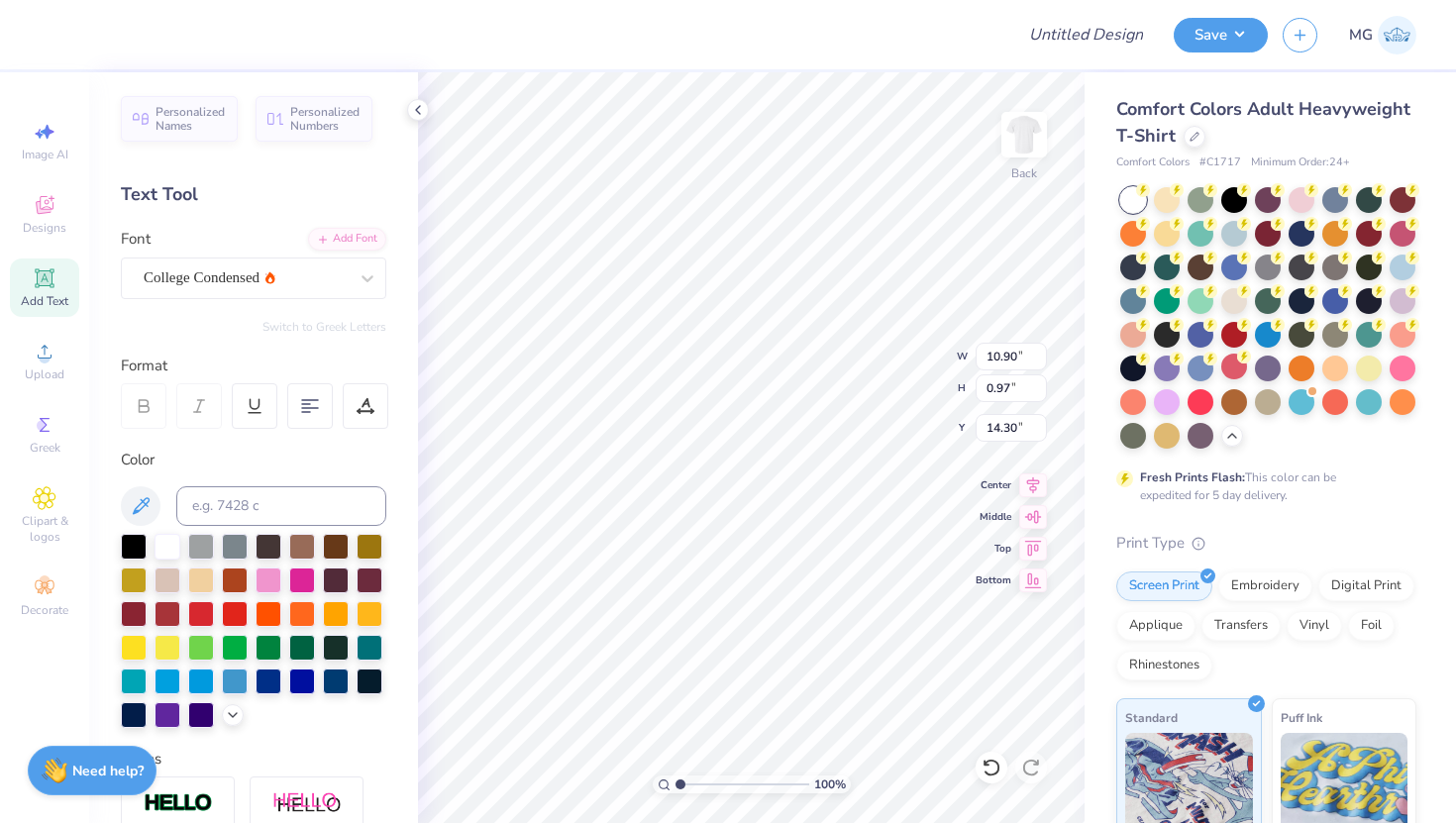 type on "14.29" 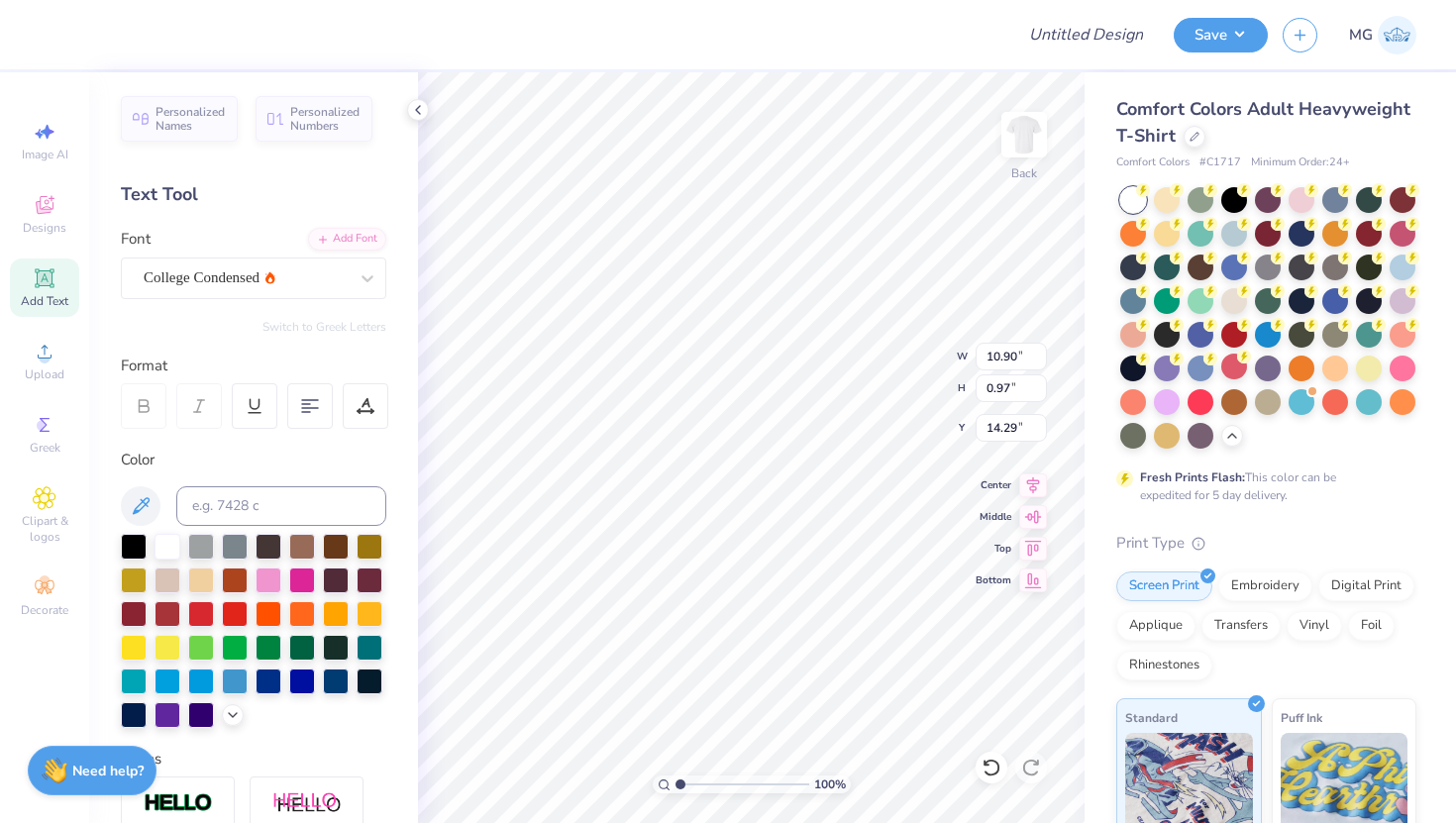 scroll, scrollTop: 0, scrollLeft: 8, axis: horizontal 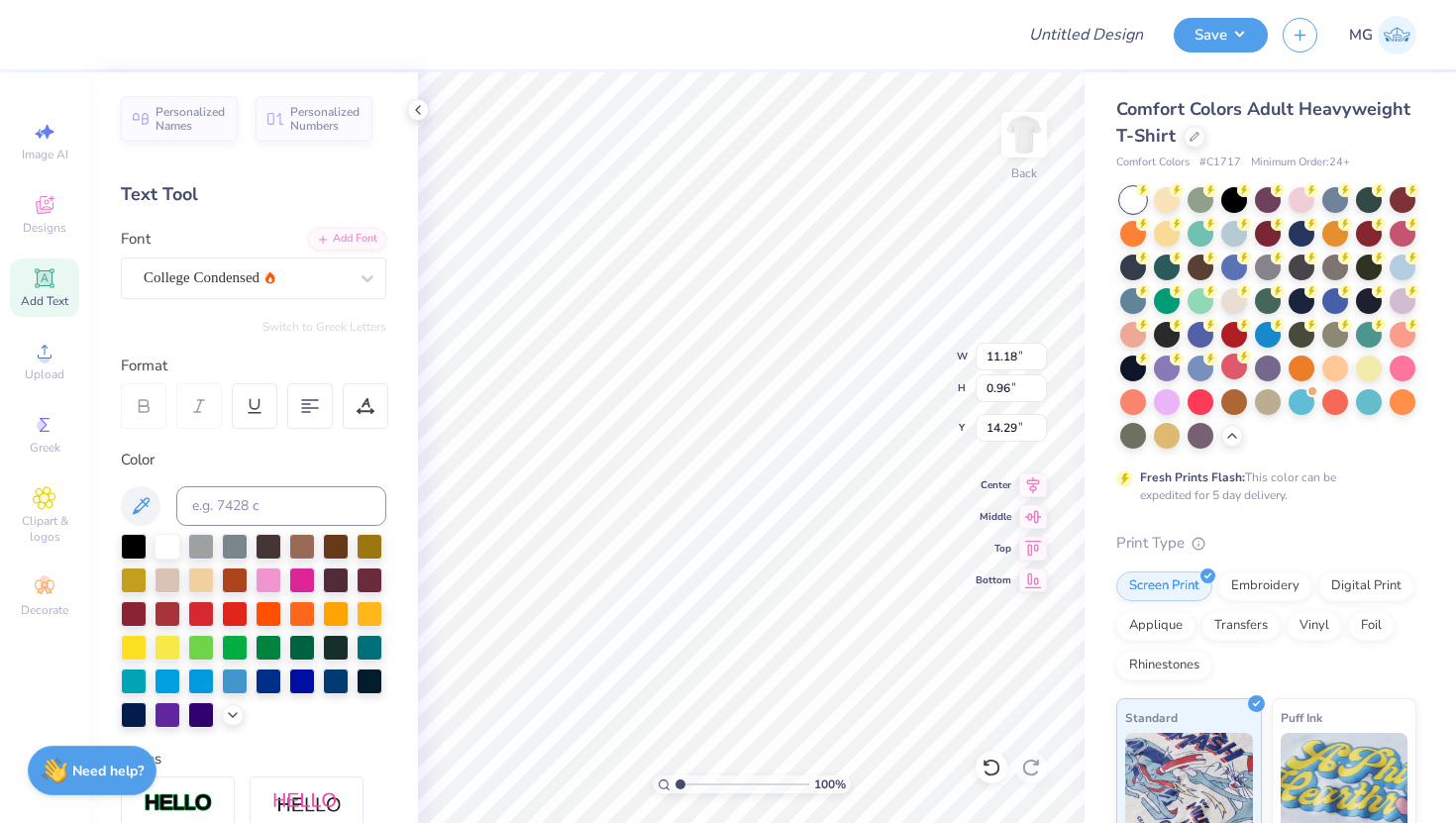 type on "11.18" 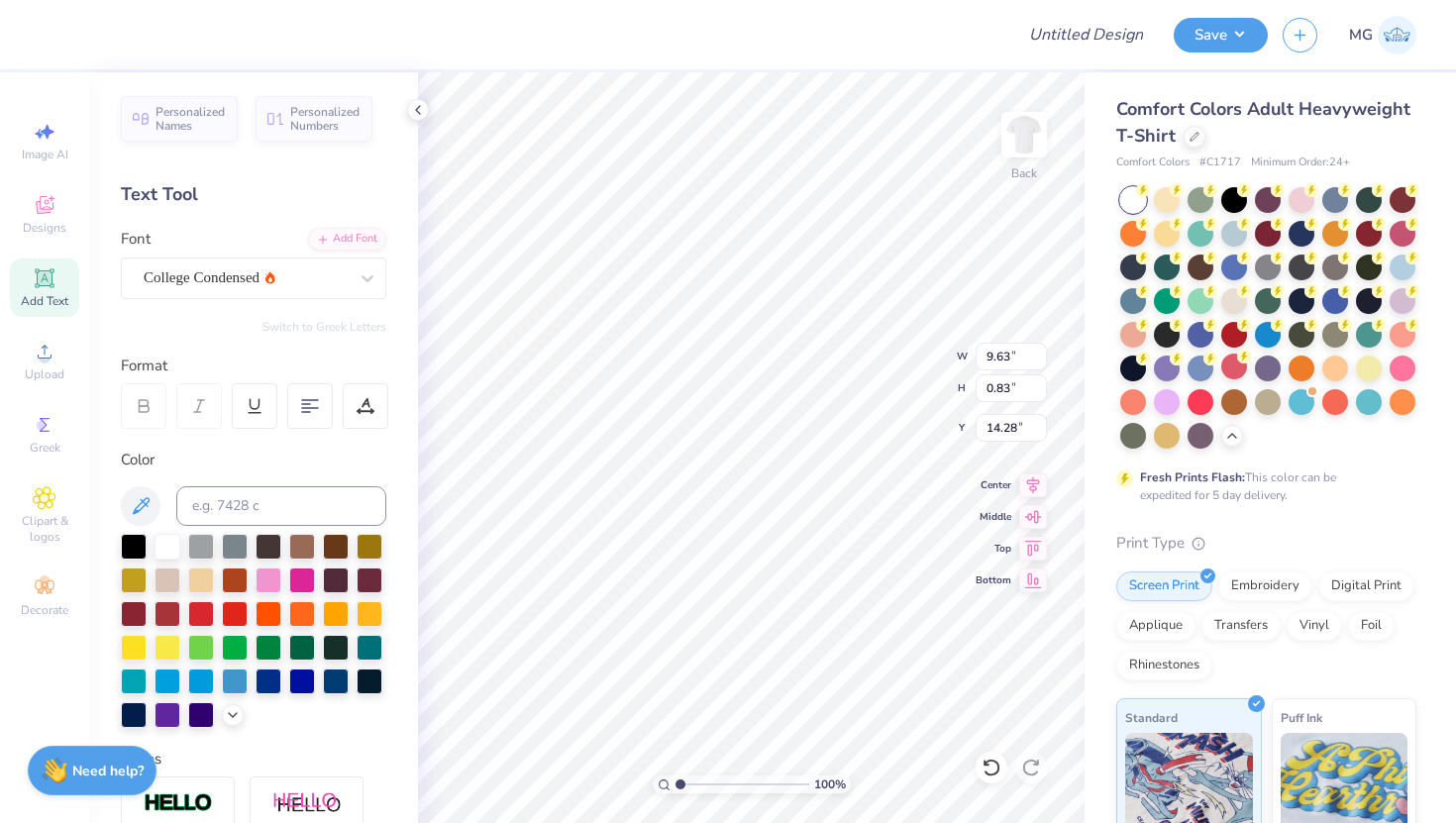type on "9.63" 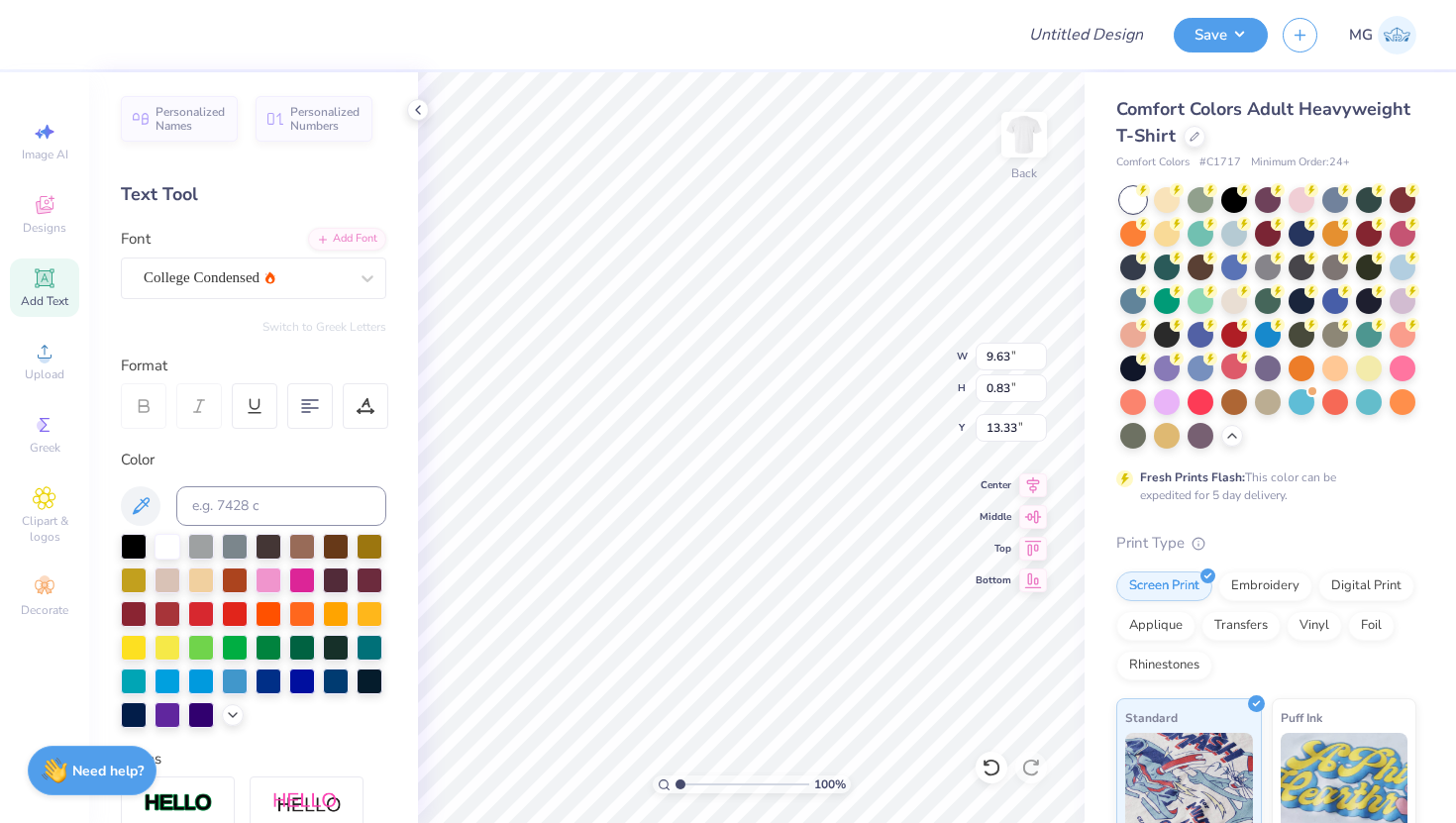 type on "9.04" 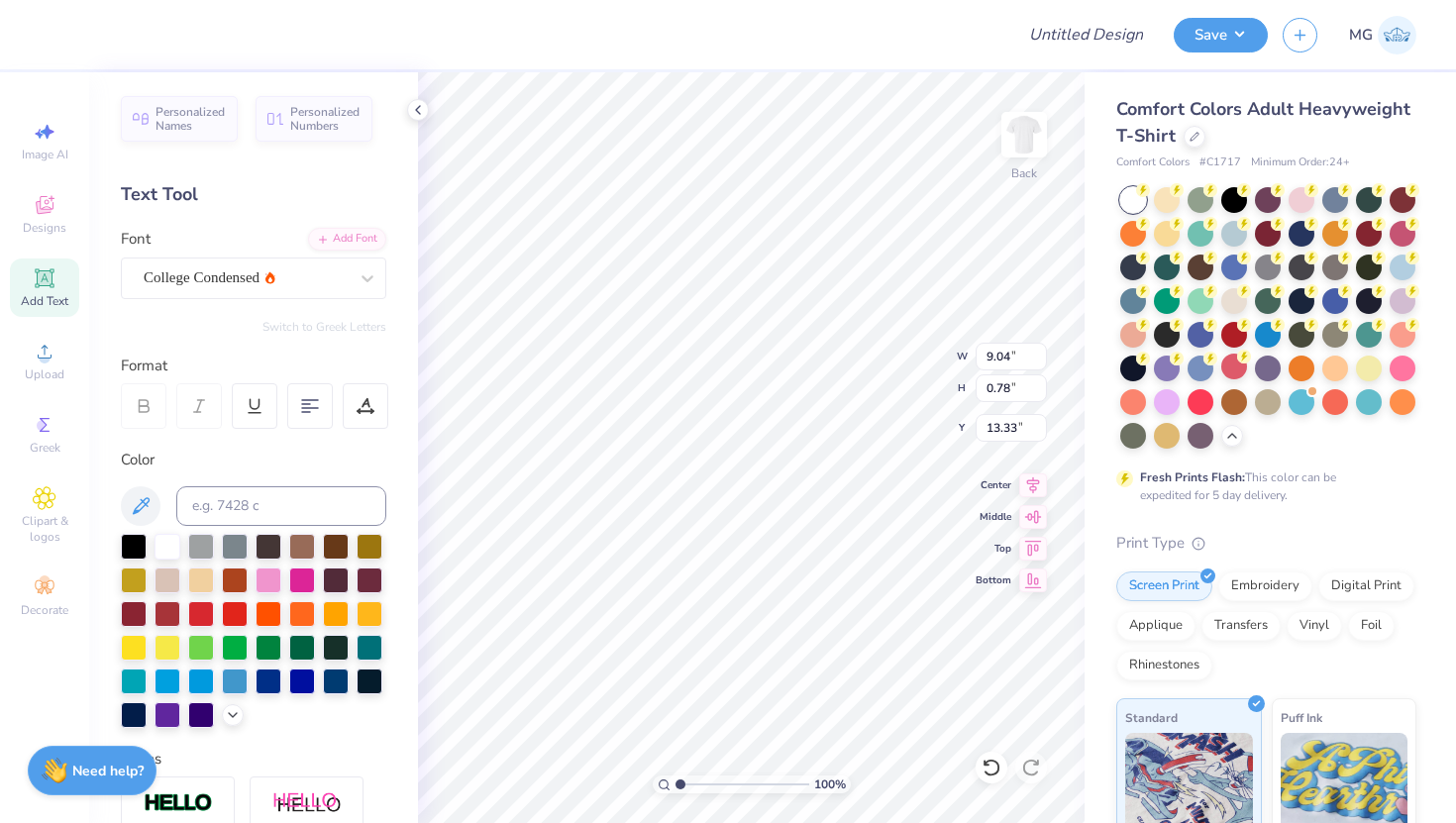 type on "13.56" 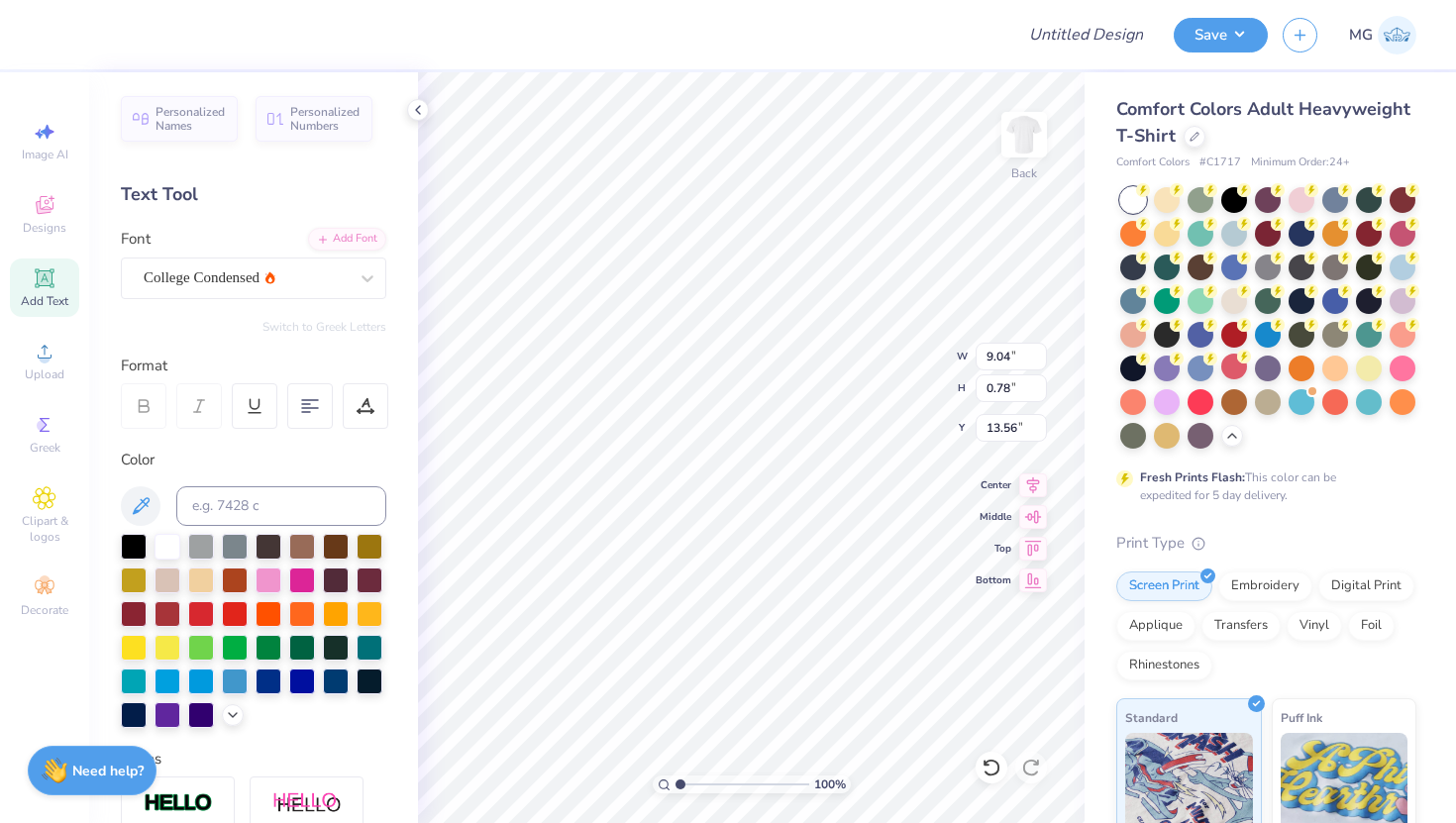 type on "8.86" 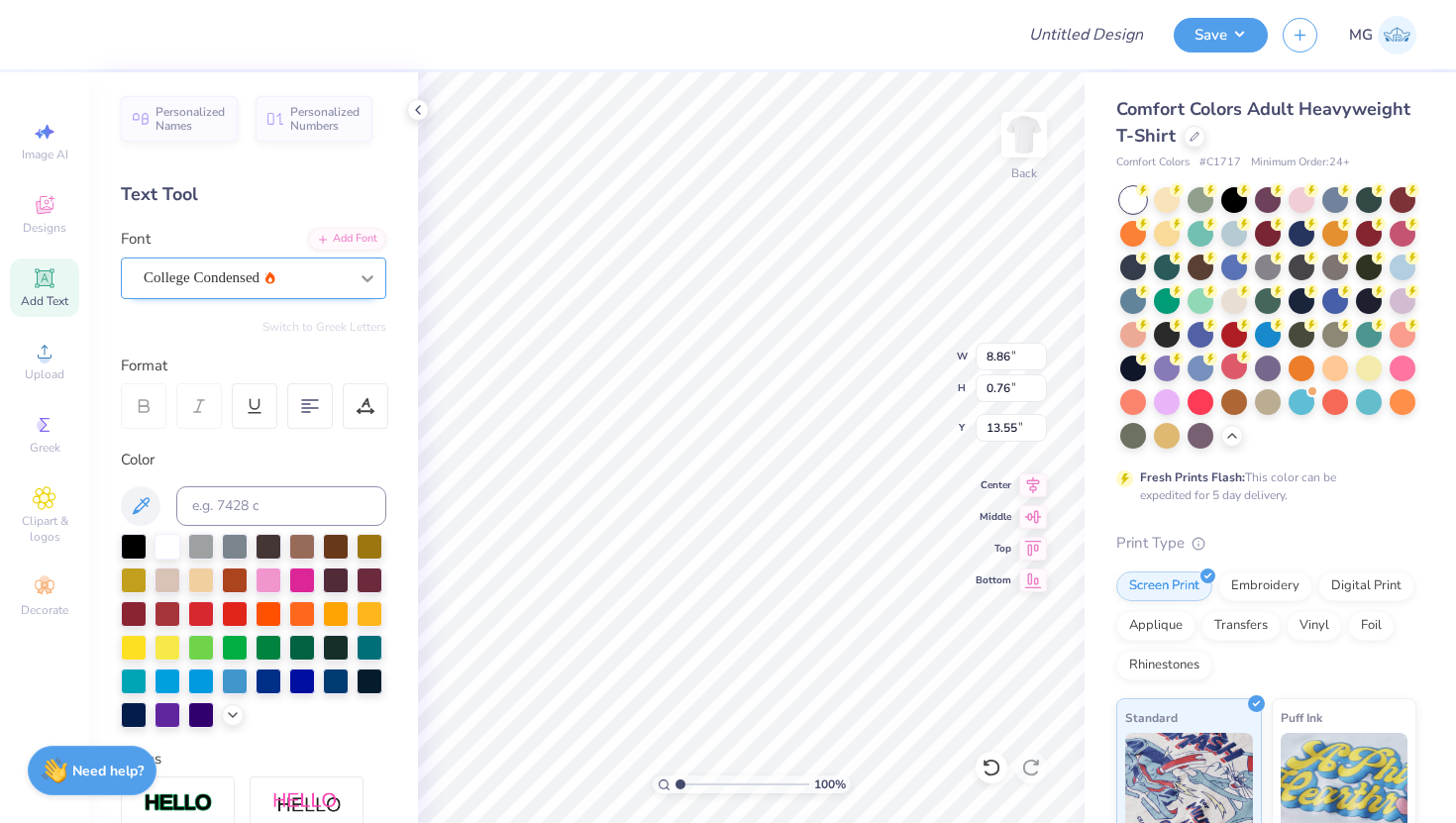click 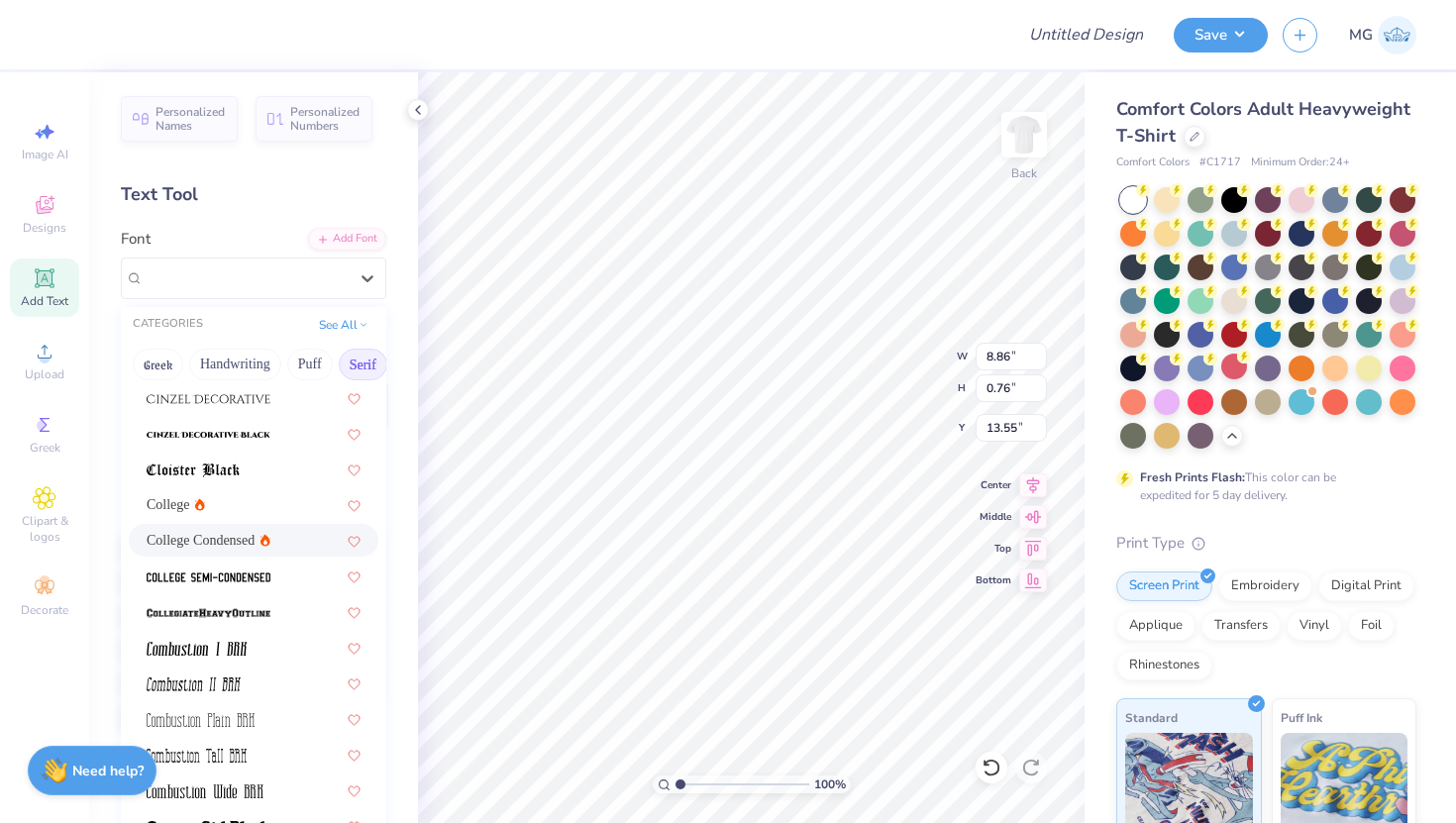 scroll, scrollTop: 482, scrollLeft: 0, axis: vertical 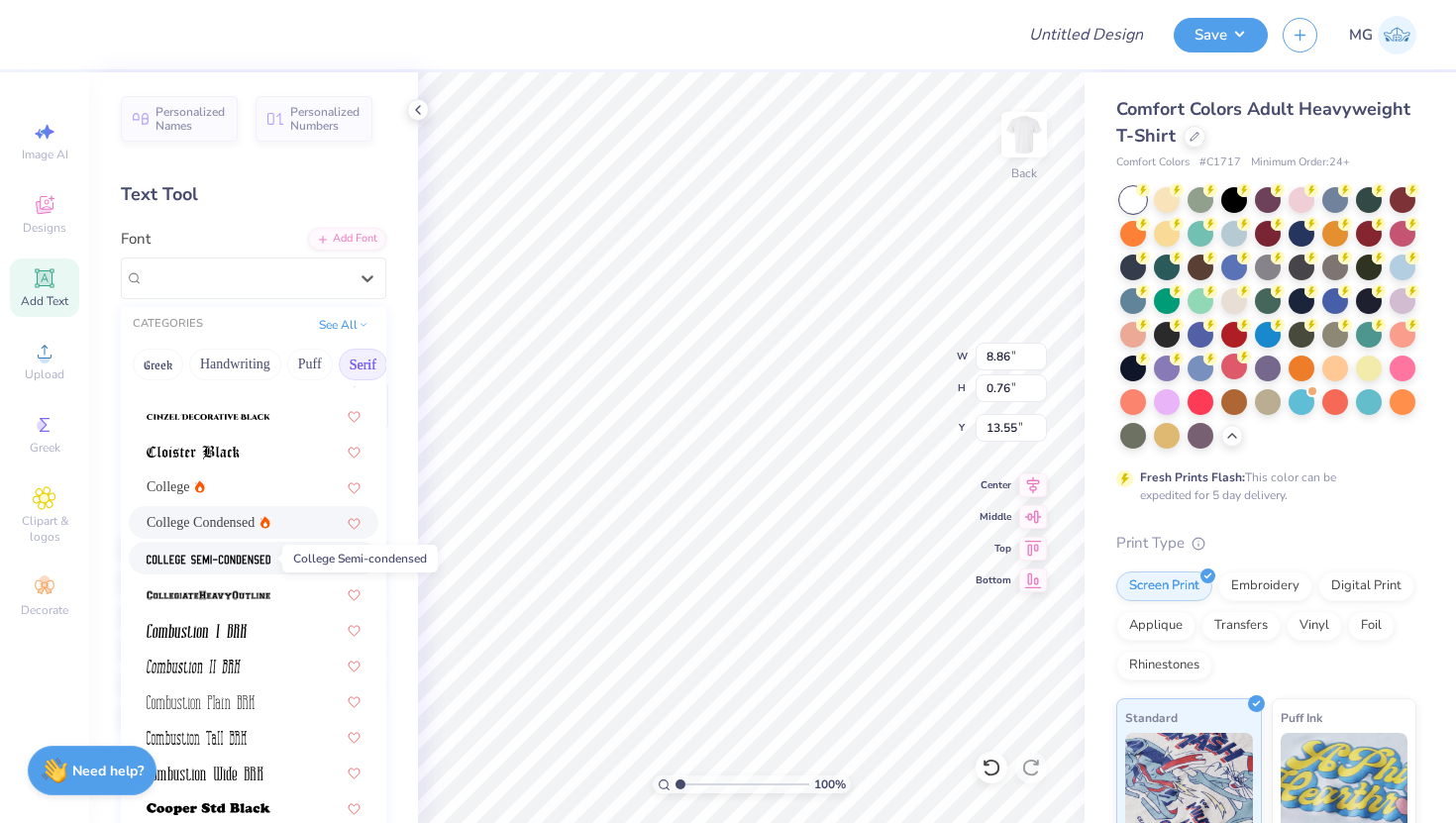 click at bounding box center (208, 560) 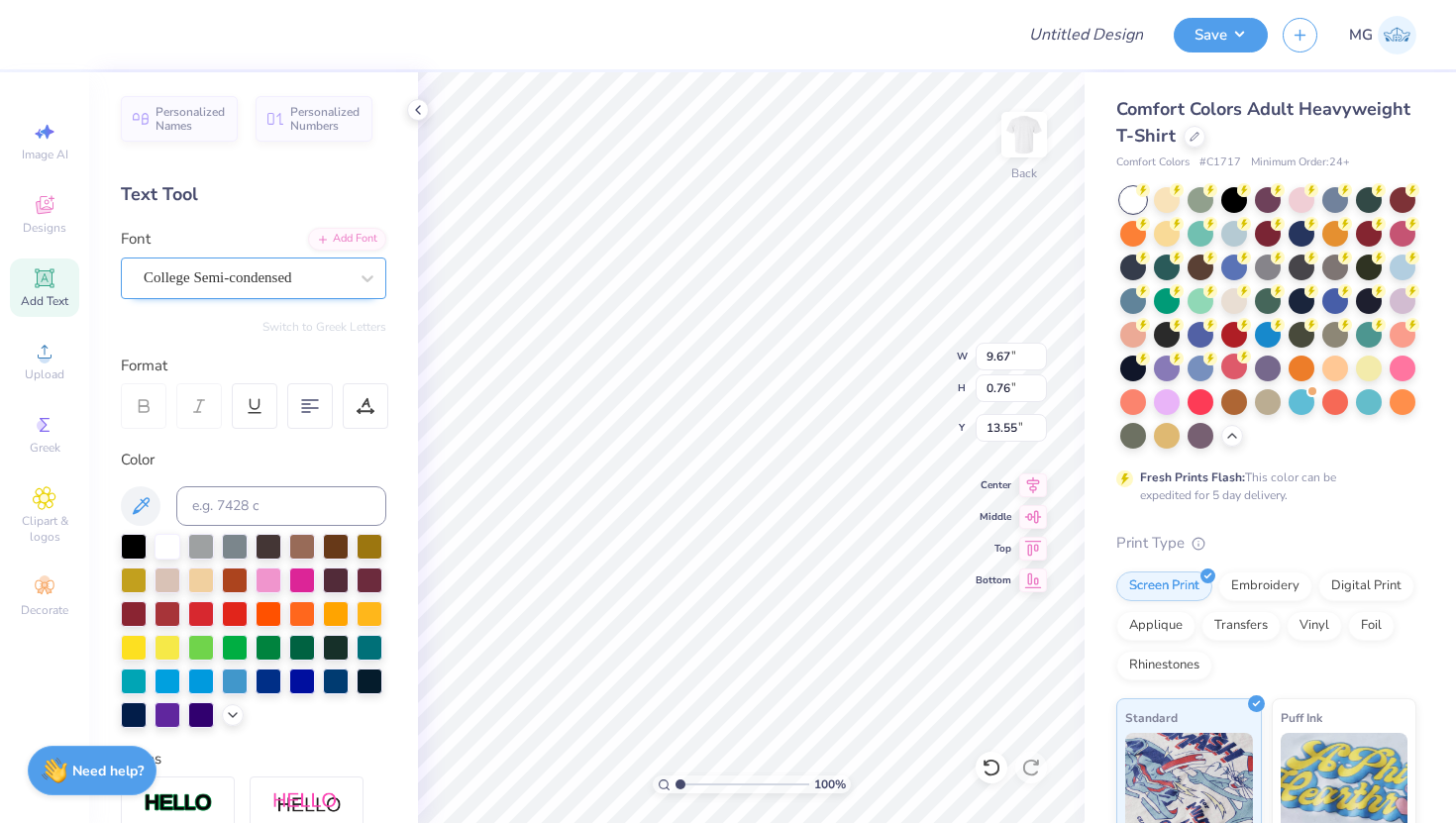 click on "College Semi-condensed" at bounding box center (246, 277) 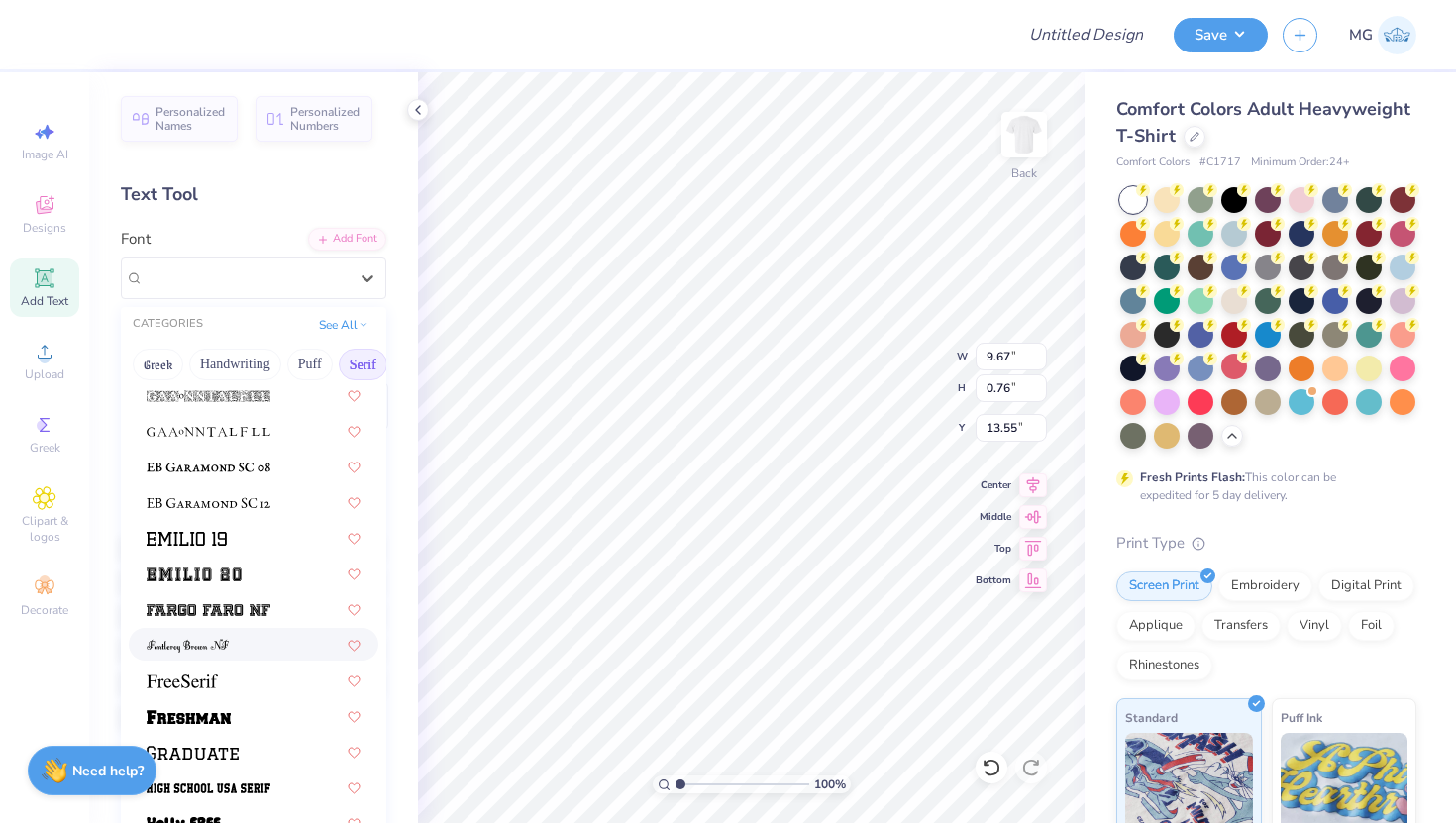 scroll, scrollTop: 1466, scrollLeft: 0, axis: vertical 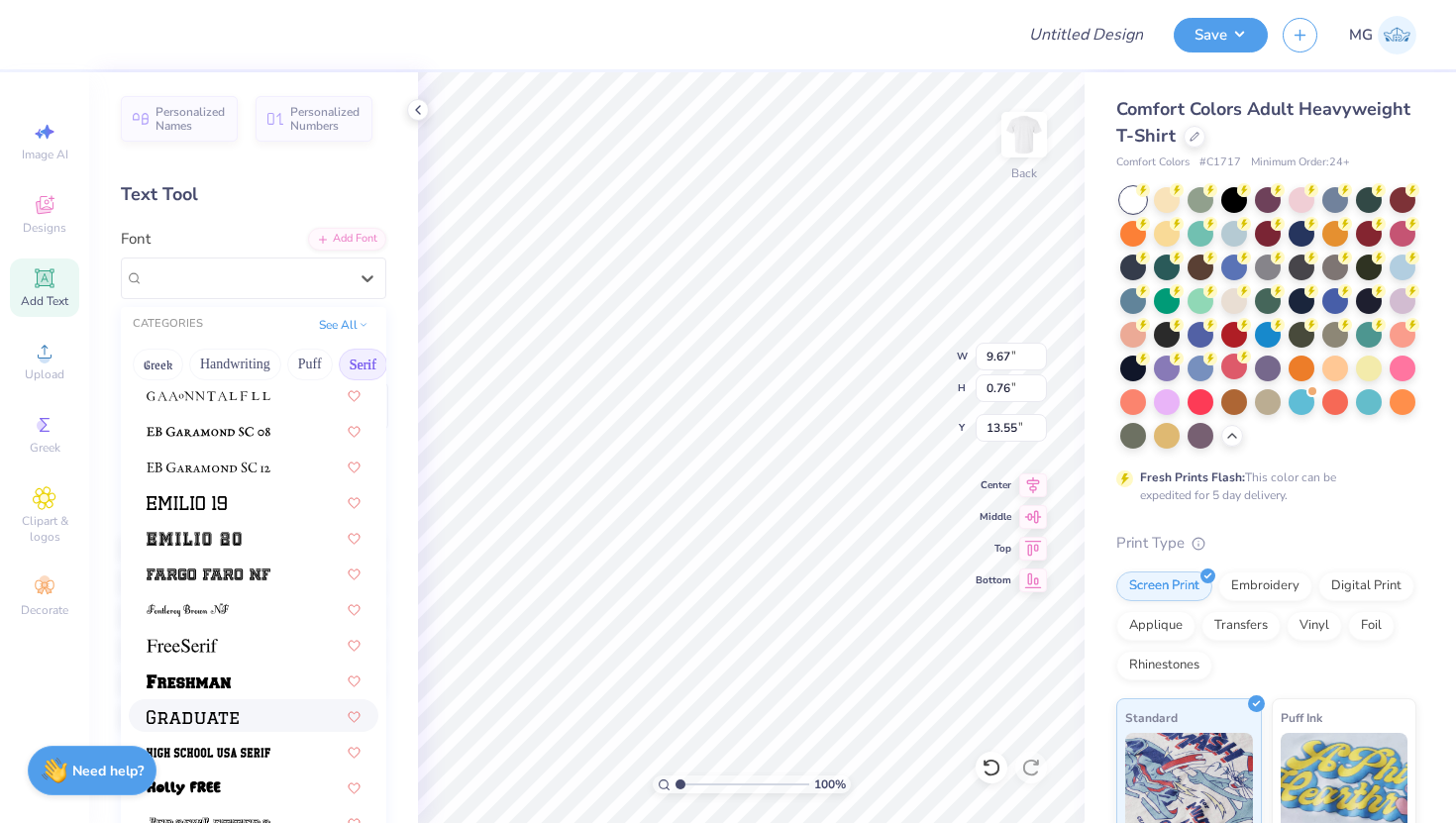 click at bounding box center [192, 715] 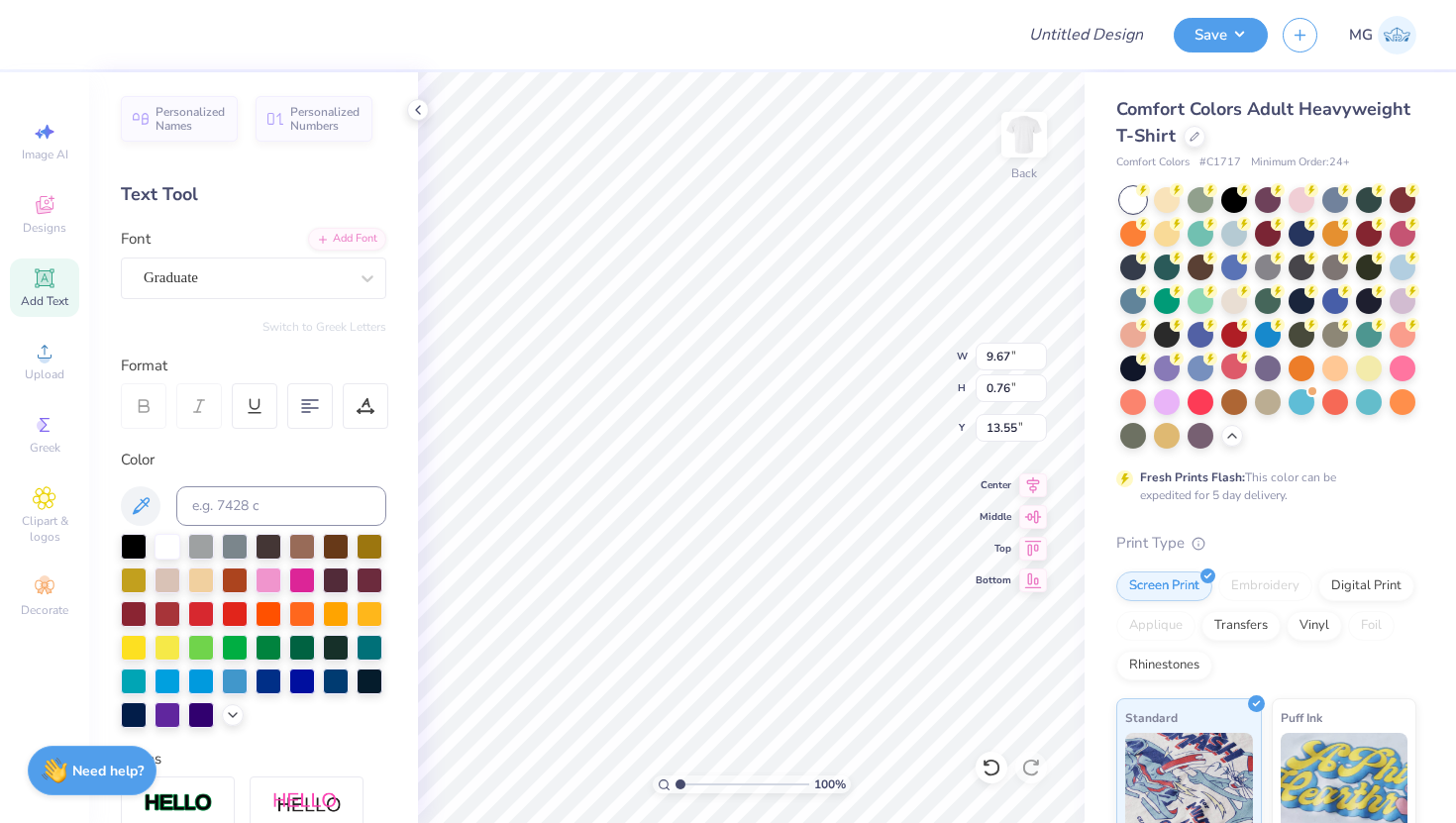 type on "12.64" 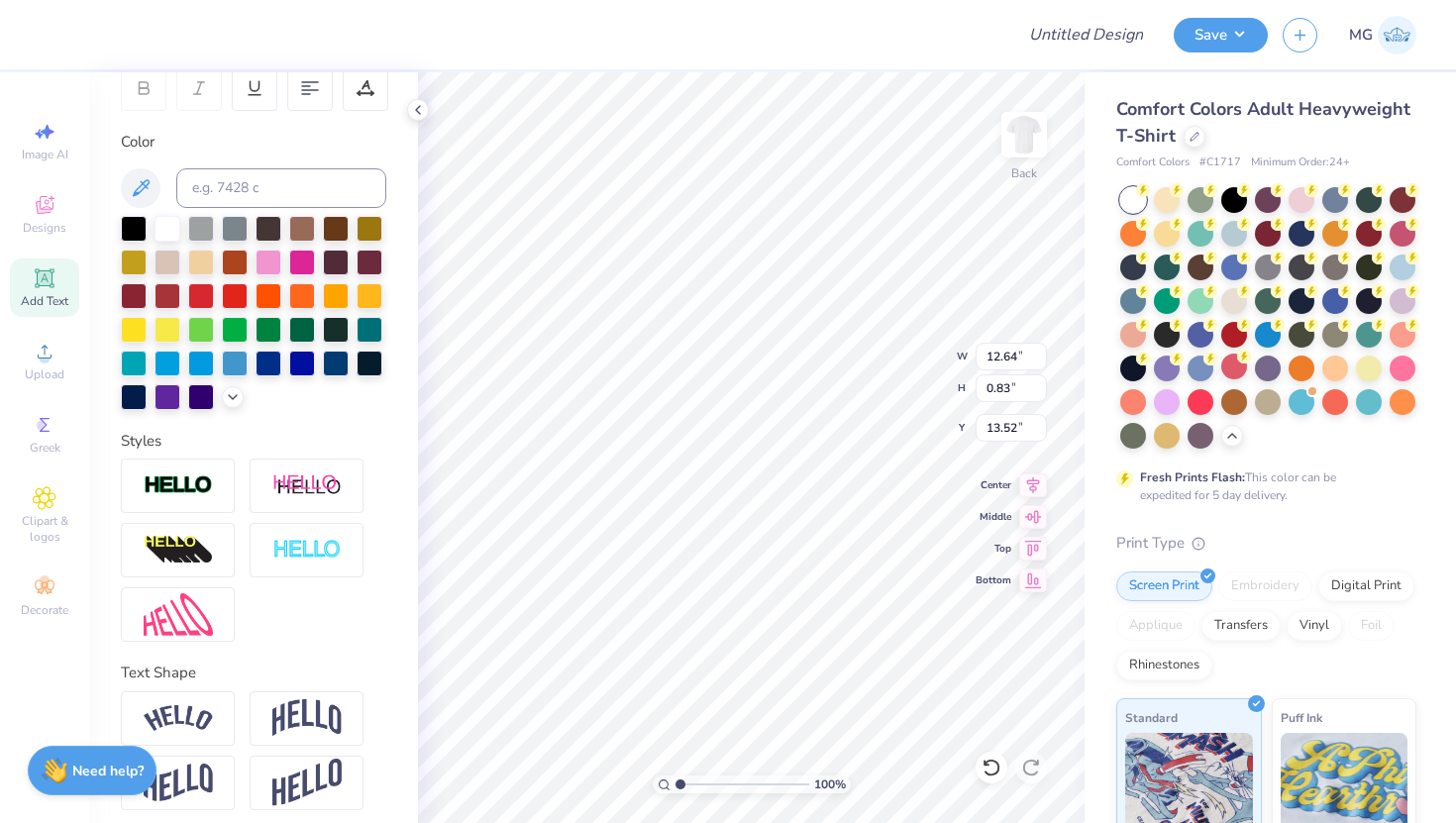 scroll, scrollTop: 328, scrollLeft: 0, axis: vertical 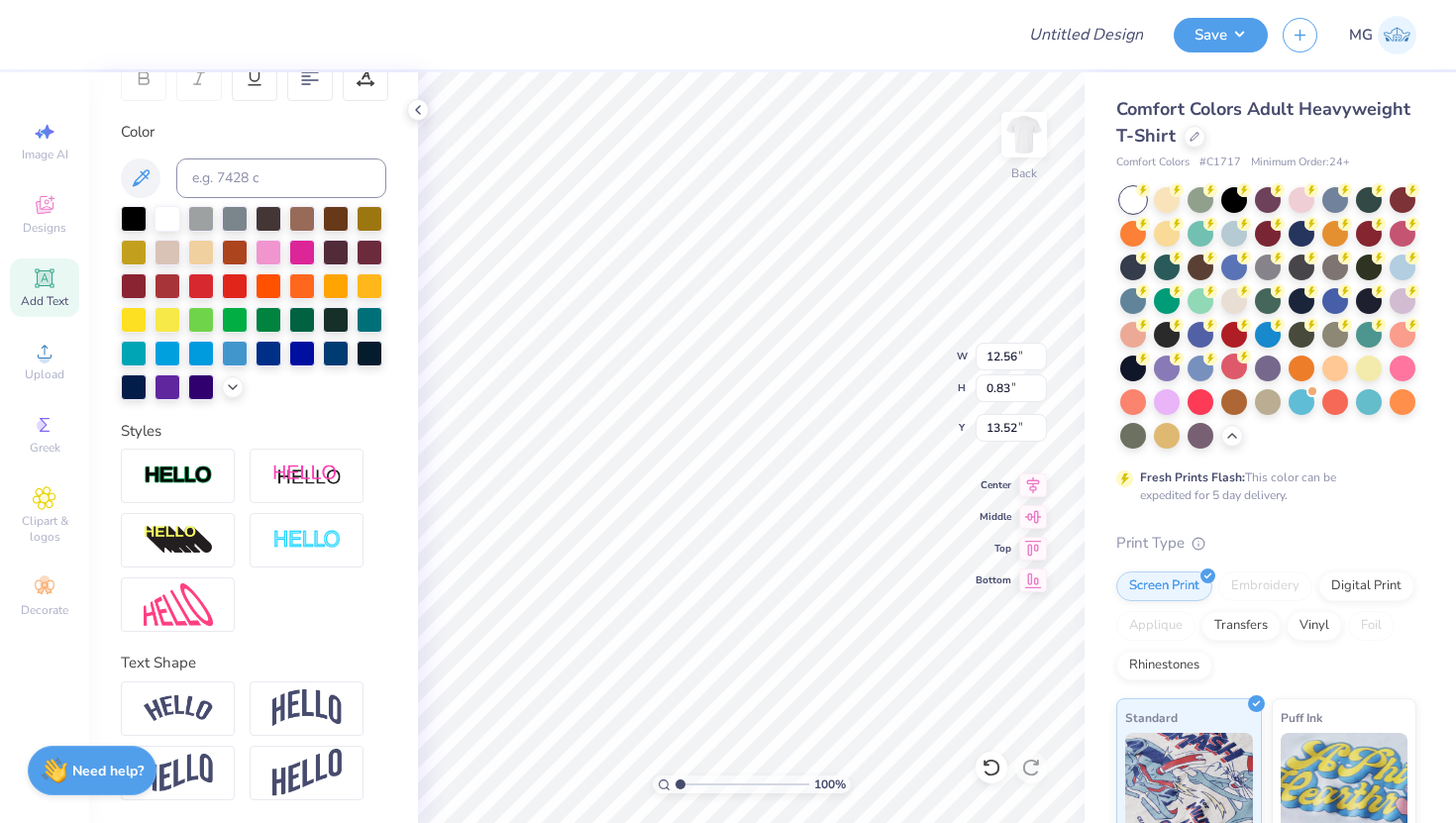 type on "12.35" 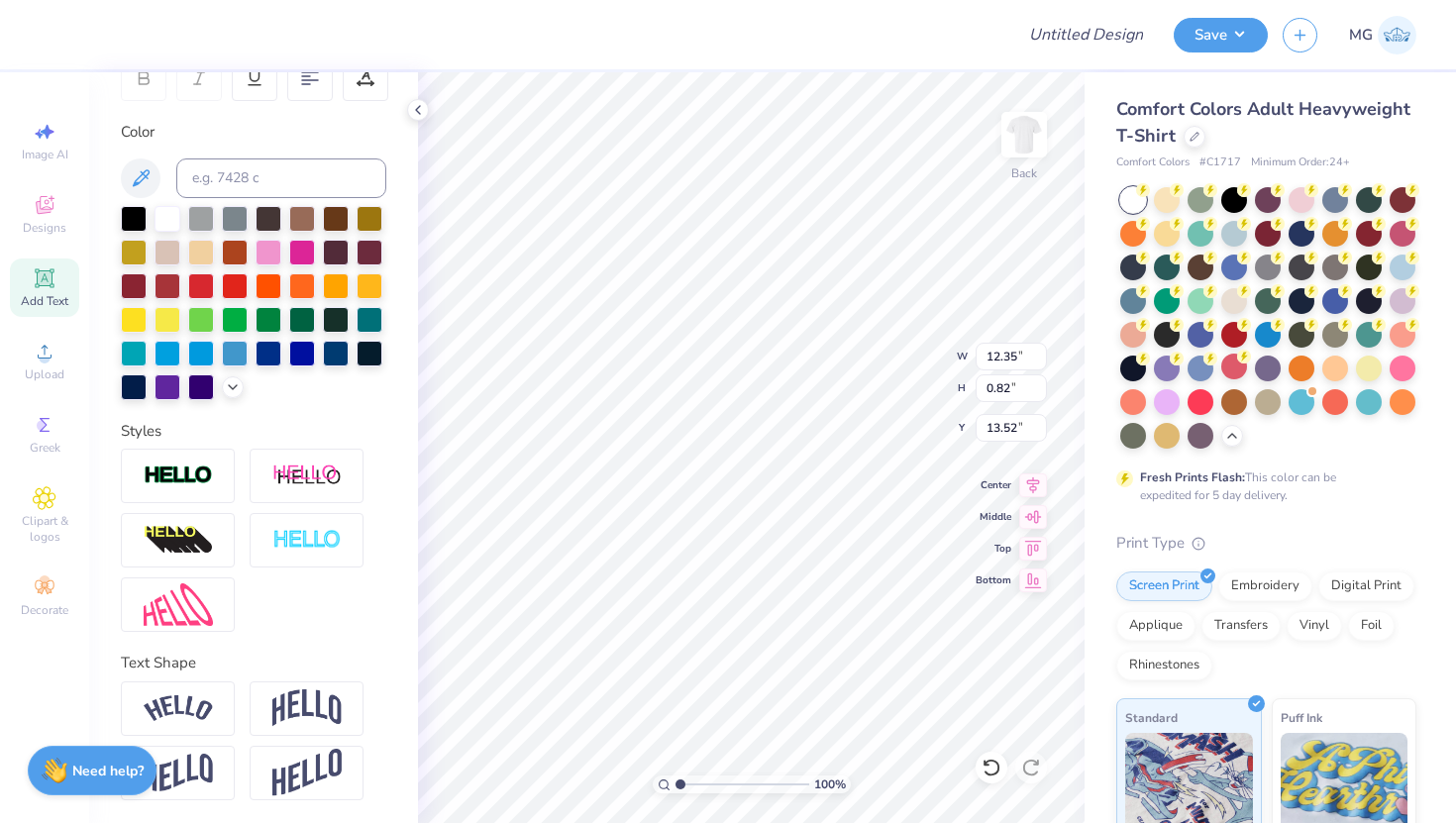 type on "10.79" 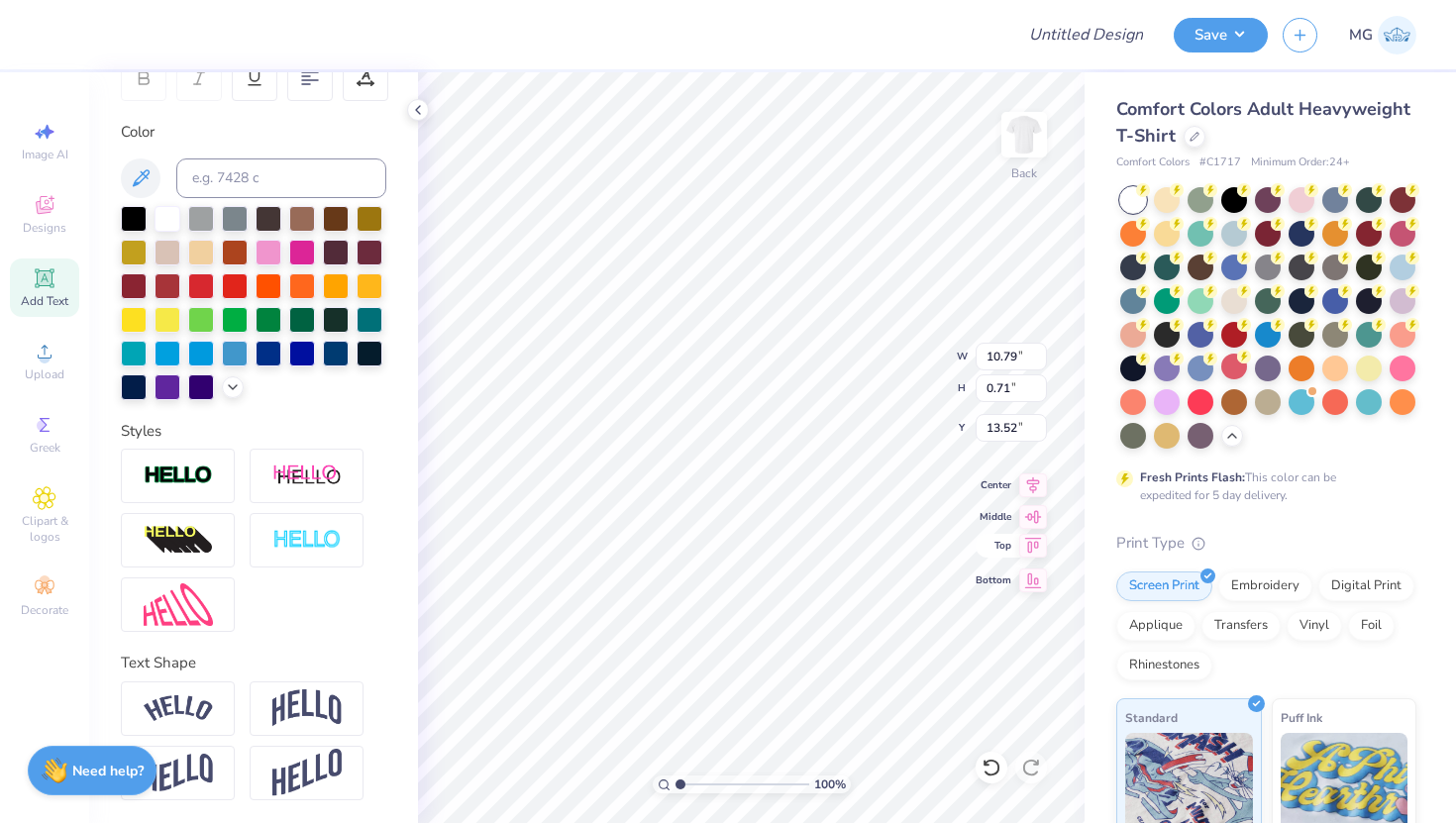 type on "9.03" 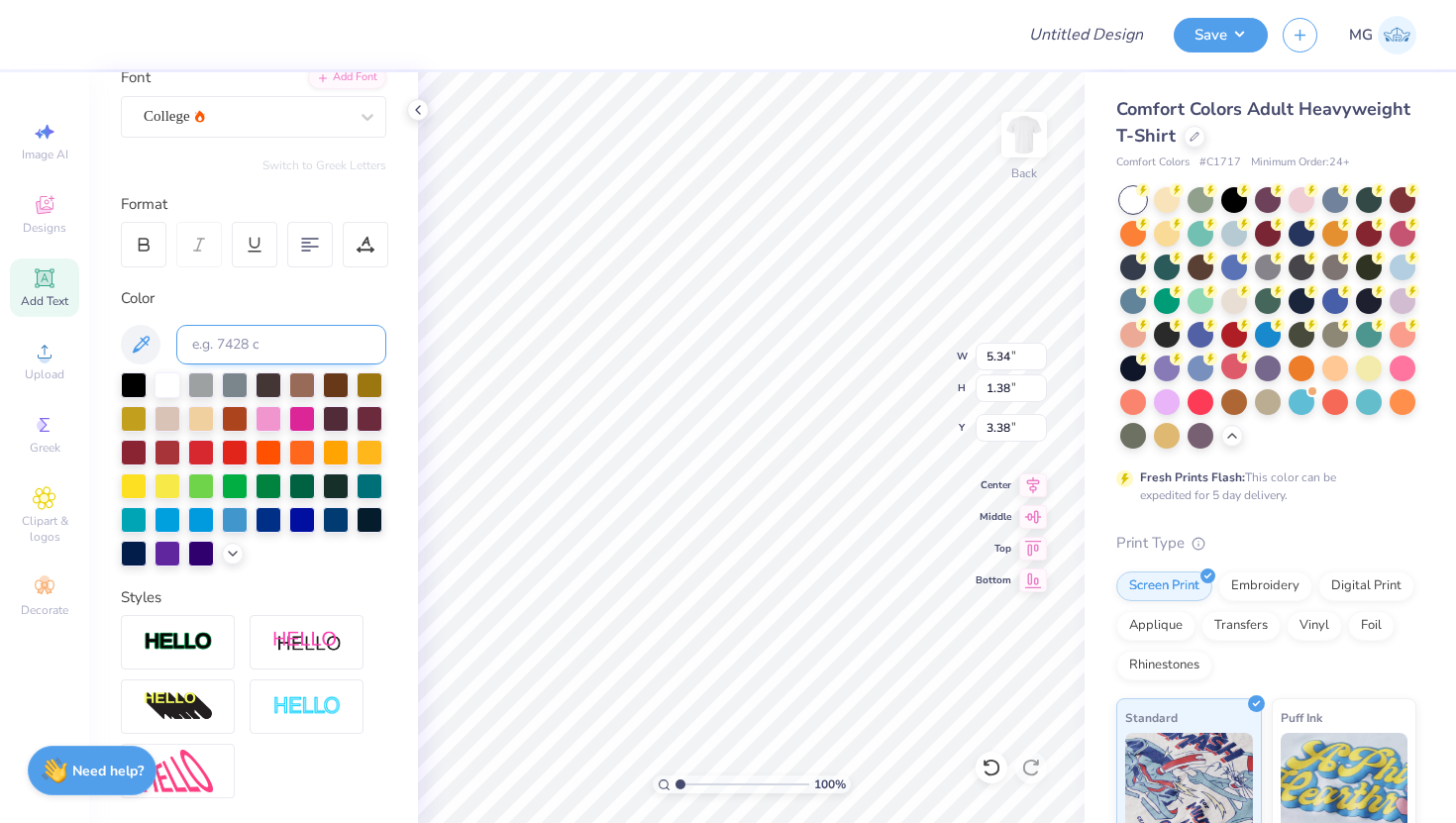 scroll, scrollTop: 120, scrollLeft: 0, axis: vertical 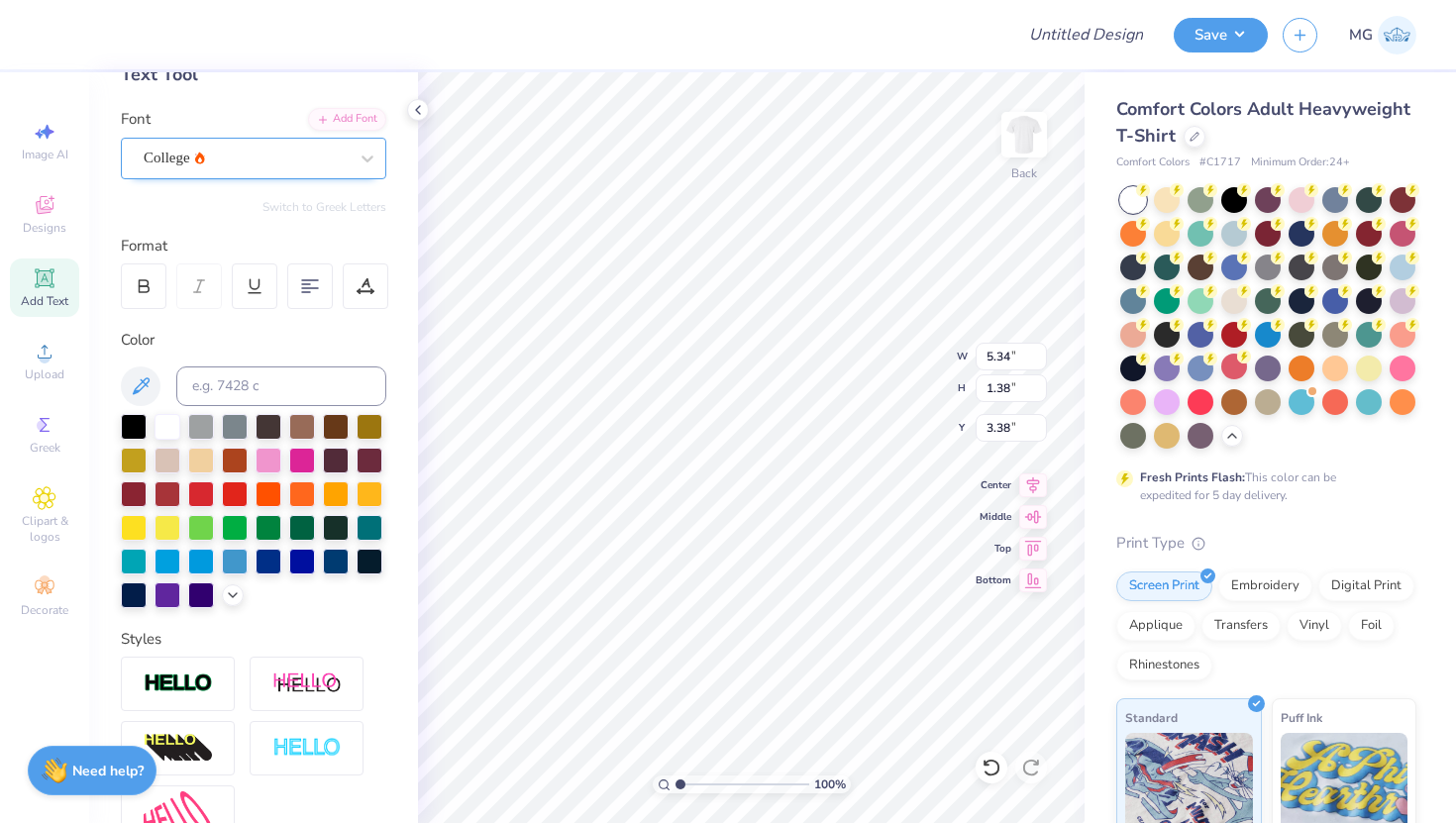 click on "College" at bounding box center [246, 157] 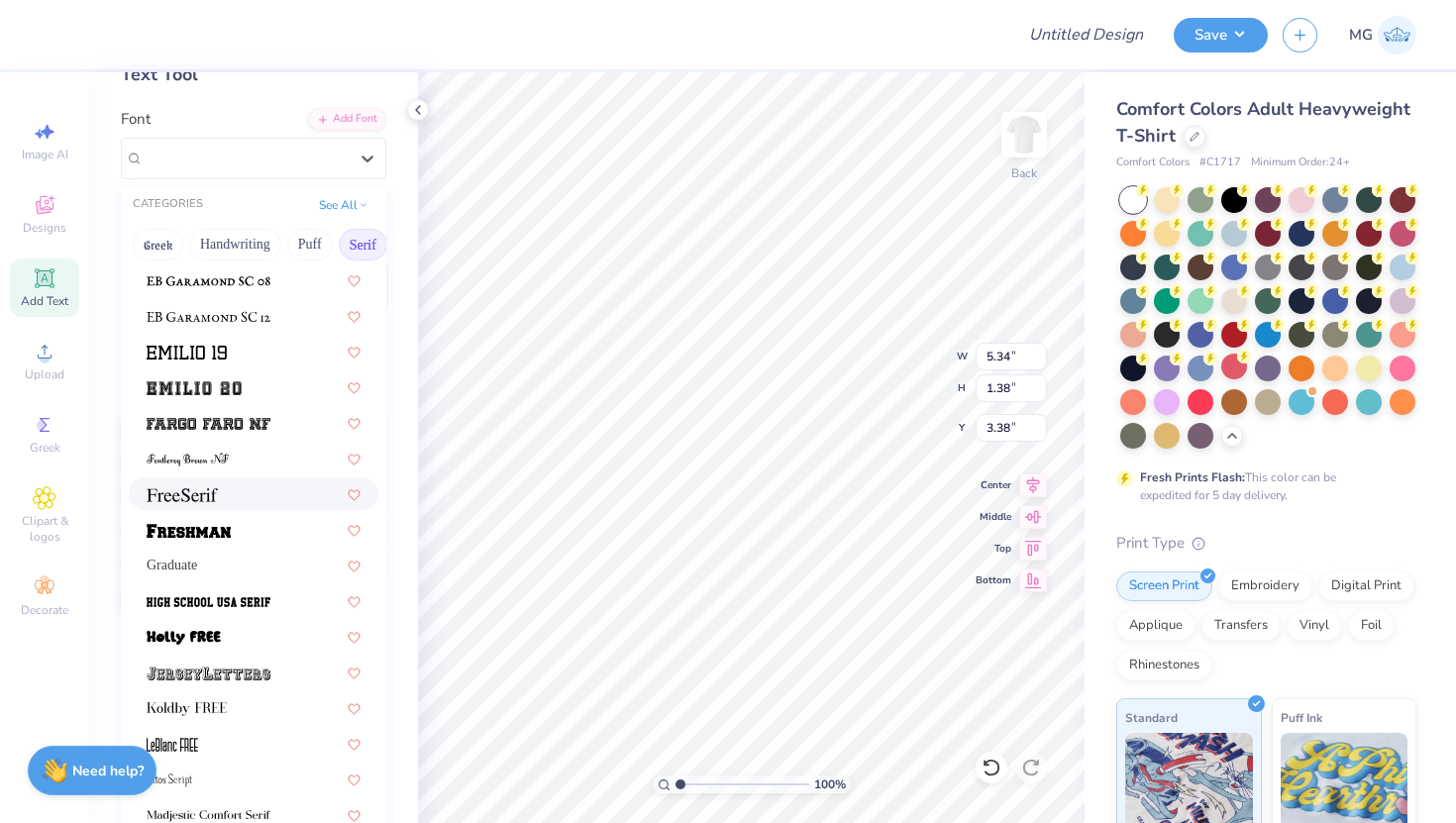 scroll, scrollTop: 1600, scrollLeft: 0, axis: vertical 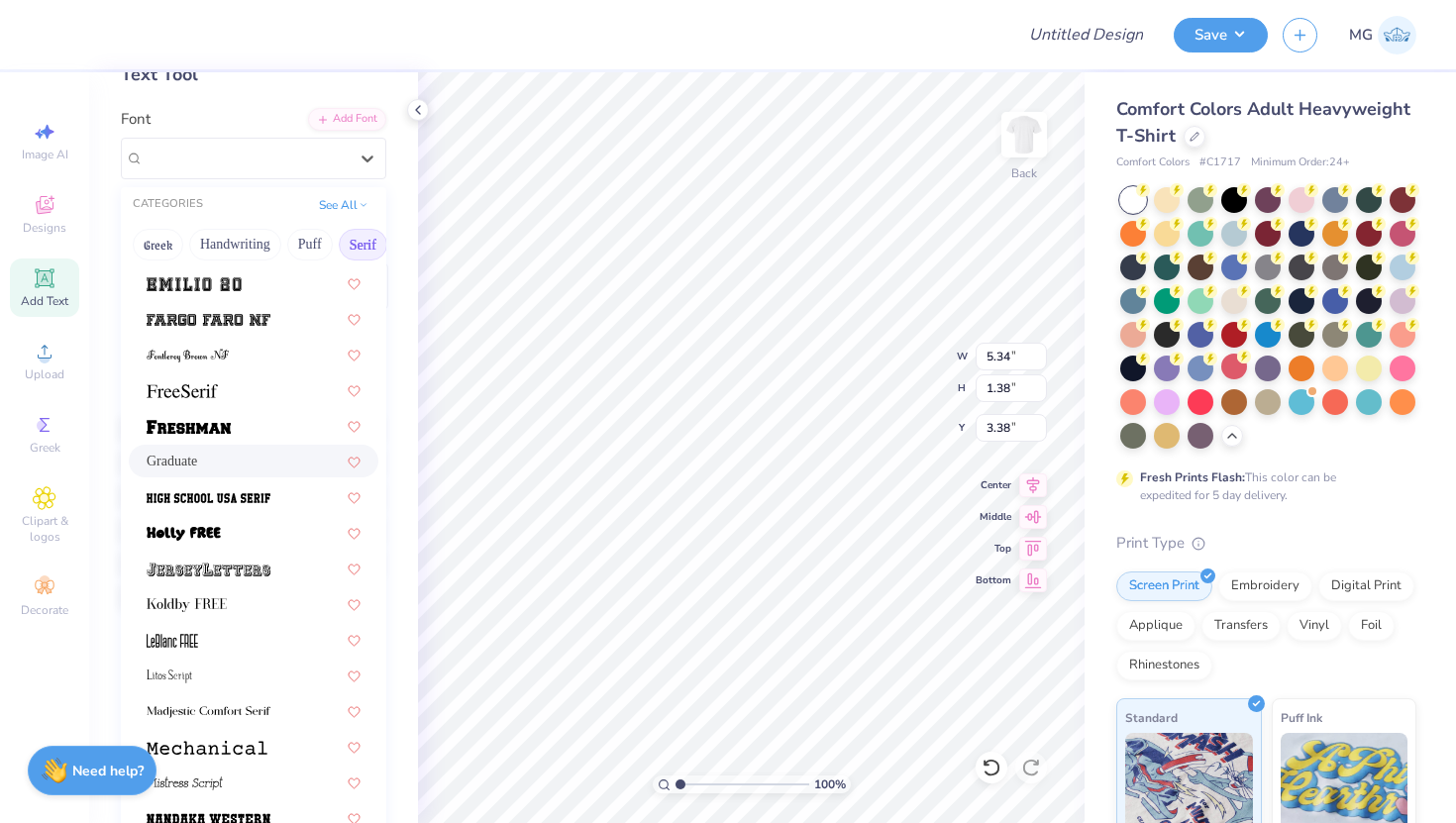 click on "Graduate" at bounding box center (171, 461) 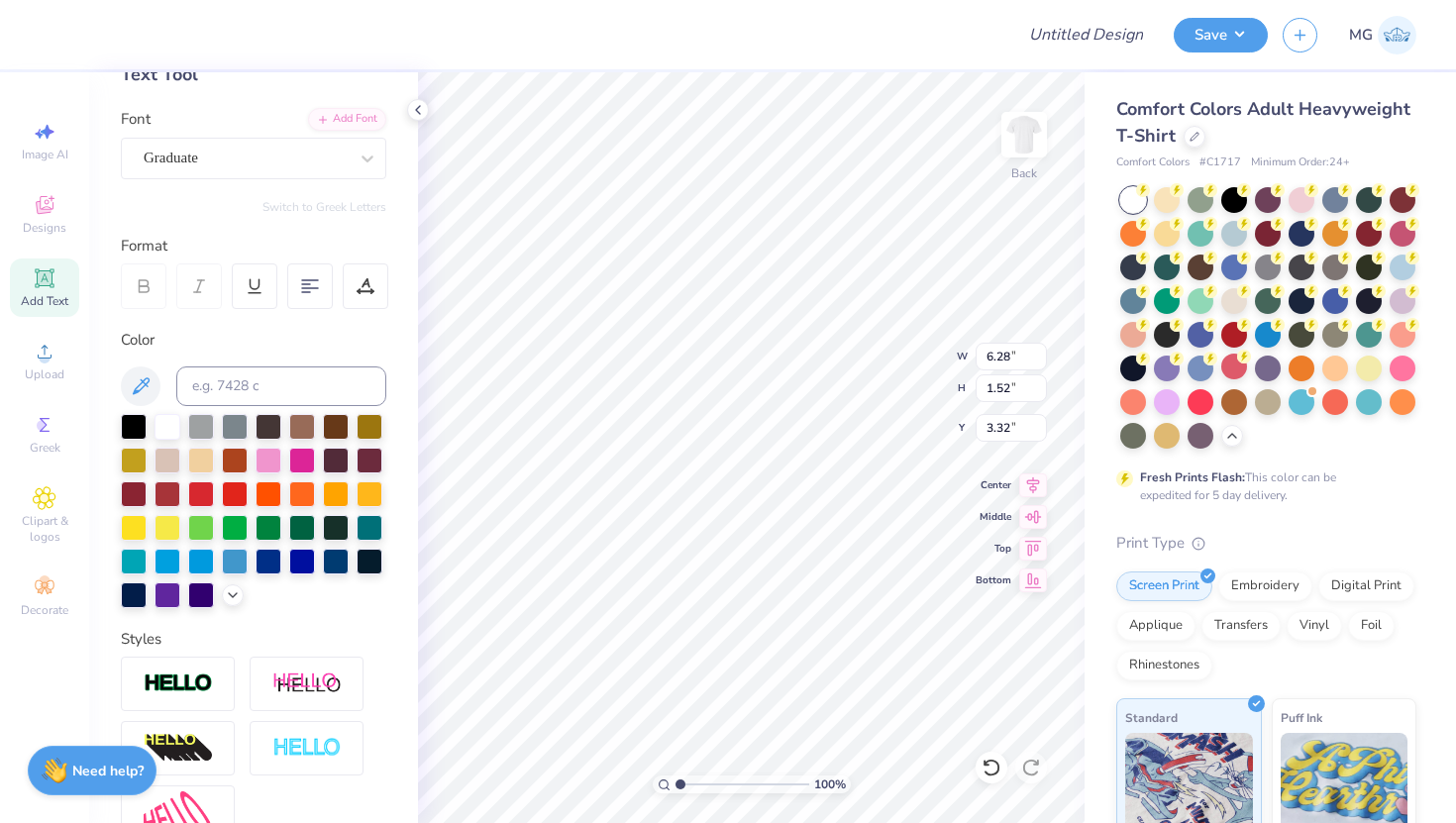 type on "6.28" 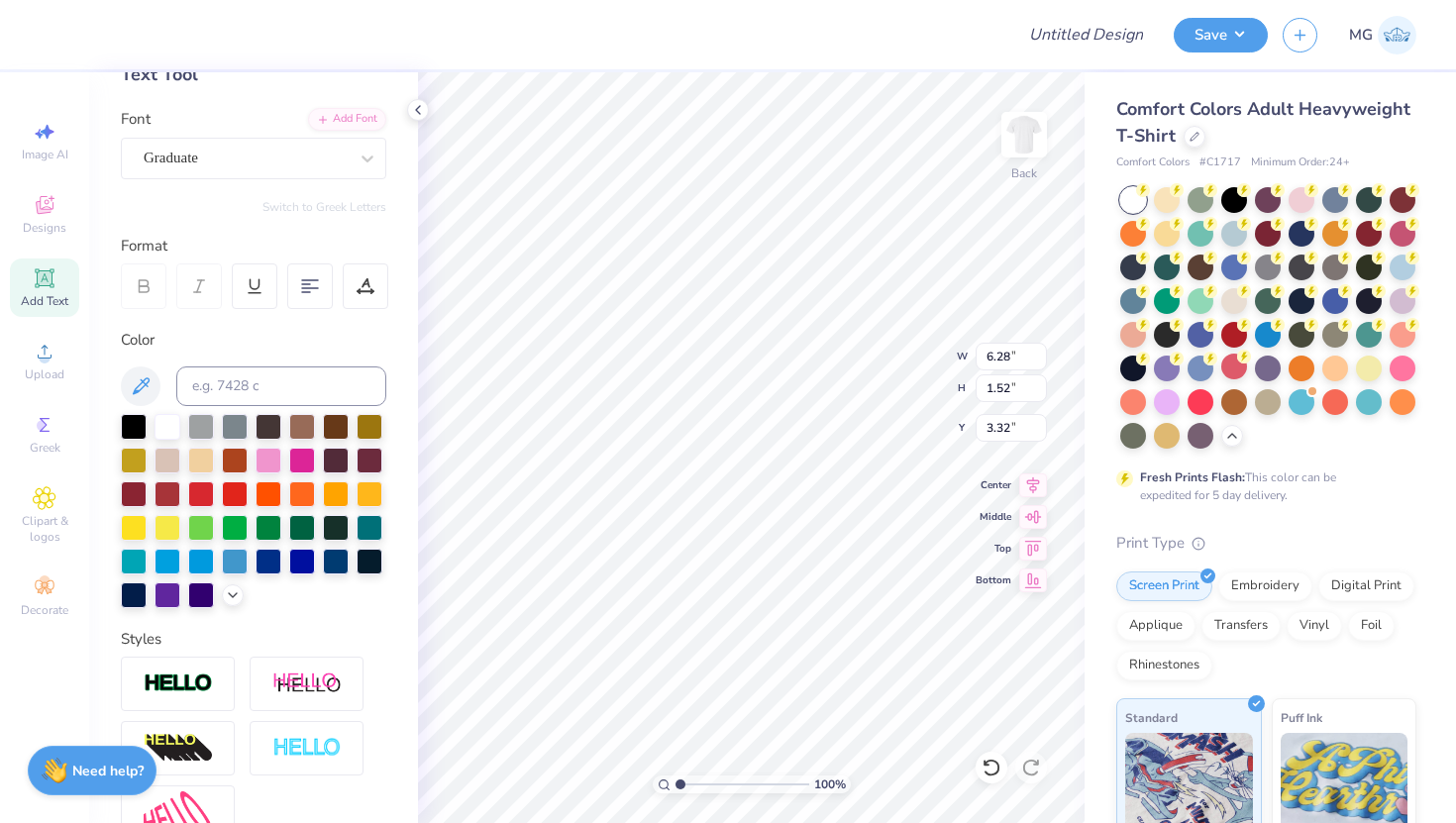 type on "3.24" 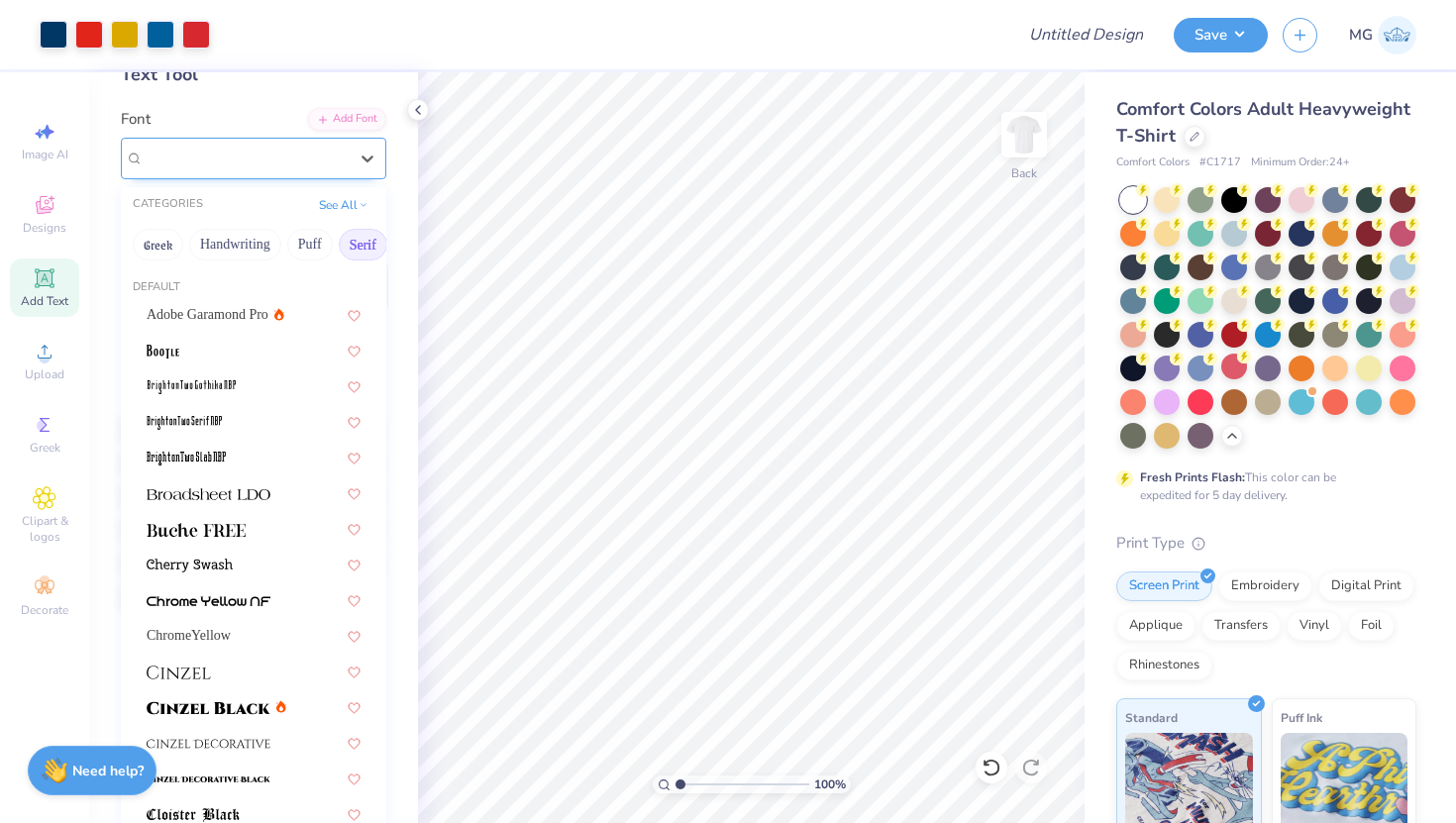 click on "Graduate" at bounding box center (246, 157) 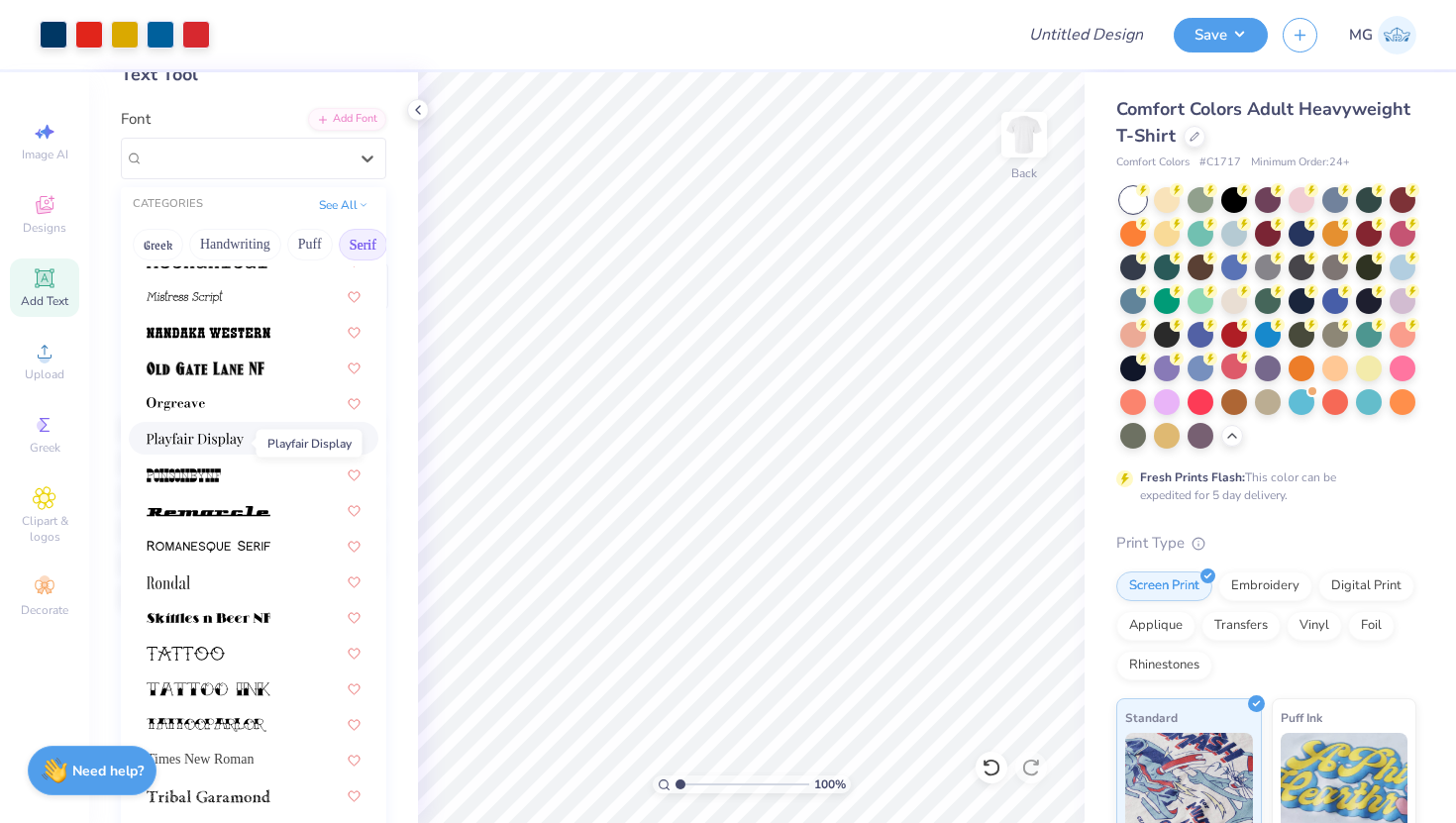 scroll, scrollTop: 2089, scrollLeft: 0, axis: vertical 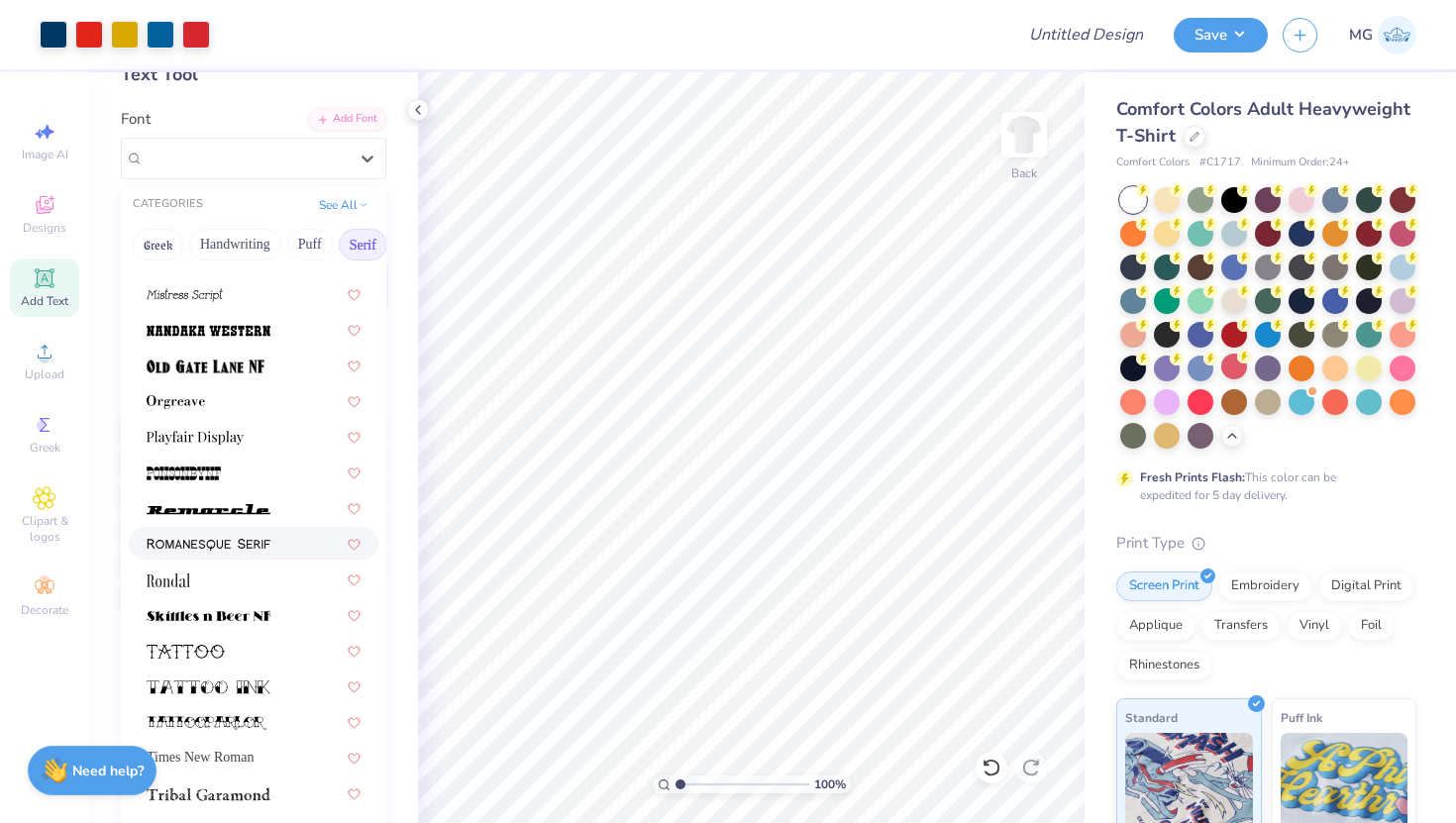 click at bounding box center (208, 543) 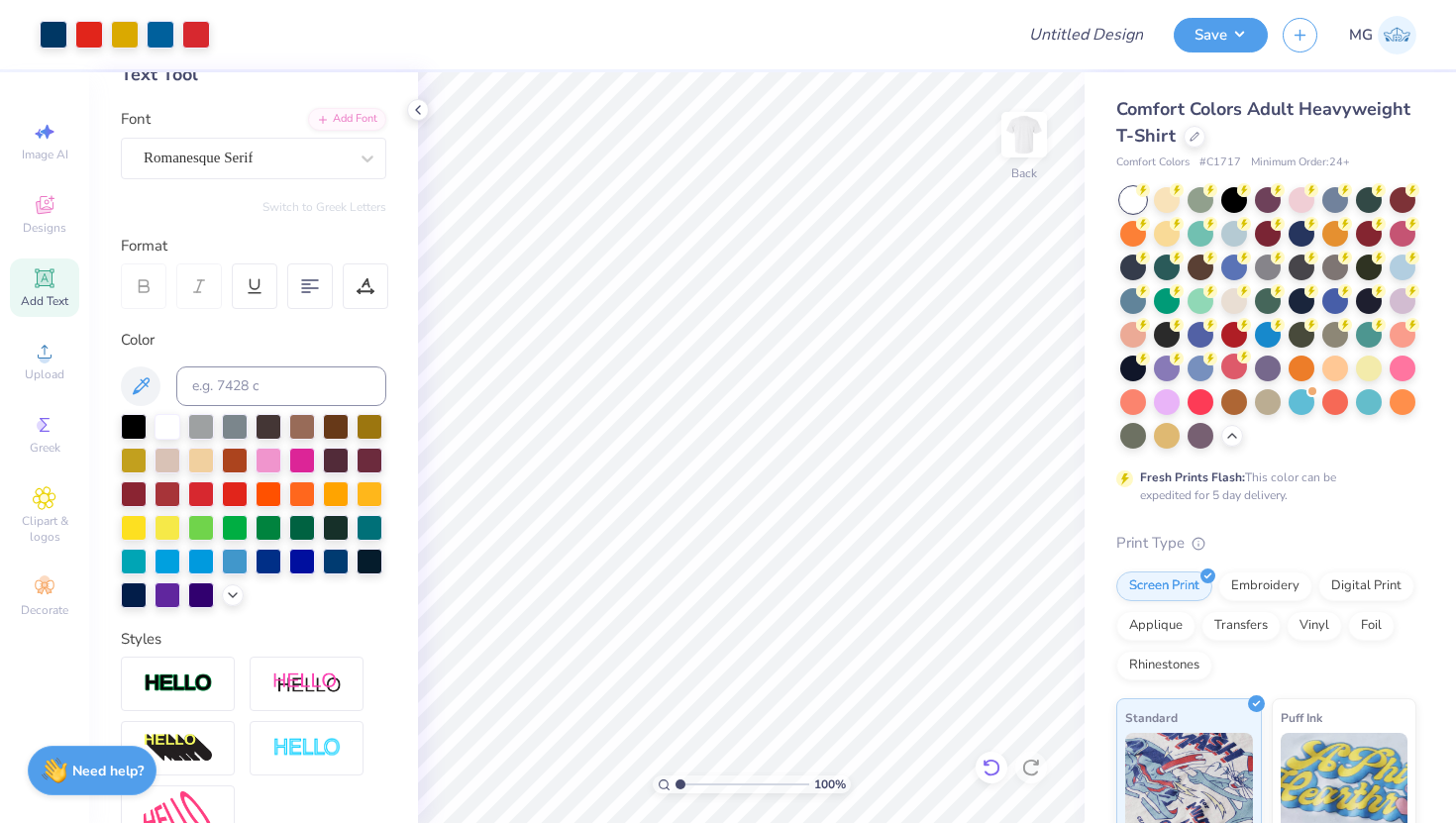 click 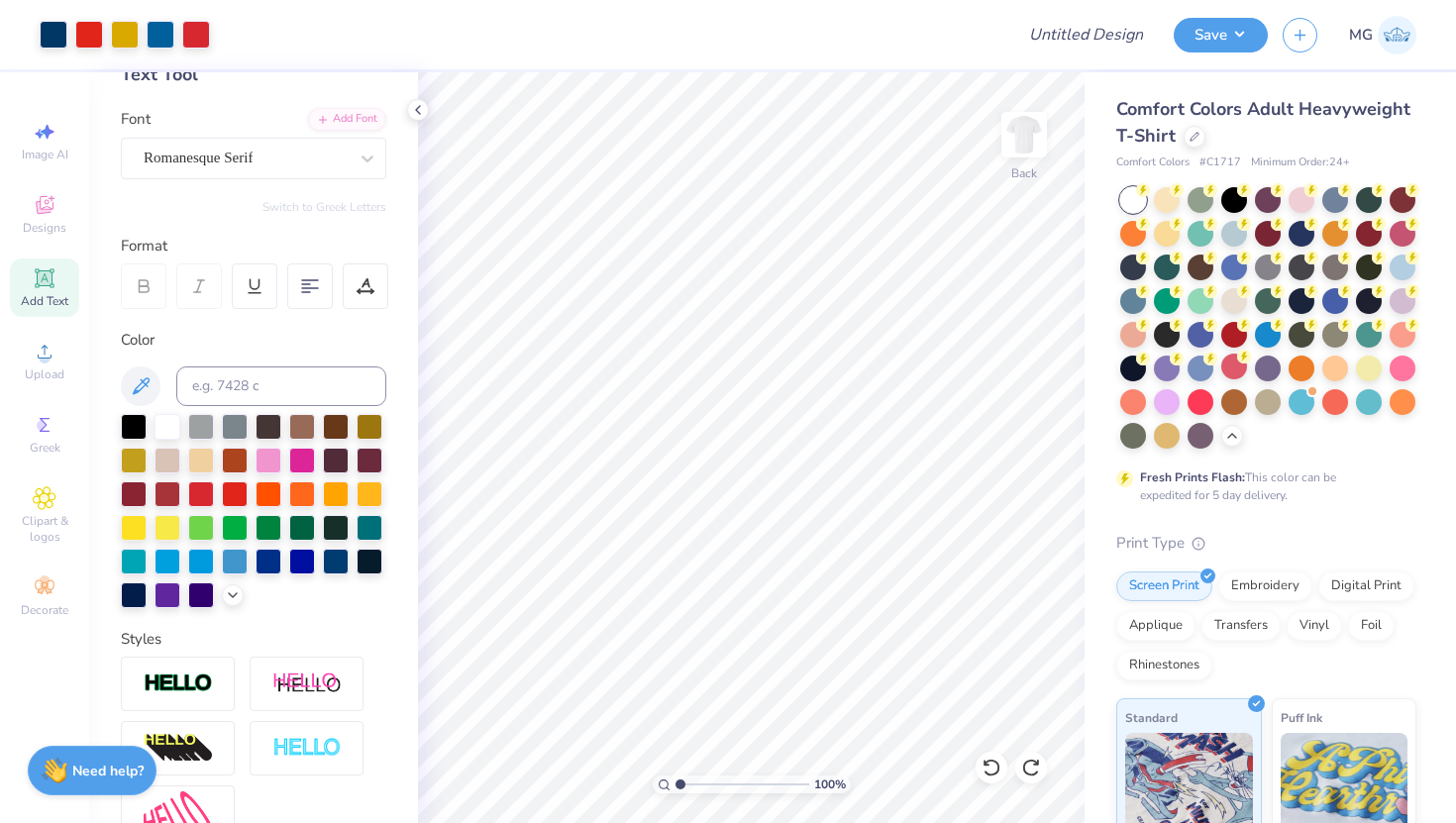 click on "Add Text" at bounding box center (45, 287) 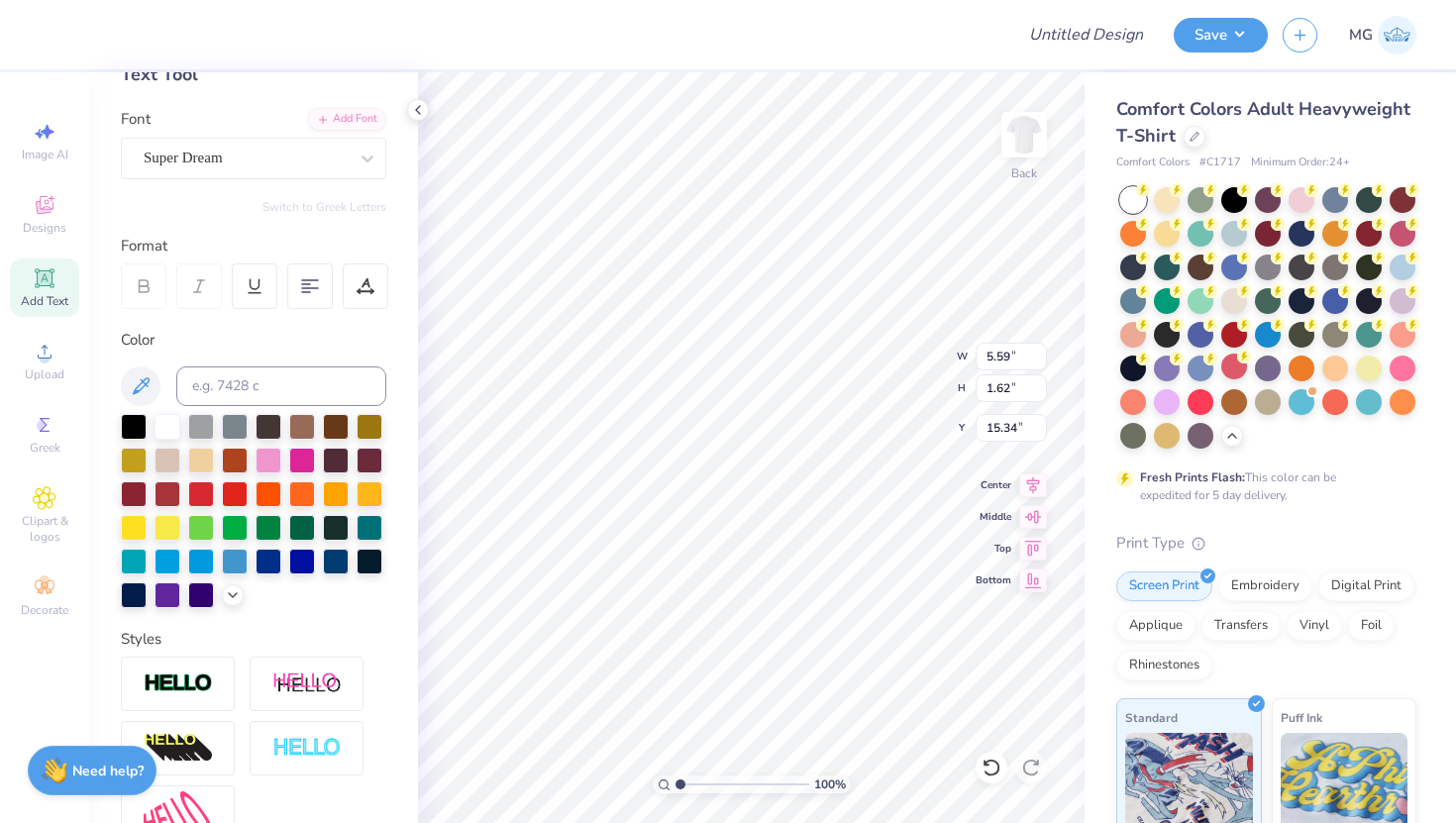 type on "15.34" 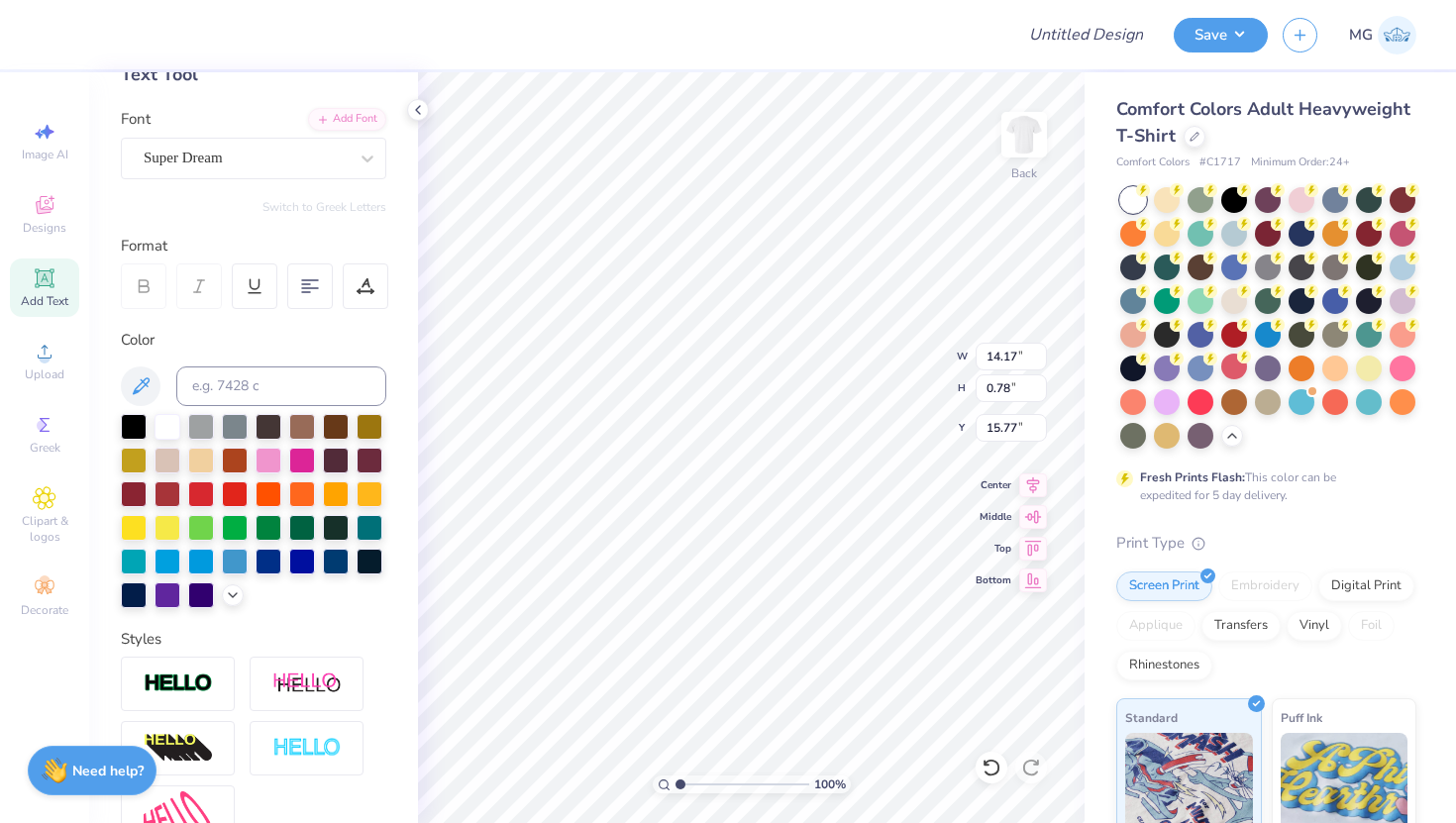 type on "9.68" 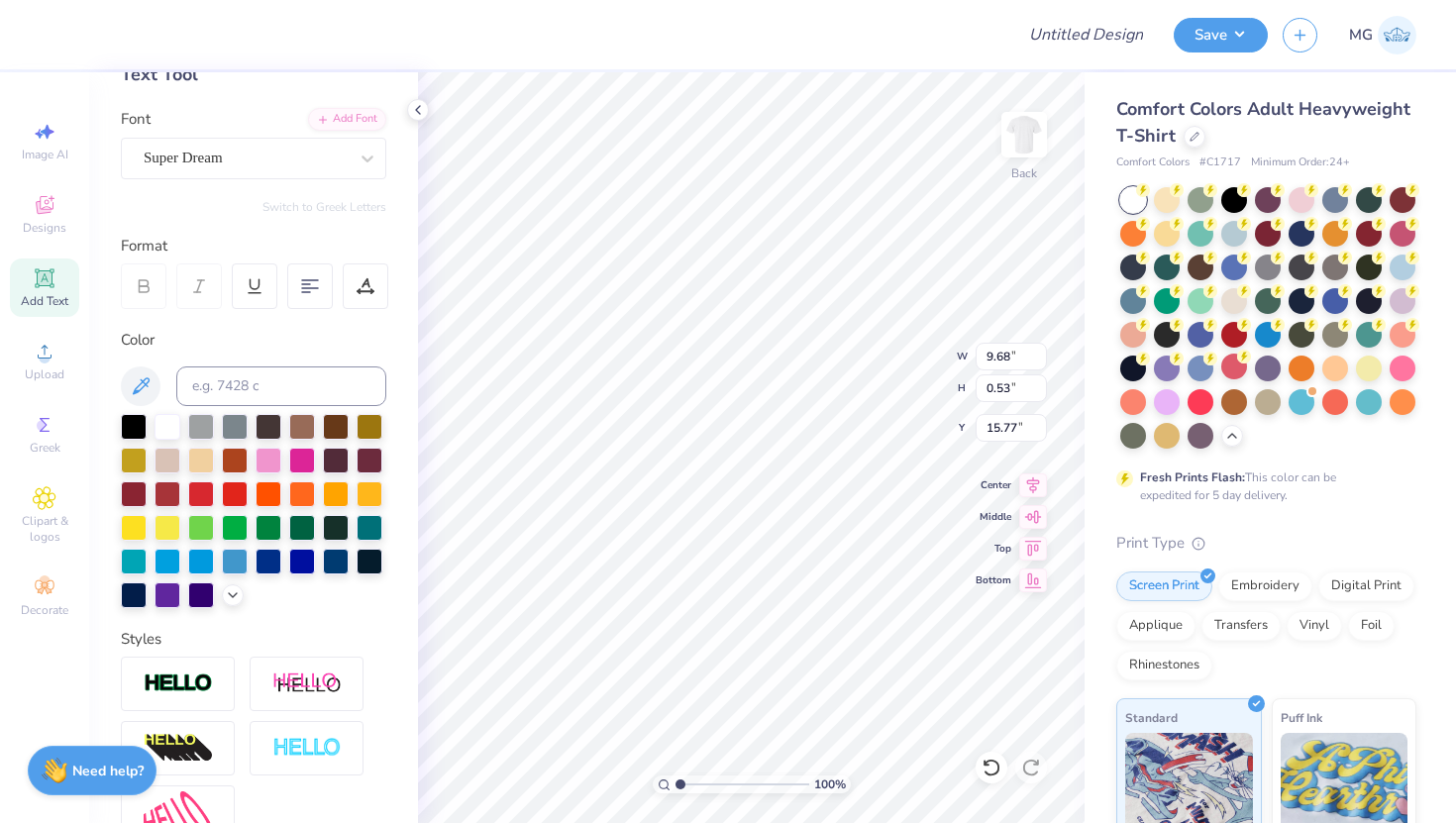 scroll, scrollTop: 0, scrollLeft: 0, axis: both 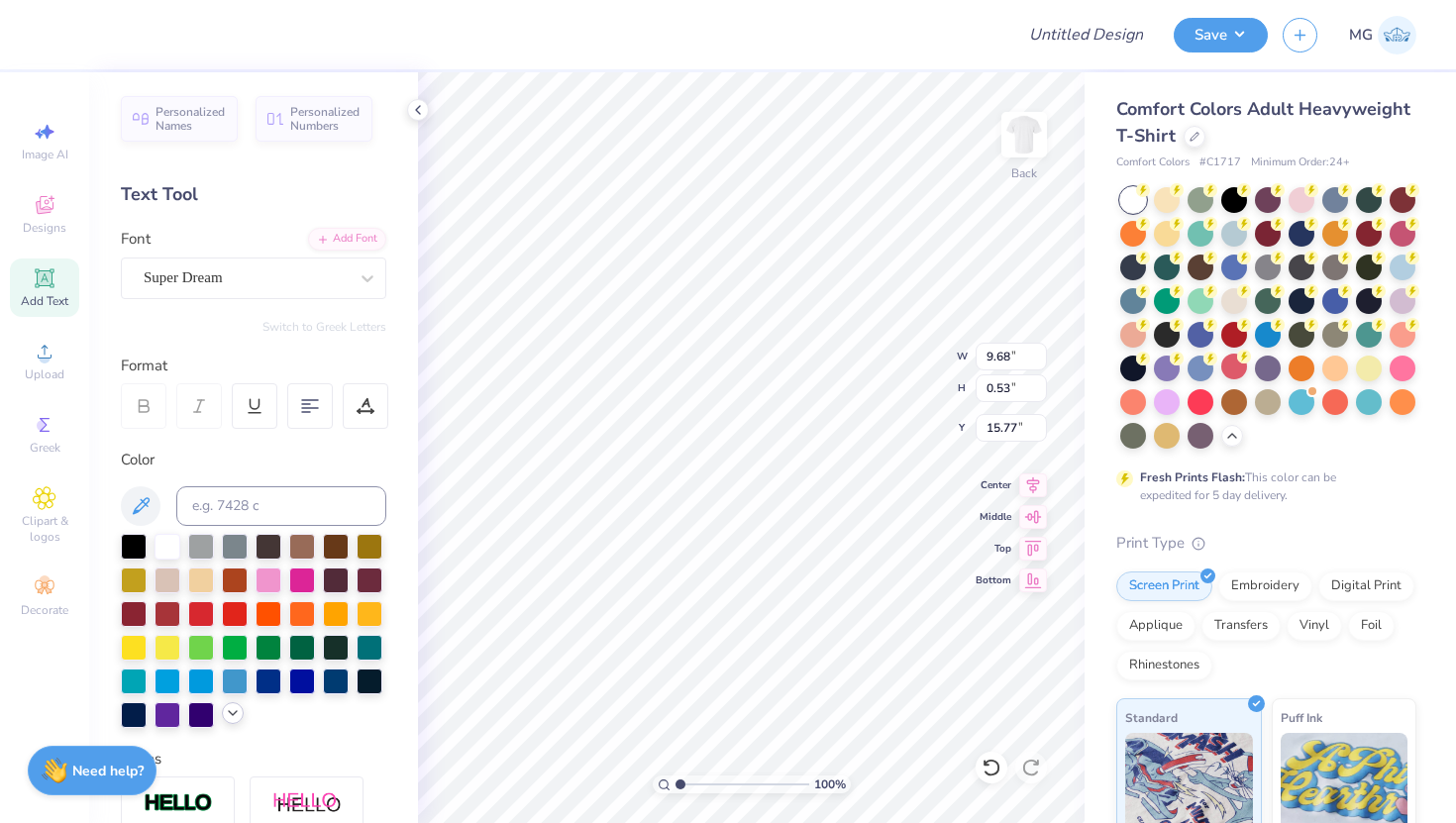 click 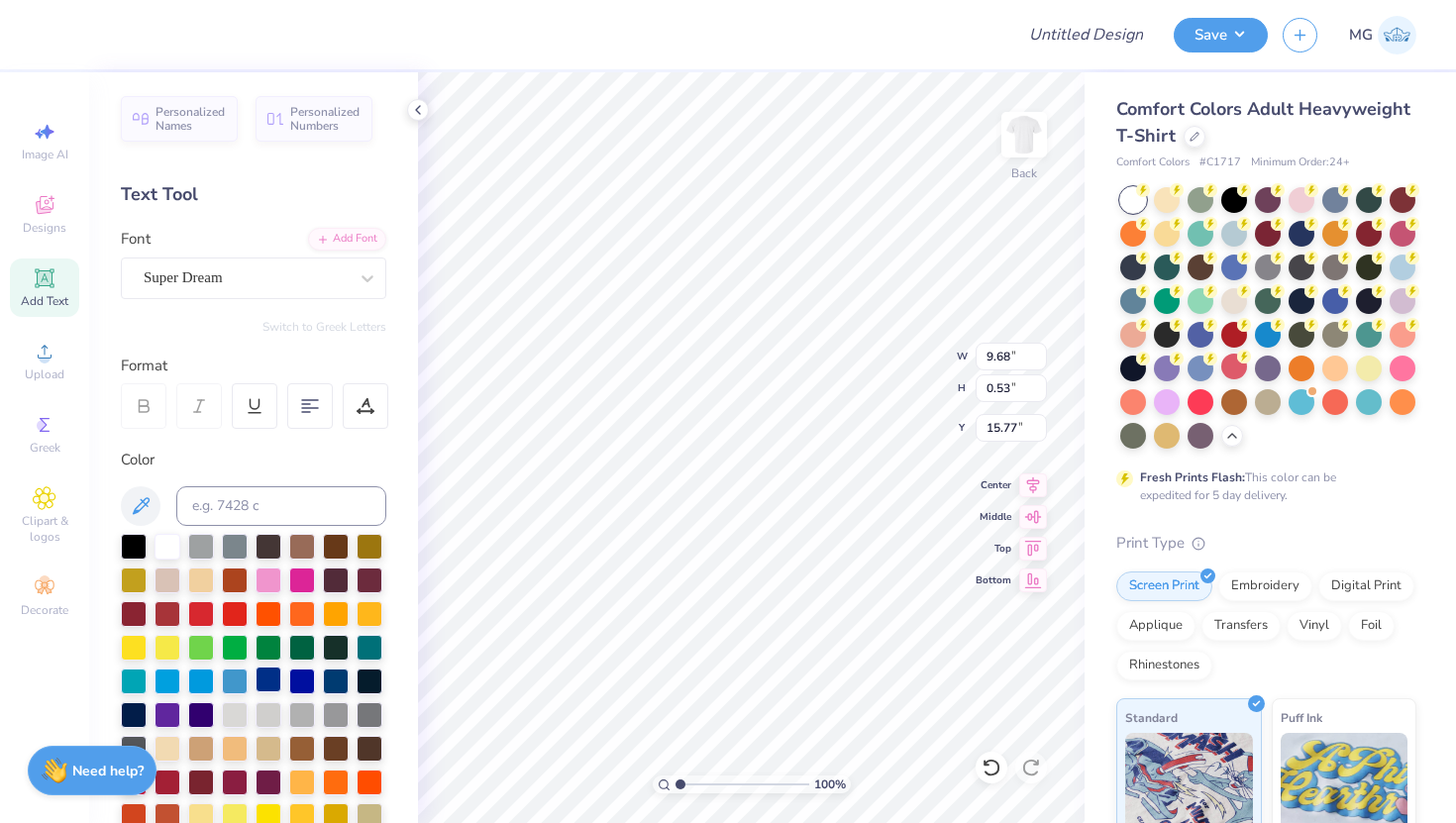 click at bounding box center [268, 679] 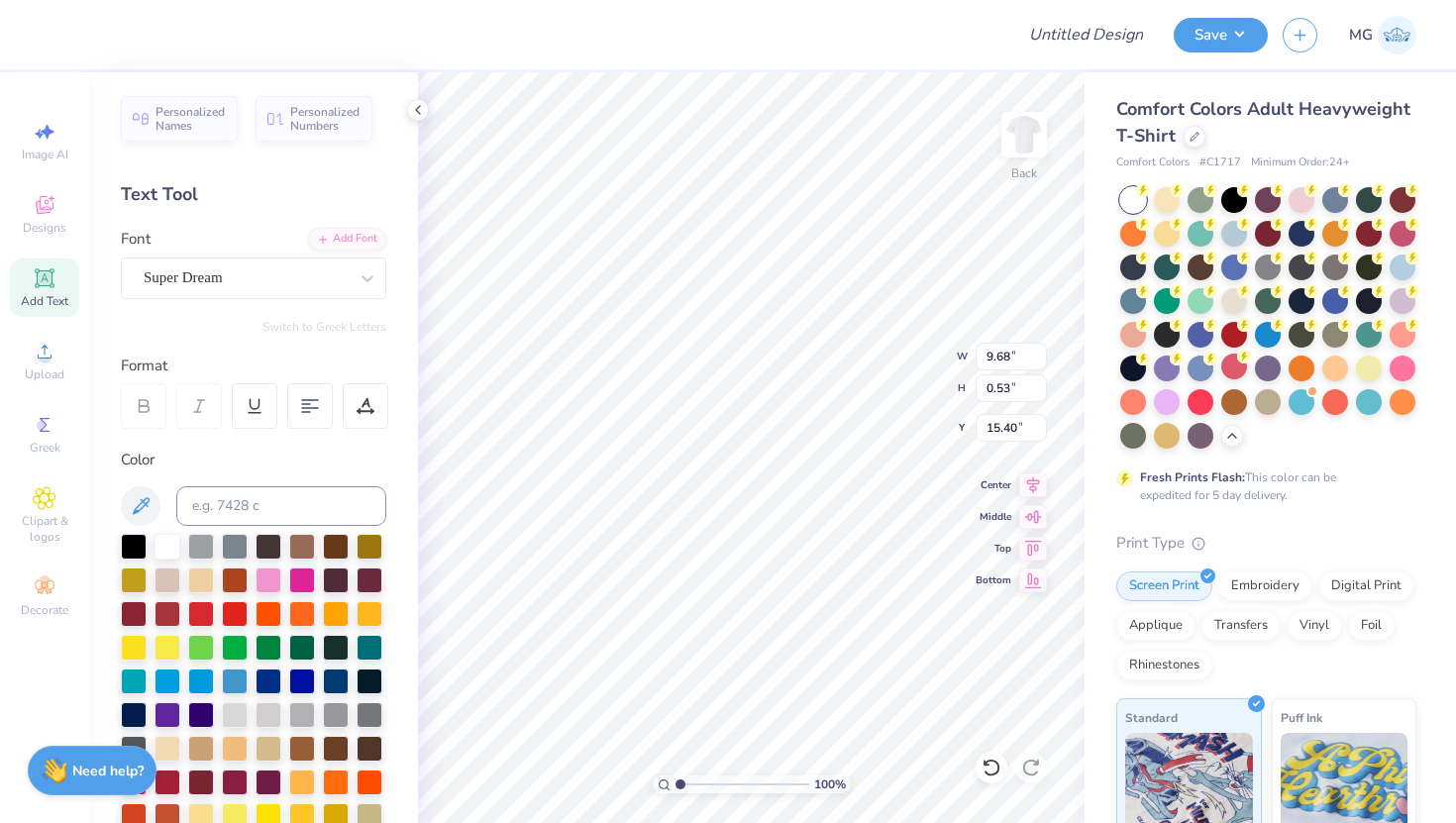type on "14.37" 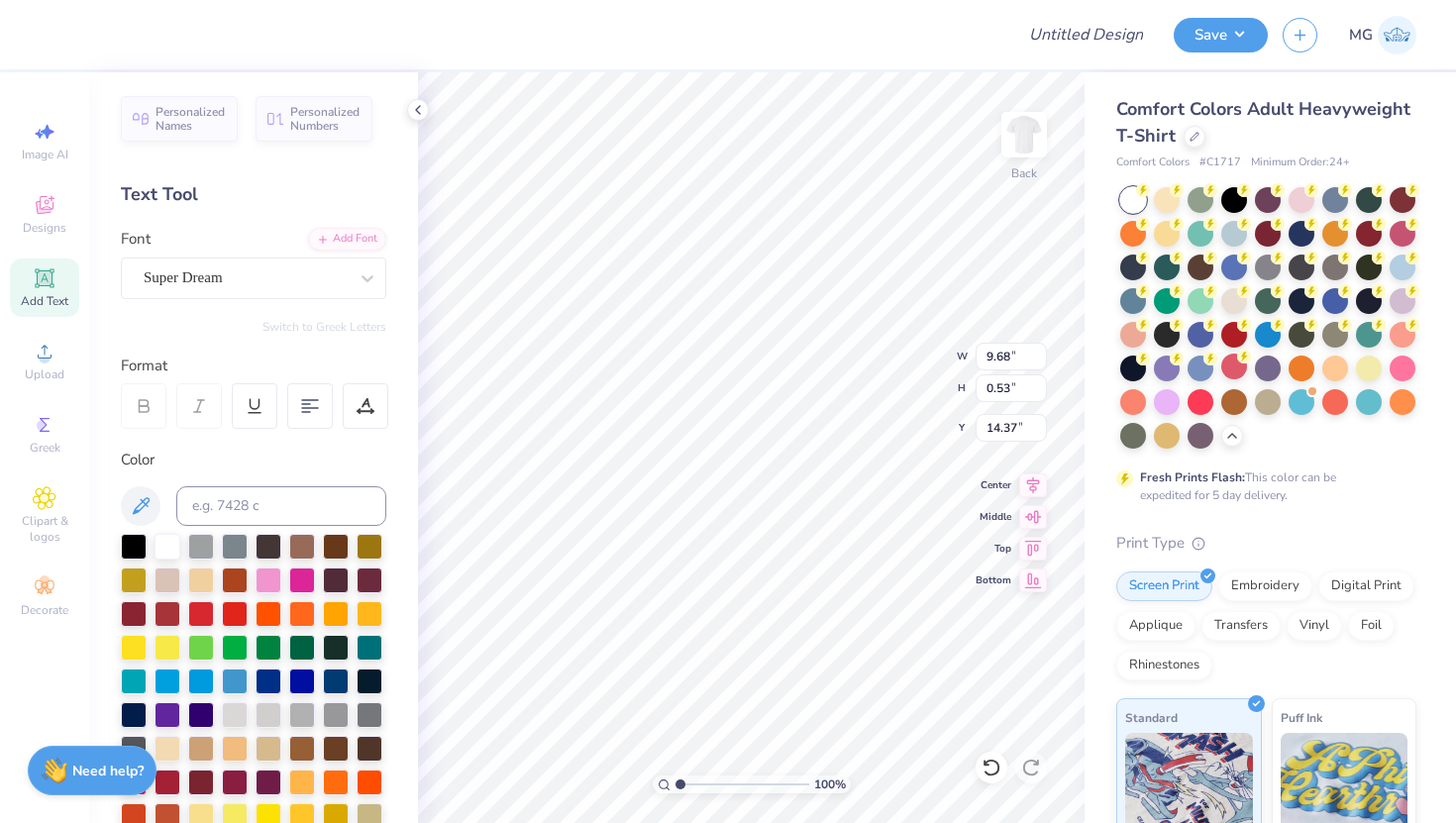 type on "9.01" 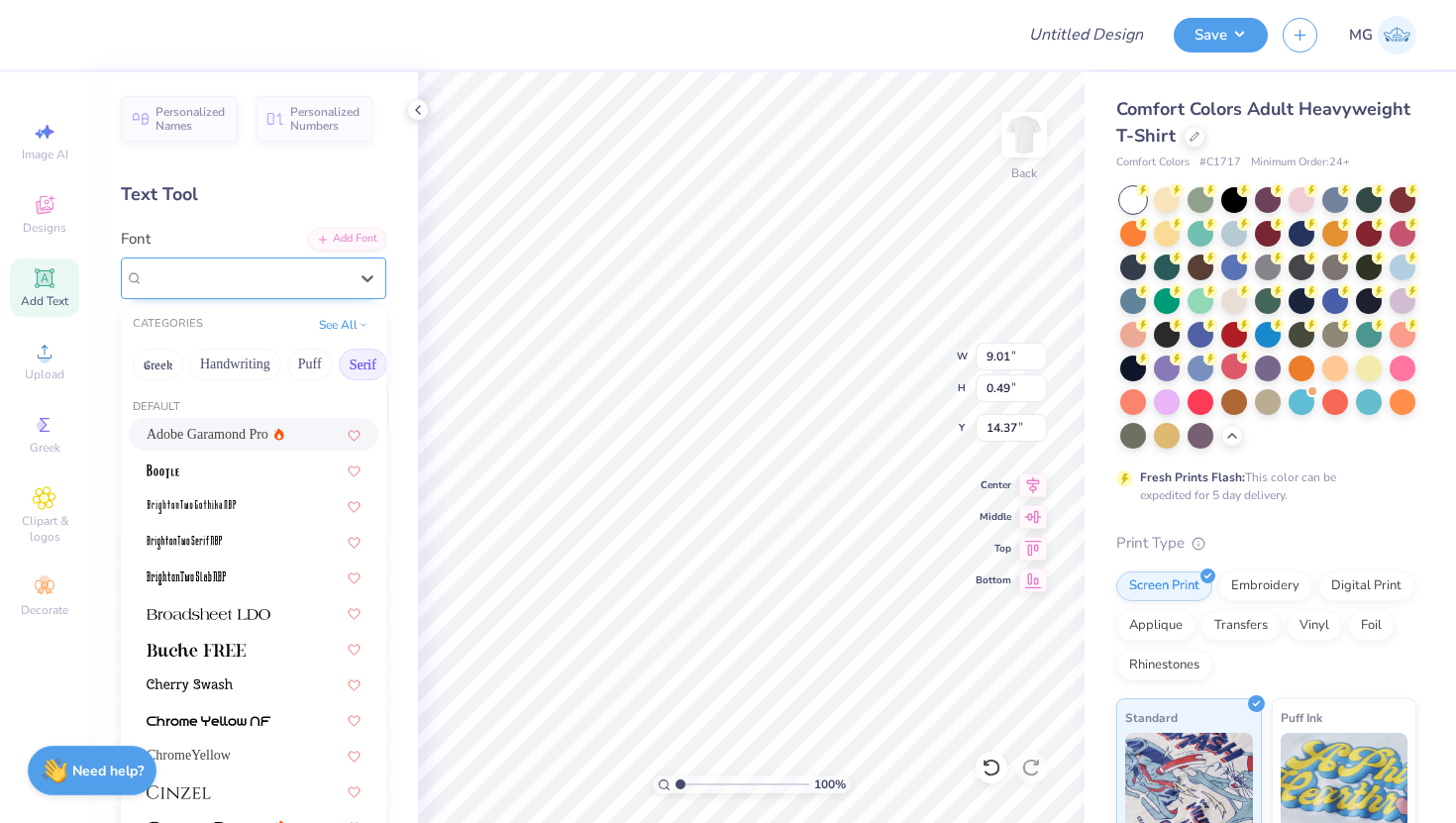 click at bounding box center [246, 277] 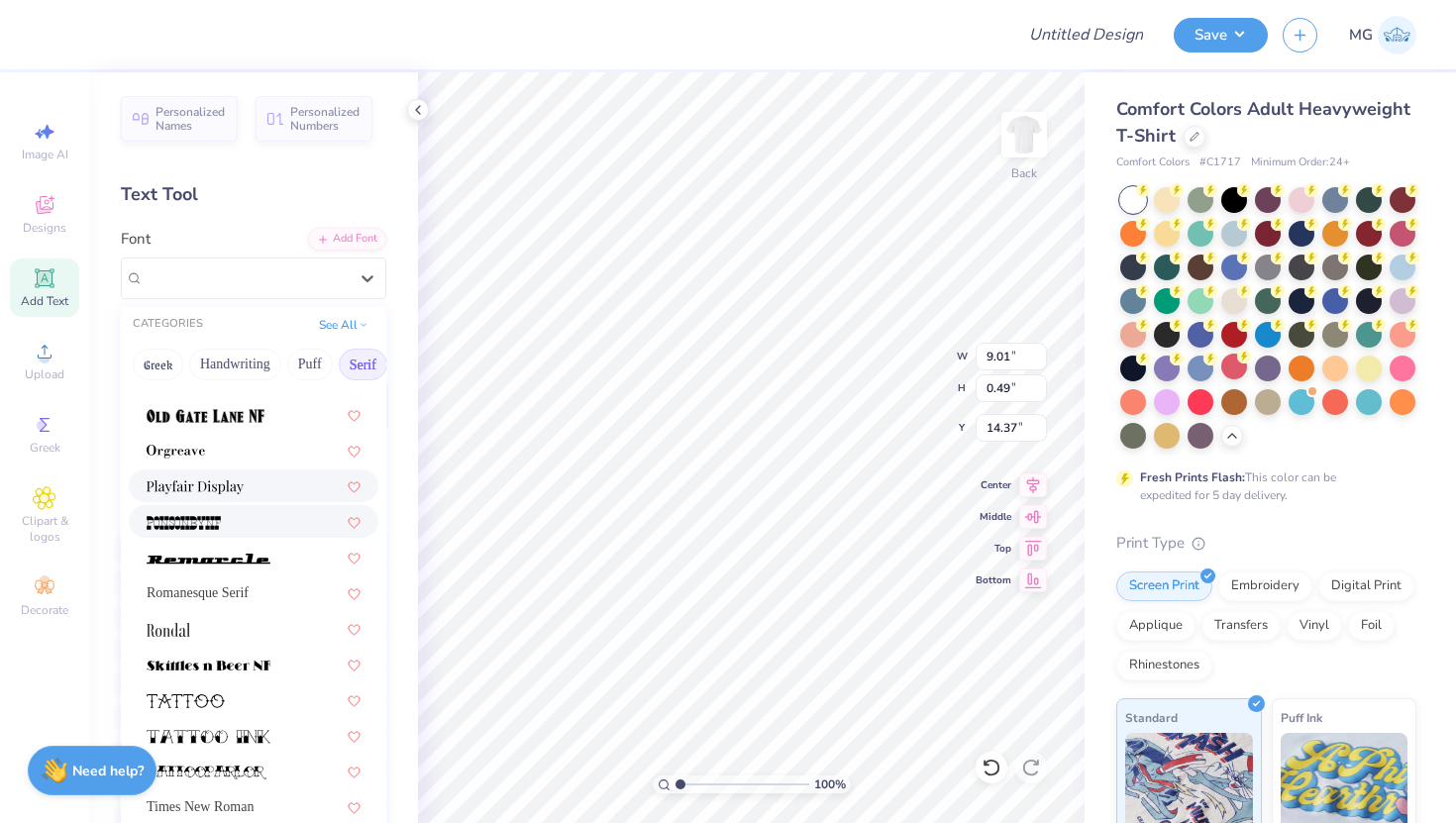 scroll, scrollTop: 2268, scrollLeft: 0, axis: vertical 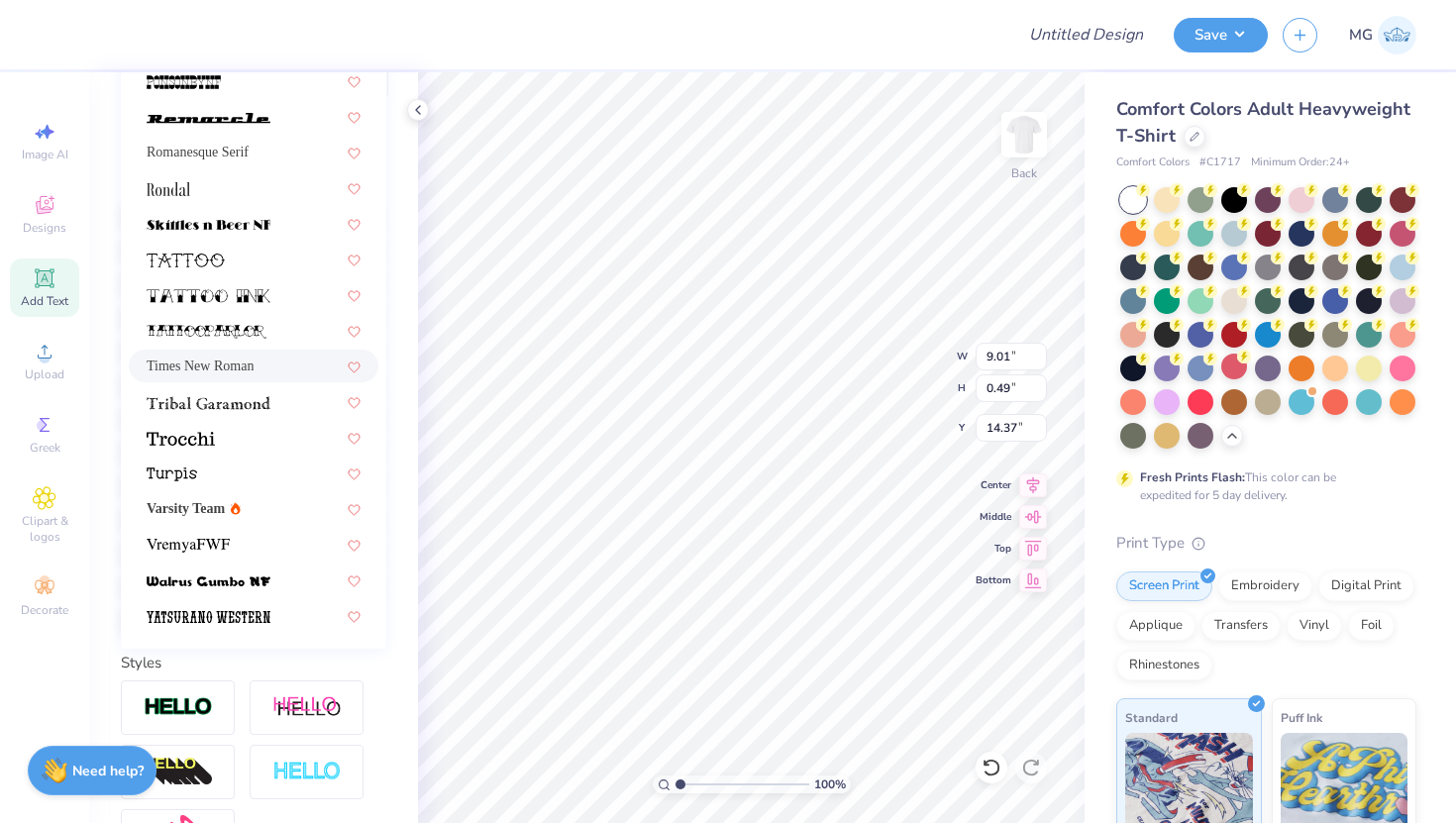 click on "Times New Roman" at bounding box center [254, 365] 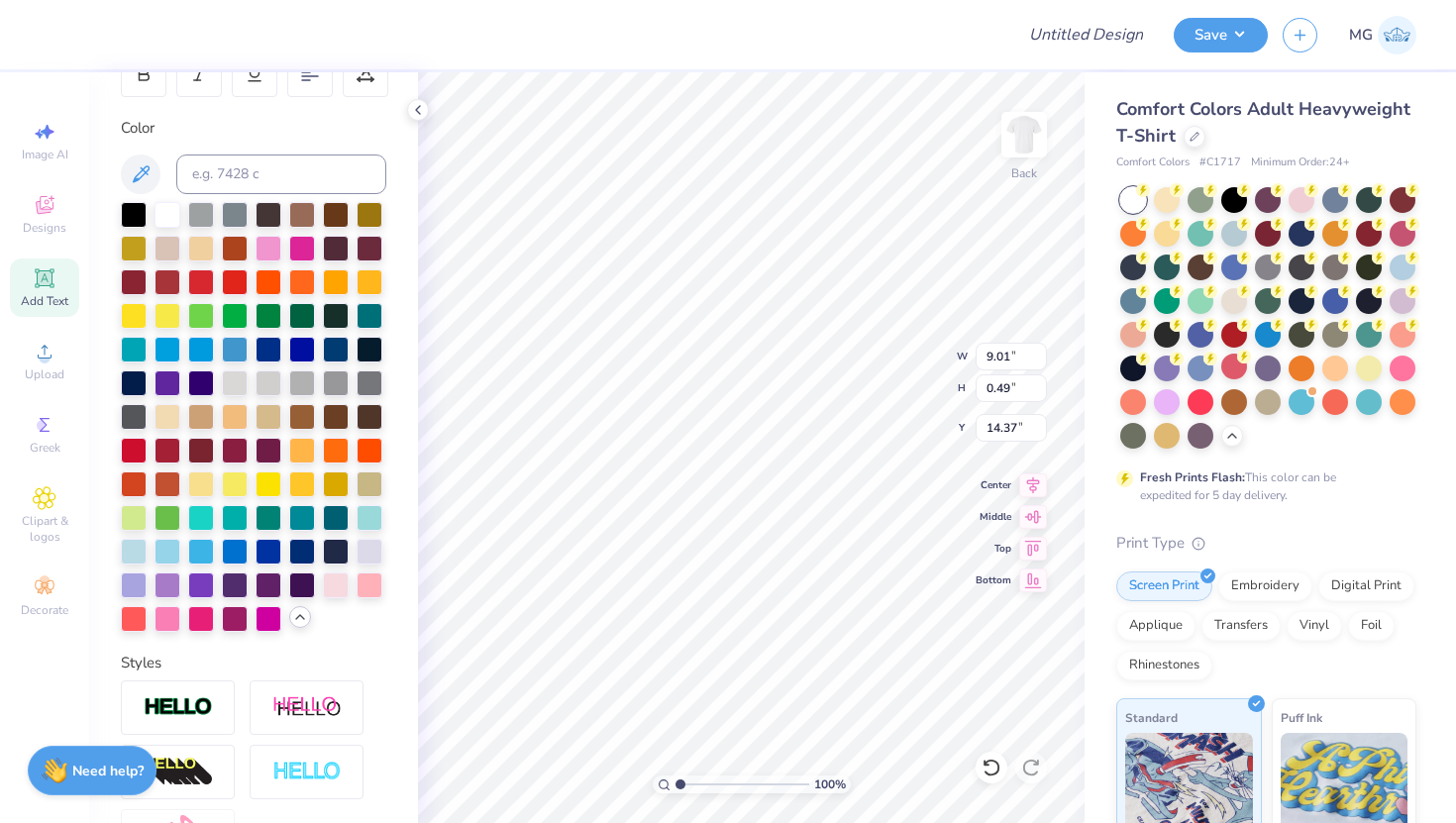 type on "9.74" 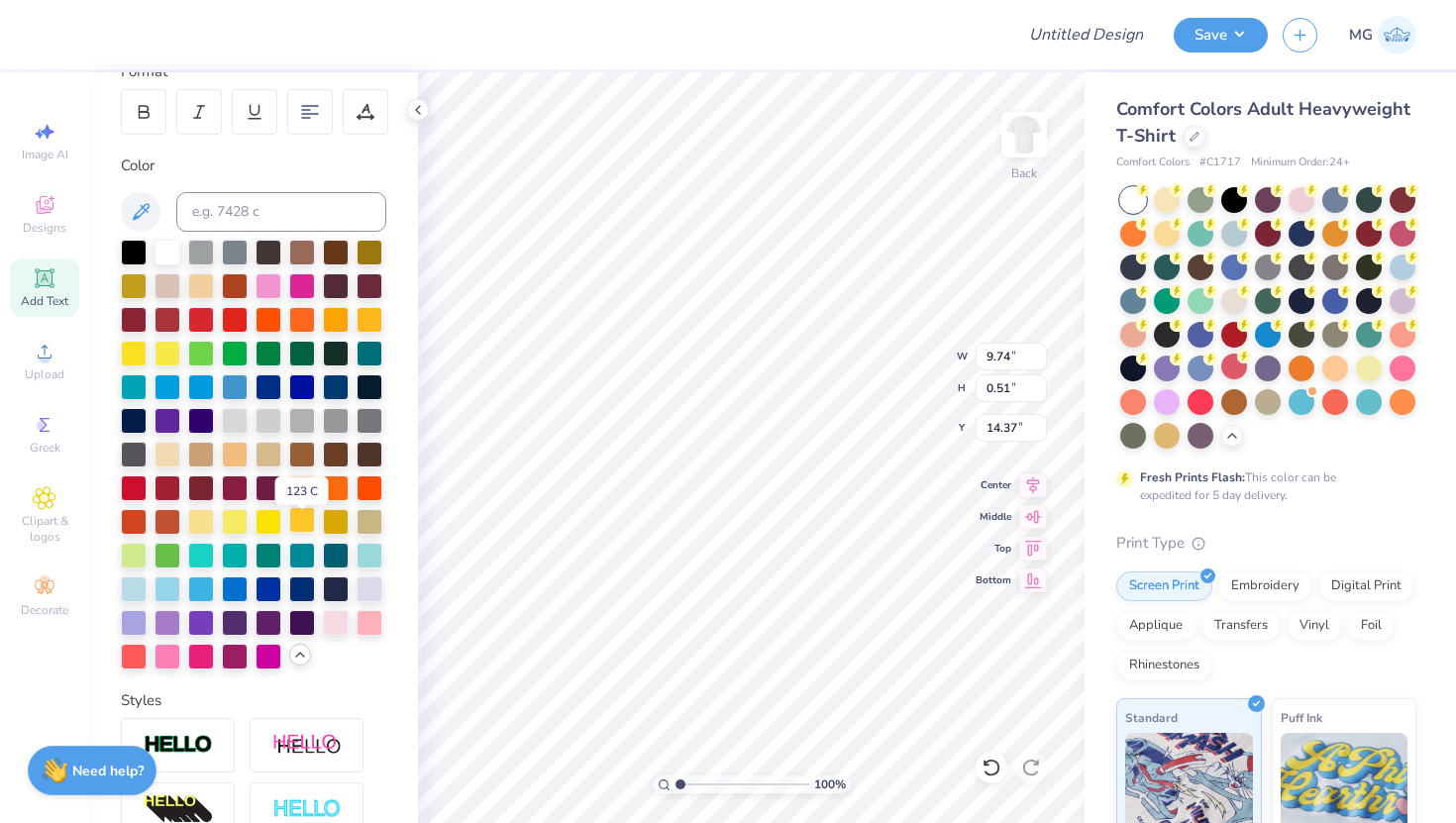 scroll, scrollTop: 279, scrollLeft: 0, axis: vertical 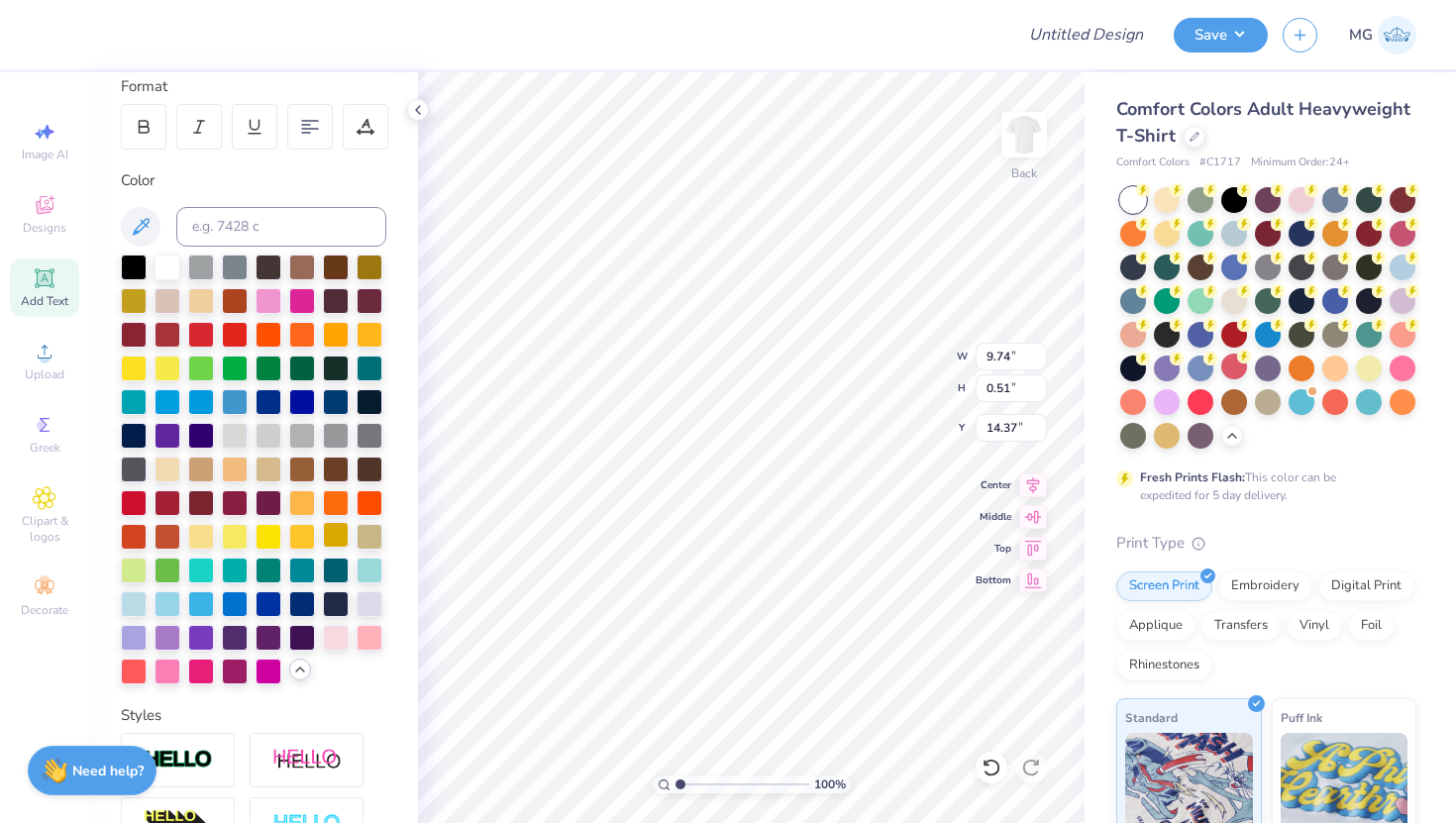 type on "9.24" 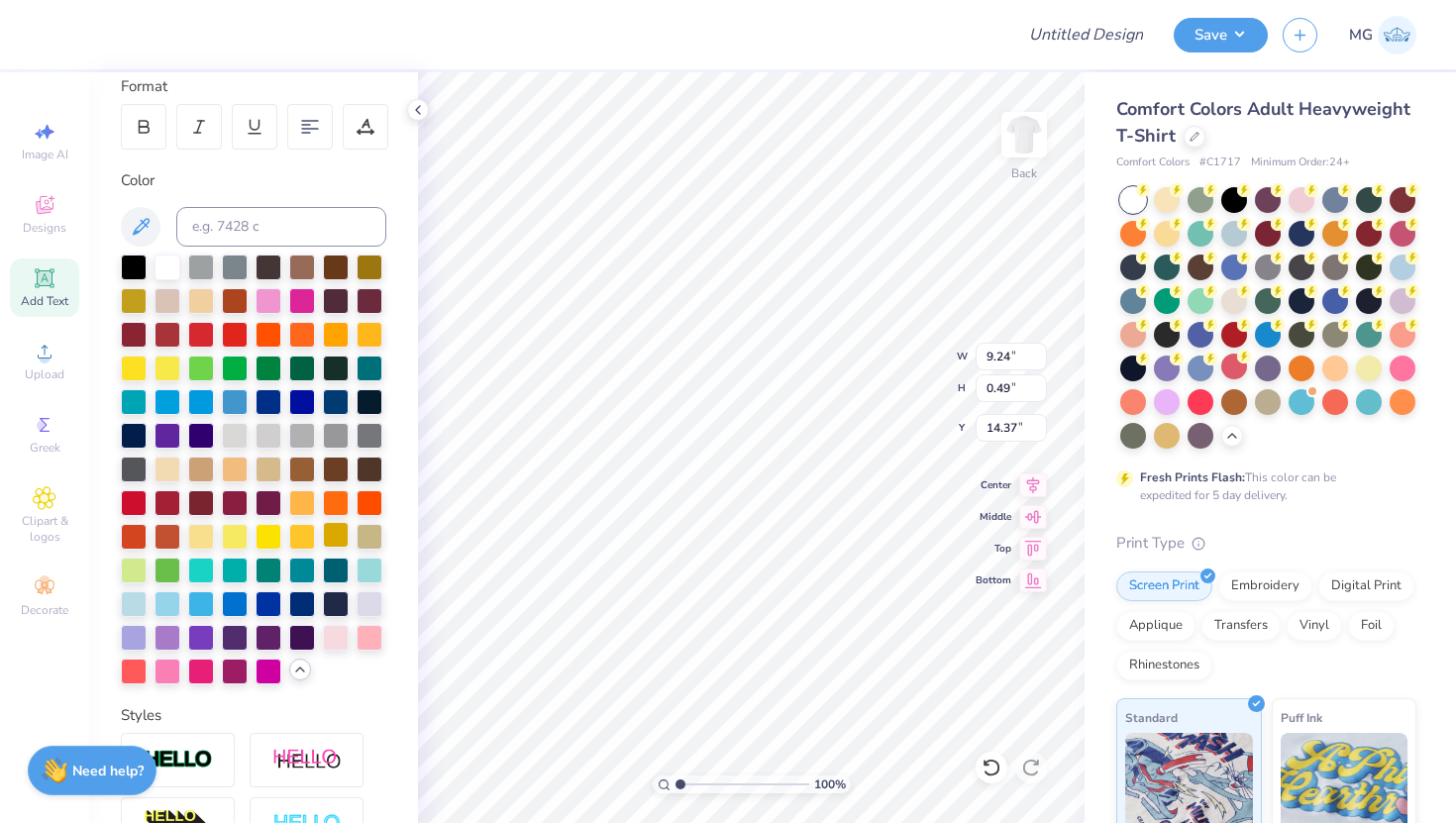 type on "8.83" 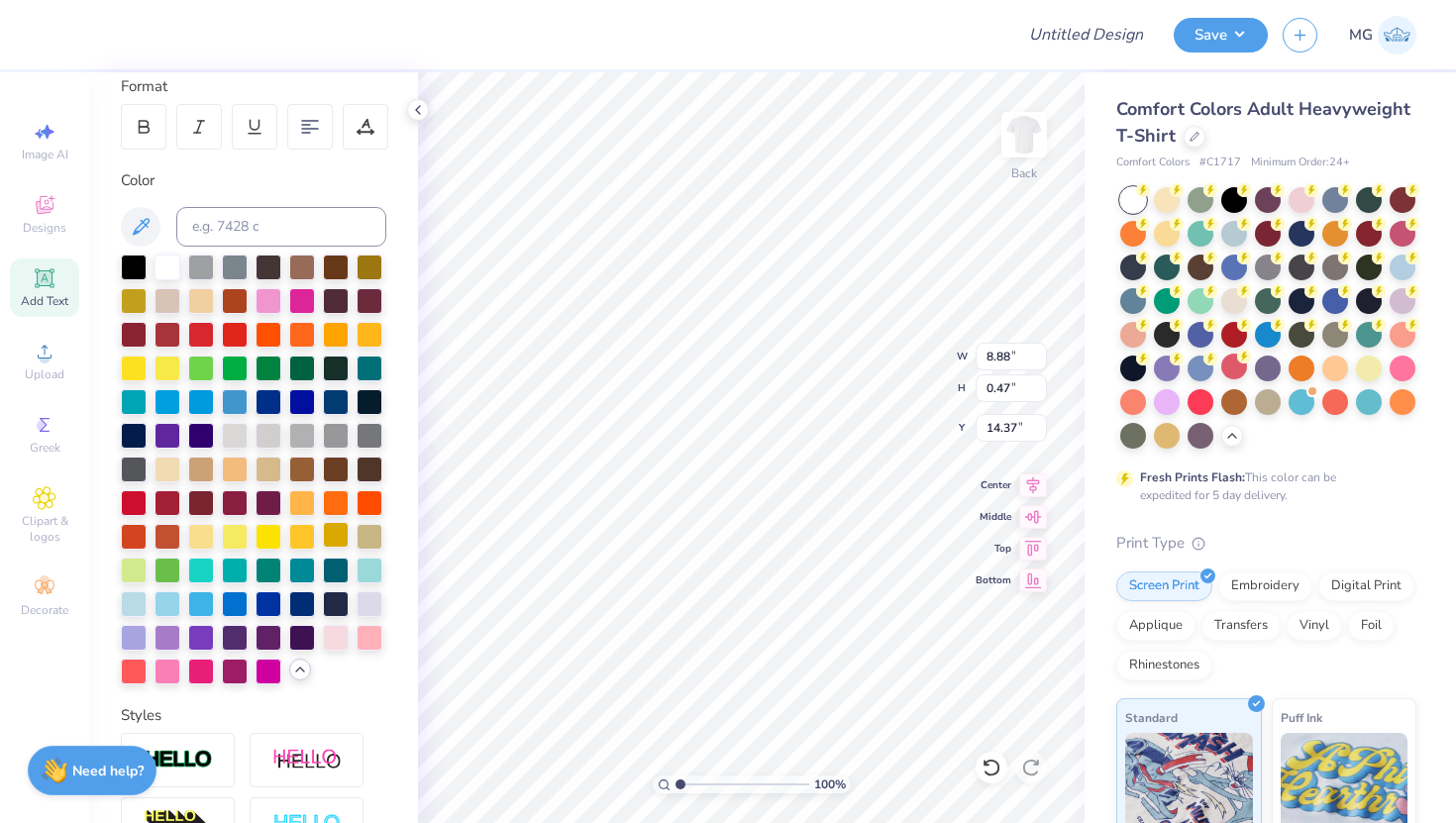 type on "8.88" 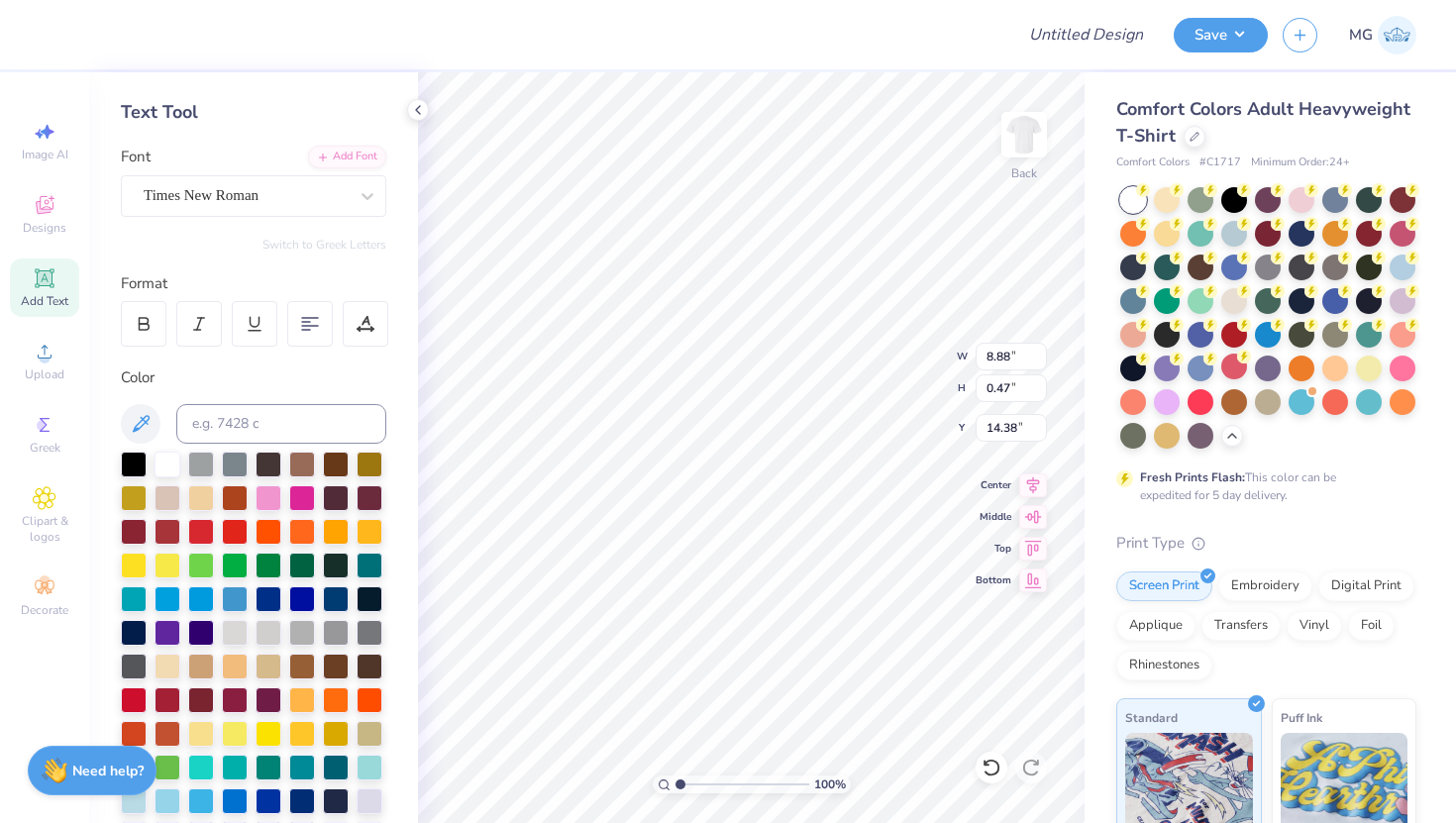 scroll, scrollTop: 0, scrollLeft: 0, axis: both 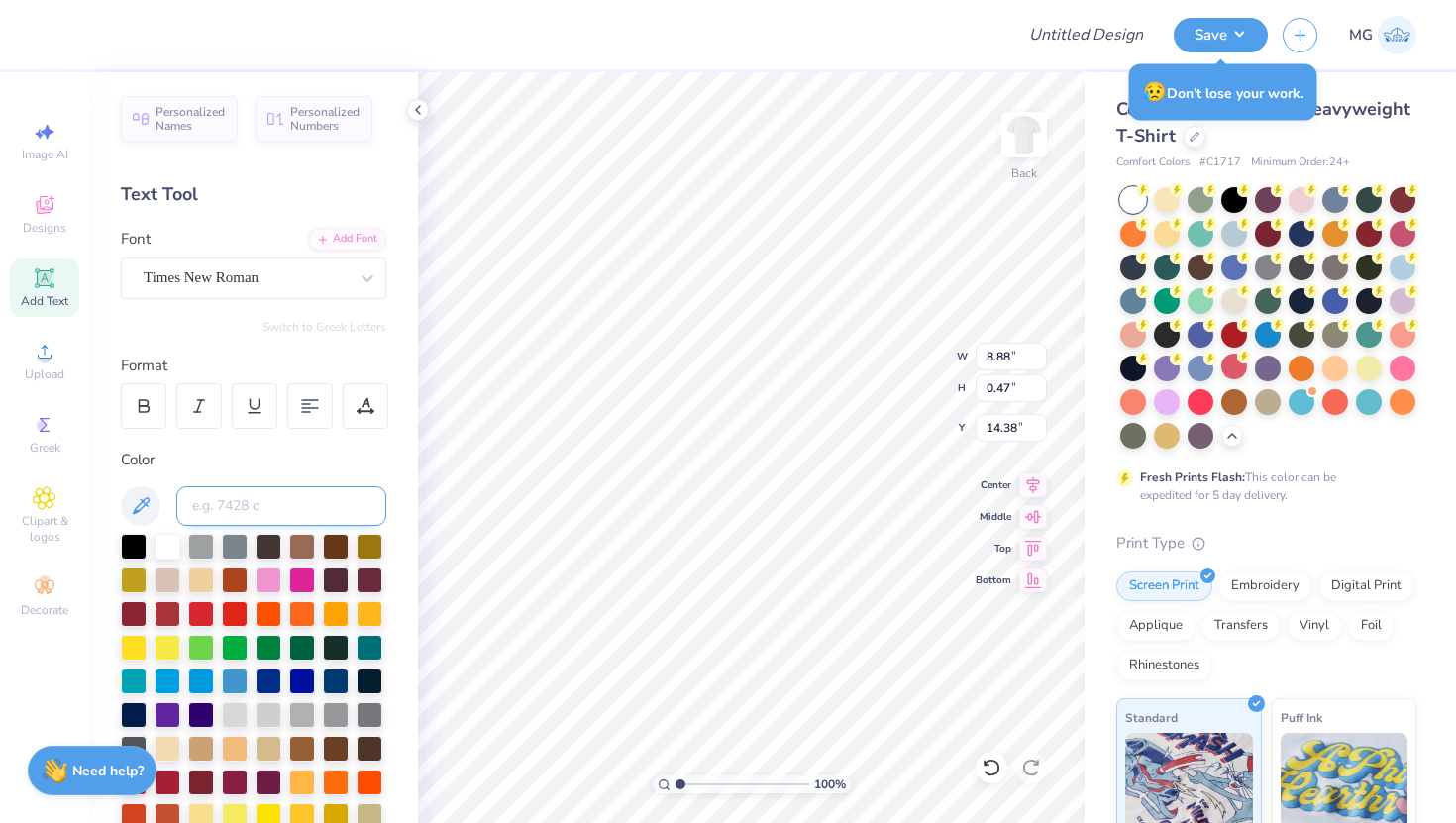 click at bounding box center (281, 506) 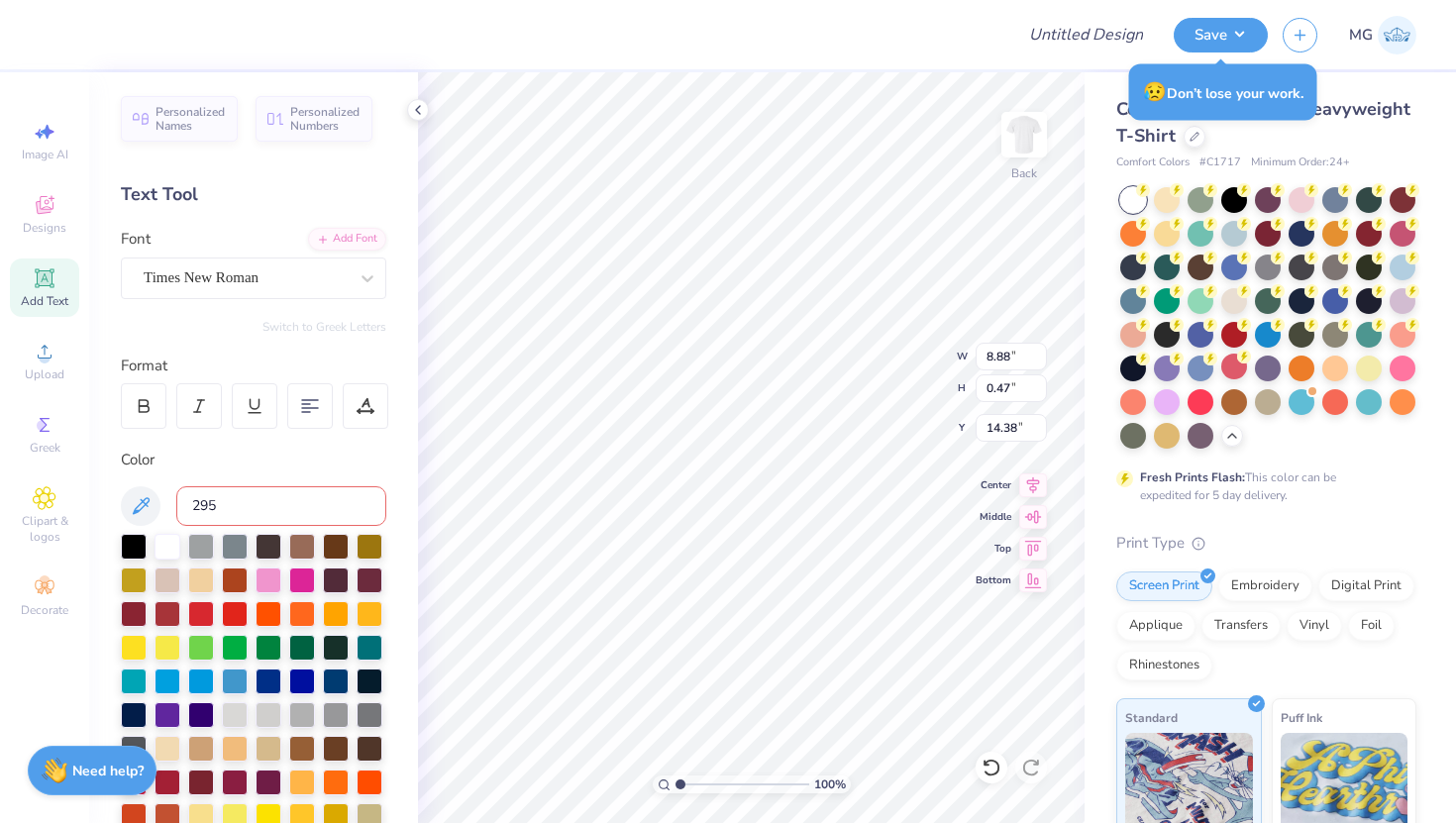 type on "2955" 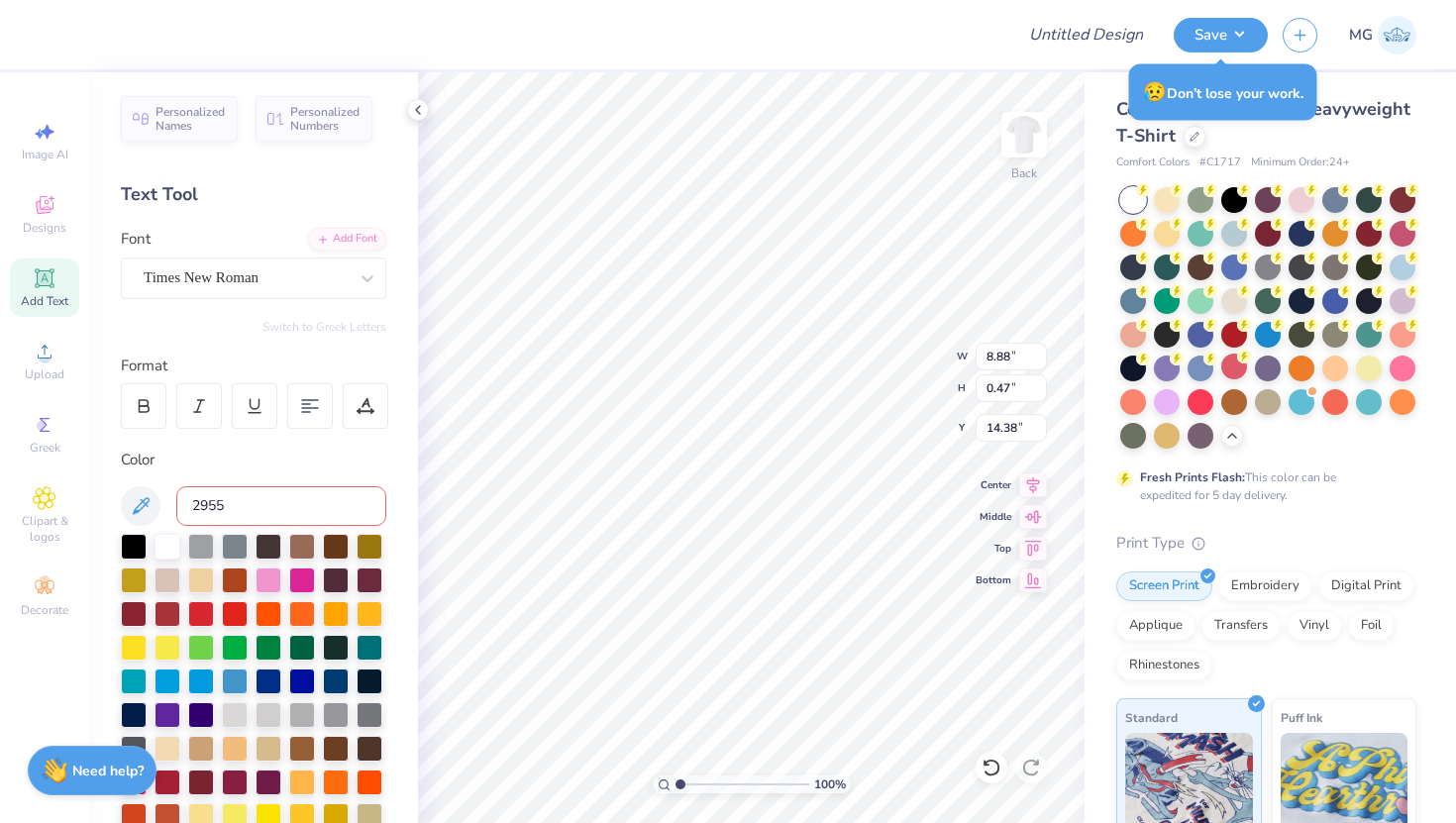 type 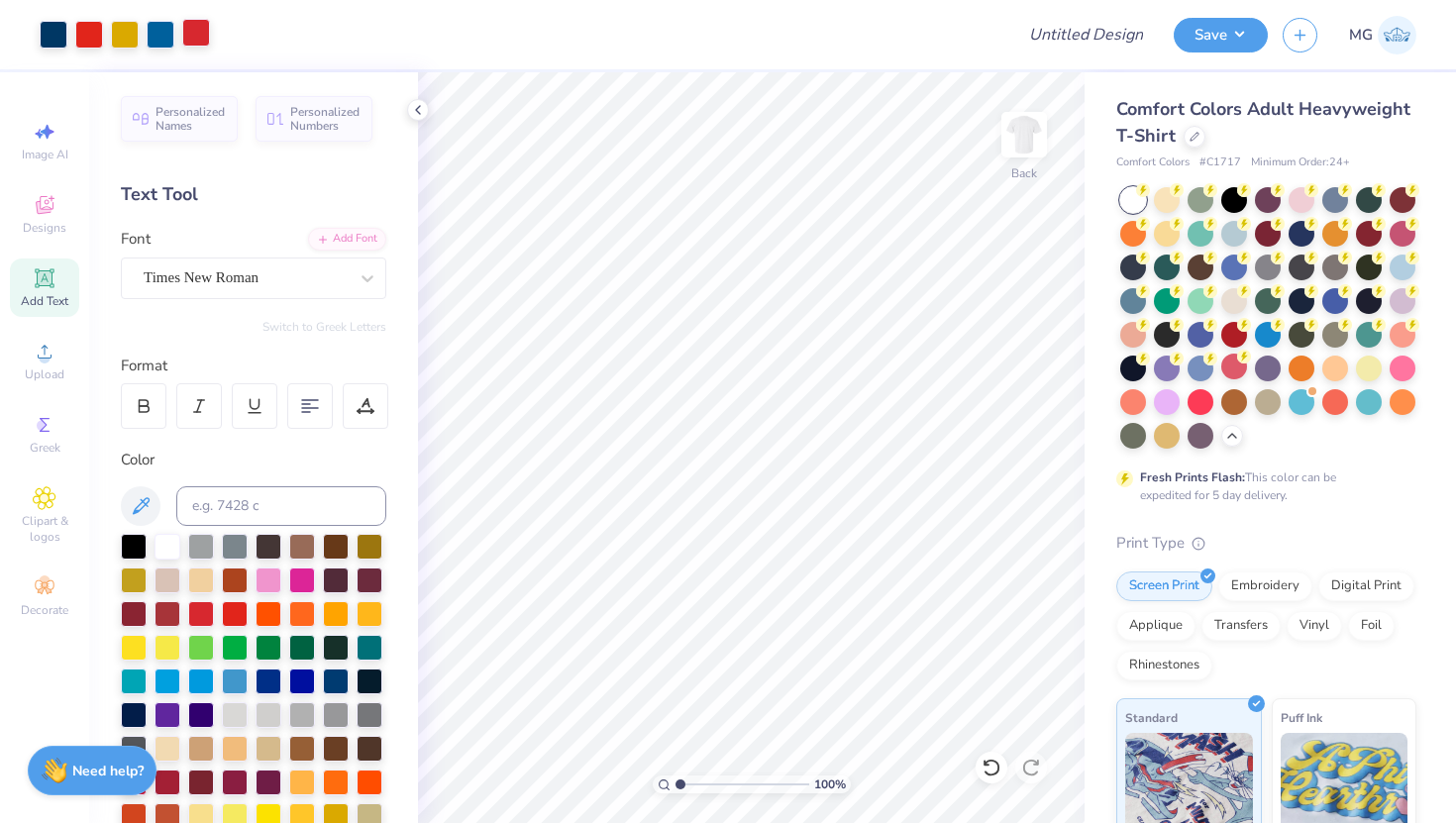 click at bounding box center (196, 33) 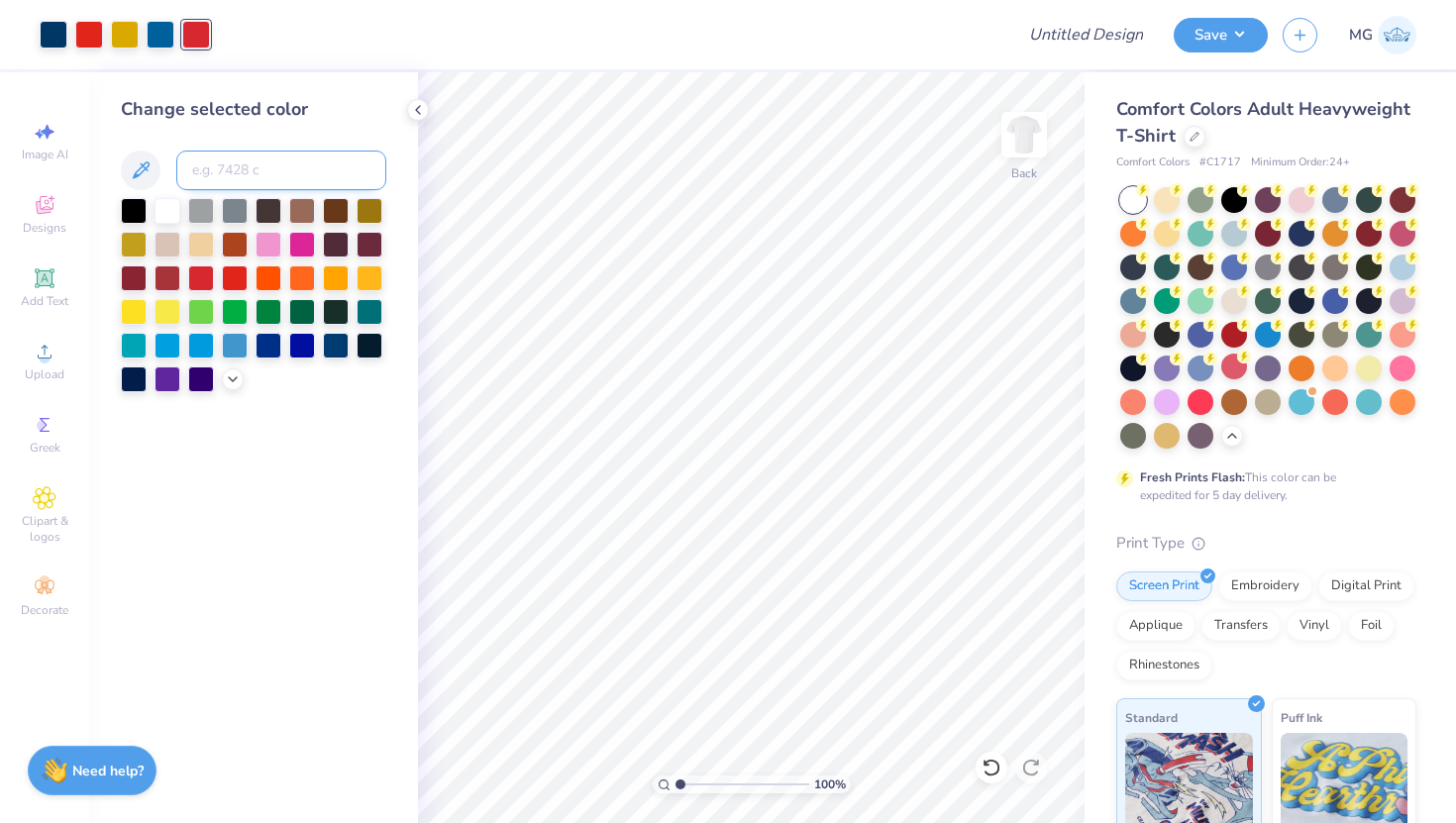 click at bounding box center (281, 170) 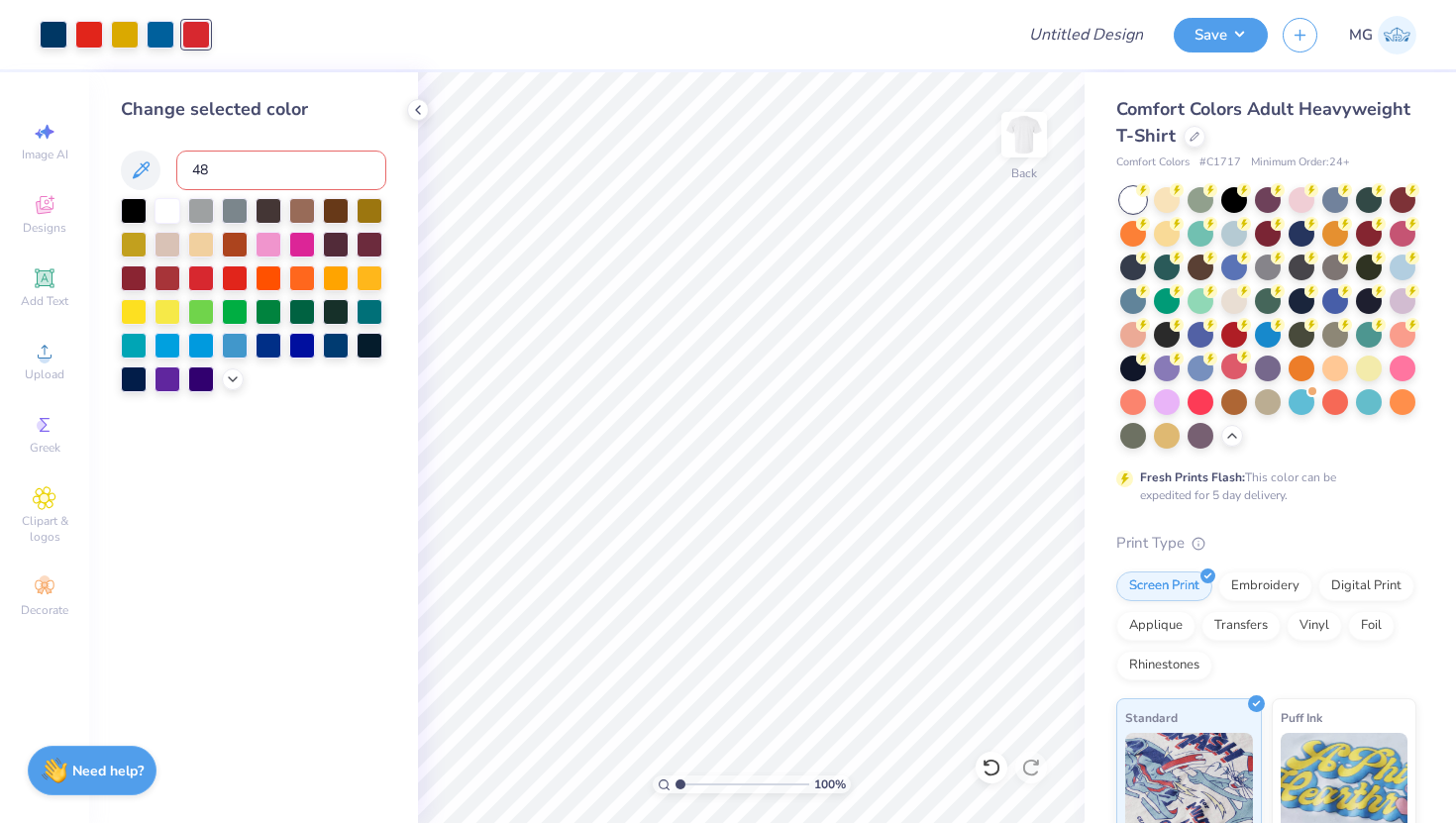 type on "485" 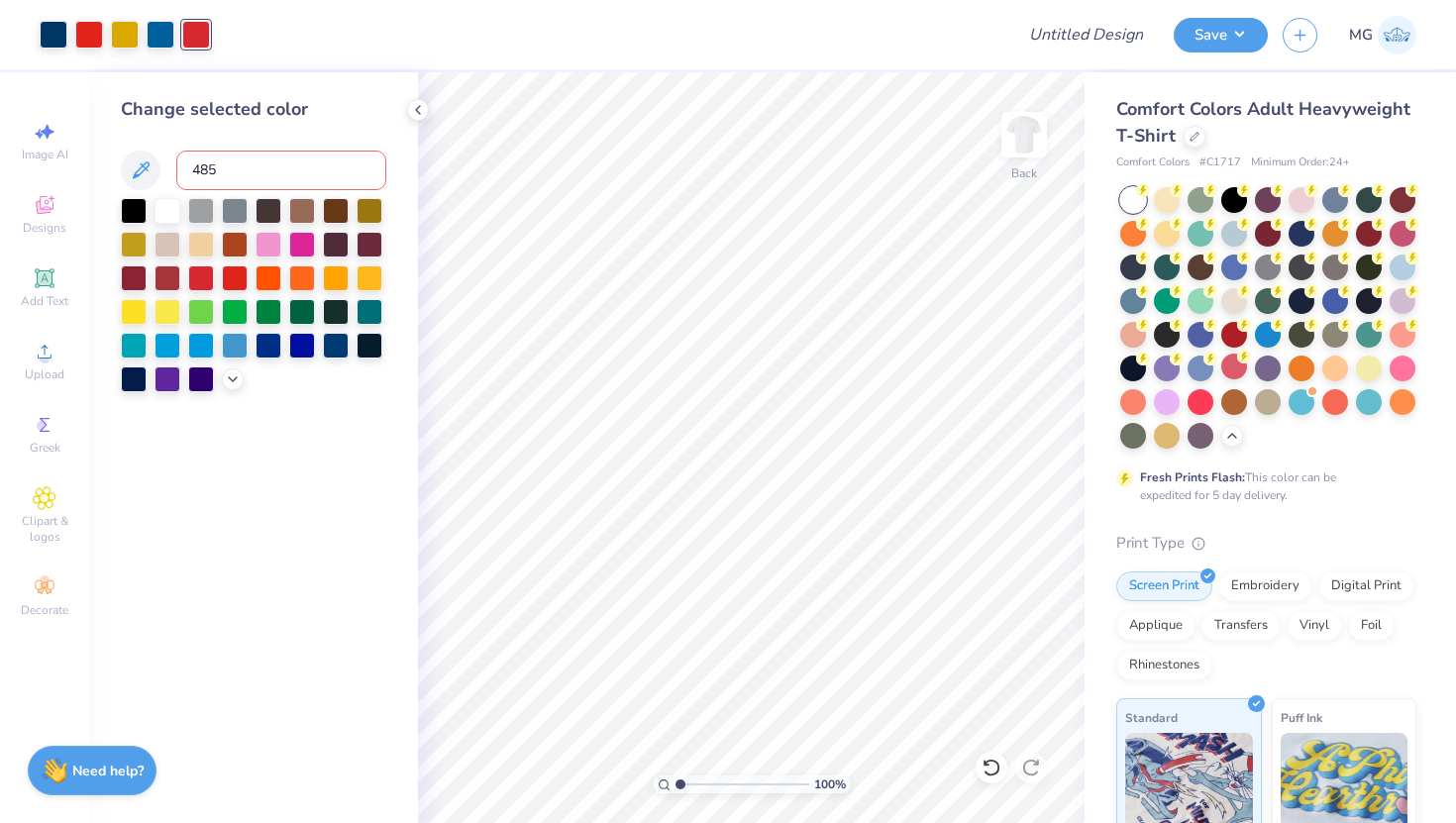 type 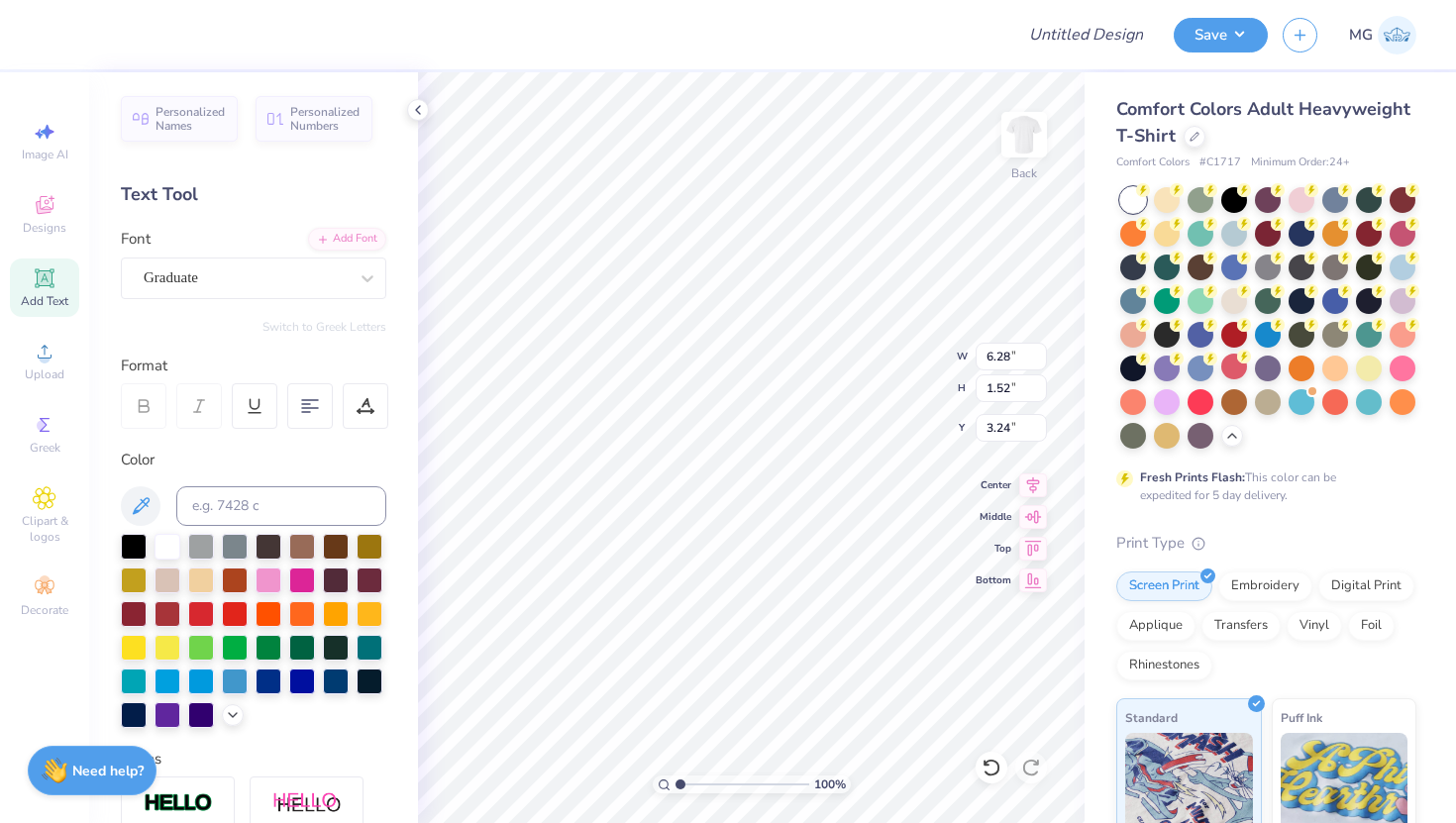 type on "3.29" 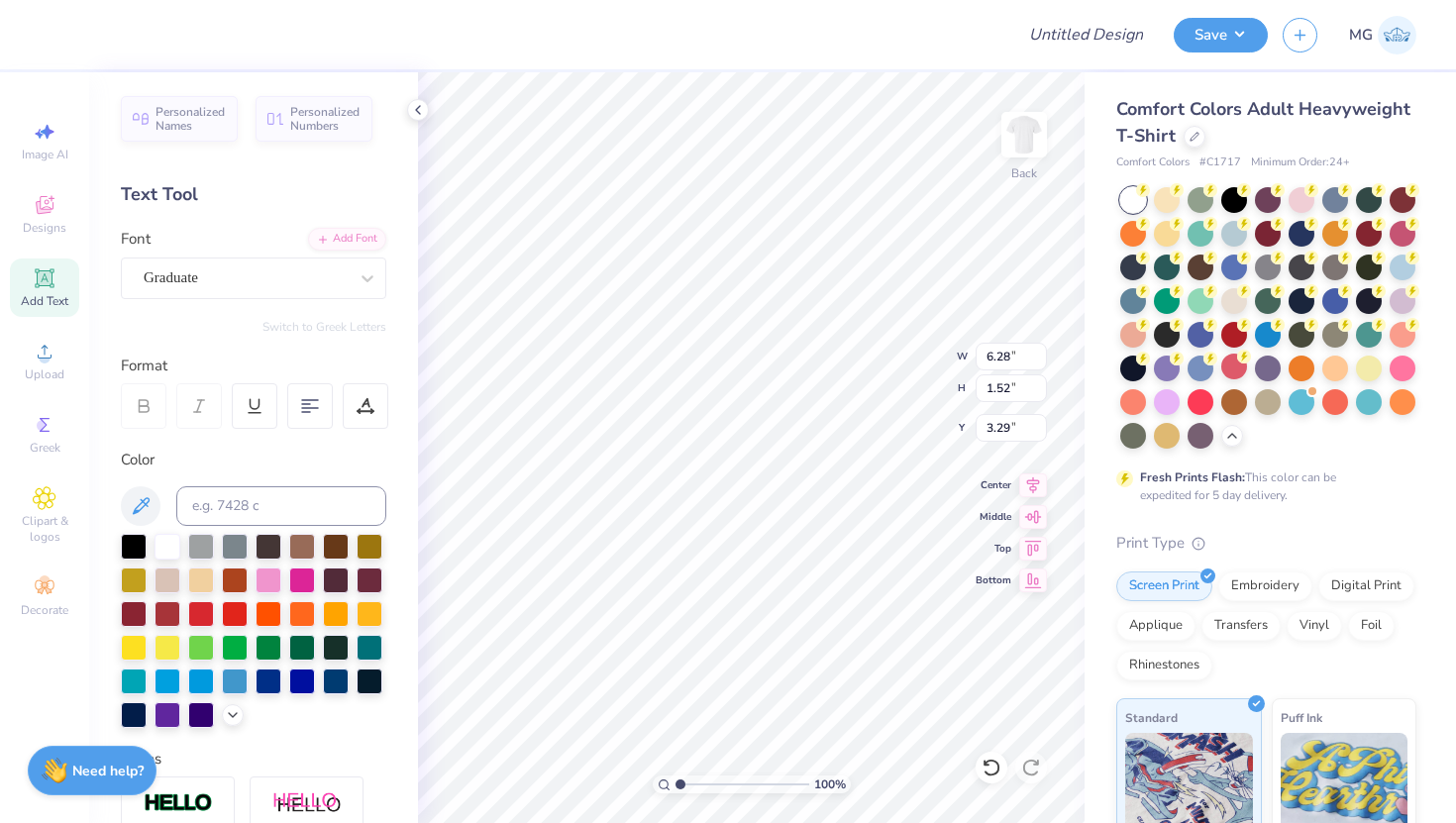 type on "8.88" 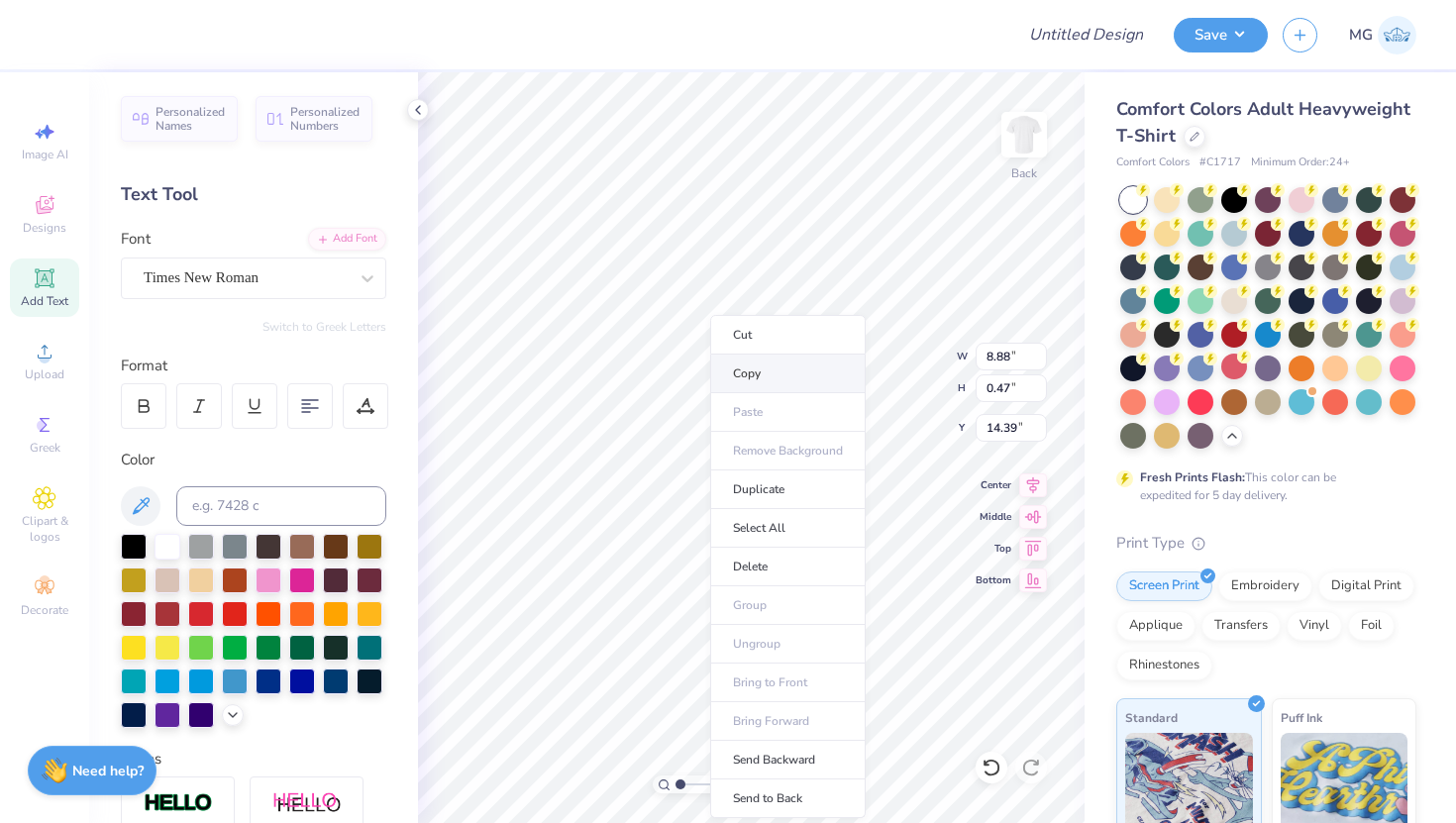 click on "Copy" at bounding box center (787, 373) 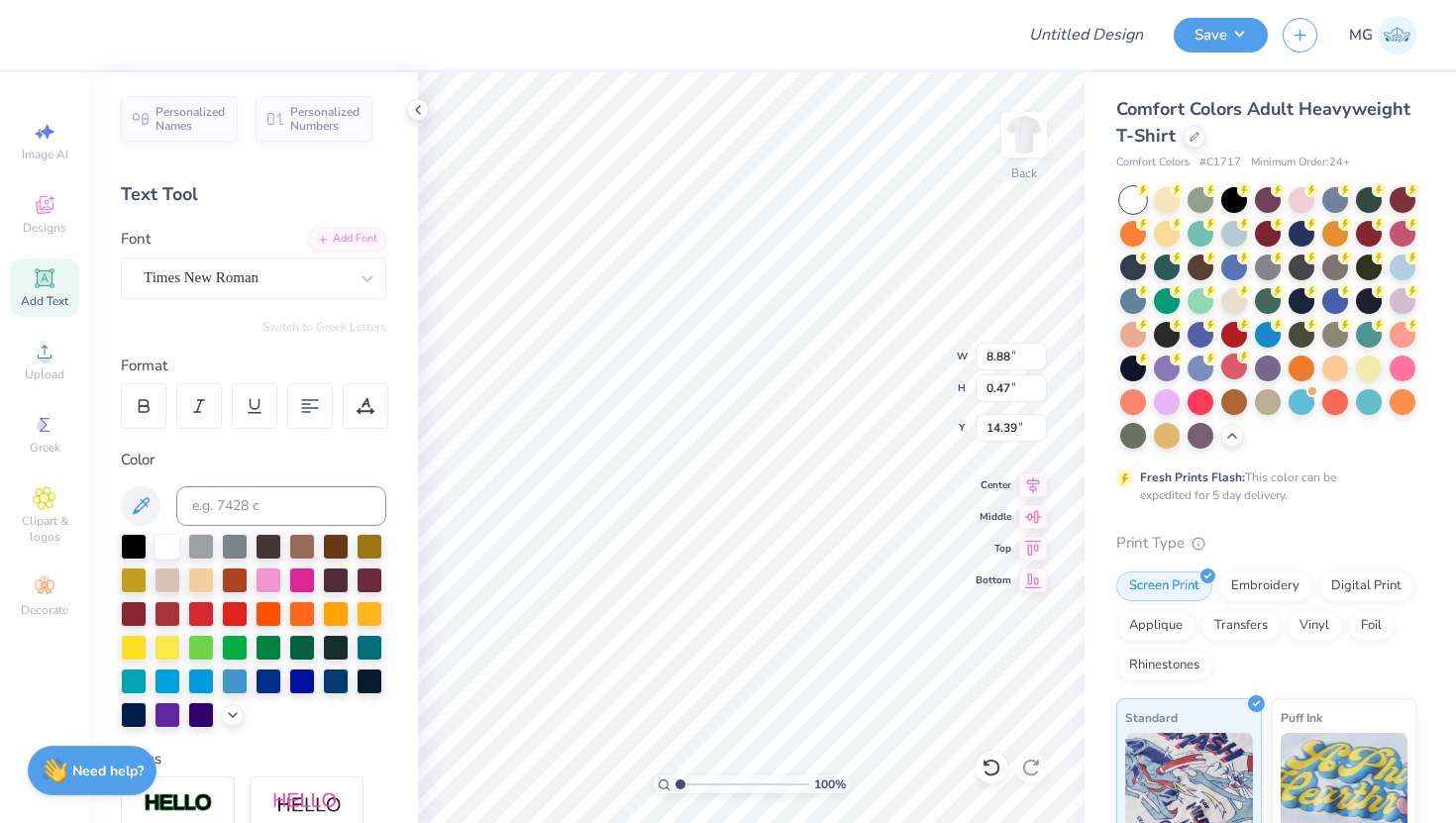type on "16.22" 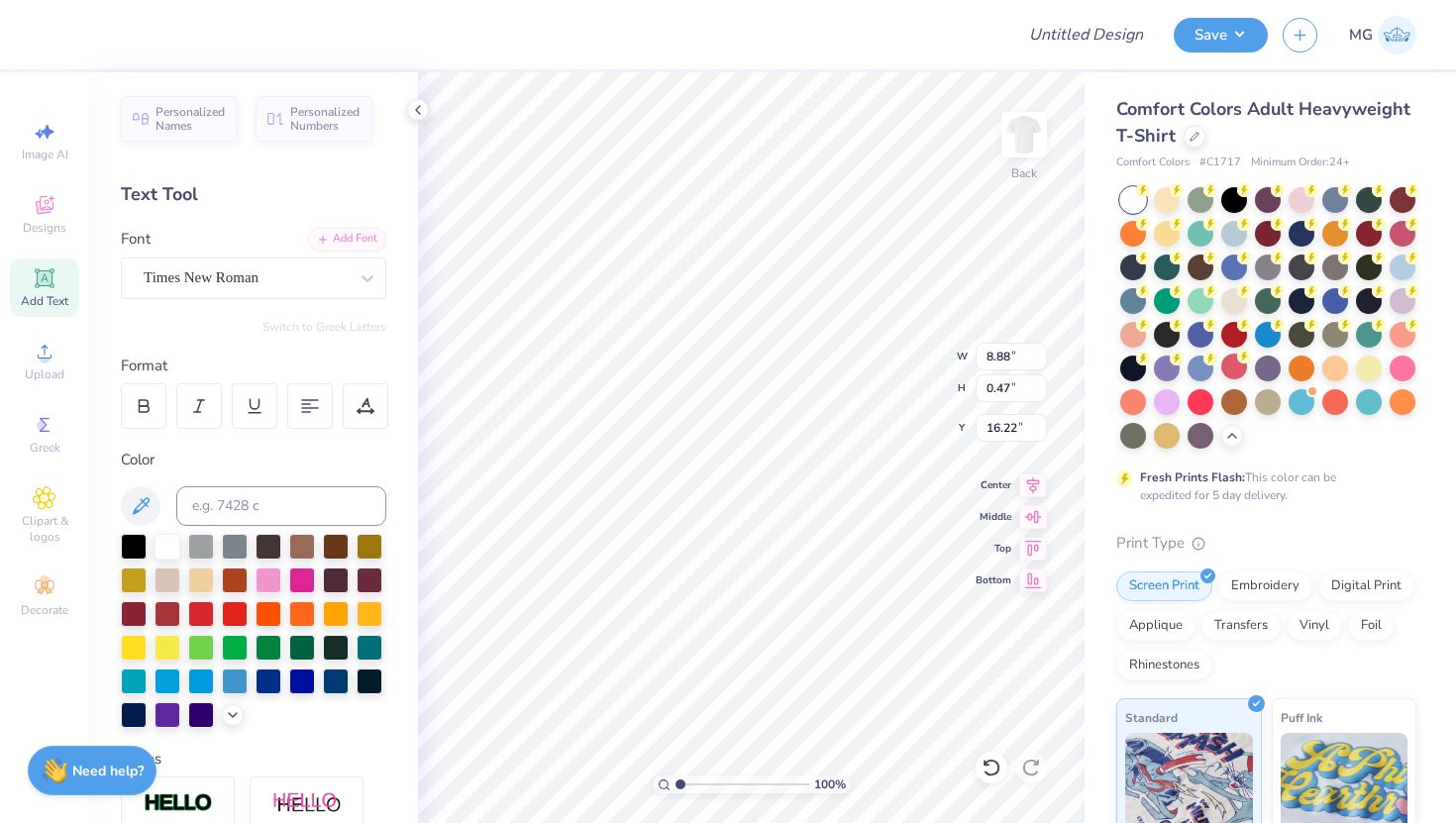 scroll, scrollTop: 0, scrollLeft: 6, axis: horizontal 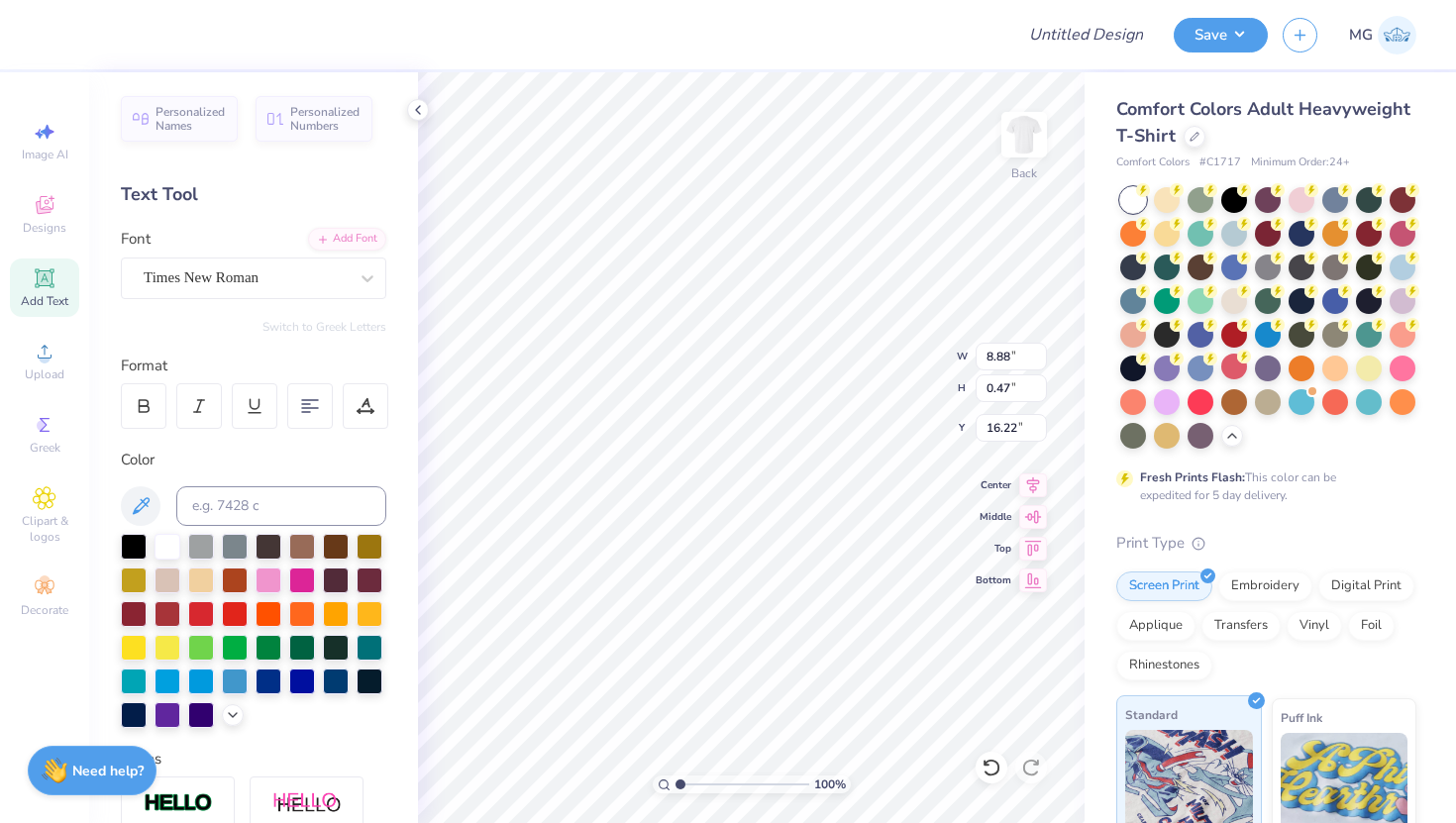 type on "20" 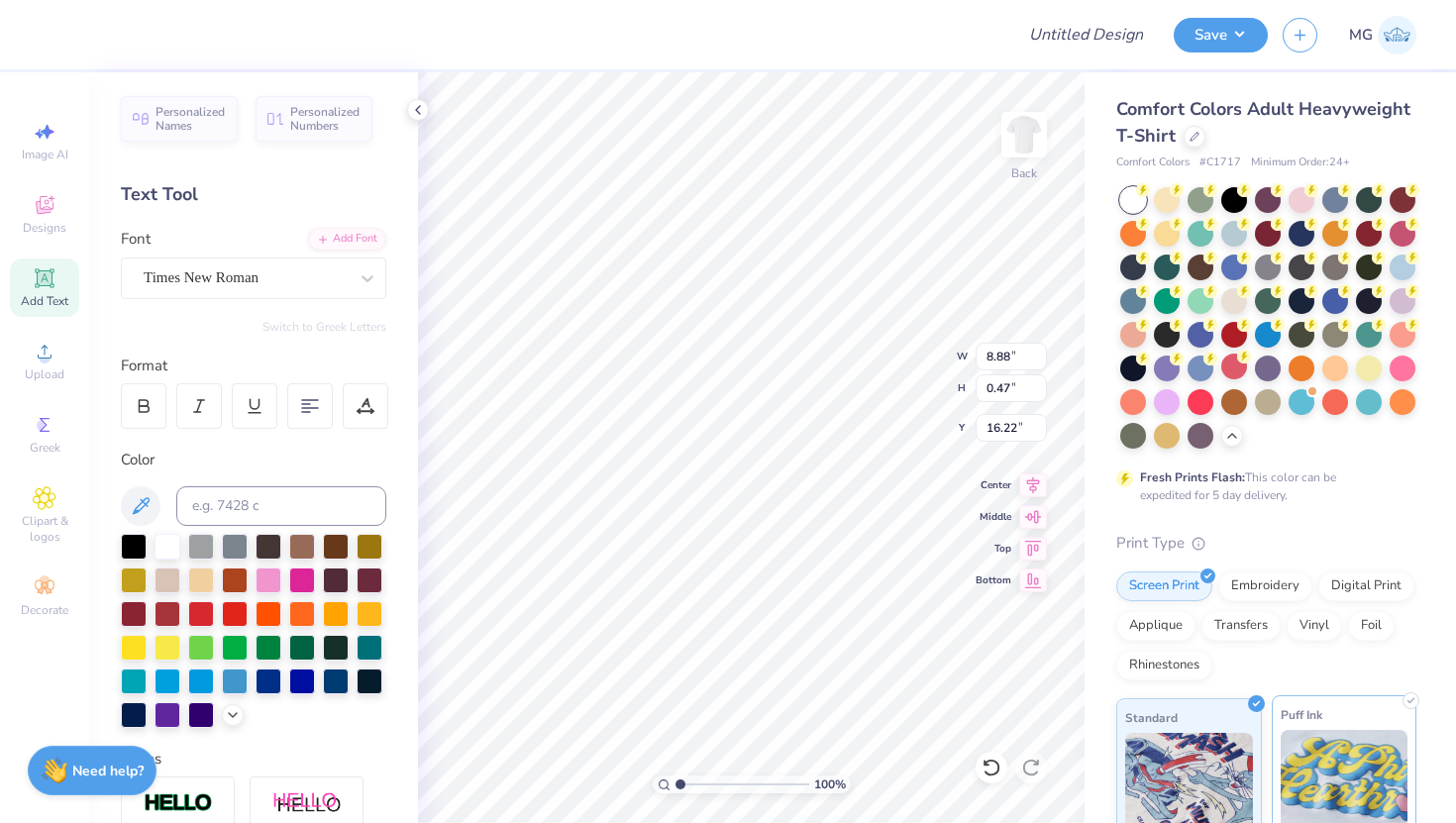 drag, startPoint x: 1311, startPoint y: 822, endPoint x: 1301, endPoint y: 818, distance: 10.77033 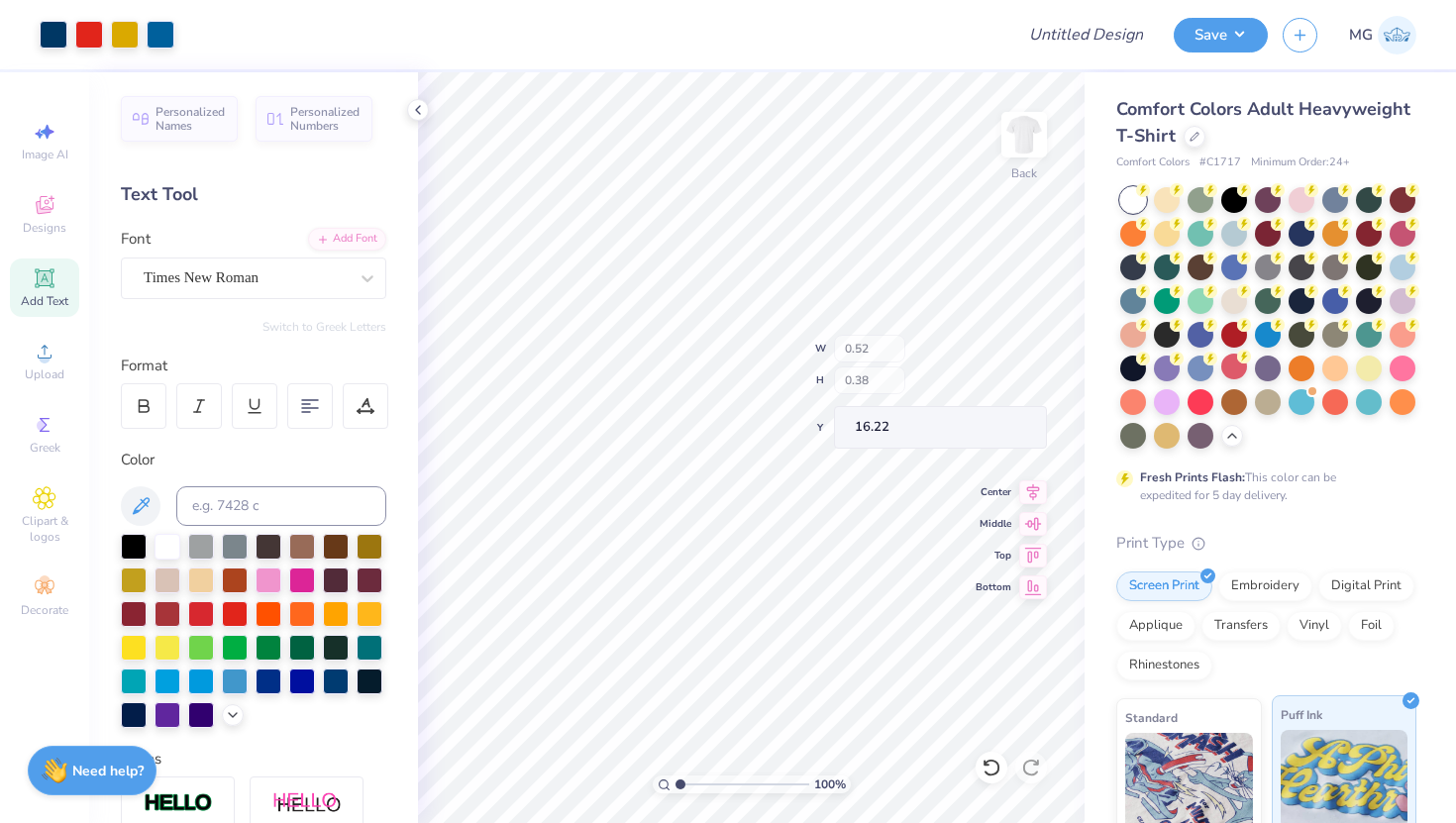 type on "0.52" 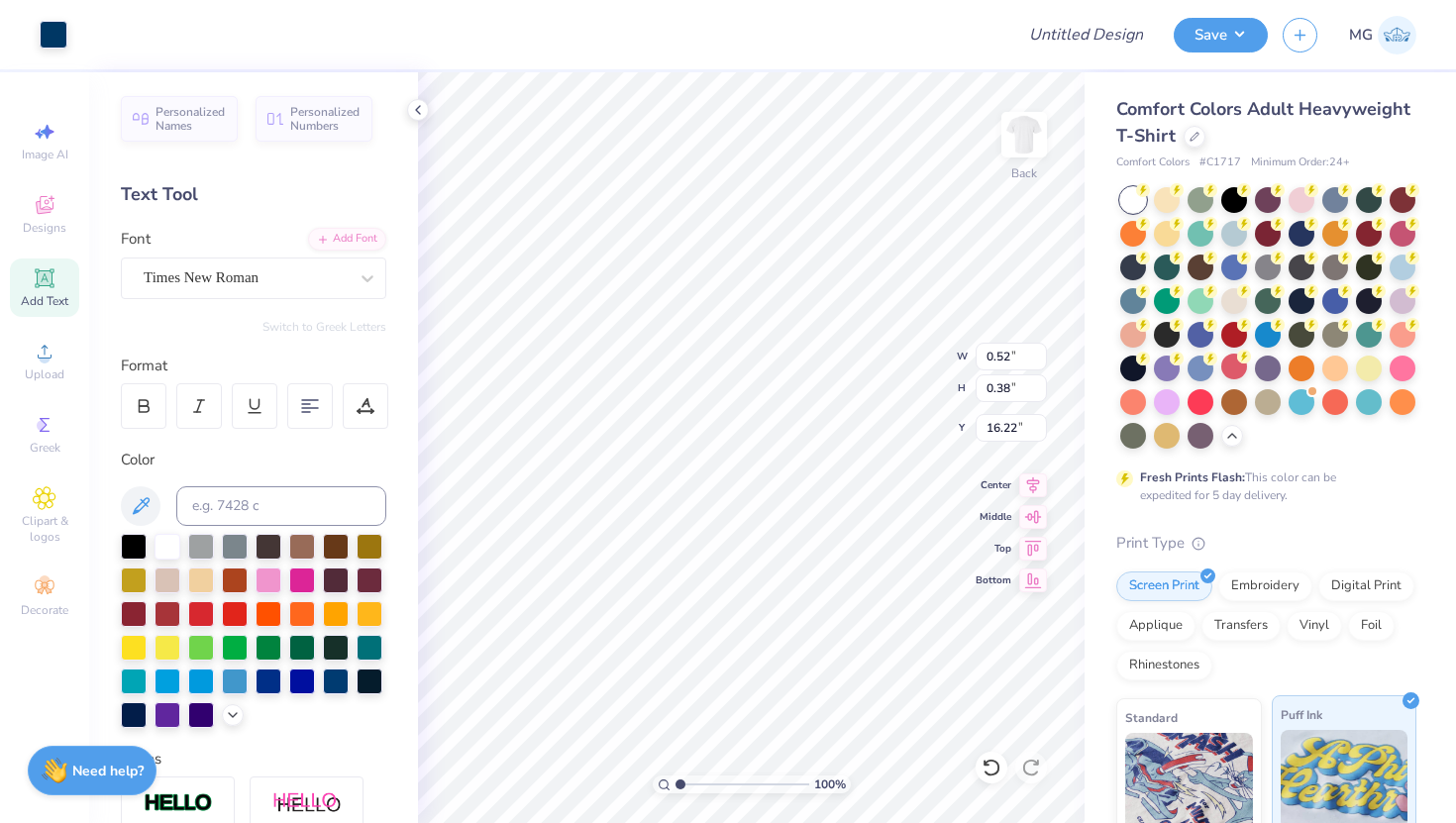 type on "16.23" 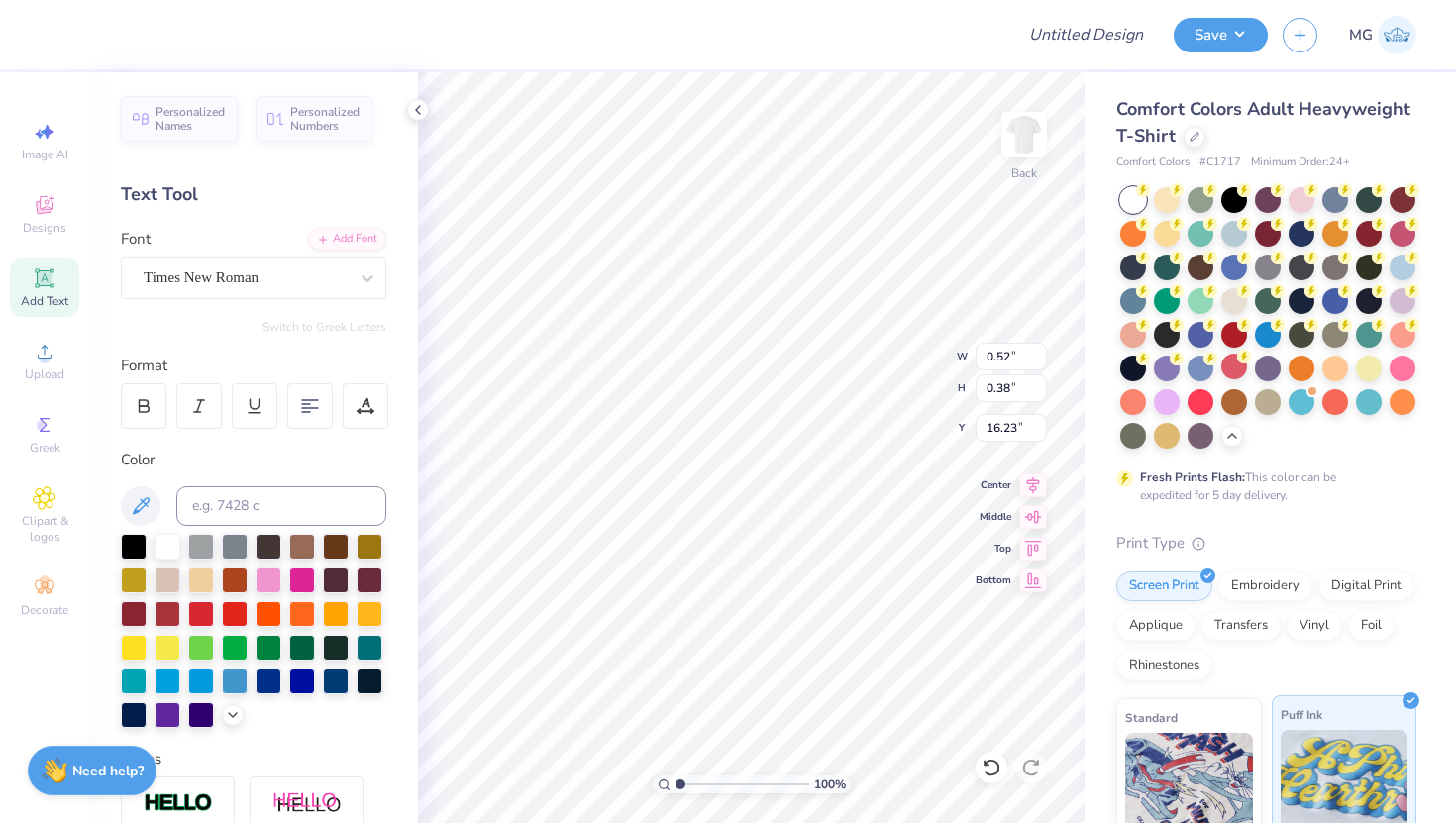 type on "1.31" 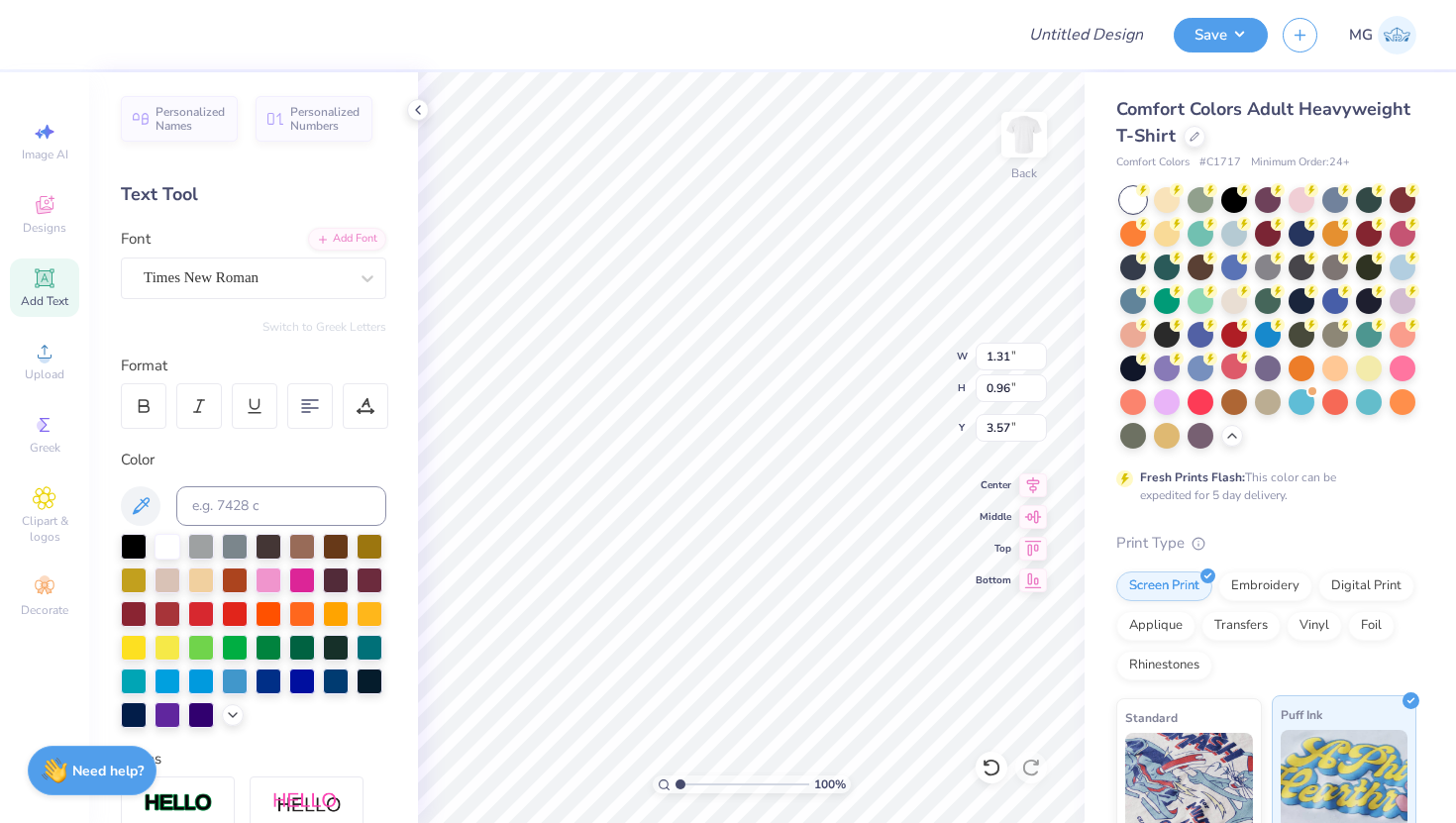 type on "3.29" 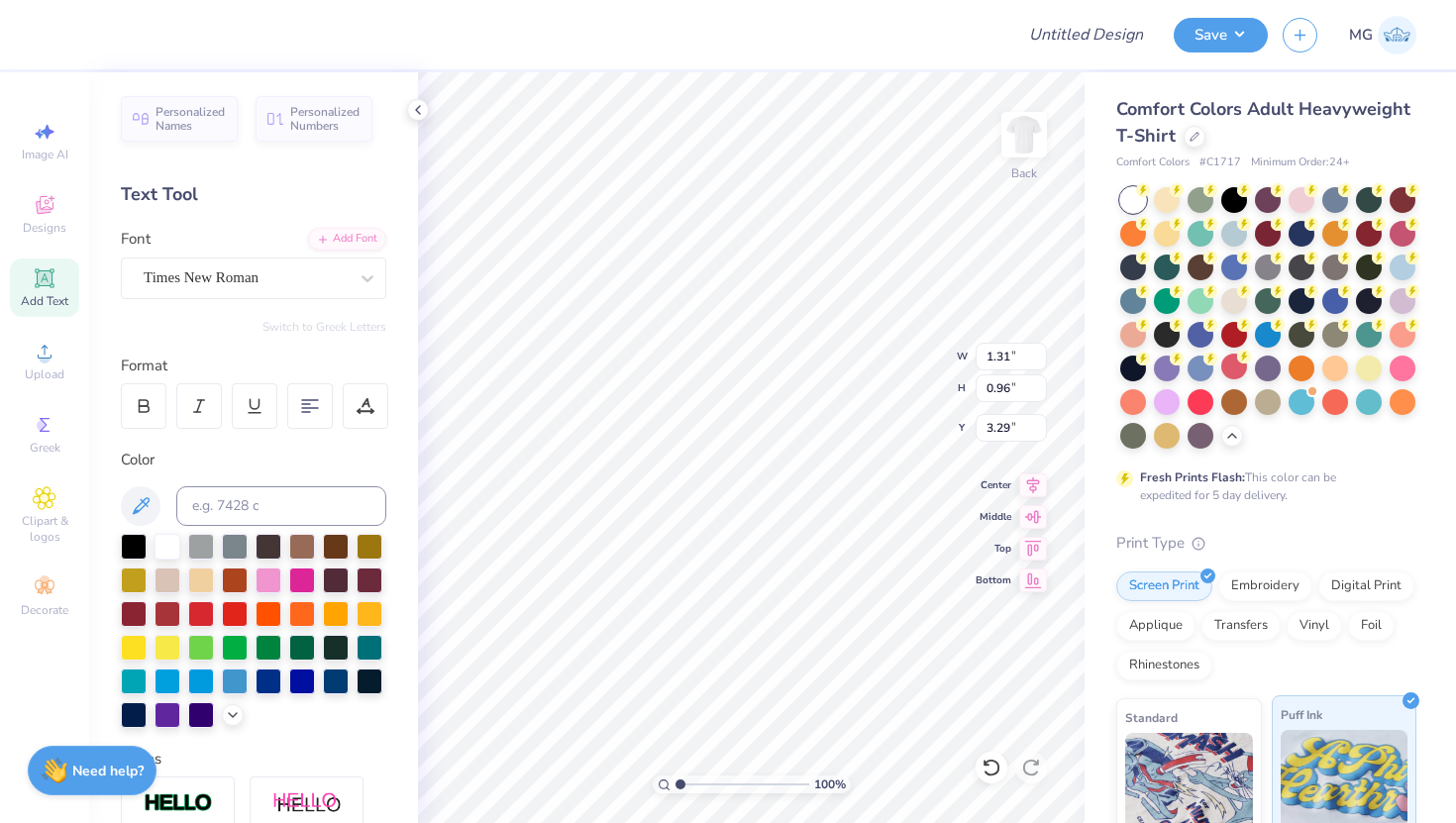 type on "1.01" 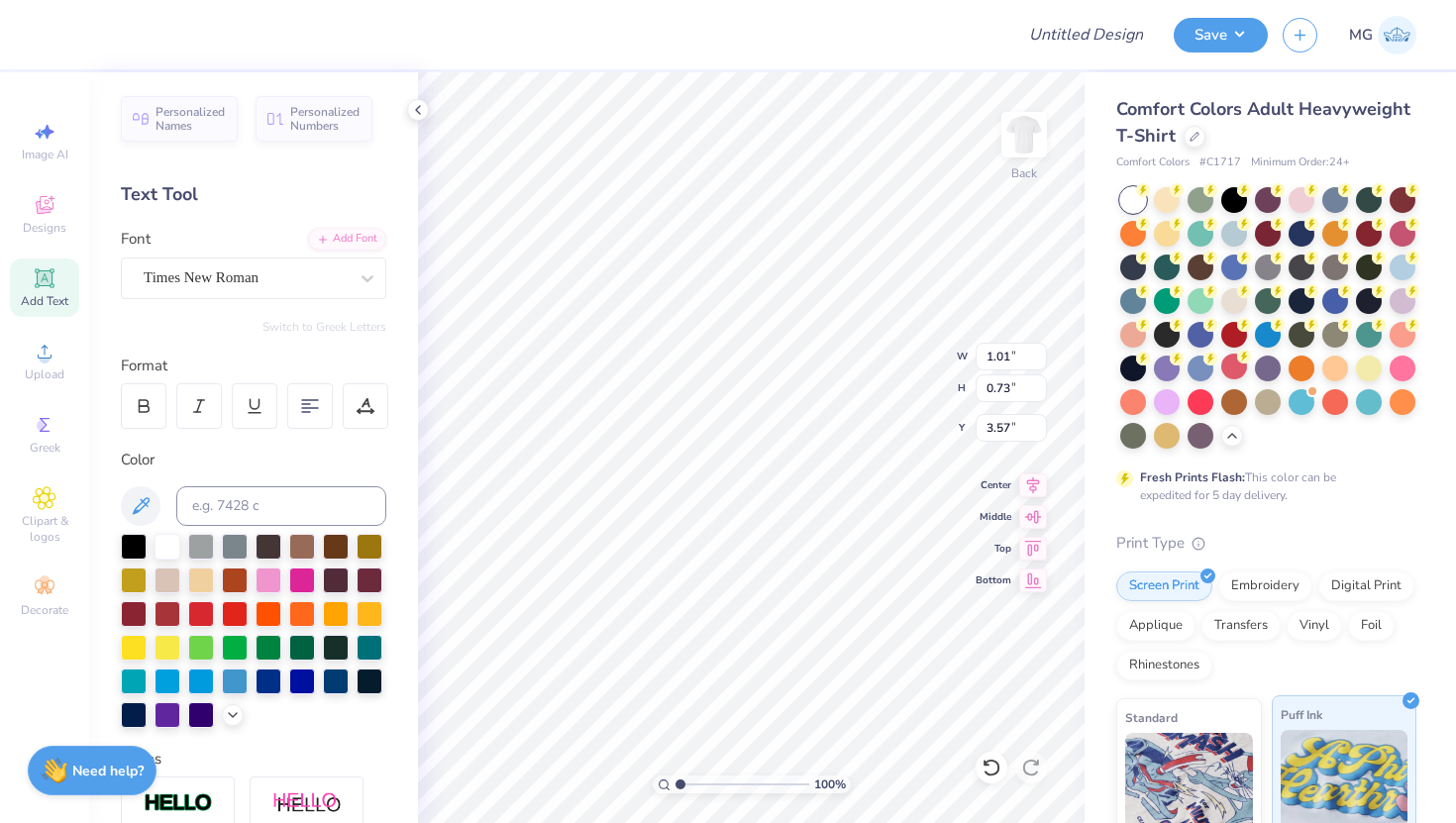 type on "3.68" 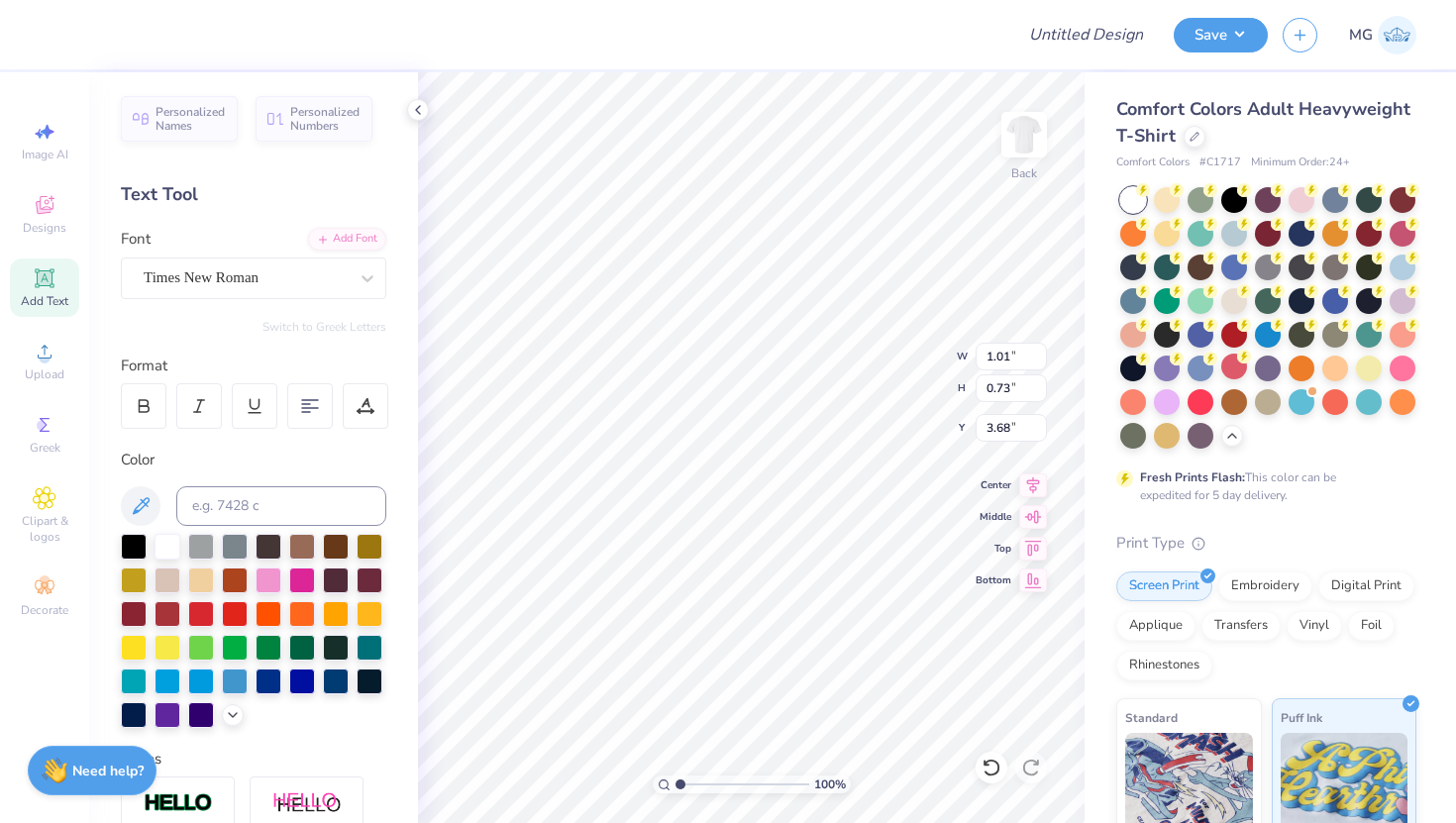 type on "25" 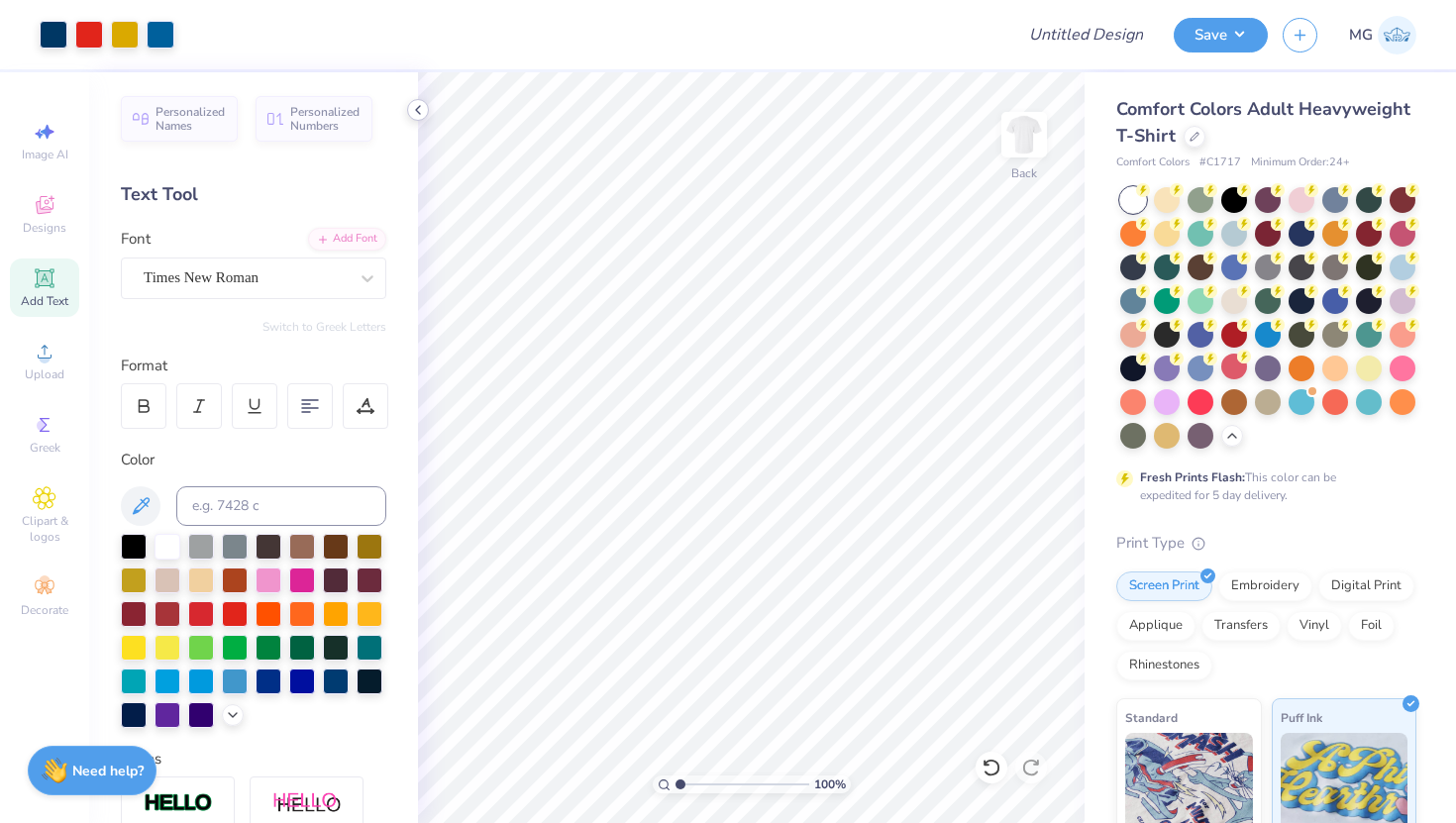 click 